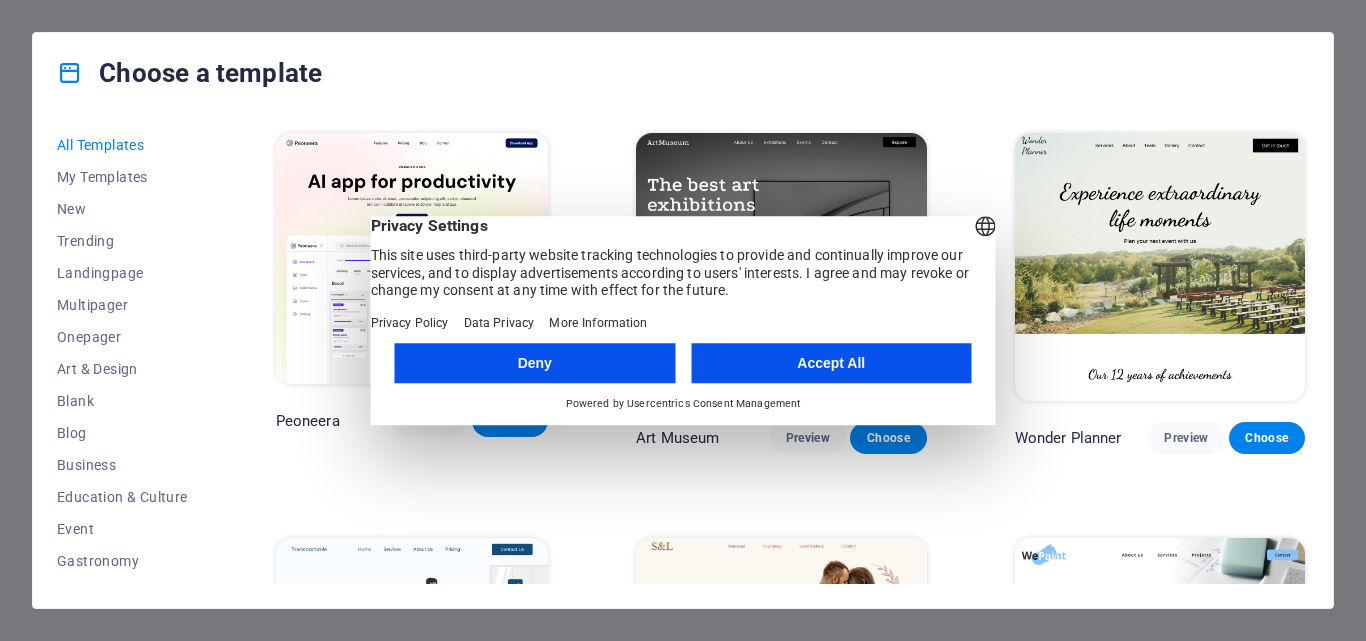 scroll, scrollTop: 0, scrollLeft: 0, axis: both 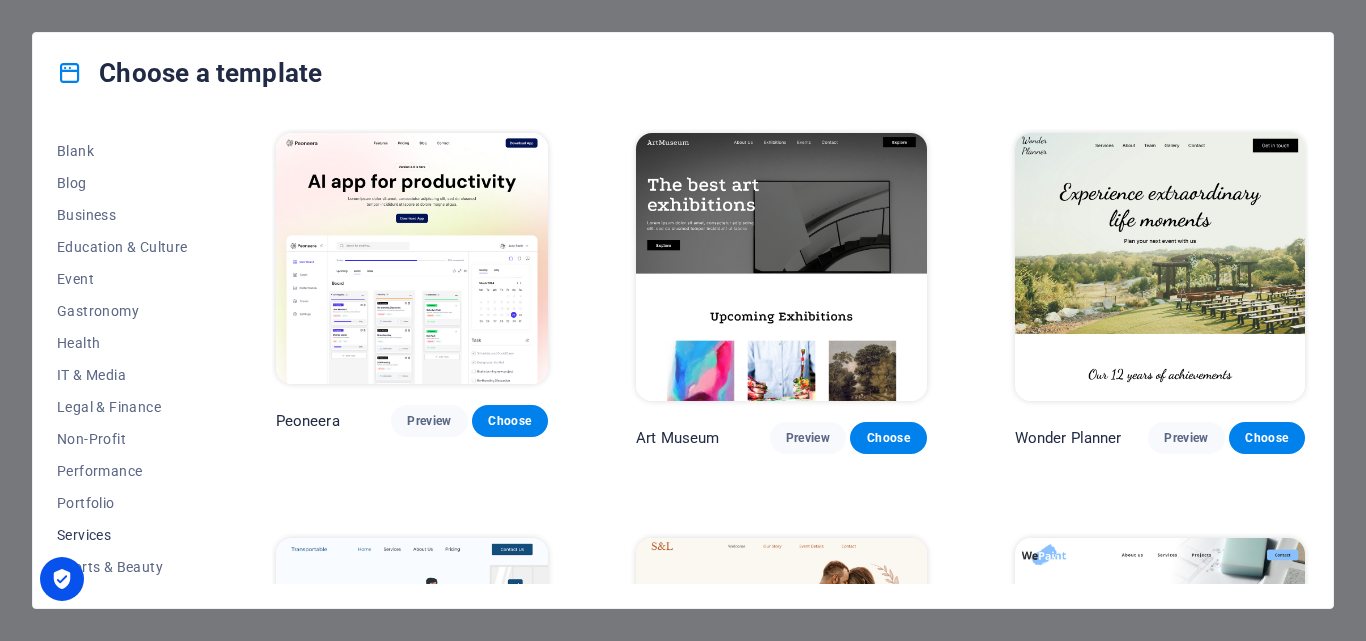 click on "Services" at bounding box center (122, 535) 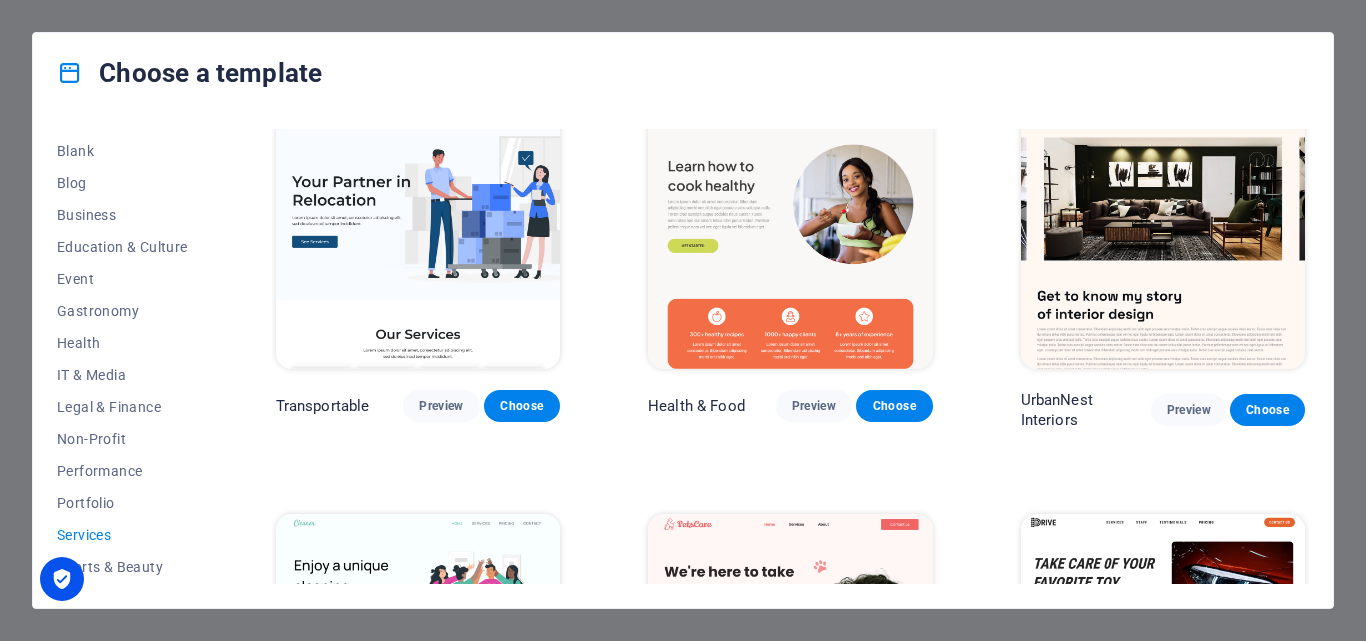scroll, scrollTop: 0, scrollLeft: 0, axis: both 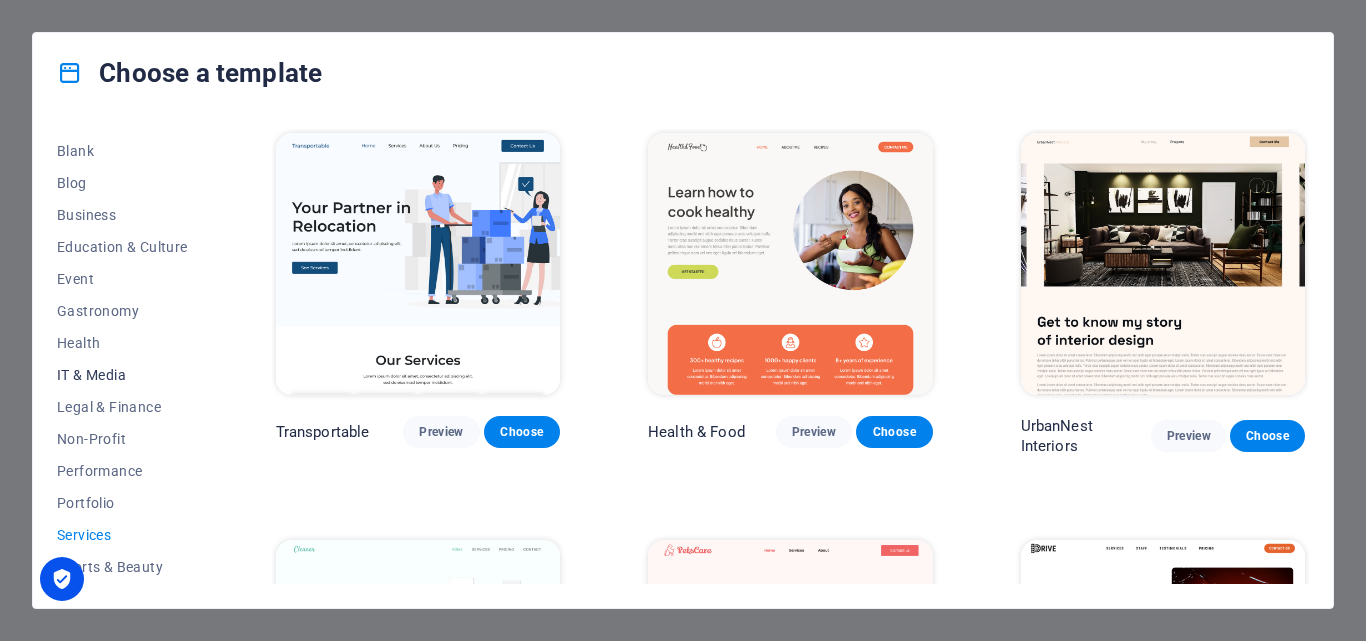 click on "IT & Media" at bounding box center (122, 375) 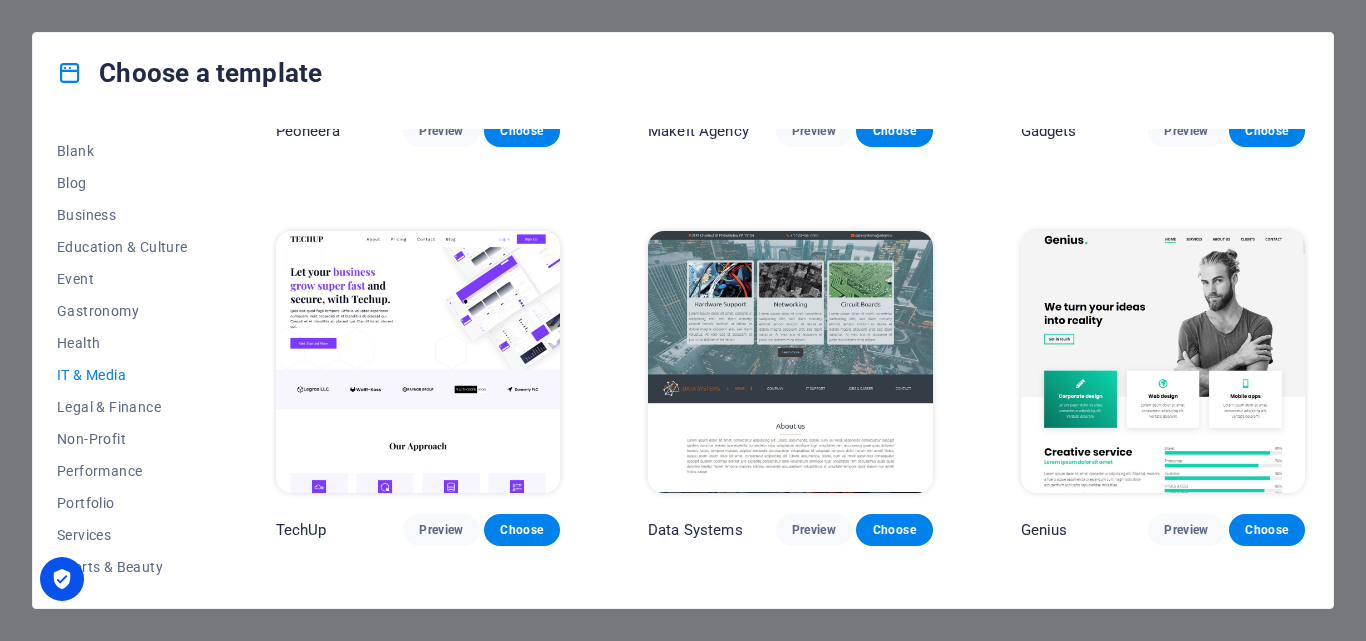 scroll, scrollTop: 315, scrollLeft: 0, axis: vertical 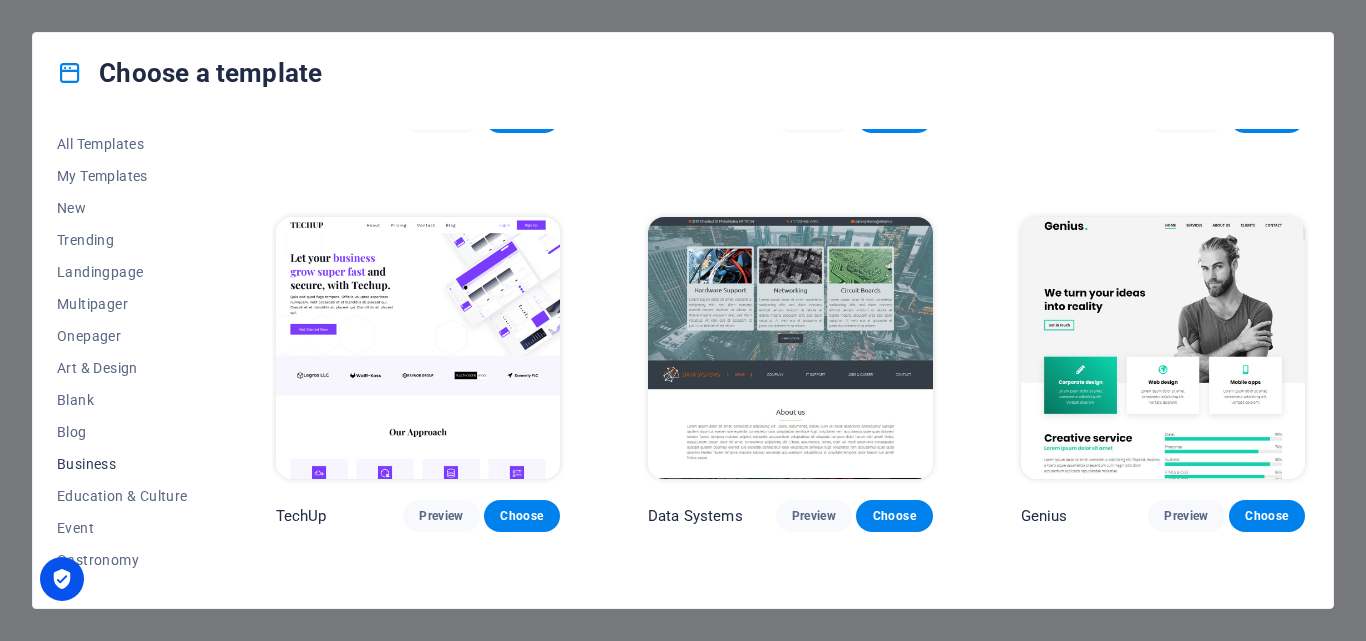 click on "Business" at bounding box center [122, 464] 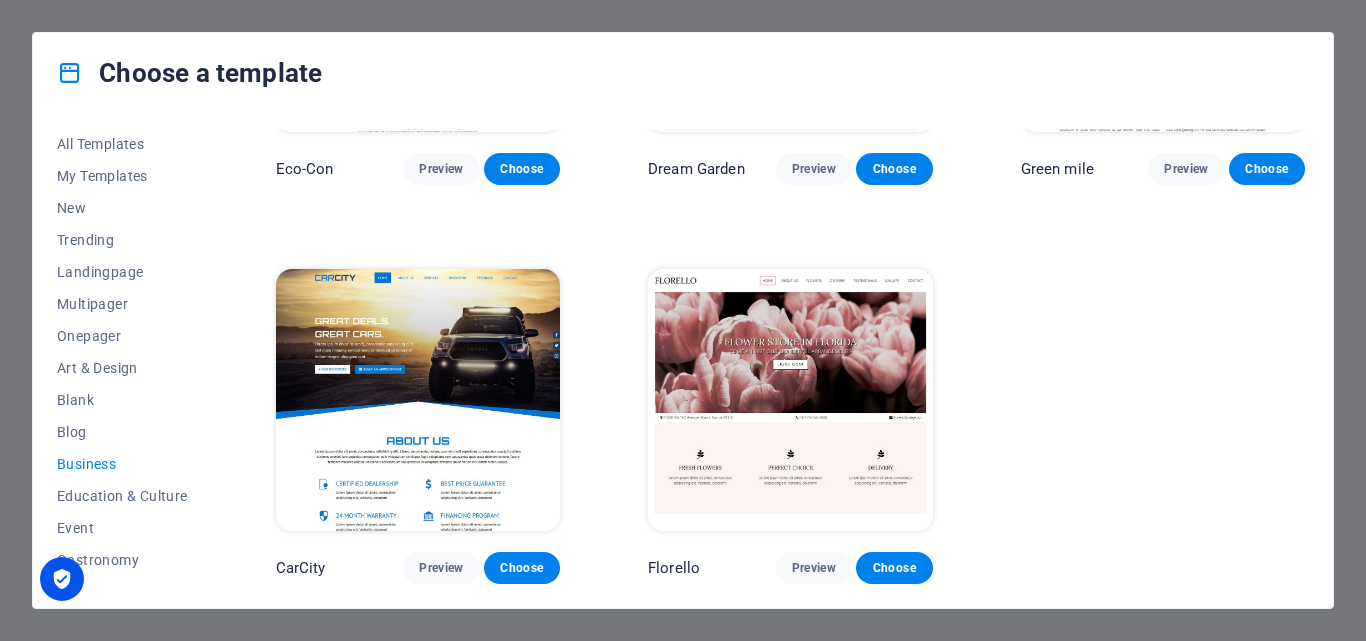 scroll, scrollTop: 13, scrollLeft: 0, axis: vertical 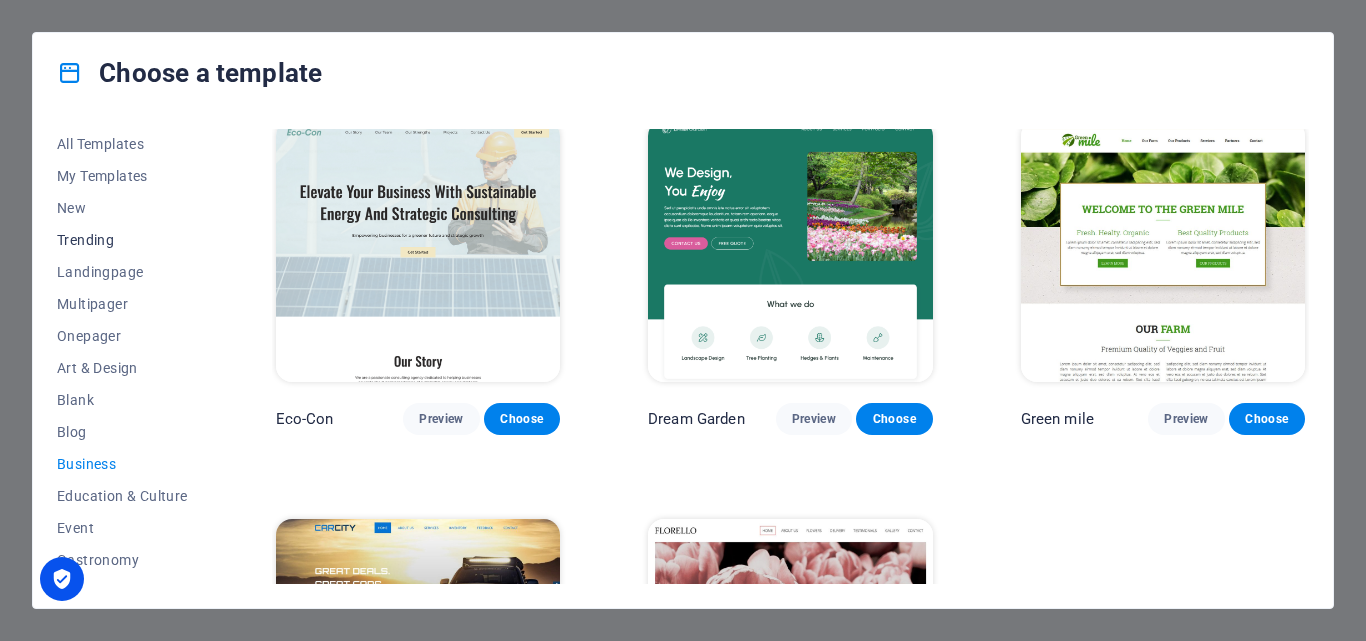 click on "Trending" at bounding box center (122, 240) 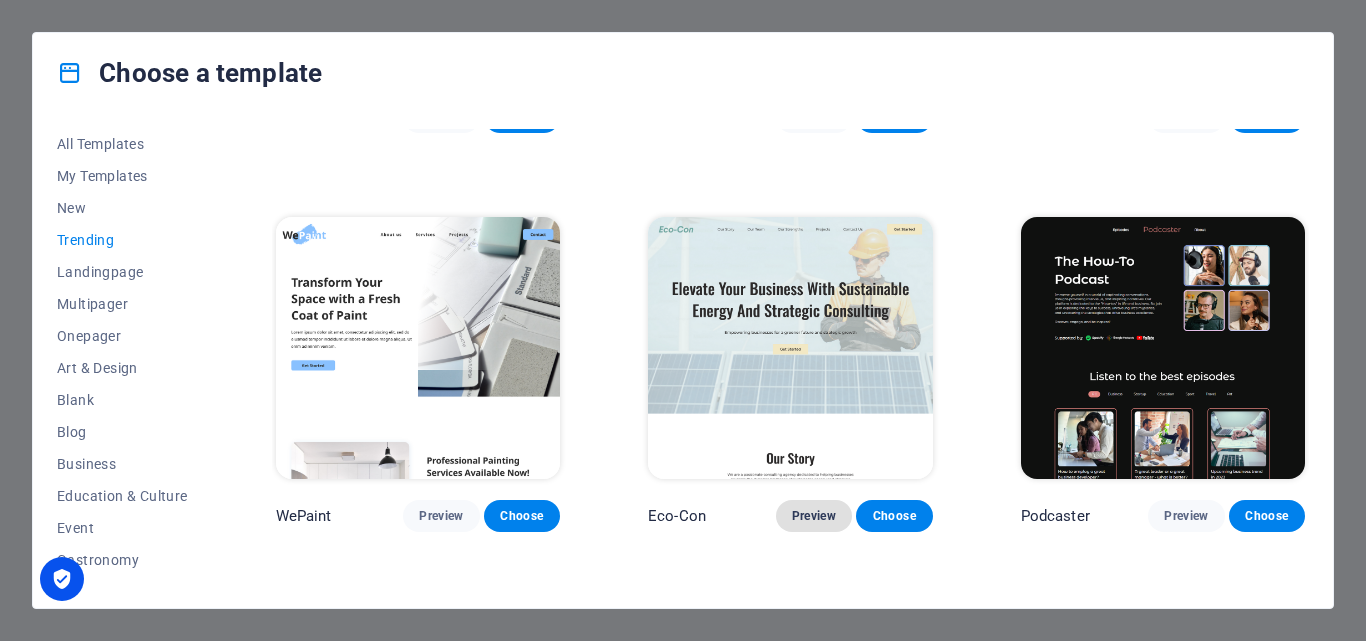 click on "Preview" at bounding box center [814, 516] 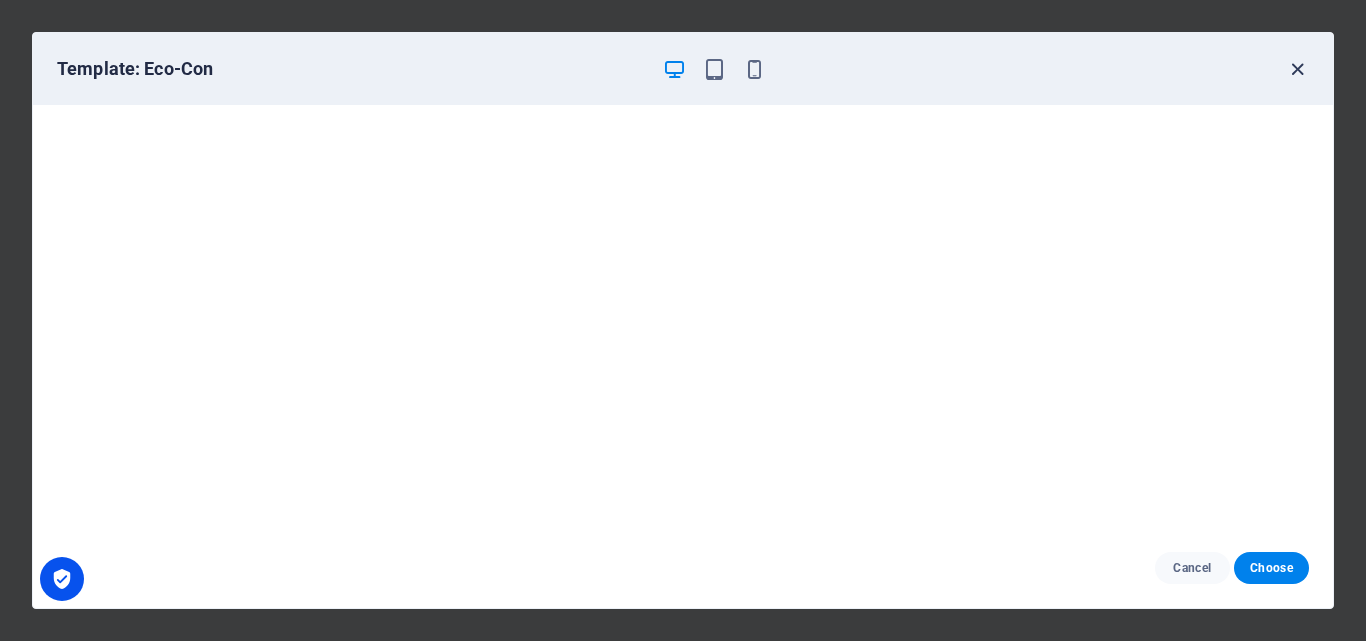 click at bounding box center [1297, 69] 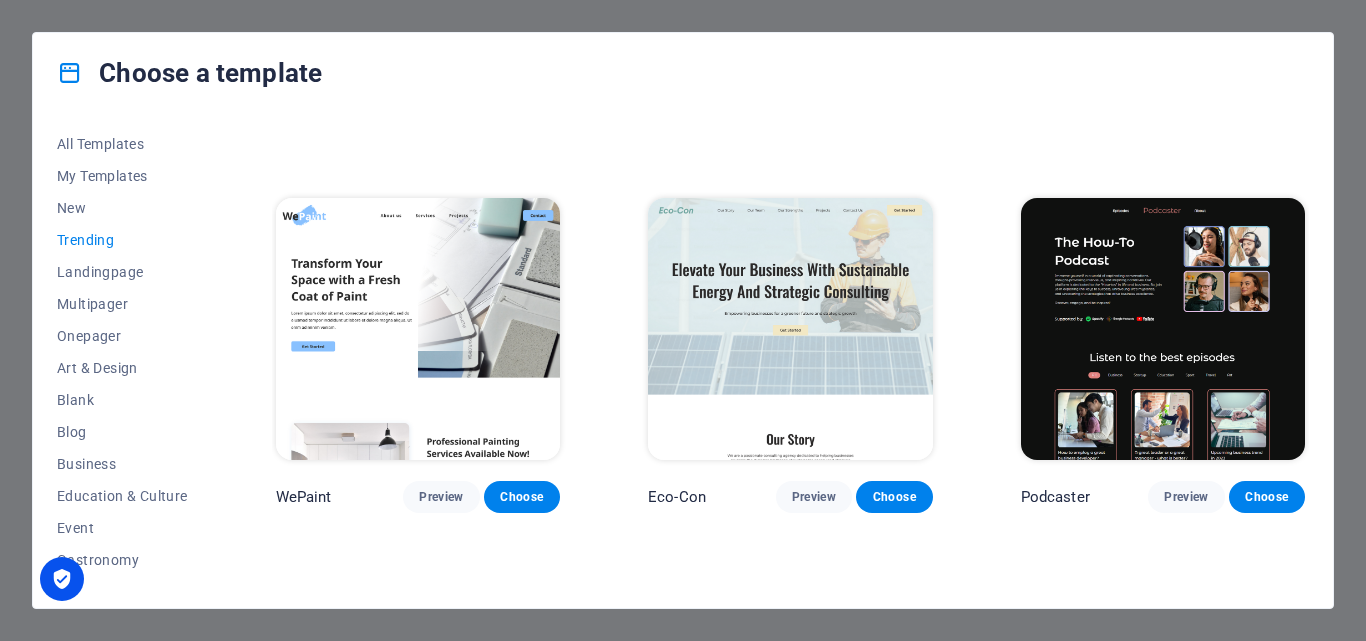 scroll, scrollTop: 0, scrollLeft: 0, axis: both 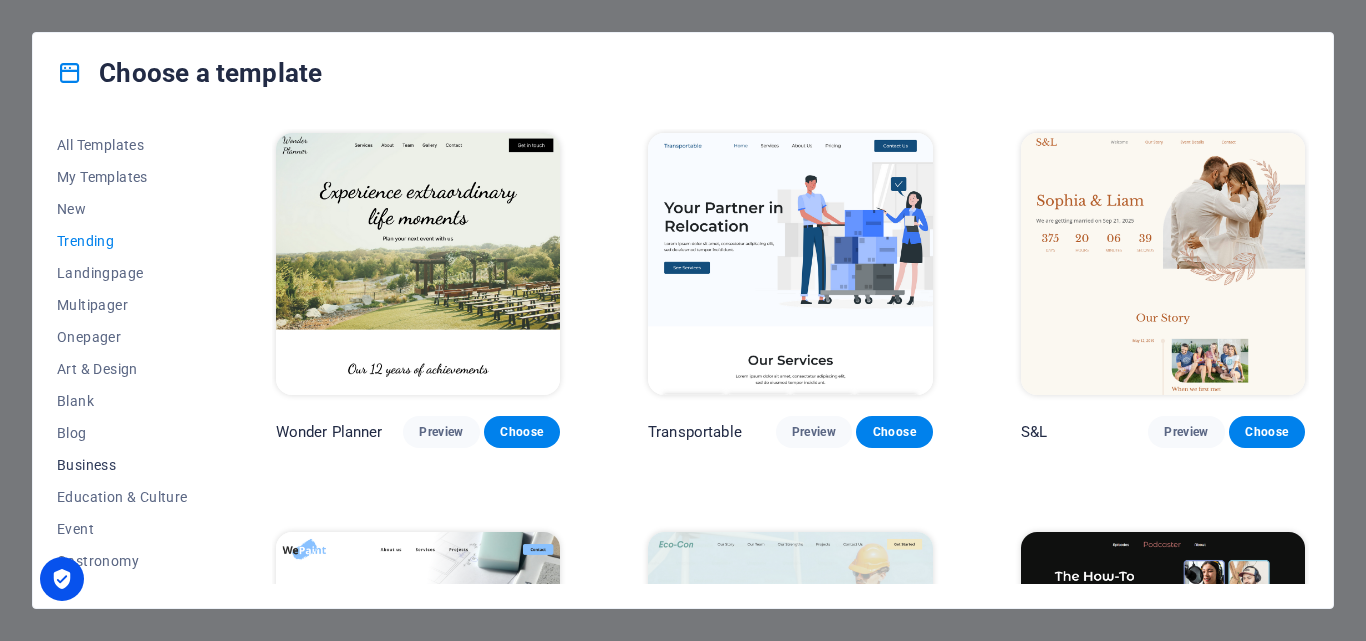 click on "Business" at bounding box center [122, 465] 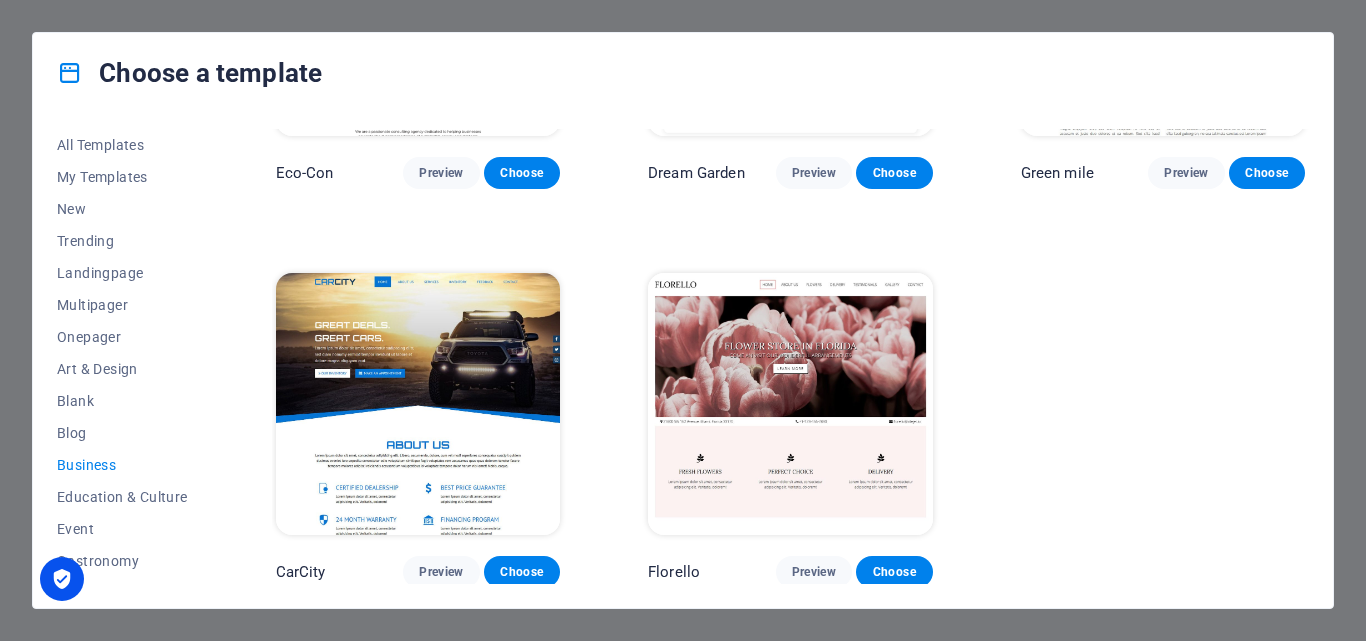 scroll, scrollTop: 0, scrollLeft: 0, axis: both 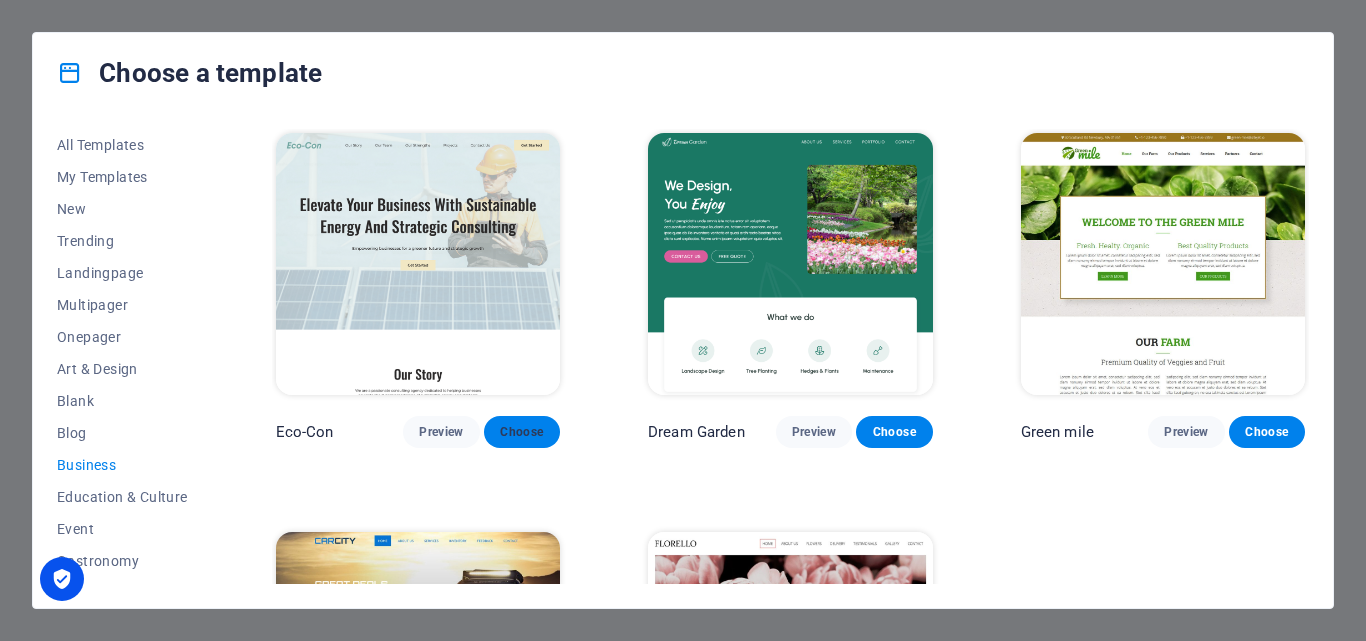click on "Choose" at bounding box center [522, 432] 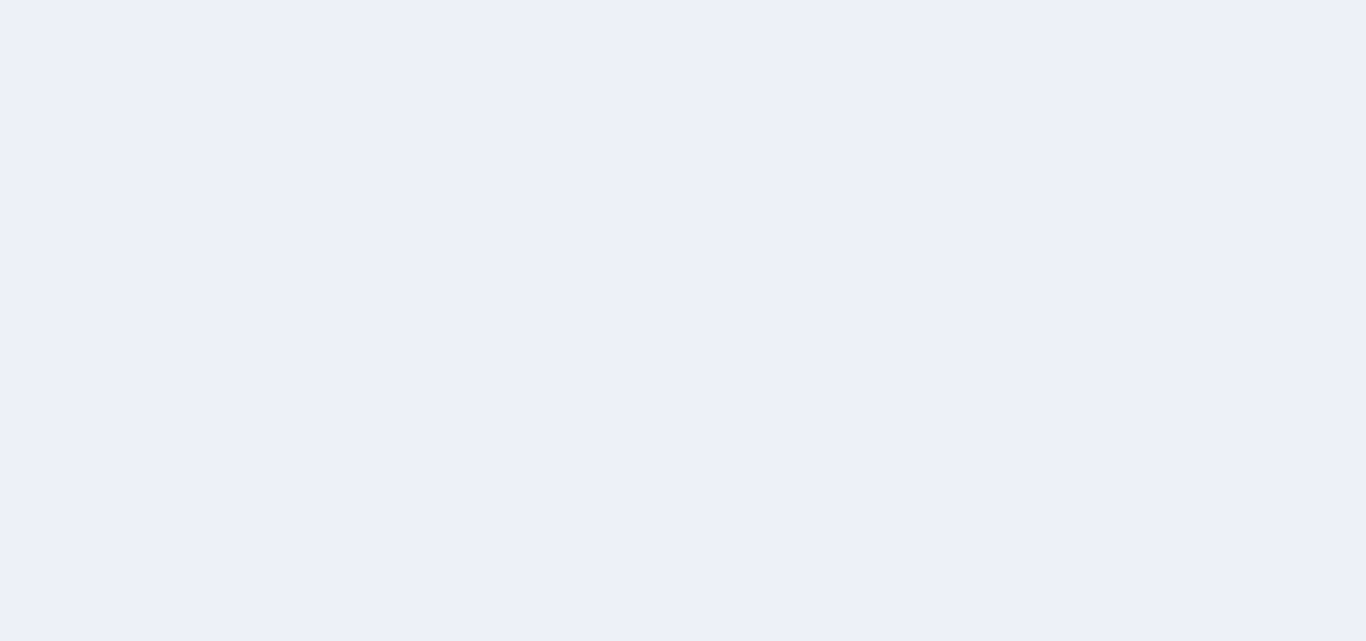 scroll, scrollTop: 0, scrollLeft: 0, axis: both 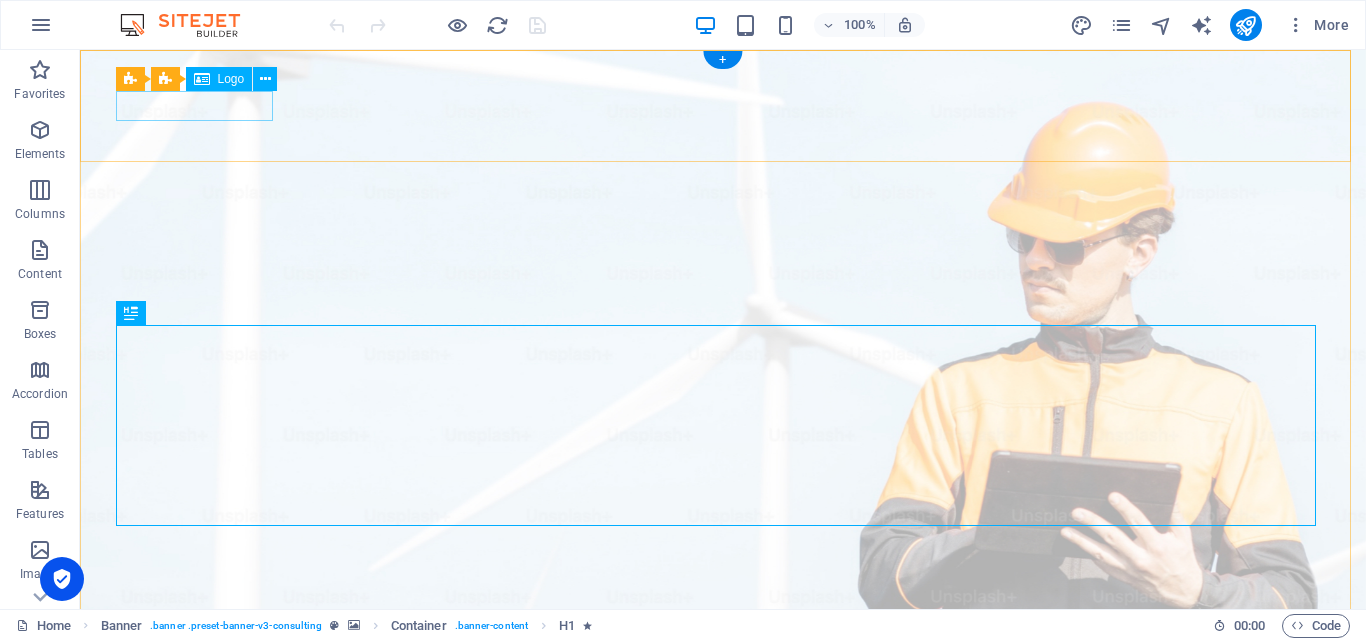 click at bounding box center (723, 997) 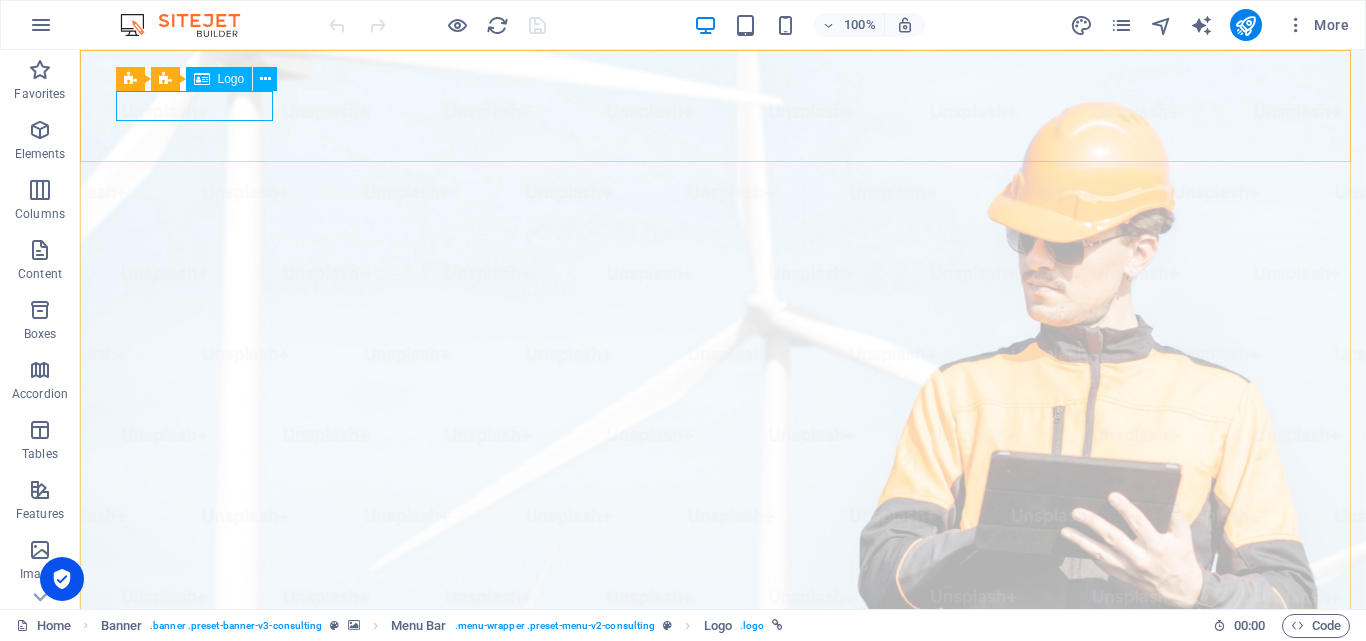 click on "Logo" at bounding box center (231, 79) 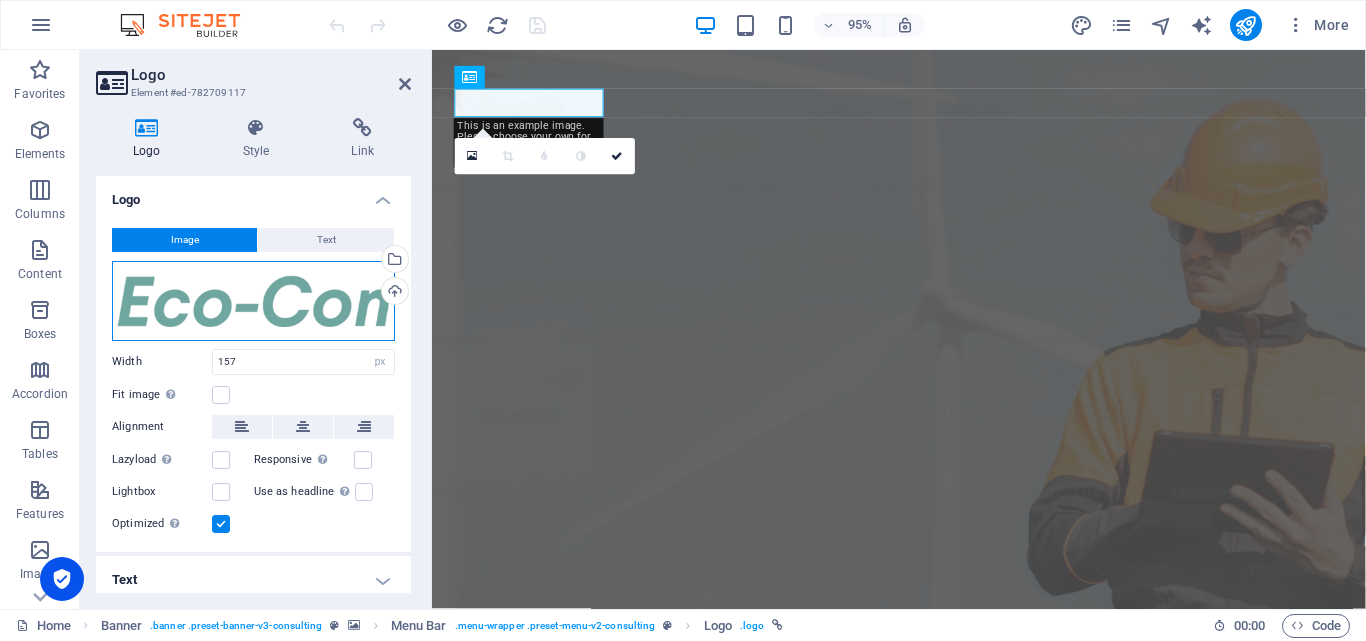 click on "Drag files here, click to choose files or select files from Files or our free stock photos & videos" at bounding box center (253, 301) 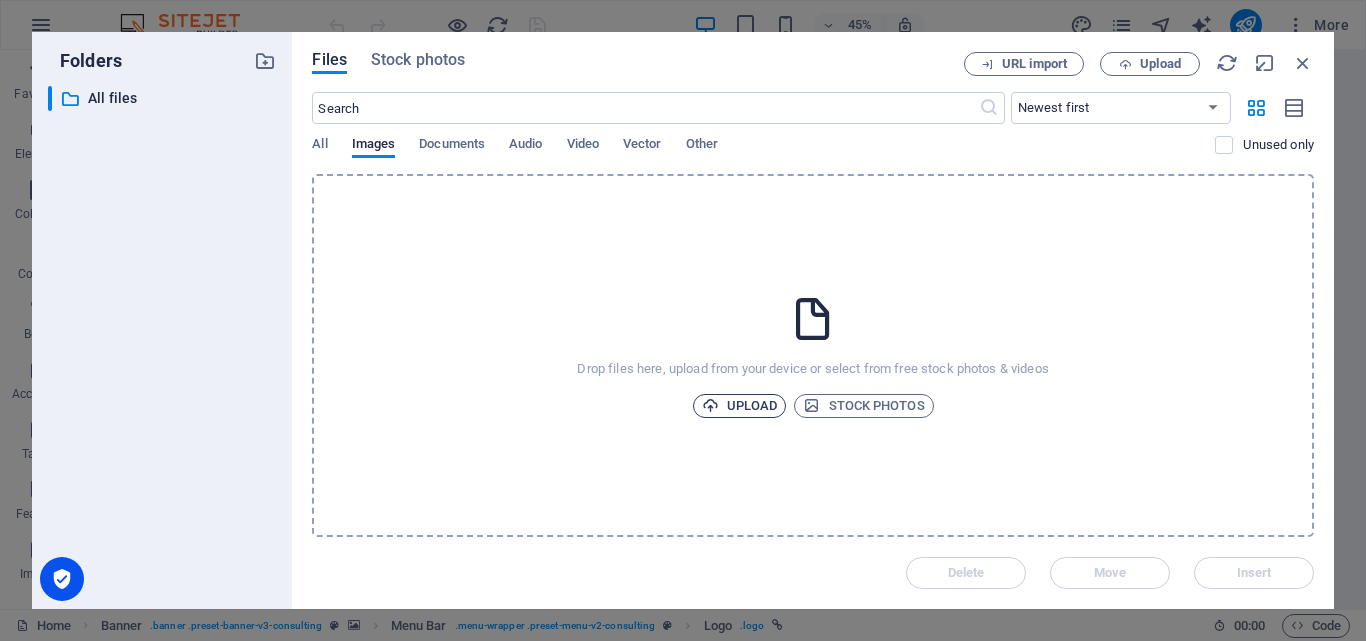 click on "Upload" at bounding box center (740, 406) 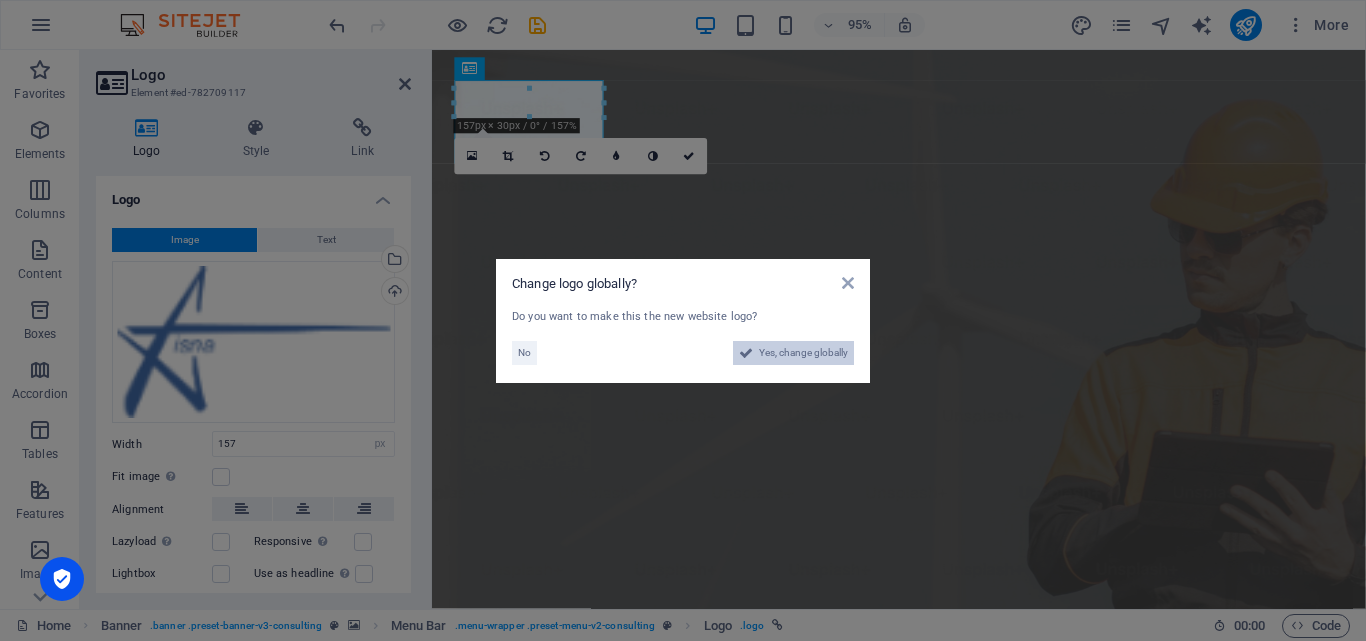 click on "Yes, change globally" at bounding box center (803, 353) 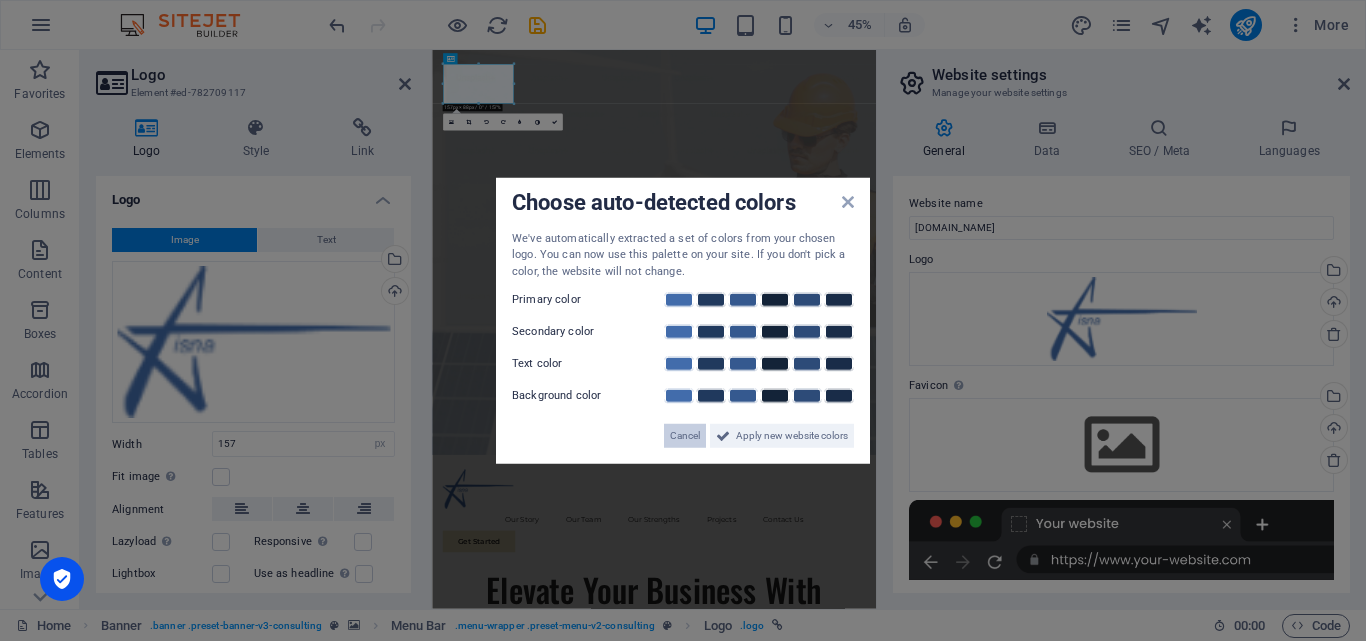 click on "Cancel" at bounding box center [685, 436] 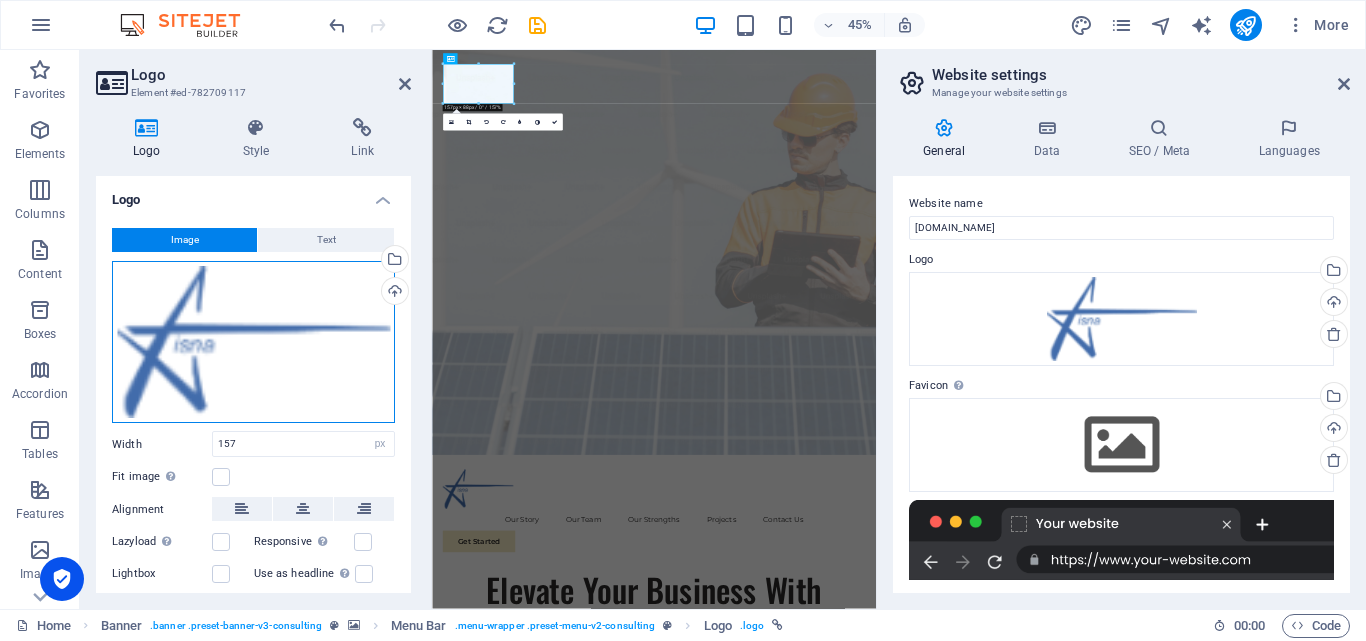 click on "Drag files here, click to choose files or select files from Files or our free stock photos & videos" at bounding box center (253, 342) 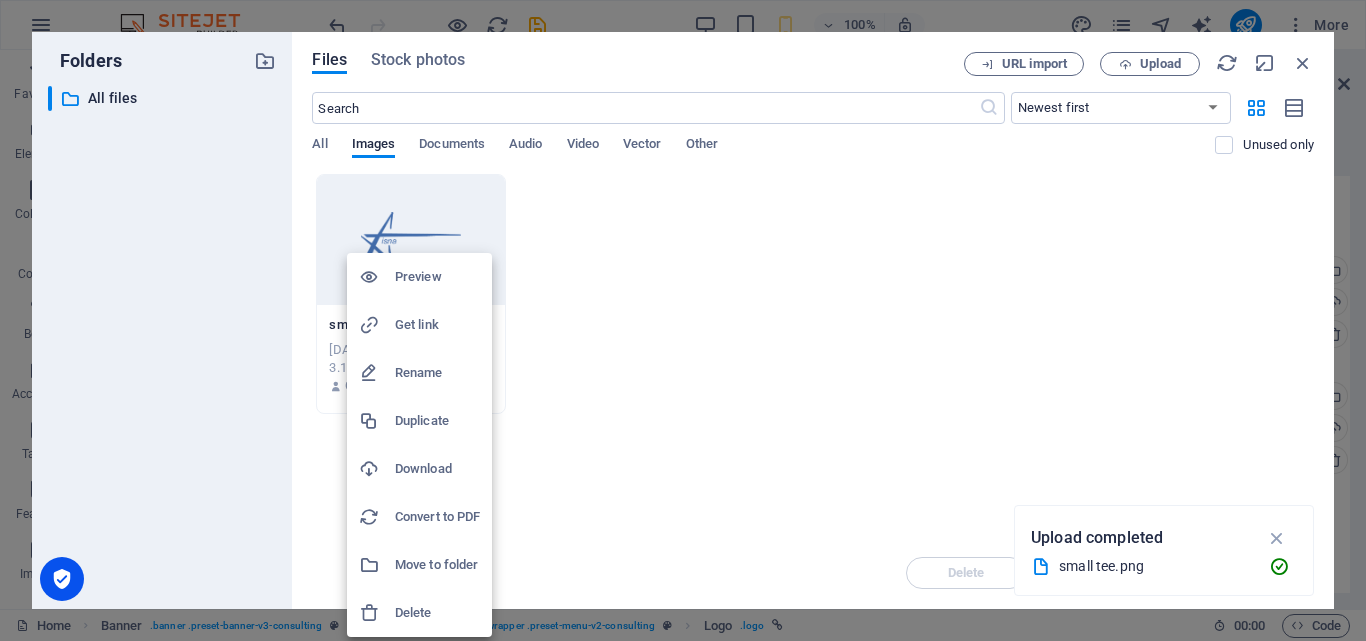 click on "Delete" at bounding box center [437, 613] 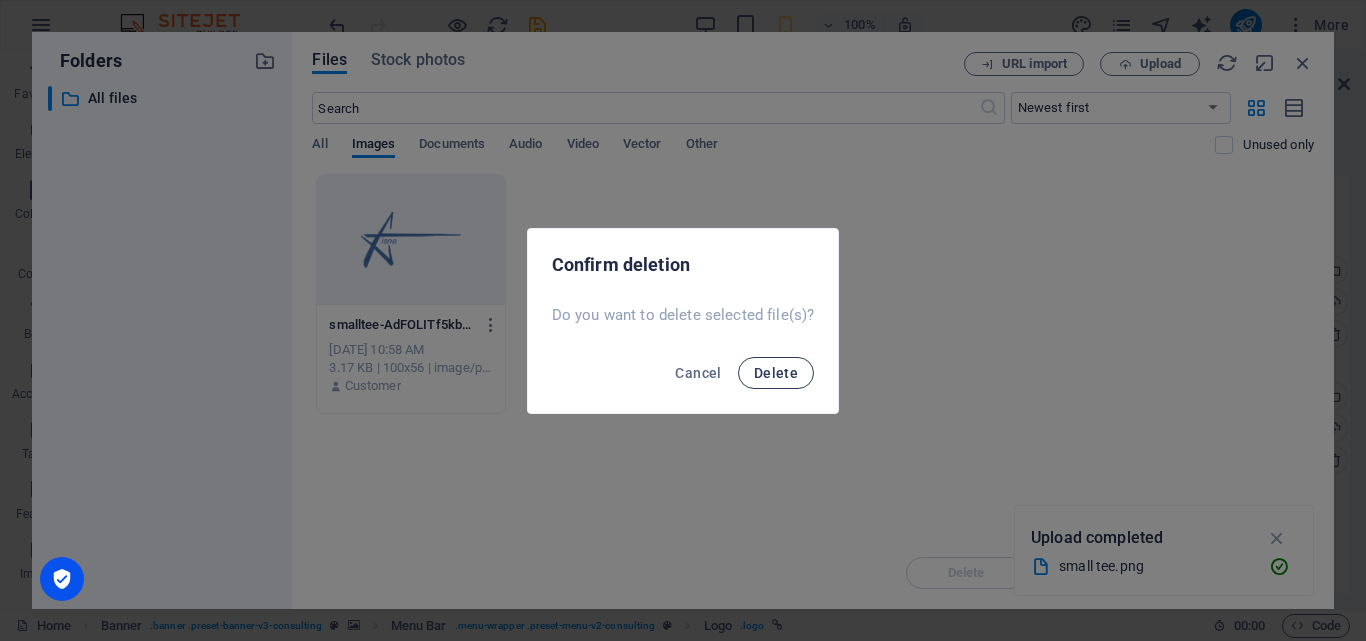 click on "Delete" at bounding box center [776, 373] 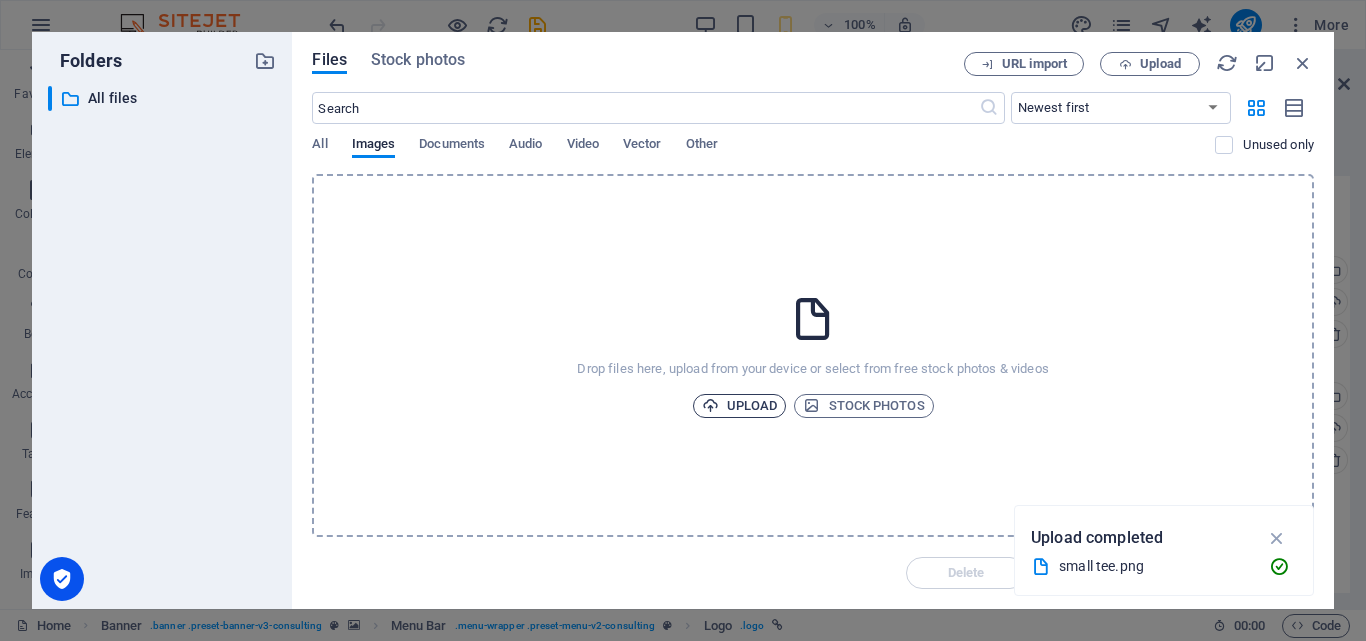 click on "Upload" at bounding box center [740, 406] 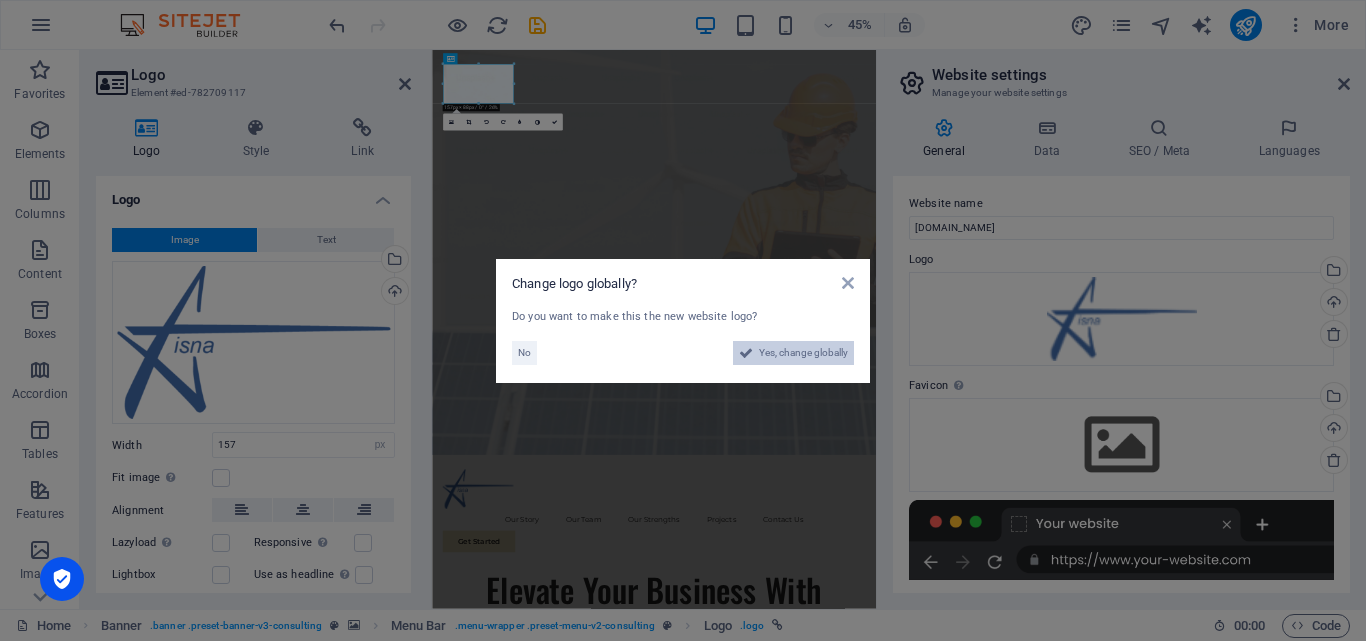 click on "Yes, change globally" at bounding box center [803, 353] 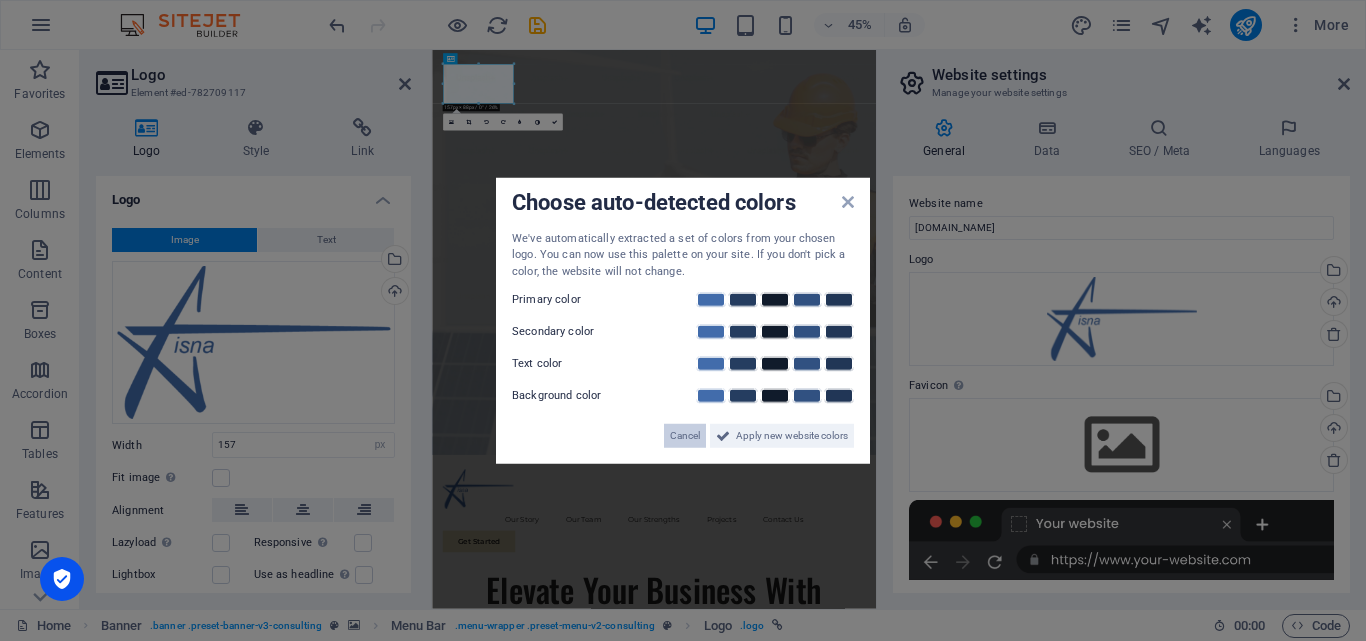 click on "Cancel" at bounding box center [685, 436] 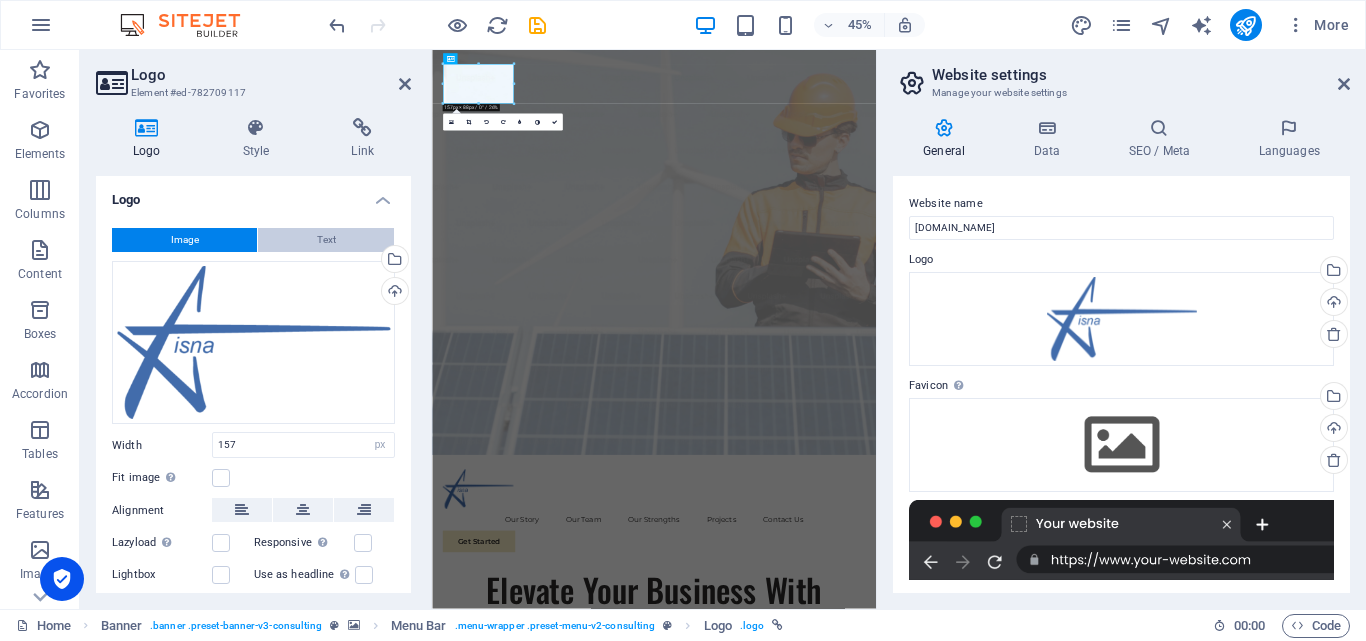 click on "Text" at bounding box center (326, 240) 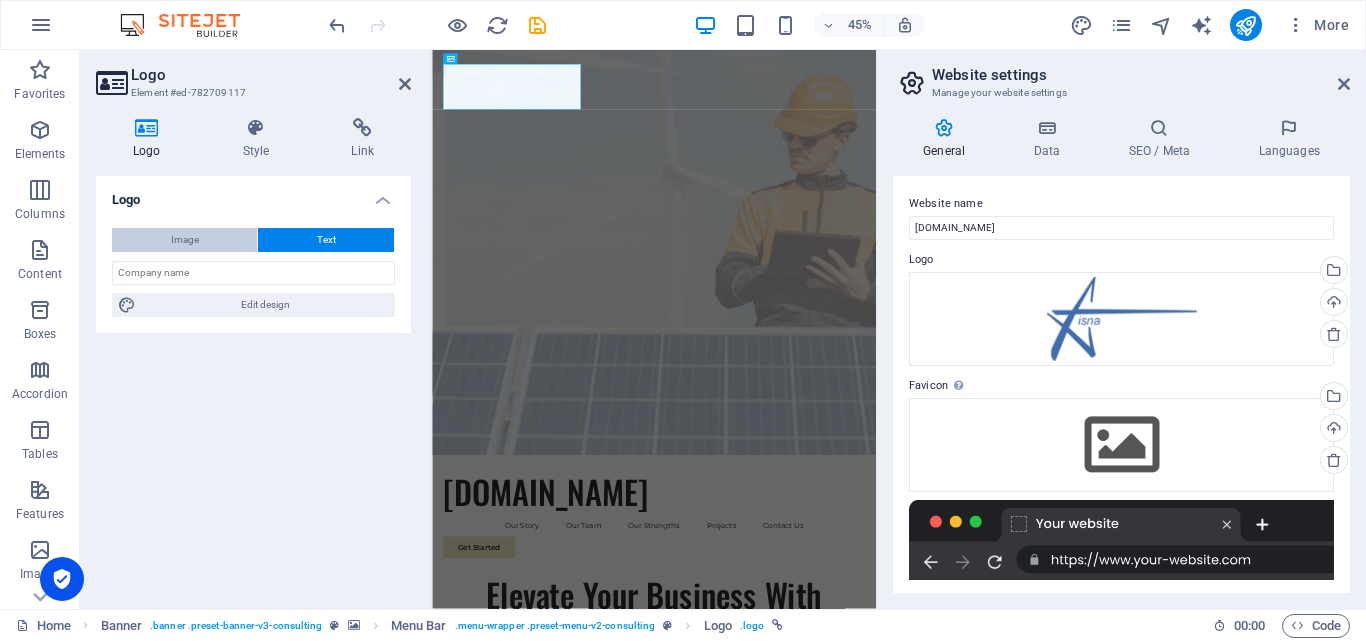 click on "Image" at bounding box center (185, 240) 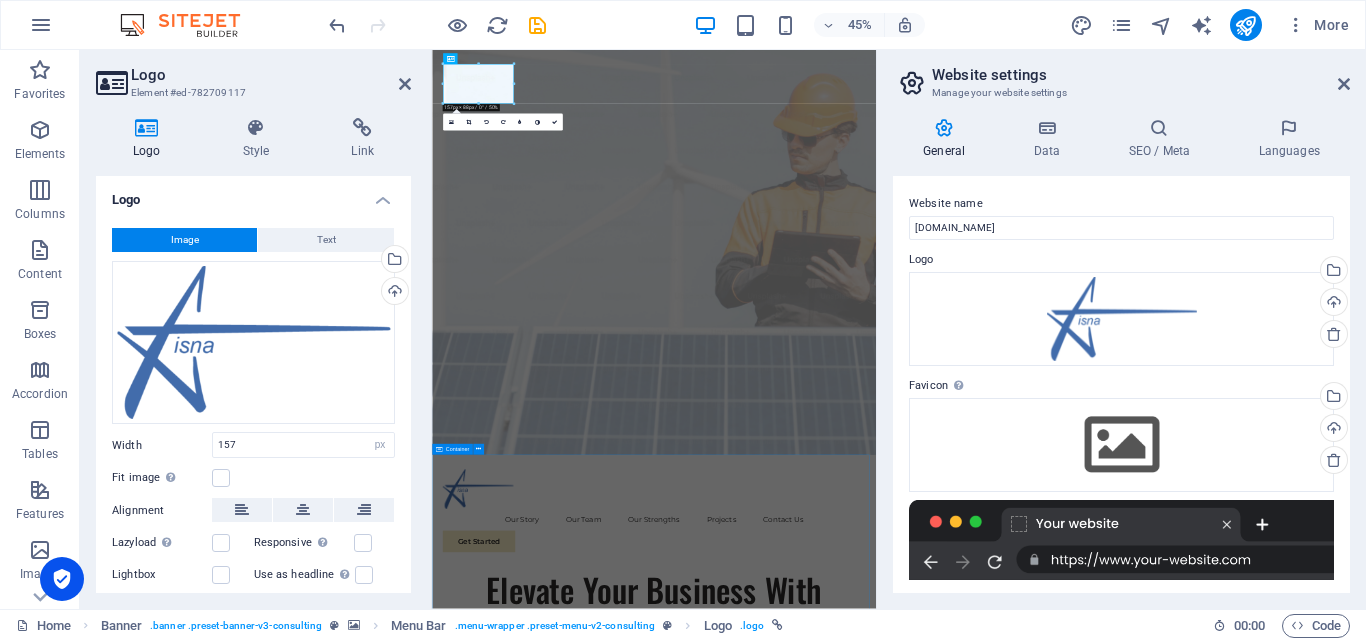 click on "Our Story We are a passionate consulting agency dedicated to helping businesses navigate the dynamic landscape of sustainable energy and strategic growth. Our core mission is to empower organizations to thrive while making a positive impact on the environment. Sustainable Success Partner At Eco-Con, we understand that success is not just about profitability; it's also about sustainability and responsible business practices. With a proven track record of guiding businesses towards greater profitability and environmental responsibility, we have become a trusted partner in the industry. Expertise For Results At Eco-Con, we understand that success is not just about profitability; it's also about sustainability and responsible business practices. With a proven track record of guiding businesses towards greater profitability and environmental responsibility, we have become a trusted partner in the industry." at bounding box center [925, 2606] 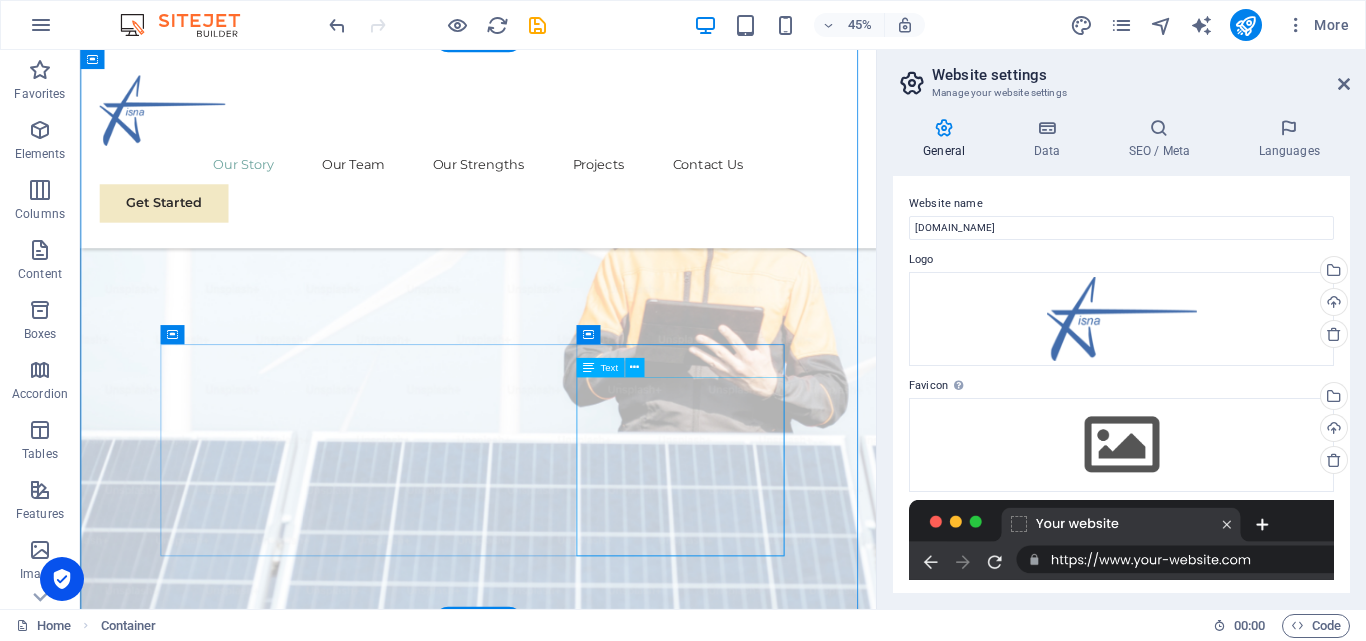 scroll, scrollTop: 914, scrollLeft: 0, axis: vertical 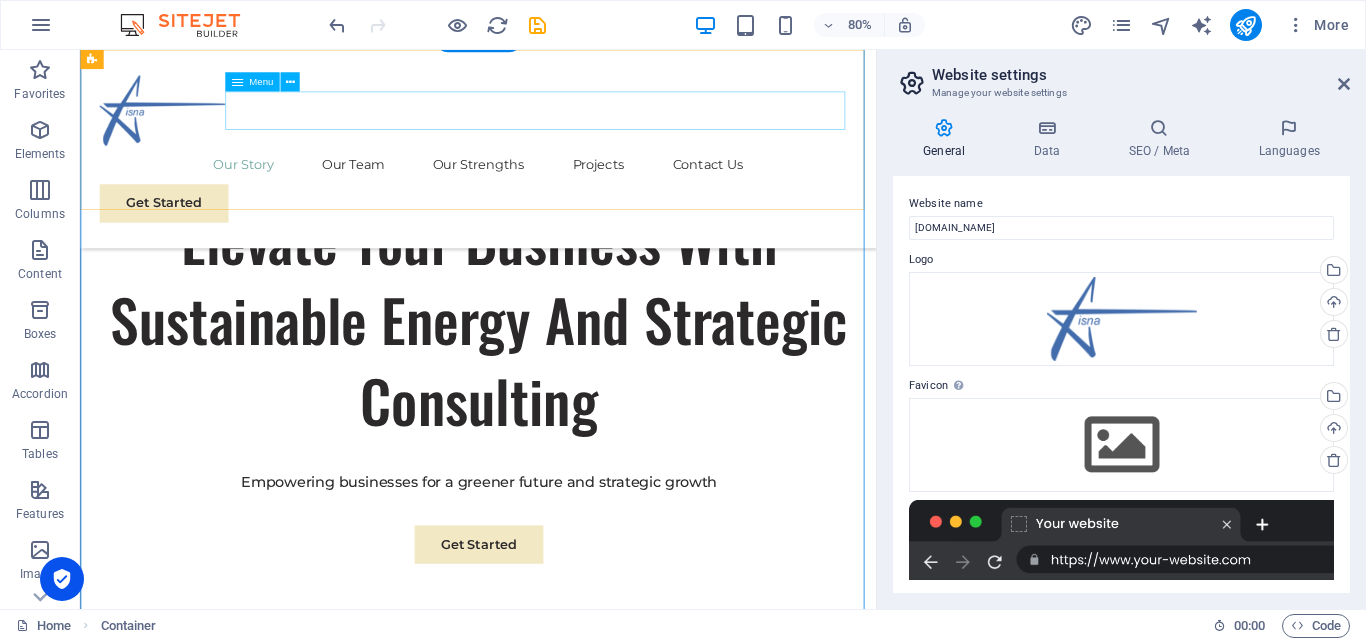 click on "Our Story Our Team Our Strengths Projects Contact Us" at bounding box center [577, 194] 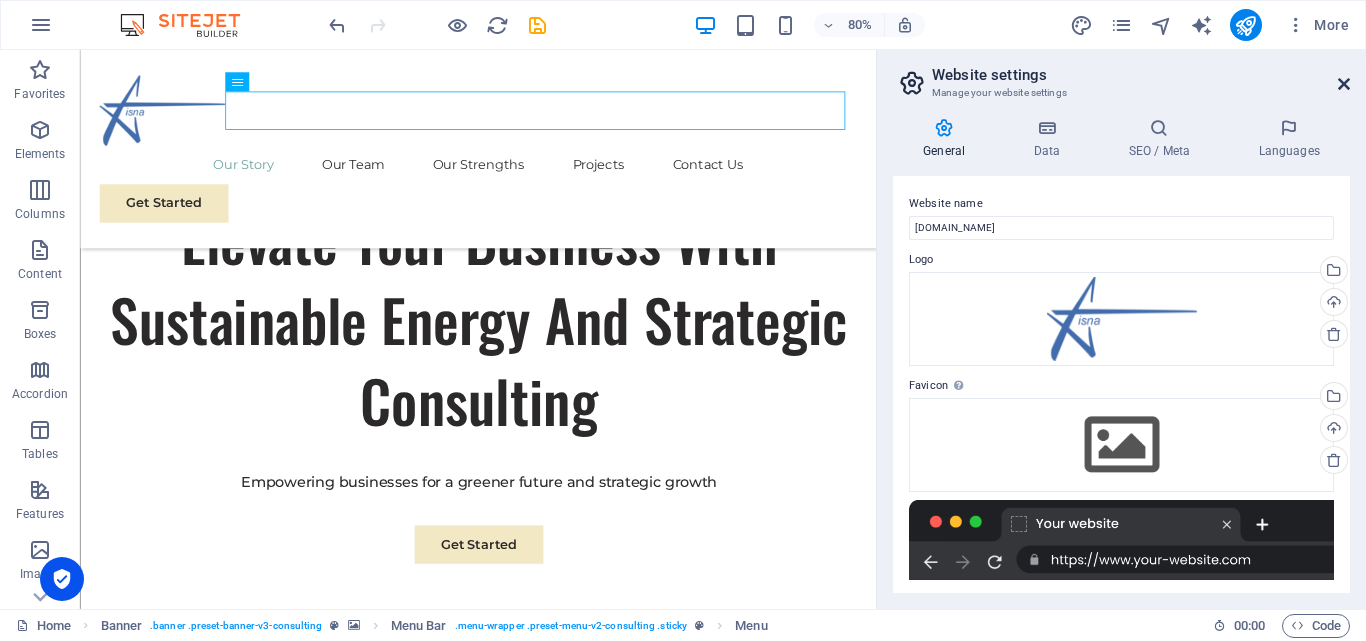 click at bounding box center (1344, 84) 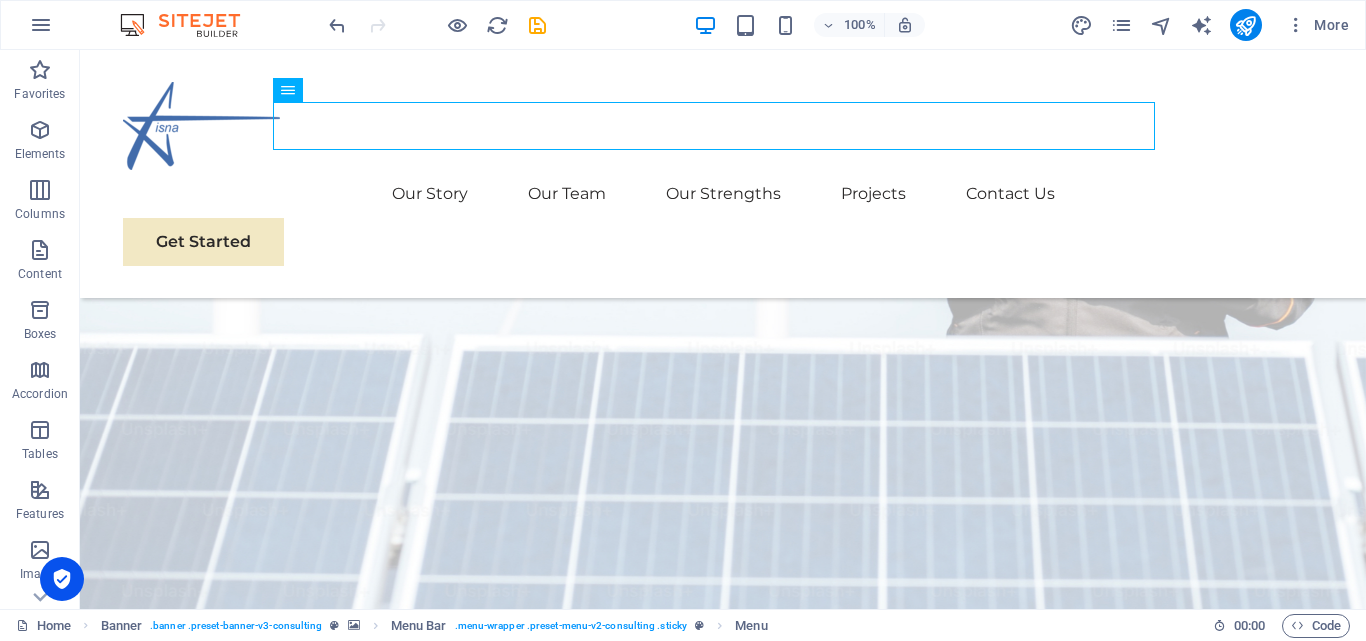 scroll, scrollTop: 0, scrollLeft: 0, axis: both 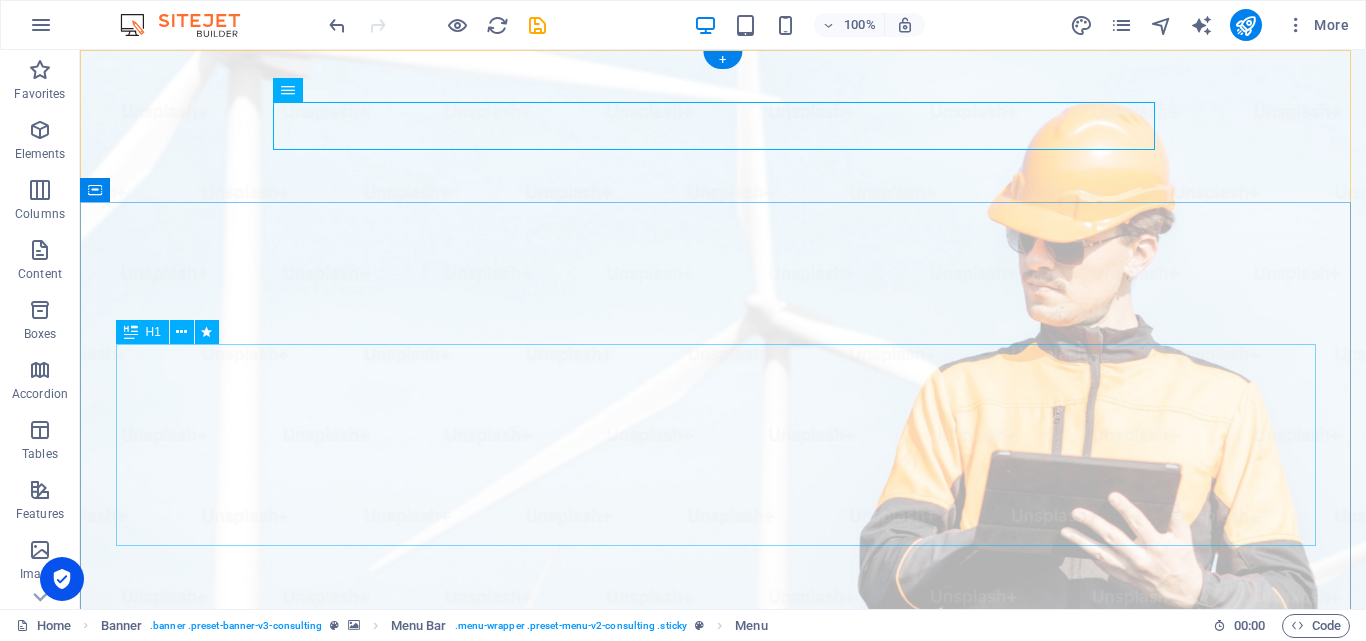 click on "Elevate Your Business With Sustainable Energy And Strategic Consulting" at bounding box center [723, 1299] 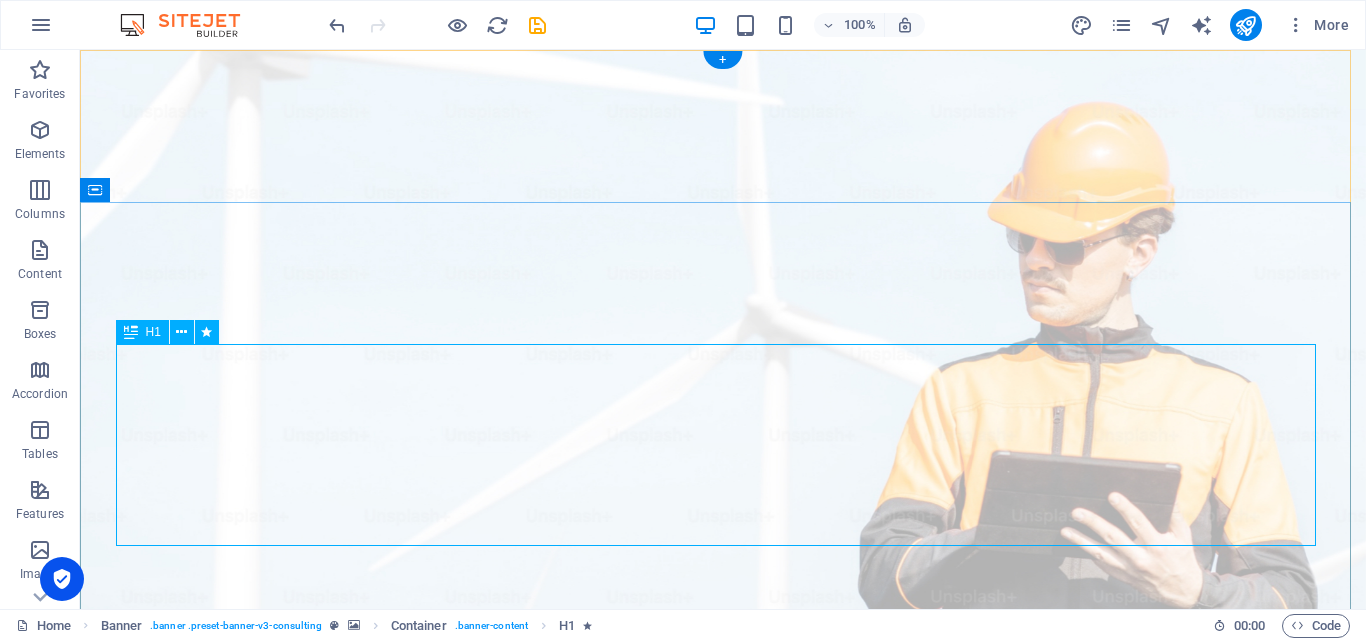 click on "Elevate Your Business With Sustainable Energy And Strategic Consulting" at bounding box center (723, 1299) 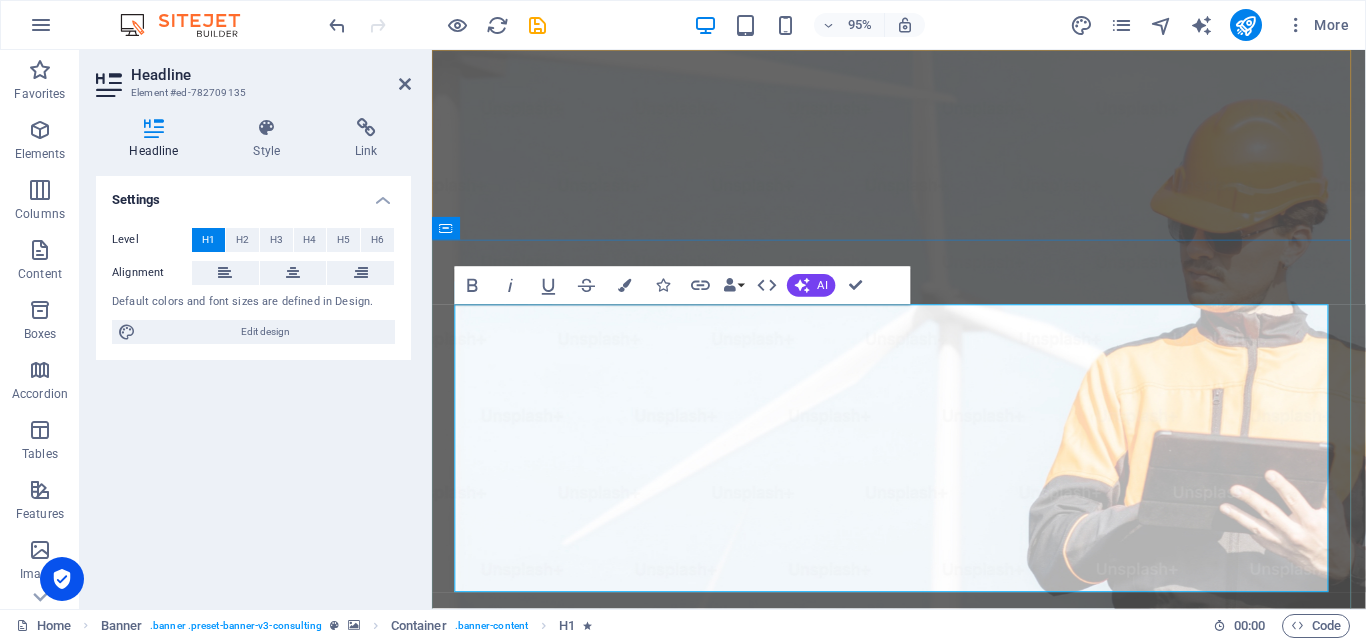 click on "Elevate Your Business With Sustainable Energy And Strategic Consulting" at bounding box center [923, 1349] 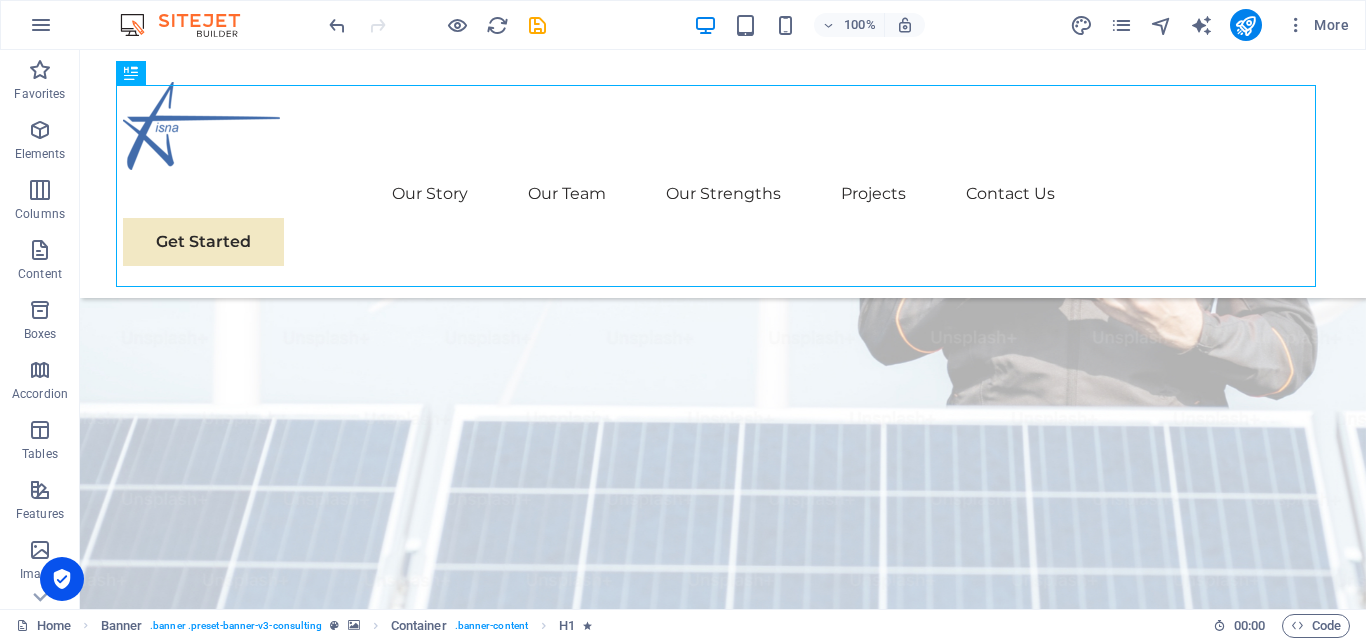 scroll, scrollTop: 282, scrollLeft: 0, axis: vertical 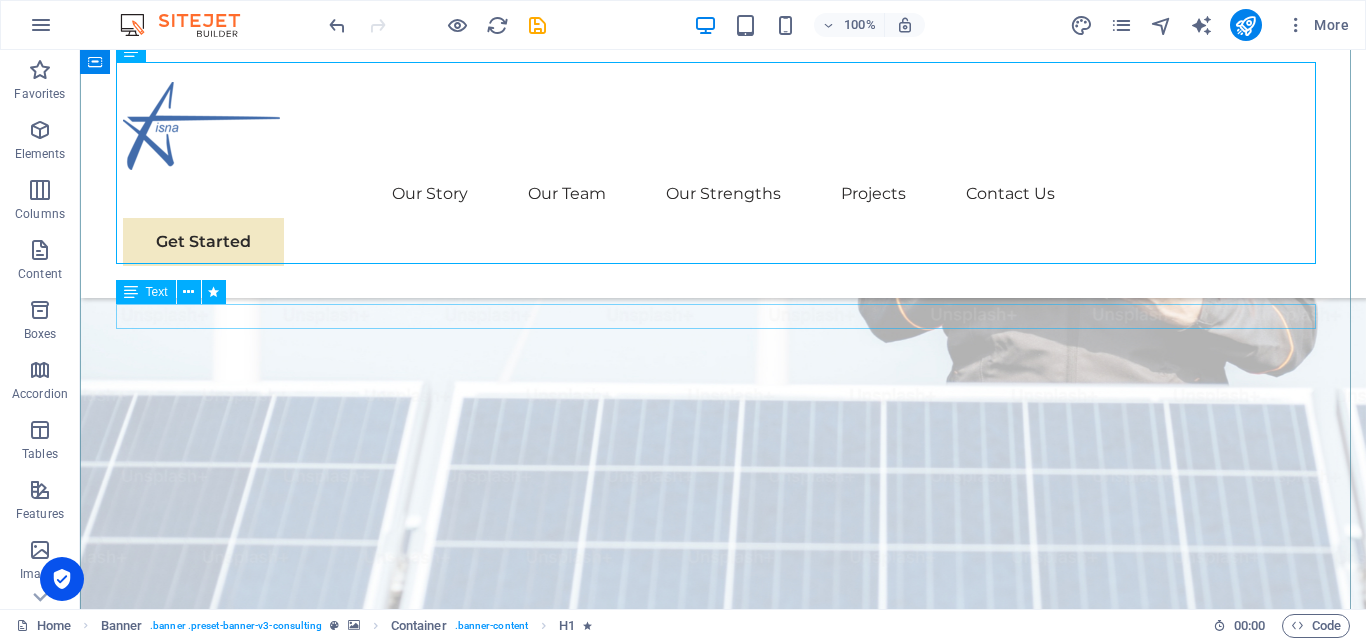 click on "Empowering businesses for a greener future and strategic growth" at bounding box center (723, 1074) 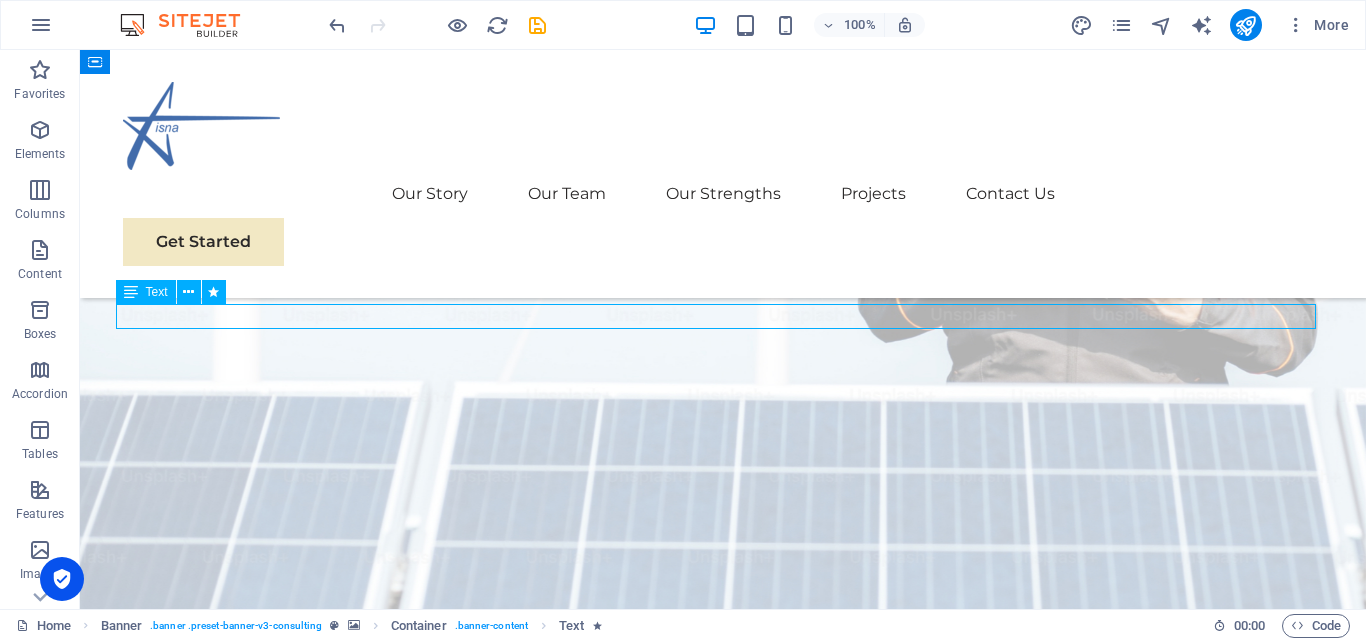 click on "Empowering businesses for a greener future and strategic growth" at bounding box center [723, 1074] 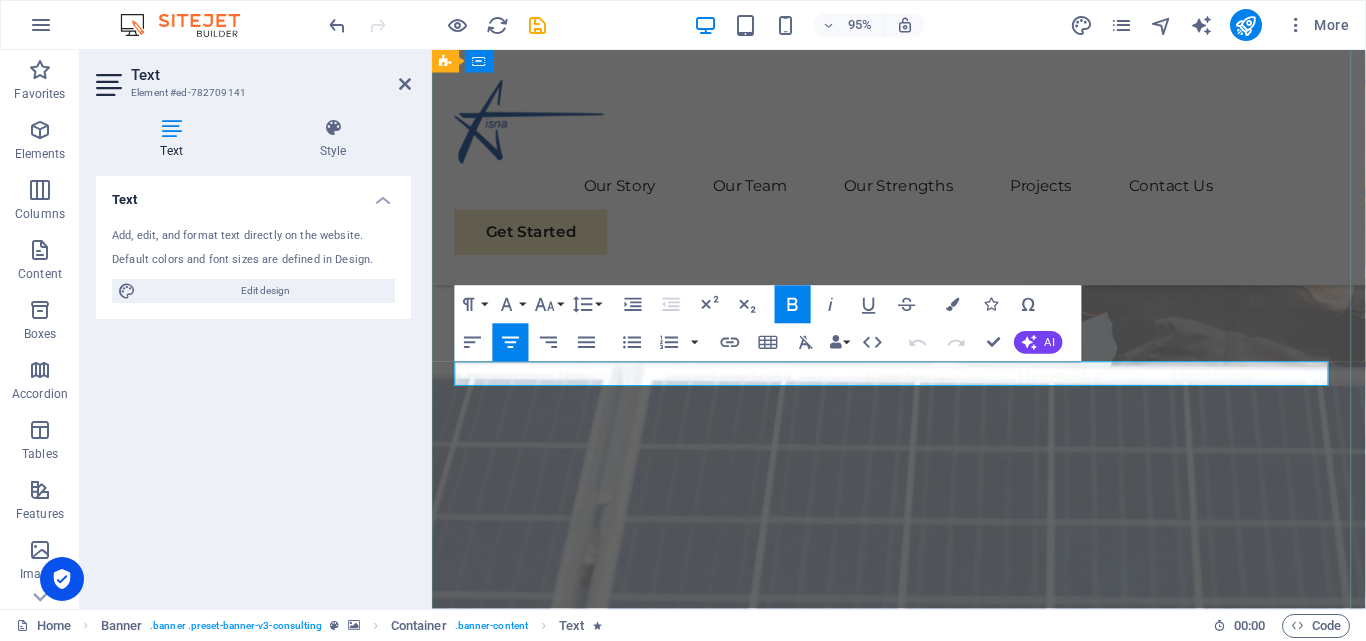 click on "Empowering businesses for a greener future and strategic growth" at bounding box center (923, 1222) 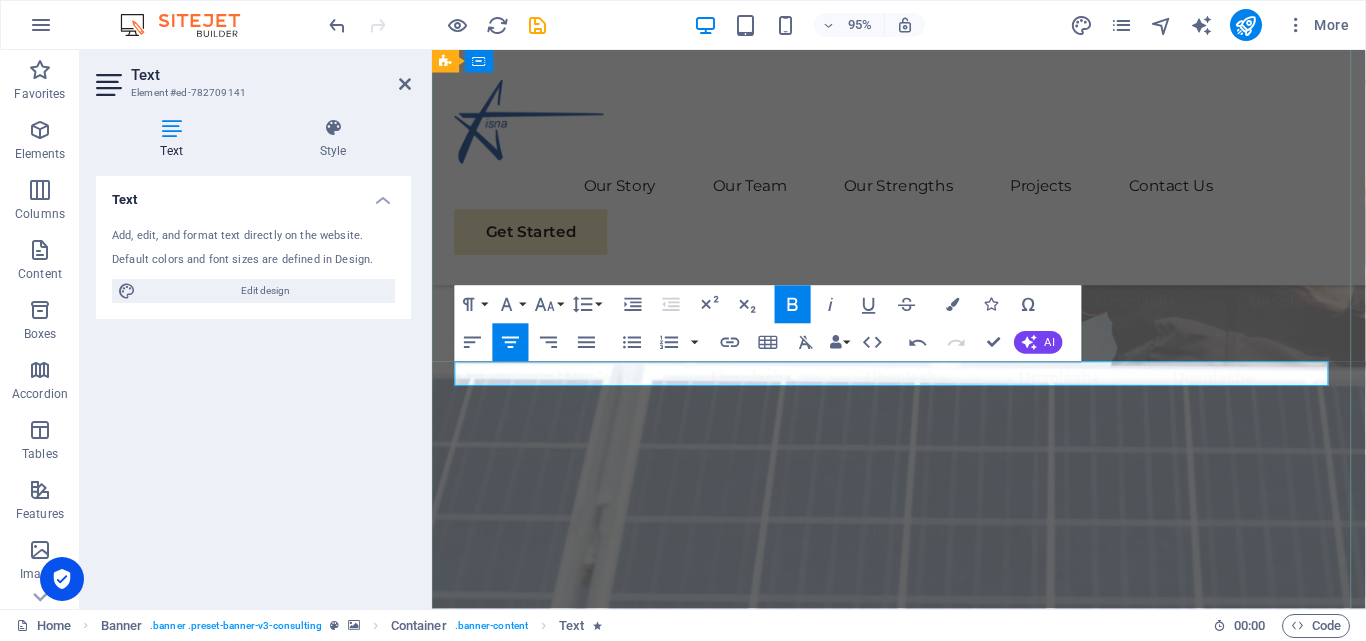 click on "Empowering for a greener future and strategic growth" at bounding box center [923, 1222] 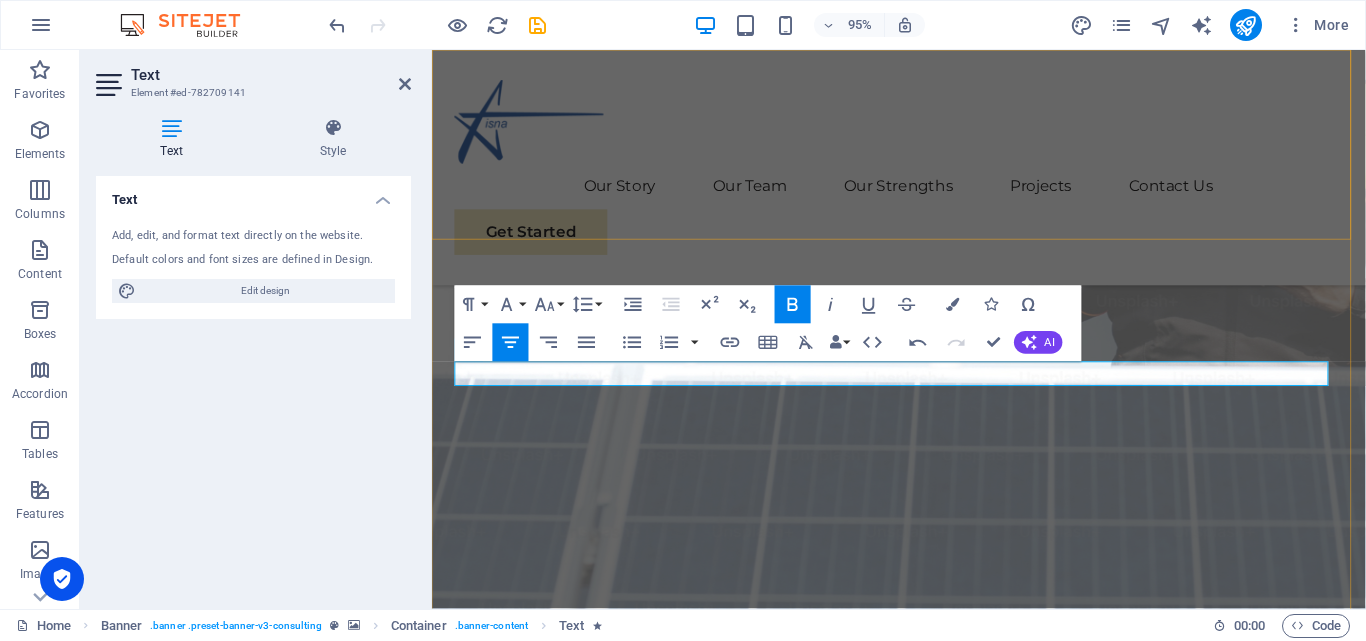 click on "Our Story Our Team Our Strengths Projects Contact Us Get Started" at bounding box center (923, 174) 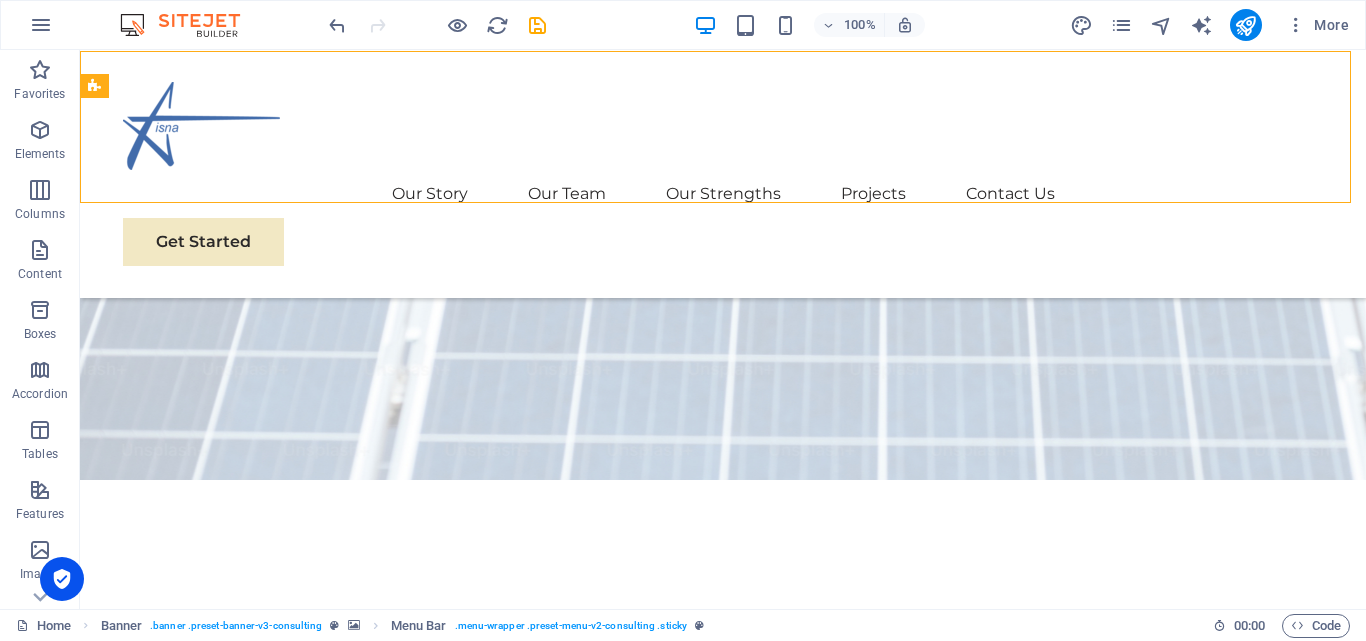 scroll, scrollTop: 282, scrollLeft: 0, axis: vertical 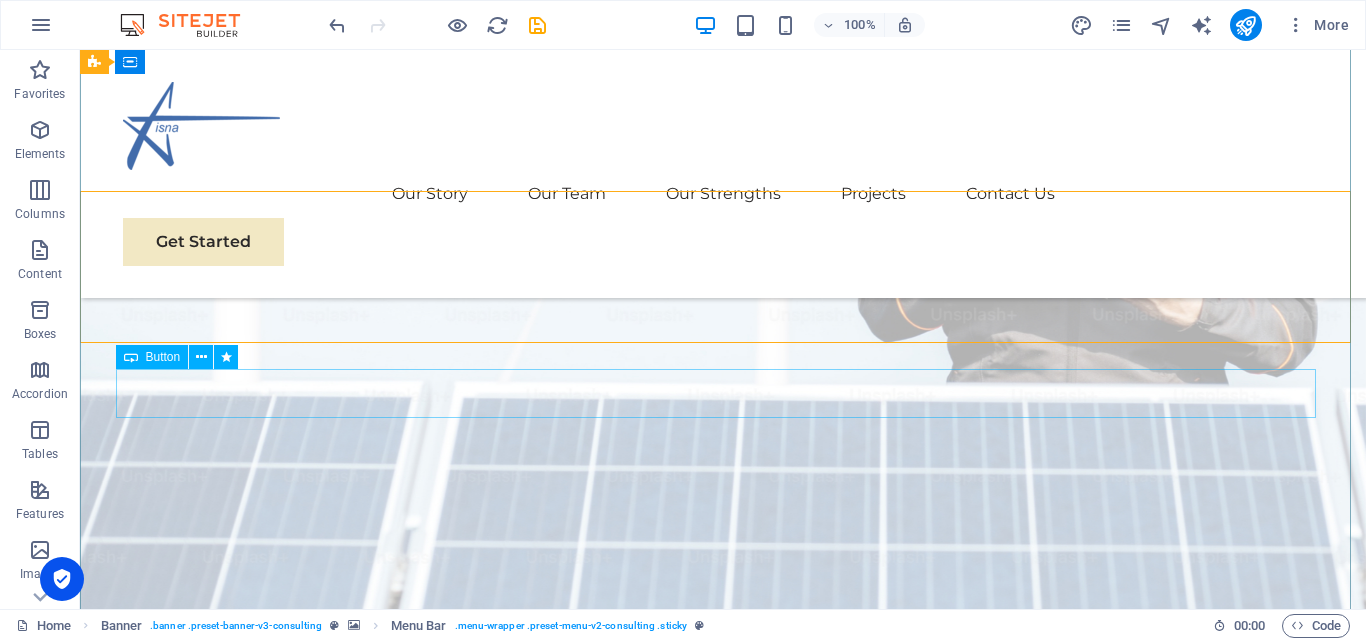 click on "Get Started" at bounding box center (723, 1151) 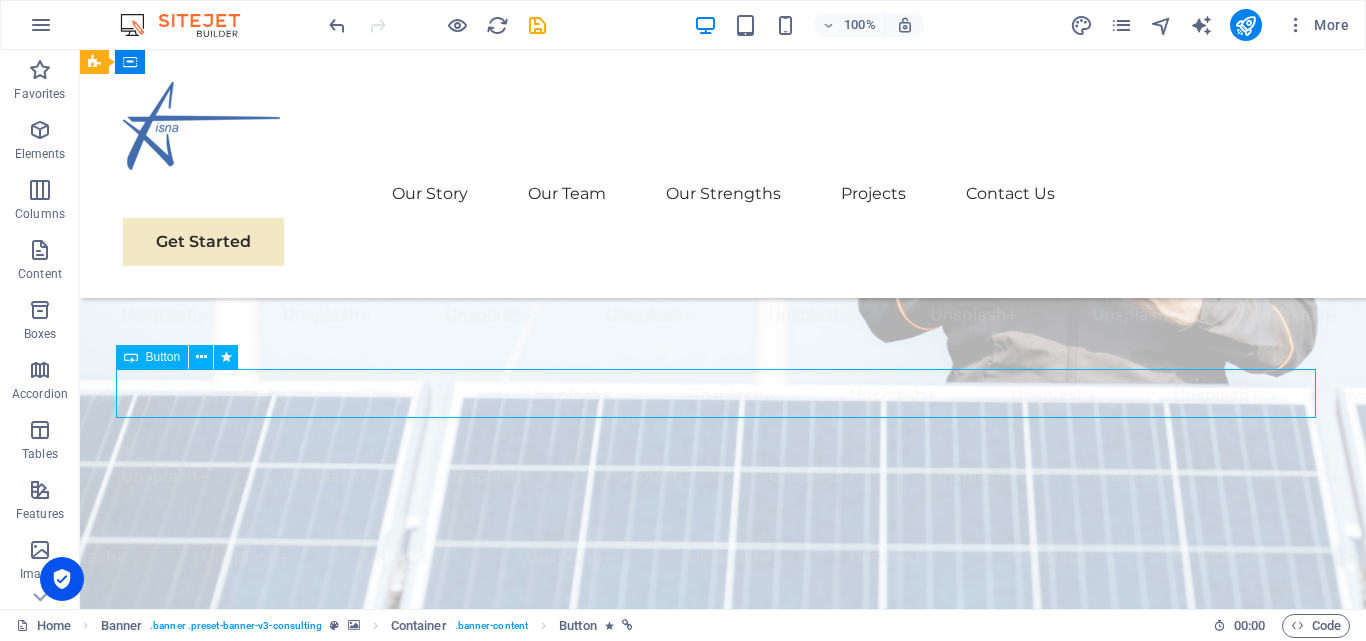 click on "Get Started" at bounding box center [723, 1151] 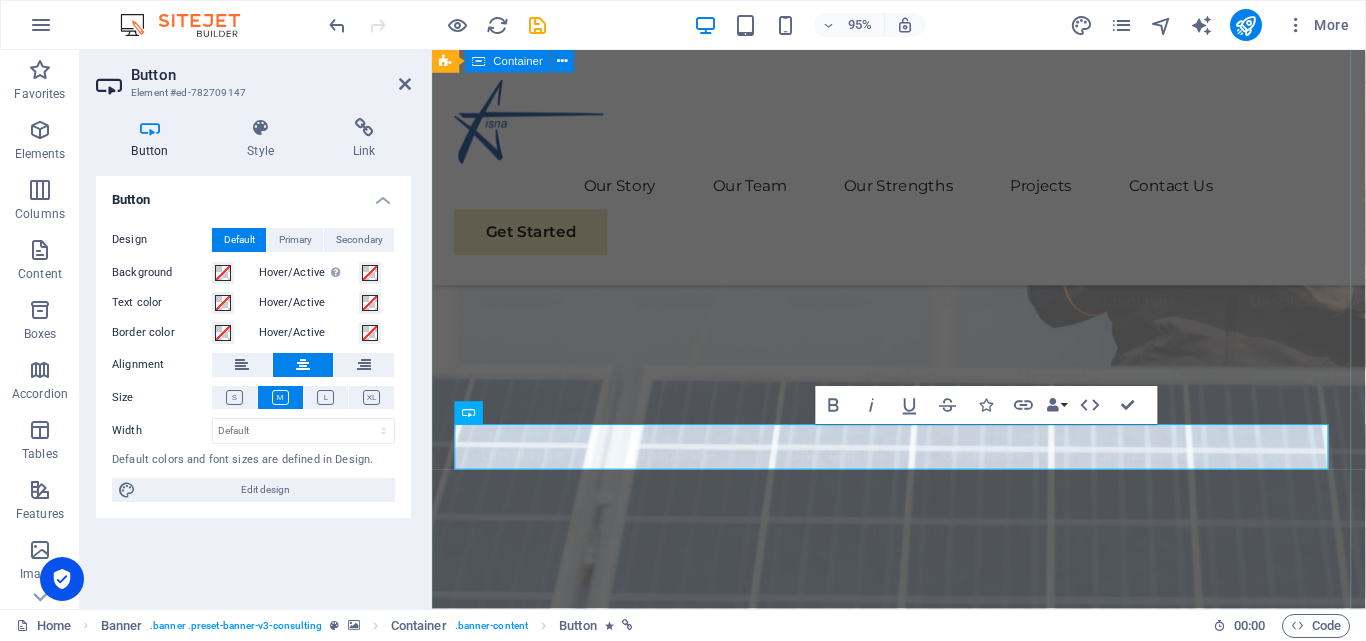 scroll, scrollTop: 231, scrollLeft: 0, axis: vertical 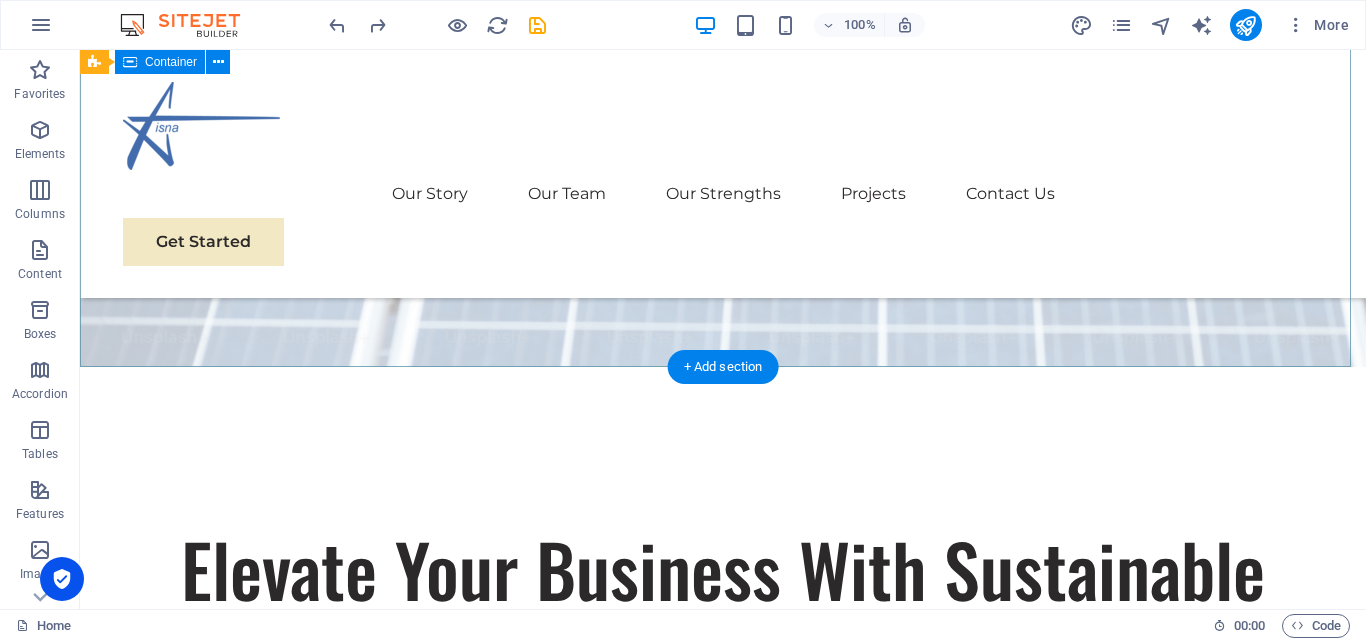 click on "Elevate Your Business With Sustainable Electrical and IT Solutions Empowering future and strategic growth Get Started" at bounding box center (723, 674) 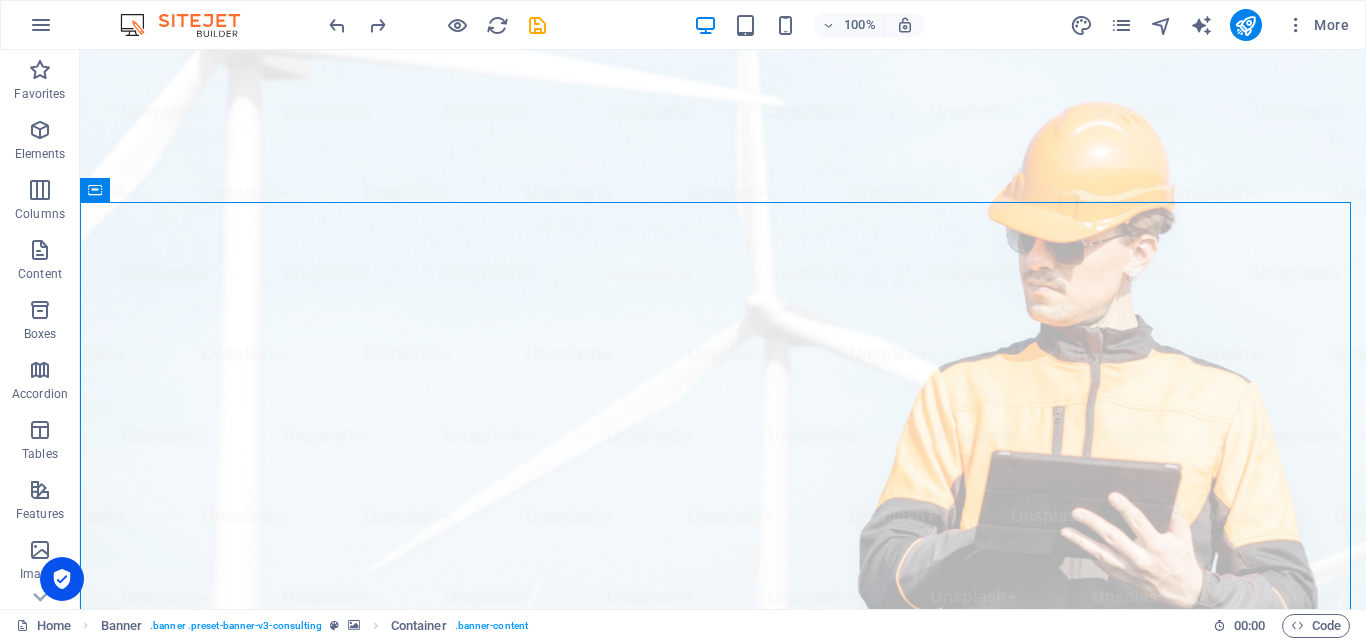 scroll, scrollTop: 66, scrollLeft: 0, axis: vertical 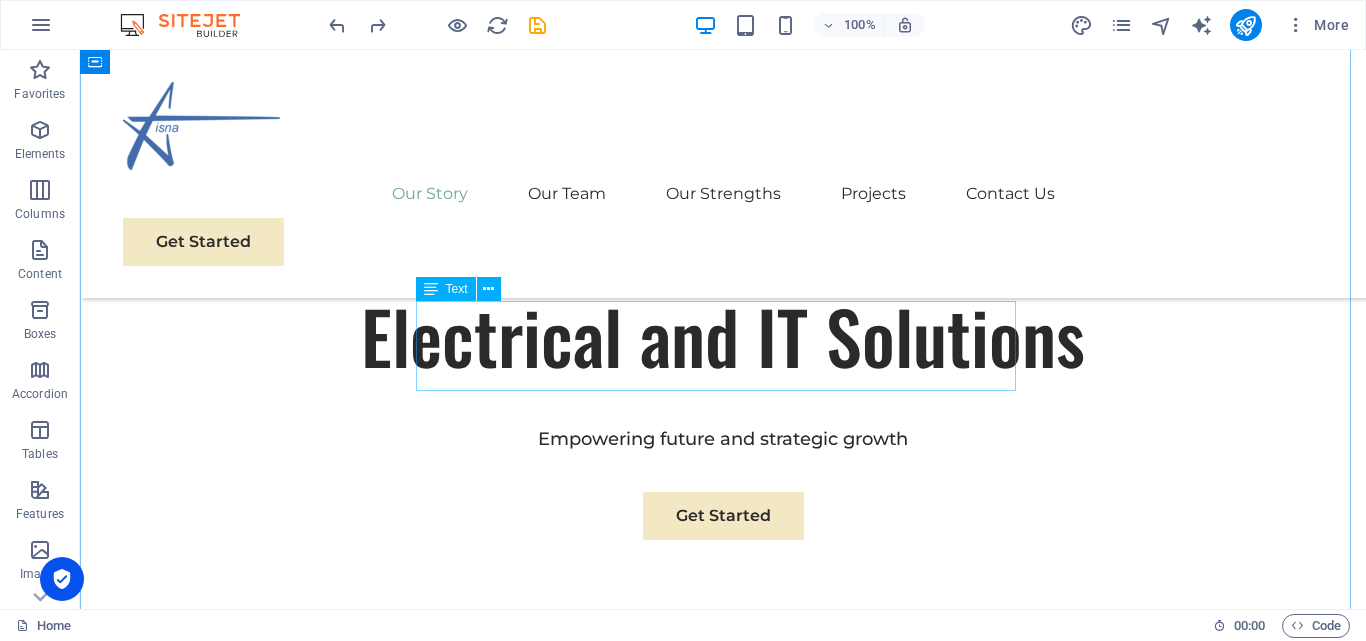 click on "We are a passionate consulting agency dedicated to helping businesses navigate the dynamic landscape of sustainable energy and strategic growth. Our core mission is to empower organizations to thrive while making a positive impact on the environment." at bounding box center [723, 938] 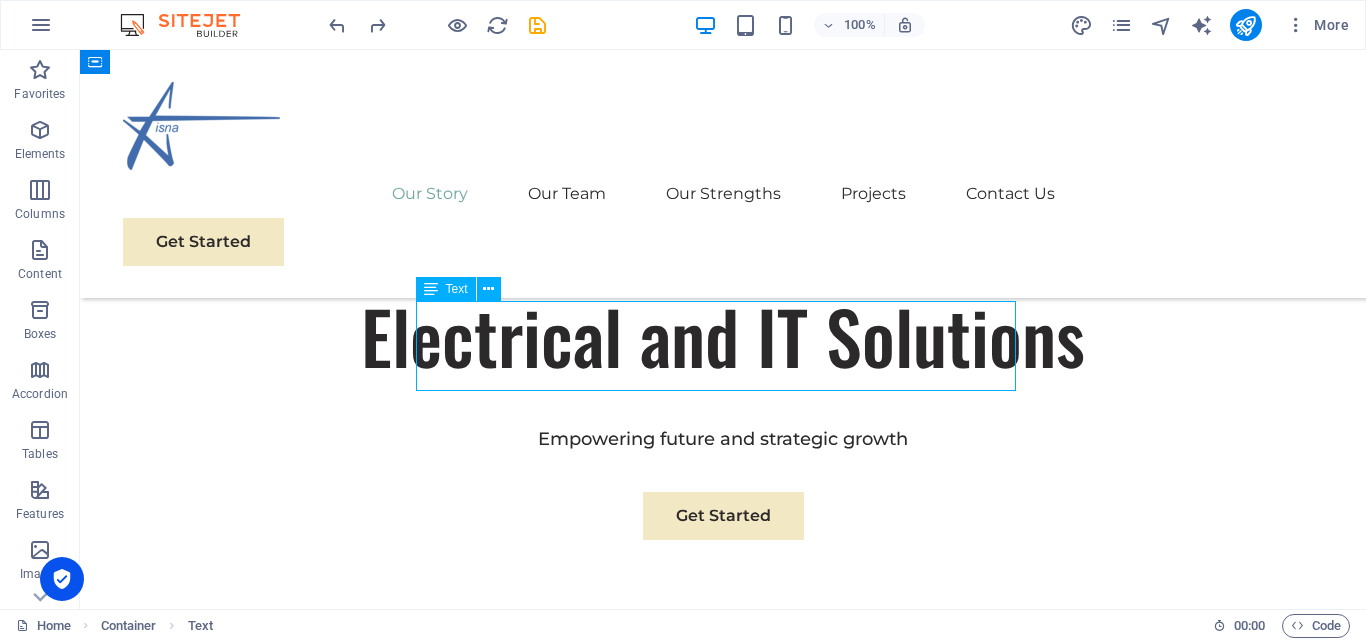 click on "We are a passionate consulting agency dedicated to helping businesses navigate the dynamic landscape of sustainable energy and strategic growth. Our core mission is to empower organizations to thrive while making a positive impact on the environment." at bounding box center (723, 938) 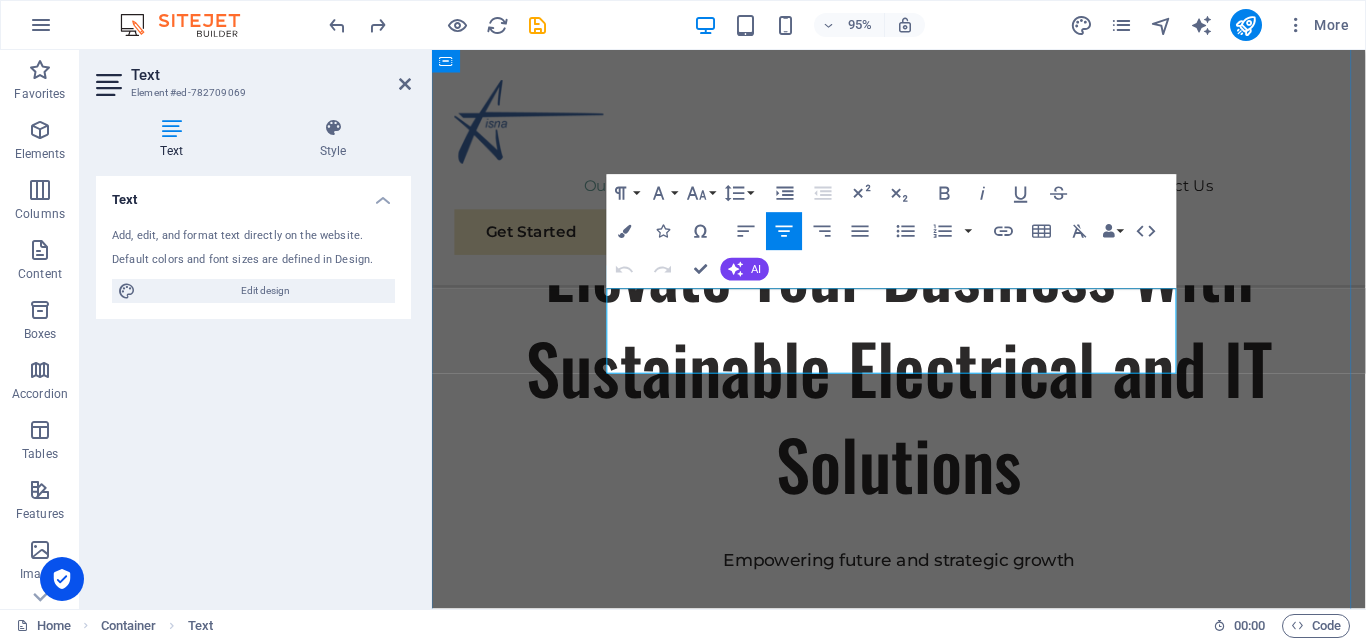 drag, startPoint x: 790, startPoint y: 313, endPoint x: 922, endPoint y: 302, distance: 132.45753 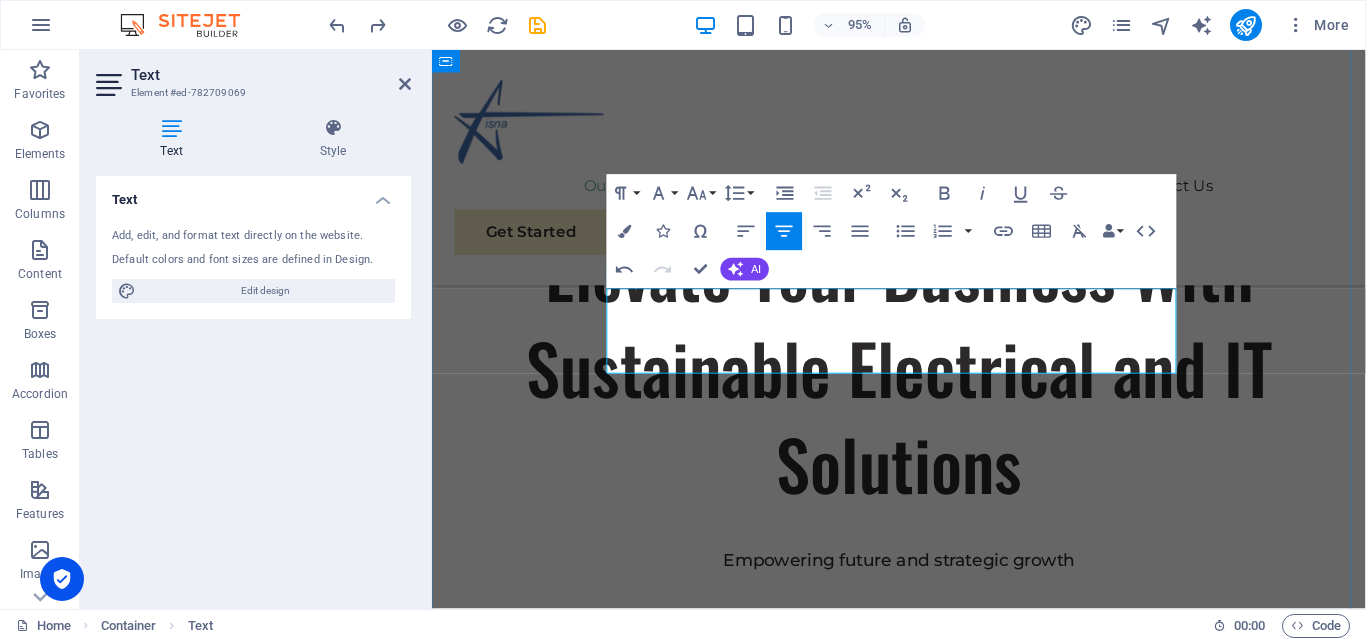 type 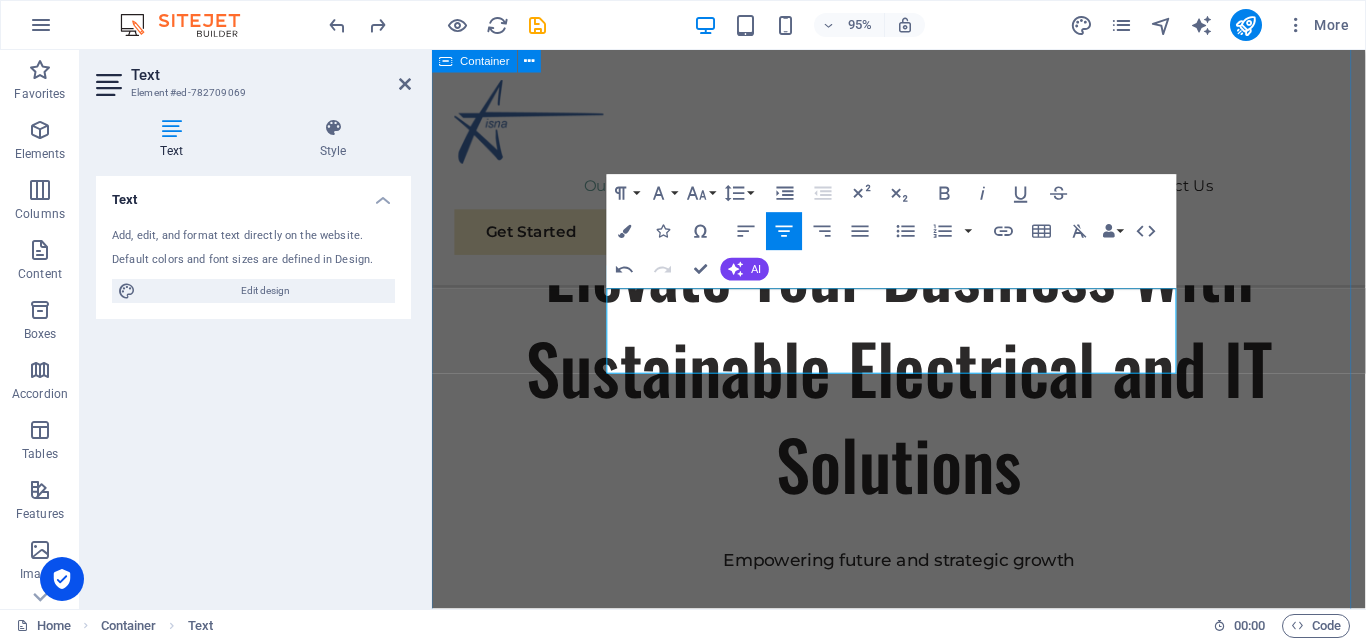 click on "Our Story We are passionate and dedicated to helping businesses navigate the dynamic landscape of electrical and IT with strategic growth. Our core mission is to empower organizations to thrive while making a positive impact on the environment. Sustainable Success Partner At Eco-Con, we understand that success is not just about profitability; it's also about sustainability and responsible business practices. With a proven track record of guiding businesses towards greater profitability and environmental responsibility, we have become a trusted partner in the industry. Expertise For Results At Eco-Con, we understand that success is not just about profitability; it's also about sustainability and responsible business practices. With a proven track record of guiding businesses towards greater profitability and environmental responsibility, we have become a trusted partner in the industry." at bounding box center (923, 1639) 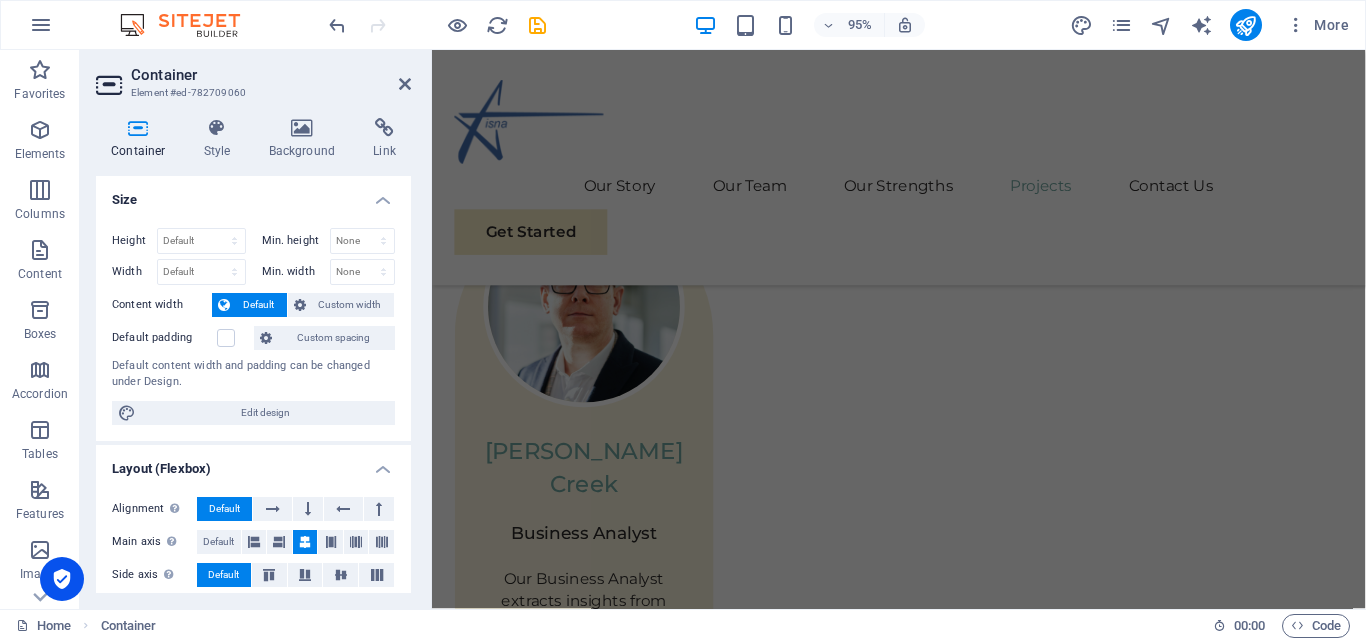 scroll, scrollTop: 4342, scrollLeft: 0, axis: vertical 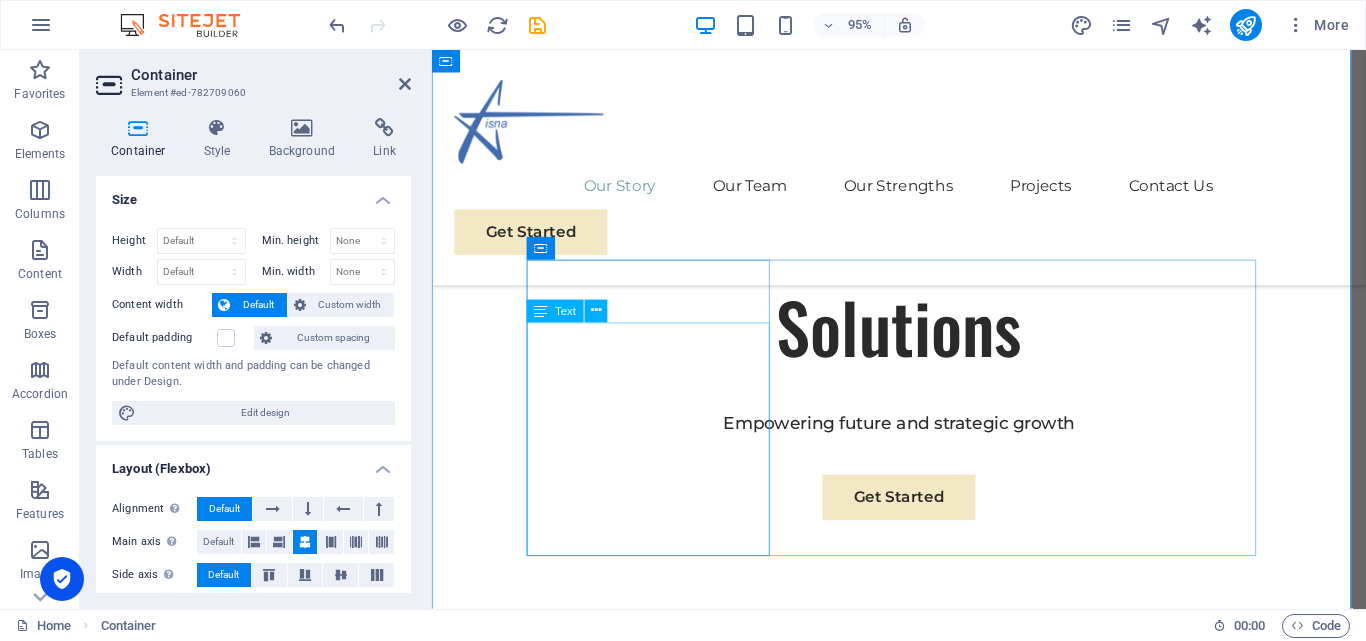 click on "At Eco-Con, we understand that success is not just about profitability; it's also about sustainability and responsible business practices. With a proven track record of guiding businesses towards greater profitability and environmental responsibility, we have become a trusted partner in the industry." at bounding box center (923, 1098) 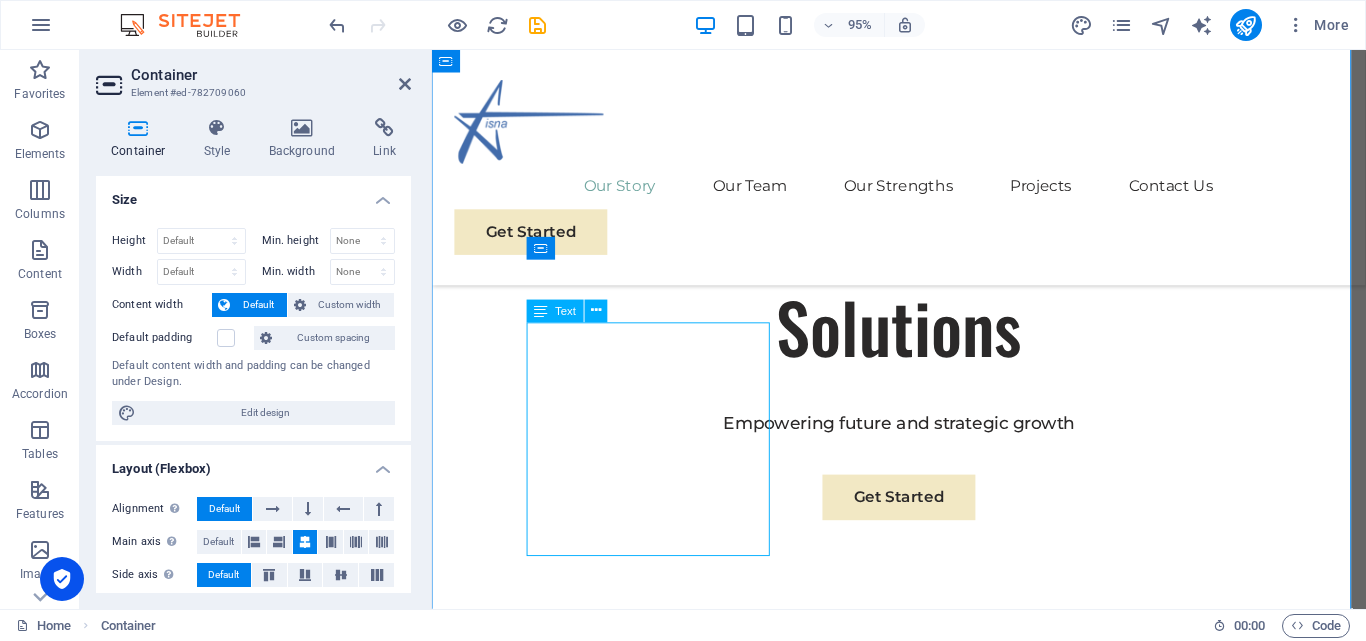 click on "At Eco-Con, we understand that success is not just about profitability; it's also about sustainability and responsible business practices. With a proven track record of guiding businesses towards greater profitability and environmental responsibility, we have become a trusted partner in the industry." at bounding box center [923, 1098] 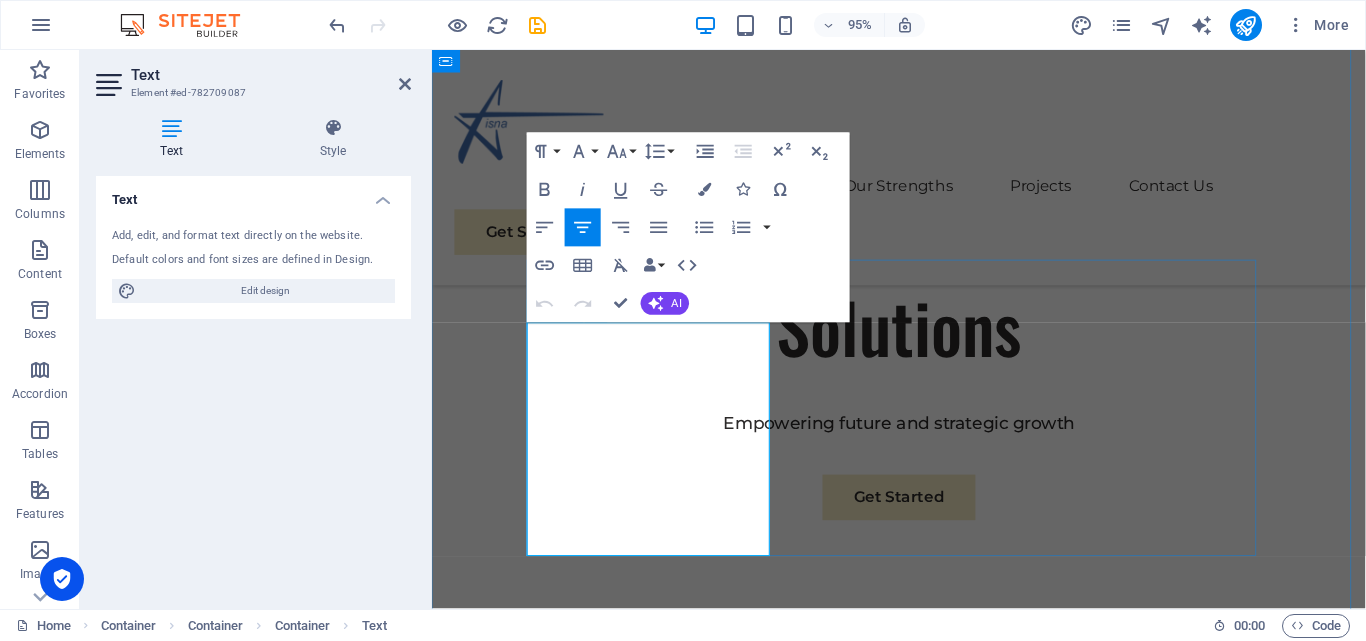 drag, startPoint x: 573, startPoint y: 347, endPoint x: 635, endPoint y: 349, distance: 62.03225 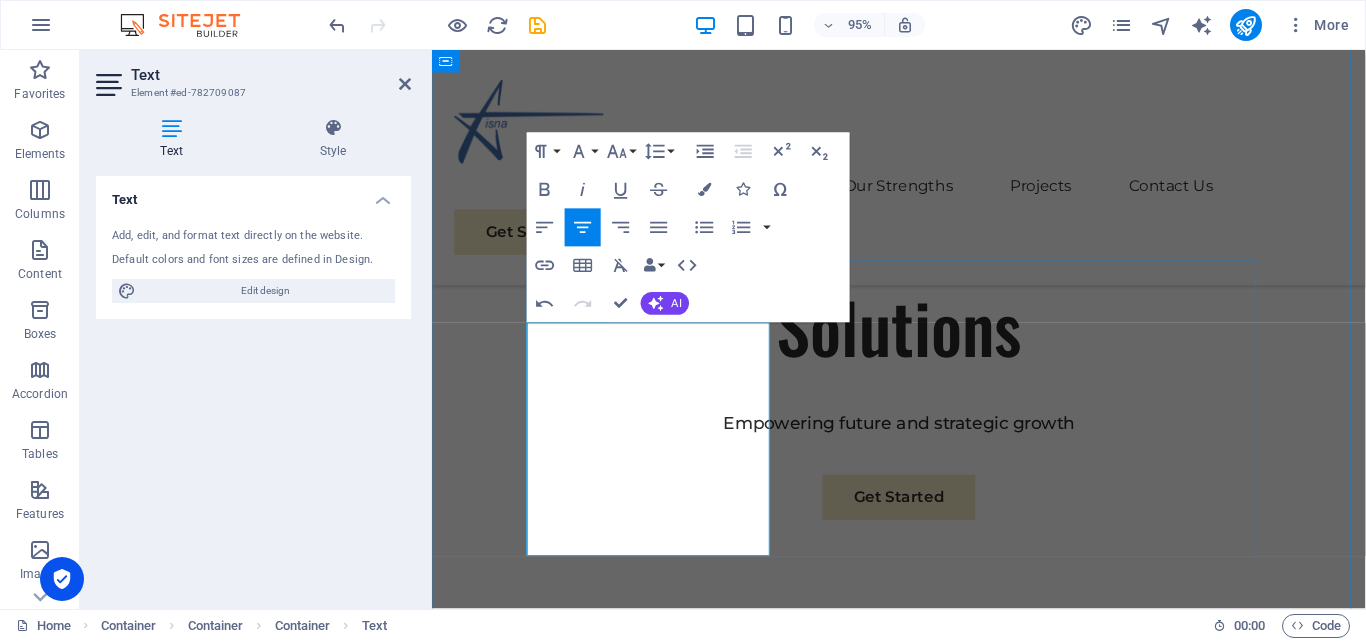 click on "At [GEOGRAPHIC_DATA], we understand that success is not just about profitability; it's also about sustainability and responsible business practices. With a proven track record of guiding businesses towards greater profitability and environmental responsibility, we have become a trusted partner in the industry." at bounding box center [923, 1098] 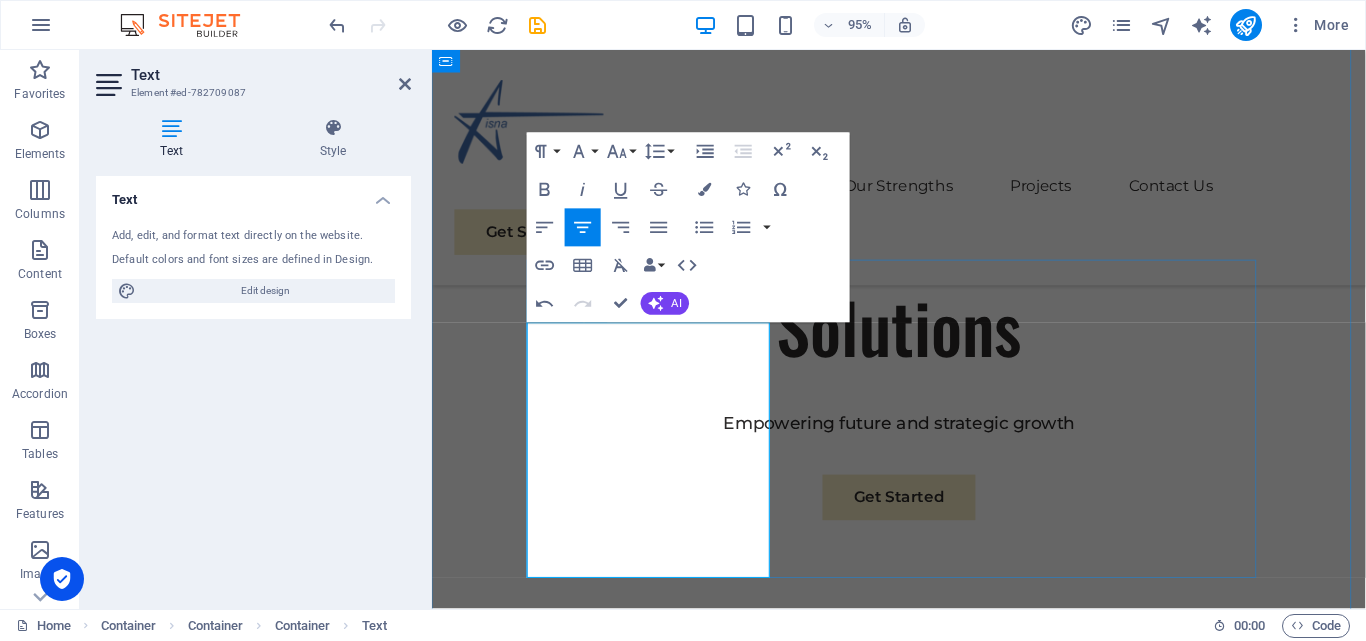 click on "At [GEOGRAPHIC_DATA], we understand that success is not just about profitability; it's also about sustainability and responsible business solutions and  practices. With a proven track record of guiding businesses towards greater profitability and environmental responsibility, we have become a trusted partner in the industry." at bounding box center [923, 1098] 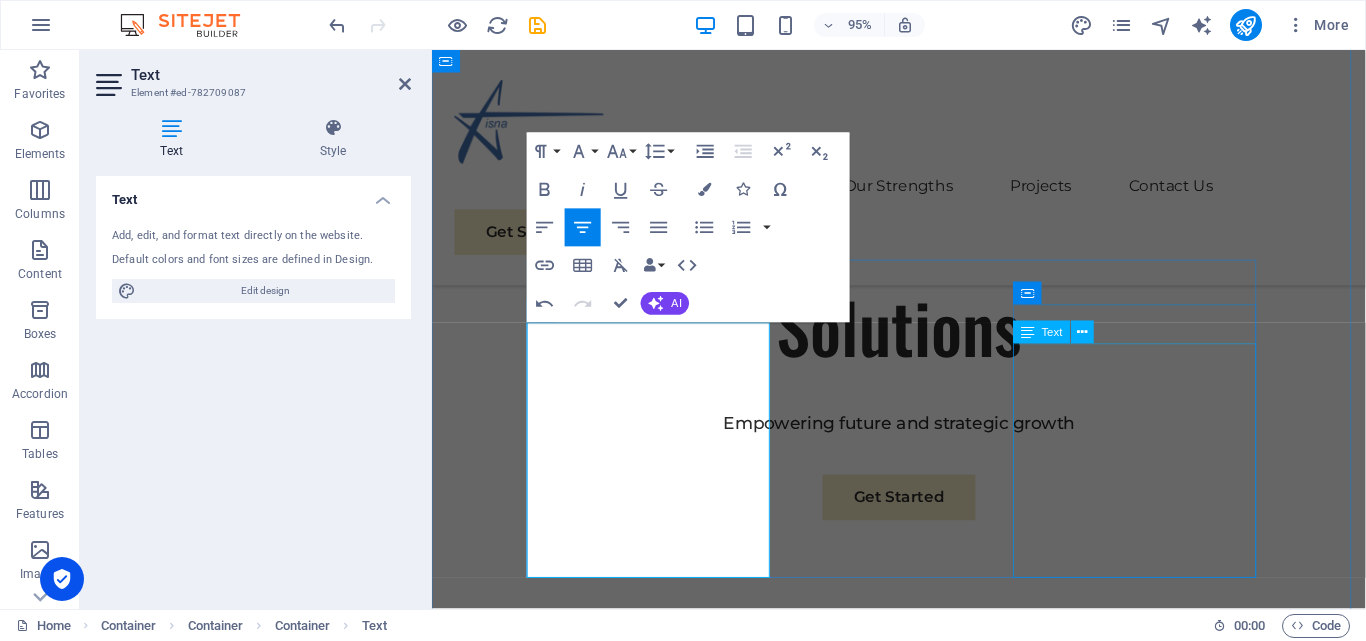 click on "At Eco-Con, we understand that success is not just about profitability; it's also about sustainability and responsible business practices. With a proven track record of guiding businesses towards greater profitability and environmental responsibility, we have become a trusted partner in the industry." at bounding box center (923, 2212) 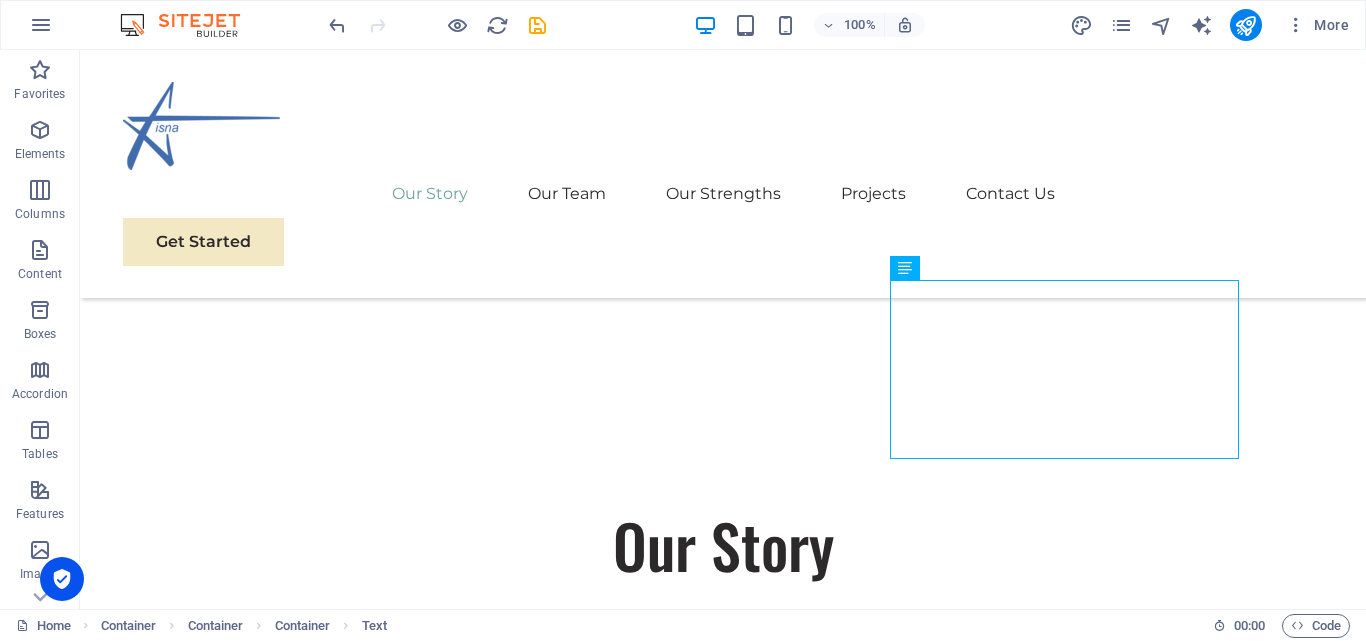 scroll, scrollTop: 1269, scrollLeft: 0, axis: vertical 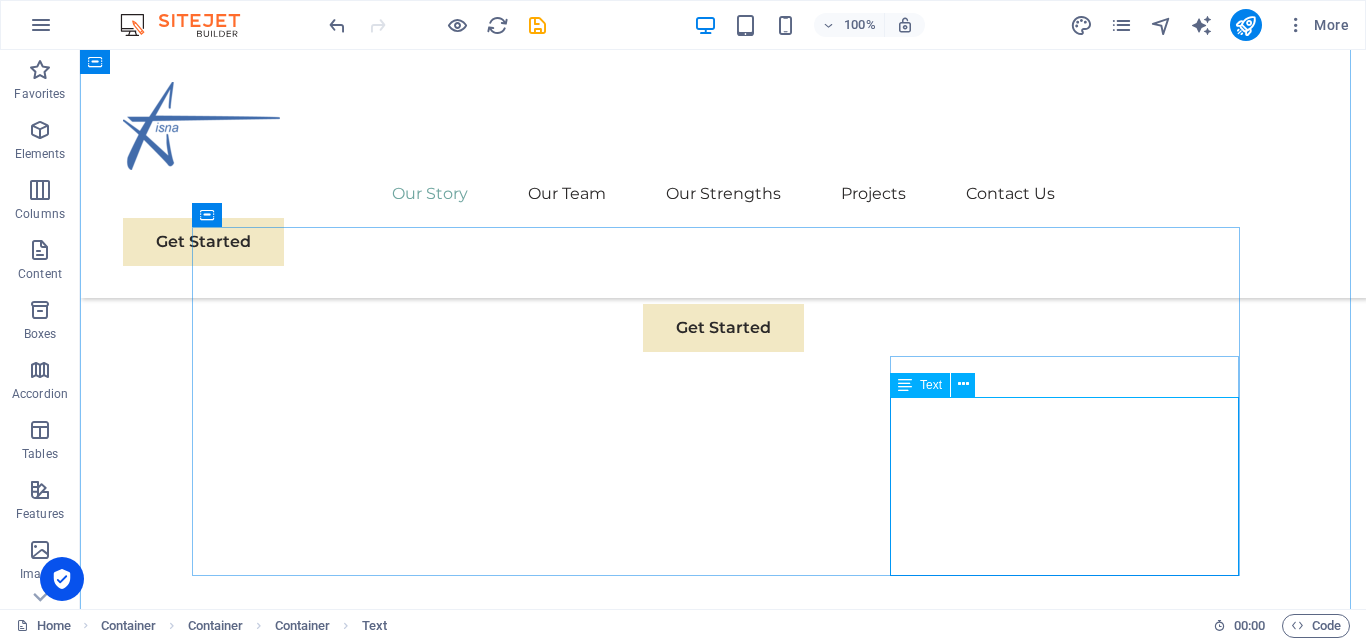 click on "At Eco-Con, we understand that success is not just about profitability; it's also about sustainability and responsible business practices. With a proven track record of guiding businesses towards greater profitability and environmental responsibility, we have become a trusted partner in the industry." at bounding box center (723, 2266) 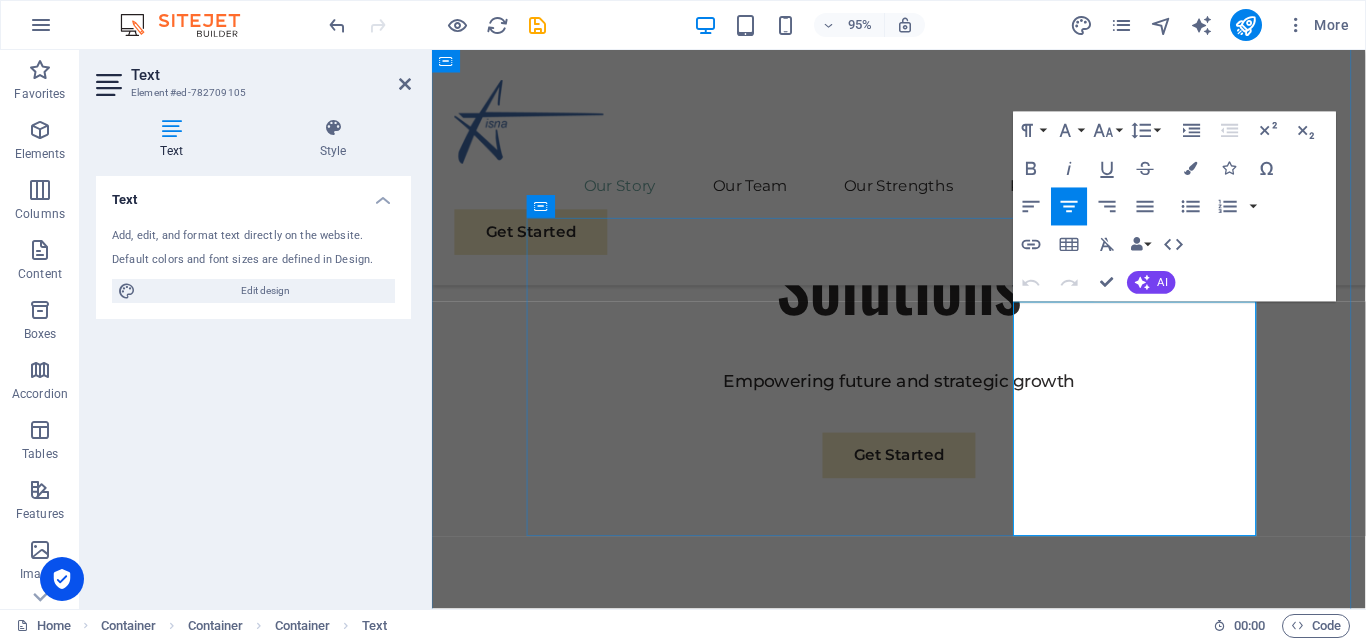 drag, startPoint x: 1083, startPoint y: 326, endPoint x: 1146, endPoint y: 326, distance: 63 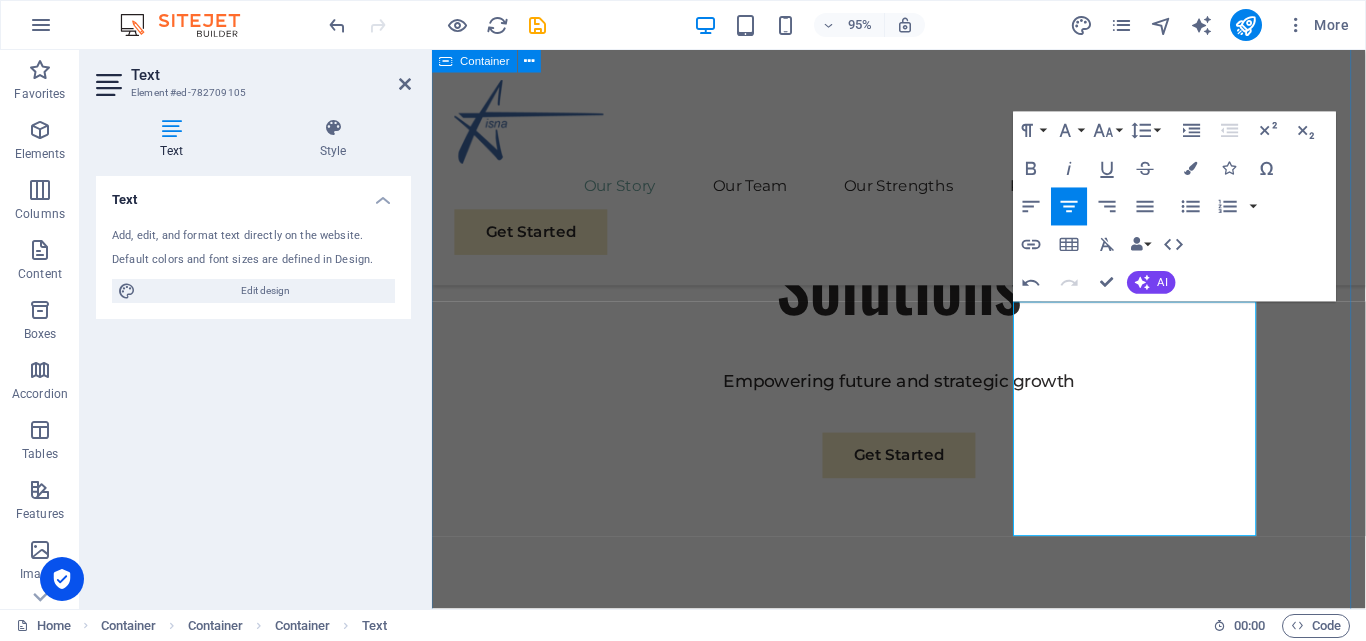 click on "Our Story We are passionate and dedicated to helping businesses navigate the dynamic landscape of electrical and IT with strategic growth. Our core mission is to empower organizations to thrive while making a positive impact on the environment. Sustainable Success Partner At [GEOGRAPHIC_DATA], we understand that success is not just about profitability; it's also about sustainability and responsible business solutions and practices. With a proven track record of guiding businesses towards greater performance and environmental responsibility, we have become a trusted partner in the industry. Expertise For Results At [GEOGRAPHIC_DATA], we understand that success is not just about profitability; it's also about sustainability and responsible business practices. With a proven track record of guiding businesses towards greater profitability and environmental responsibility, we have become a trusted partner in the industry." at bounding box center (923, 1451) 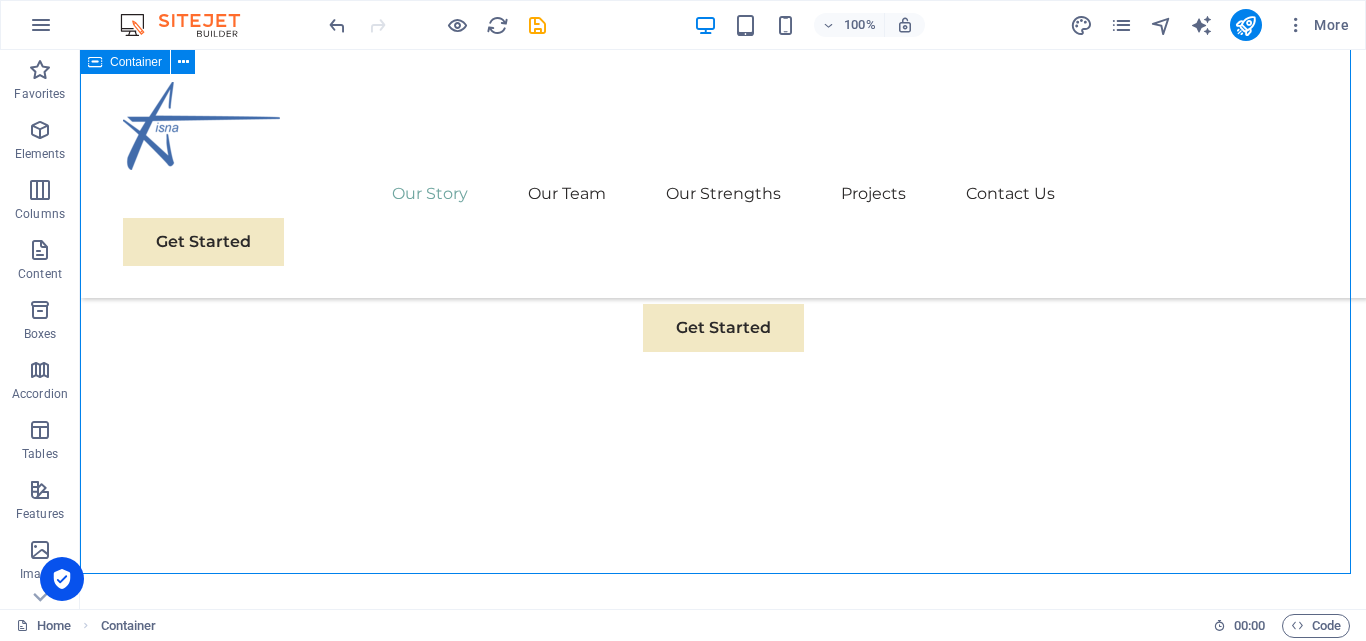 scroll, scrollTop: 1187, scrollLeft: 0, axis: vertical 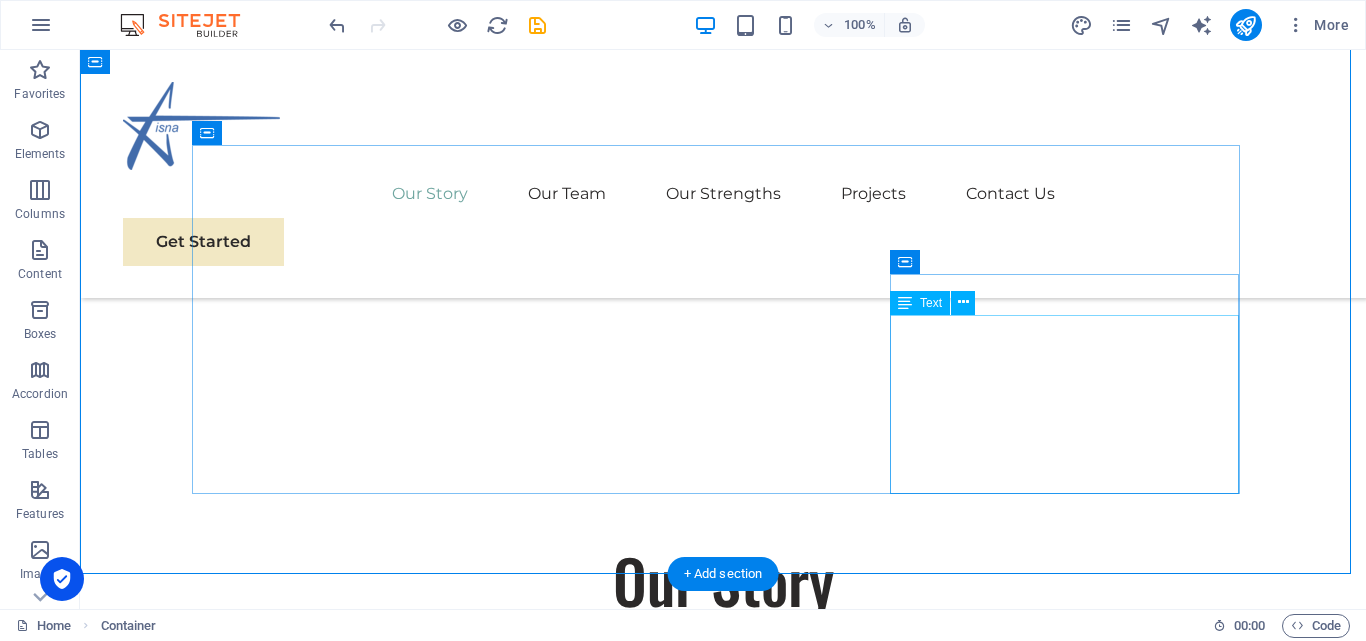 click on "At [GEOGRAPHIC_DATA], we understand that success is not just about profitability; it's also about sustainability and responsible business practices. With a proven track record of guiding businesses towards greater profitability and environmental responsibility, we have become a trusted partner in the industry." at bounding box center (723, 2184) 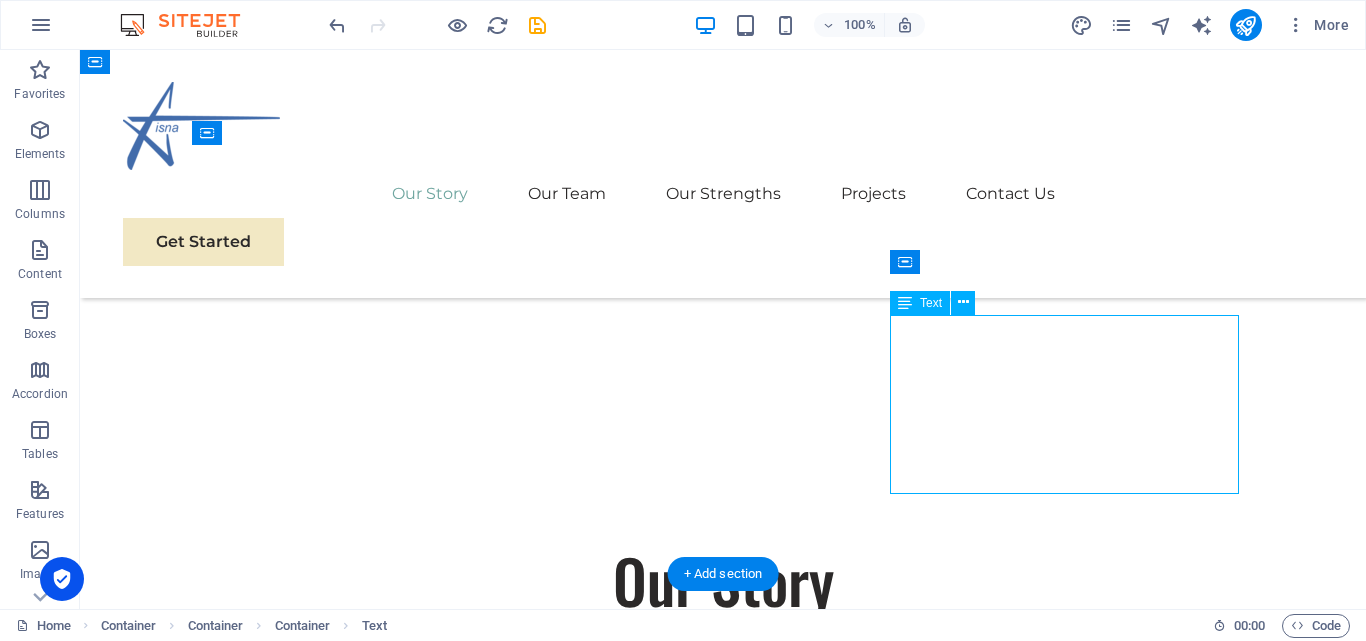 click on "At [GEOGRAPHIC_DATA], we understand that success is not just about profitability; it's also about sustainability and responsible business practices. With a proven track record of guiding businesses towards greater profitability and environmental responsibility, we have become a trusted partner in the industry." at bounding box center (723, 2184) 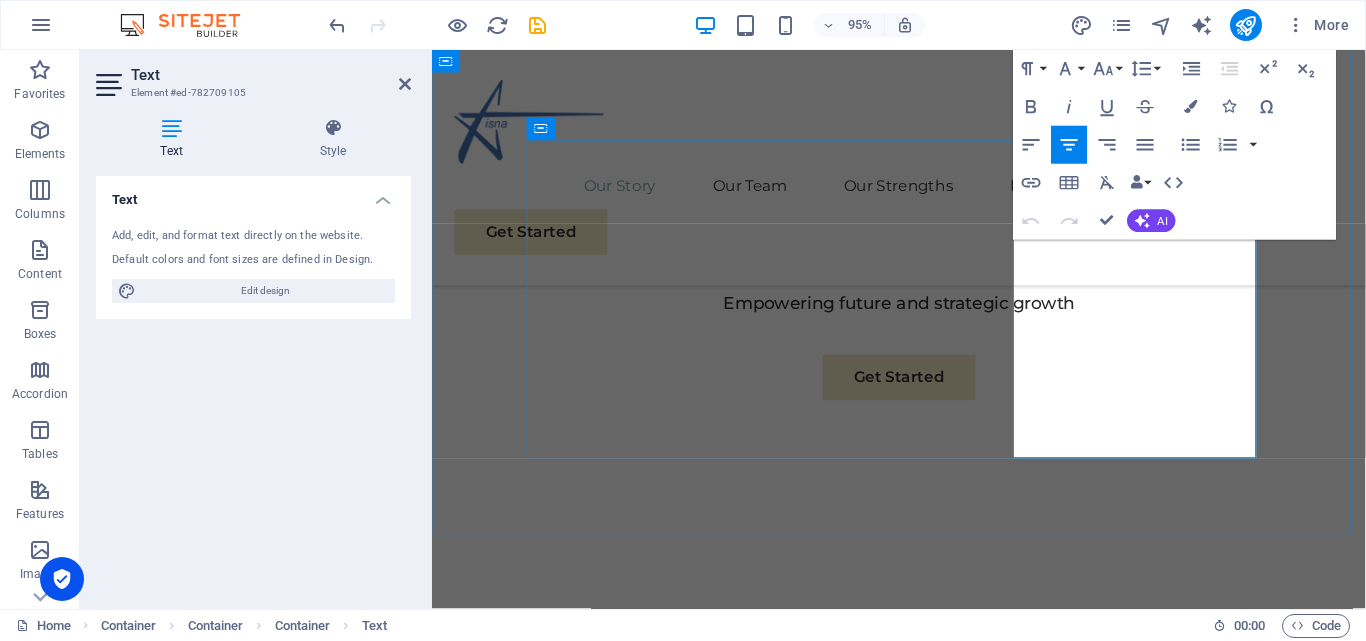 drag, startPoint x: 1222, startPoint y: 378, endPoint x: 1233, endPoint y: 461, distance: 83.725746 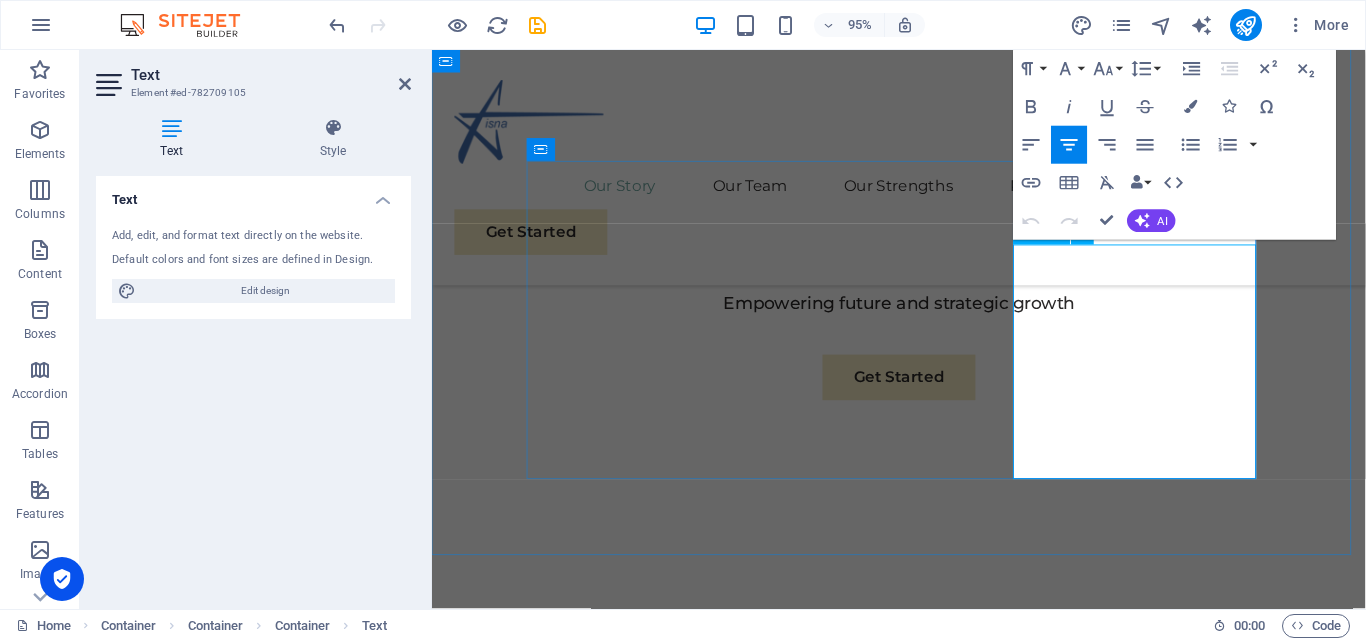 scroll, scrollTop: 1165, scrollLeft: 0, axis: vertical 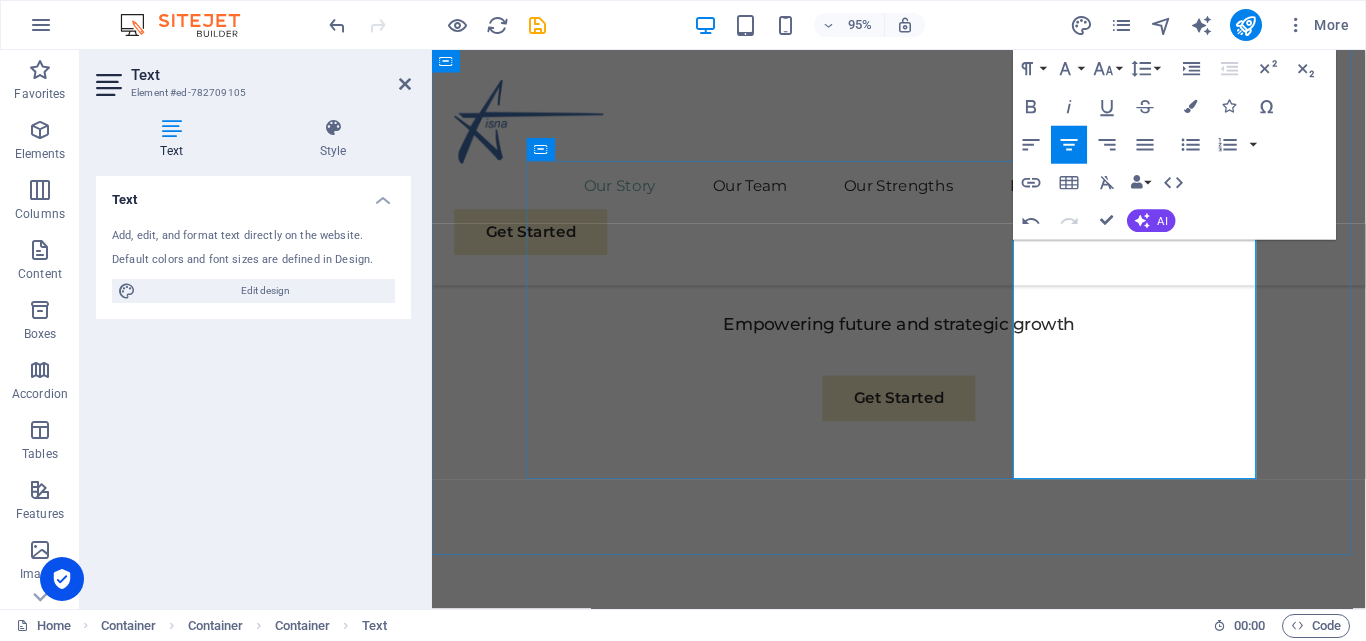 click on "At [GEOGRAPHIC_DATA], we understand that success is not just about profitability; it's also about sustainability and responsible business practices. With a proven track record of guiding businesses towards provide sustainable, efficient, and intelligent systems that enhance connectivity, energy management, and operational excellence." at bounding box center [923, 2108] 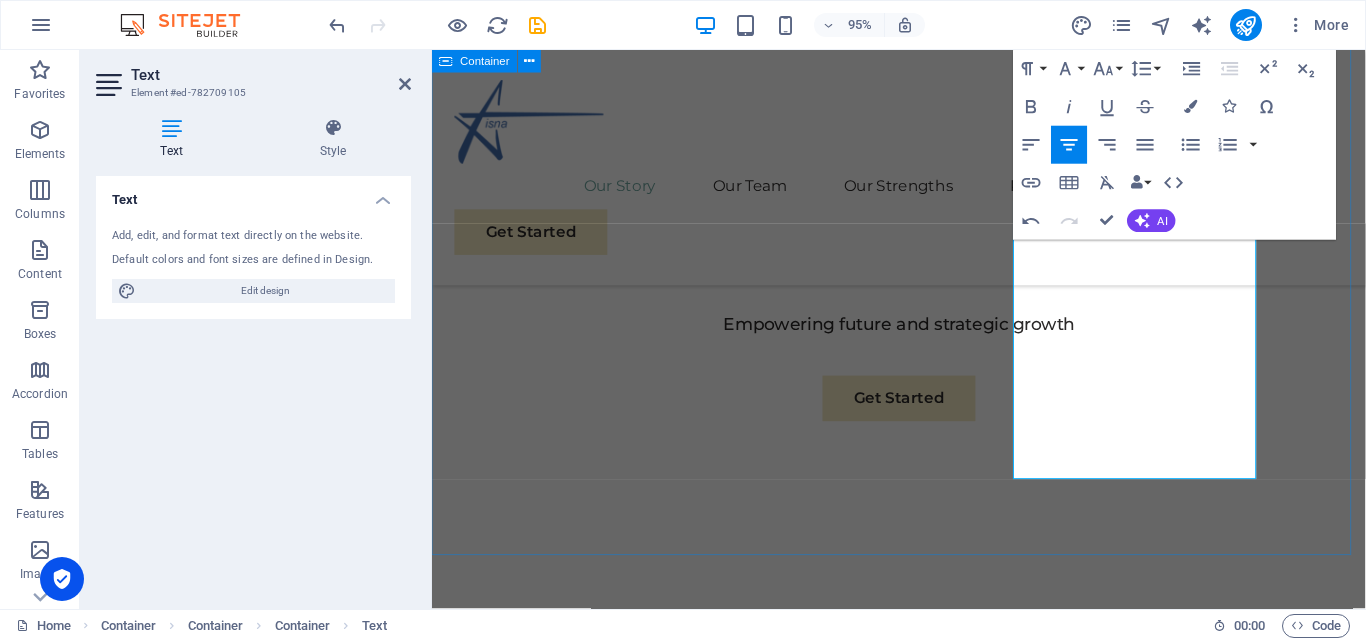 click on "Our Story We are passionate and dedicated to helping businesses navigate the dynamic landscape of electrical and IT with strategic growth. Our core mission is to empower organizations to thrive while making a positive impact on the environment. Sustainable Success Partner At [GEOGRAPHIC_DATA], we understand that success is not just about profitability; it's also about sustainability and responsible business solutions and practices. With a proven track record of guiding businesses towards greater performance and environmental responsibility, we have become a trusted partner in the industry. Expertise For Results At [GEOGRAPHIC_DATA], we understand that success is not just about profitability; it's also about sustainability and responsible business practices. With a proven track record of guiding businesses towards sustainable, efficient, and intelligent systems that enhance connectivity, energy management, and operational excellence." at bounding box center (923, 1391) 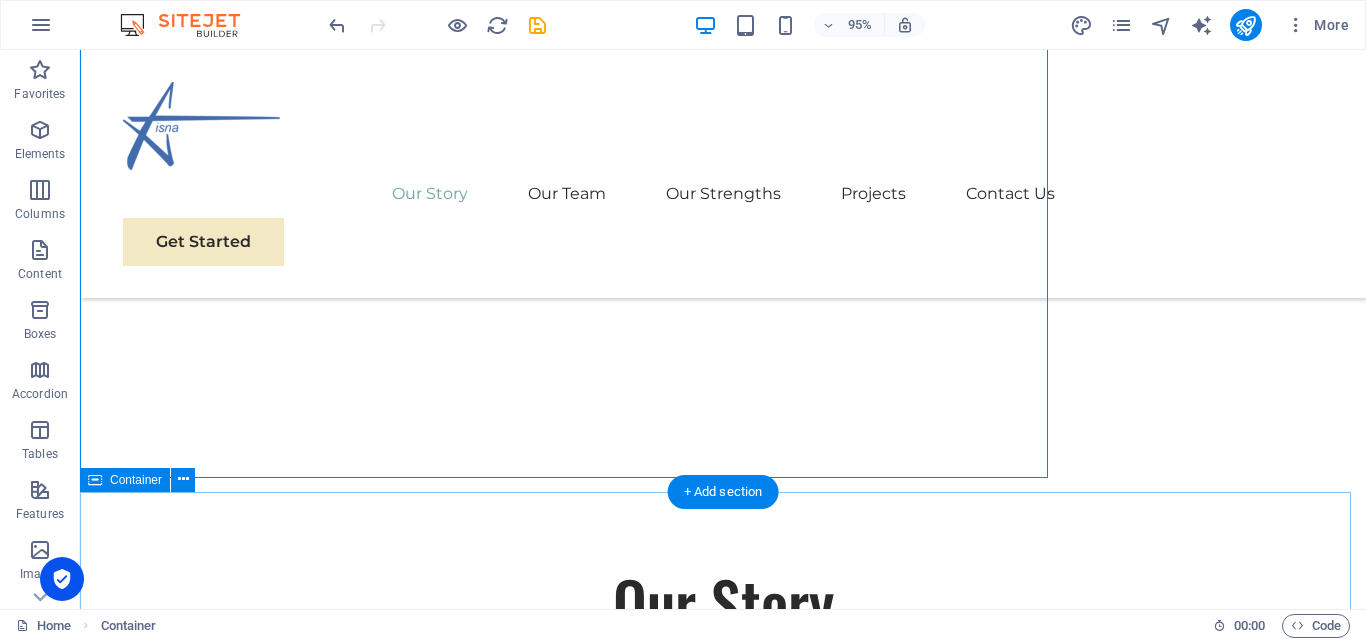 scroll, scrollTop: 1269, scrollLeft: 0, axis: vertical 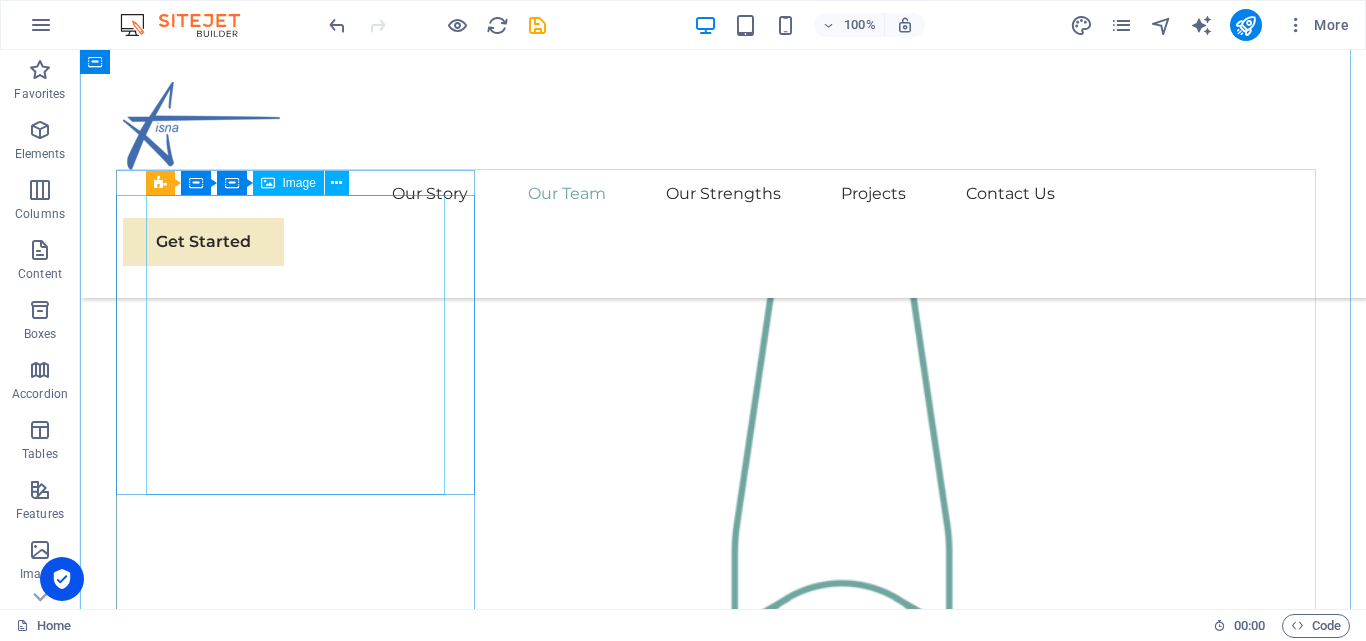 click at bounding box center [303, 1999] 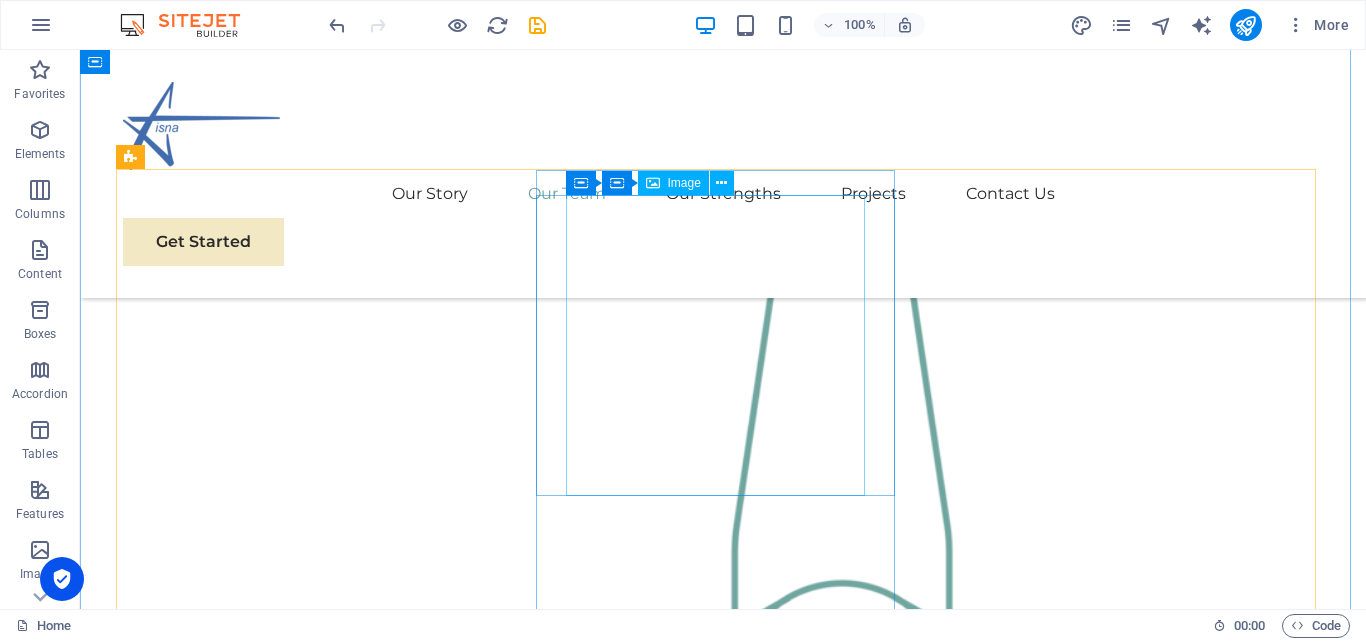 click at bounding box center (303, 2428) 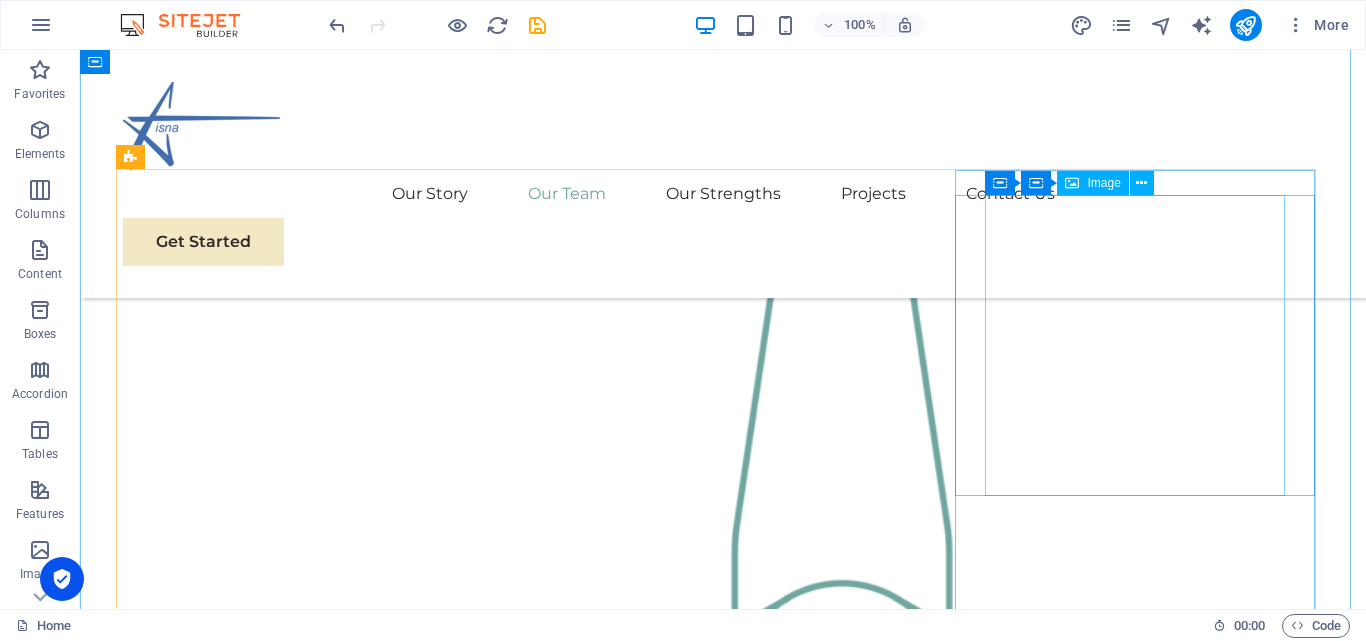 click at bounding box center [303, 2856] 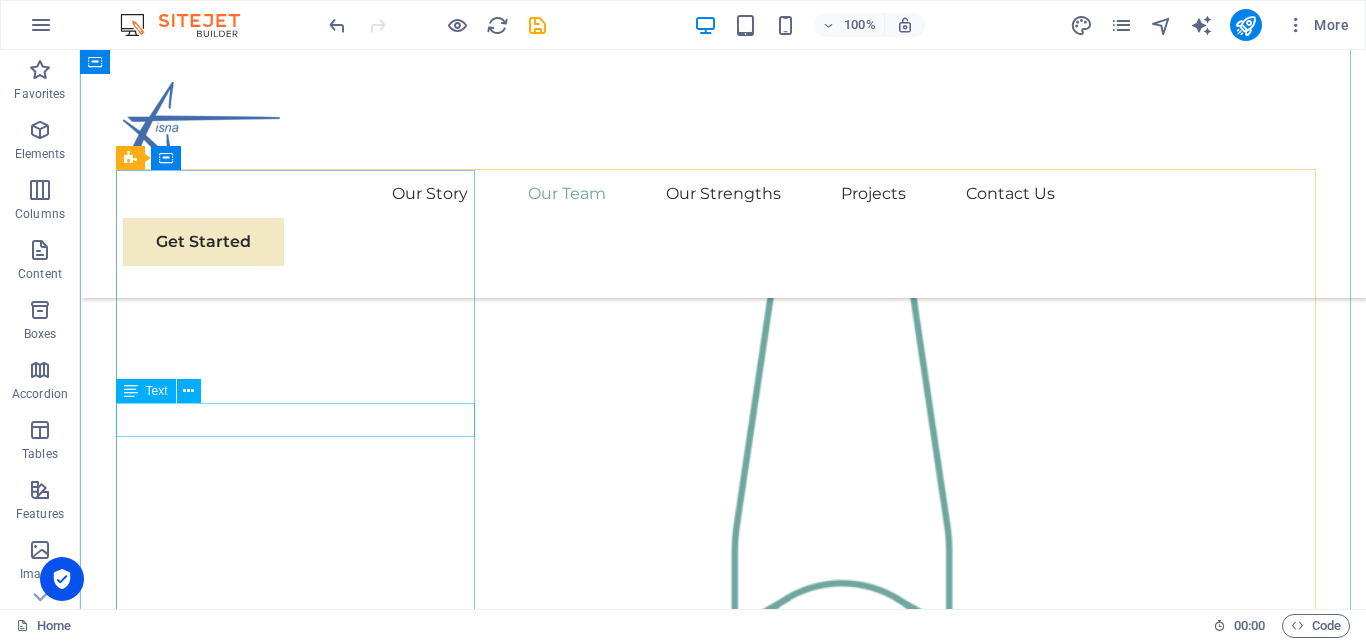 click on "[PERSON_NAME]" at bounding box center (303, 2038) 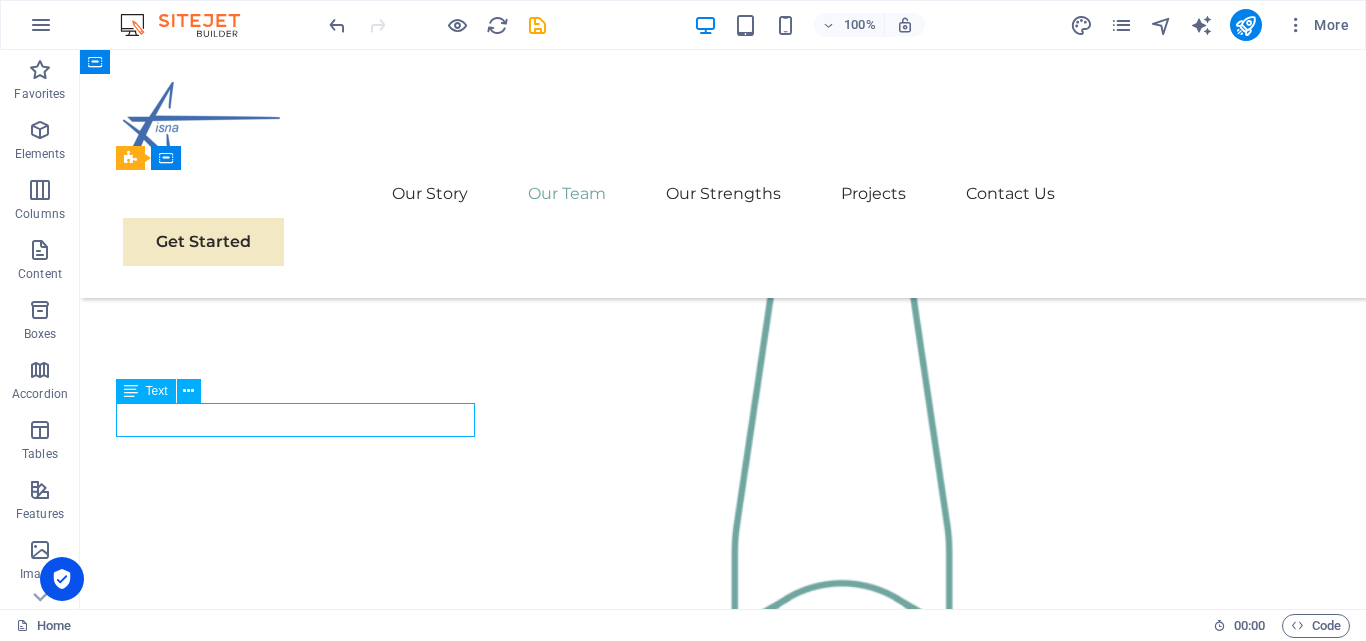click on "[PERSON_NAME]" at bounding box center [303, 2038] 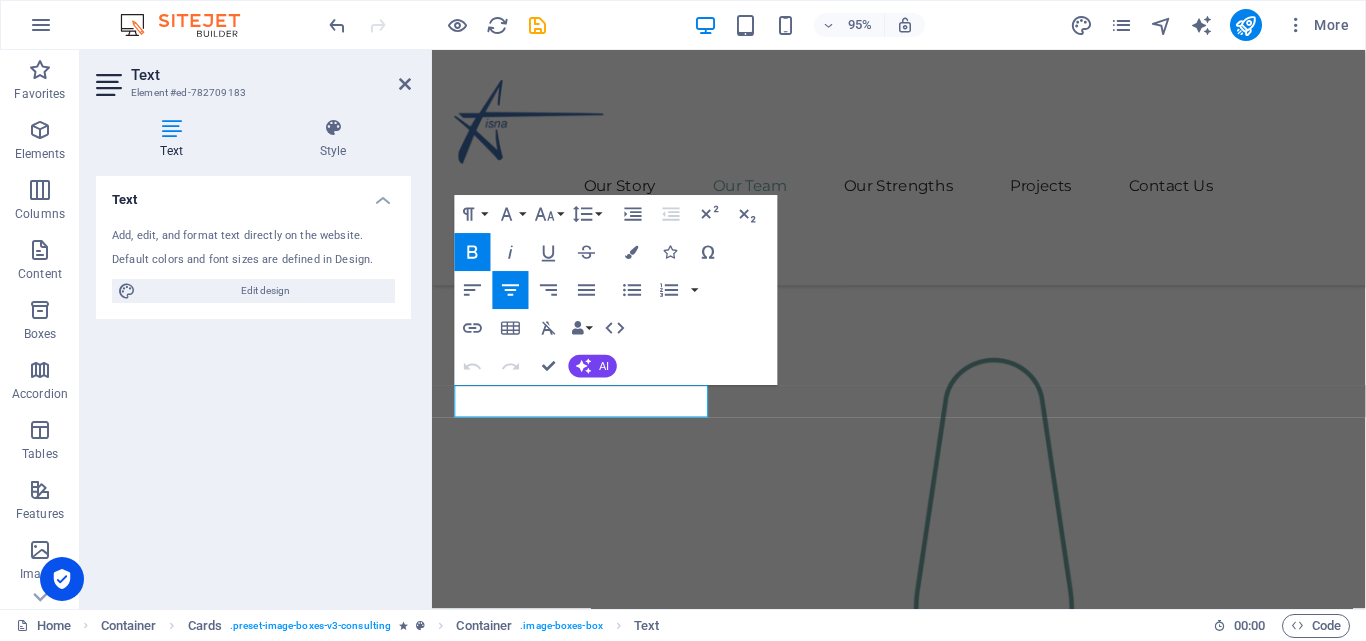 scroll, scrollTop: 1895, scrollLeft: 0, axis: vertical 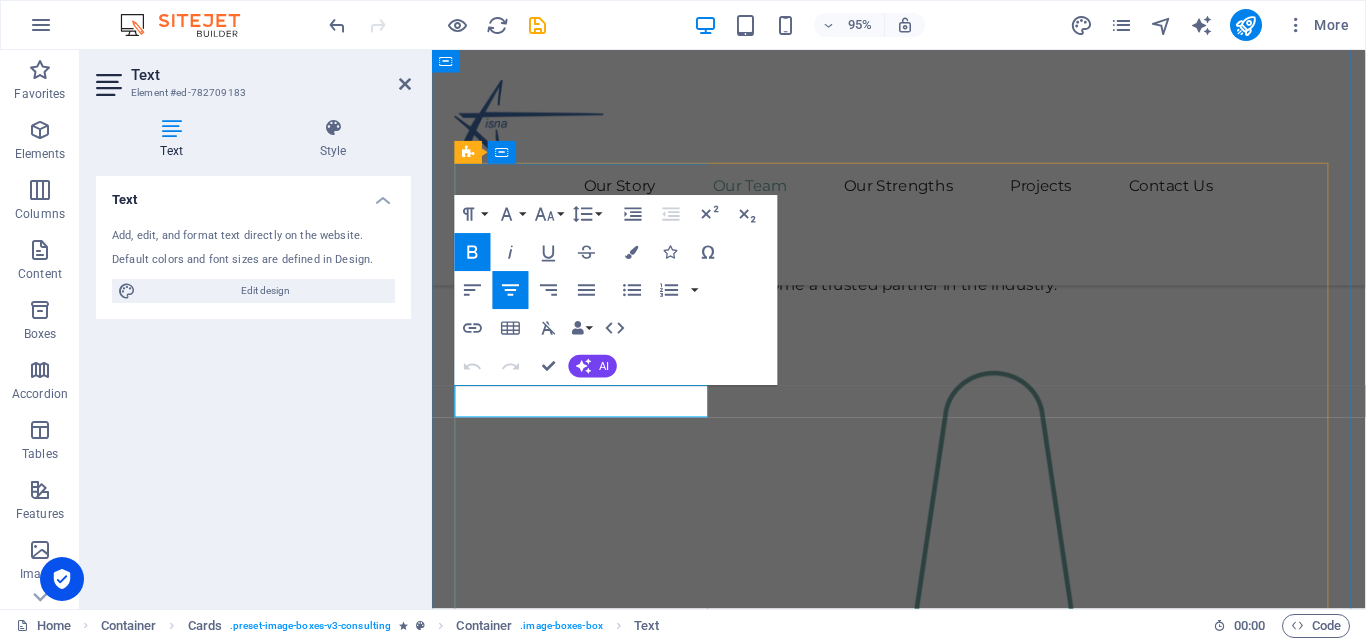 drag, startPoint x: 514, startPoint y: 415, endPoint x: 675, endPoint y: 417, distance: 161.01242 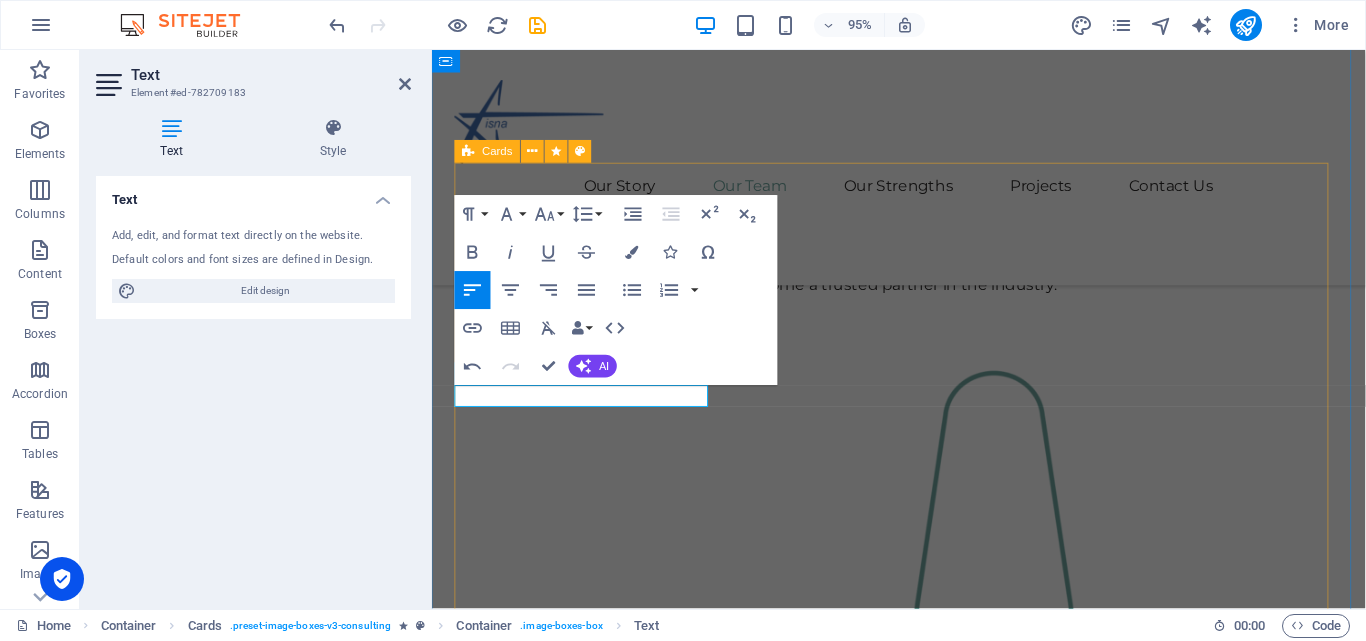 click on "Drop content here or  Add elements  Paste clipboard [PERSON_NAME] Sustainable Advisor Our Sustainable Advisor specializes in sustainable energy solutions, guiding clients toward eco-friendly and successful practices. Drop content here or  Add elements  Paste clipboard [PERSON_NAME] Creek Business Analyst Our Business Analyst extracts insights from data, helping clients make informed decisions and optimize strategies. Drop content here or  Add elements  Paste clipboard [PERSON_NAME] Strategy Consultant Our Strategy Consultant crafts innovative plans and strategy to drive growth and profitability for clients world wide." at bounding box center (923, 2513) 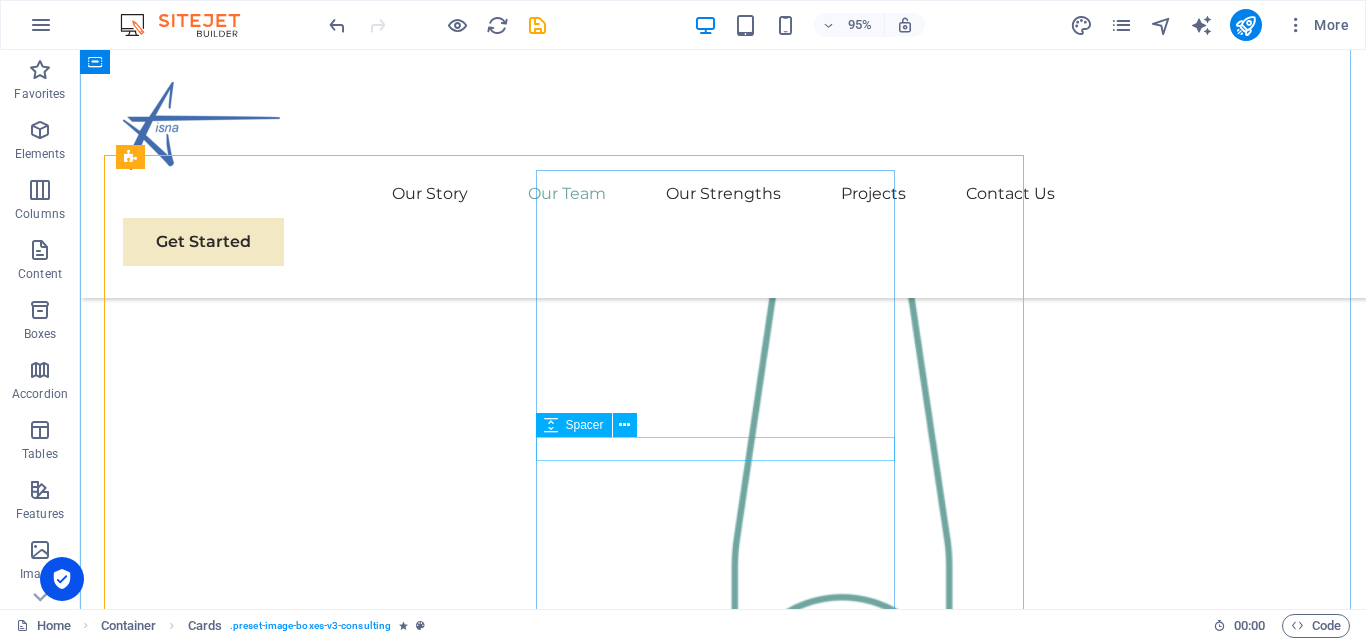 scroll, scrollTop: 1909, scrollLeft: 0, axis: vertical 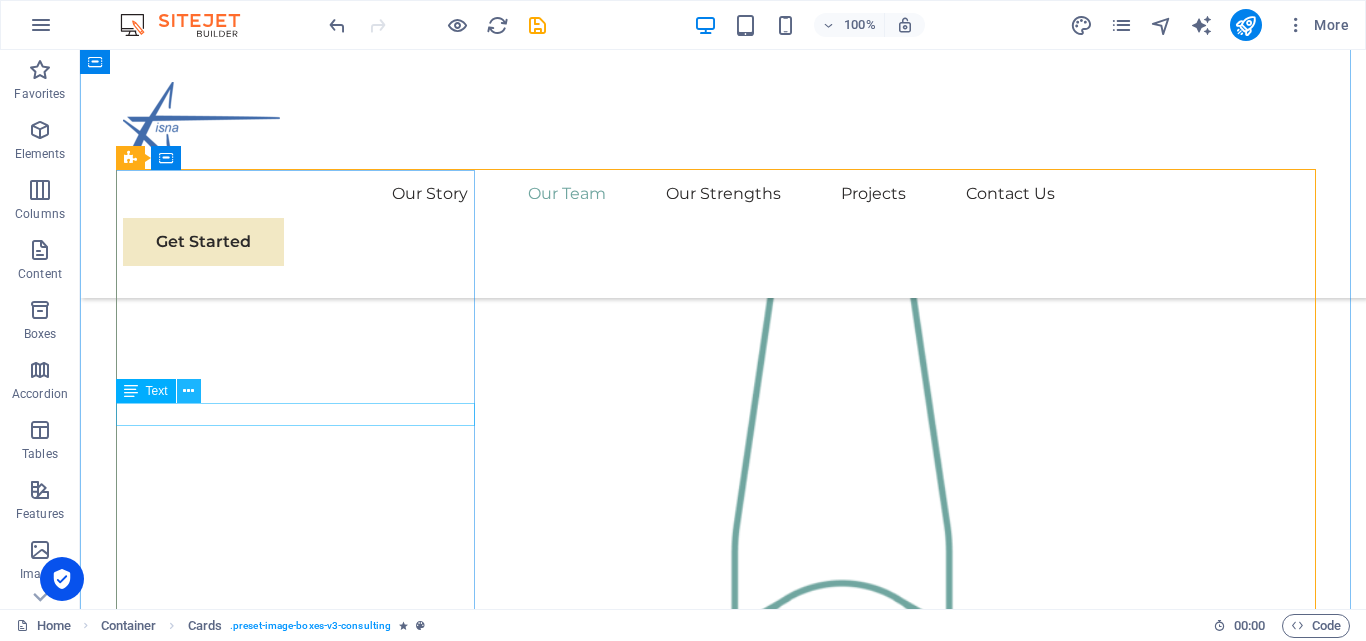 click at bounding box center (188, 391) 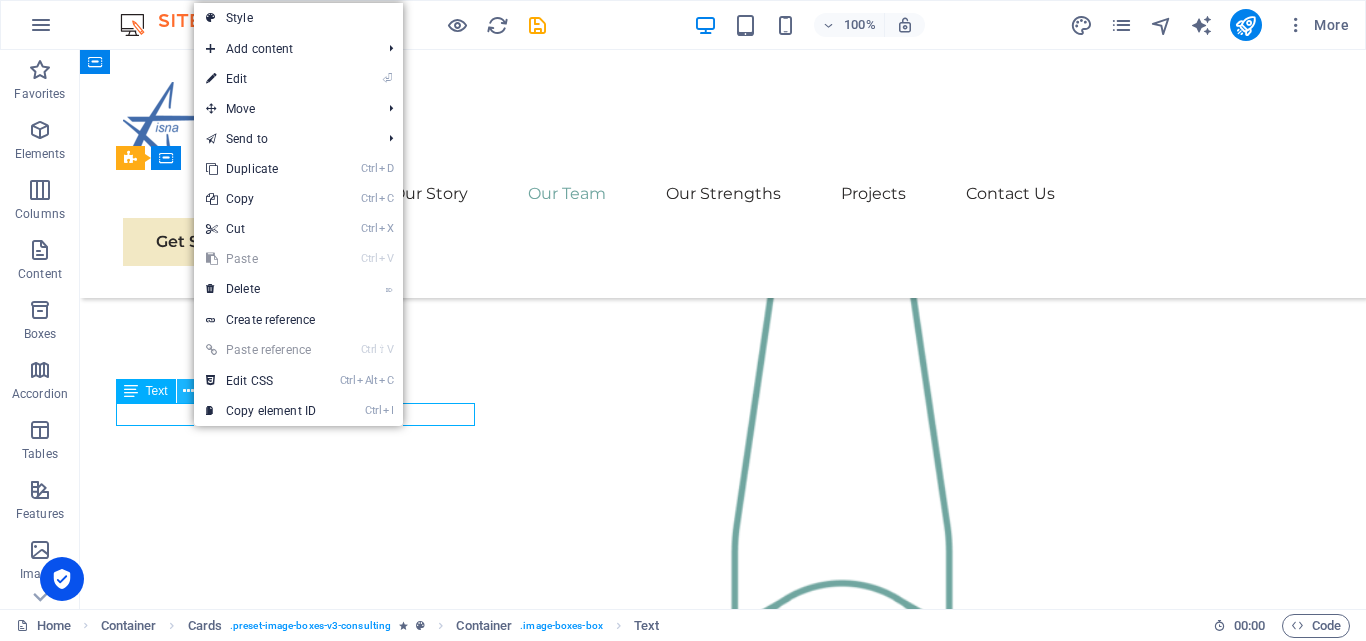 click at bounding box center (188, 391) 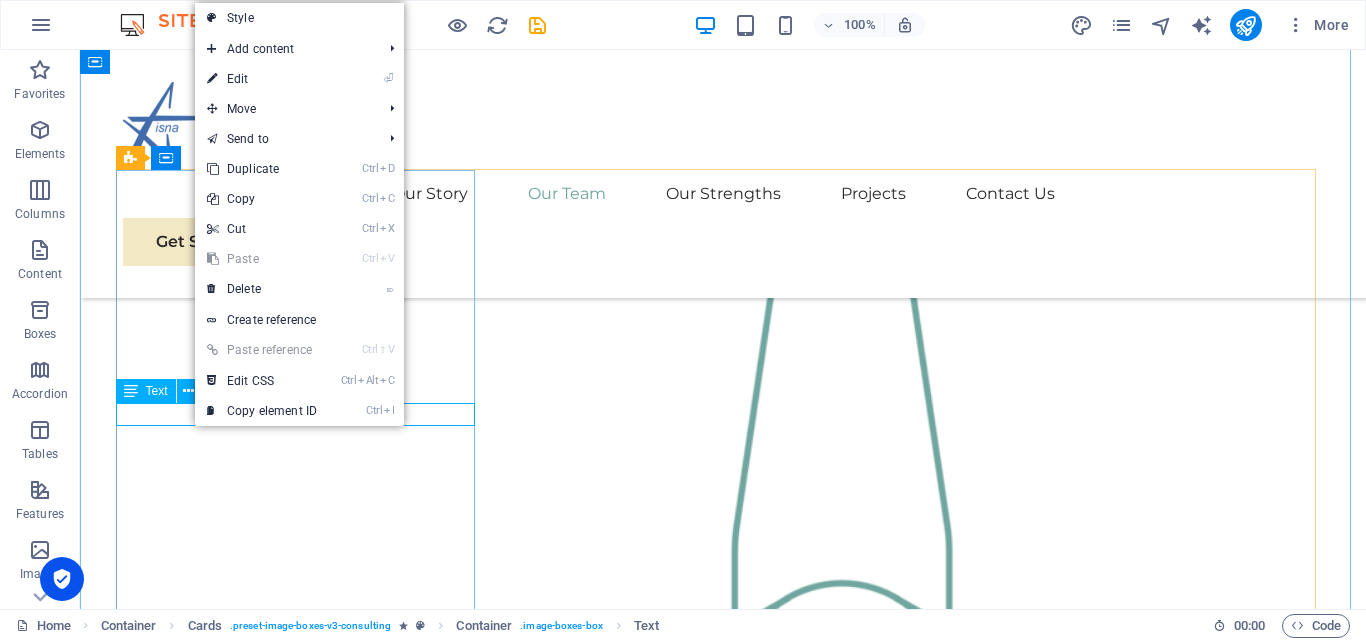 click at bounding box center [131, 391] 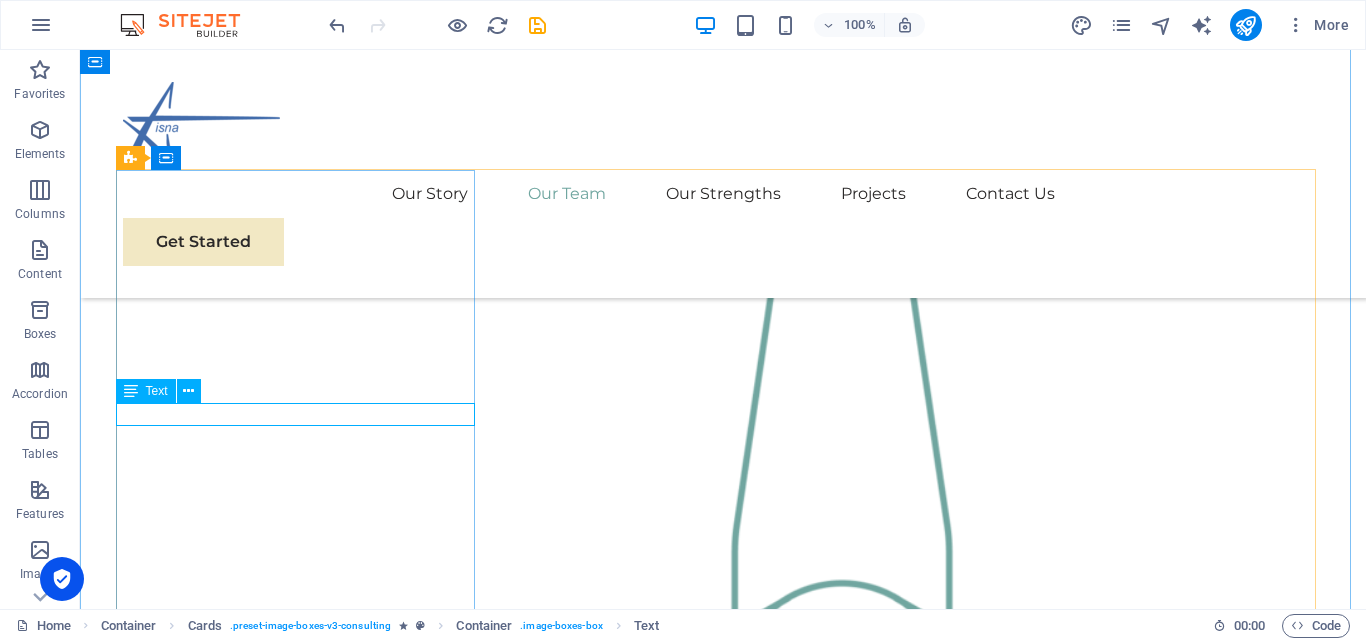 click at bounding box center (131, 391) 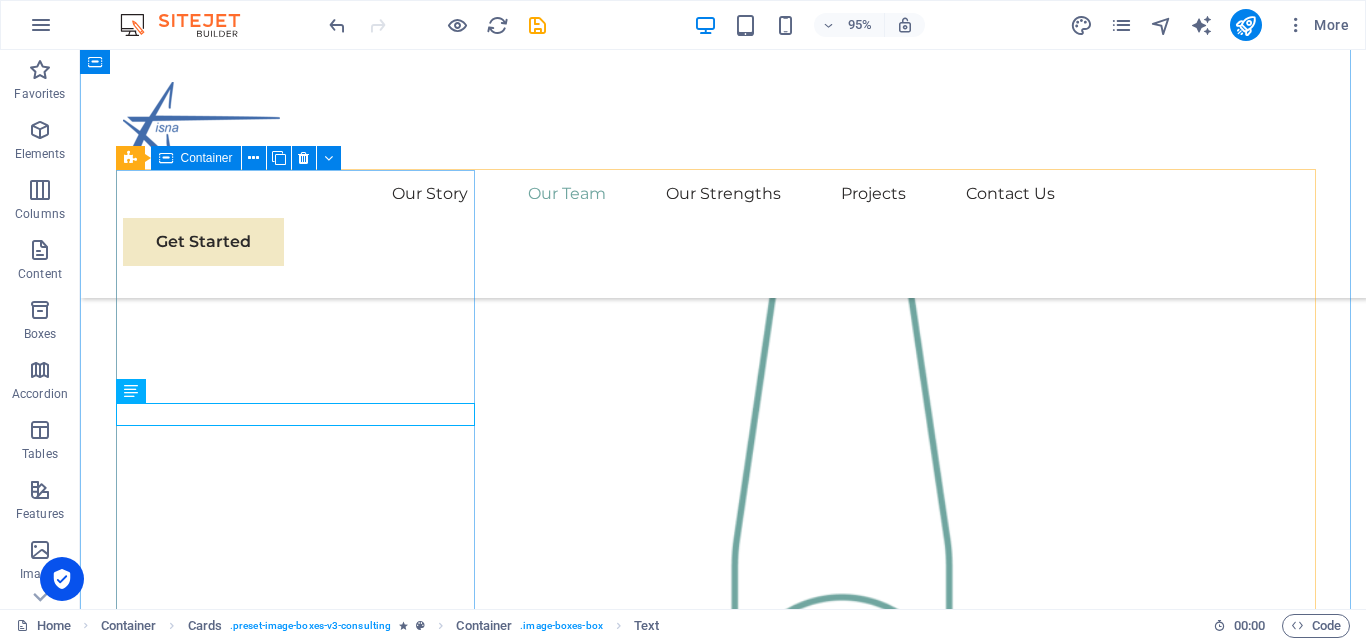 scroll, scrollTop: 1909, scrollLeft: 0, axis: vertical 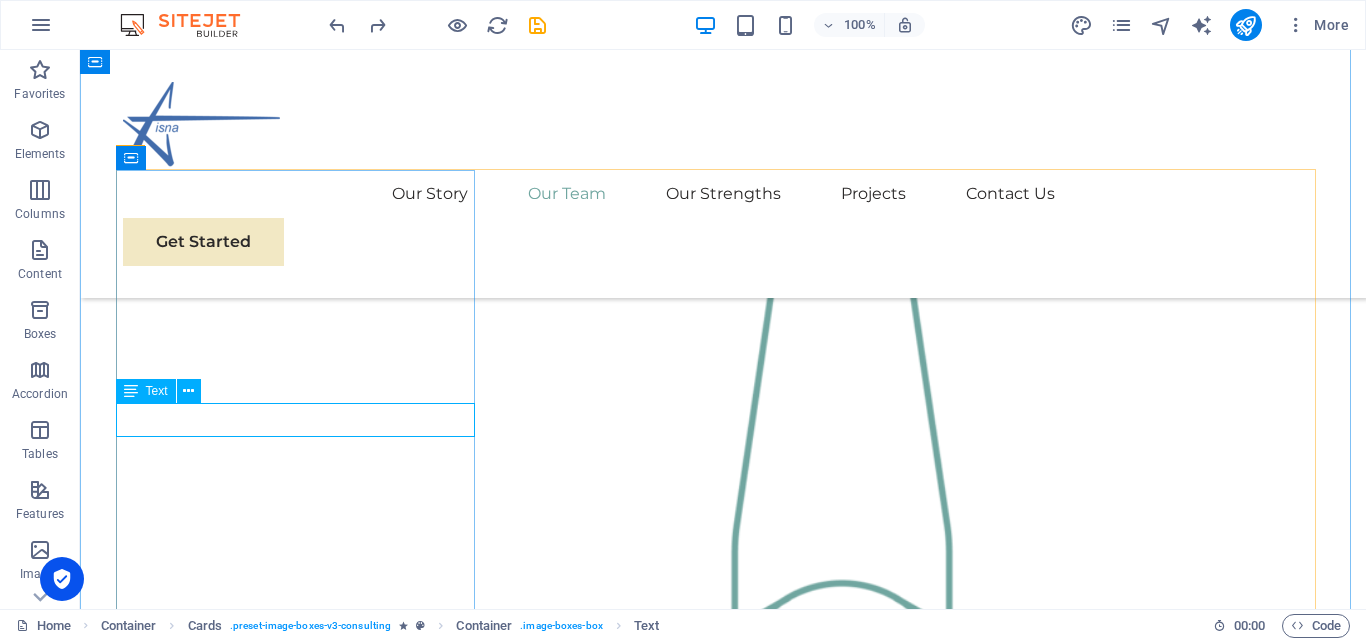 click on "[PERSON_NAME]" at bounding box center [303, 2038] 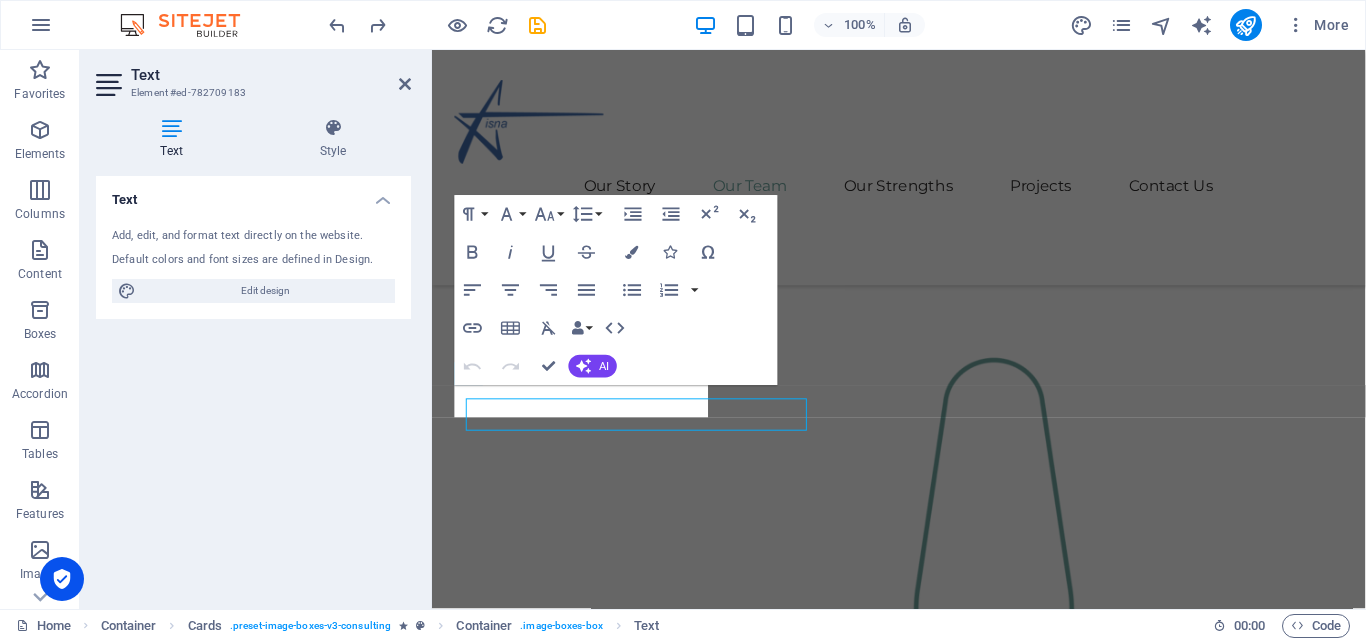 scroll, scrollTop: 1895, scrollLeft: 0, axis: vertical 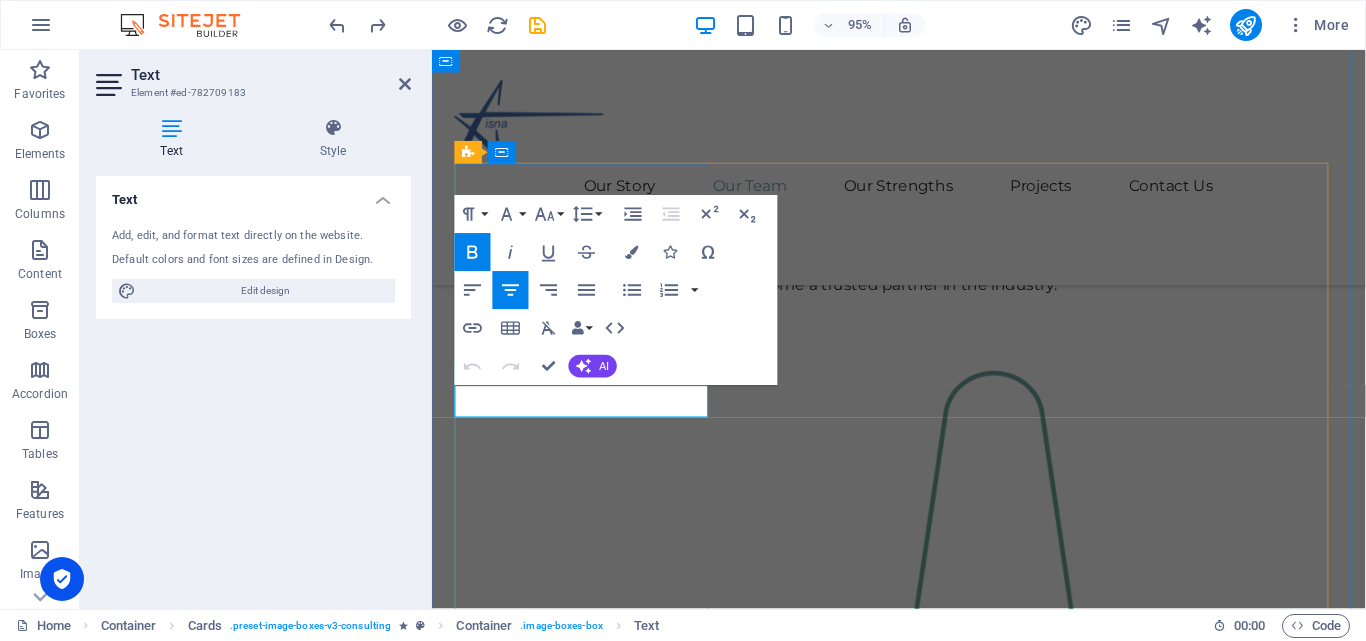 type 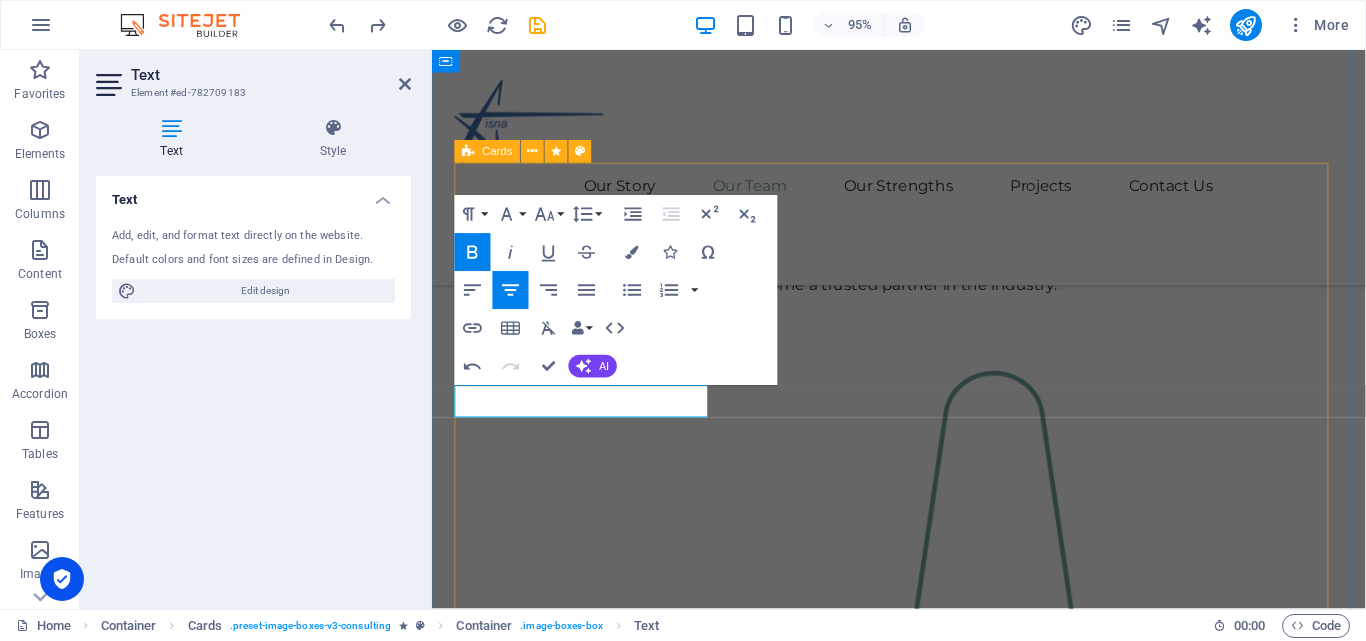 click on "Drop content here or  Add elements  Paste clipboard [PERSON_NAME] Sustainable Advisor Our Sustainable Advisor specializes in sustainable energy solutions, guiding clients toward eco-friendly and successful practices. Drop content here or  Add elements  Paste clipboard [PERSON_NAME] Creek Business Analyst Our Business Analyst extracts insights from data, helping clients make informed decisions and optimize strategies. Drop content here or  Add elements  Paste clipboard [PERSON_NAME] Strategy Consultant Our Strategy Consultant crafts innovative plans and strategy to drive growth and profitability for clients world wide." at bounding box center (923, 2518) 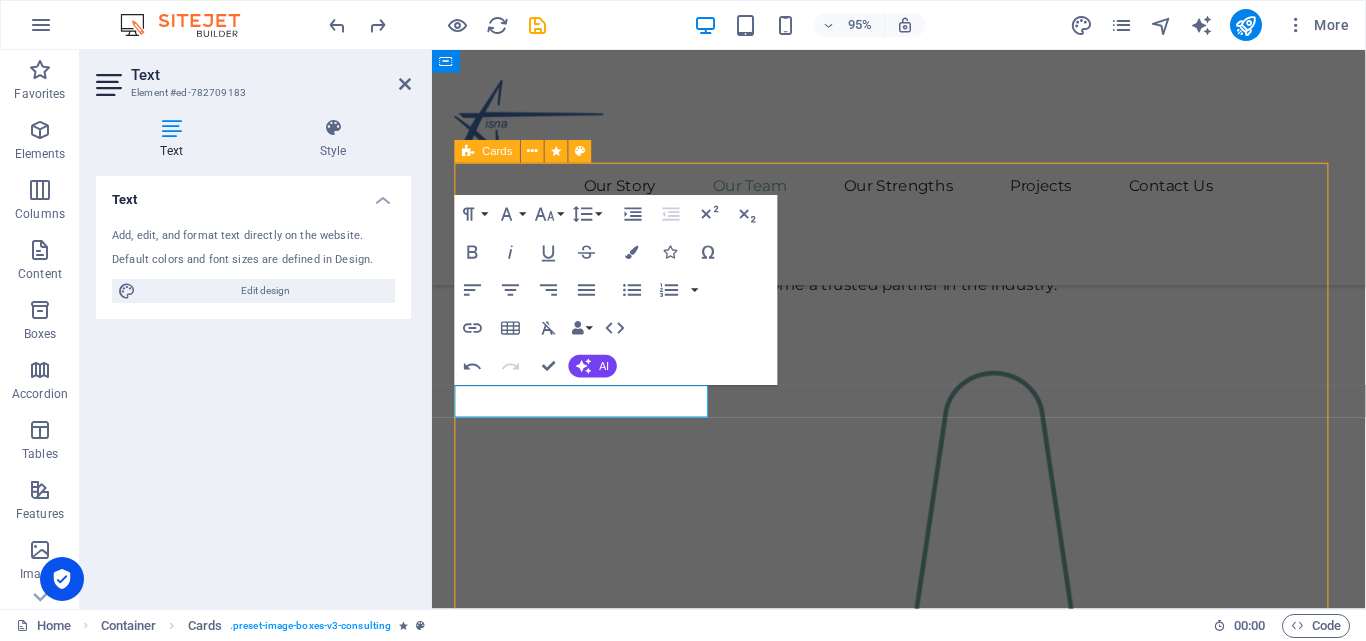 scroll, scrollTop: 1909, scrollLeft: 0, axis: vertical 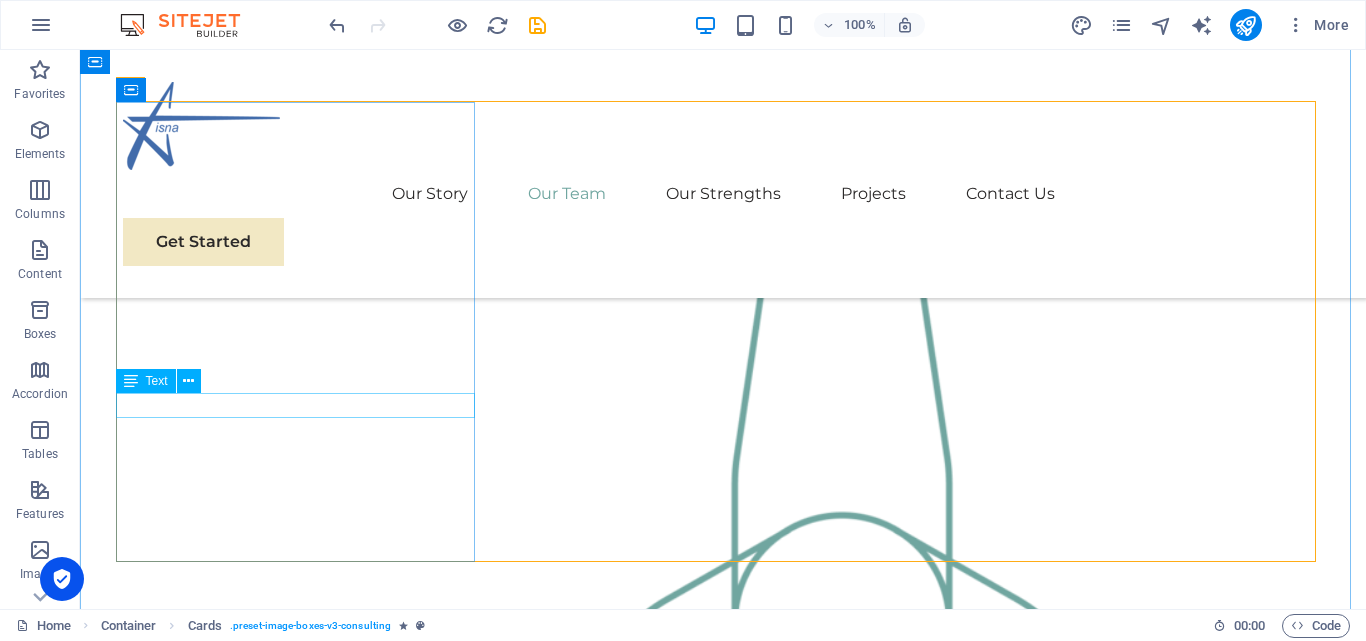 click on "Sustainable Advisor" at bounding box center [303, 2023] 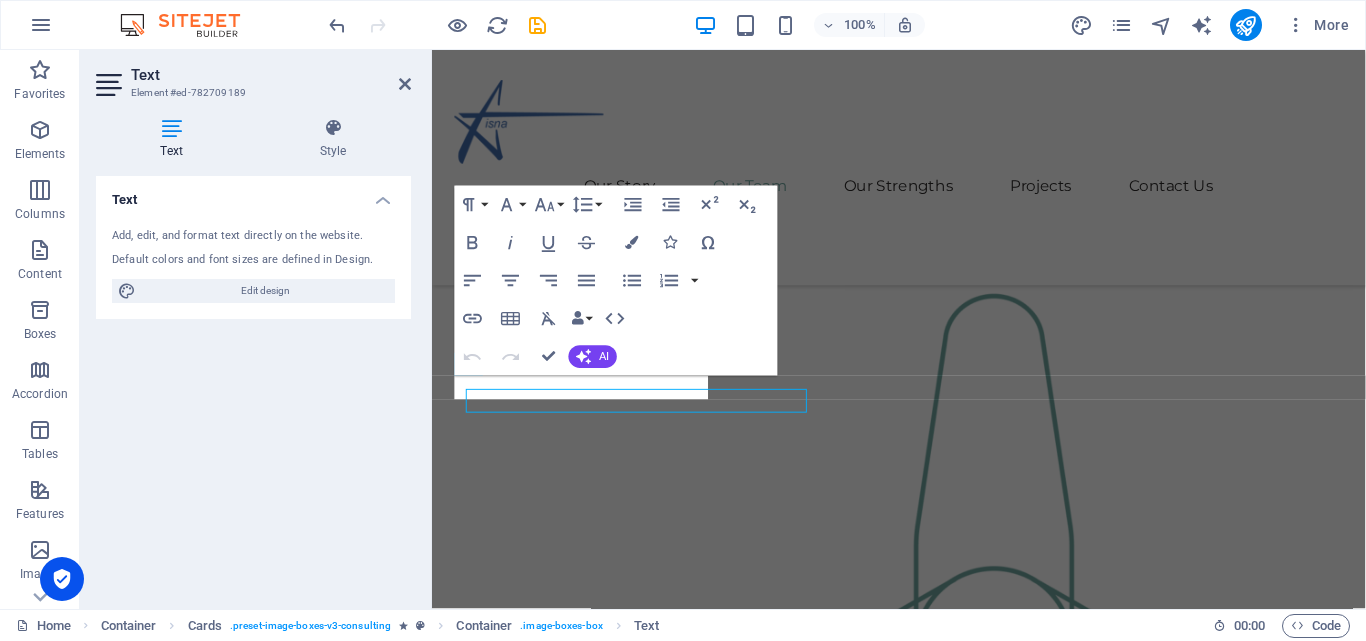 scroll, scrollTop: 1963, scrollLeft: 0, axis: vertical 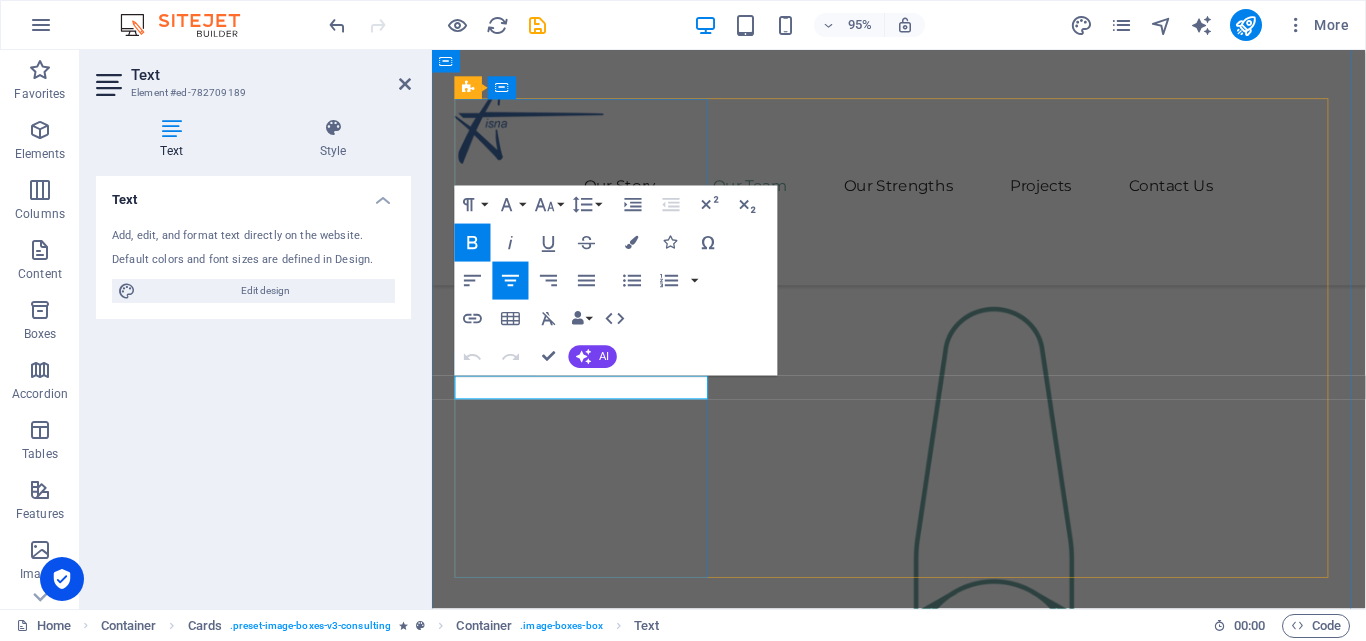 drag, startPoint x: 684, startPoint y: 399, endPoint x: 503, endPoint y: 398, distance: 181.00276 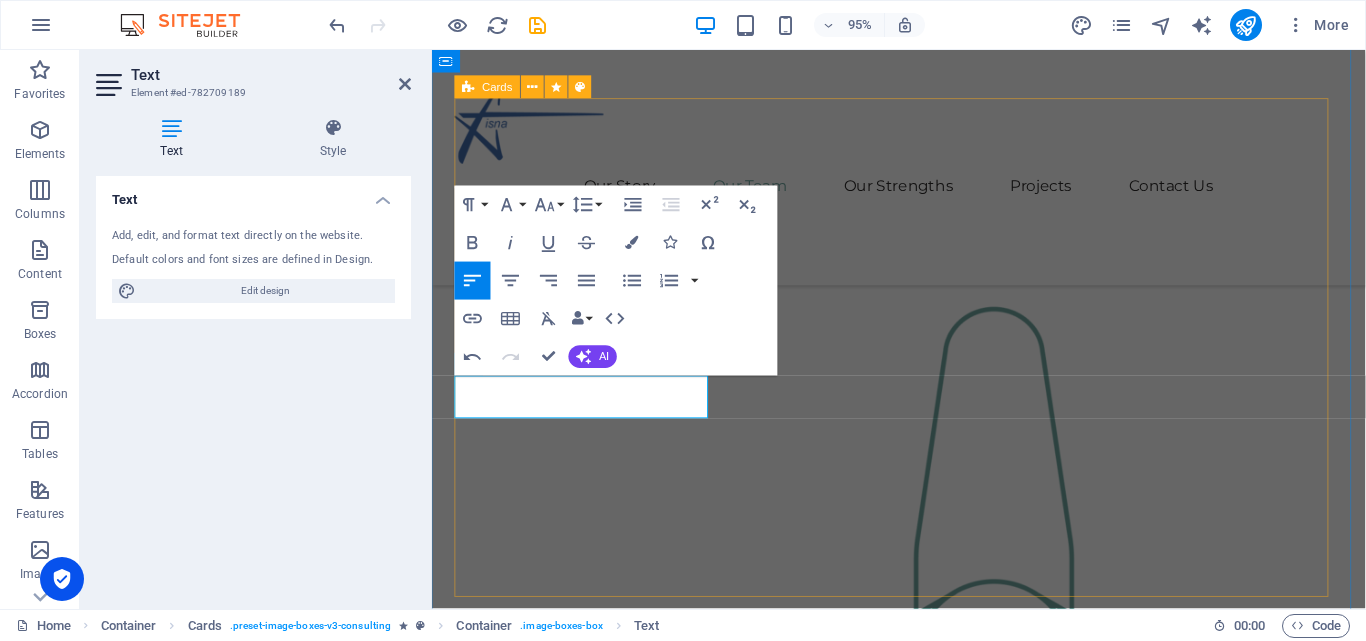 click on "Drop content here or  Add elements  Paste clipboard [PERSON_NAME] ​Technical Director & Co Founder Our Sustainable Advisor specializes in sustainable energy solutions, guiding clients toward eco-friendly and successful practices. Drop content here or  Add elements  Paste clipboard [PERSON_NAME] Creek Business Analyst Our Business Analyst extracts insights from data, helping clients make informed decisions and optimize strategies. Drop content here or  Add elements  Paste clipboard [PERSON_NAME] Strategy Consultant Our Strategy Consultant crafts innovative plans and strategy to drive growth and profitability for clients world wide." at bounding box center [923, 2460] 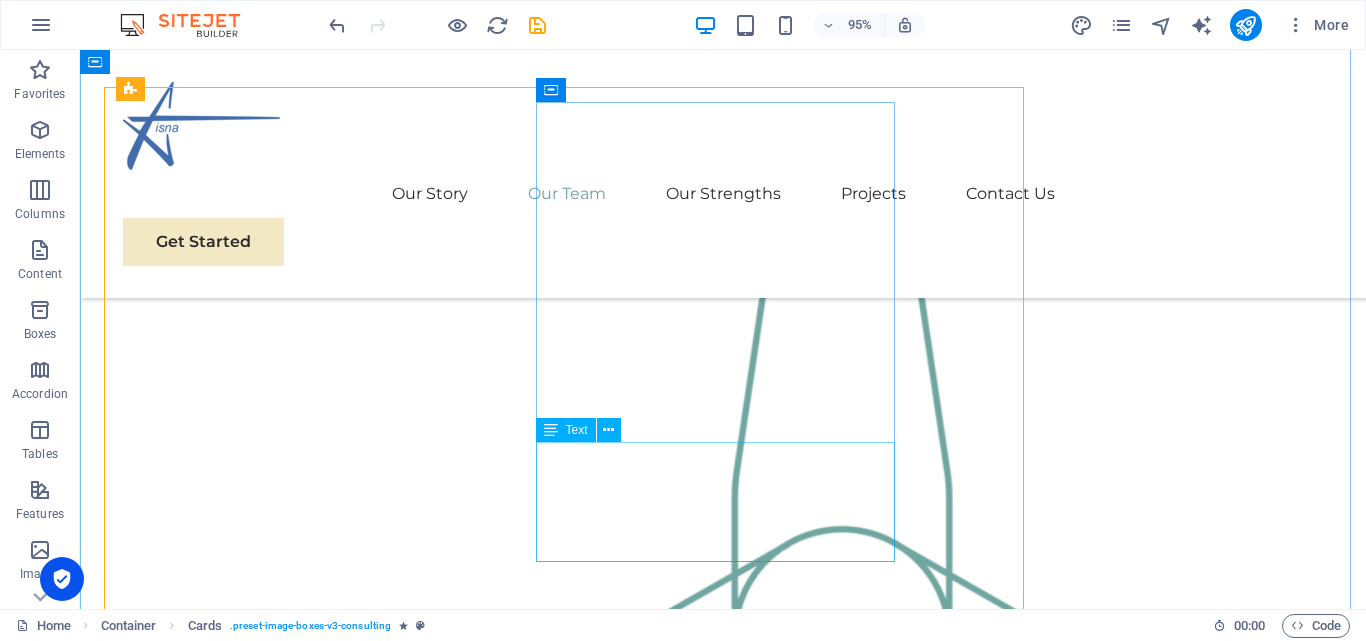 scroll, scrollTop: 1977, scrollLeft: 0, axis: vertical 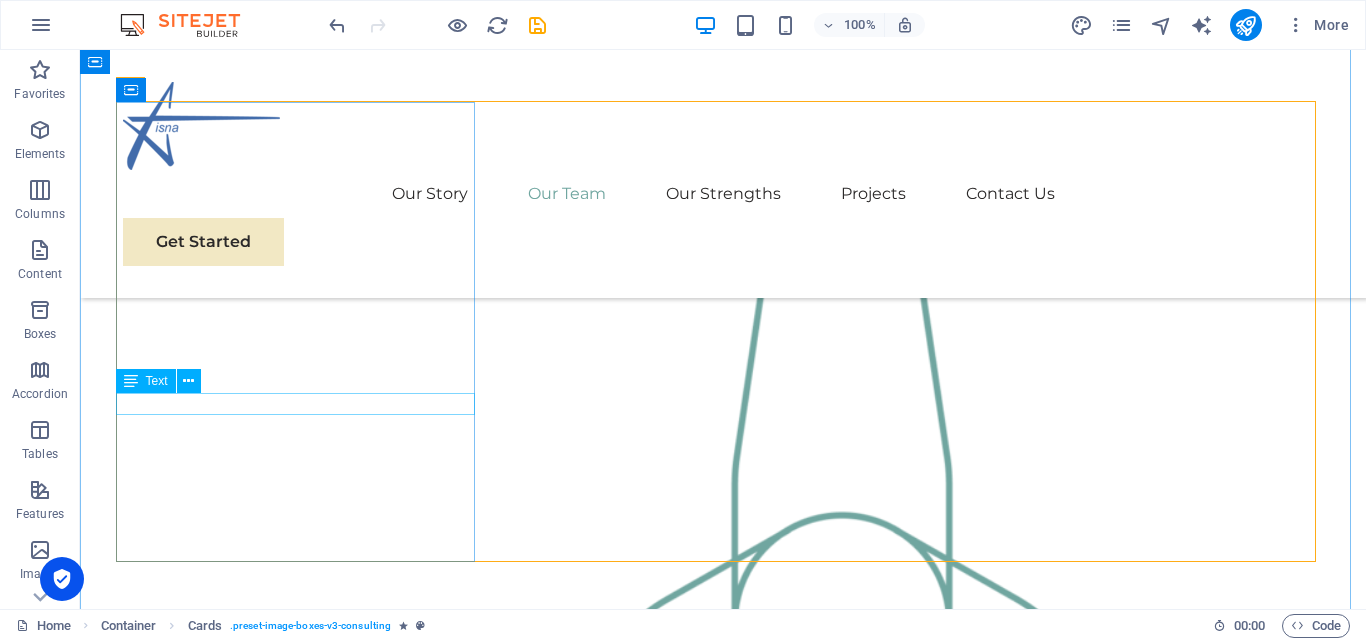 click on "Technical Director & Co Founder" at bounding box center [303, 2022] 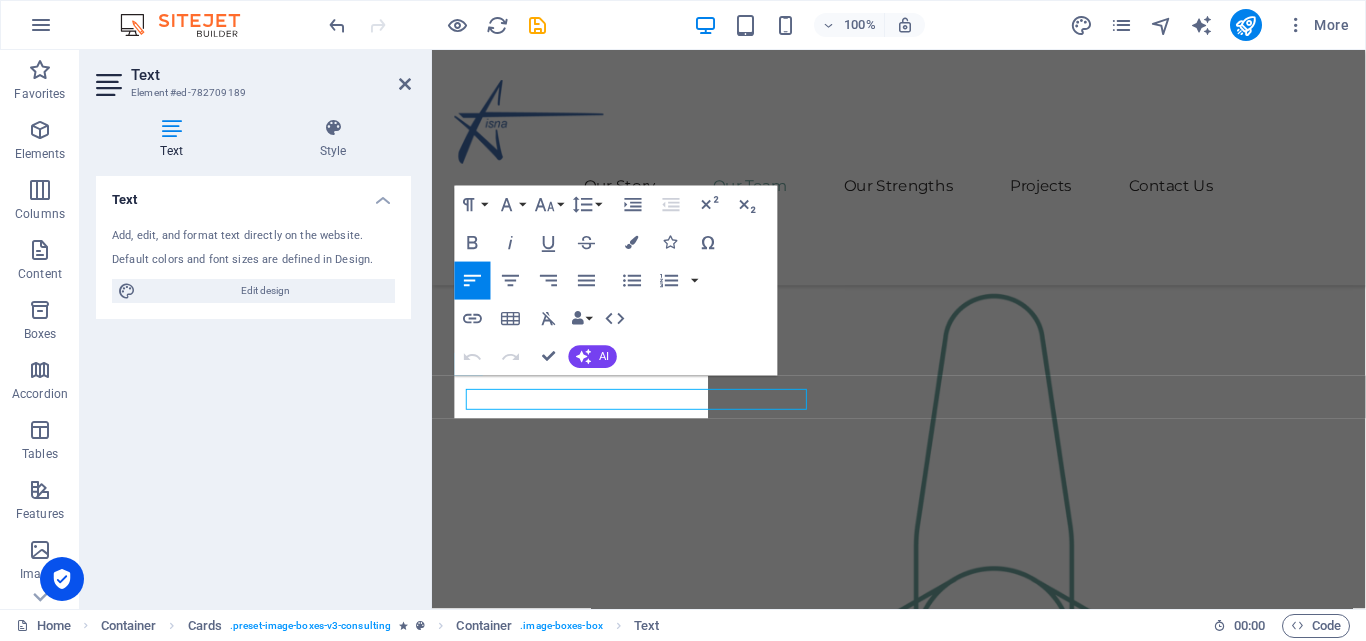 scroll, scrollTop: 1963, scrollLeft: 0, axis: vertical 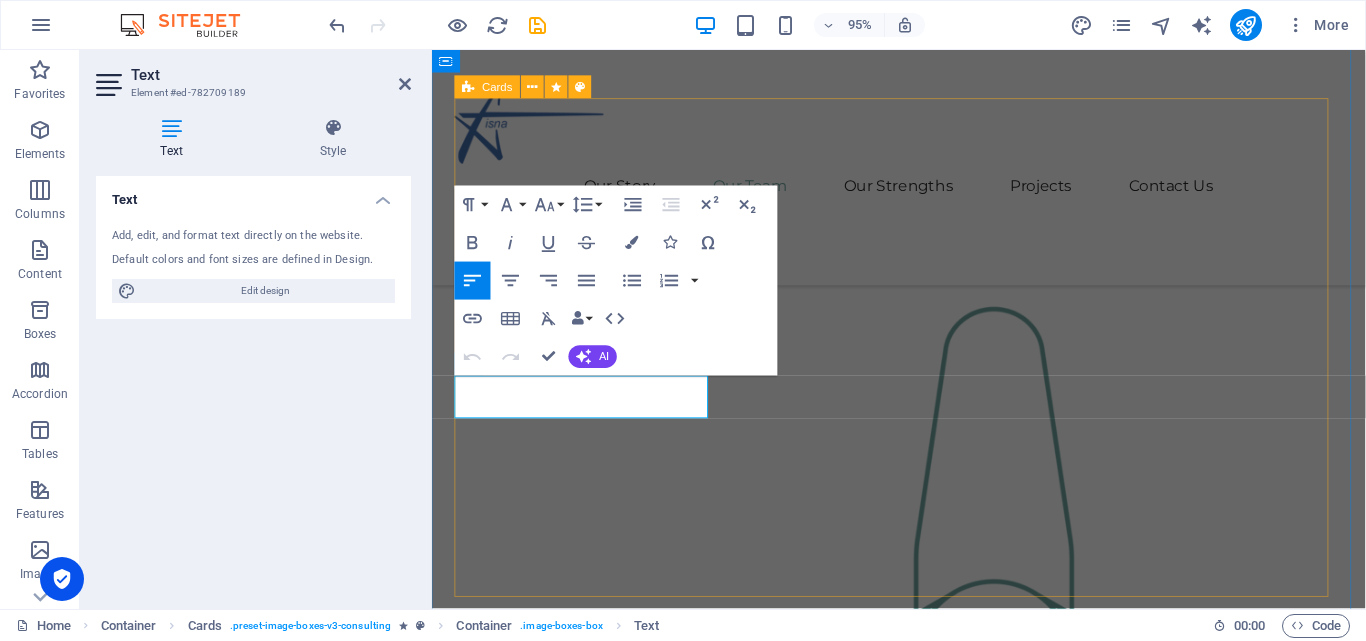 click on "Drop content here or  Add elements  Paste clipboard [PERSON_NAME] Technical Director & Co Founder Our Sustainable Advisor specializes in sustainable energy solutions, guiding clients toward eco-friendly and successful practices. Drop content here or  Add elements  Paste clipboard [PERSON_NAME] Creek Business Analyst Our Business Analyst extracts insights from data, helping clients make informed decisions and optimize strategies. Drop content here or  Add elements  Paste clipboard [PERSON_NAME] Strategy Consultant Our Strategy Consultant crafts innovative plans and strategy to drive growth and profitability for clients world wide." at bounding box center [923, 2460] 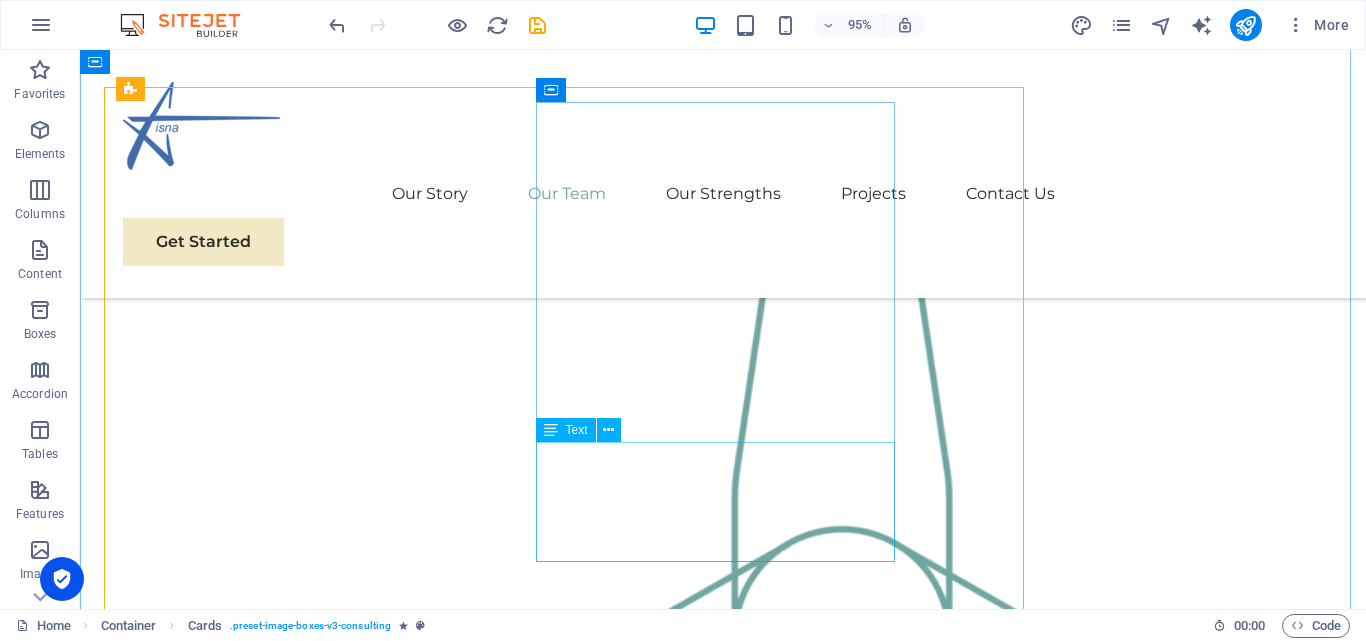 scroll, scrollTop: 1977, scrollLeft: 0, axis: vertical 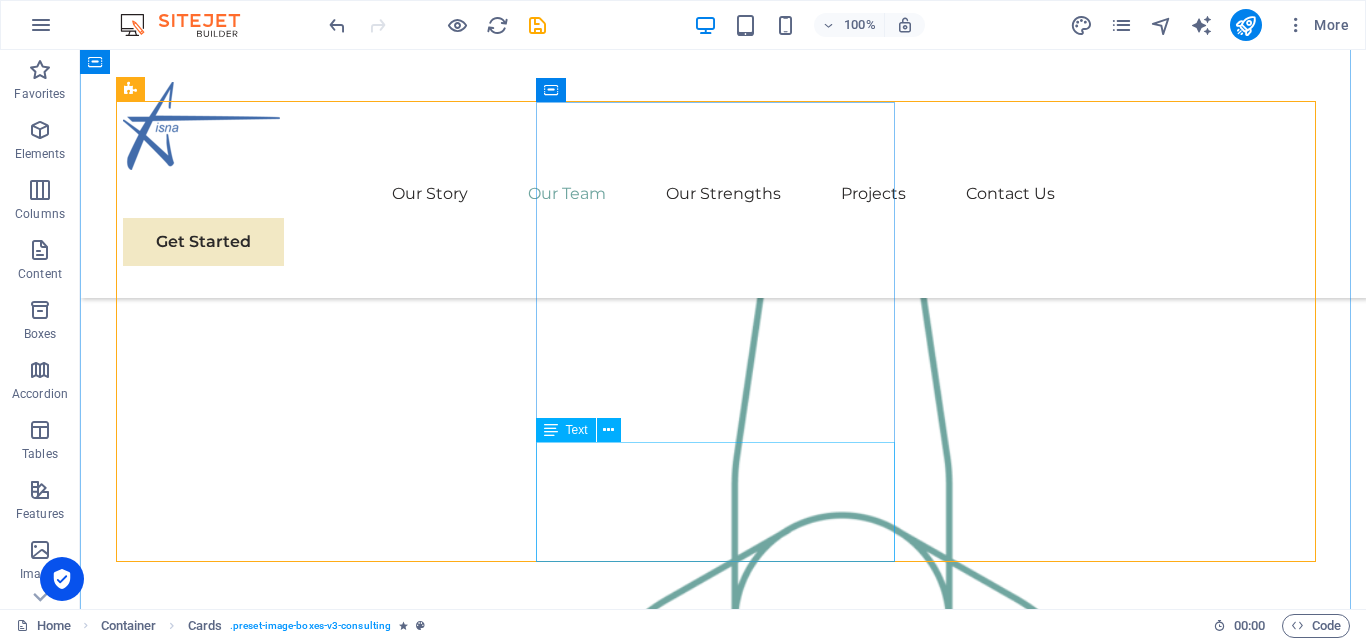 click on "Our Business Analyst extracts insights from data, helping clients make informed decisions and optimize strategies." at bounding box center [303, 2546] 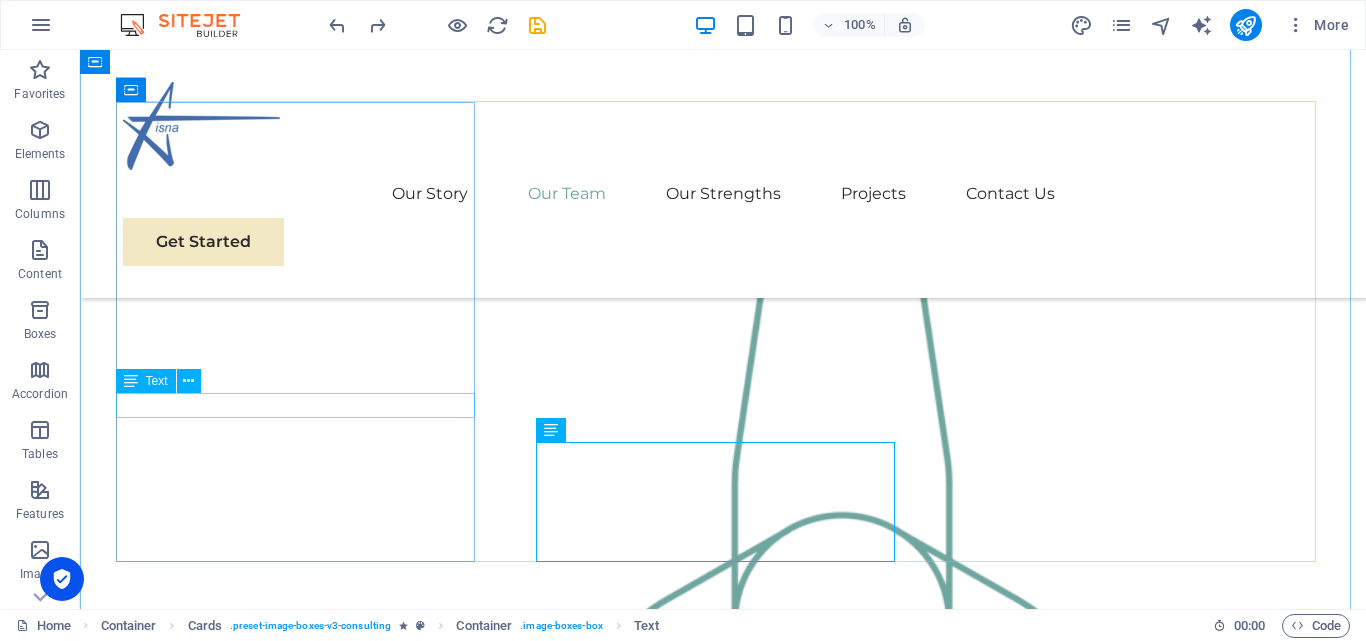 click on "Sustainable Advisor" at bounding box center [303, 2023] 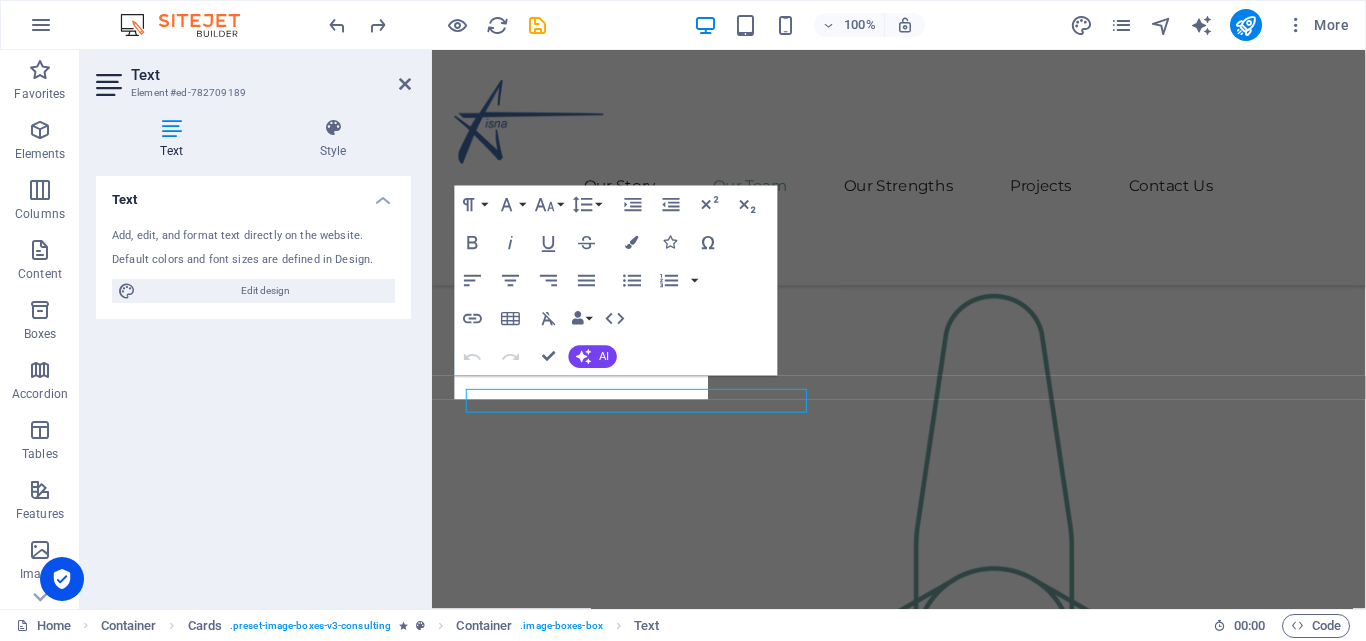 scroll, scrollTop: 1963, scrollLeft: 0, axis: vertical 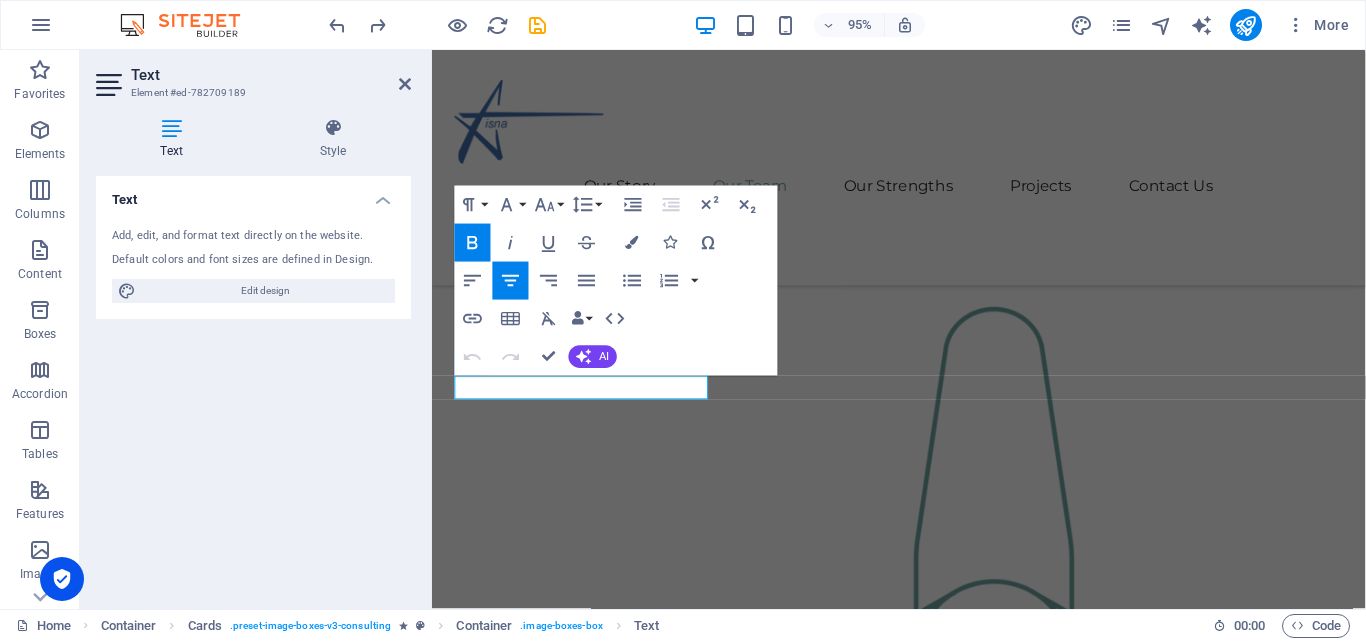 type 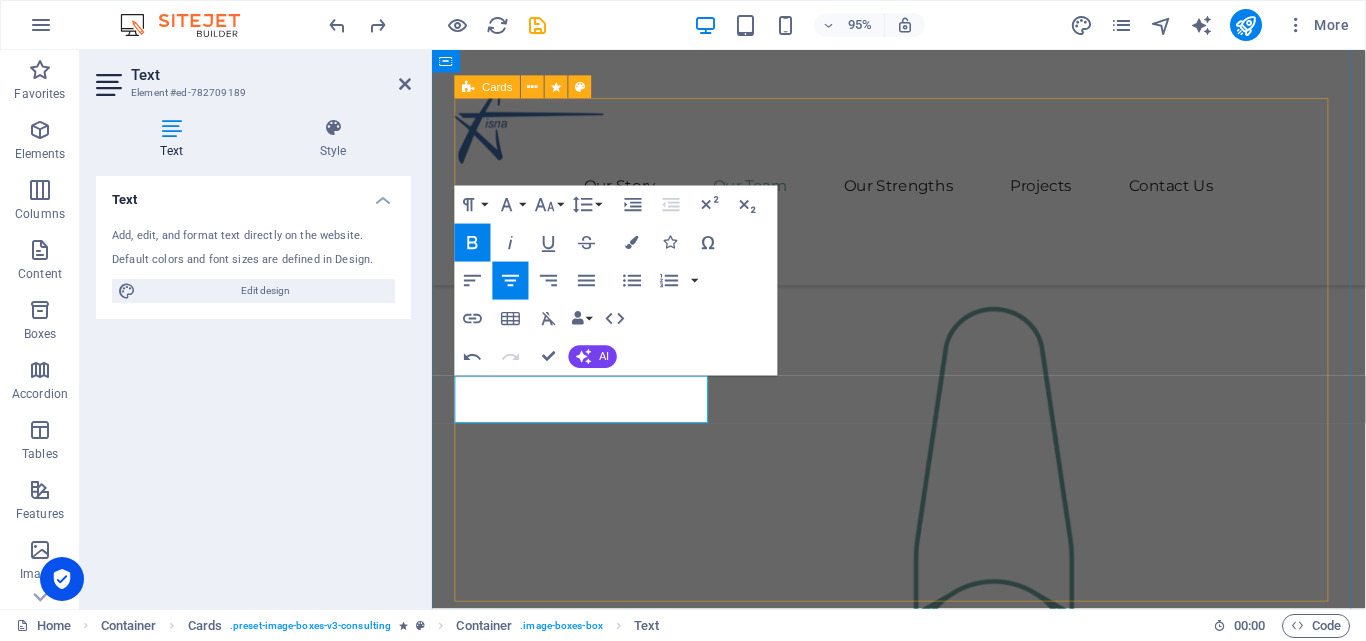 click on "Drop content here or  Add elements  Paste clipboard [PERSON_NAME] Co Founder & Technical Advisor Our Sustainable Advisor specializes in sustainable energy solutions, guiding clients toward eco-friendly and successful practices. Drop content here or  Add elements  Paste clipboard [PERSON_NAME] Creek Business Analyst Our Business Analyst extracts insights from data, helping clients make informed decisions and optimize strategies. Drop content here or  Add elements  Paste clipboard [PERSON_NAME] Strategy Consultant Our Strategy Consultant crafts innovative plans and strategy to drive growth and profitability for clients world wide." at bounding box center (923, 2463) 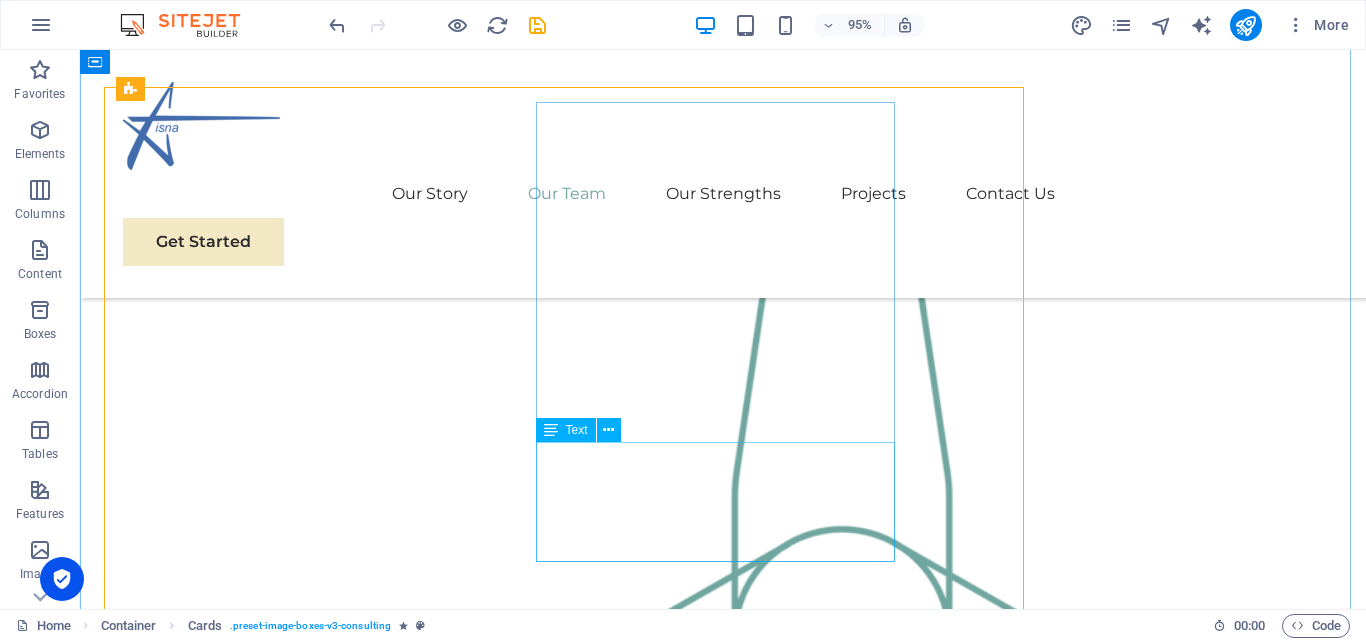 scroll, scrollTop: 1977, scrollLeft: 0, axis: vertical 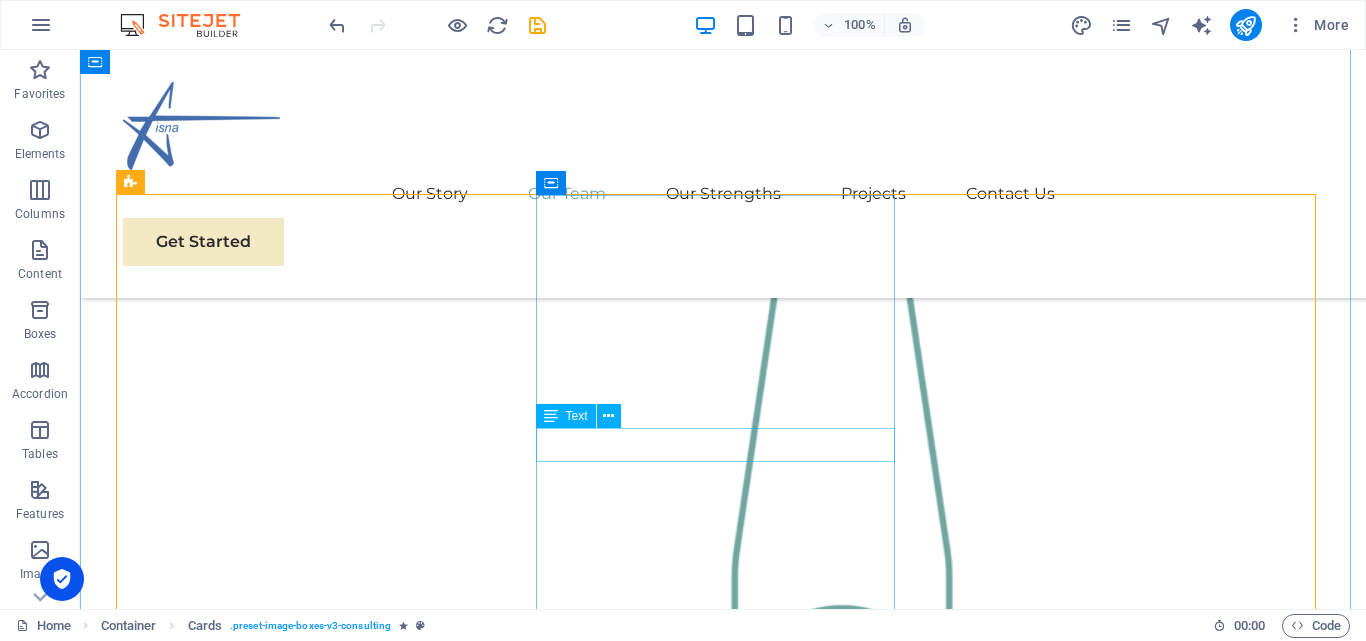 click on "[PERSON_NAME] Creek" at bounding box center (303, 2492) 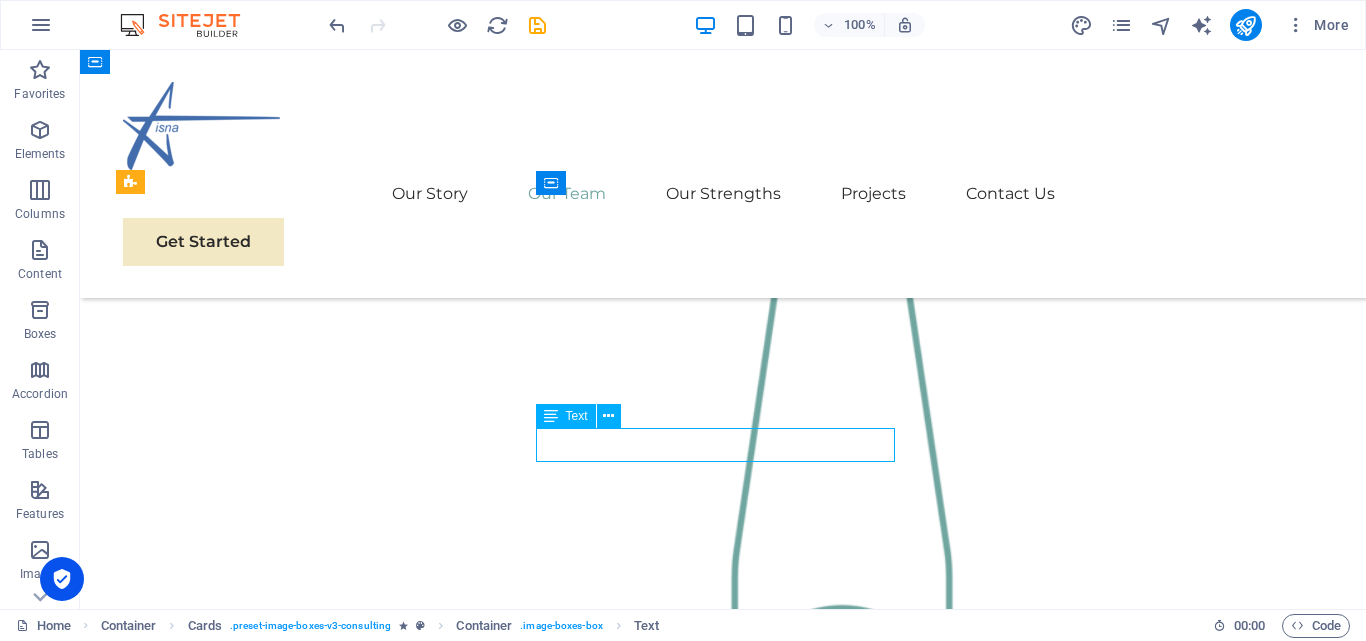 click on "[PERSON_NAME] Creek" at bounding box center [303, 2492] 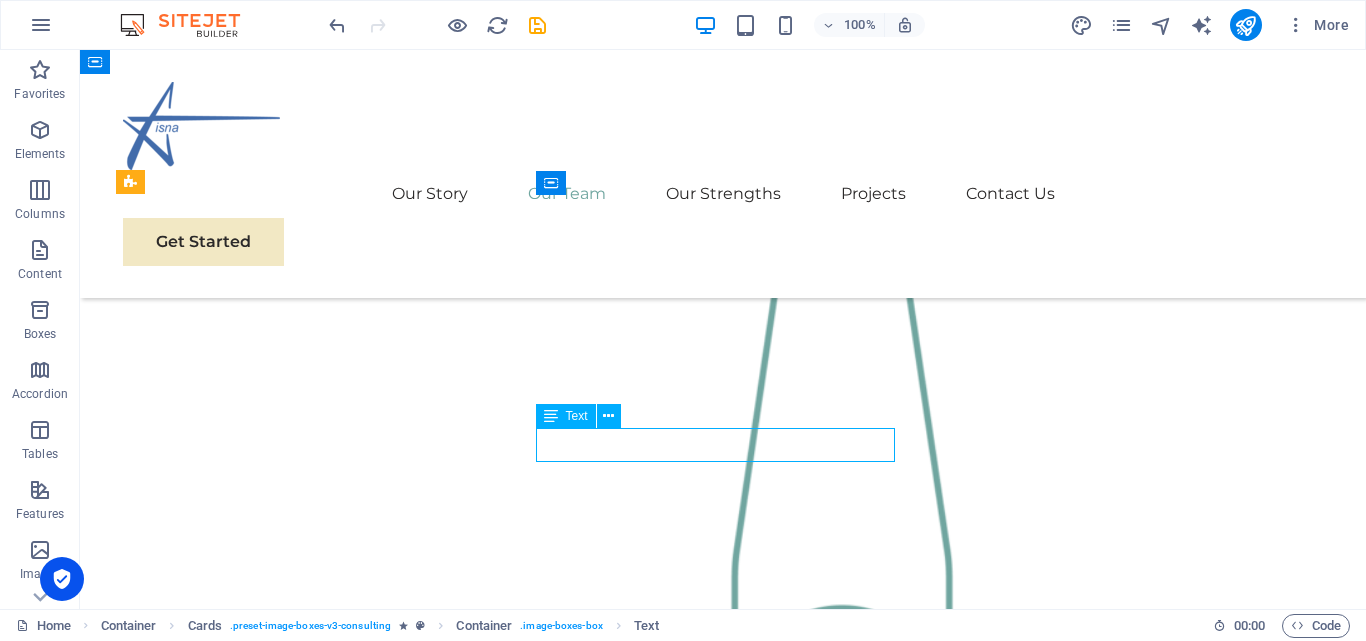 click on "[PERSON_NAME] Creek" at bounding box center [303, 2492] 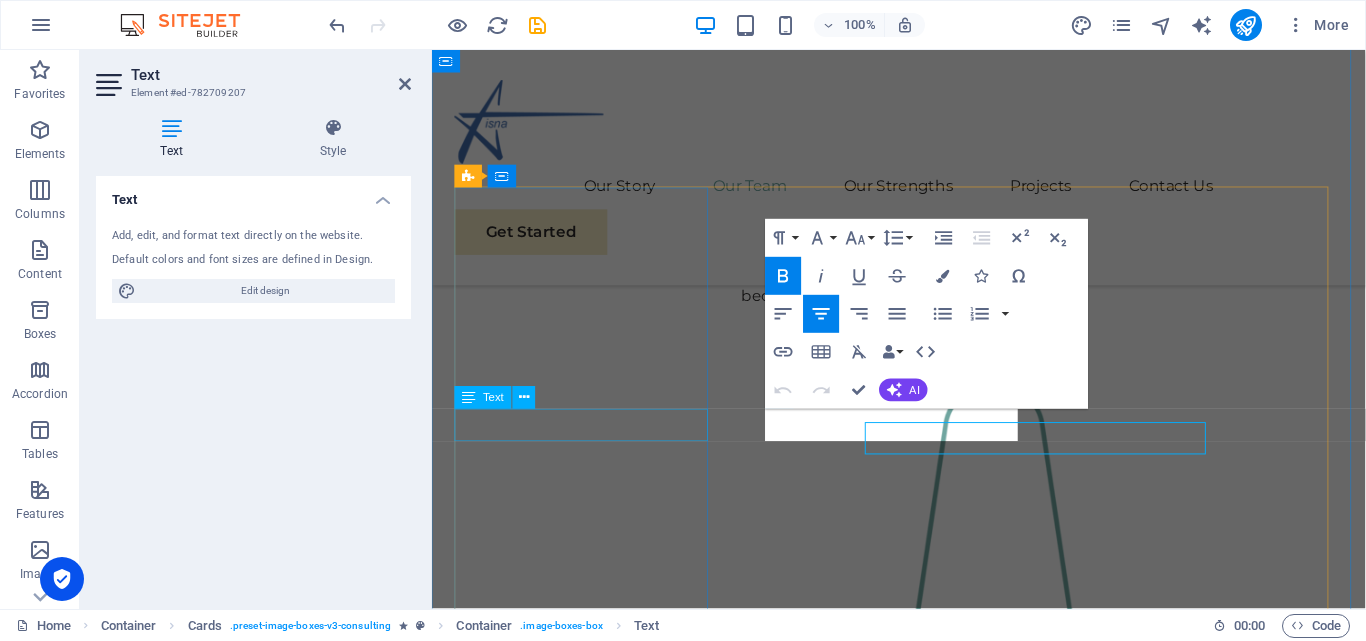 scroll, scrollTop: 1870, scrollLeft: 0, axis: vertical 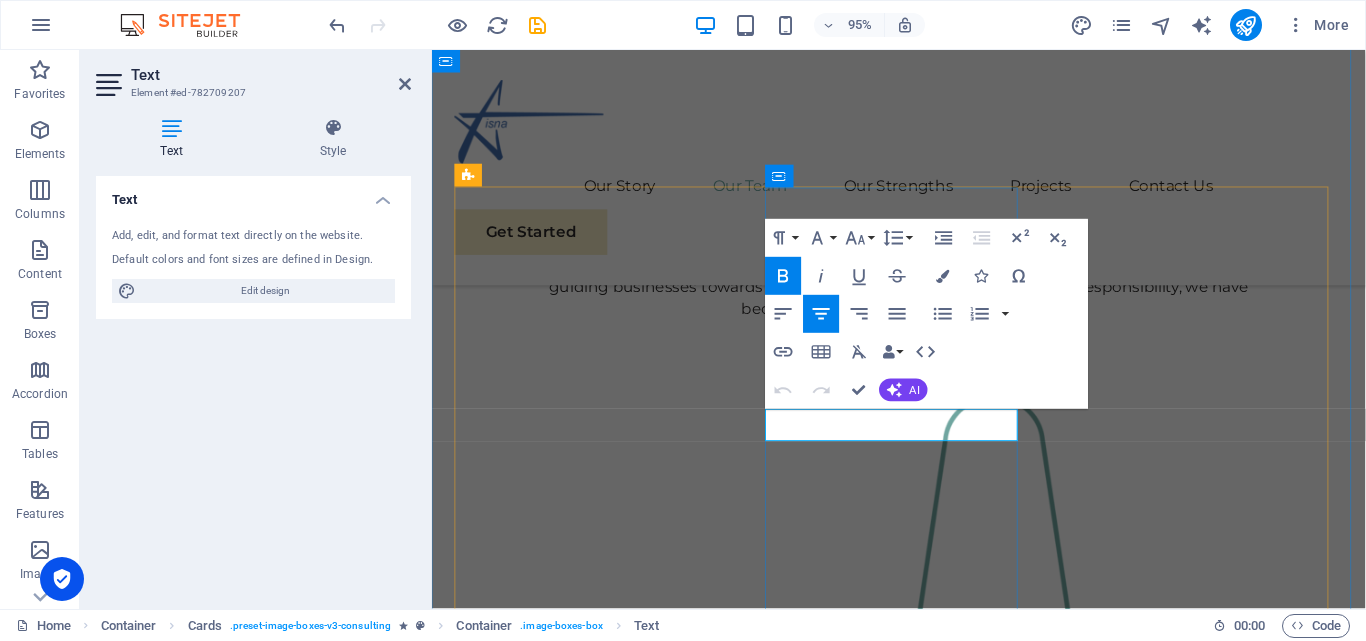 type 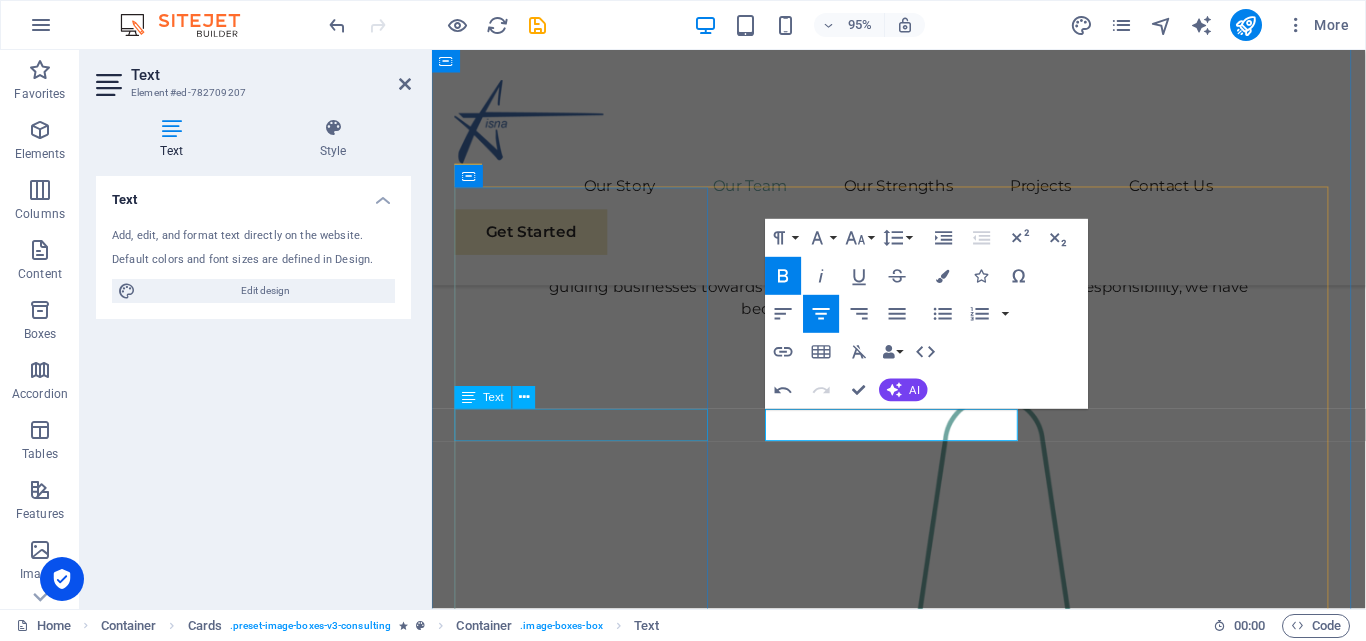 click on "[PERSON_NAME]" at bounding box center (592, 2026) 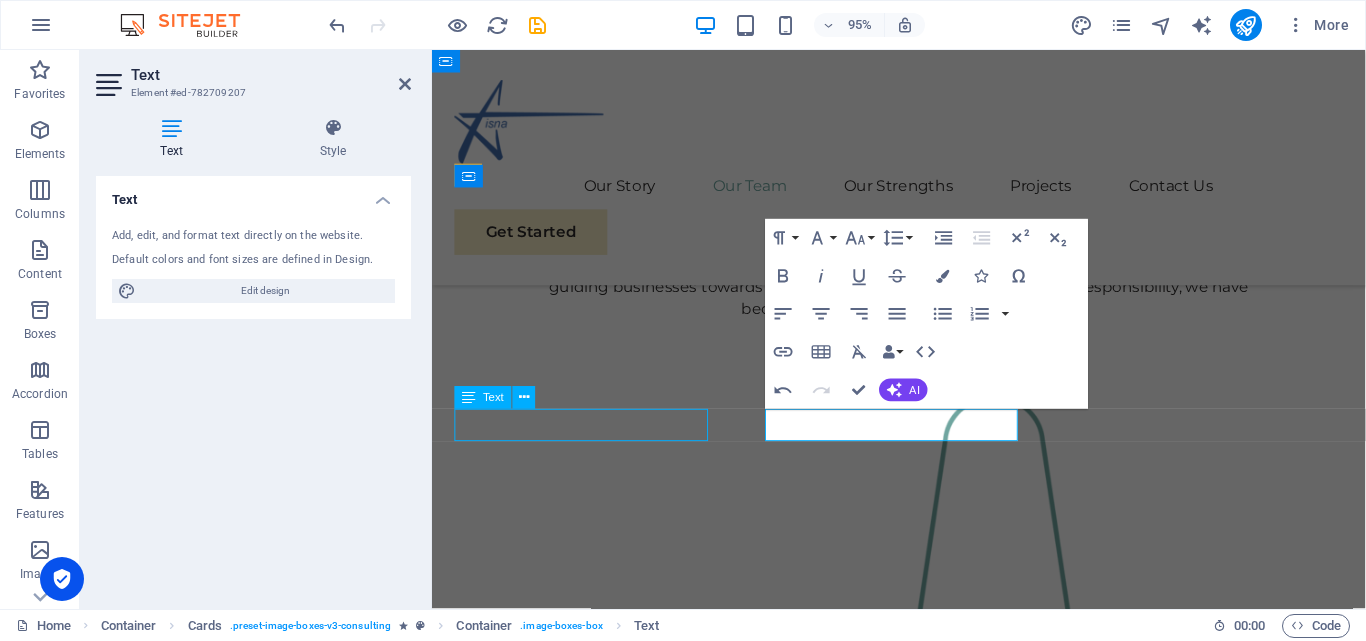 click on "[PERSON_NAME]" at bounding box center (592, 2026) 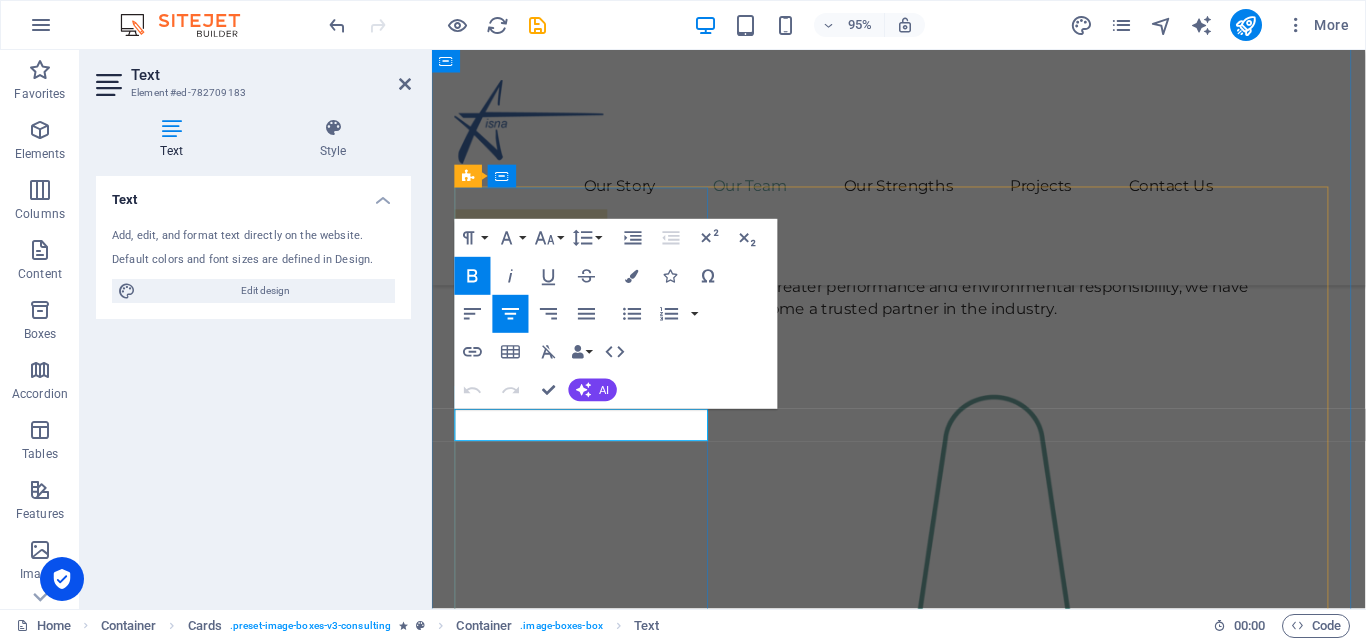 click on "[PERSON_NAME]" at bounding box center [591, 2025] 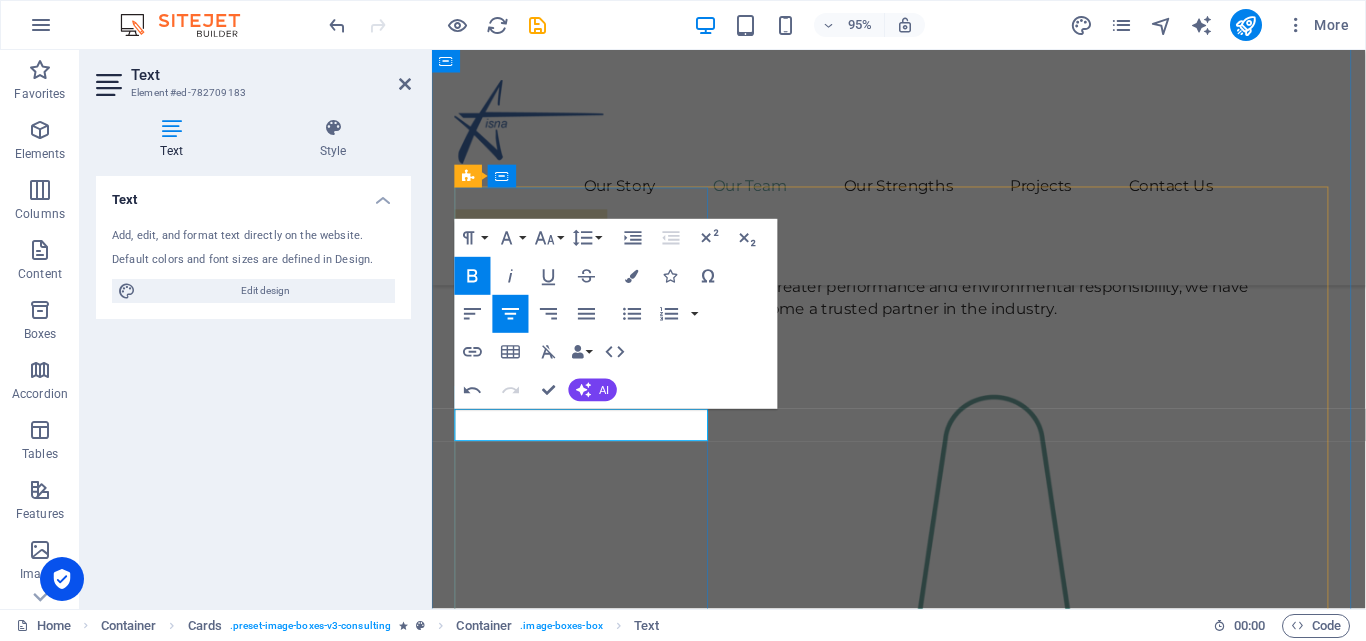 type 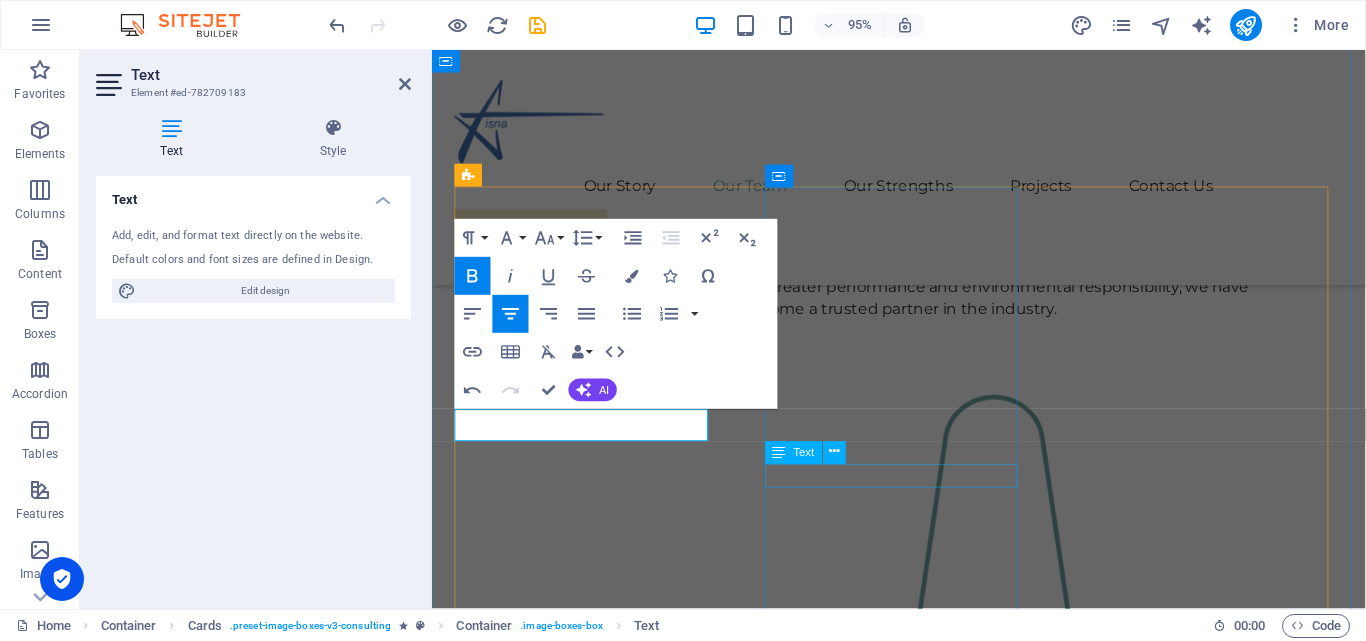 click on "Business Analyst" at bounding box center (592, 2647) 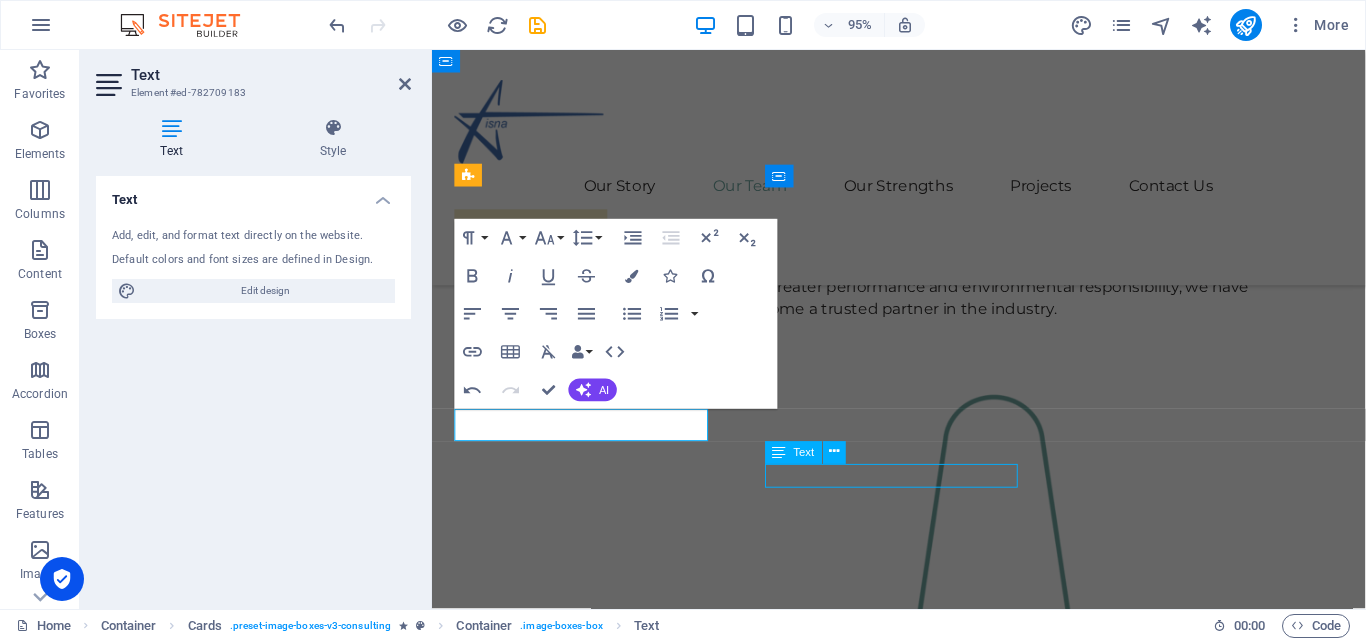 click on "Business Analyst" at bounding box center [592, 2647] 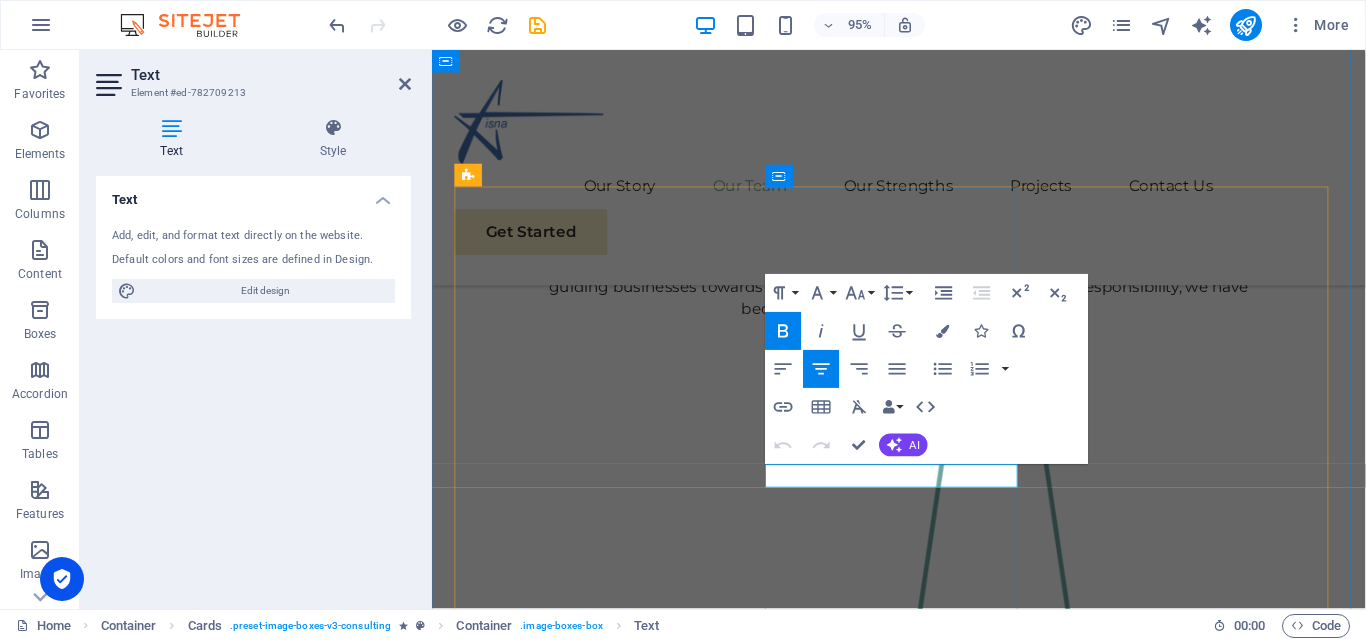 type 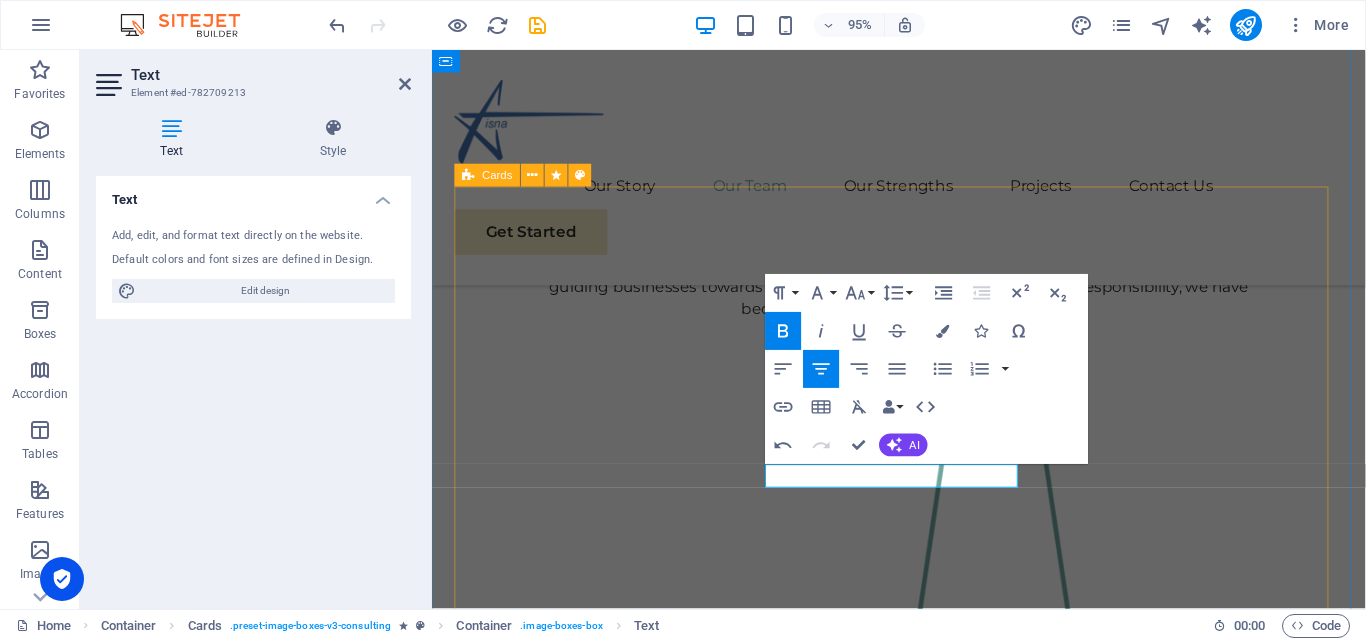 click on "Drop content here or  Add elements  Paste clipboard K [PERSON_NAME] Co Founder & Technical Advisor Our Sustainable Advisor specializes in sustainable energy solutions, guiding clients toward eco-friendly and successful practices. Drop content here or  Add elements  Paste clipboard [PERSON_NAME] Co Founder & COO Our Business Analyst extracts insights from data, helping clients make informed decisions and optimize strategies. Drop content here or  Add elements  Paste clipboard [PERSON_NAME] Strategy Consultant Our Strategy Consultant crafts innovative plans and strategy to drive growth and profitability for clients world wide." at bounding box center (923, 2556) 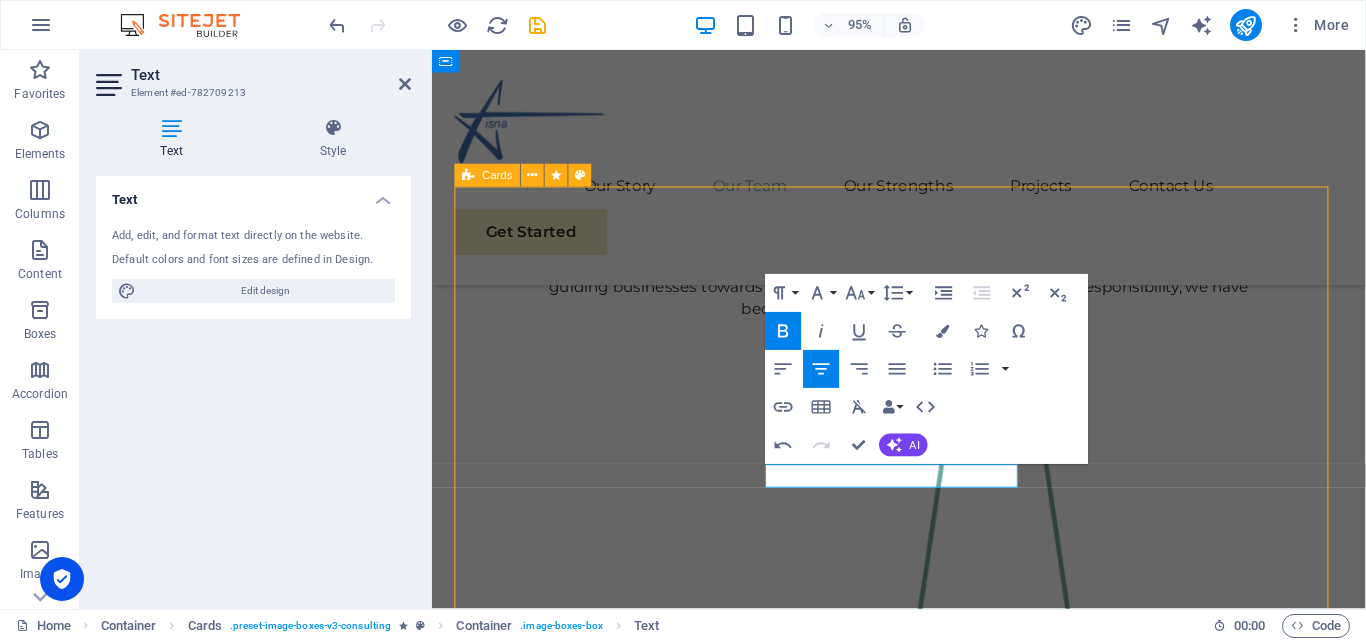 click on "Drop content here or  Add elements  Paste clipboard K [PERSON_NAME] Co Founder & Technical Advisor Our Sustainable Advisor specializes in sustainable energy solutions, guiding clients toward eco-friendly and successful practices. Drop content here or  Add elements  Paste clipboard [PERSON_NAME] Co Founder & COO Our Business Analyst extracts insights from data, helping clients make informed decisions and optimize strategies. Drop content here or  Add elements  Paste clipboard [PERSON_NAME] Strategy Consultant Our Strategy Consultant crafts innovative plans and strategy to drive growth and profitability for clients world wide." at bounding box center (923, 2556) 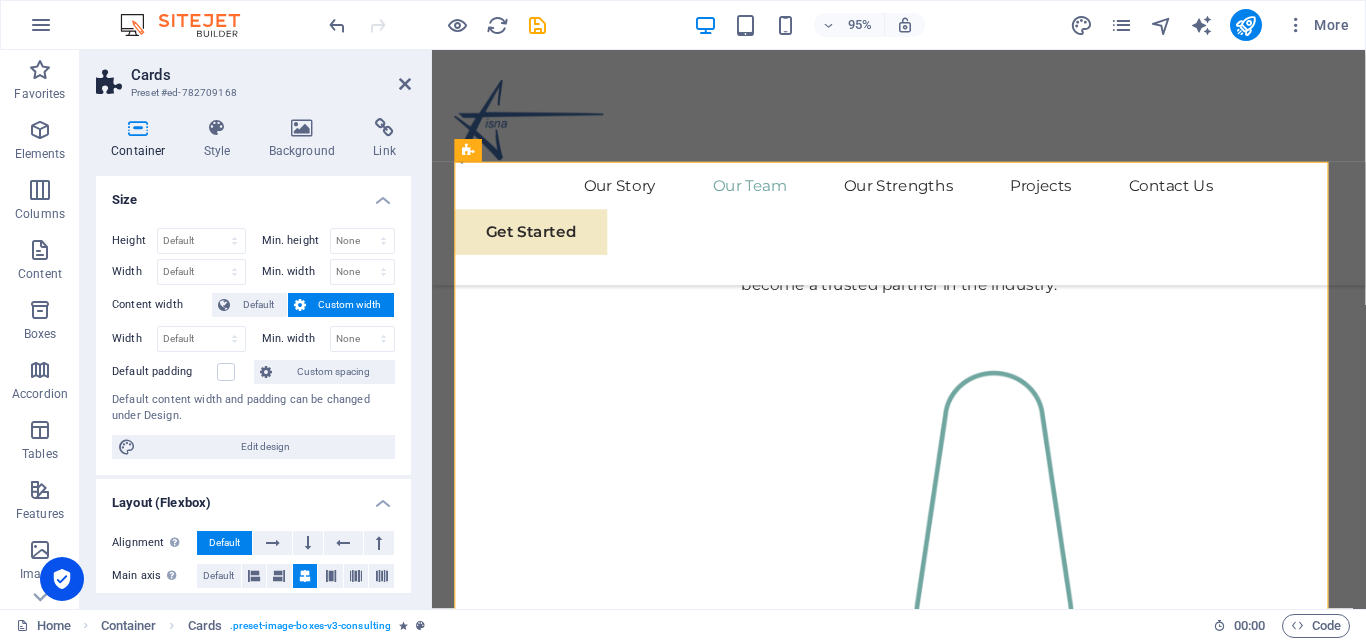 scroll, scrollTop: 1989, scrollLeft: 0, axis: vertical 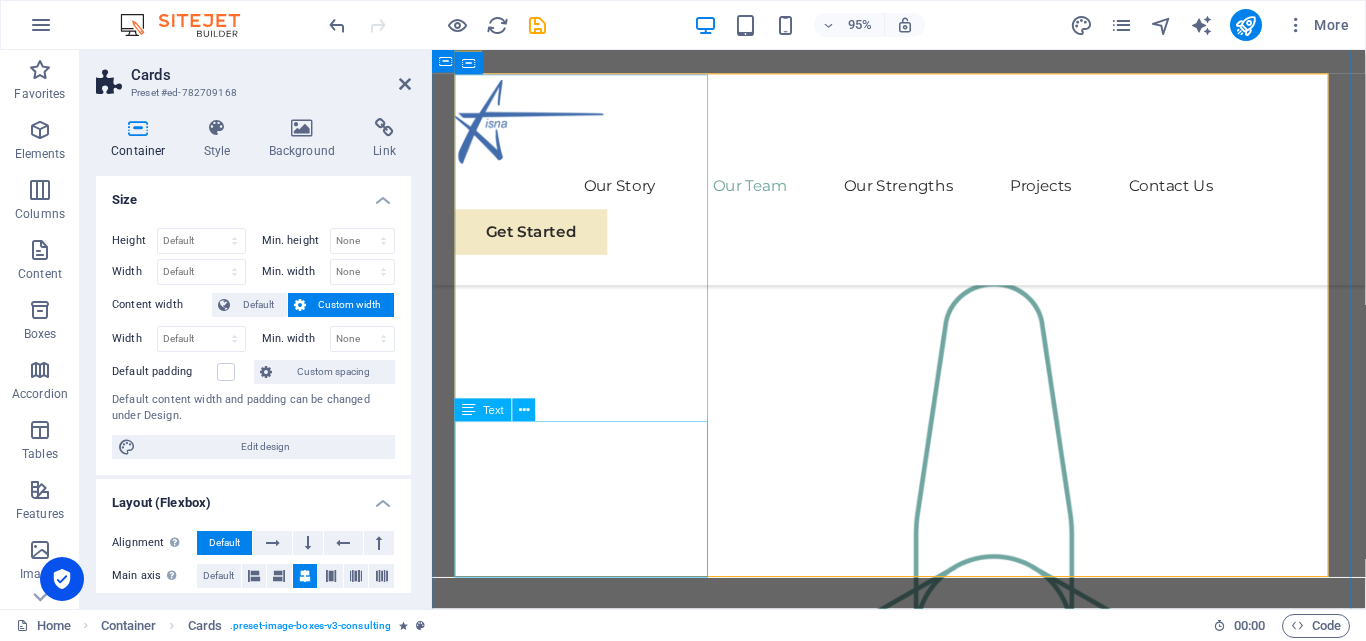 click on "Our Sustainable Advisor specializes in sustainable energy solutions, guiding clients toward eco-friendly and successful practices." at bounding box center (592, 2138) 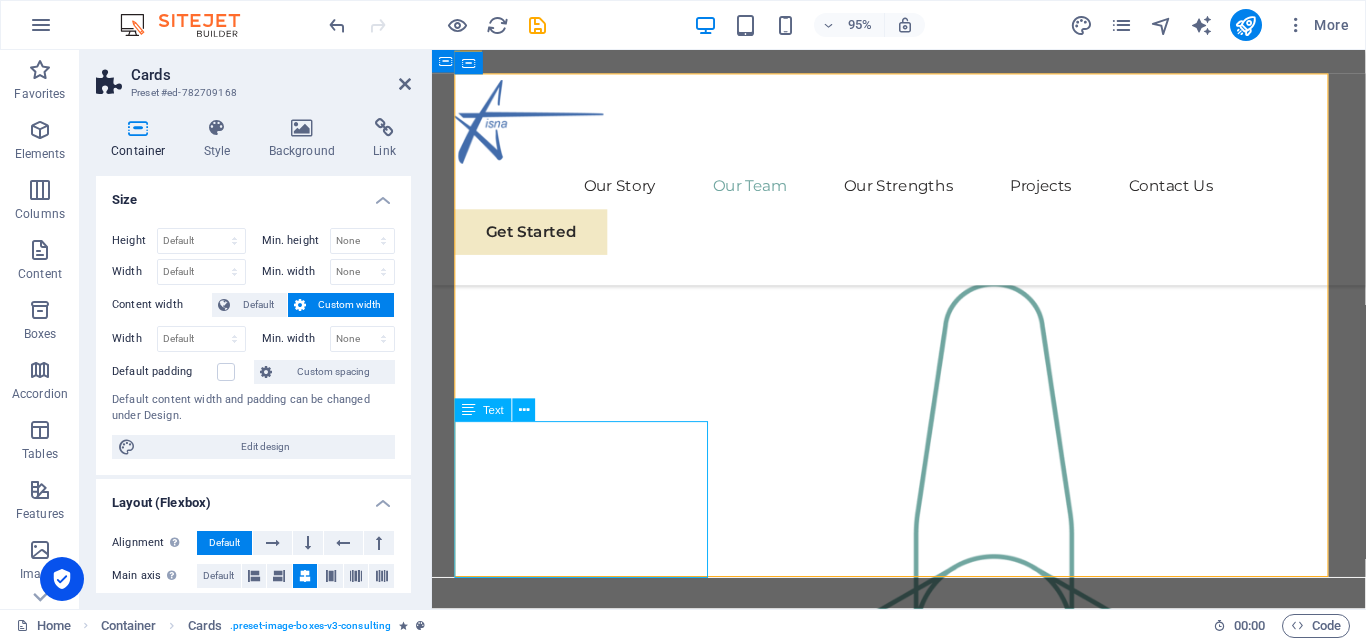click on "Our Sustainable Advisor specializes in sustainable energy solutions, guiding clients toward eco-friendly and successful practices." at bounding box center [592, 2138] 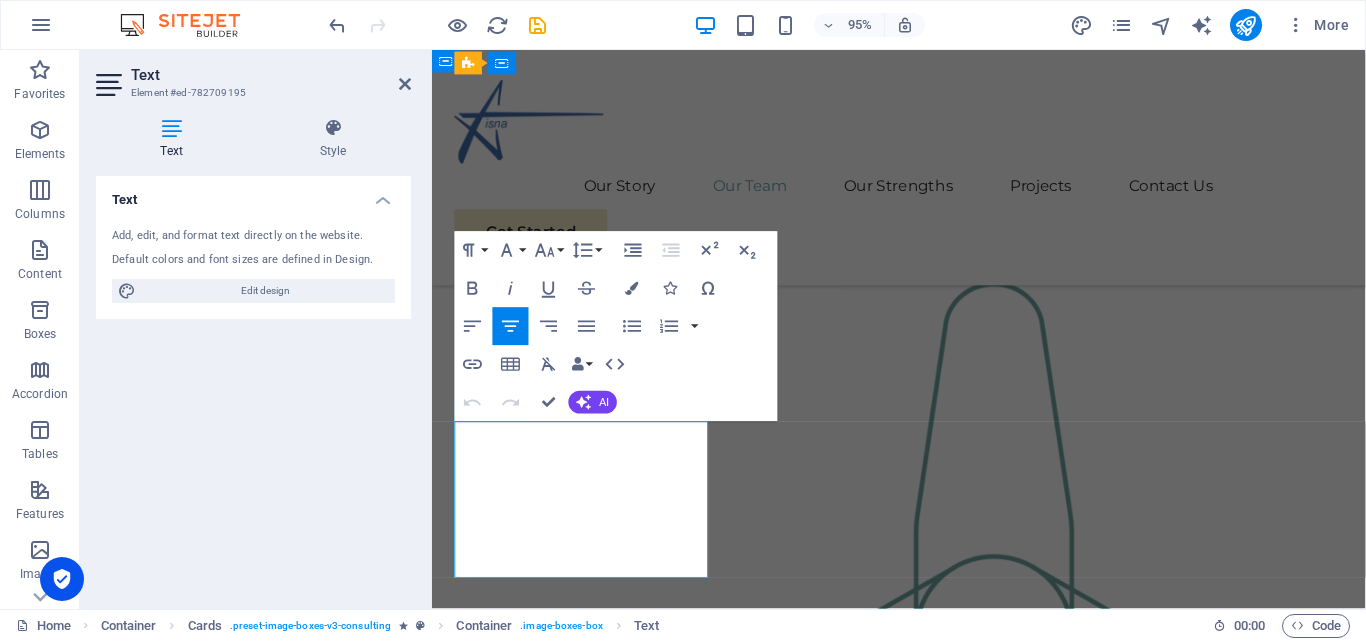 click on "Our Sustainable Advisor specializes in sustainable energy solutions, guiding clients toward eco-friendly and successful practices." at bounding box center (592, 2123) 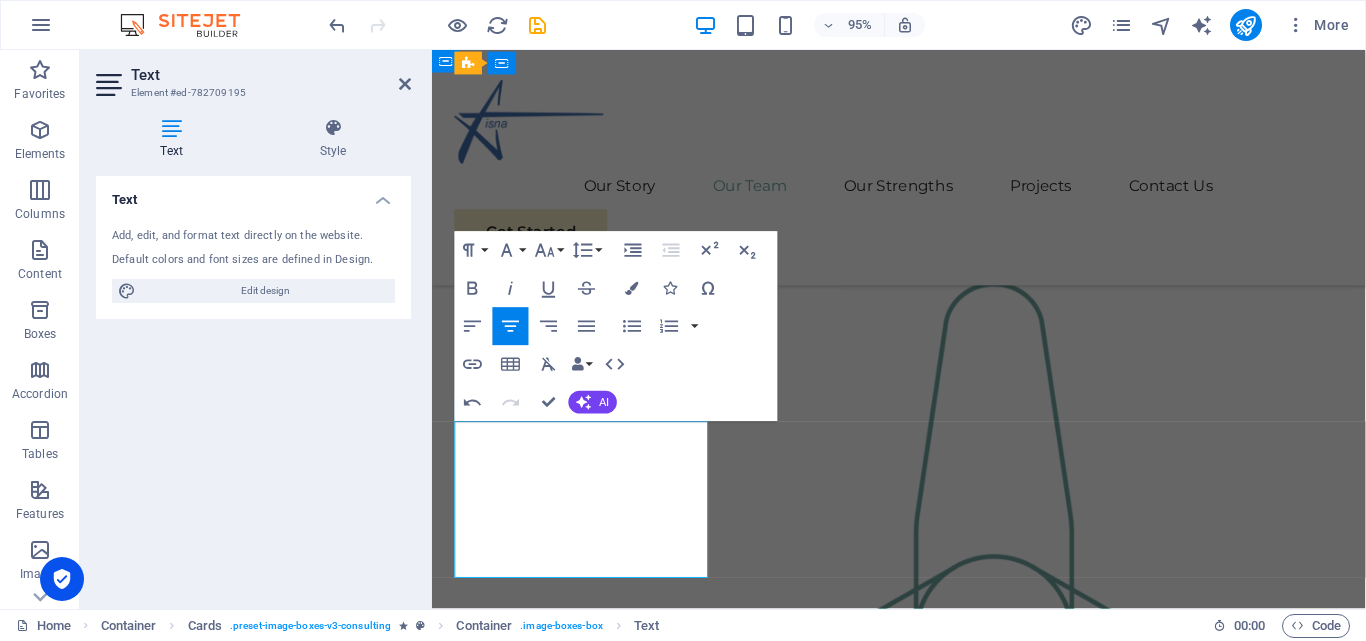 click on "Our Technical  Advisor specializes in sustainable energy solutions, guiding clients toward eco-friendly and successful practices." at bounding box center (592, 2123) 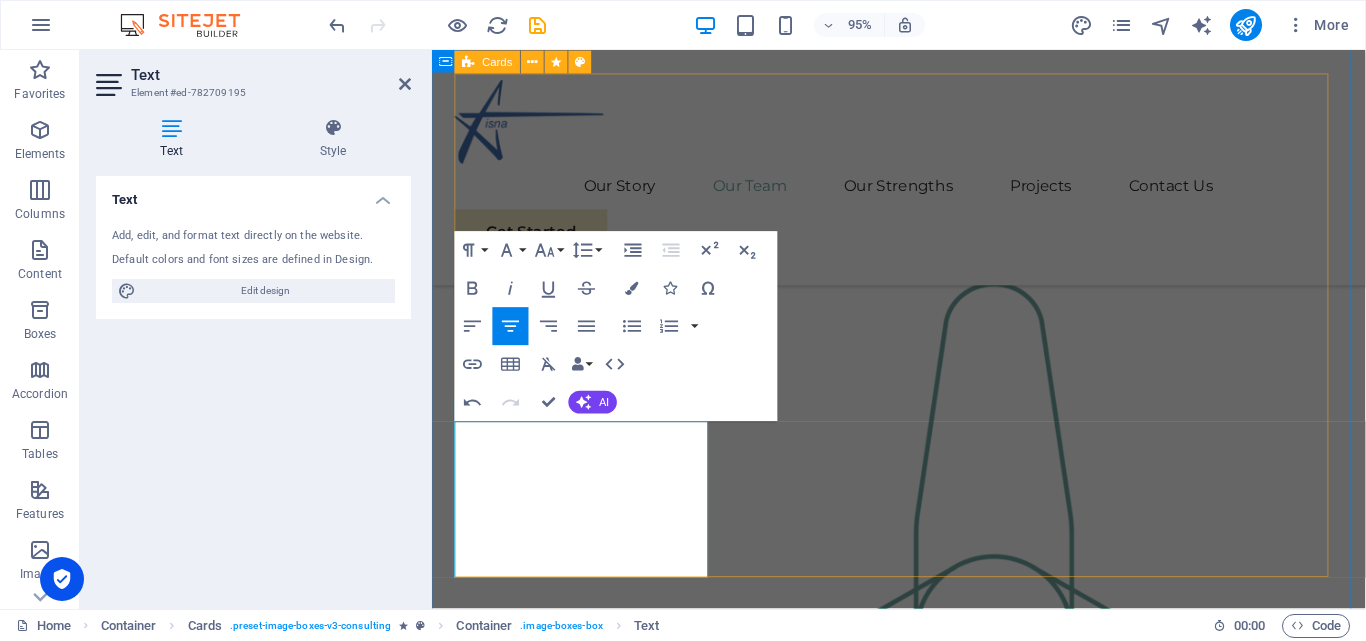 click on "Drop content here or  Add elements  Paste clipboard K [PERSON_NAME] Co Founder & Technical Advisor Our Technical  Advisor specializes in Electrical and  sustainable energy solutions, guiding clients toward eco-friendly and successful practices. Drop content here or  Add elements  Paste clipboard [PERSON_NAME] Co Founder & COO Our Business Analyst extracts insights from data, helping clients make informed decisions and optimize strategies. Drop content here or  Add elements  Paste clipboard [PERSON_NAME] Strategy Consultant Our Strategy Consultant crafts innovative plans and strategy to drive growth and profitability for clients world wide." at bounding box center (923, 2437) 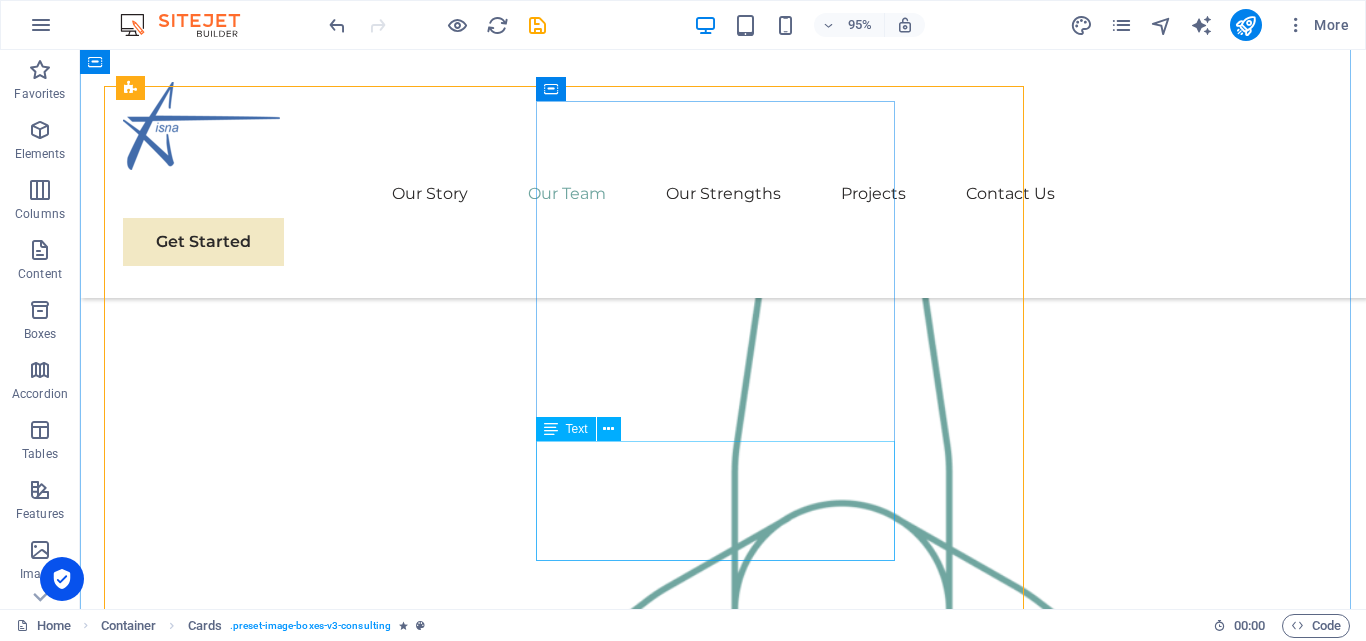 scroll, scrollTop: 1978, scrollLeft: 0, axis: vertical 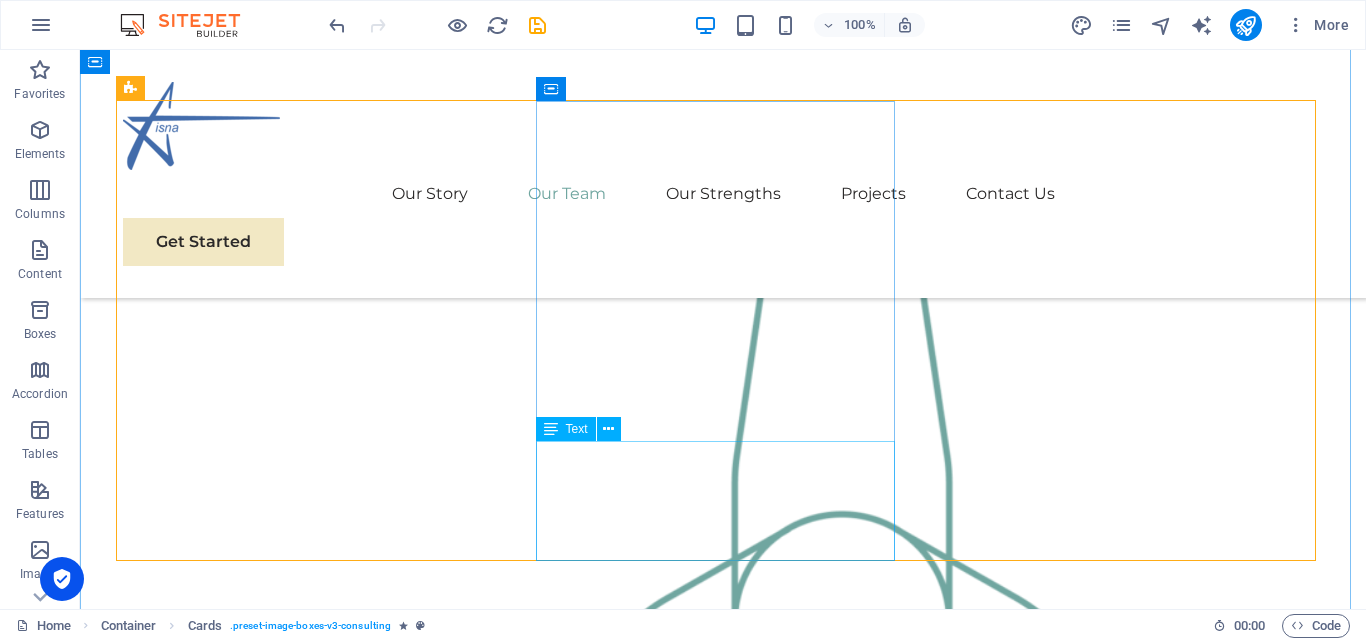 click on "Our Business Analyst extracts insights from data, helping clients make informed decisions and optimize strategies." at bounding box center [303, 2548] 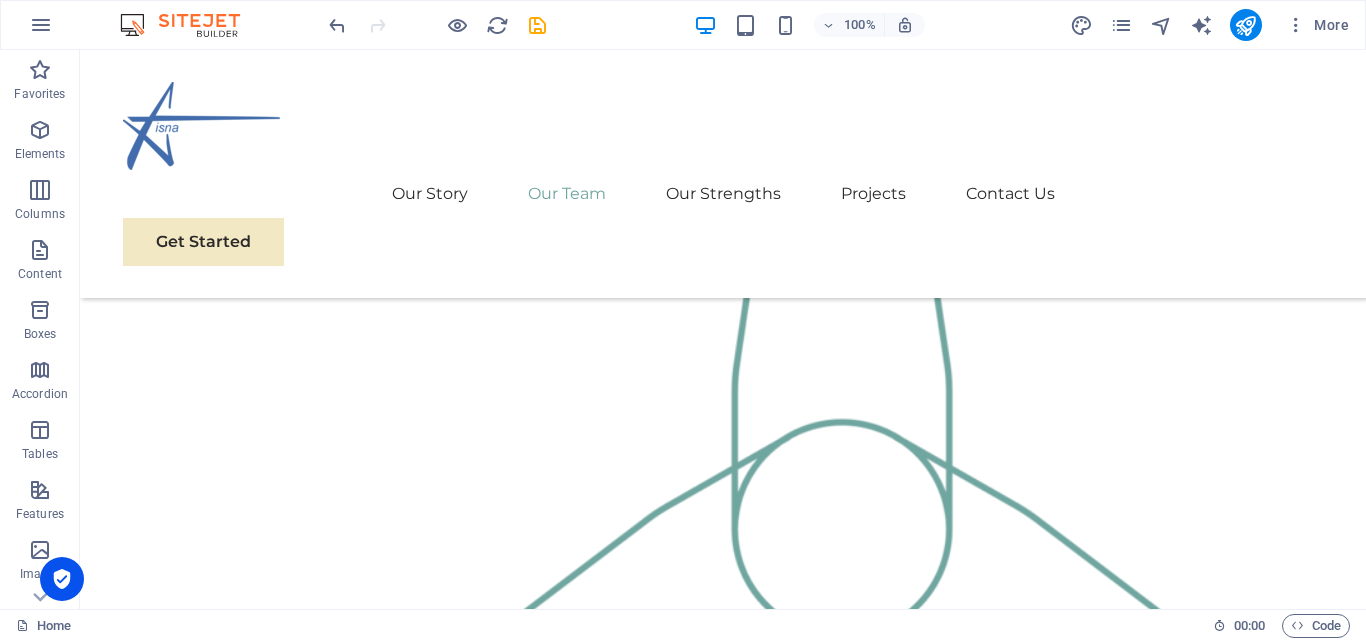 scroll, scrollTop: 1953, scrollLeft: 0, axis: vertical 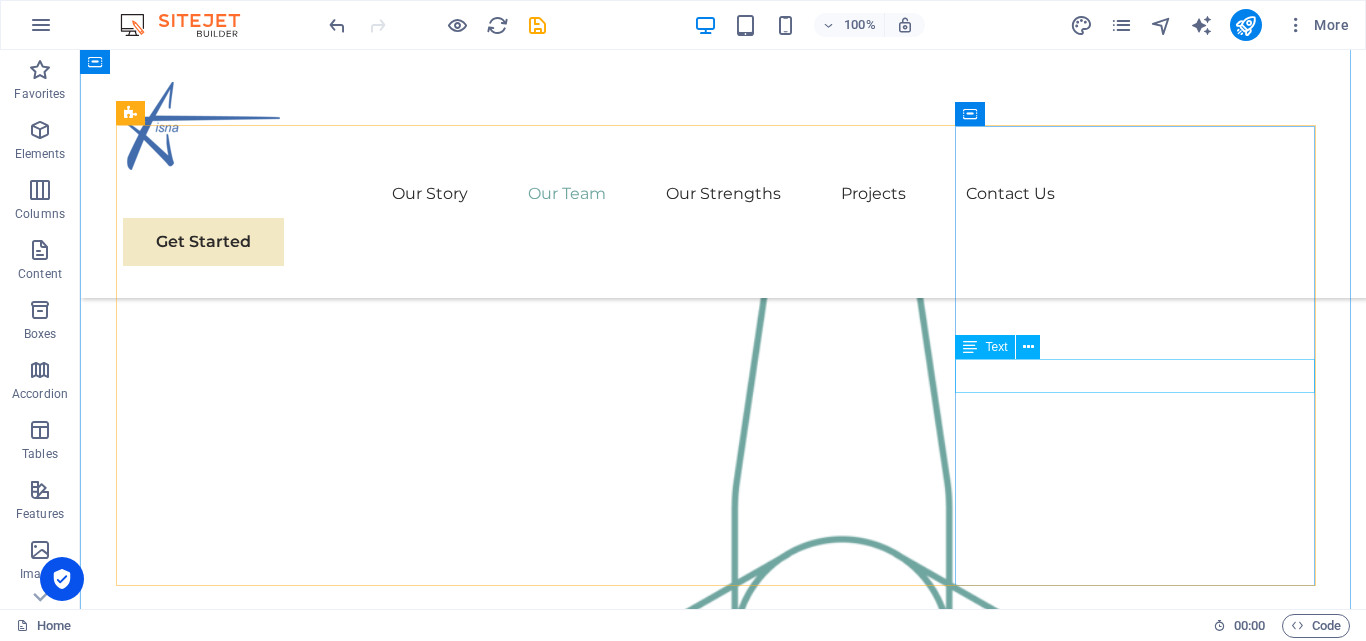 click on "[PERSON_NAME]" at bounding box center (303, 2851) 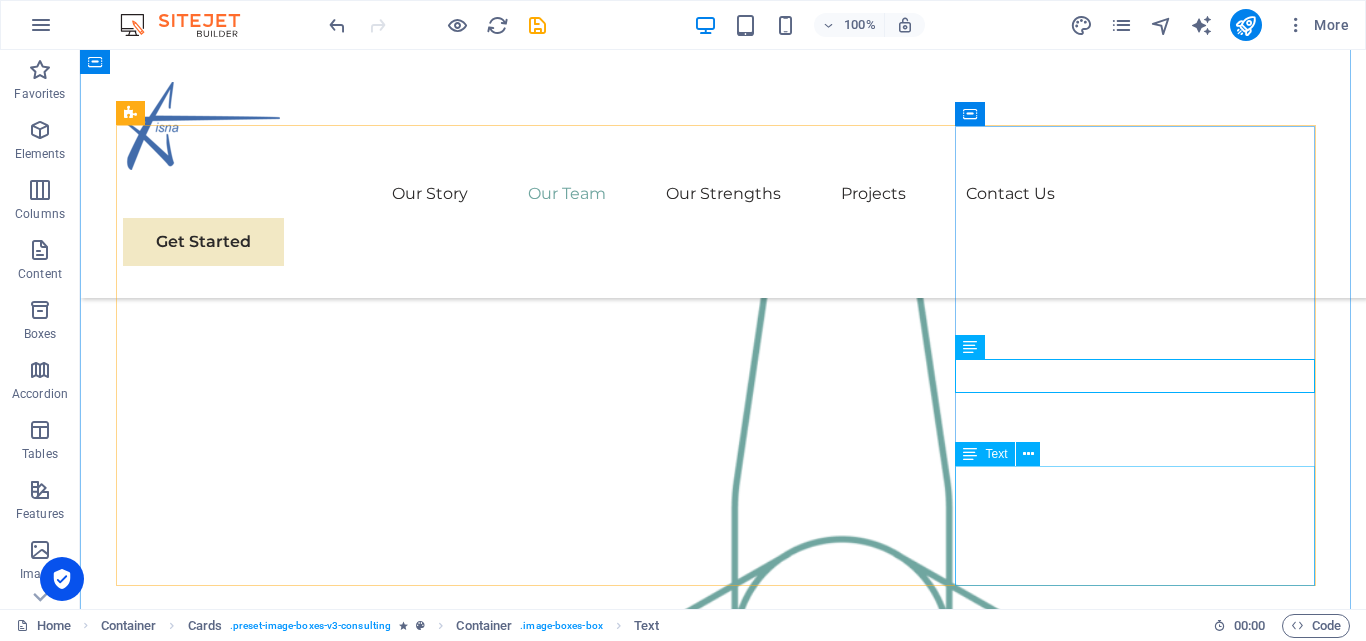 click on "Our Strategy Consultant crafts innovative plans and strategy to drive growth and profitability for clients world wide." at bounding box center [303, 3001] 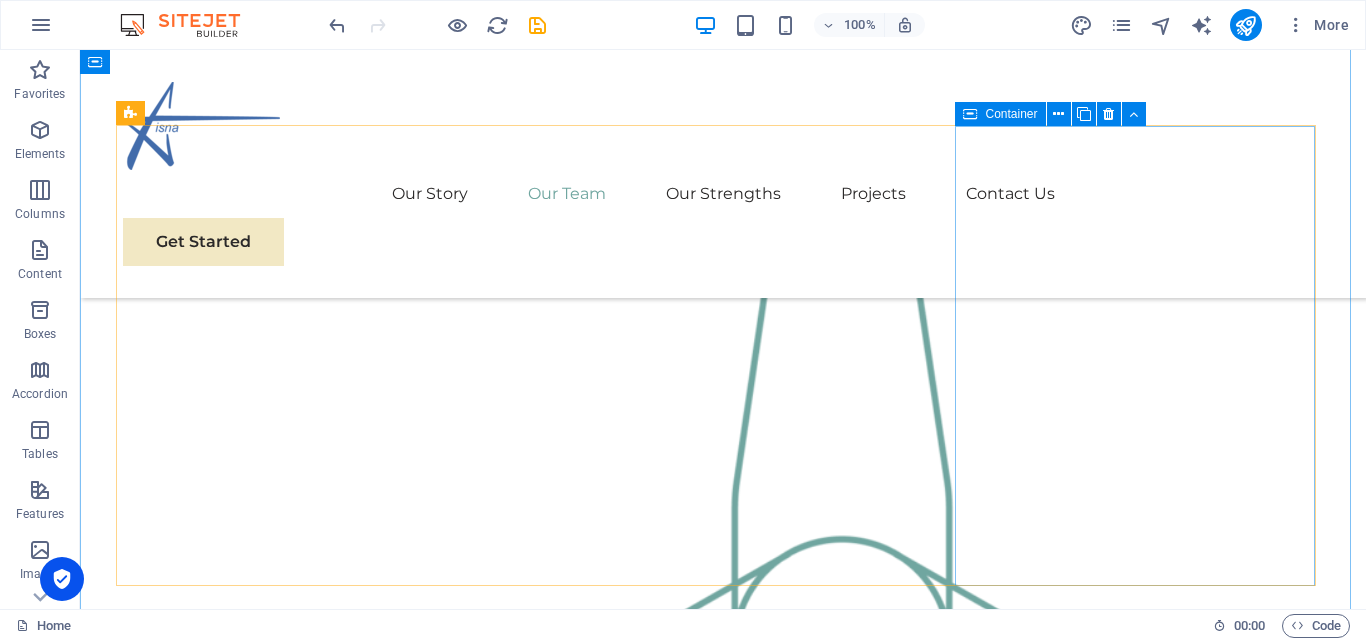 click on "Drop content here or  Add elements  Paste clipboard" at bounding box center [303, 2748] 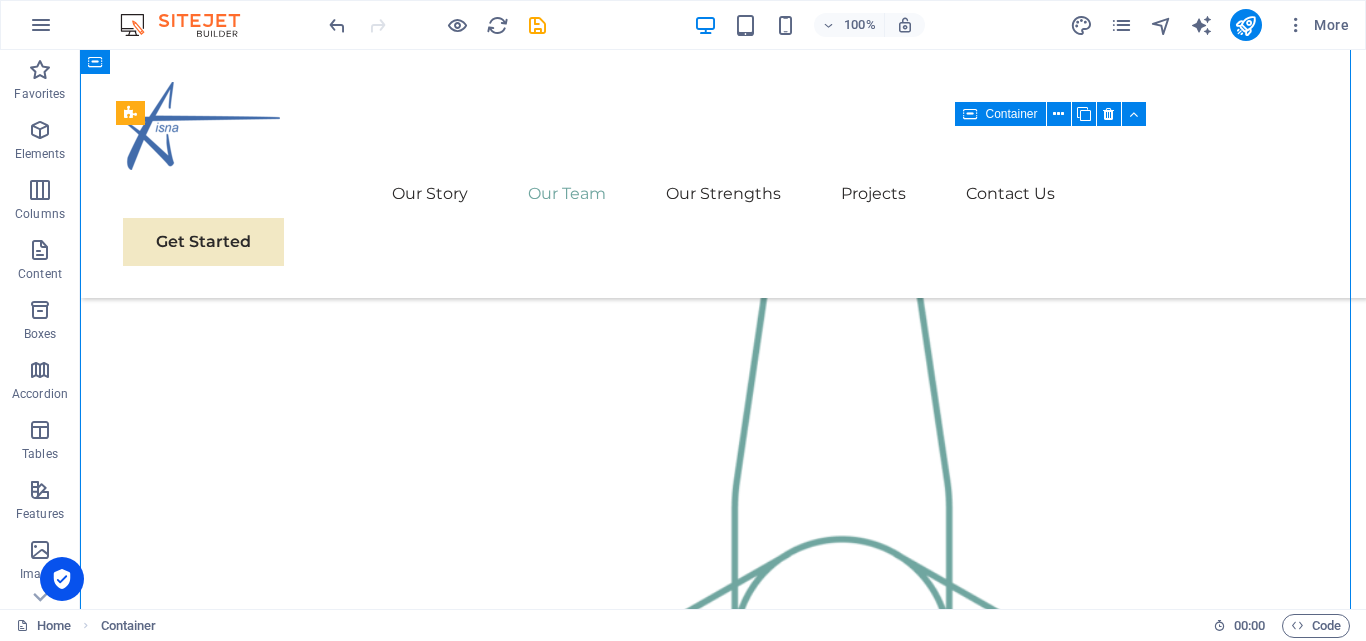 click on "Drop content here or  Add elements  Paste clipboard" at bounding box center [303, 2748] 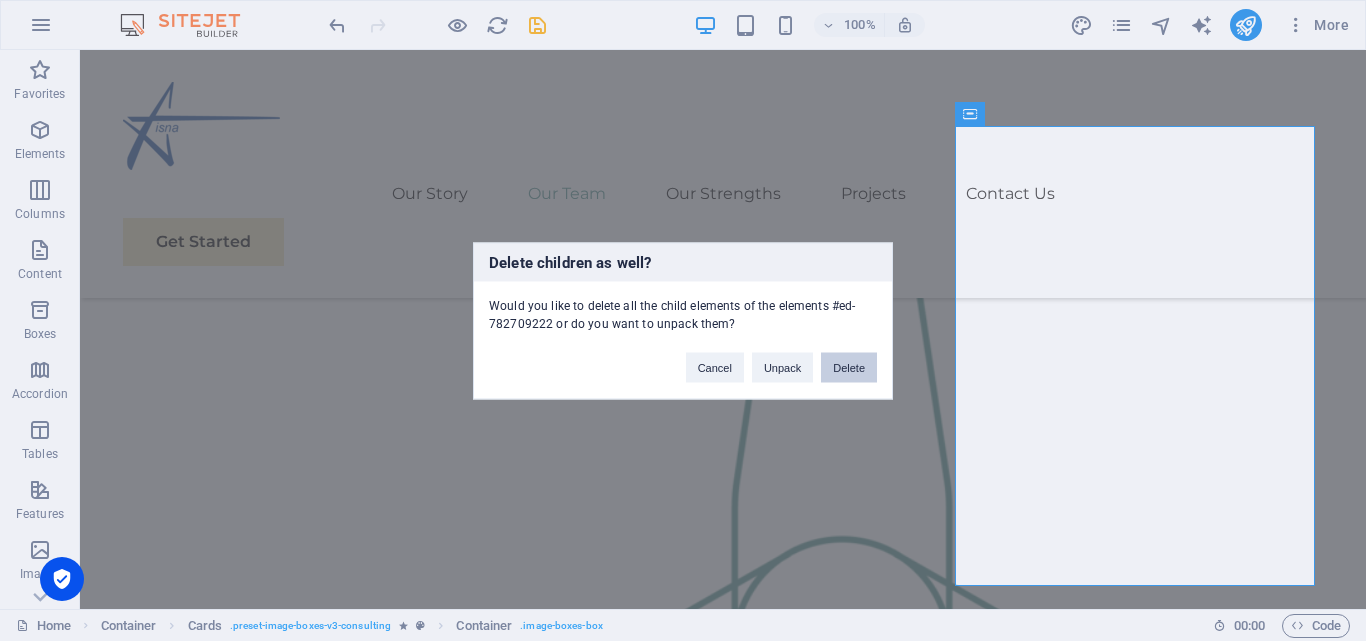 click on "Delete" at bounding box center (849, 367) 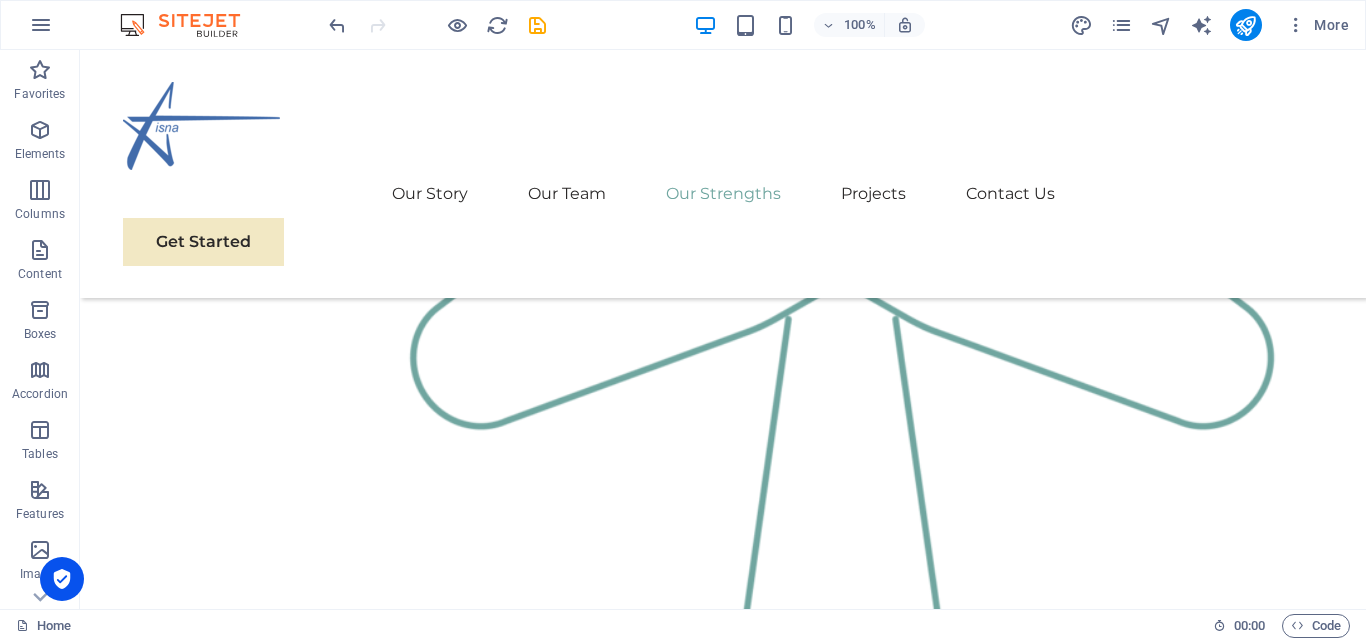 scroll, scrollTop: 2558, scrollLeft: 0, axis: vertical 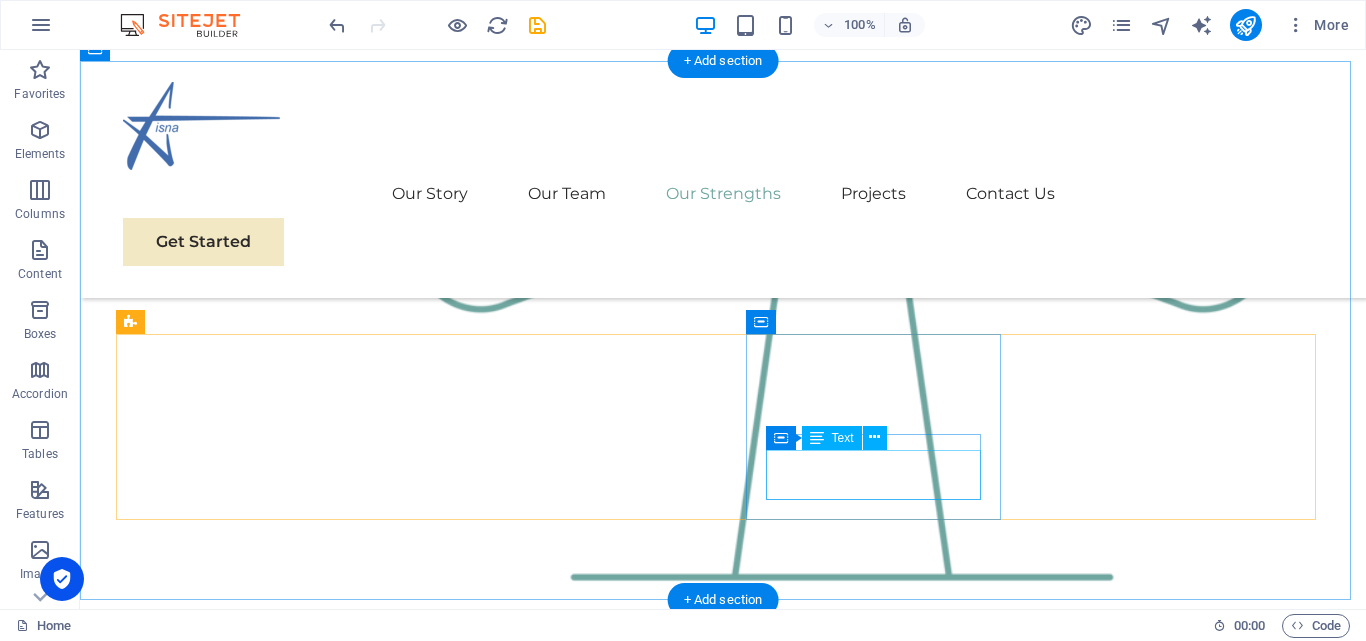 click on "Market Research and Analysis" at bounding box center [250, 2931] 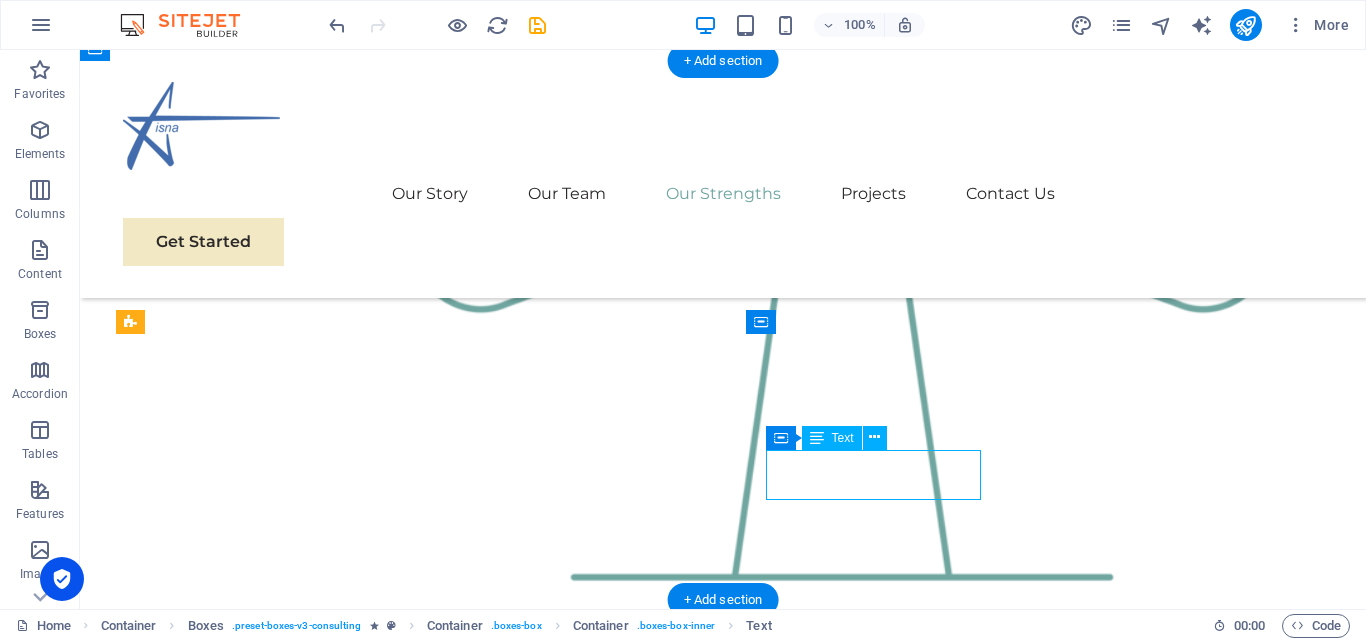 drag, startPoint x: 902, startPoint y: 479, endPoint x: 575, endPoint y: 500, distance: 327.6736 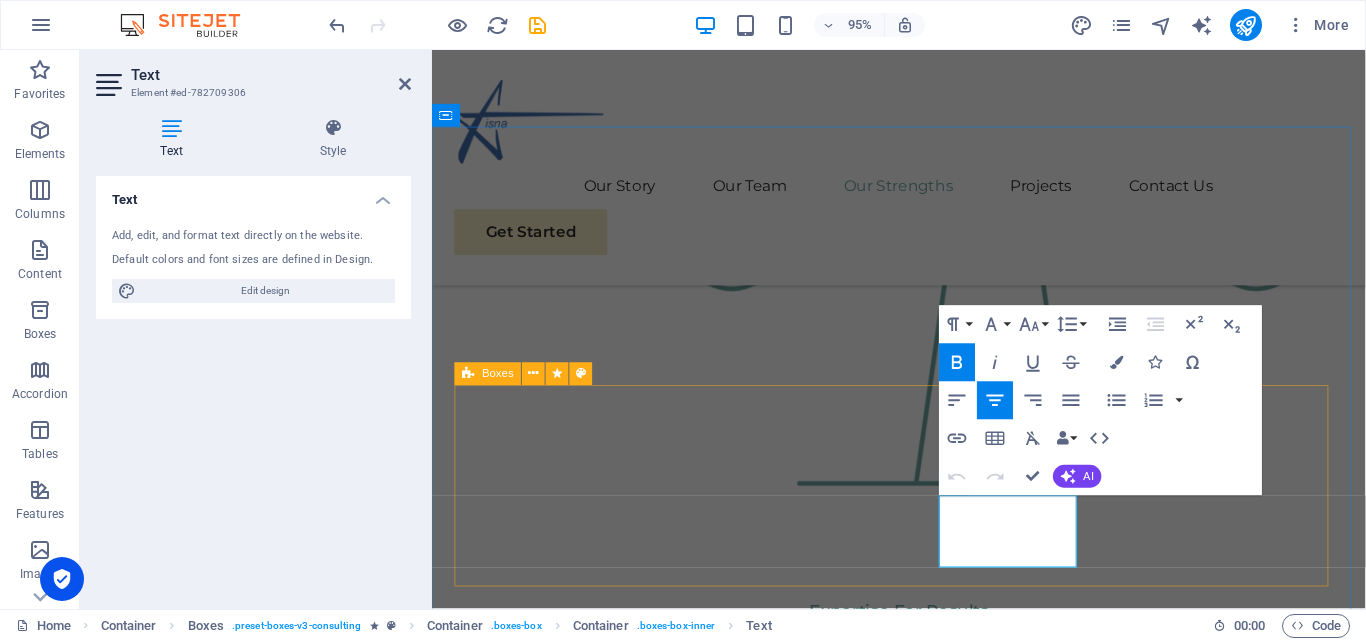 scroll, scrollTop: 2544, scrollLeft: 0, axis: vertical 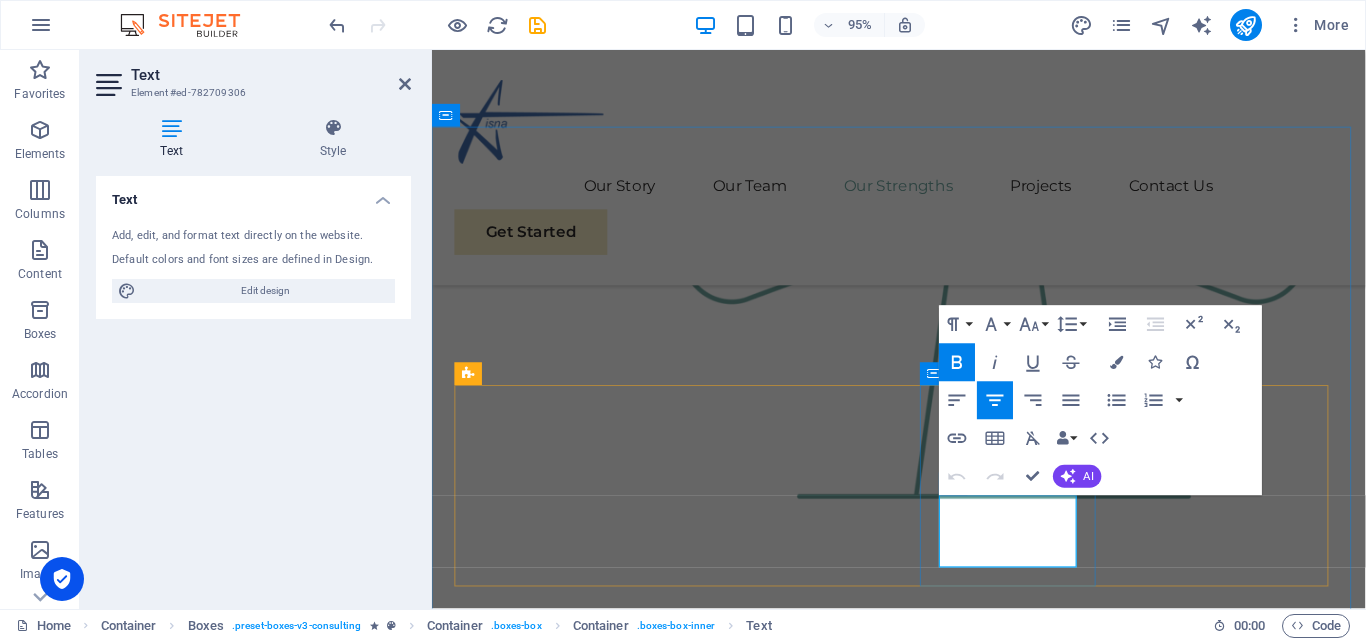 click on "Market Research and Analysis" at bounding box center [550, 3093] 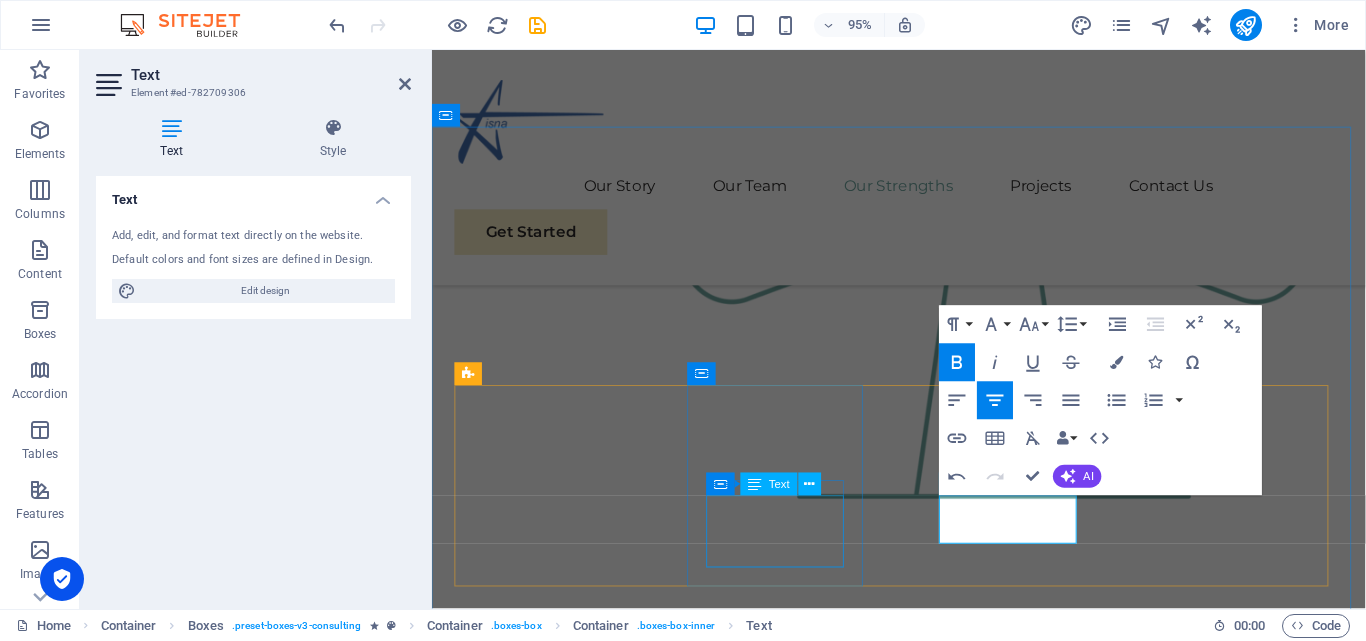 click on "Strategic Business Planning" at bounding box center (550, 2853) 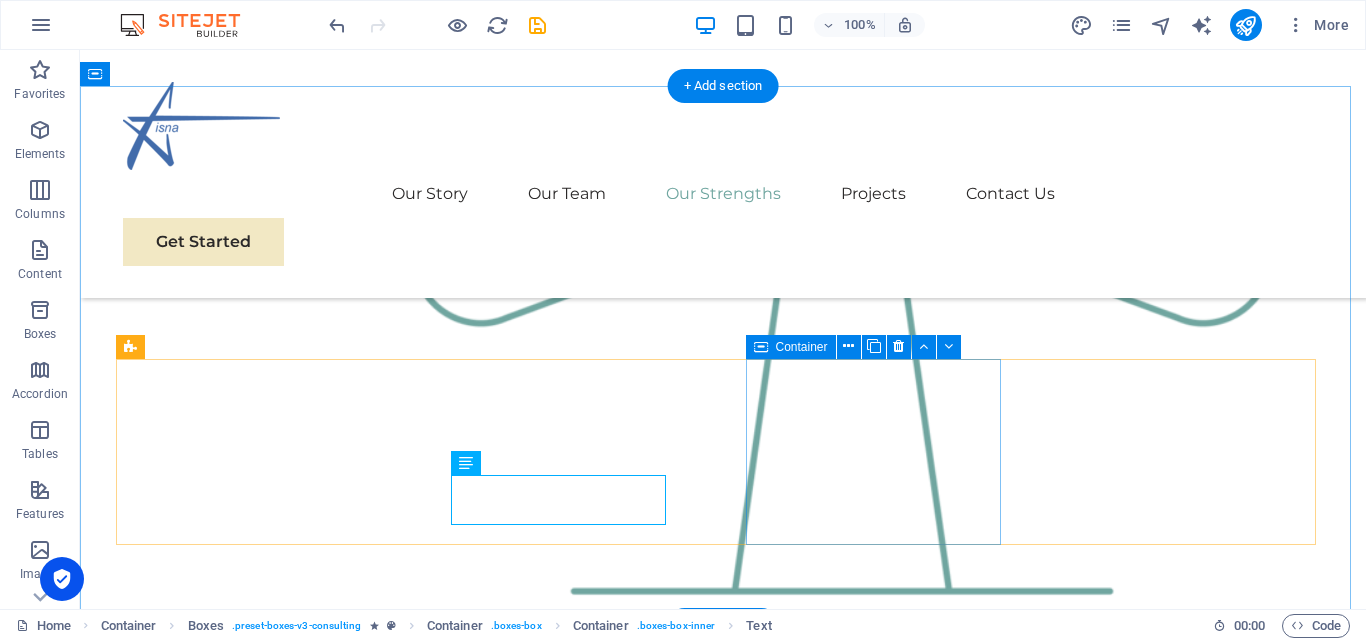scroll, scrollTop: 2533, scrollLeft: 0, axis: vertical 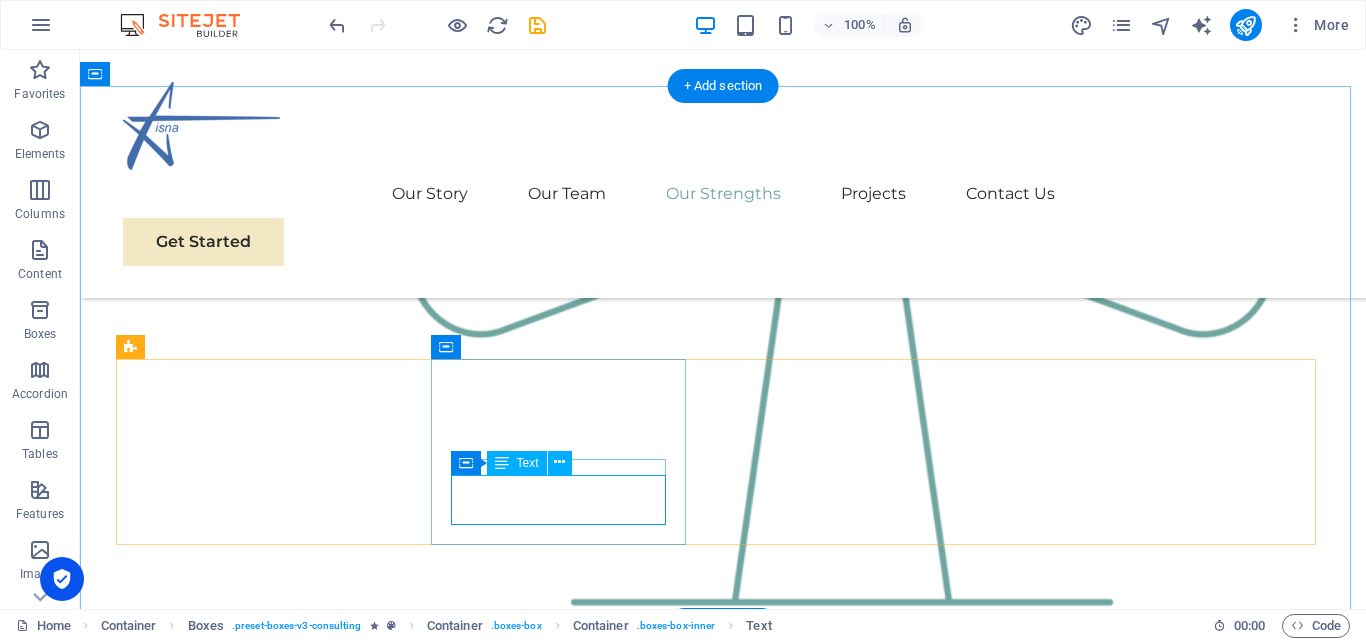click on "Strategic Business Planning" at bounding box center [250, 2740] 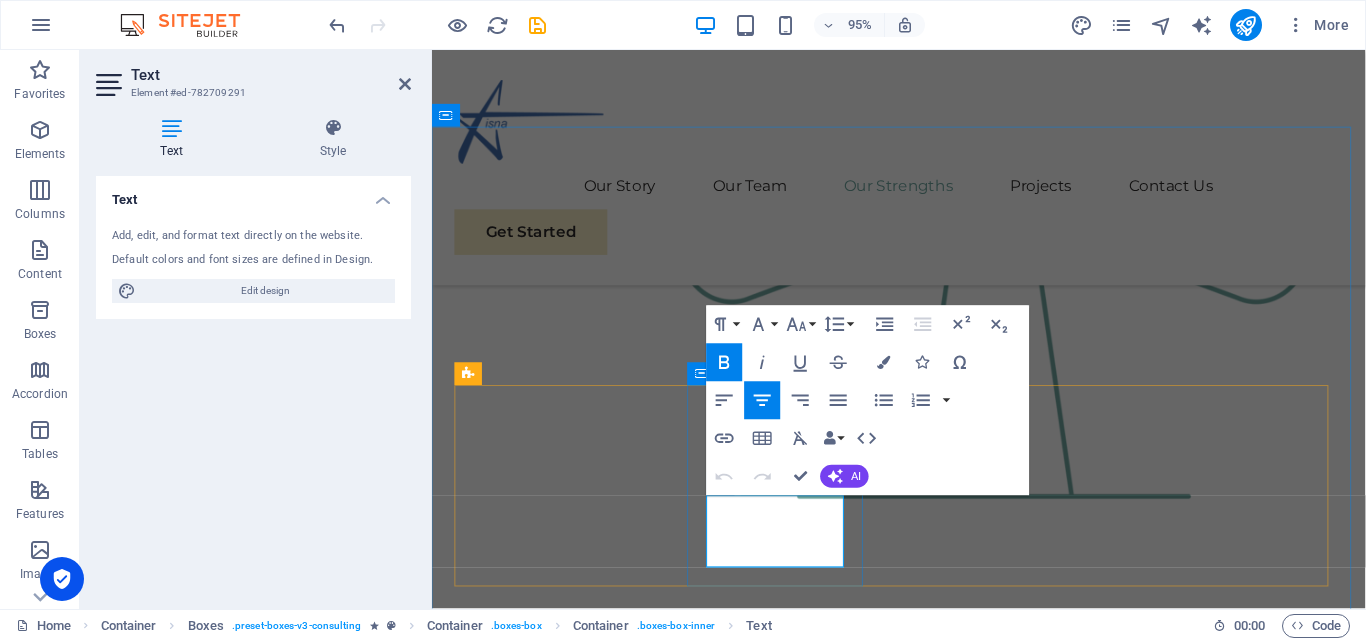 click on "Strategic Business Planning" at bounding box center (550, 2852) 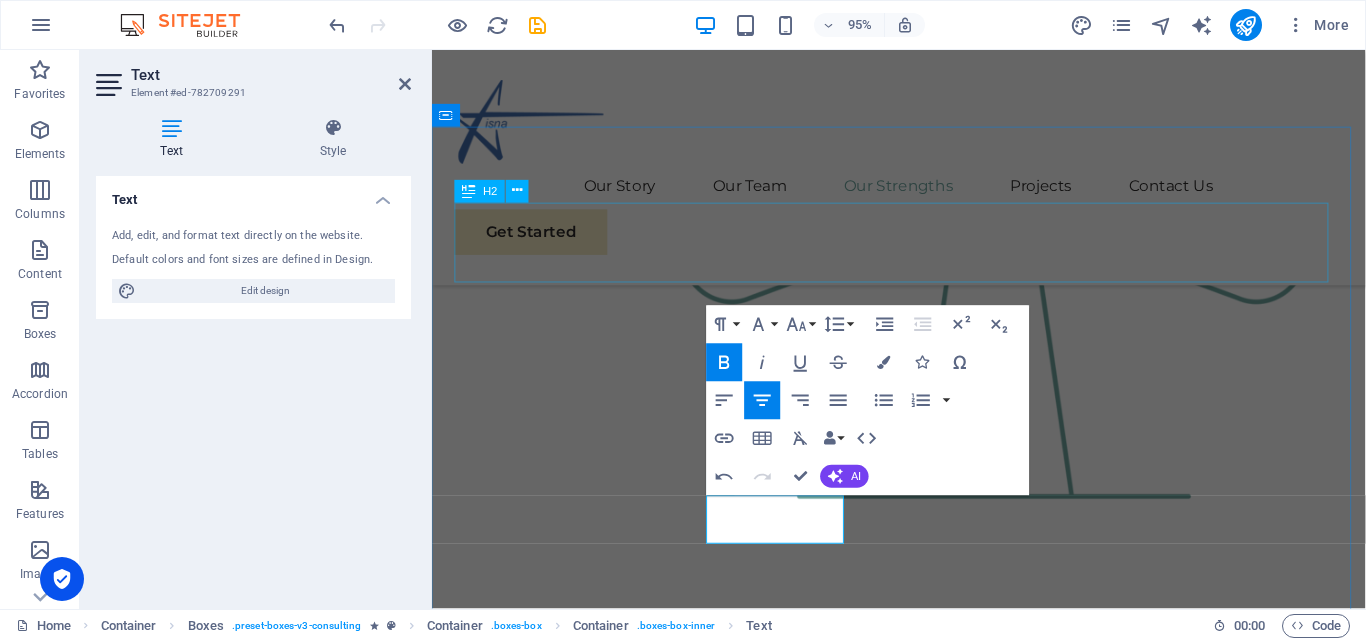 click on "Our Strengths" at bounding box center (923, 2354) 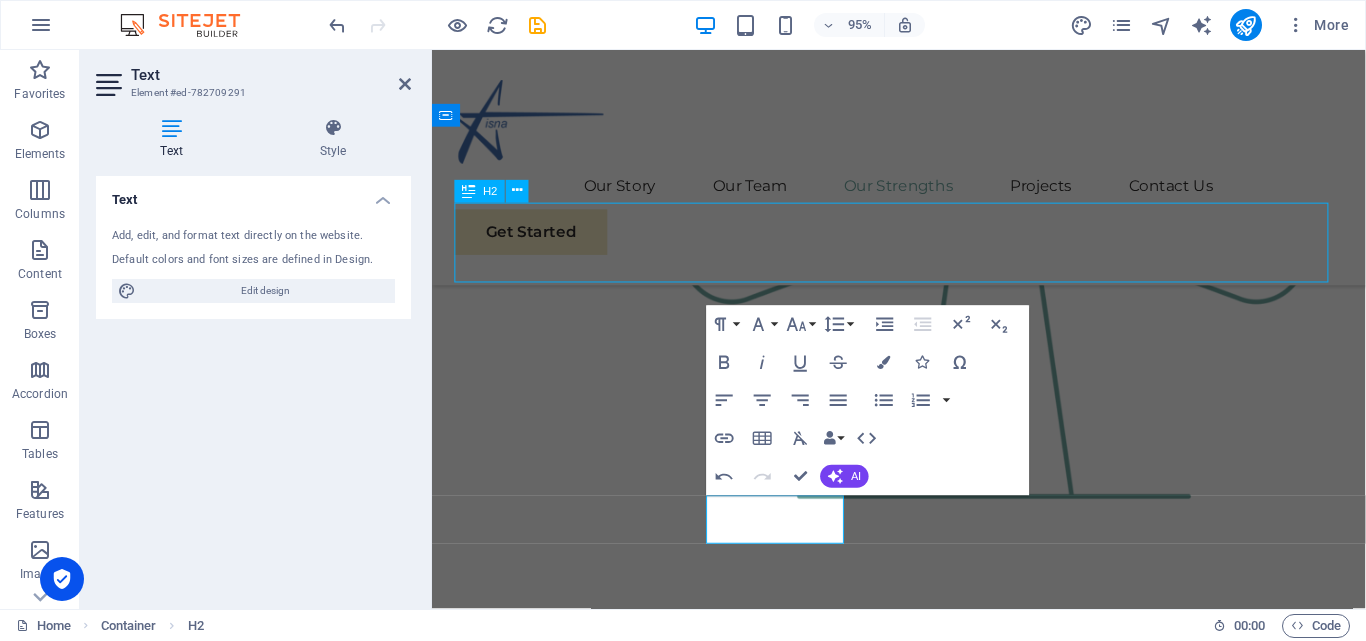 scroll, scrollTop: 2533, scrollLeft: 0, axis: vertical 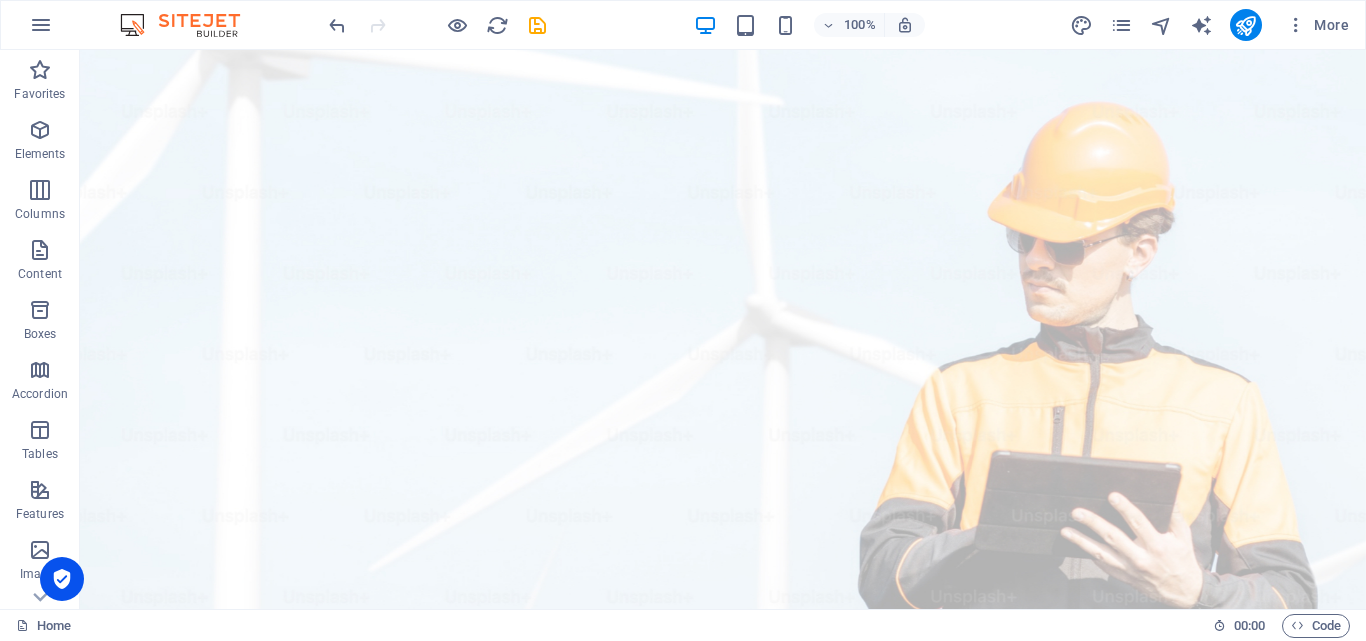 drag, startPoint x: 1360, startPoint y: 179, endPoint x: 1416, endPoint y: 96, distance: 100.12492 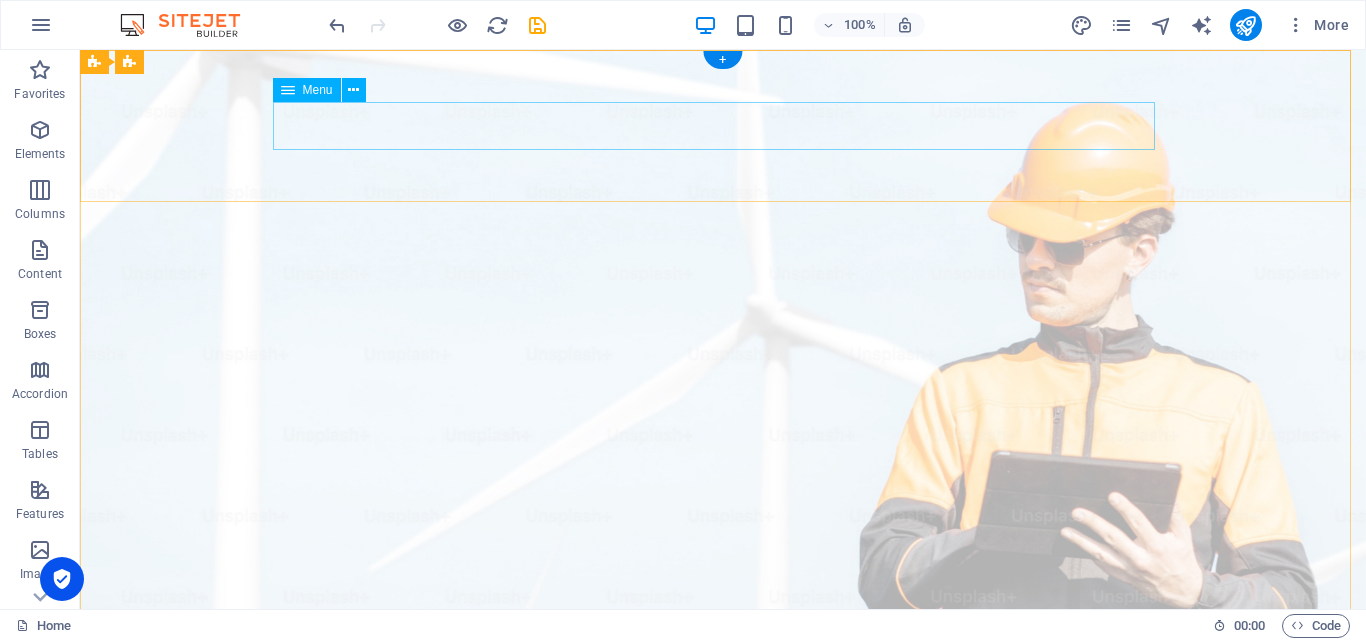 click on "Our Story Our Team Our Strengths Projects Contact Us" at bounding box center [723, 1094] 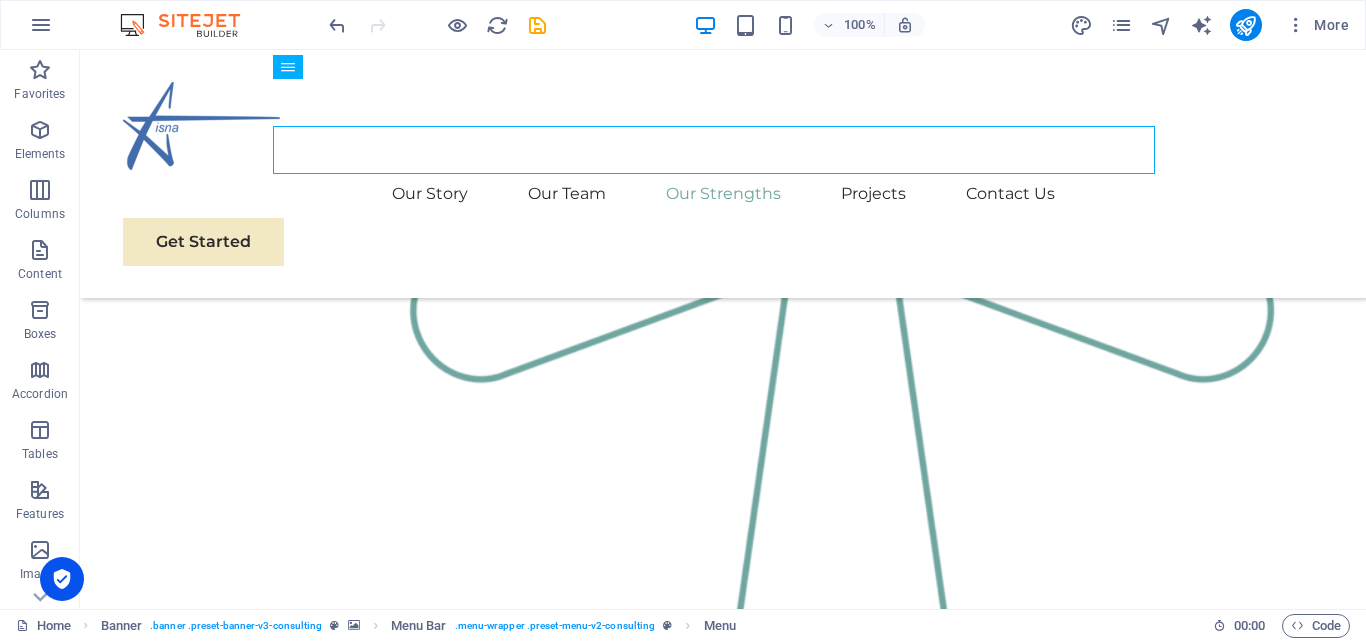 scroll, scrollTop: 2581, scrollLeft: 0, axis: vertical 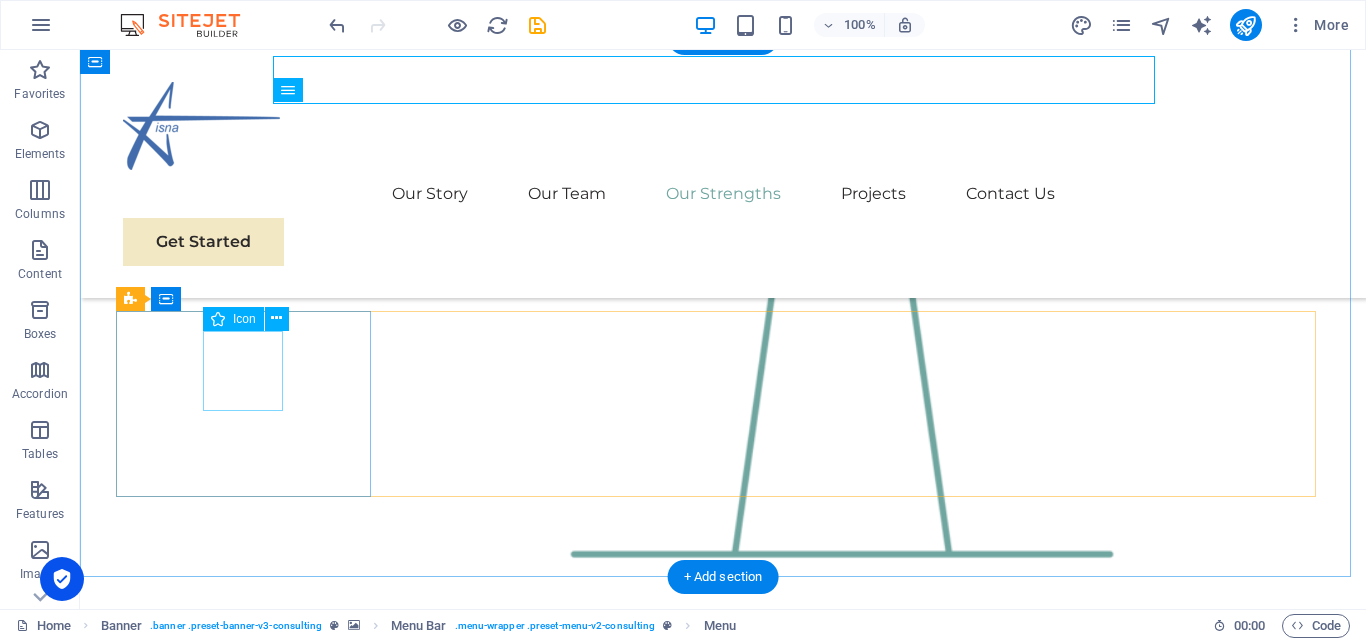 click at bounding box center [250, 2395] 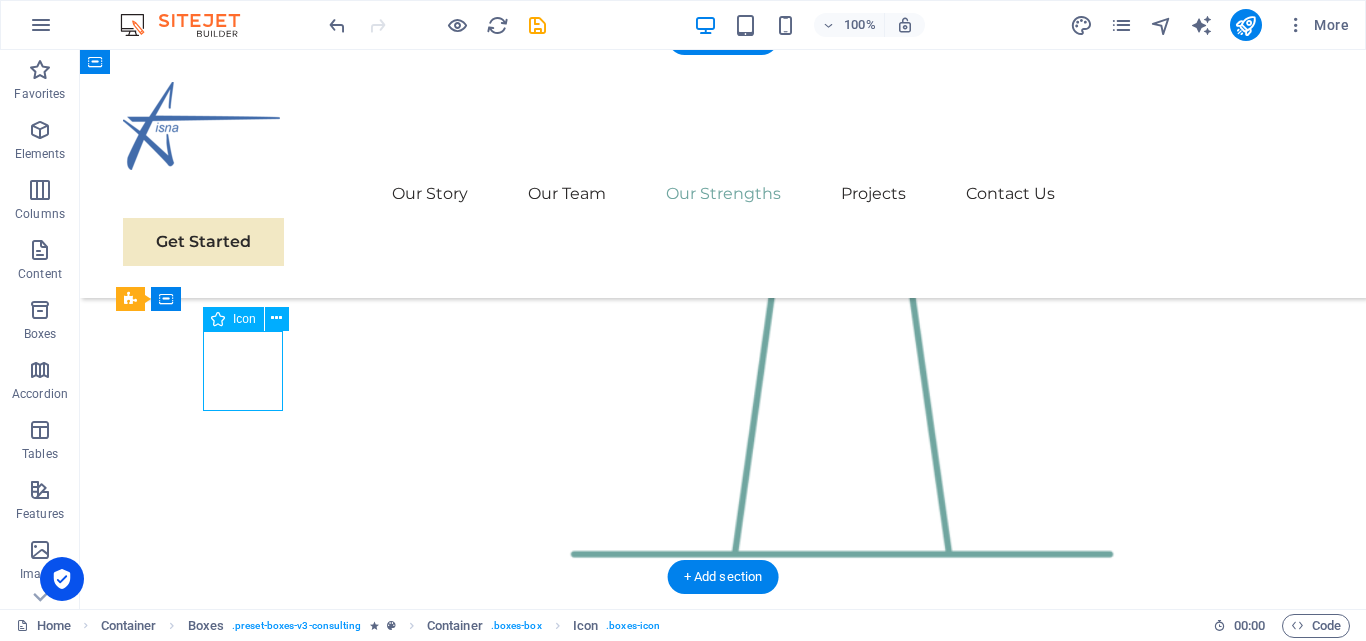 click at bounding box center (250, 2395) 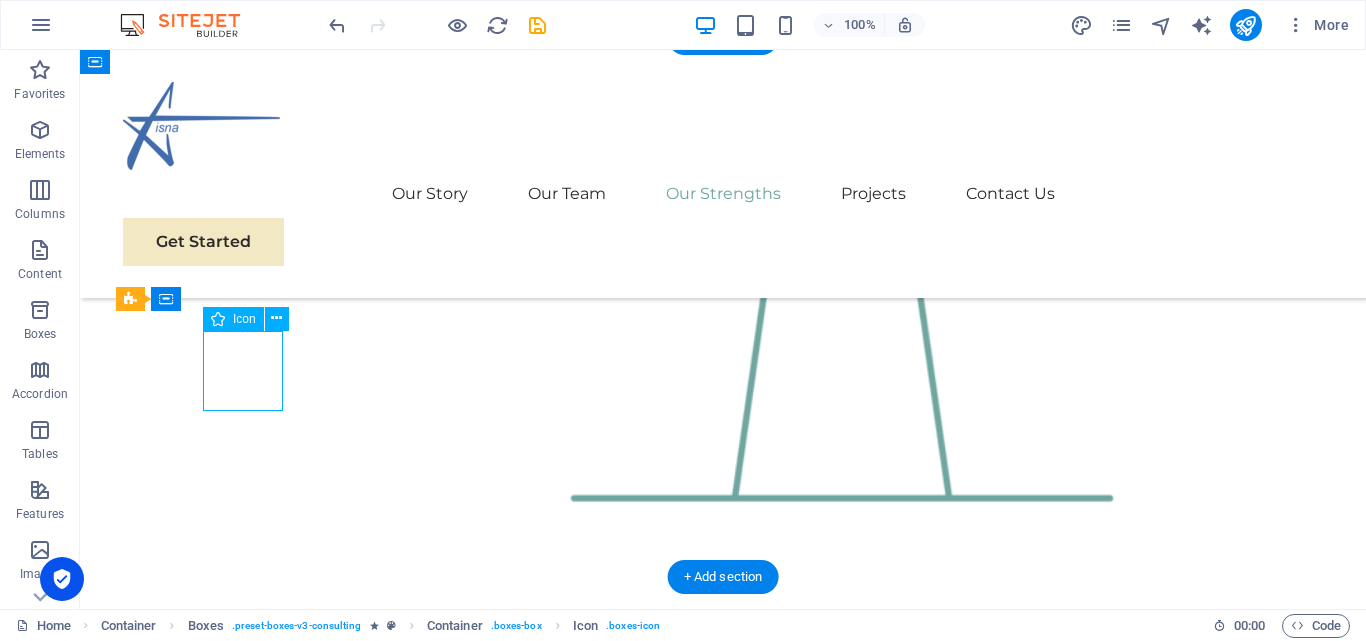 select on "xMidYMid" 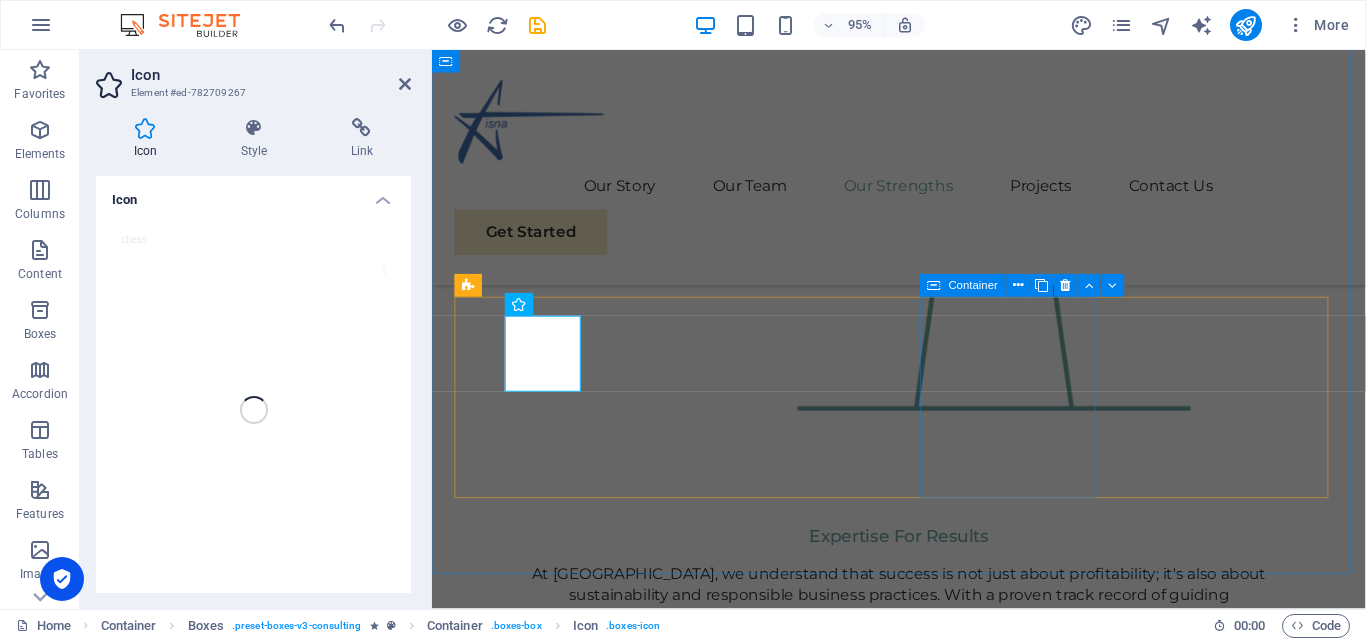 scroll, scrollTop: 2581, scrollLeft: 0, axis: vertical 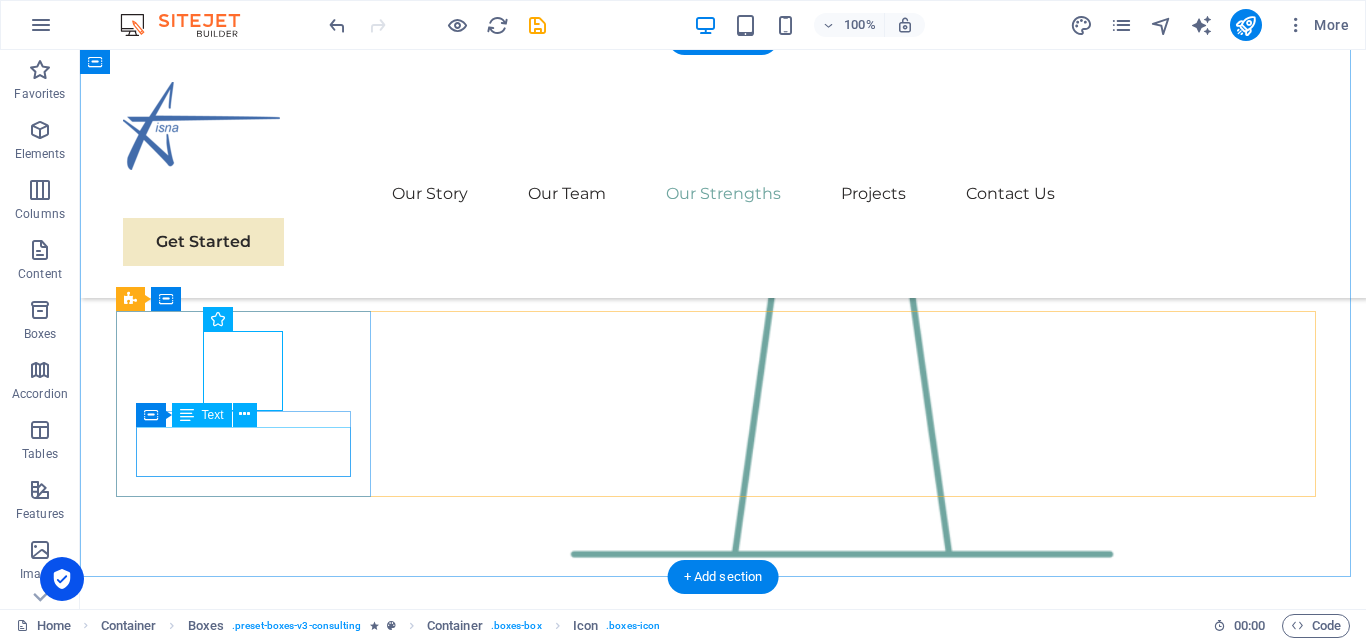 click on "Sustainable Energy Strategy" at bounding box center [250, 2476] 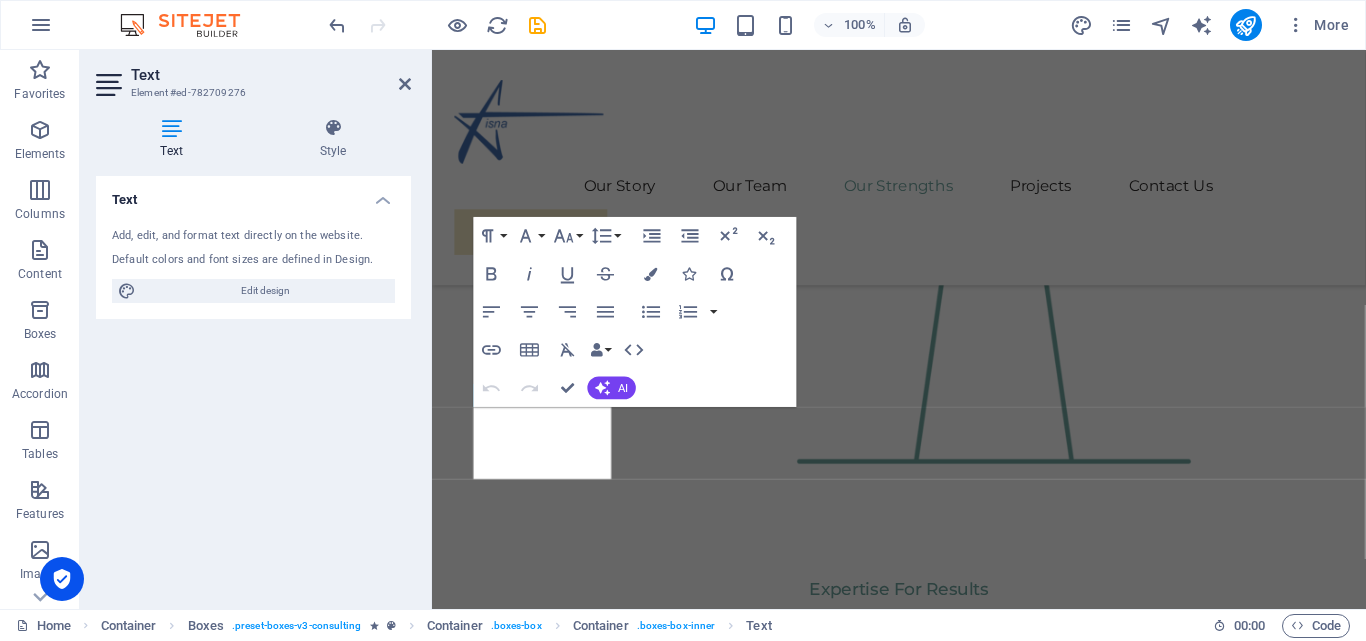 scroll, scrollTop: 2637, scrollLeft: 0, axis: vertical 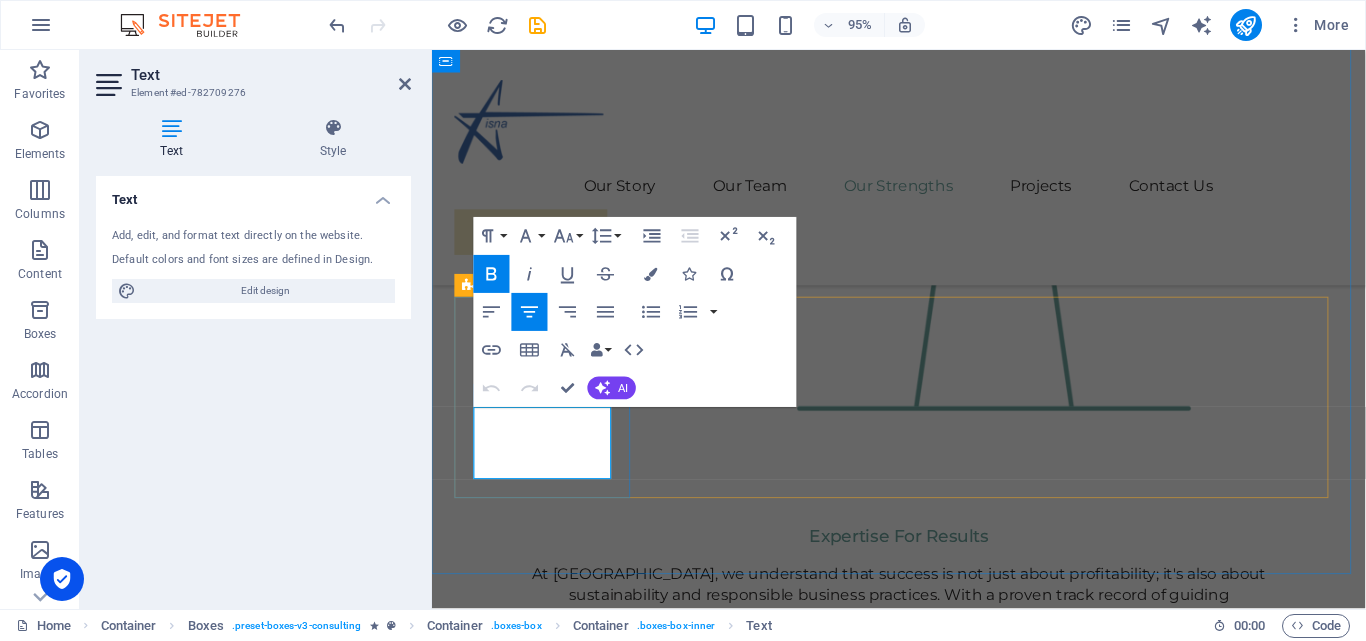 click on "Sustainable Energy Strategy" at bounding box center (550, 2529) 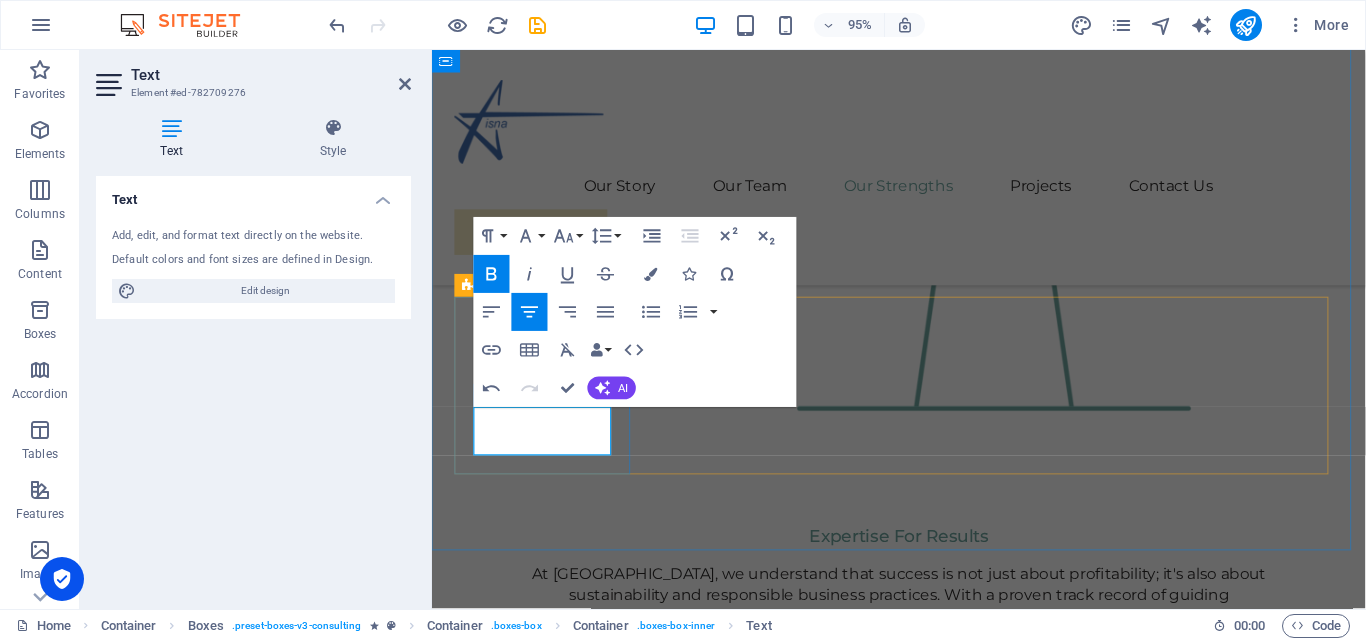 click on "Sustainable EnergySolution" at bounding box center [550, 2529] 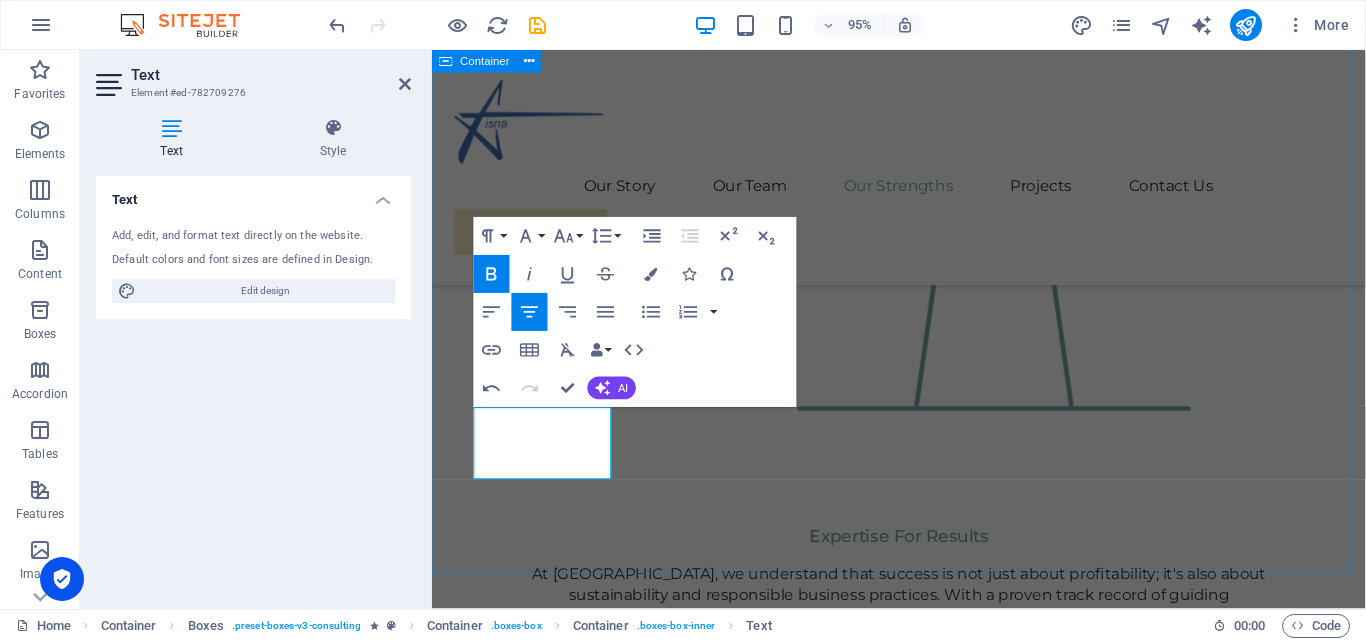 click on "Our Strengths Explore our full range of services to discover how we can tailor our expertise to meet your unique business needs. Sustainable Energy  Solution Strategic Planning Research and Analysis Sustainability Integration" at bounding box center (923, 2722) 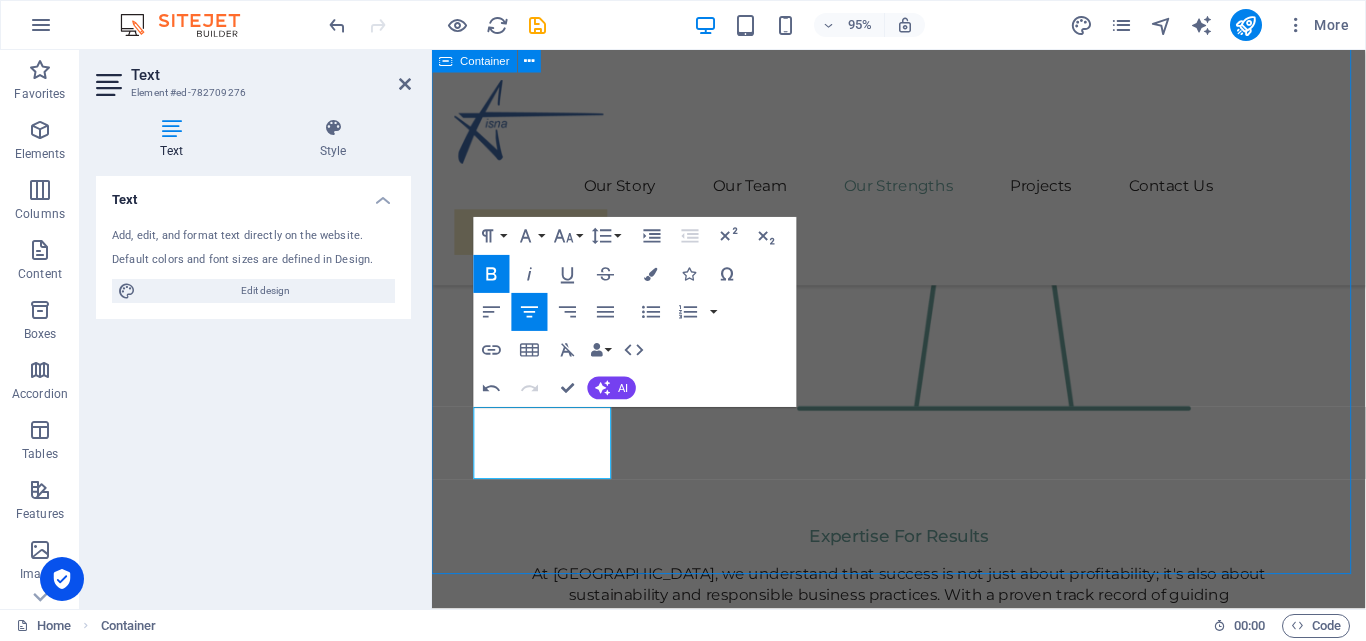 scroll, scrollTop: 2582, scrollLeft: 0, axis: vertical 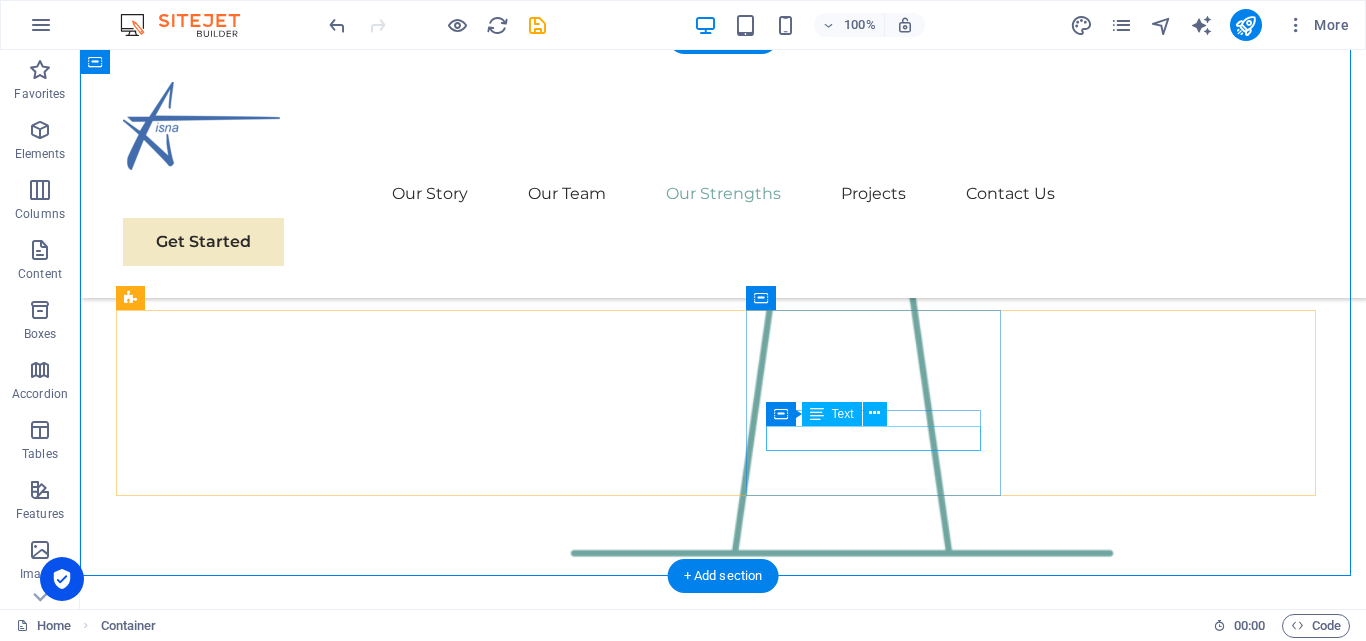 click on "Research and Analysis" at bounding box center [250, 2869] 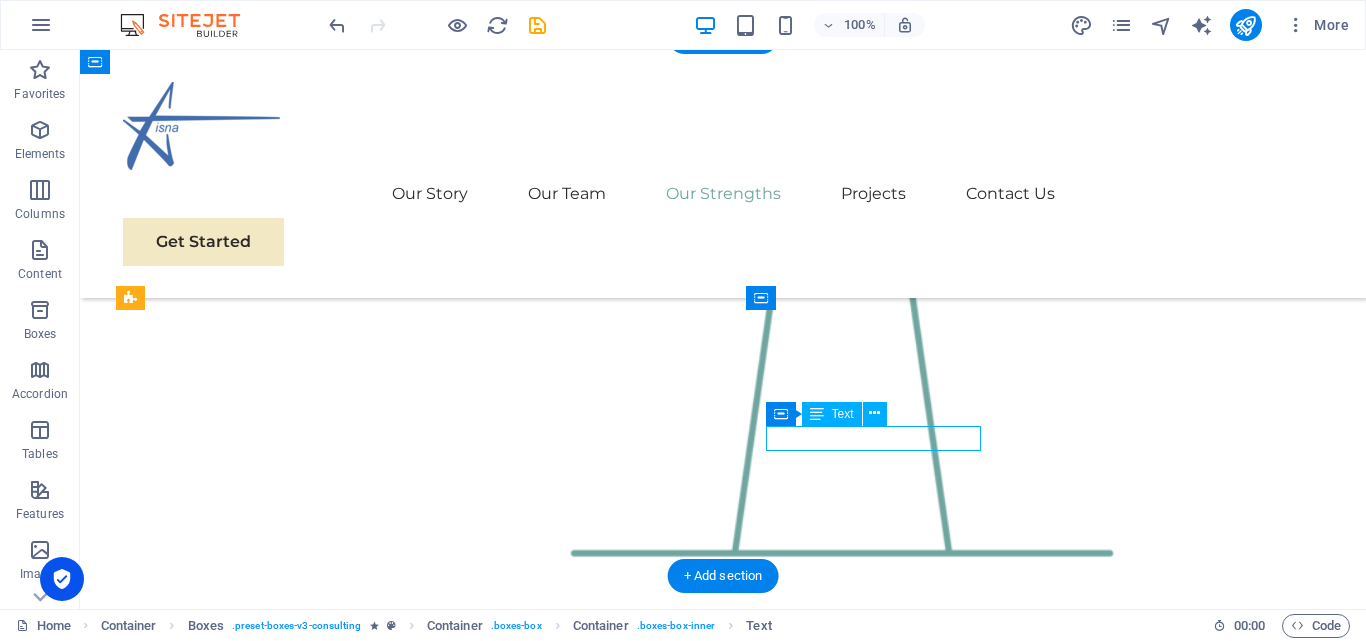 click on "Research and Analysis" at bounding box center (250, 2869) 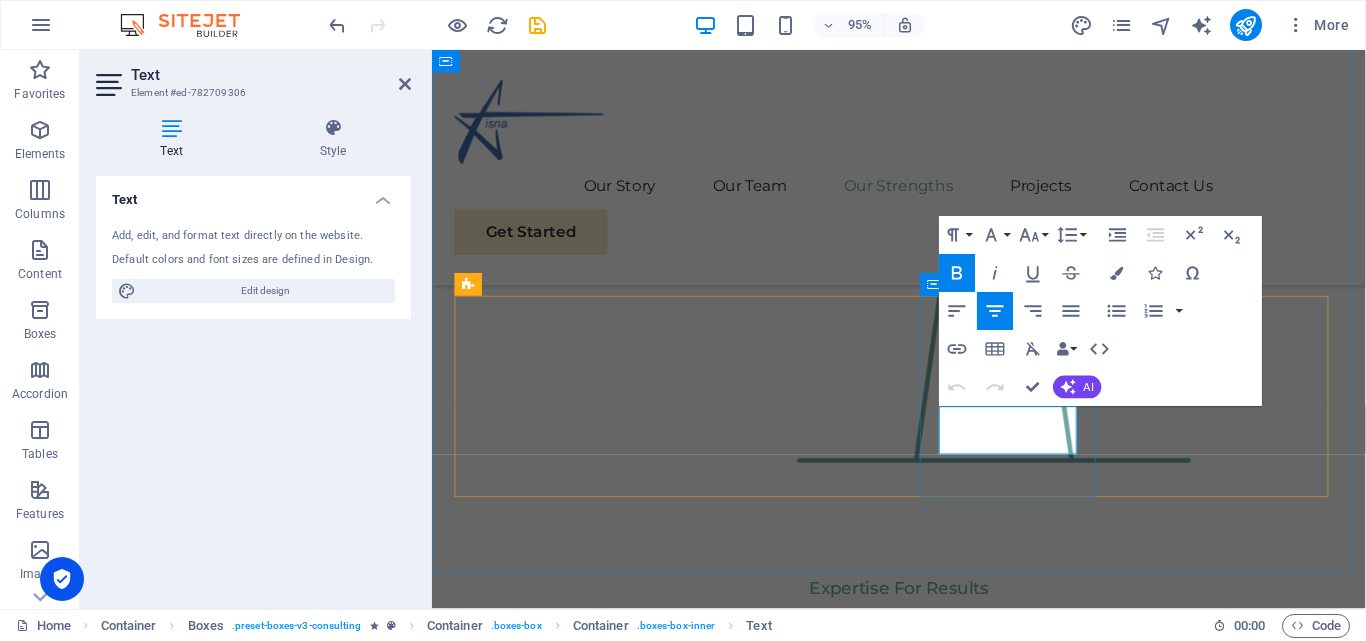 scroll, scrollTop: 2638, scrollLeft: 0, axis: vertical 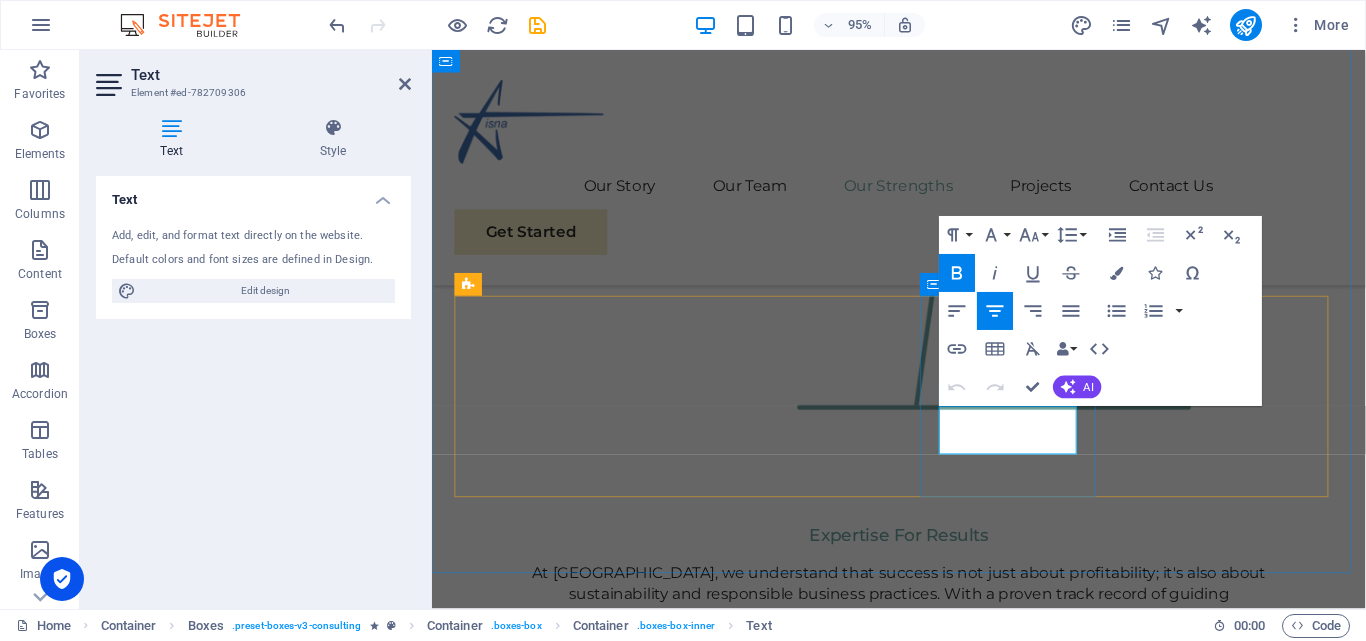 type 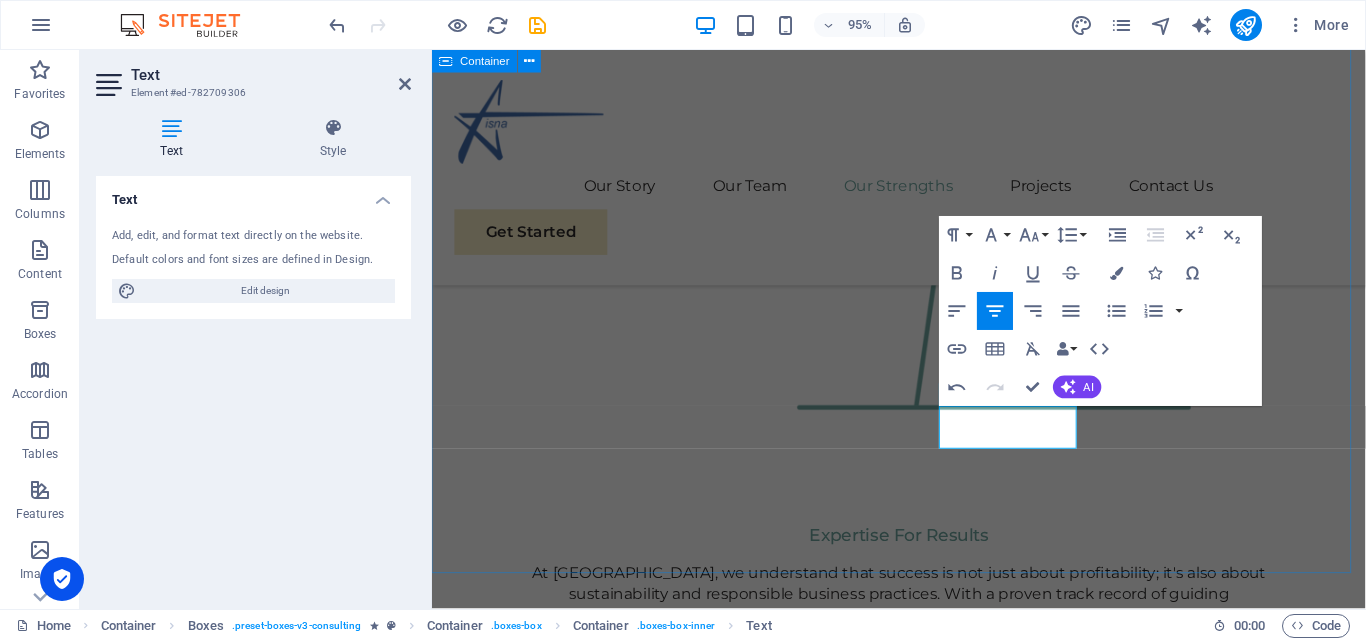 click on "Our Strengths Explore our full range of services to discover how we can tailor our expertise to meet your unique business needs. Sustainable Energy Solution Strategic Planning Innovation and Best Practice Sustainability Integration" at bounding box center (923, 2718) 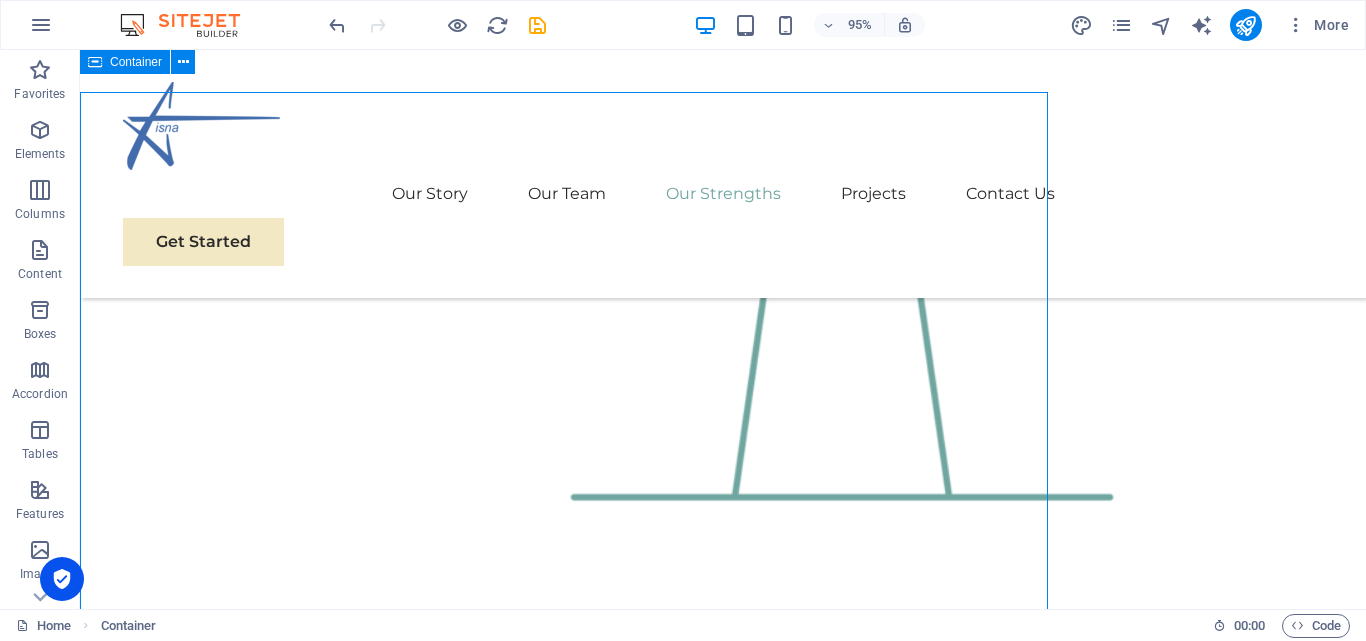 scroll, scrollTop: 2583, scrollLeft: 0, axis: vertical 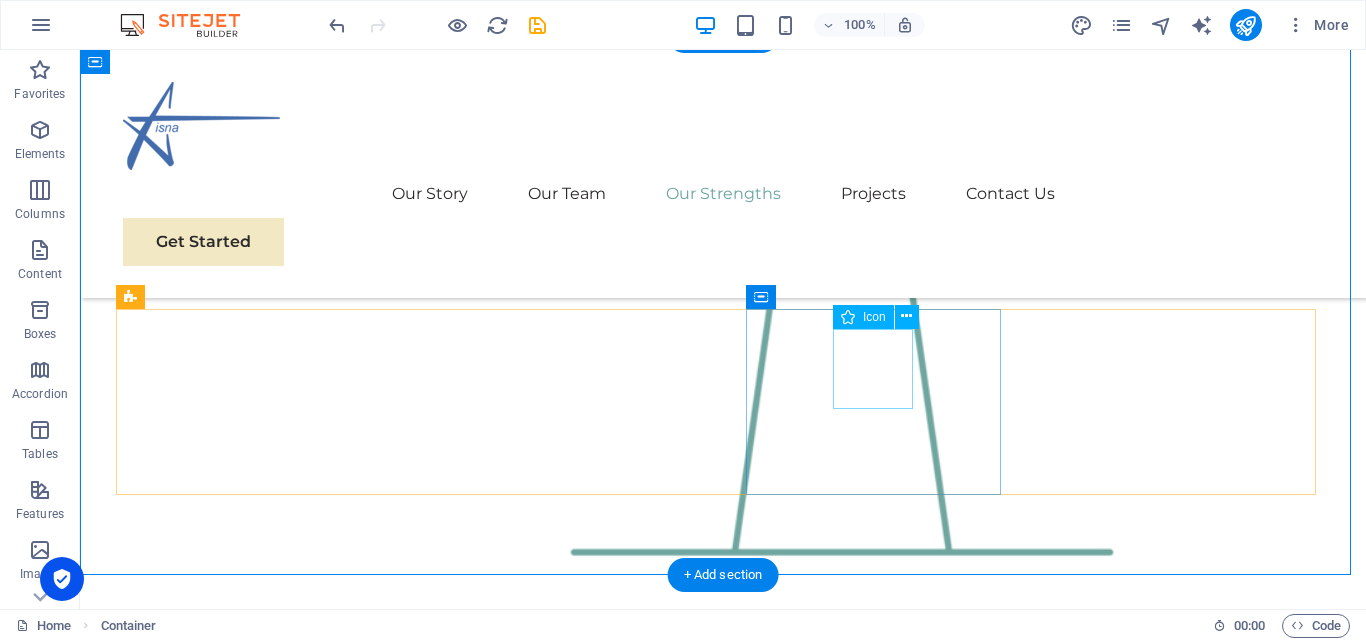 click at bounding box center [250, 2800] 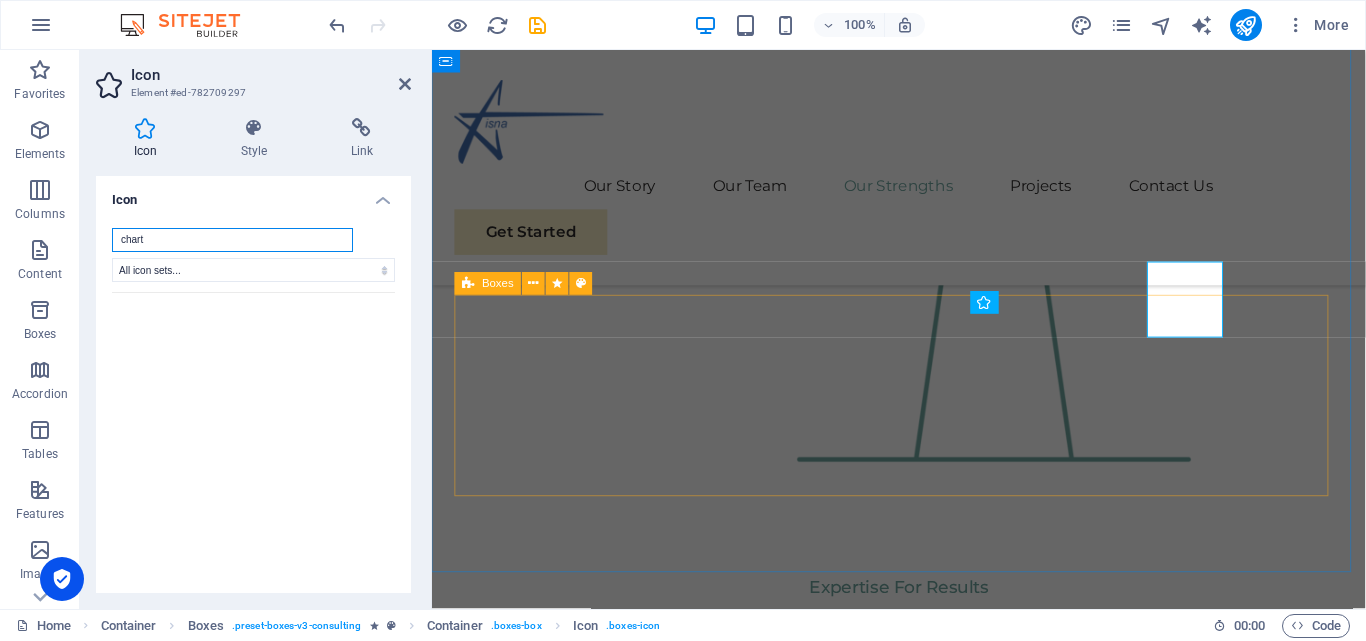 scroll, scrollTop: 2639, scrollLeft: 0, axis: vertical 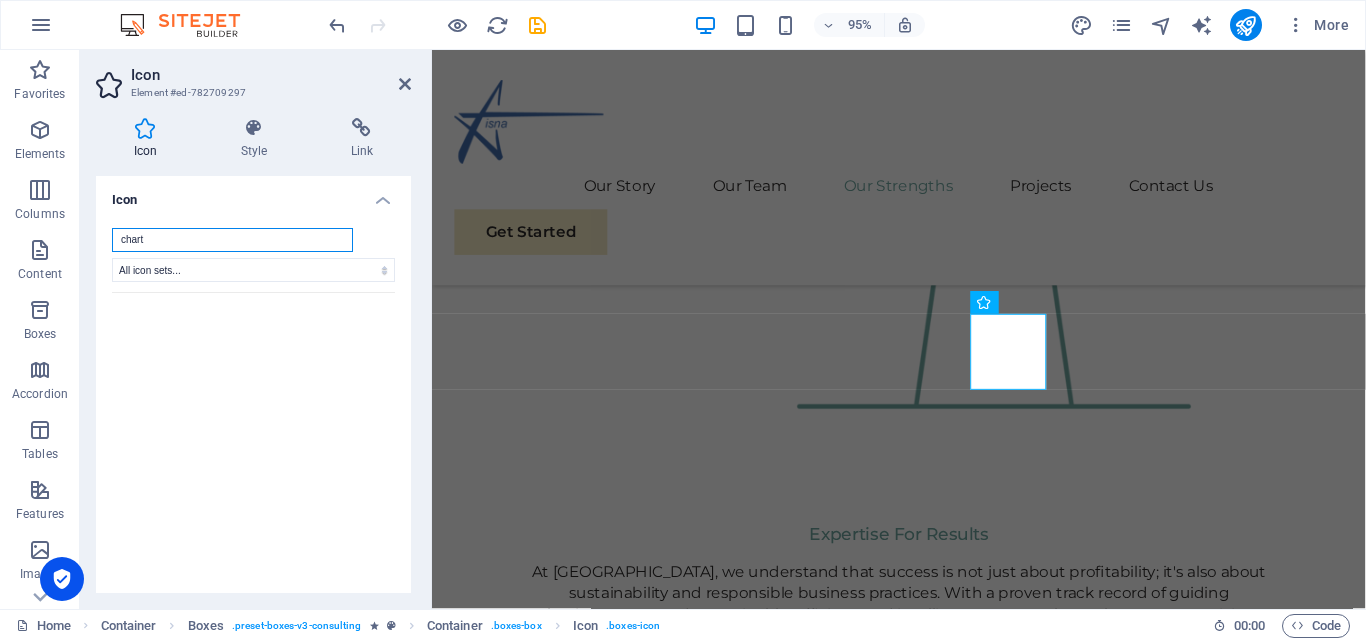 click on "chart" at bounding box center [232, 240] 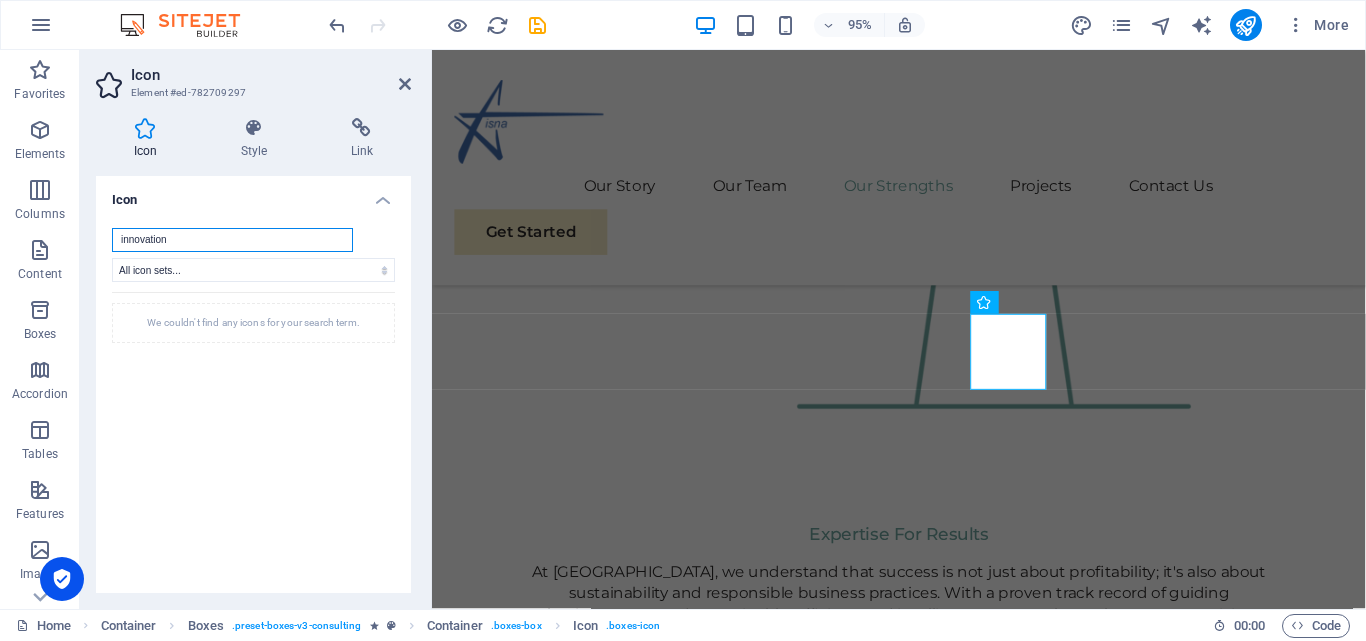 type on "innovation" 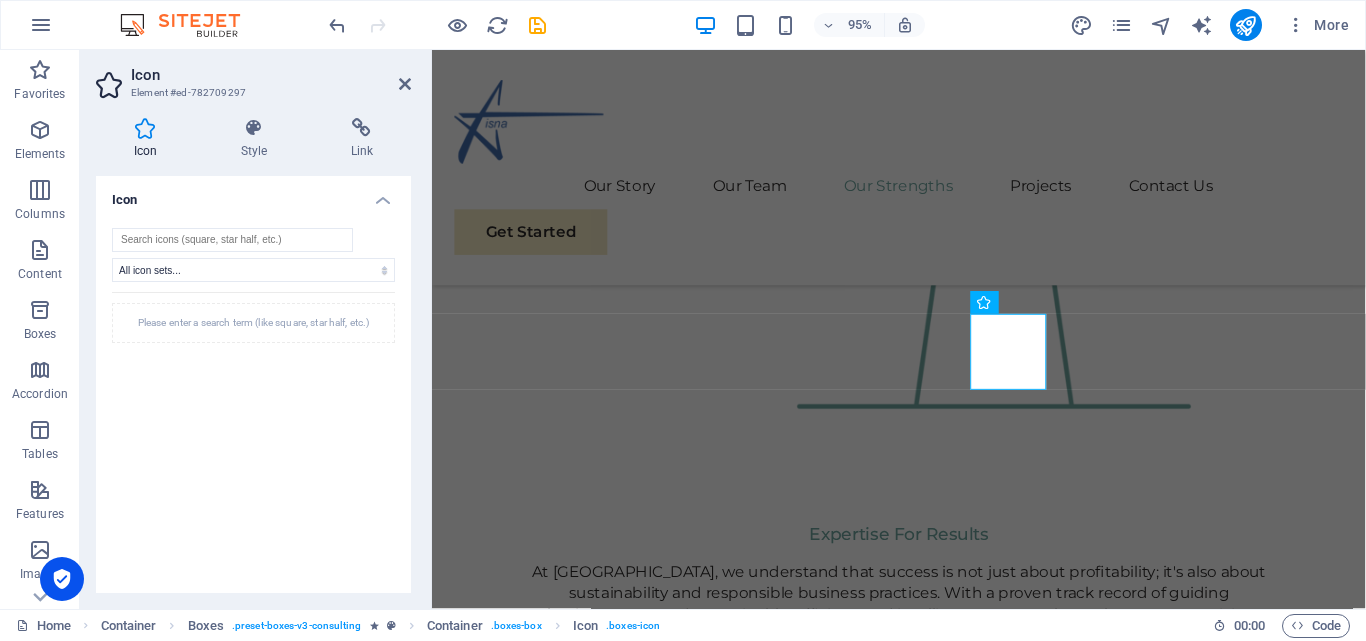 click on "All icon sets... IcoFont Ionicons FontAwesome Brands FontAwesome Duotone FontAwesome Solid FontAwesome Regular FontAwesome Light FontAwesome Thin FontAwesome Sharp Solid FontAwesome Sharp Regular FontAwesome Sharp Light FontAwesome Sharp Thin Please enter a search term (like square, star half, etc.)" at bounding box center [253, 410] 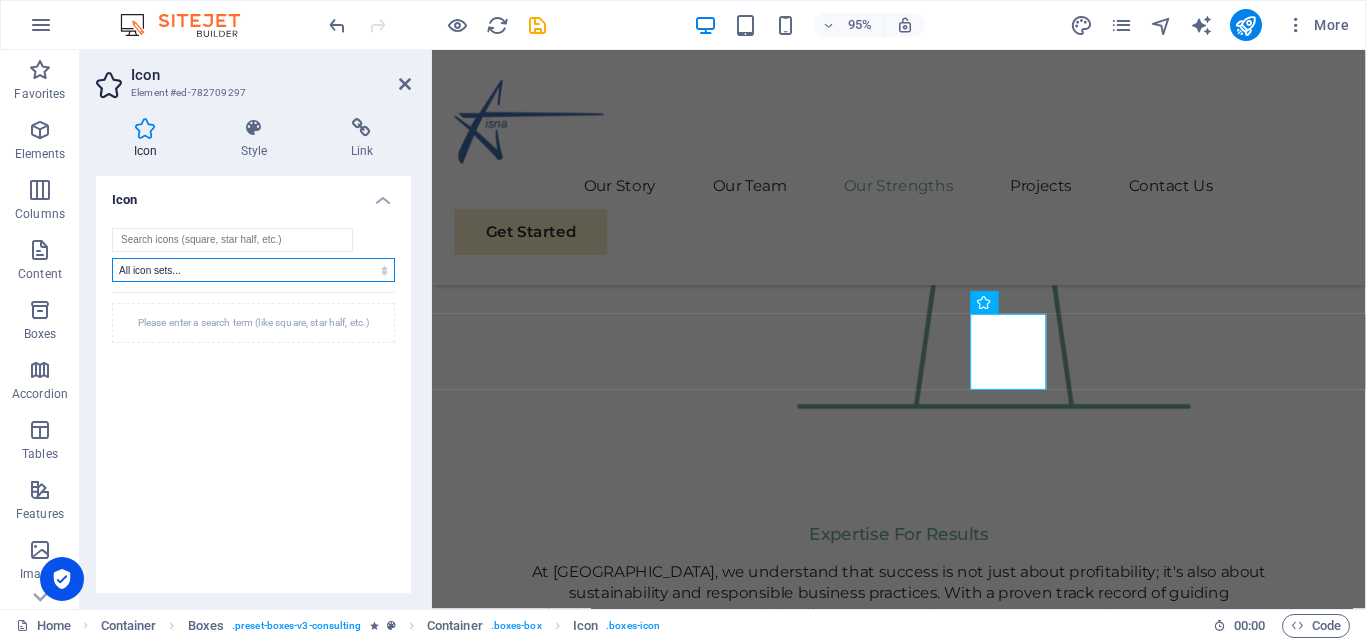 click on "All icon sets... IcoFont Ionicons FontAwesome Brands FontAwesome Duotone FontAwesome Solid FontAwesome Regular FontAwesome Light FontAwesome Thin FontAwesome Sharp Solid FontAwesome Sharp Regular FontAwesome Sharp Light FontAwesome Sharp Thin" at bounding box center (253, 270) 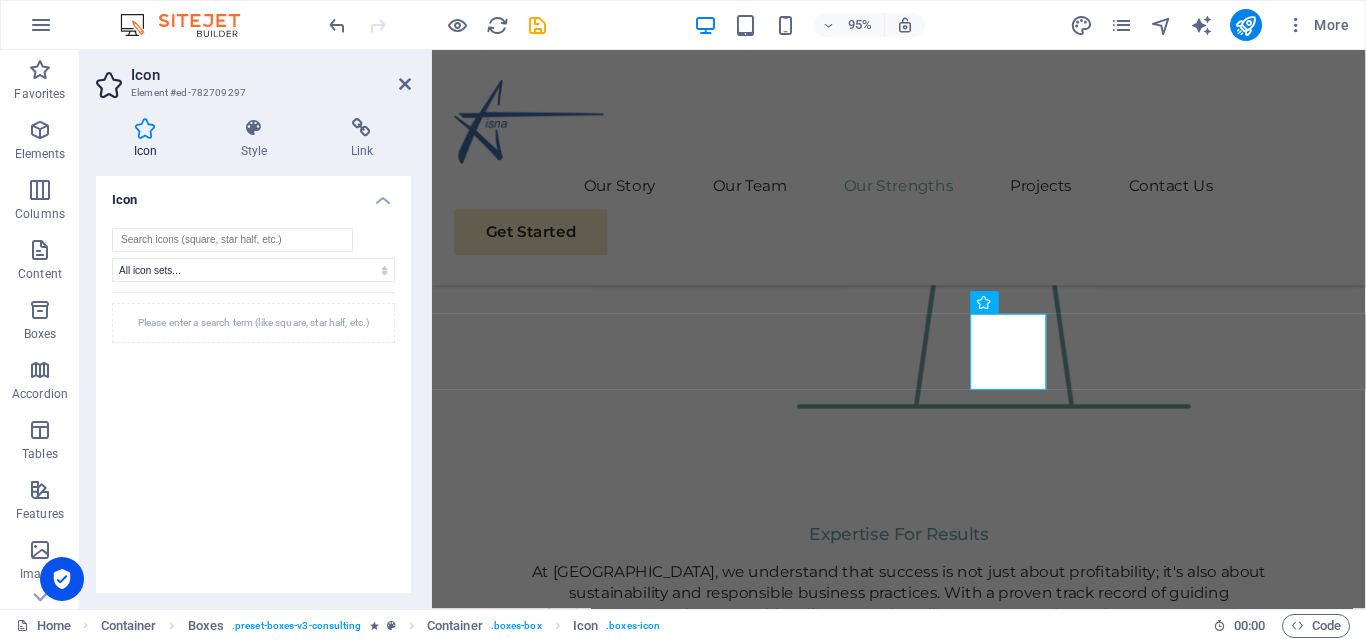 drag, startPoint x: 406, startPoint y: 303, endPoint x: 409, endPoint y: 335, distance: 32.140316 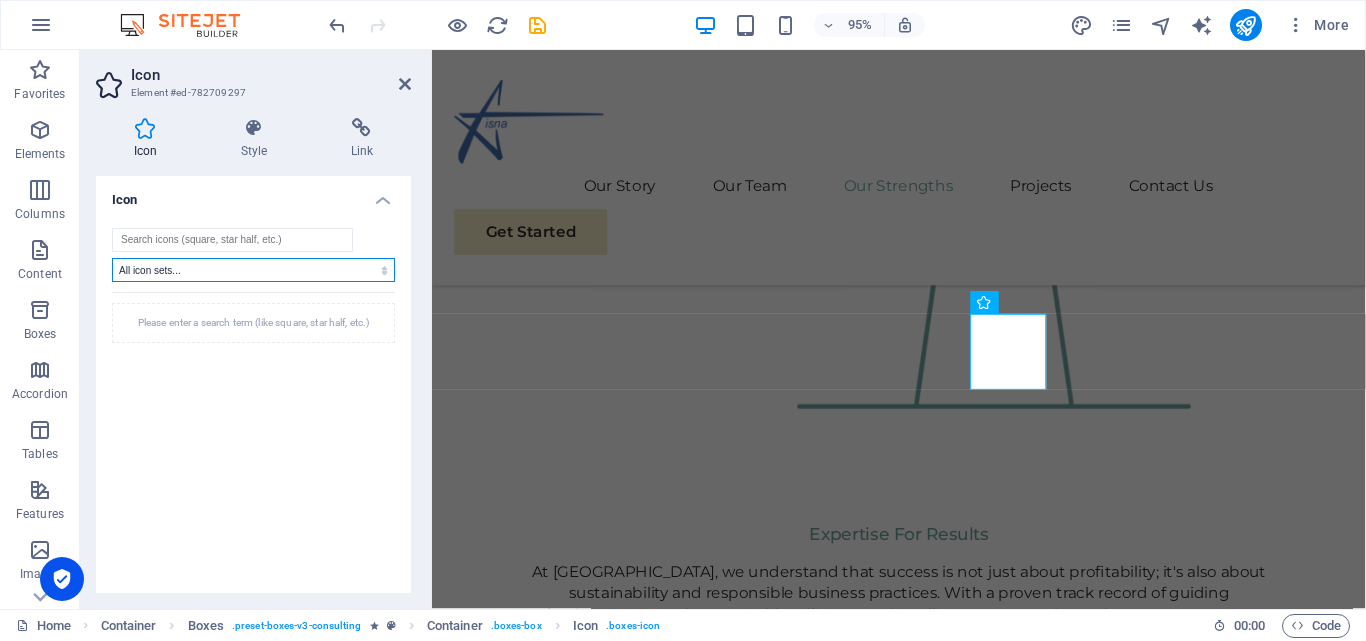 click on "All icon sets... IcoFont Ionicons FontAwesome Brands FontAwesome Duotone FontAwesome Solid FontAwesome Regular FontAwesome Light FontAwesome Thin FontAwesome Sharp Solid FontAwesome Sharp Regular FontAwesome Sharp Light FontAwesome Sharp Thin" at bounding box center [253, 270] 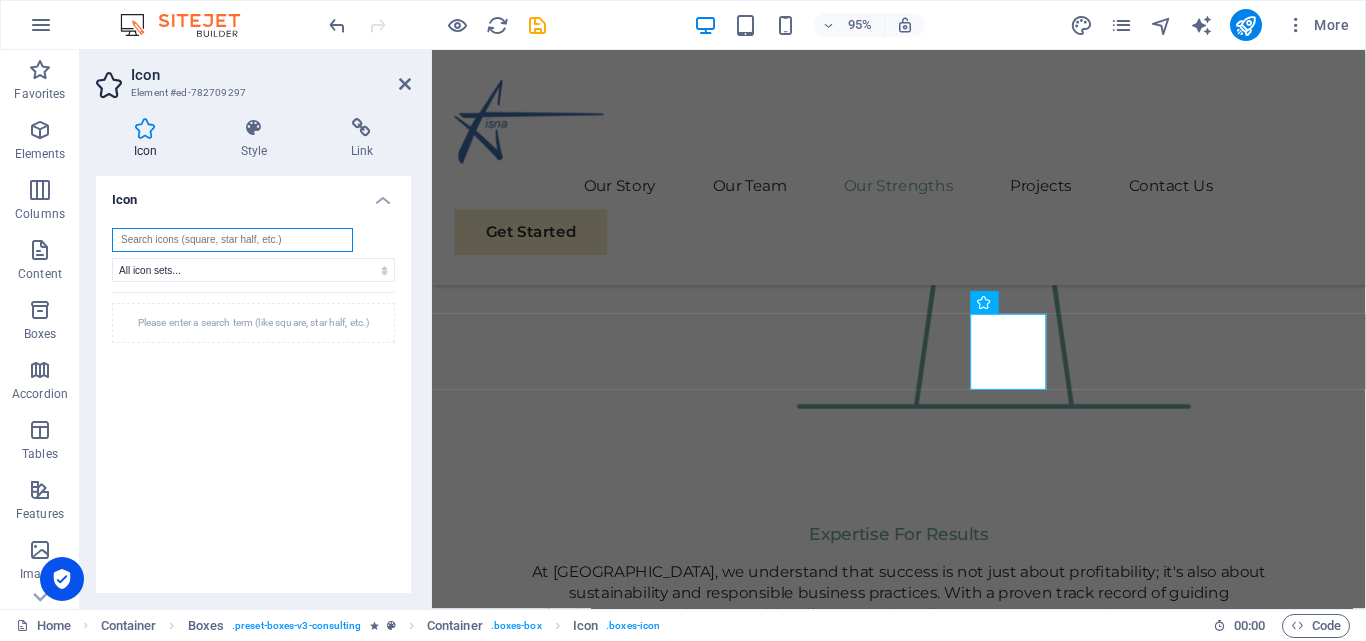 click at bounding box center (232, 240) 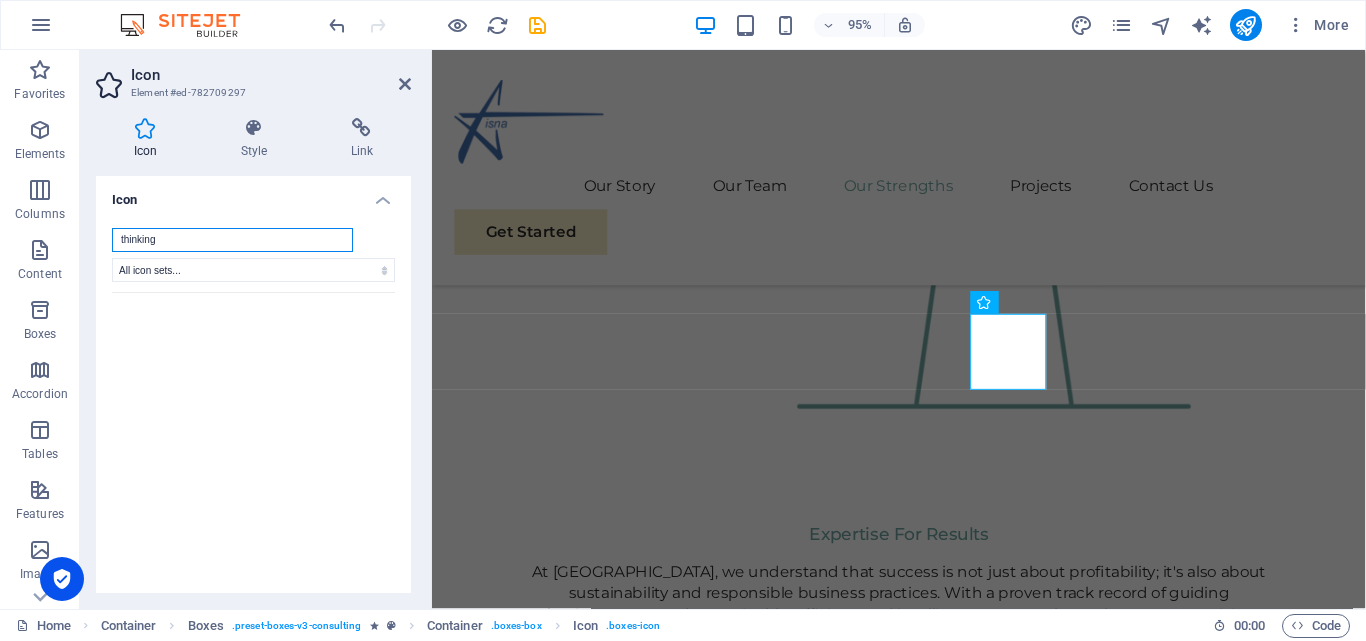 type on "thinking" 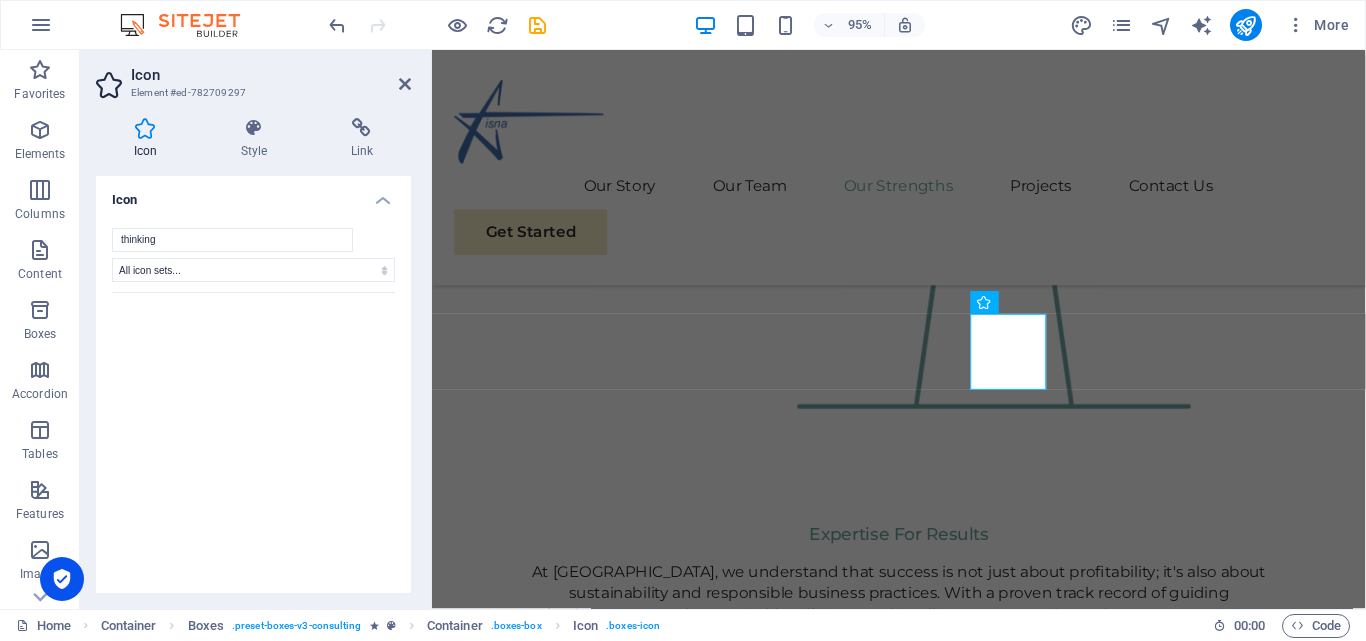 drag, startPoint x: 405, startPoint y: 258, endPoint x: 415, endPoint y: 277, distance: 21.470911 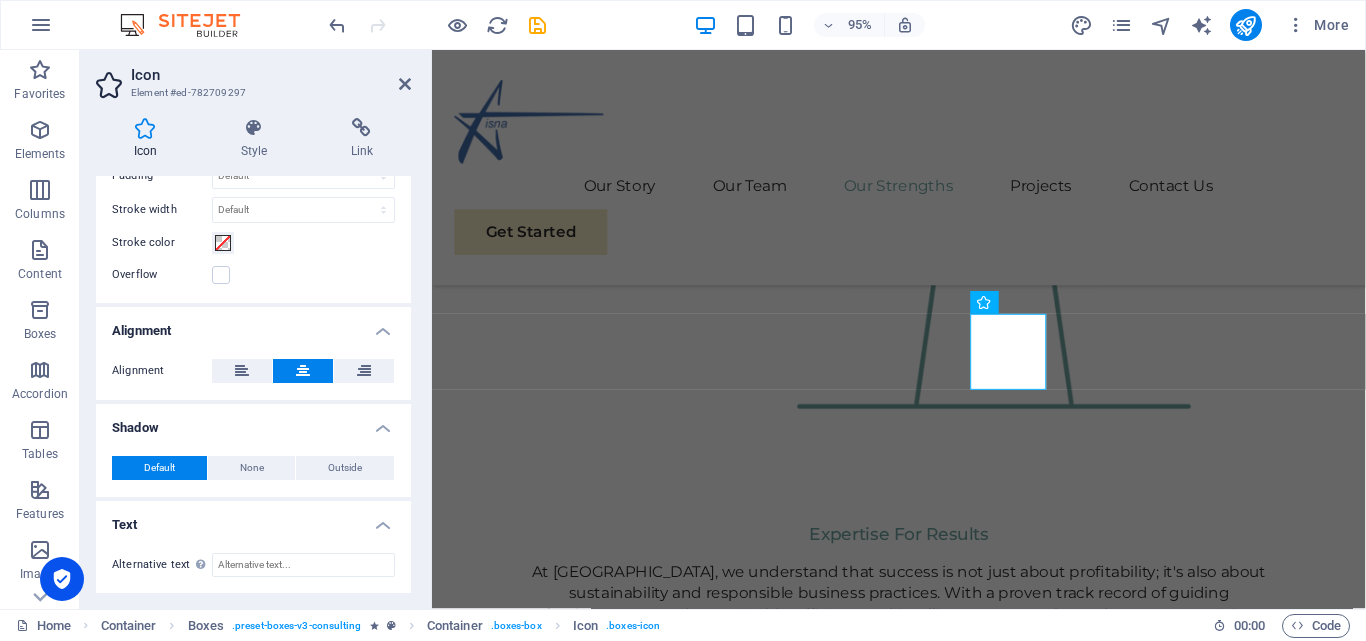 scroll, scrollTop: 0, scrollLeft: 0, axis: both 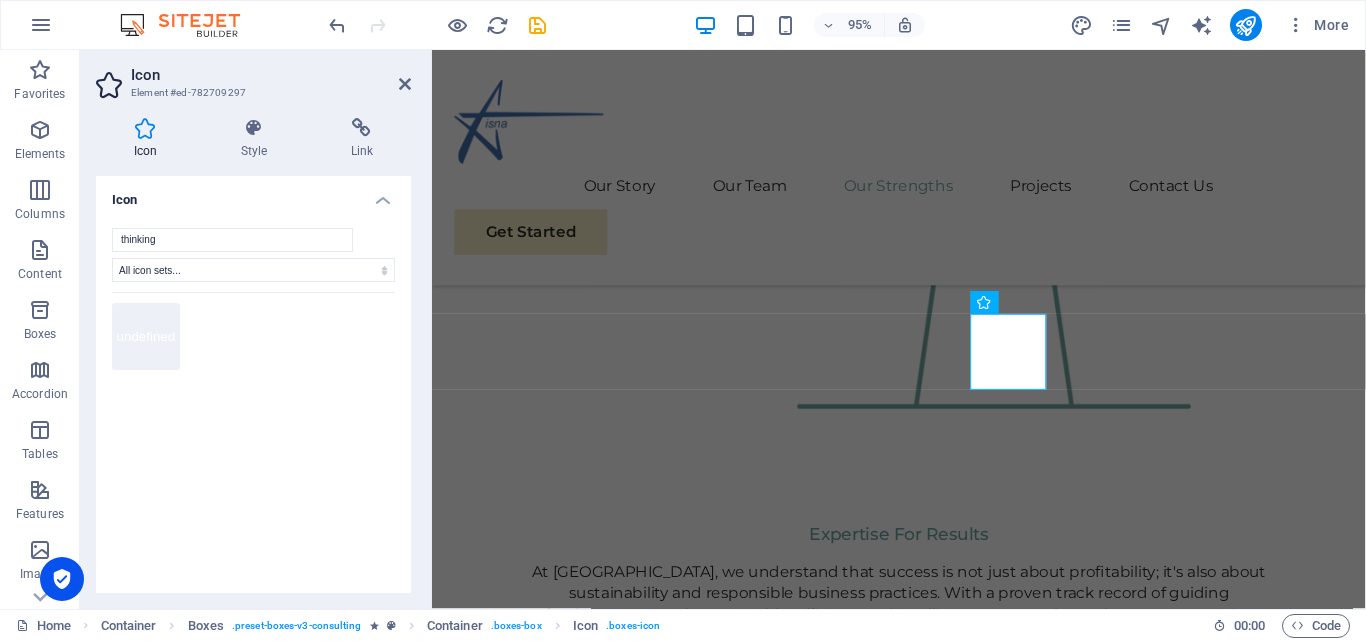 click on "undefined" at bounding box center (146, 337) 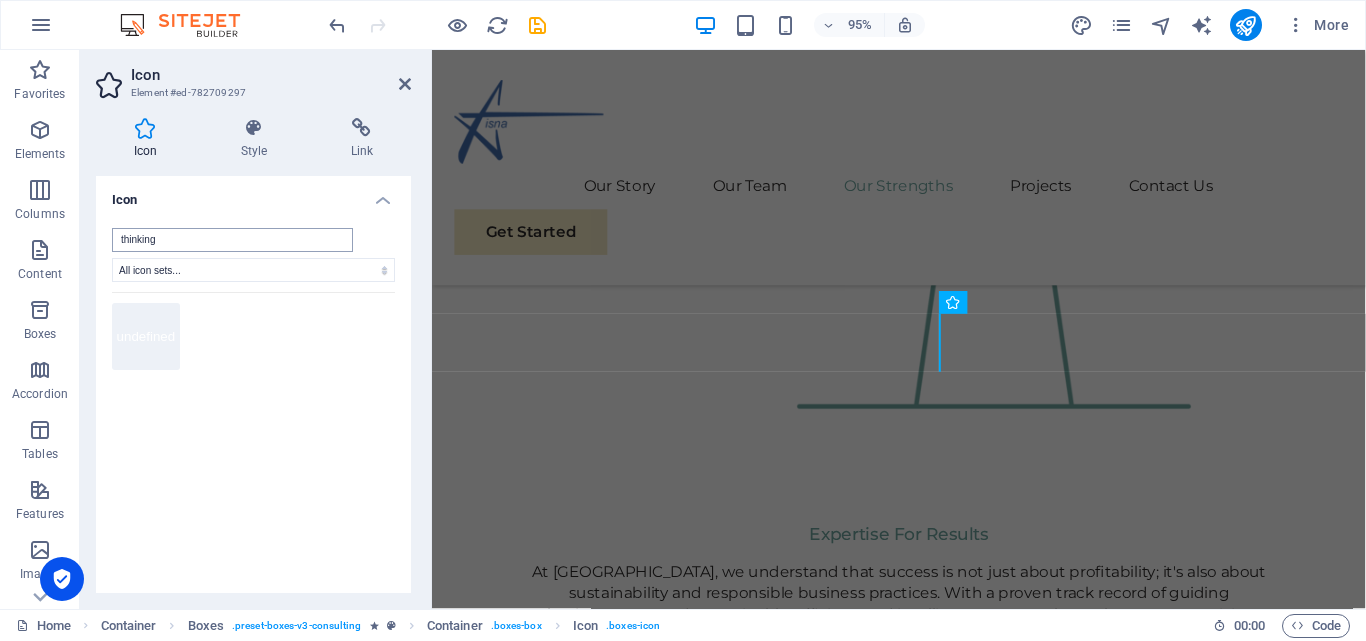 type 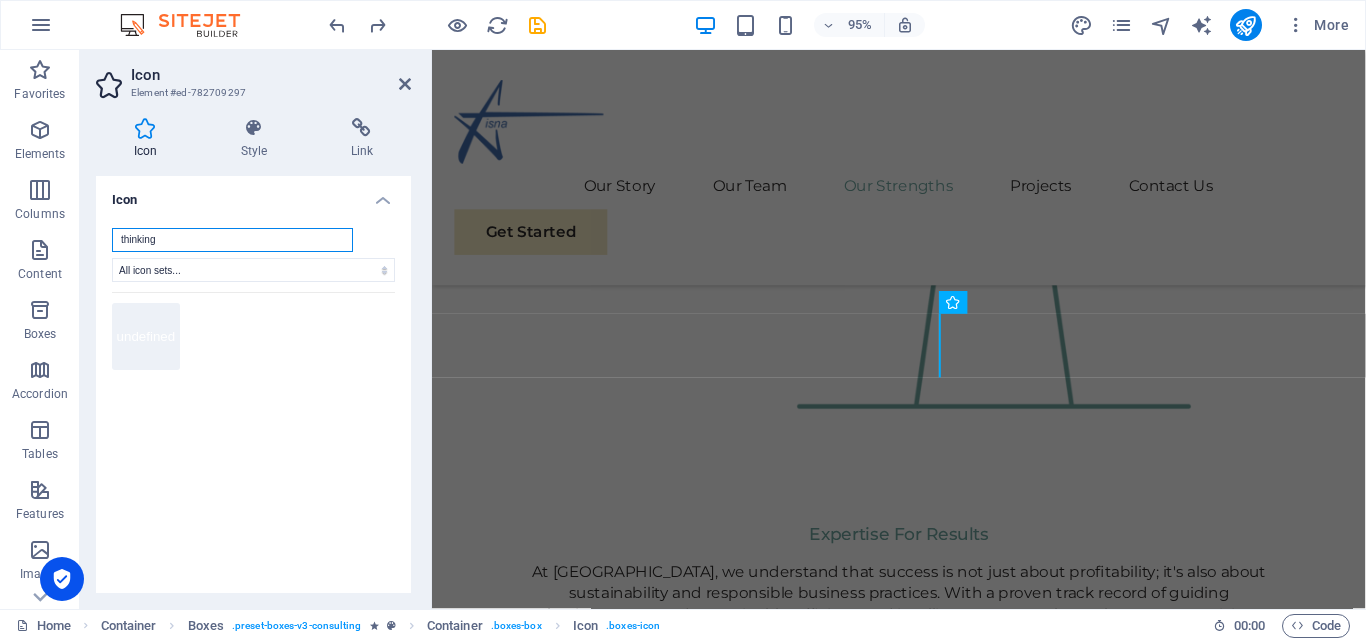 click on "thinking" at bounding box center [232, 240] 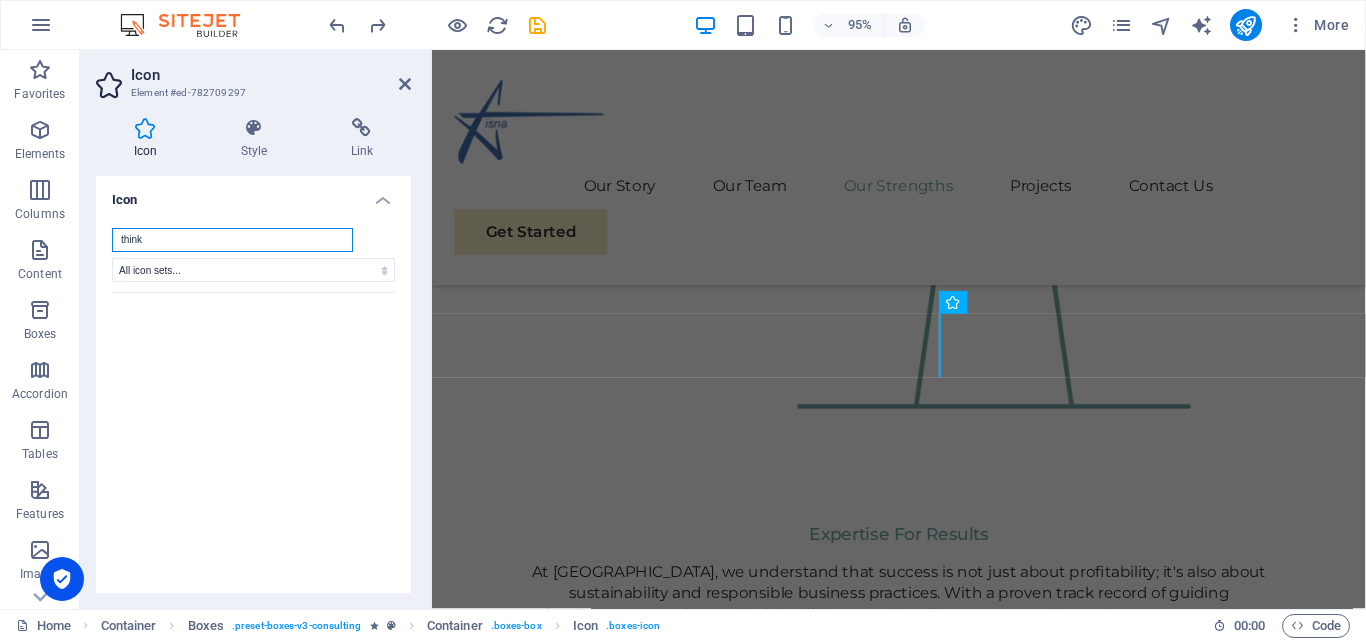 type on "think" 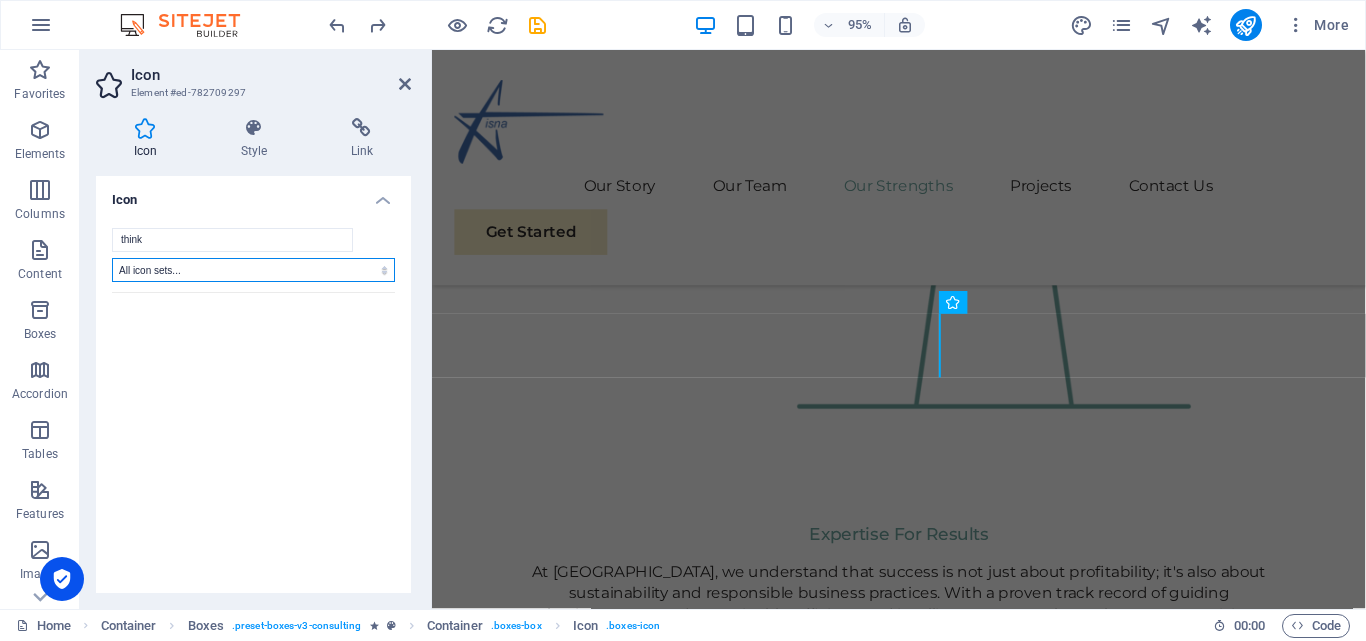 click on "All icon sets... IcoFont Ionicons FontAwesome Brands FontAwesome Duotone FontAwesome Solid FontAwesome Regular FontAwesome Light FontAwesome Thin FontAwesome Sharp Solid FontAwesome Sharp Regular FontAwesome Sharp Light FontAwesome Sharp Thin" at bounding box center (253, 270) 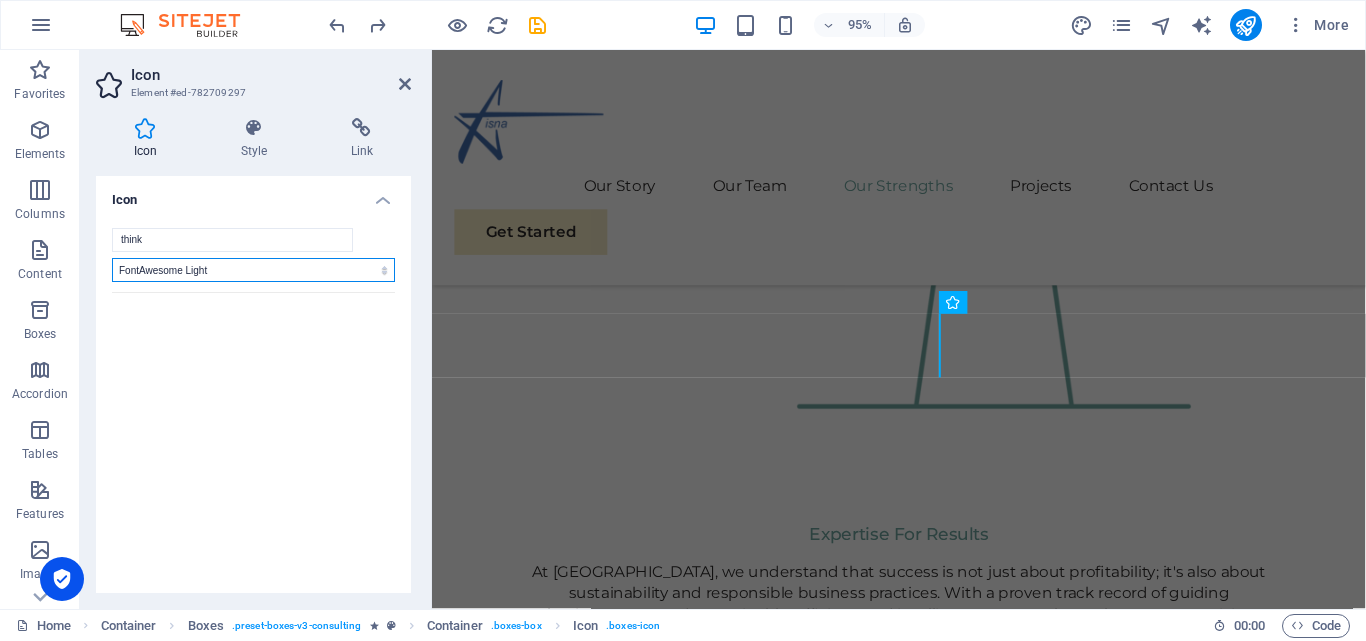 click on "All icon sets... IcoFont Ionicons FontAwesome Brands FontAwesome Duotone FontAwesome Solid FontAwesome Regular FontAwesome Light FontAwesome Thin FontAwesome Sharp Solid FontAwesome Sharp Regular FontAwesome Sharp Light FontAwesome Sharp Thin" at bounding box center [253, 270] 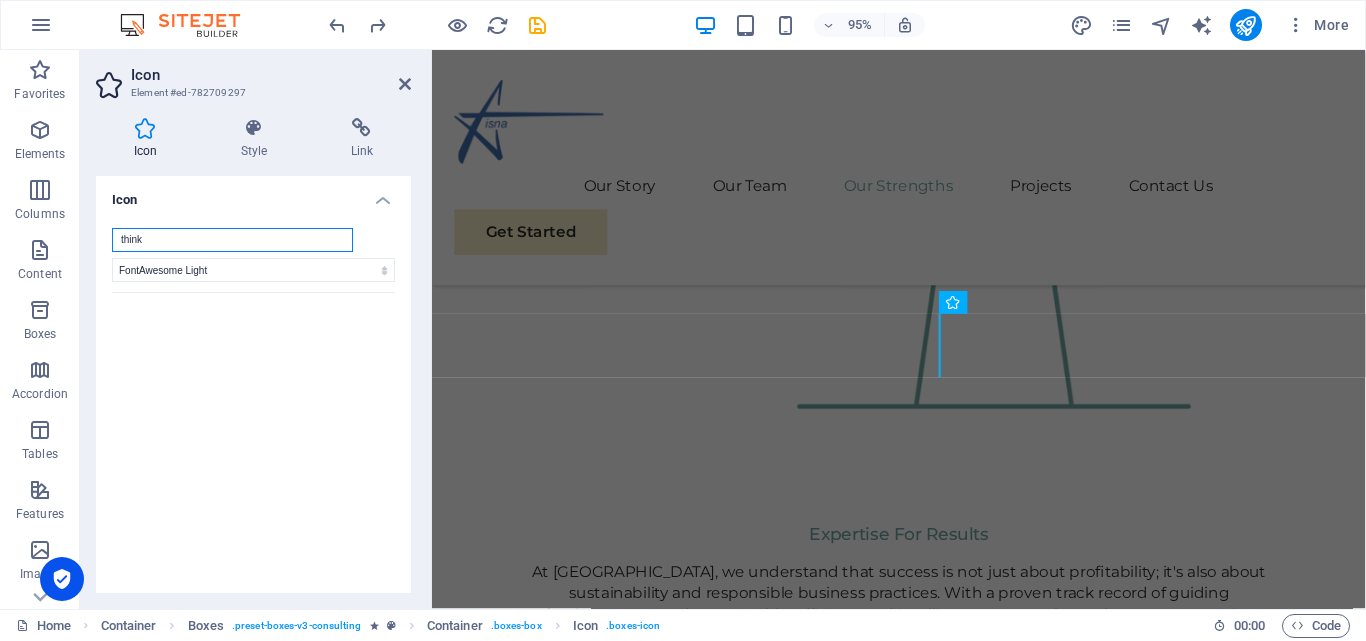 drag, startPoint x: 172, startPoint y: 232, endPoint x: 107, endPoint y: 234, distance: 65.03076 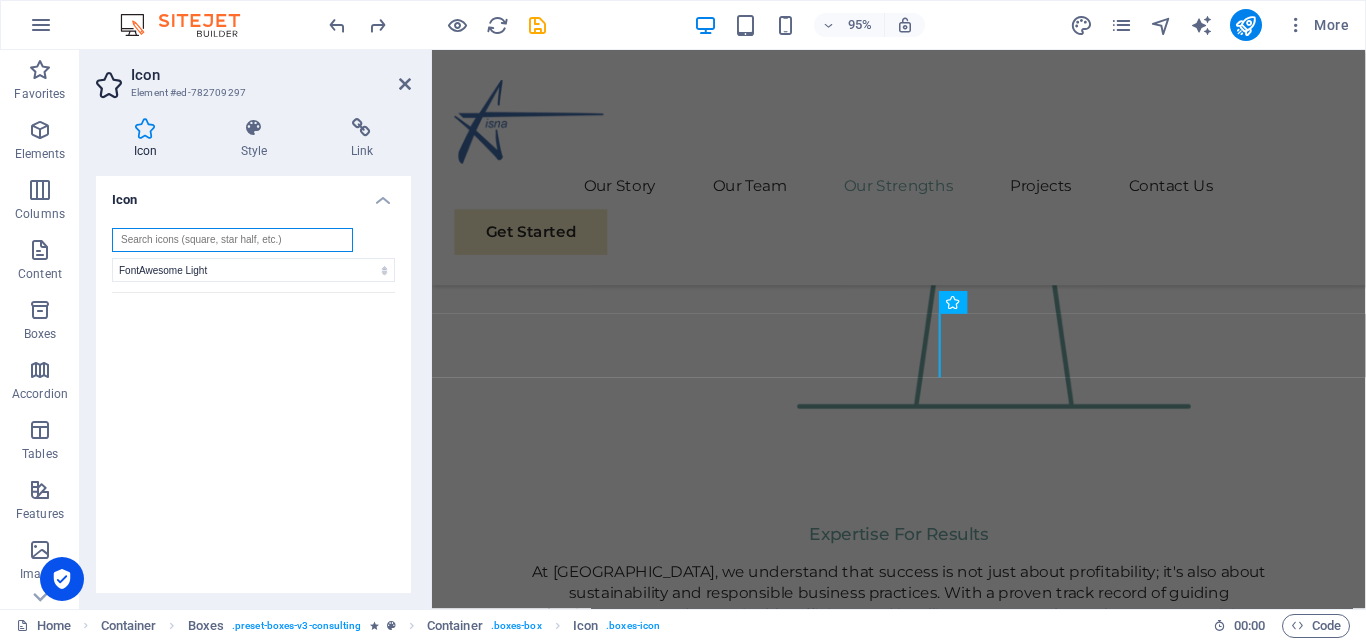 scroll, scrollTop: 0, scrollLeft: 0, axis: both 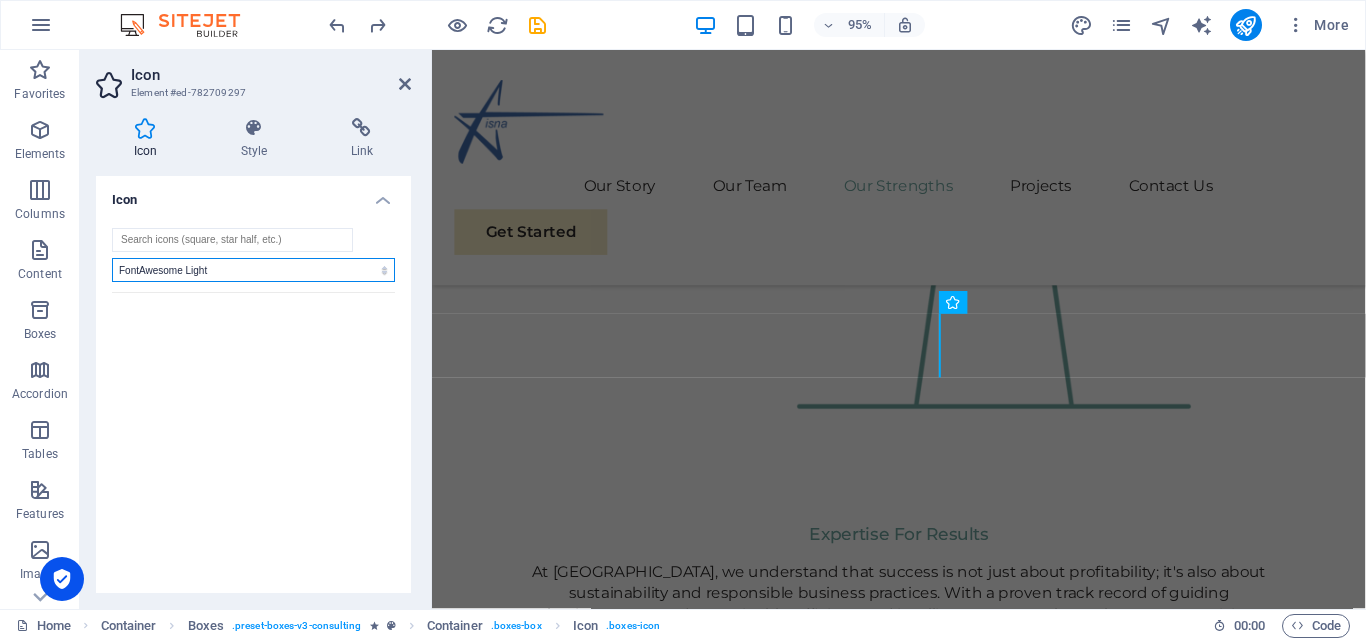click on "All icon sets... IcoFont Ionicons FontAwesome Brands FontAwesome Duotone FontAwesome Solid FontAwesome Regular FontAwesome Light FontAwesome Thin FontAwesome Sharp Solid FontAwesome Sharp Regular FontAwesome Sharp Light FontAwesome Sharp Thin" at bounding box center (253, 270) 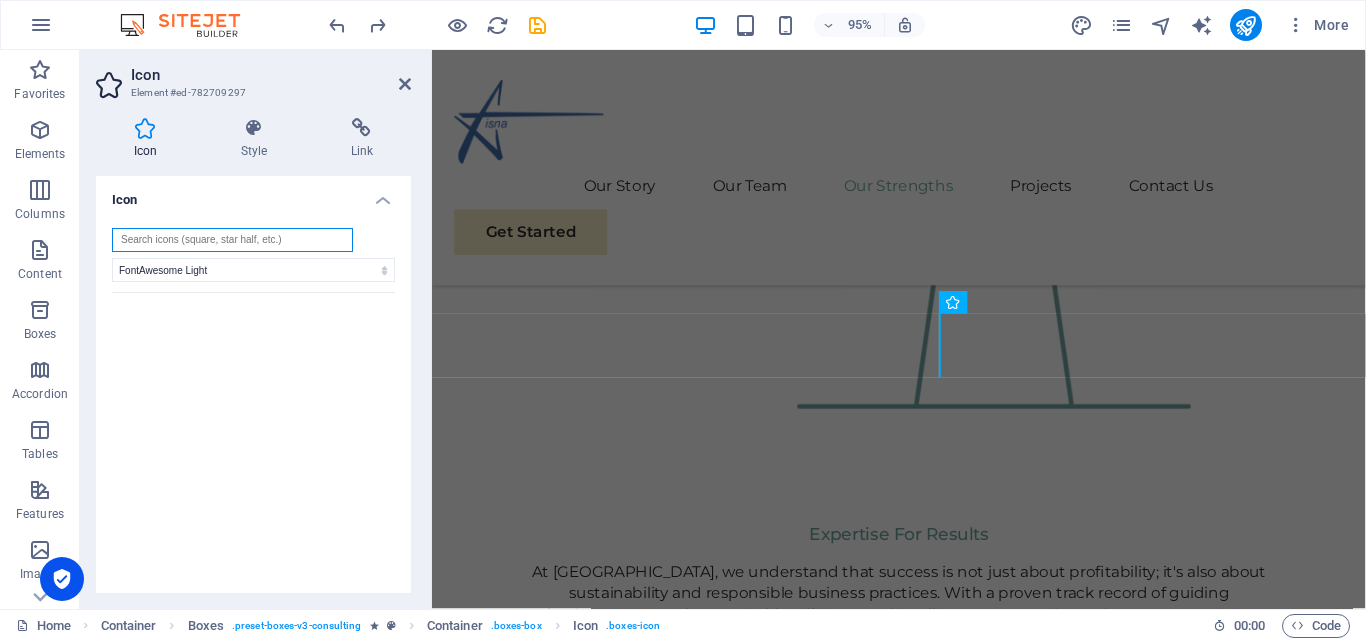 click at bounding box center [232, 240] 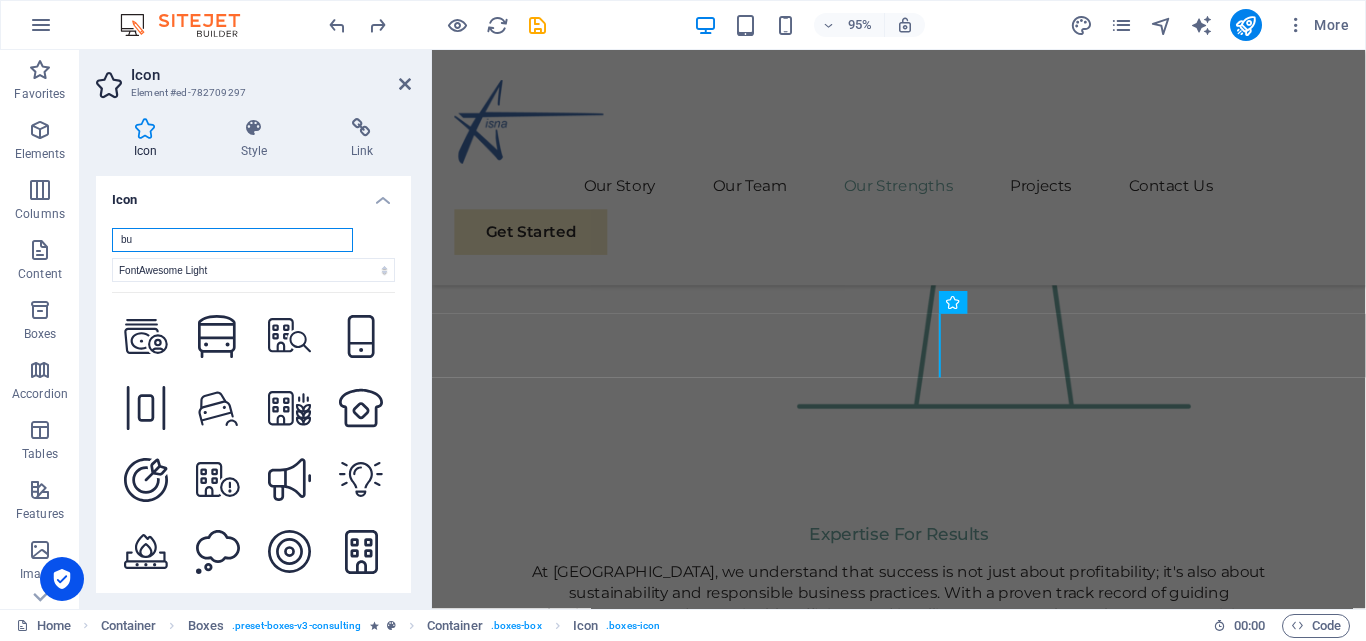 type on "b" 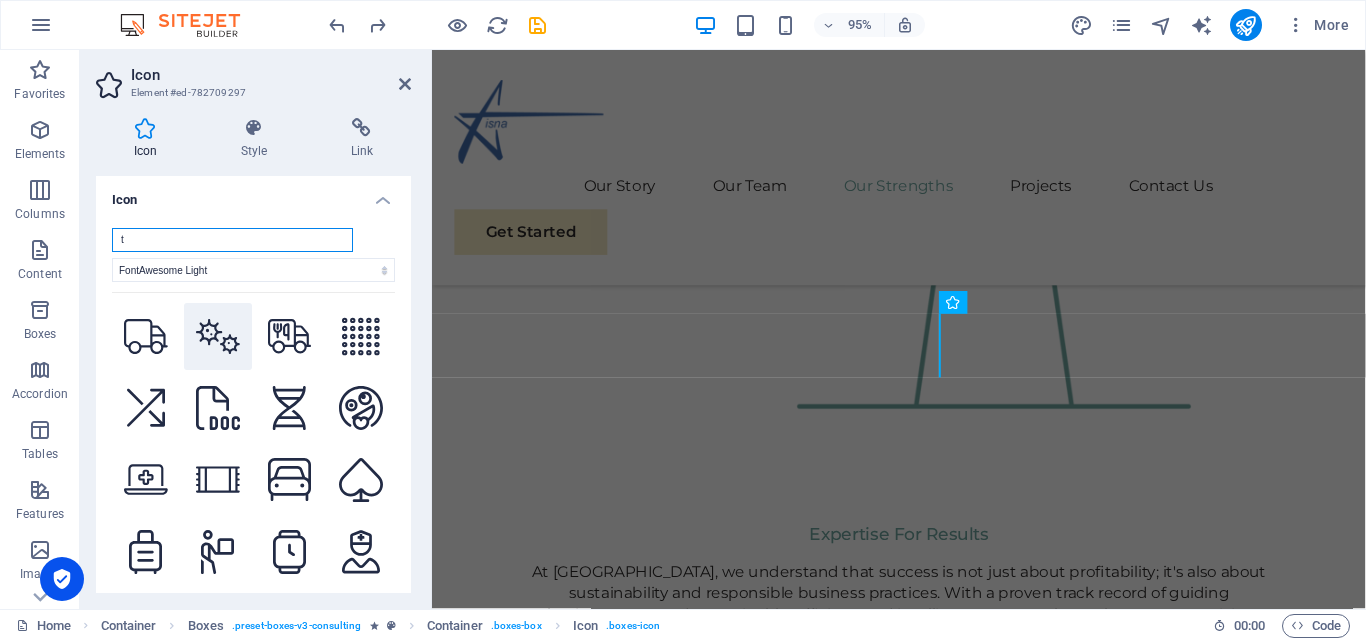 type on "t" 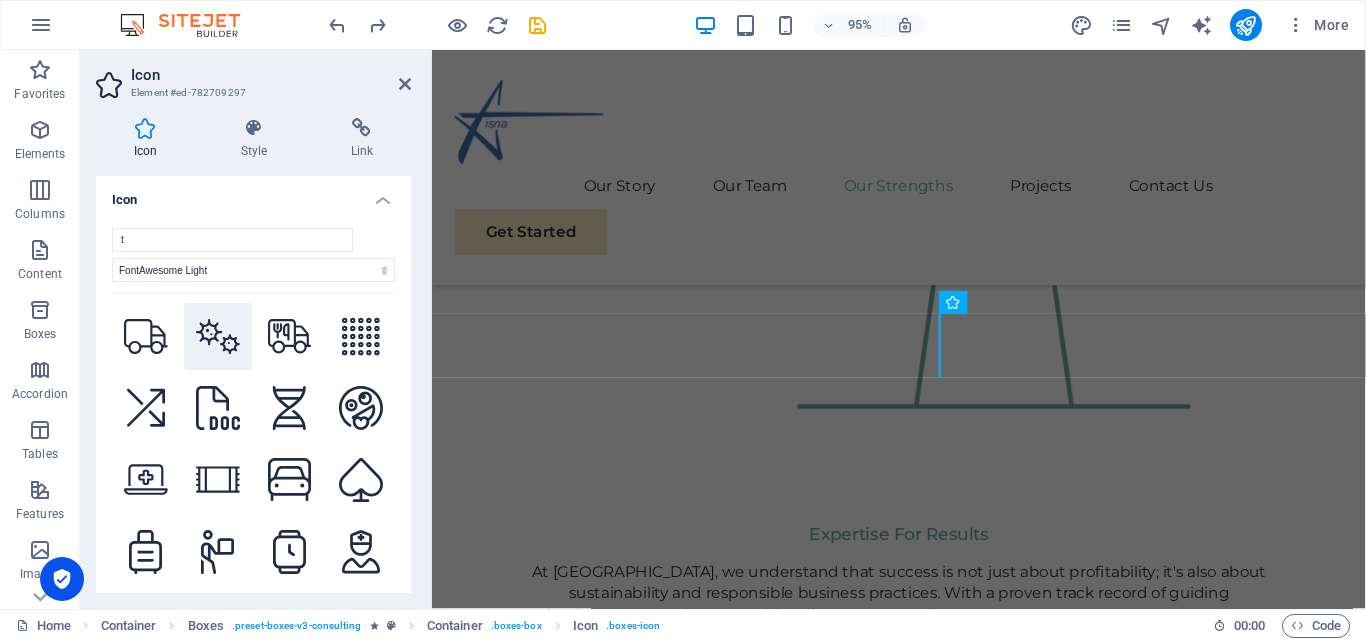 click 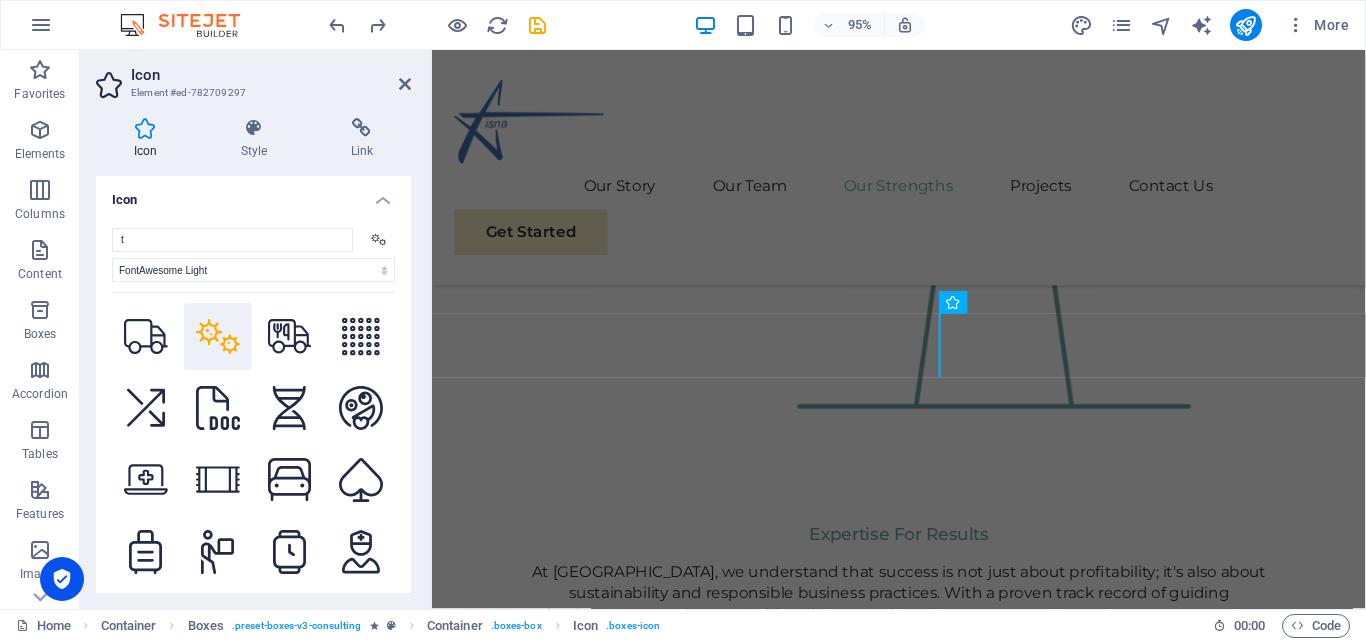 click 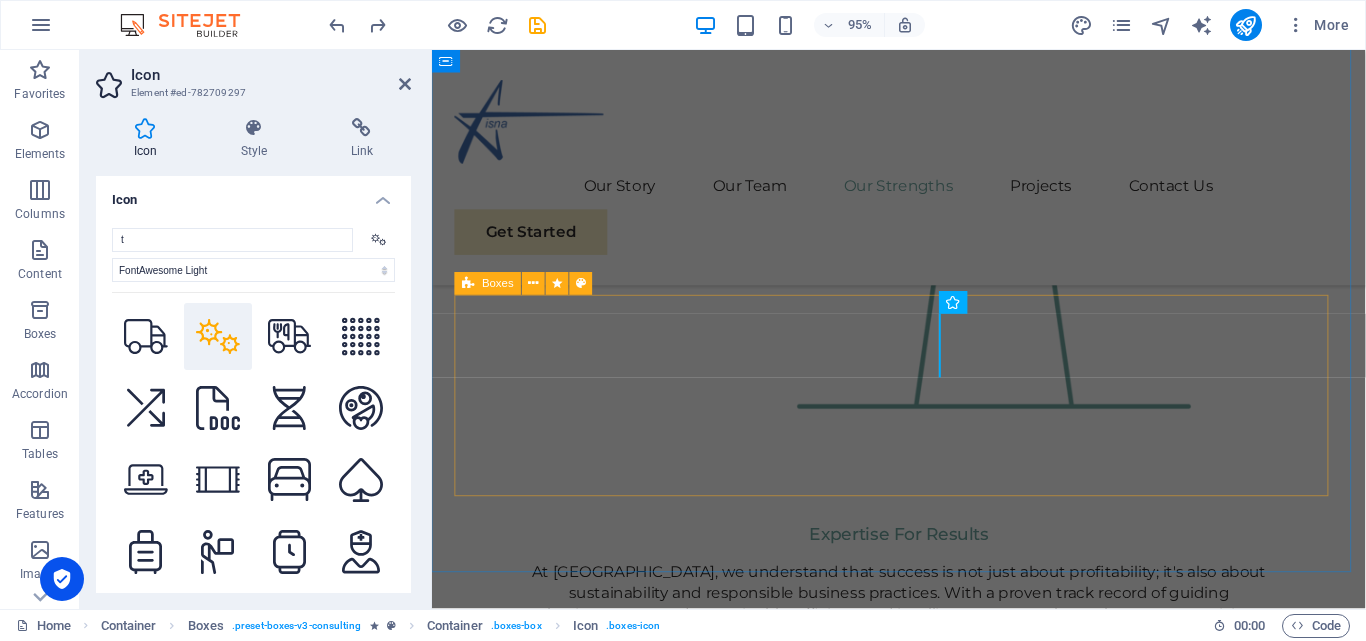 scroll, scrollTop: 2583, scrollLeft: 0, axis: vertical 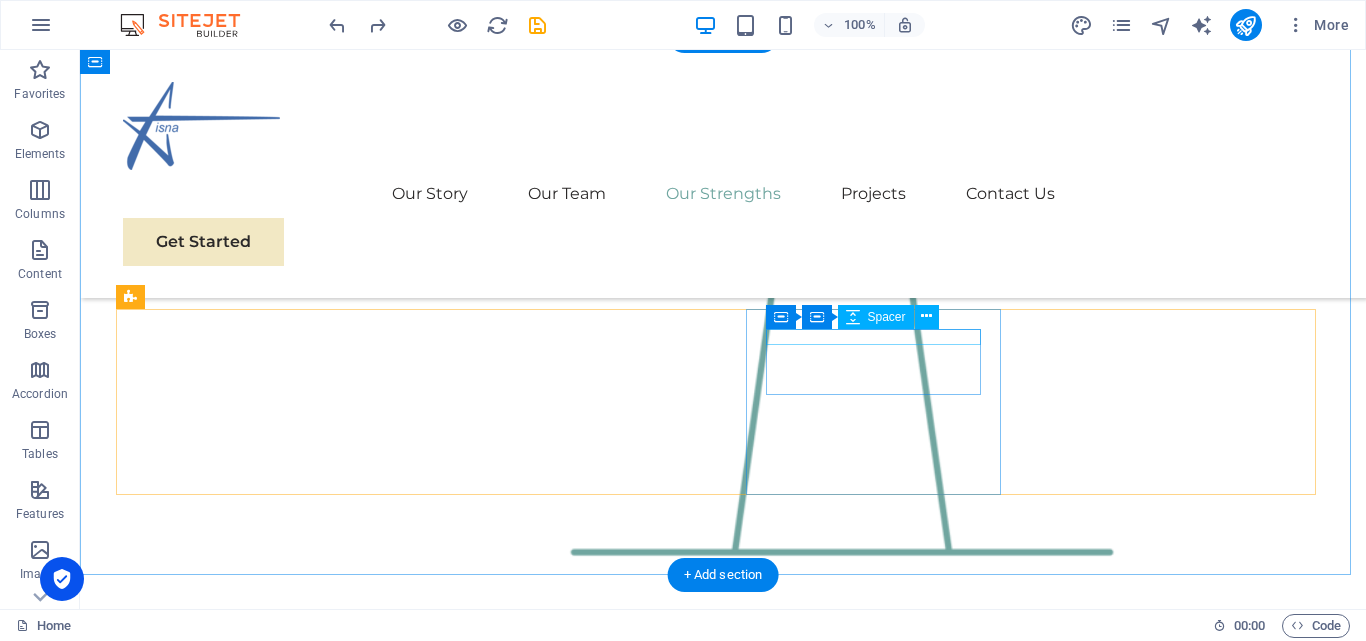 click at bounding box center (250, 2793) 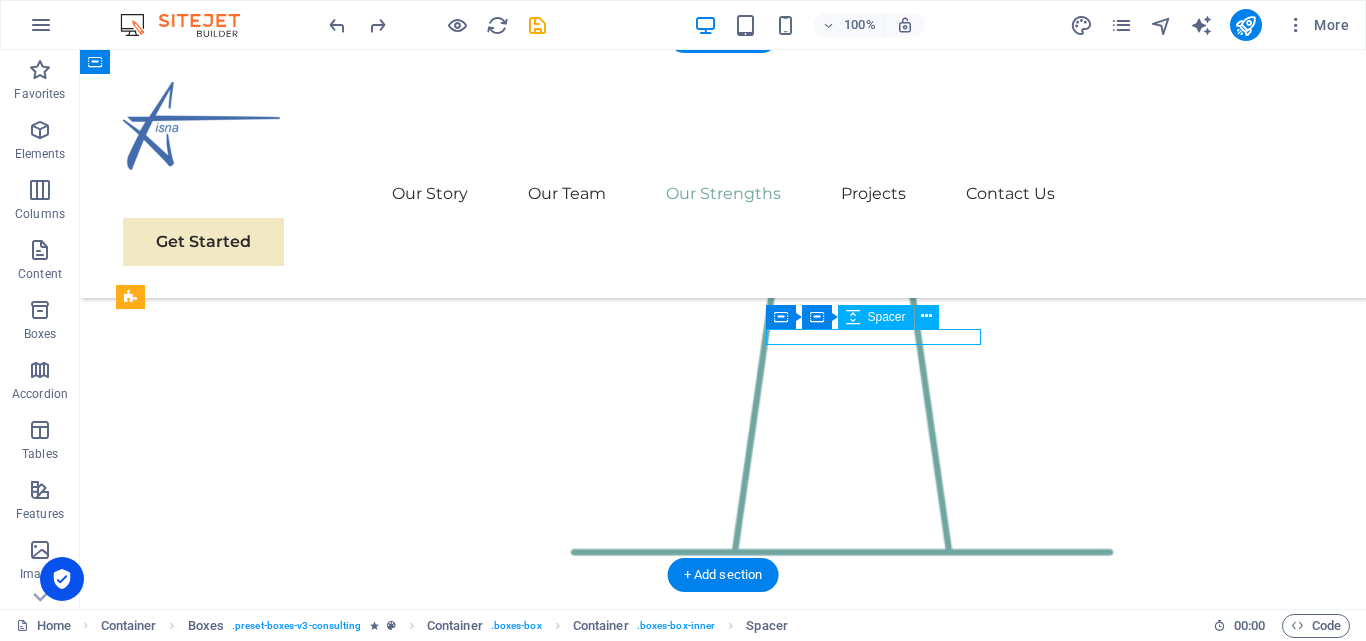 click at bounding box center (250, 2793) 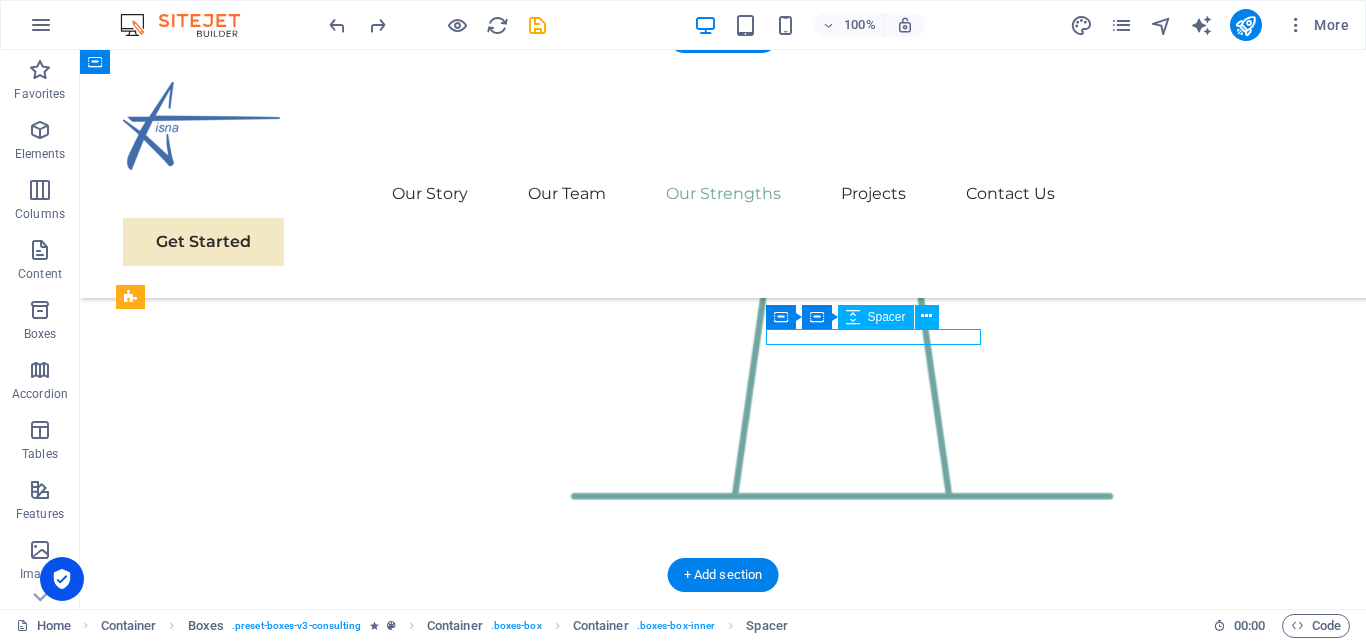 select on "px" 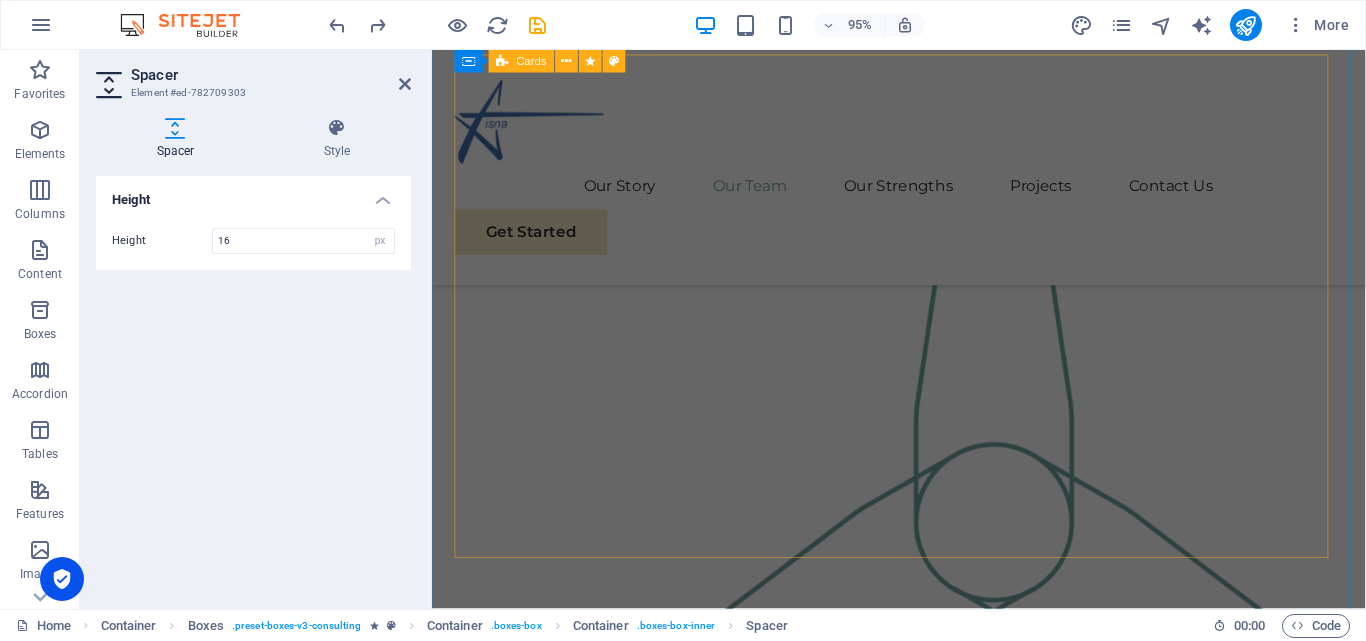 scroll, scrollTop: 1986, scrollLeft: 0, axis: vertical 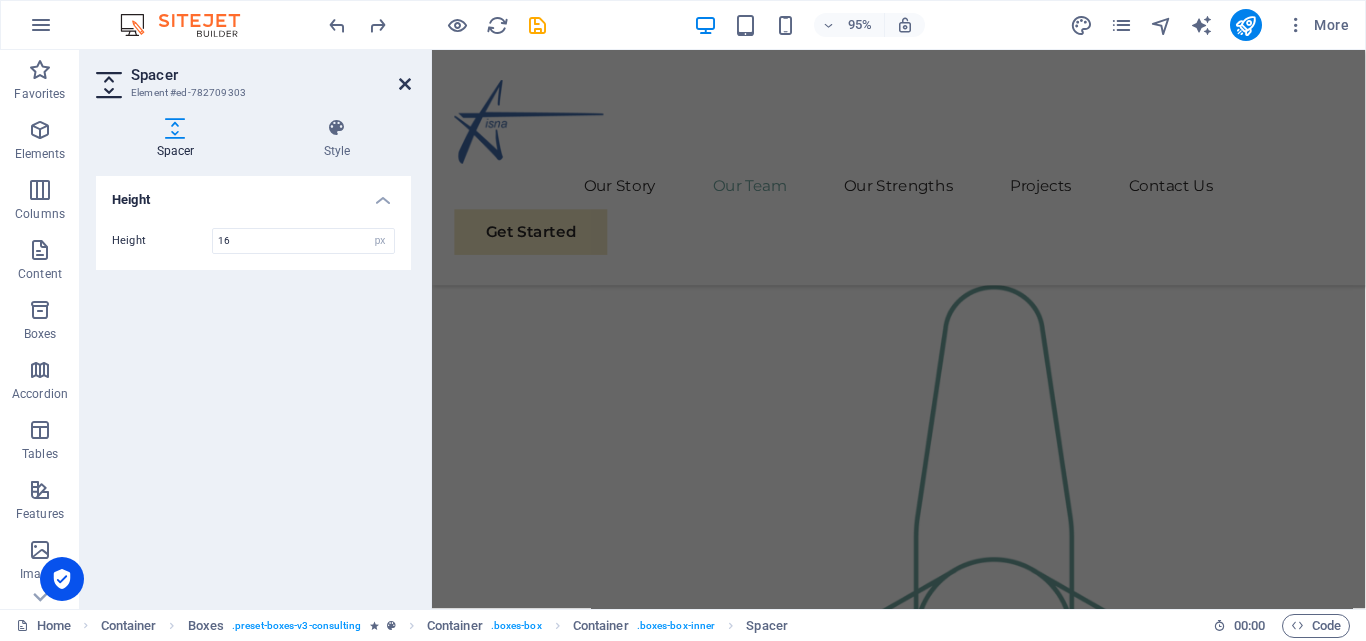 click at bounding box center (405, 84) 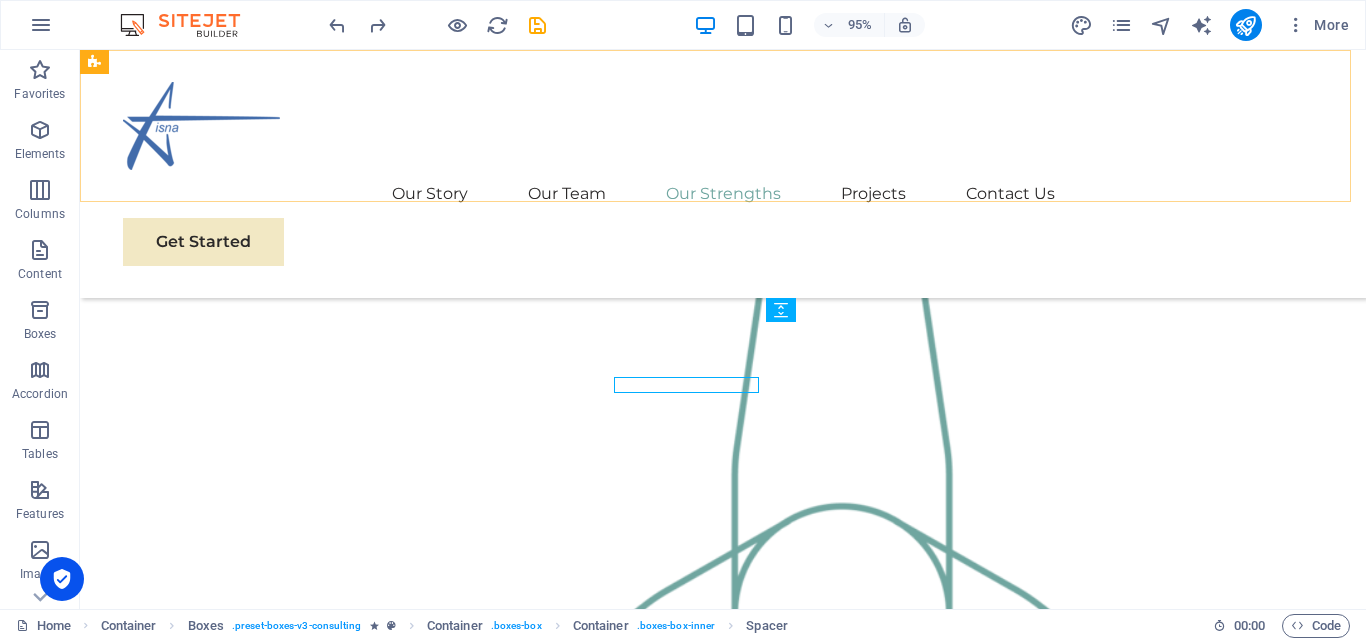 scroll, scrollTop: 2590, scrollLeft: 0, axis: vertical 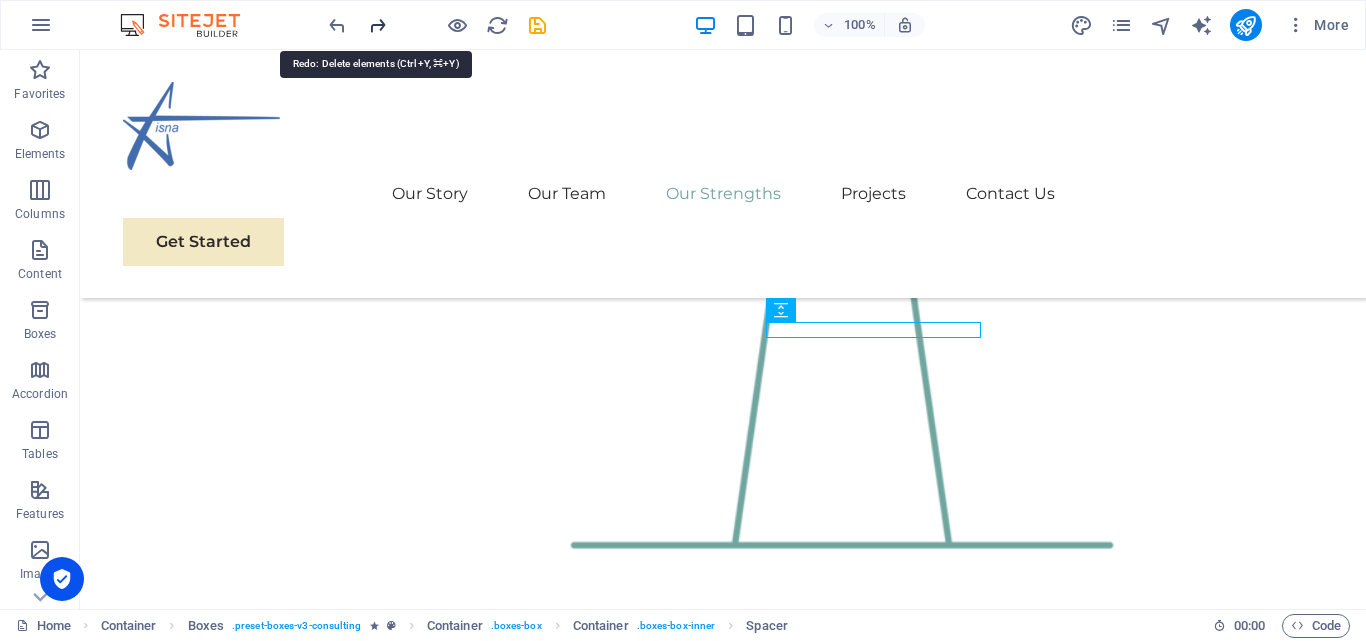 click at bounding box center [377, 25] 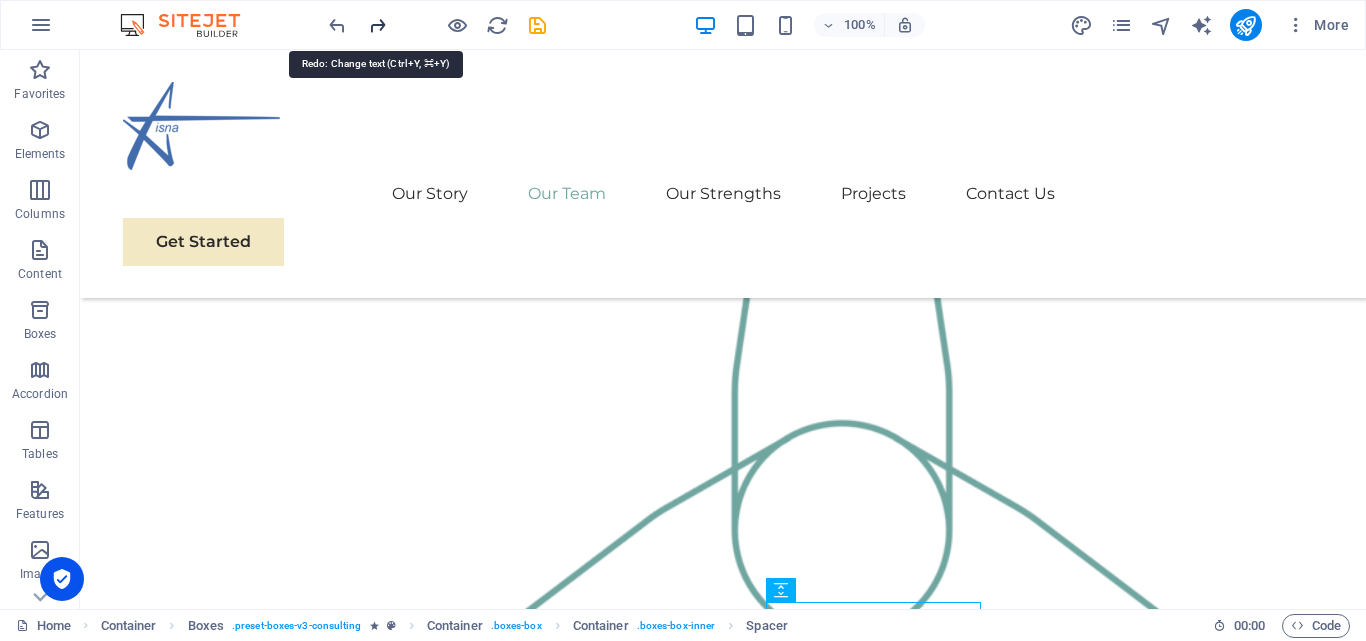 scroll, scrollTop: 1979, scrollLeft: 0, axis: vertical 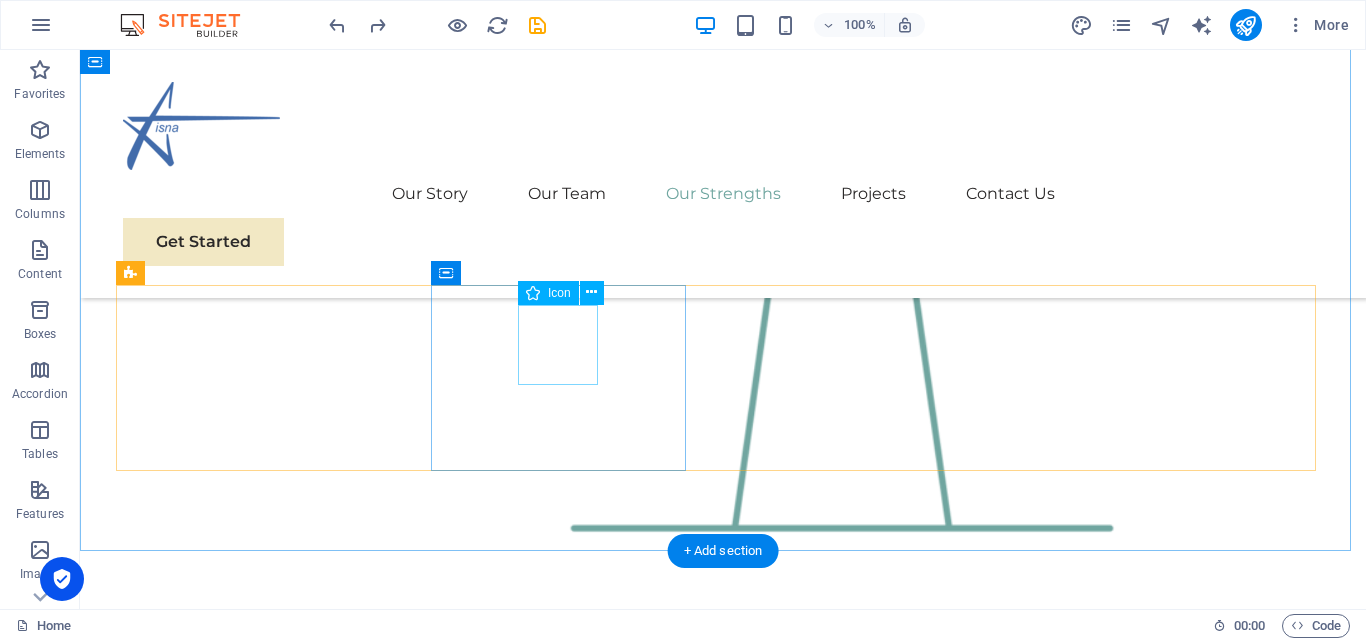 click at bounding box center [250, 2585] 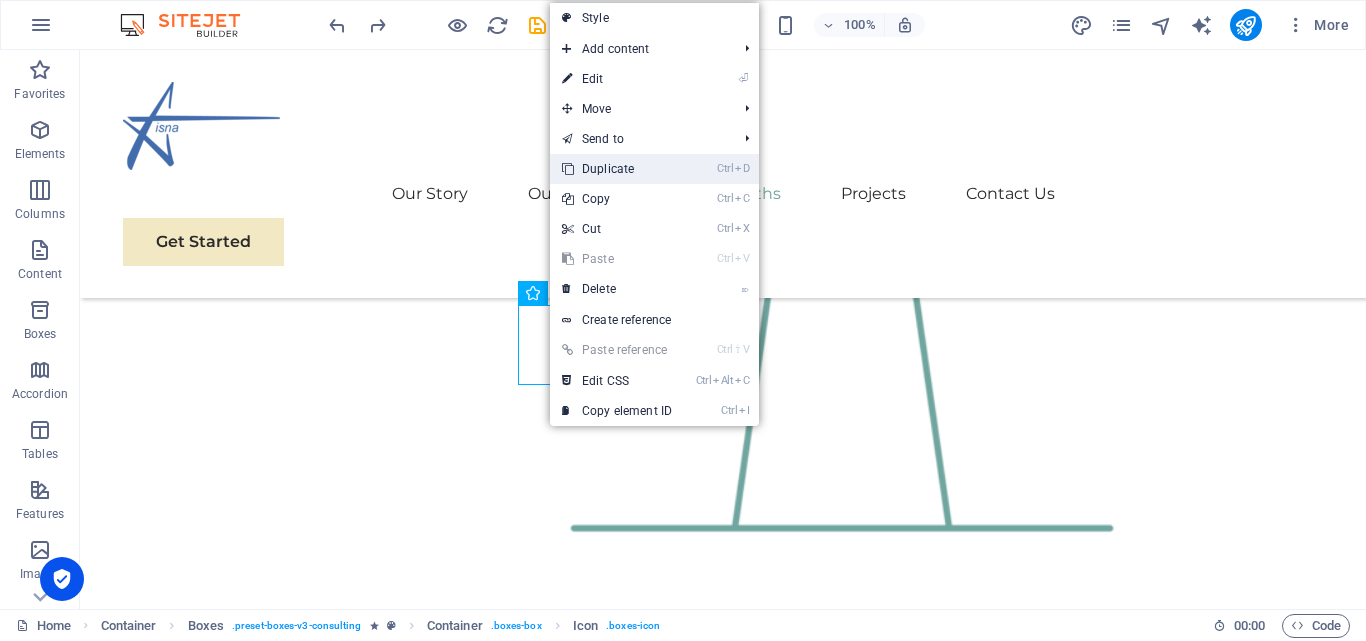 click on "Ctrl D  Duplicate" at bounding box center [617, 169] 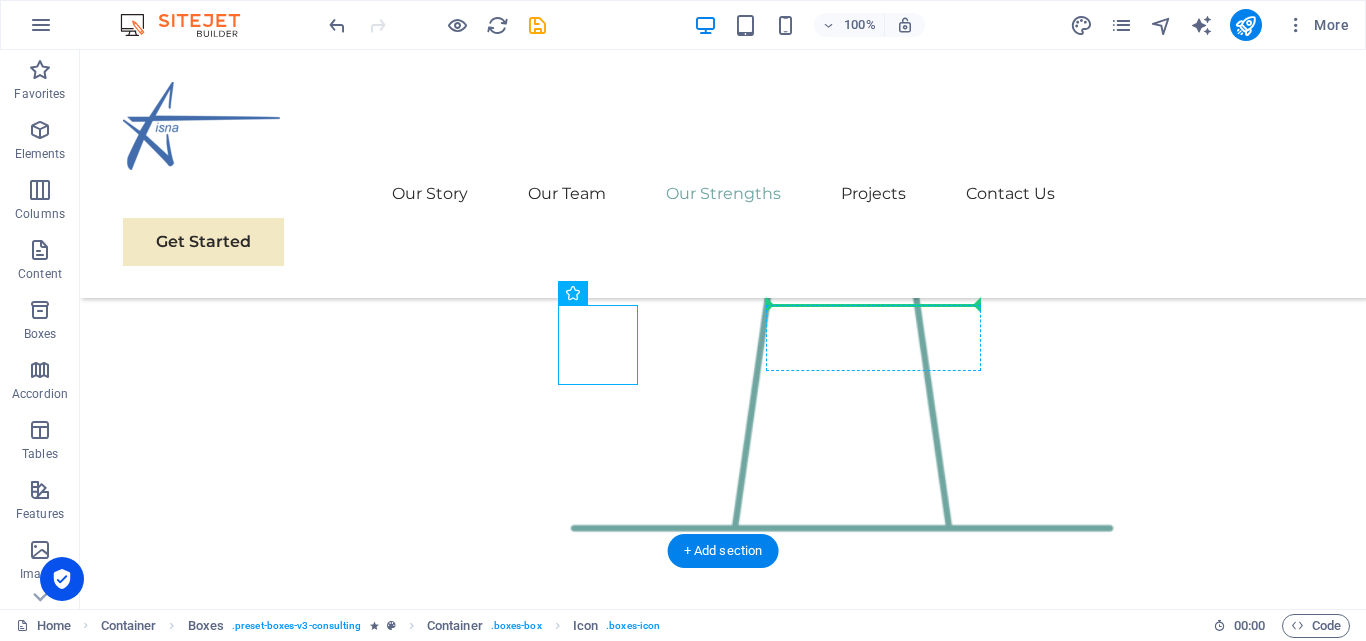drag, startPoint x: 603, startPoint y: 338, endPoint x: 835, endPoint y: 313, distance: 233.3431 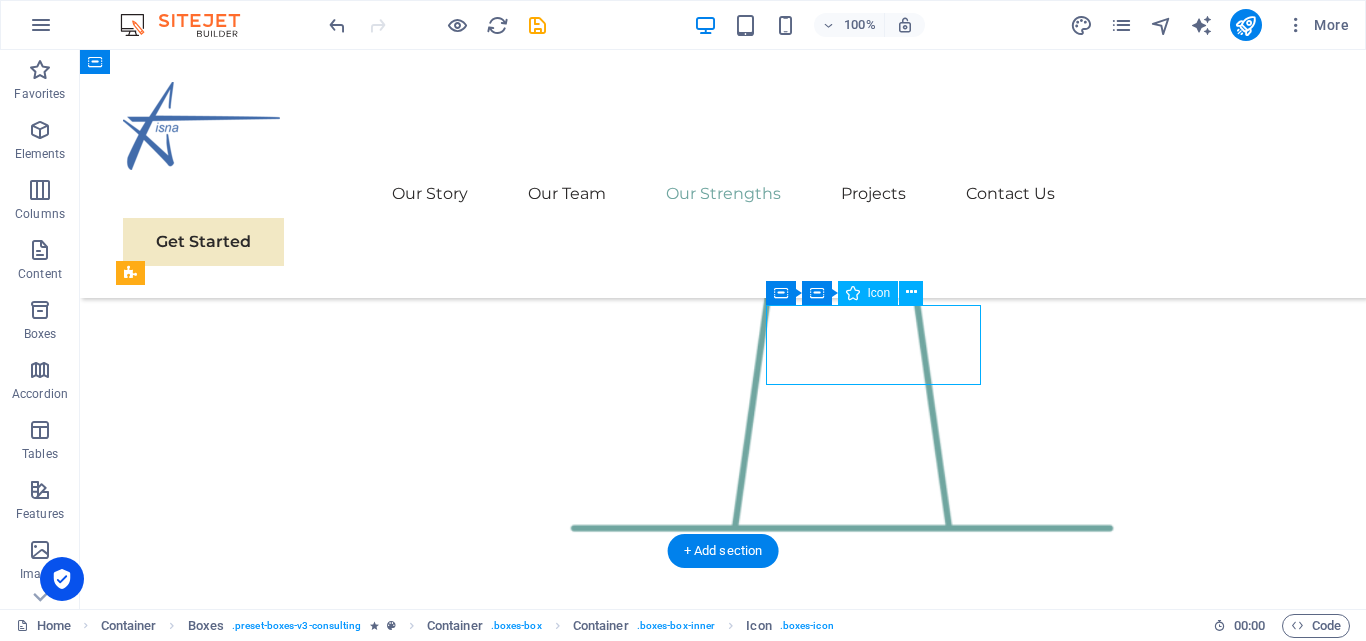 drag, startPoint x: 808, startPoint y: 348, endPoint x: 850, endPoint y: 349, distance: 42.0119 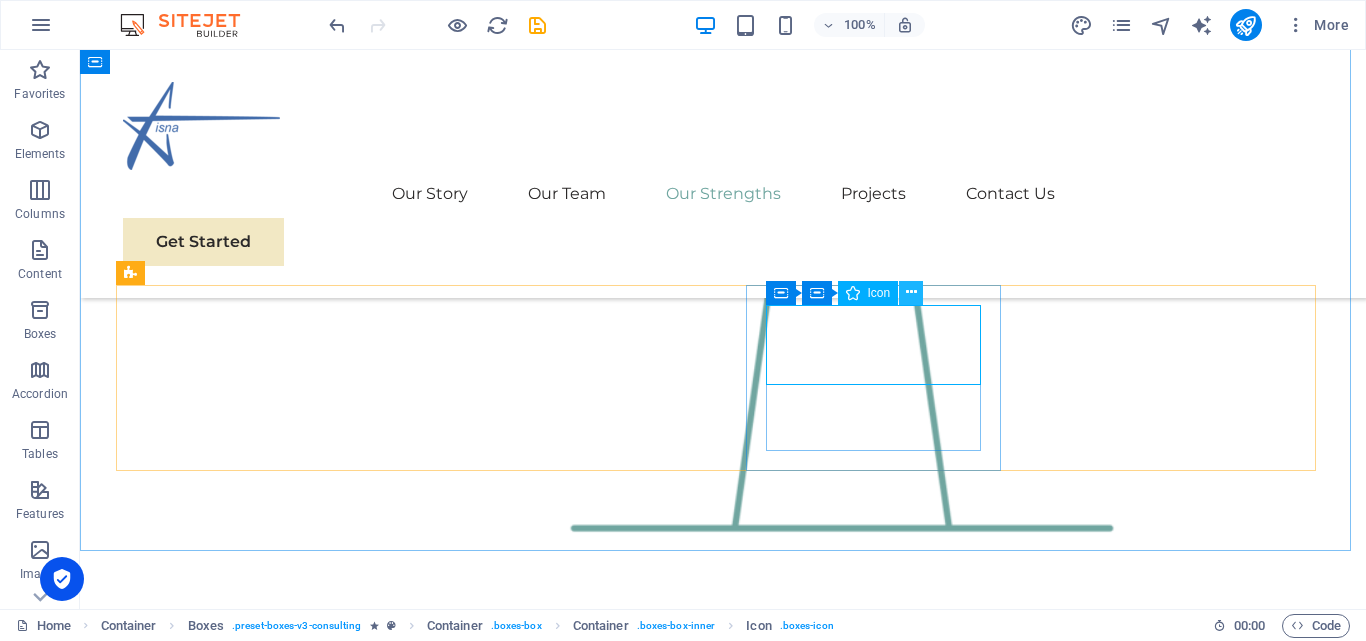 click at bounding box center [911, 292] 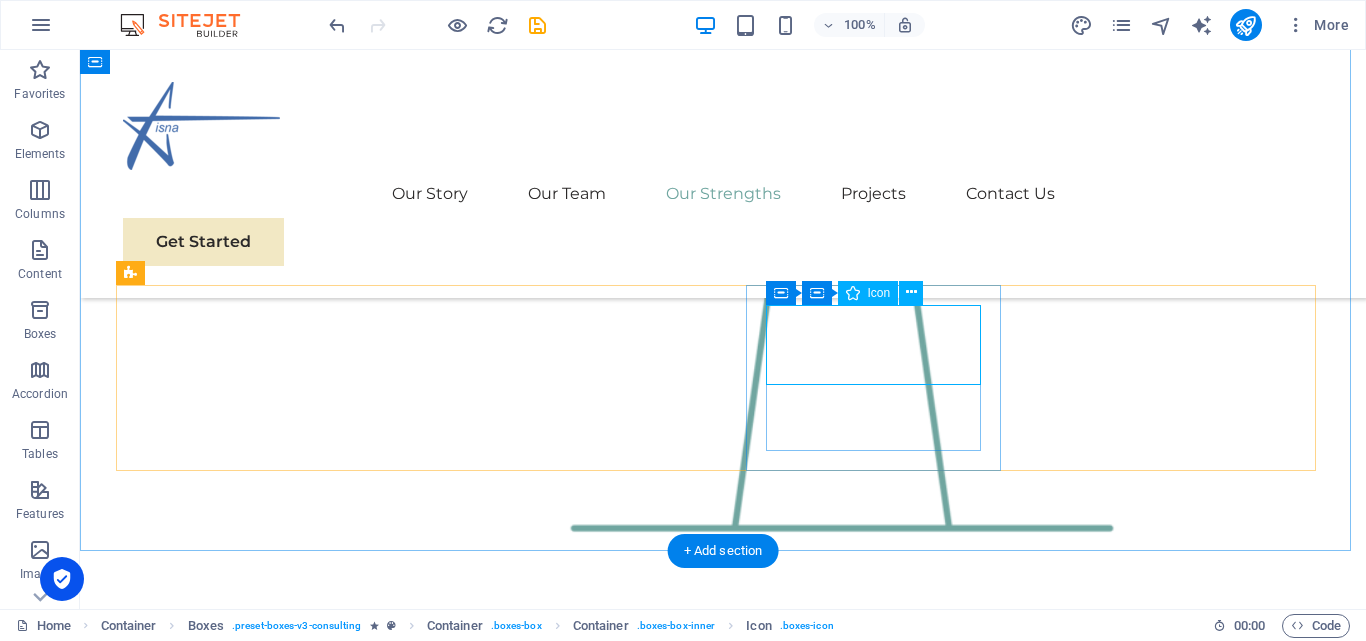 click at bounding box center (250, 2801) 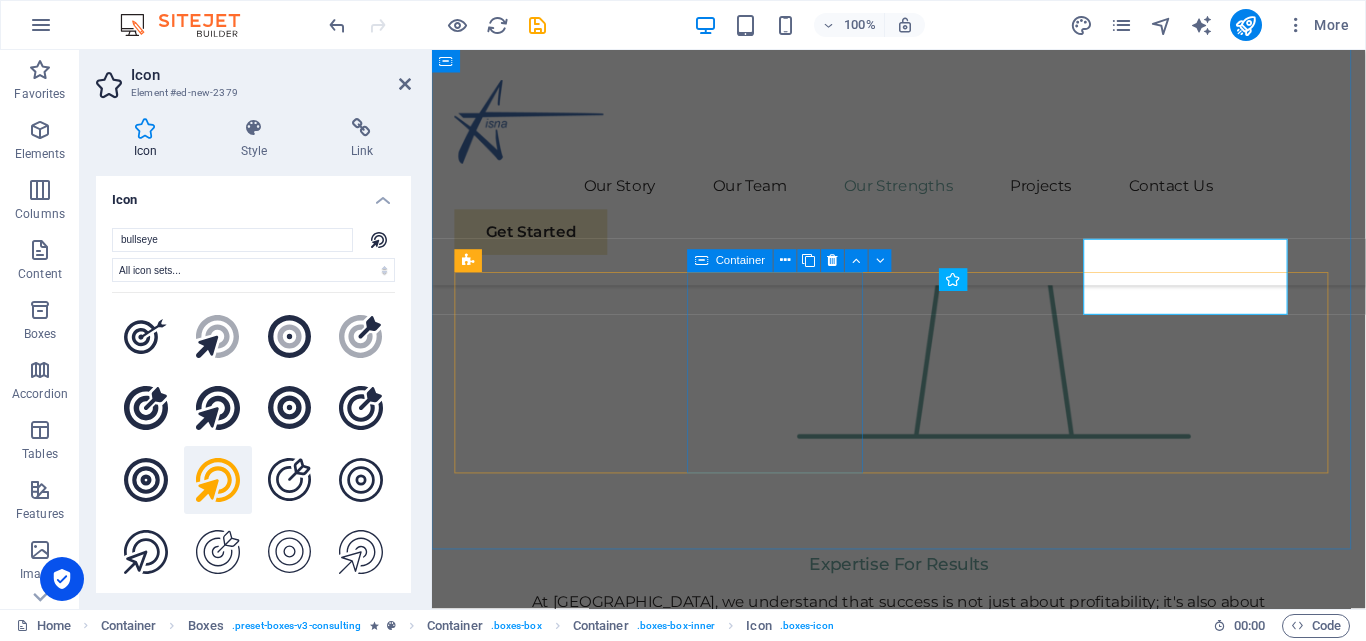 scroll, scrollTop: 2663, scrollLeft: 0, axis: vertical 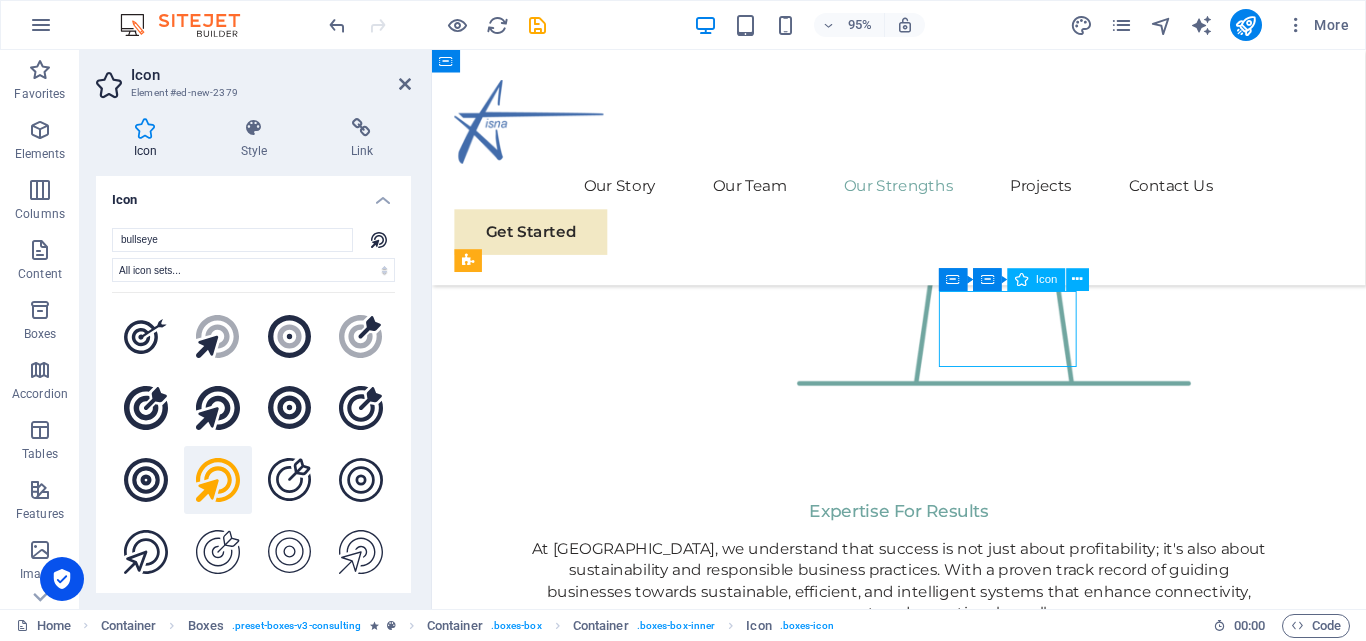 drag, startPoint x: 1015, startPoint y: 341, endPoint x: 1067, endPoint y: 338, distance: 52.086468 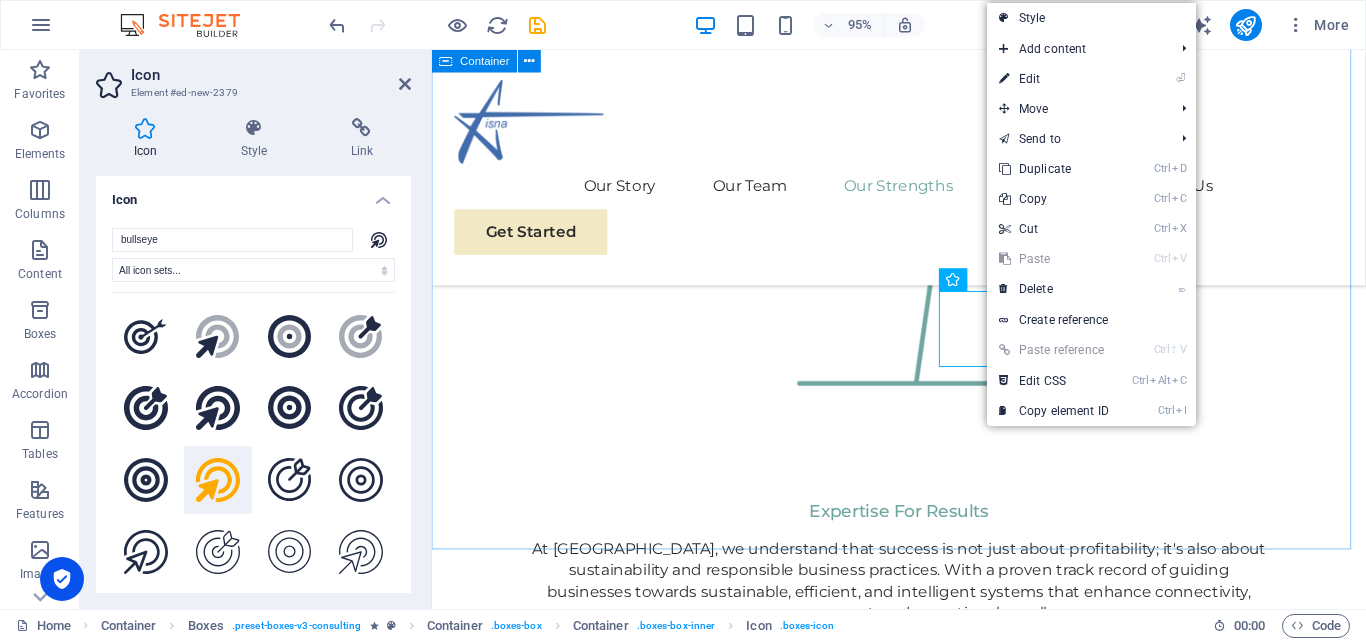 click on "Our Strengths Explore our full range of services to discover how we can tailor our expertise to meet your unique business needs. Sustainable Energy Strategy Strategic Business Planning Market Research and Analysis Sustainability Integration" at bounding box center (923, 2721) 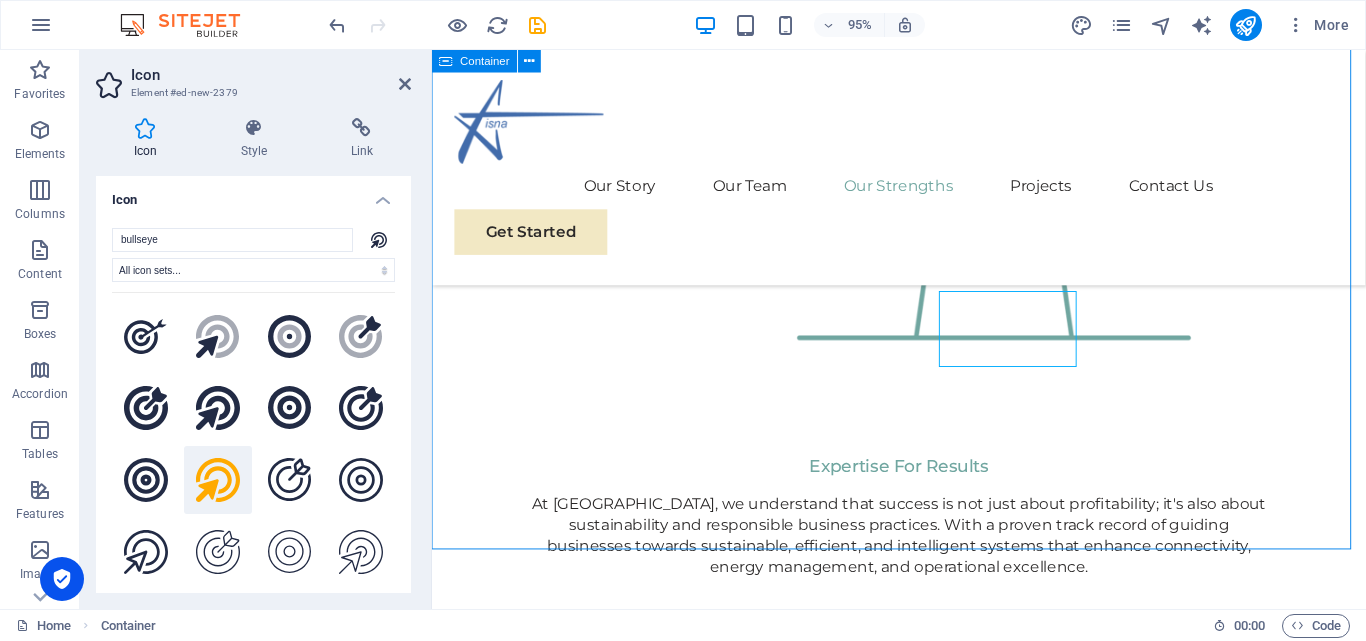 scroll, scrollTop: 2607, scrollLeft: 0, axis: vertical 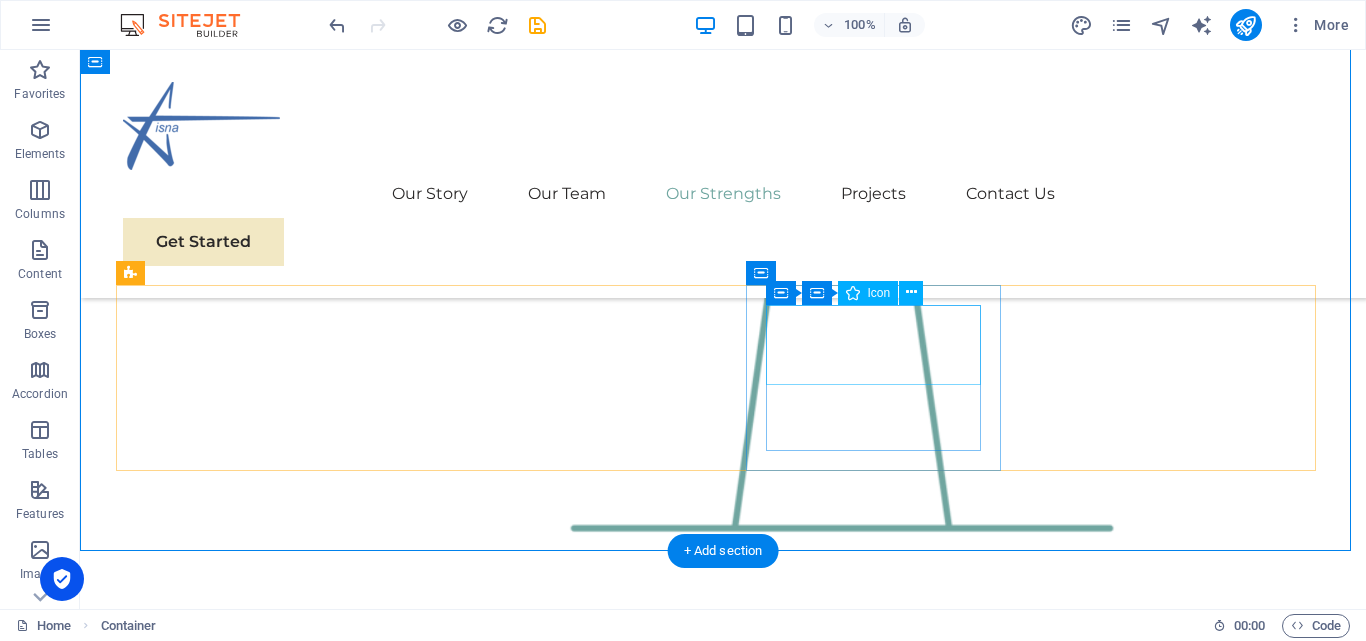 click at bounding box center [250, 2801] 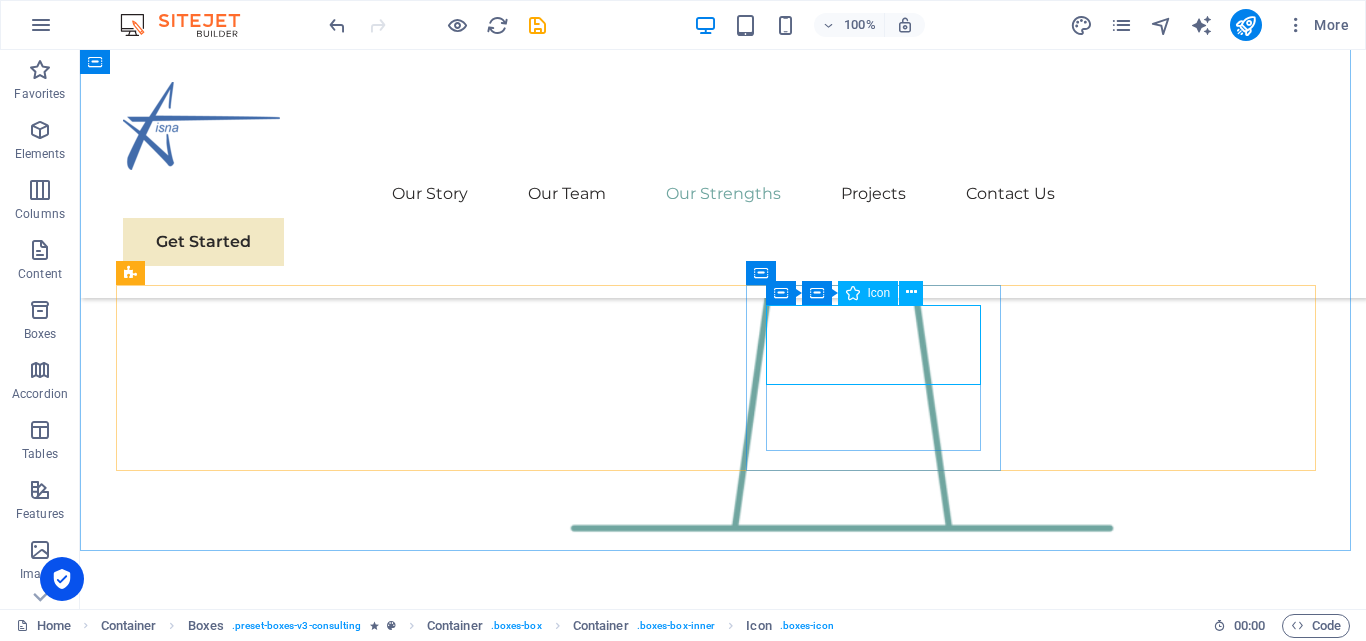 click on "Icon" at bounding box center [868, 293] 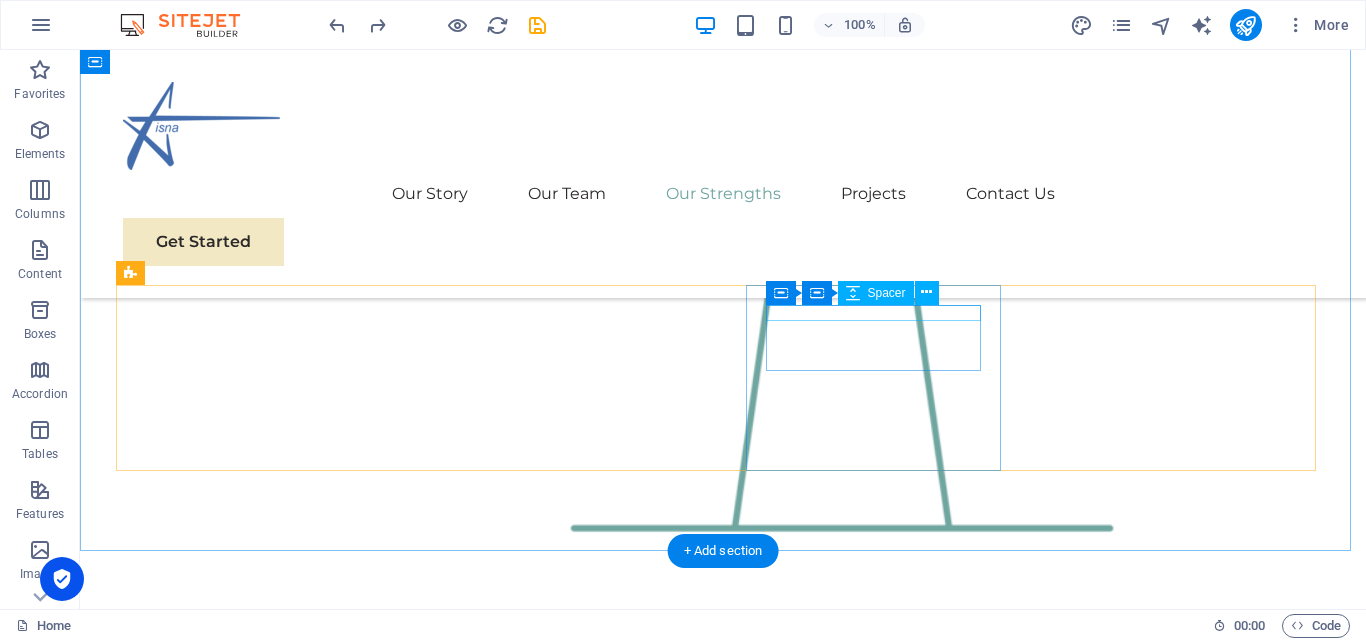 click at bounding box center (250, 2769) 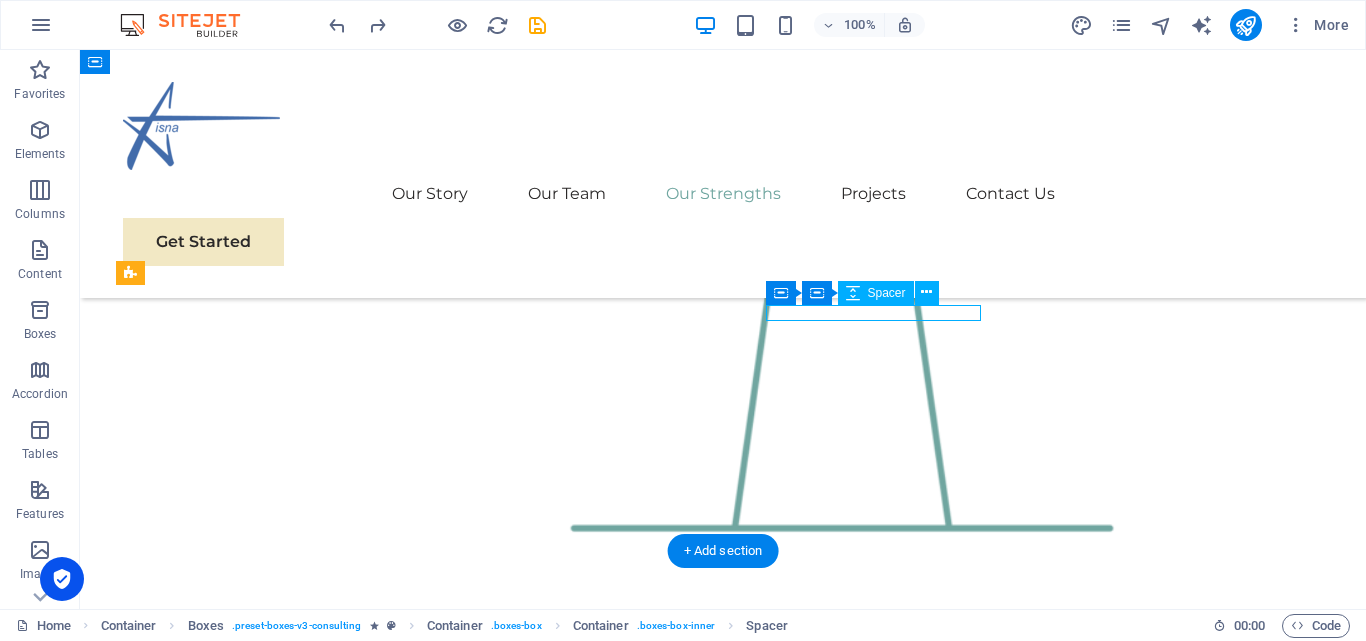 click at bounding box center (250, 2769) 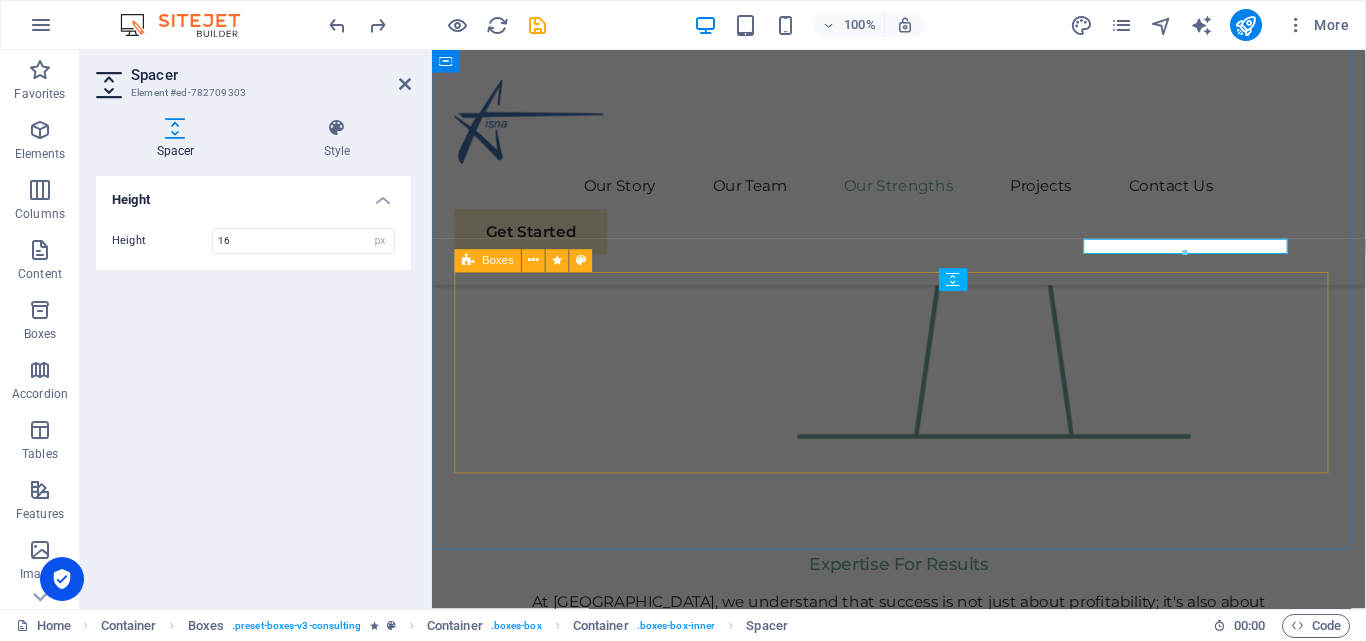 scroll, scrollTop: 2663, scrollLeft: 0, axis: vertical 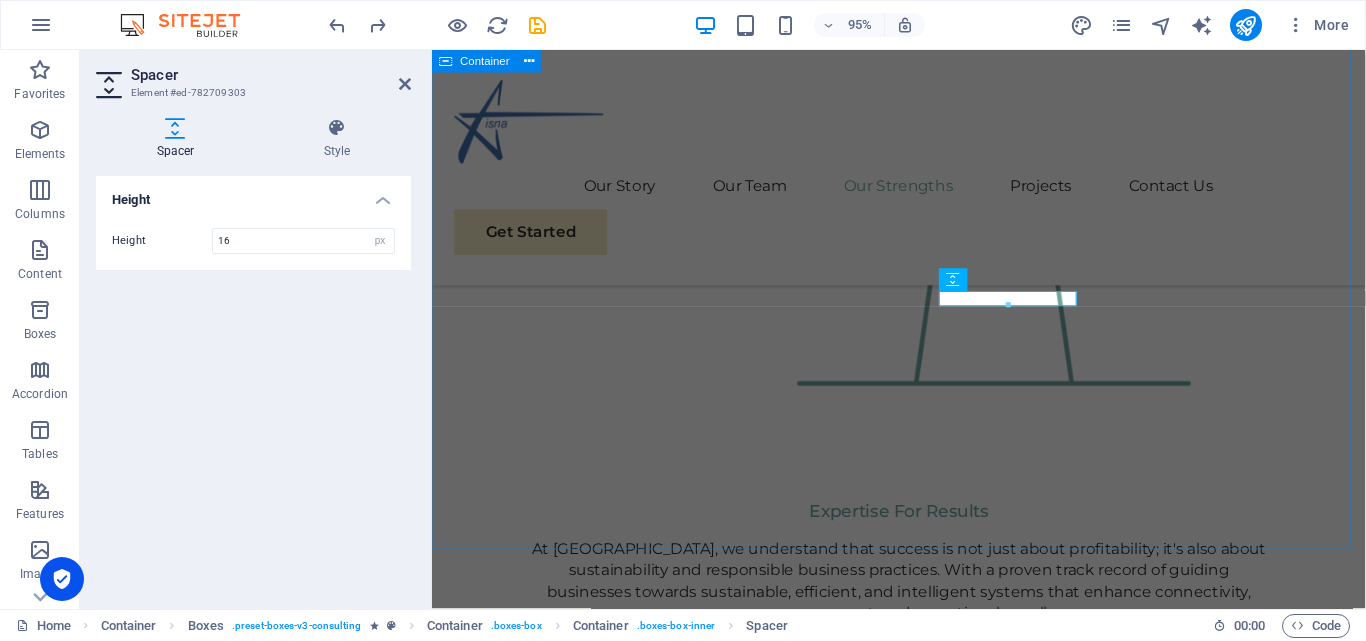 click on "Our Strengths Explore our full range of services to discover how we can tailor our expertise to meet your unique business needs. Sustainable Energy Strategy Strategic Business Planning Market Research and Analysis Sustainability Integration" at bounding box center [923, 2681] 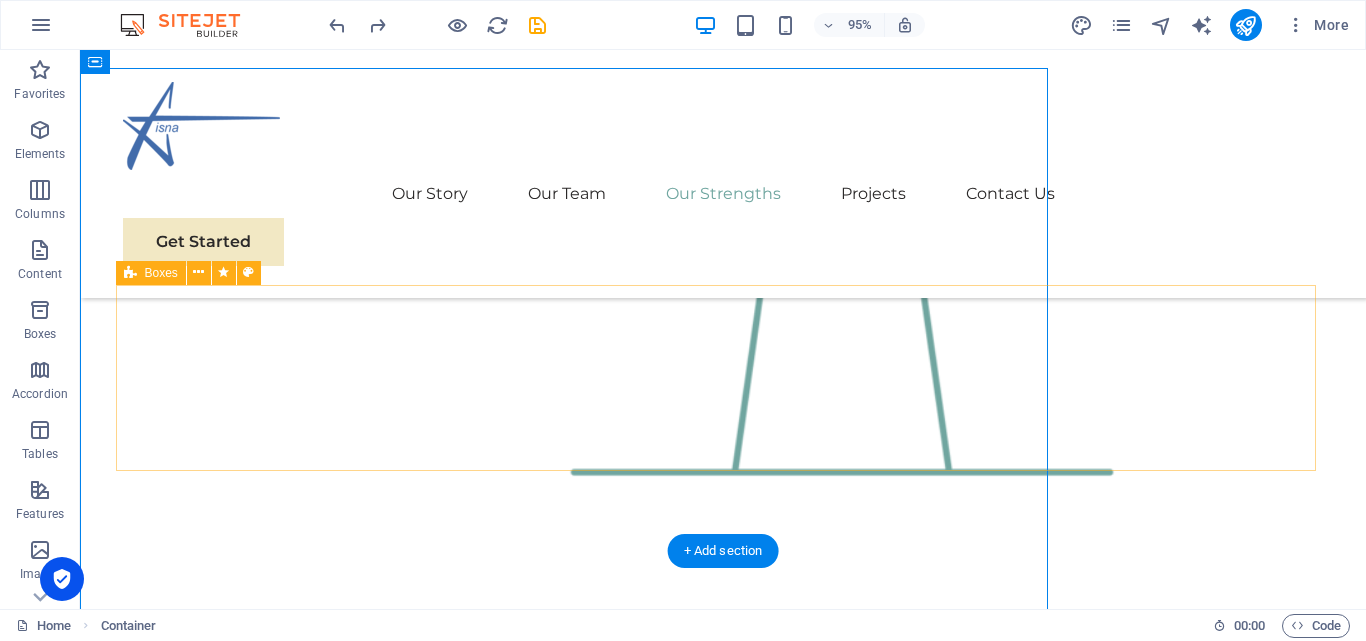 scroll, scrollTop: 2607, scrollLeft: 0, axis: vertical 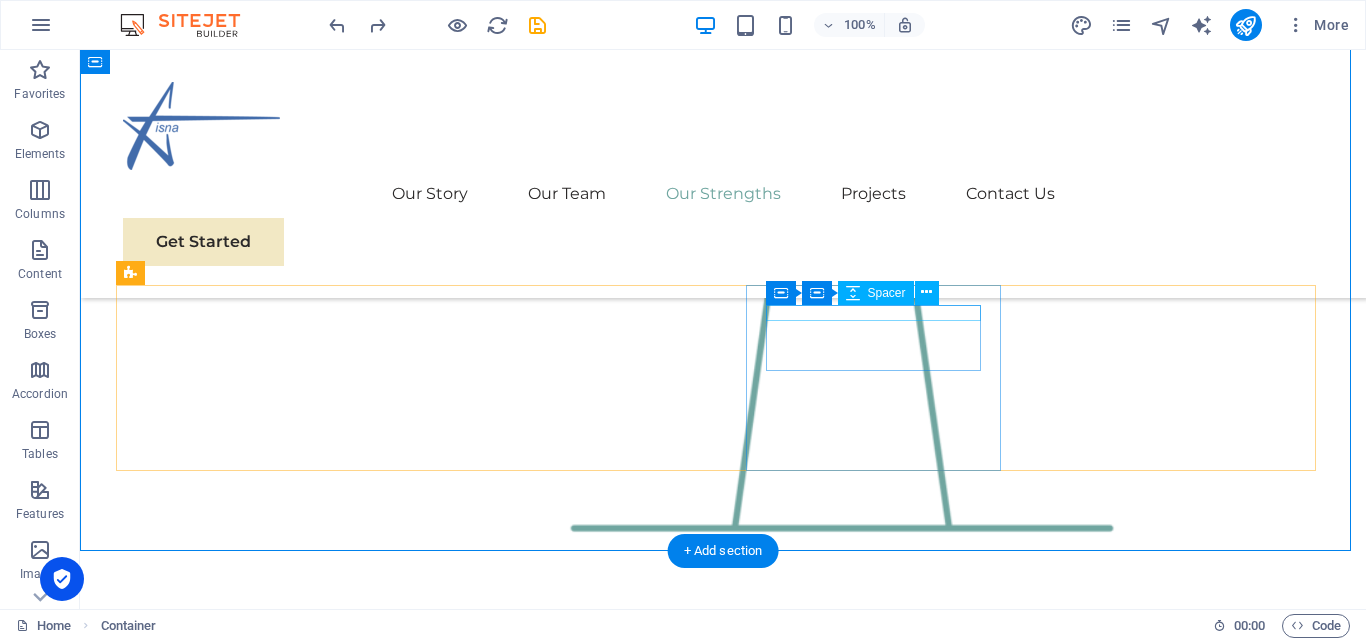 click at bounding box center (250, 2769) 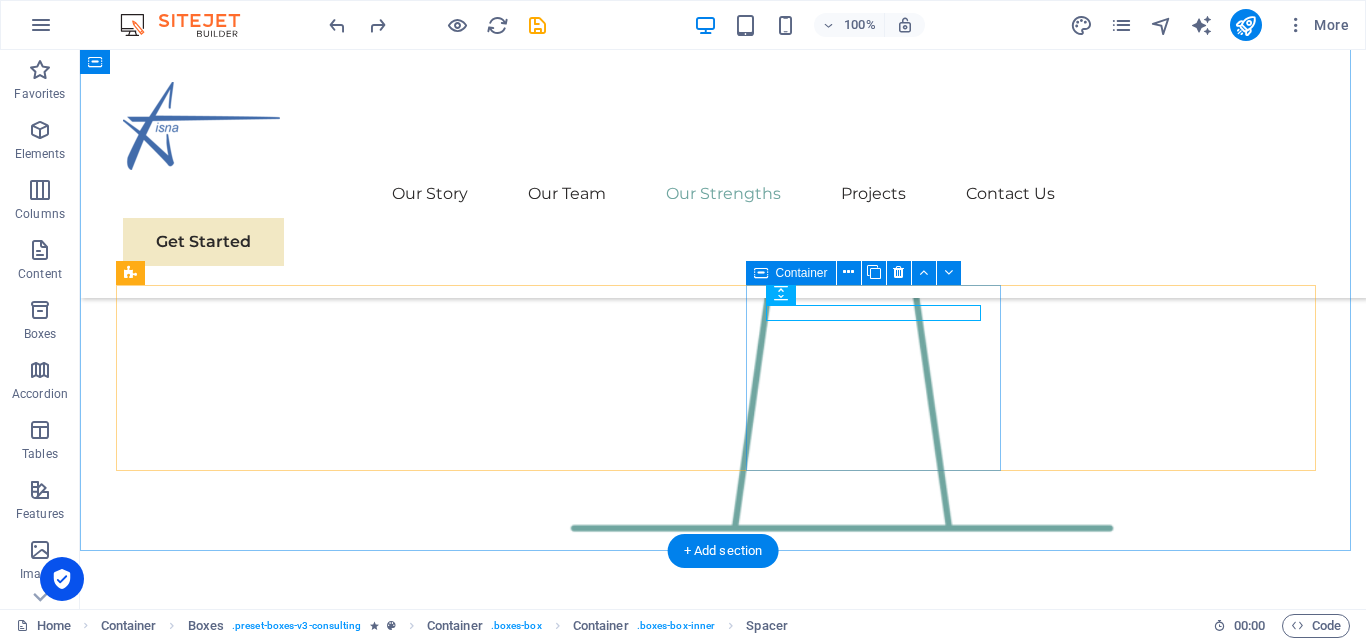 click on "Market Research and Analysis" at bounding box center [250, 2794] 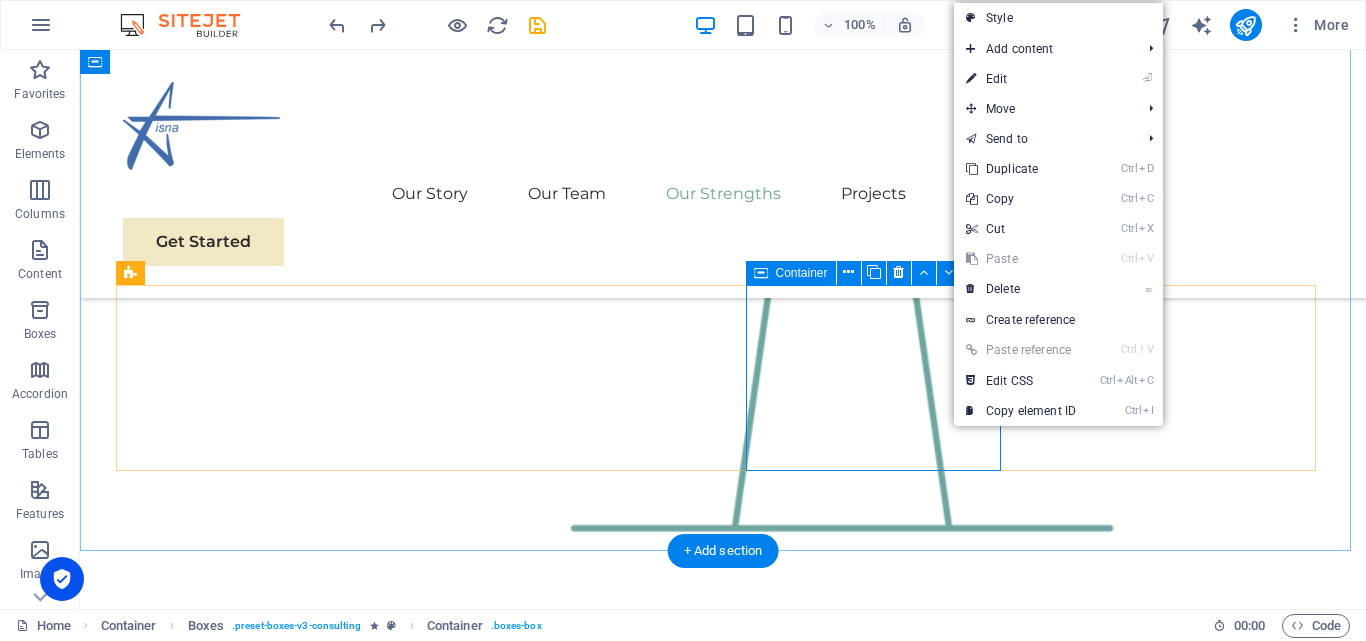 click on "Market Research and Analysis" at bounding box center (250, 2794) 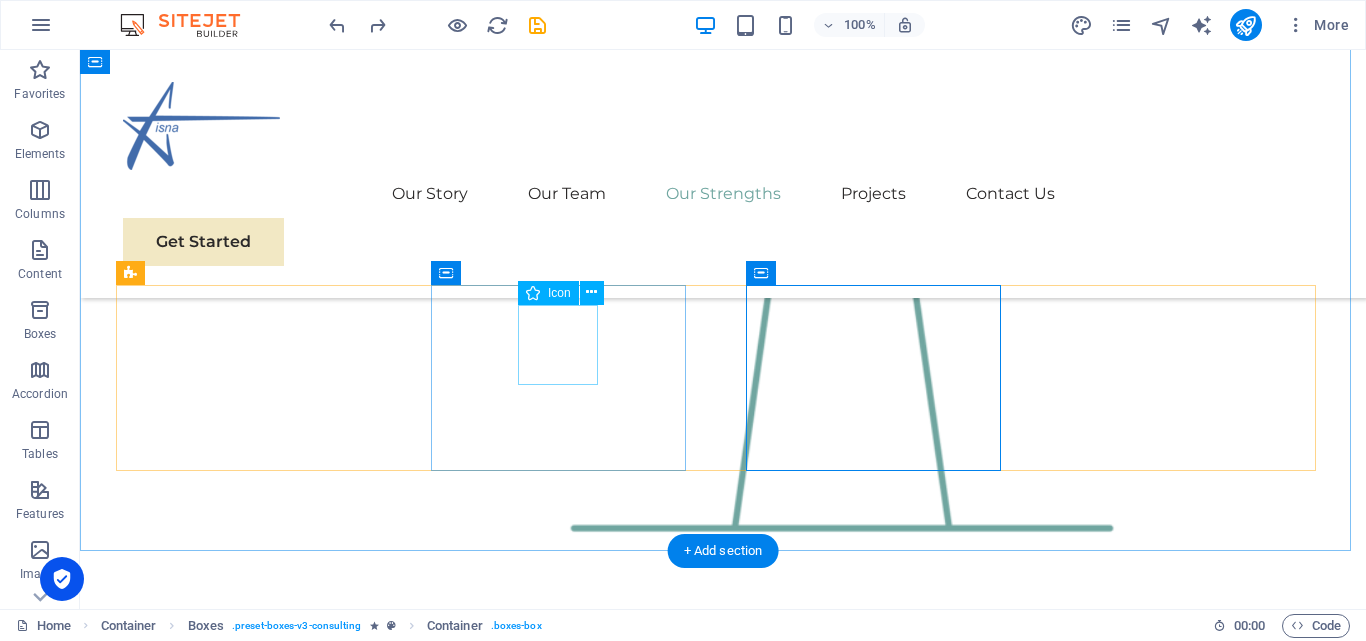 click at bounding box center [250, 2585] 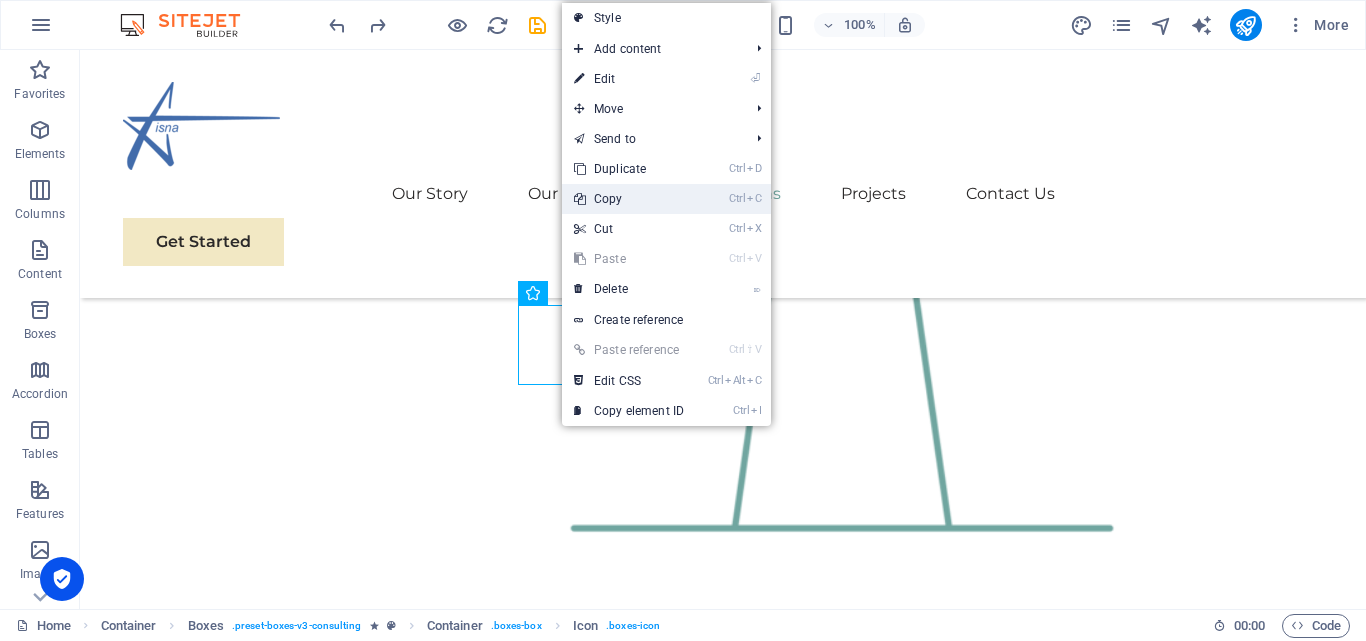 drag, startPoint x: 620, startPoint y: 193, endPoint x: 671, endPoint y: 230, distance: 63.007935 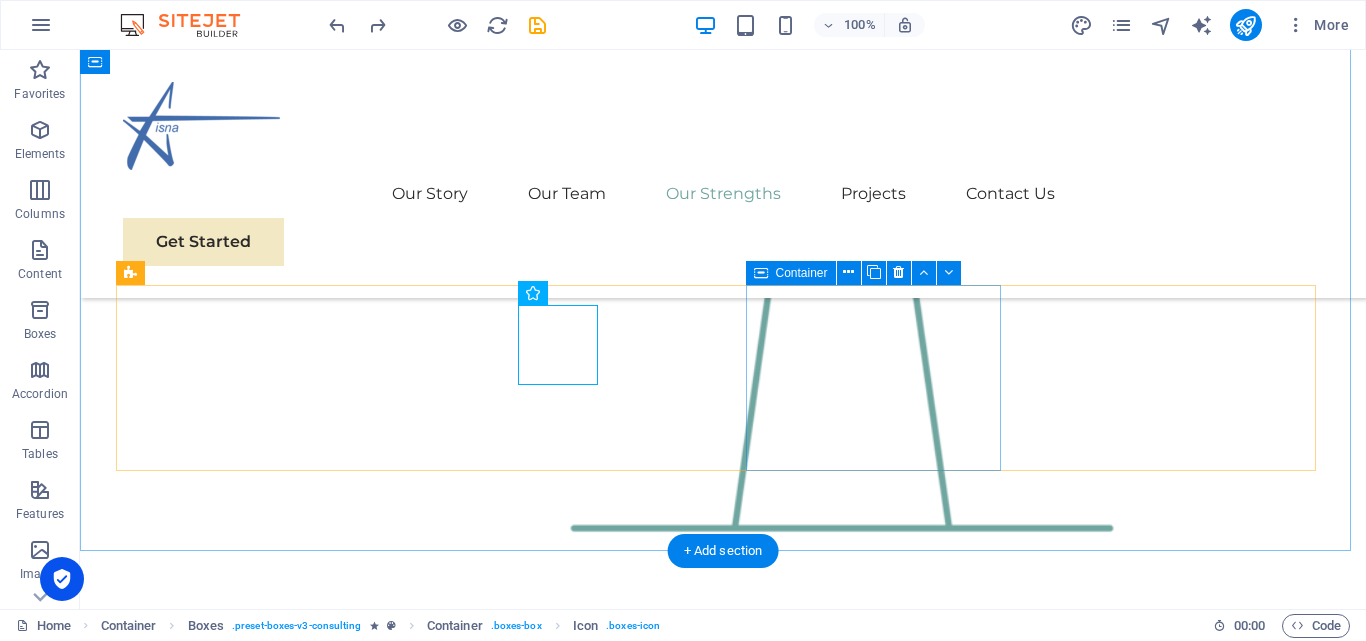 click on "Market Research and Analysis" at bounding box center (250, 2794) 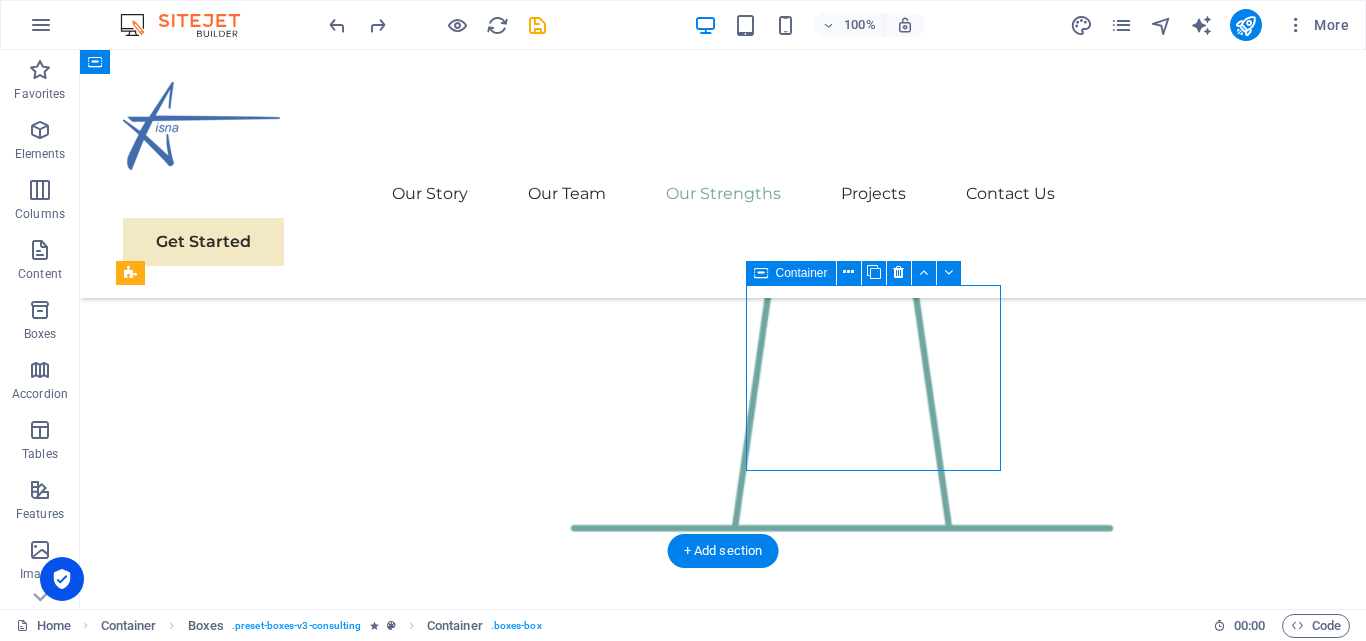 click on "Market Research and Analysis" at bounding box center [250, 2794] 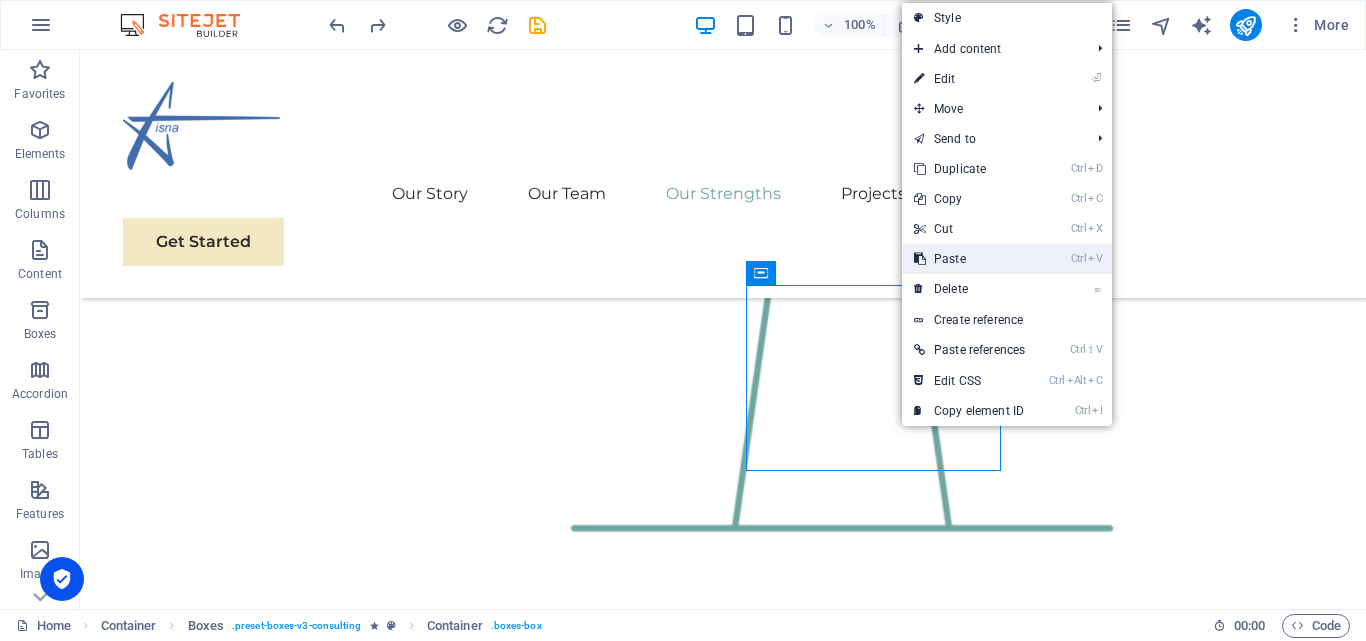 click on "Ctrl V  Paste" at bounding box center [969, 259] 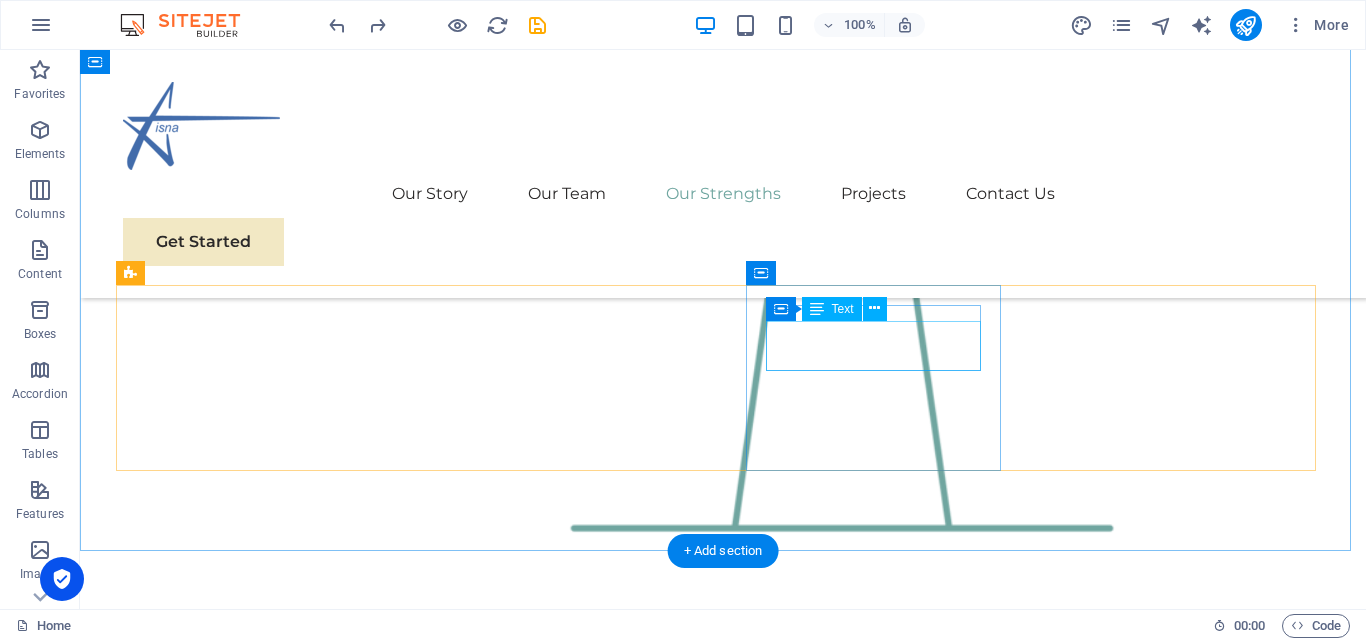 click on "Market Research and Analysis" at bounding box center [250, 2802] 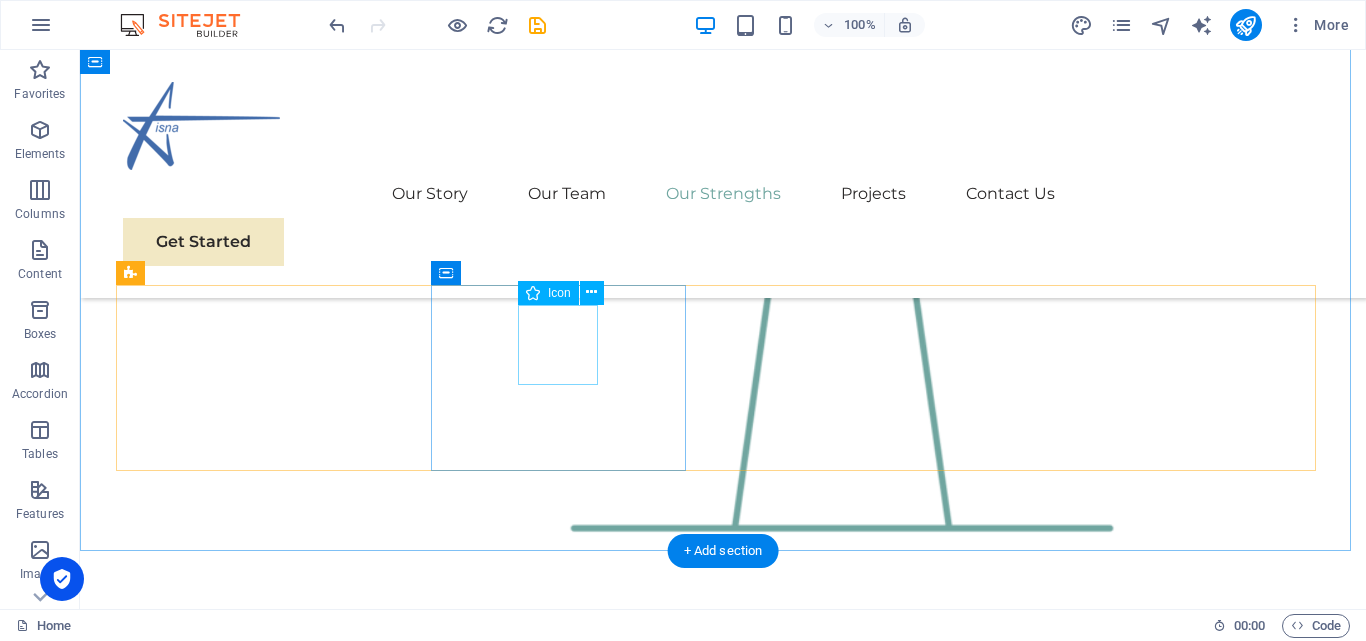 click at bounding box center [250, 2585] 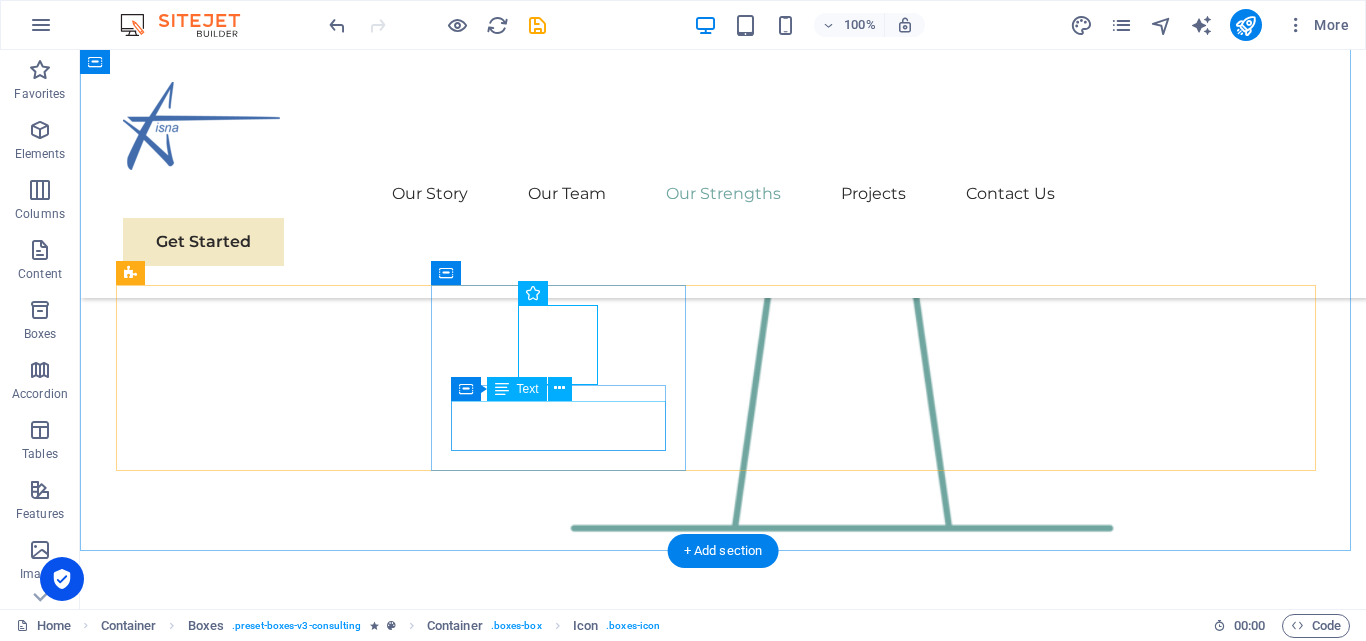 click on "Strategic Business Planning" at bounding box center [250, 2666] 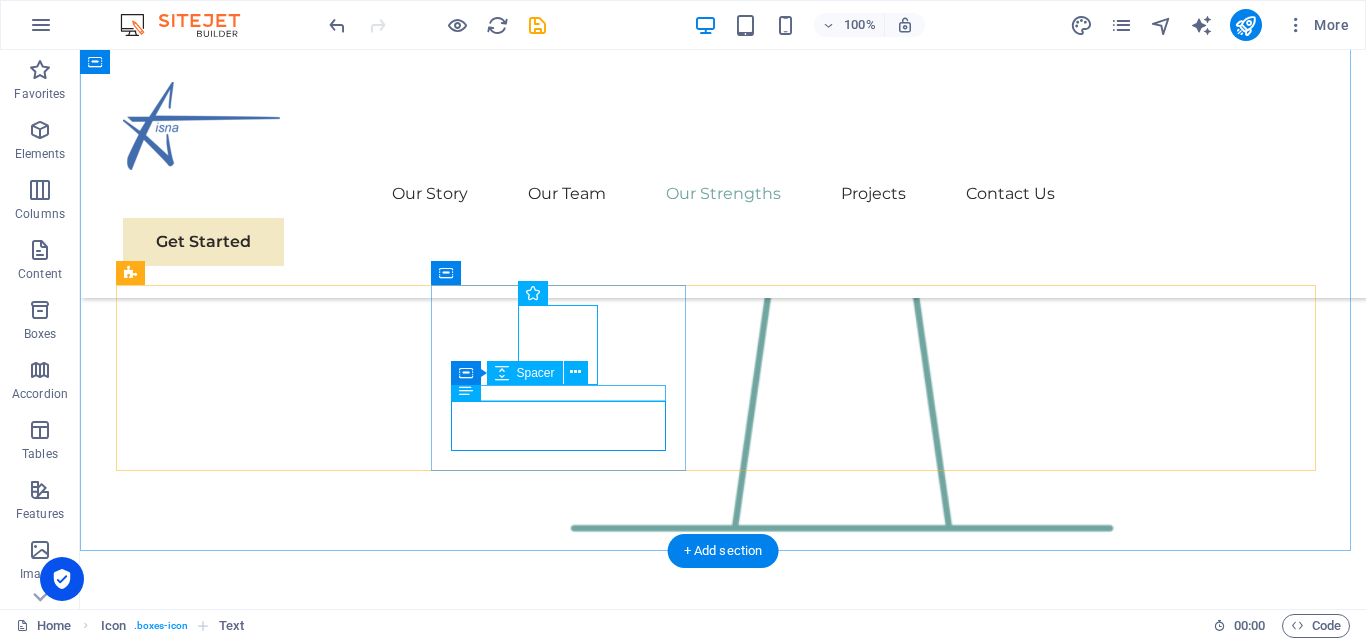 click at bounding box center (250, 2633) 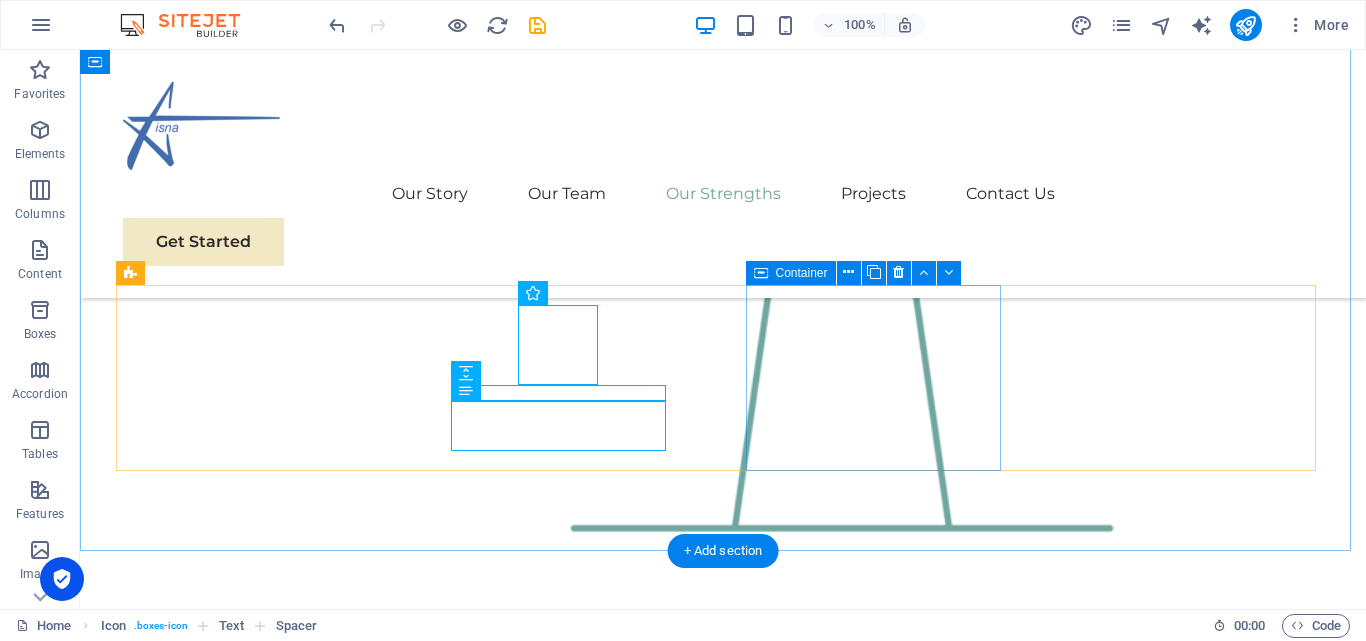click at bounding box center (250, 2769) 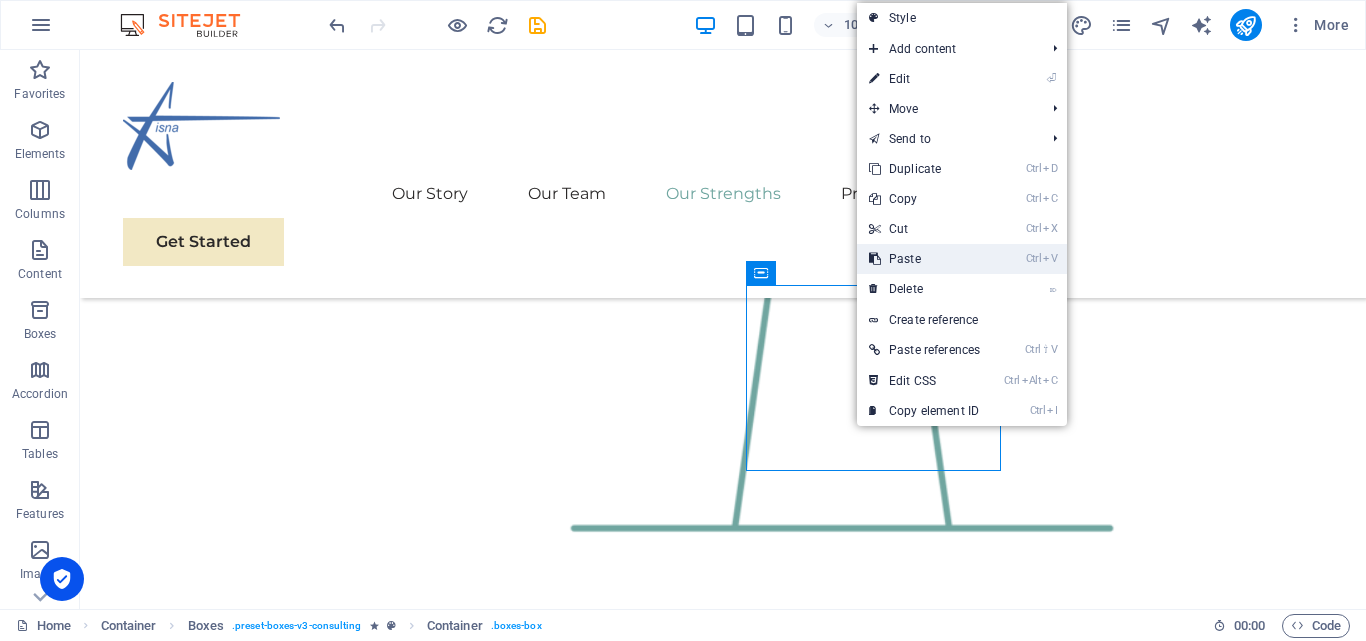 click on "Ctrl V  Paste" at bounding box center [924, 259] 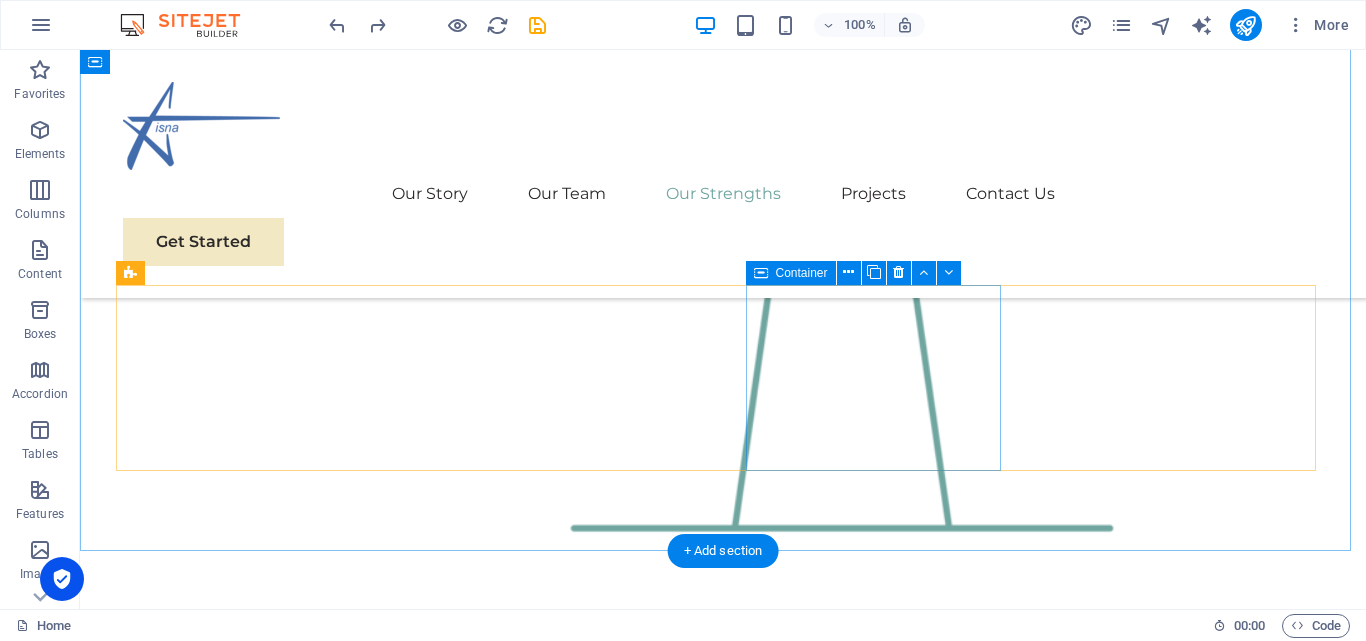 click at bounding box center (250, 2769) 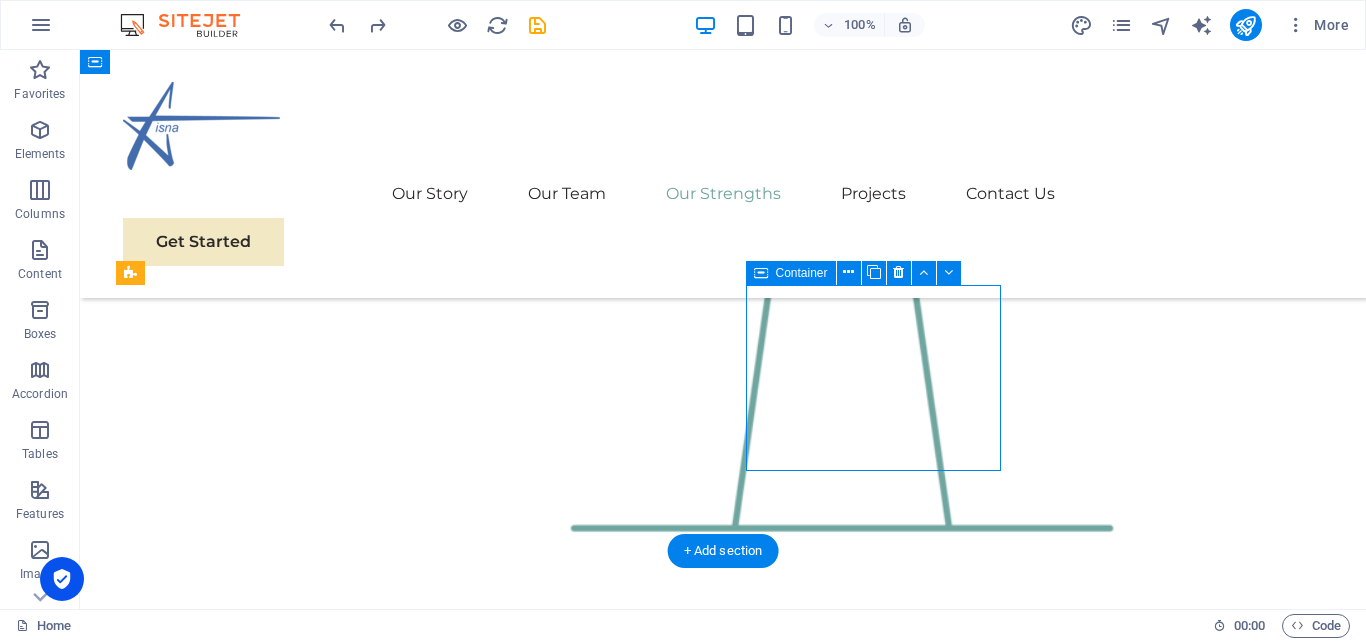 drag, startPoint x: 893, startPoint y: 395, endPoint x: 565, endPoint y: 412, distance: 328.44025 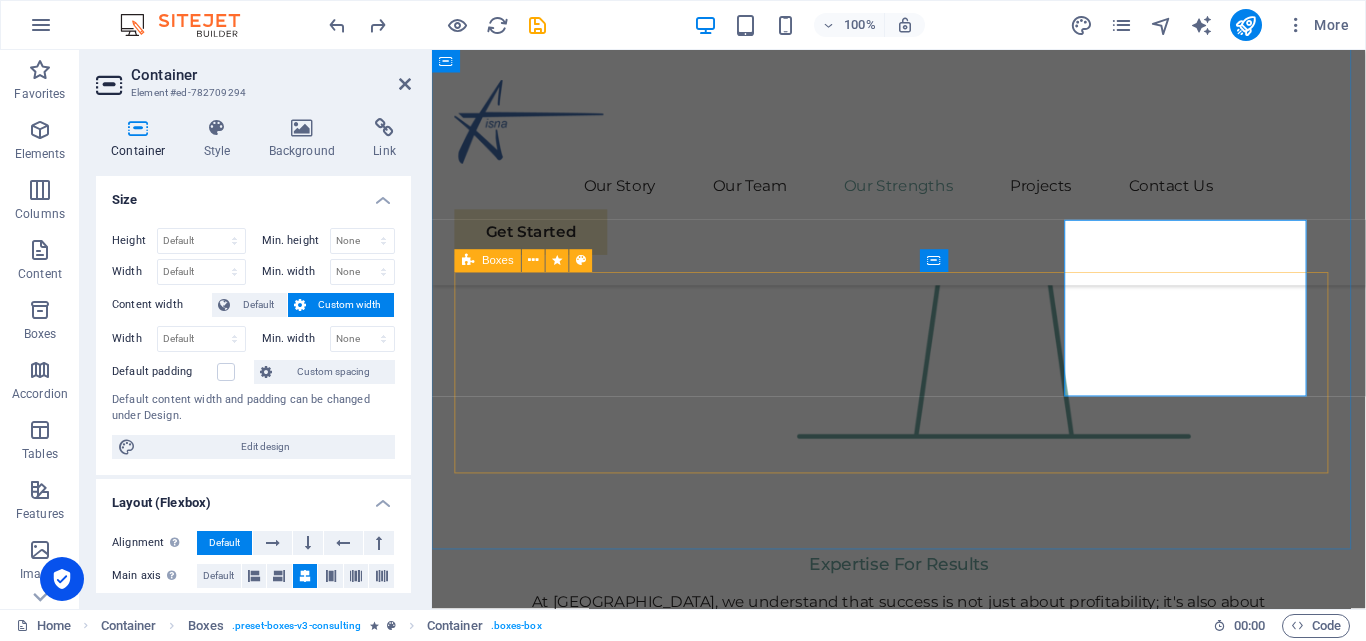 scroll, scrollTop: 2663, scrollLeft: 0, axis: vertical 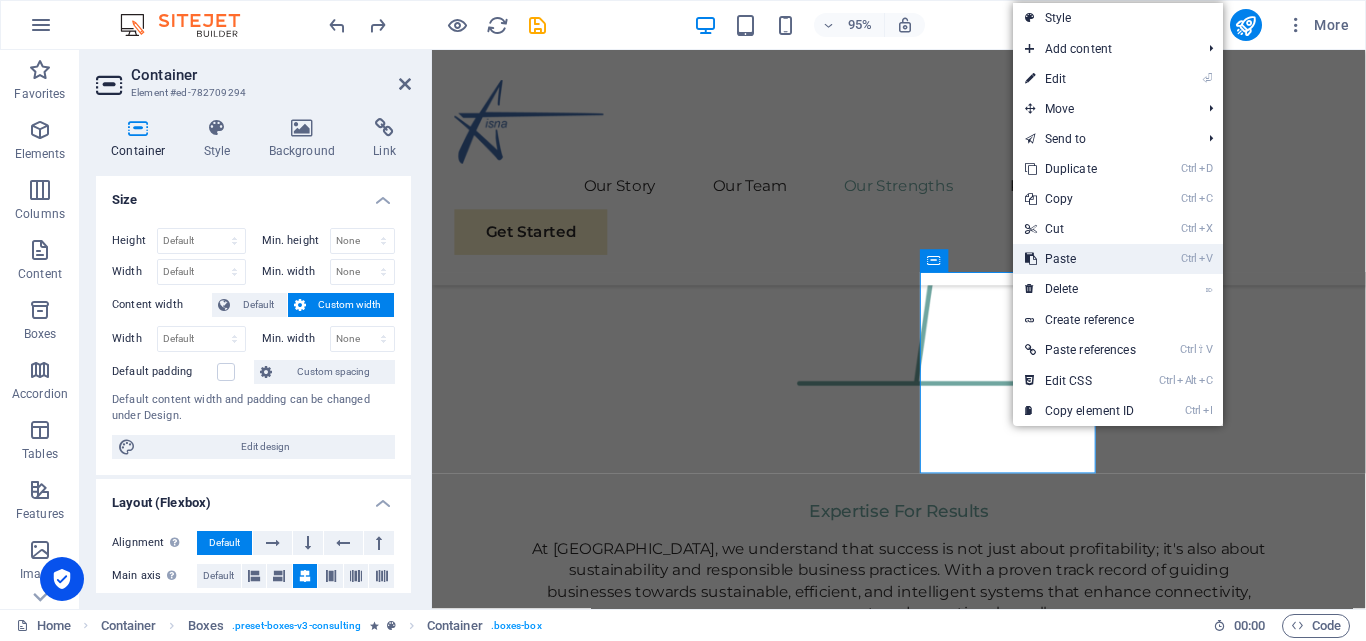 click on "Ctrl V  Paste" at bounding box center (1080, 259) 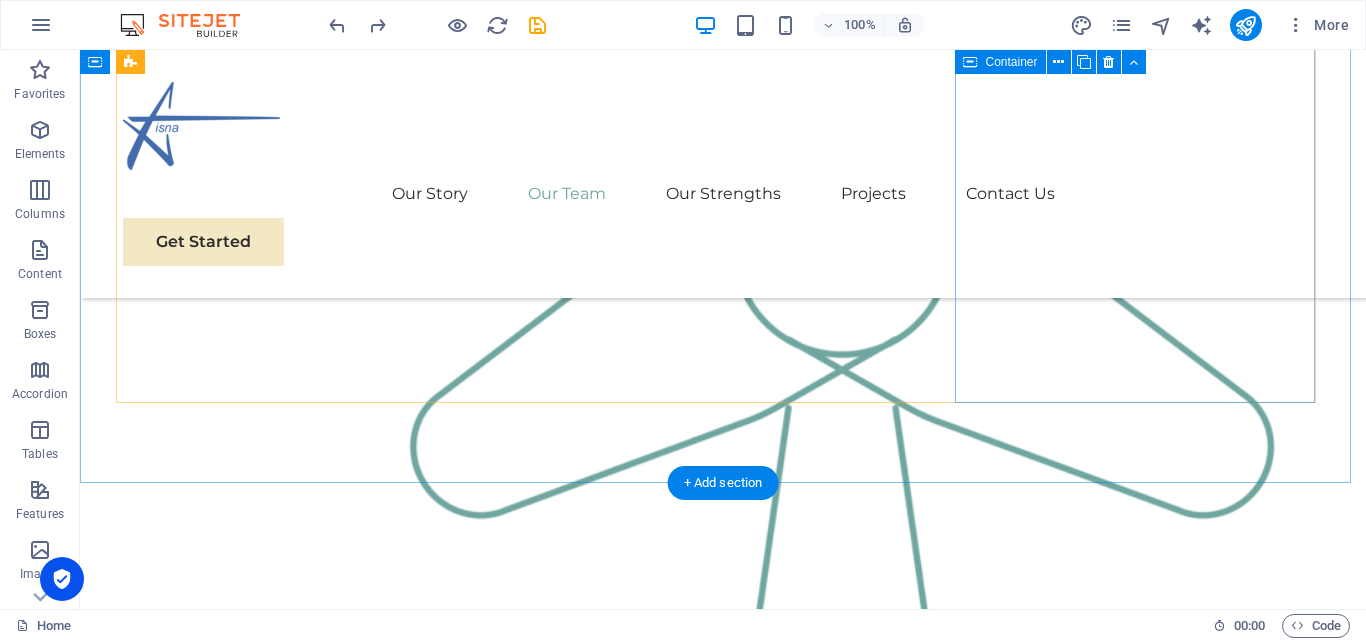 scroll, scrollTop: 1979, scrollLeft: 0, axis: vertical 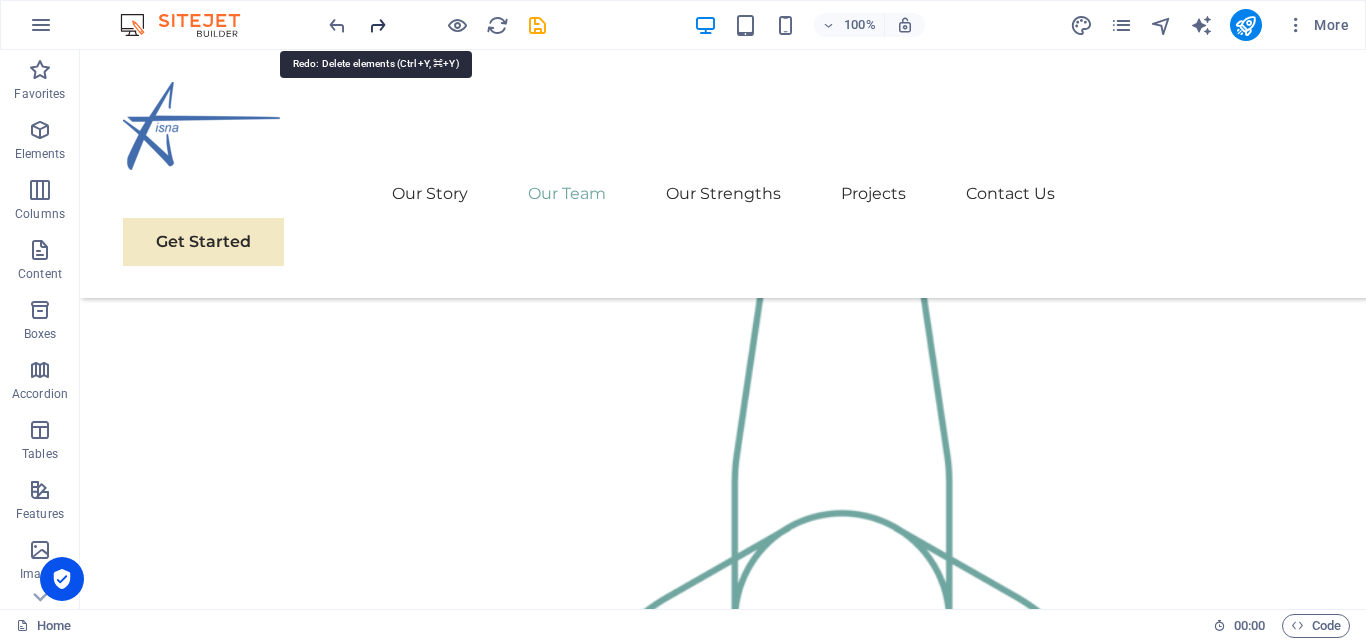 click at bounding box center [377, 25] 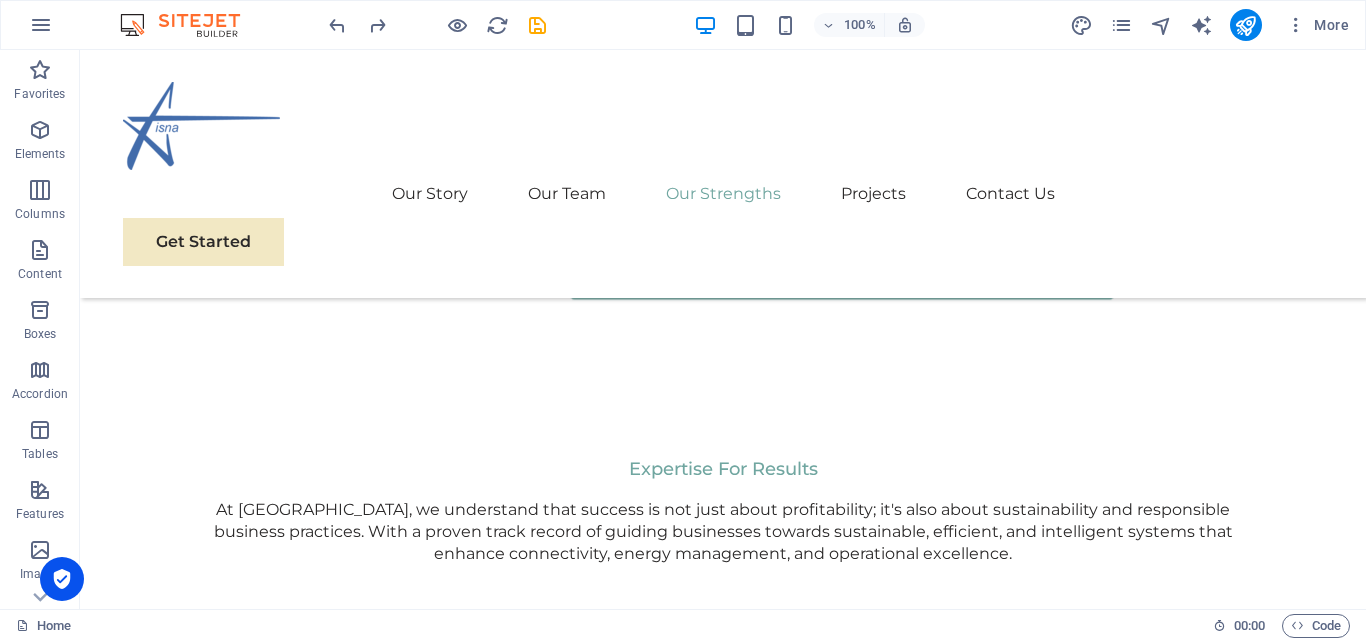 scroll, scrollTop: 2607, scrollLeft: 0, axis: vertical 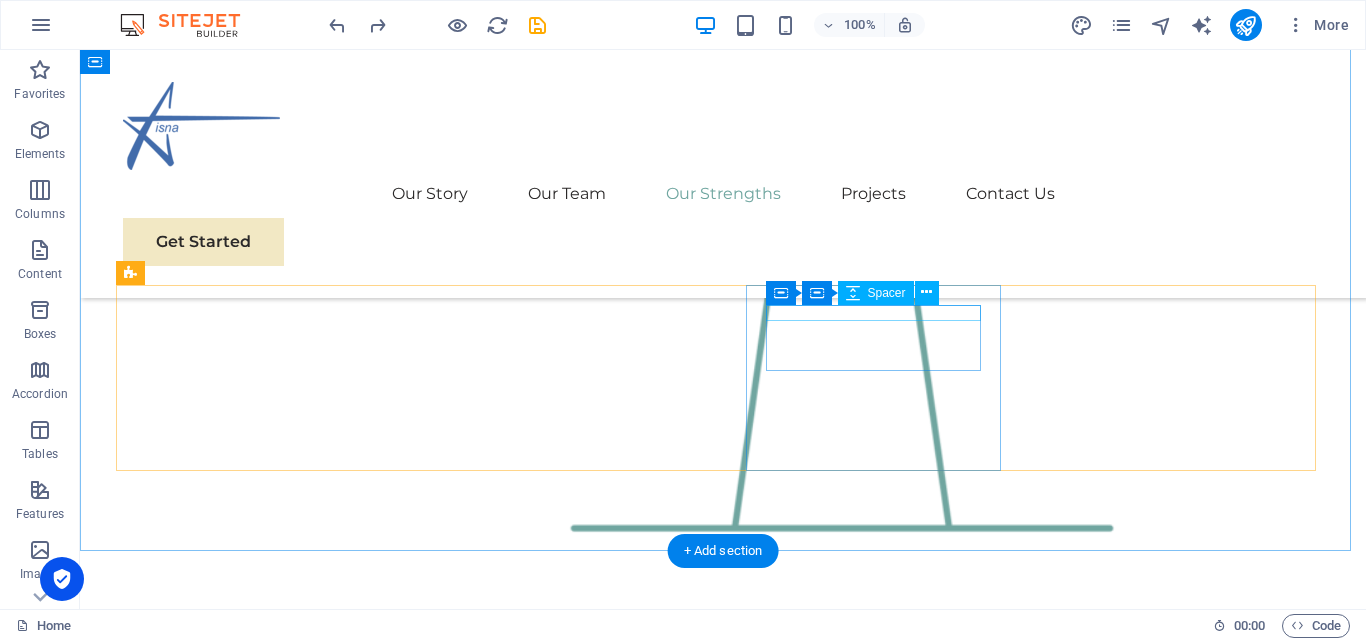 click at bounding box center [250, 2769] 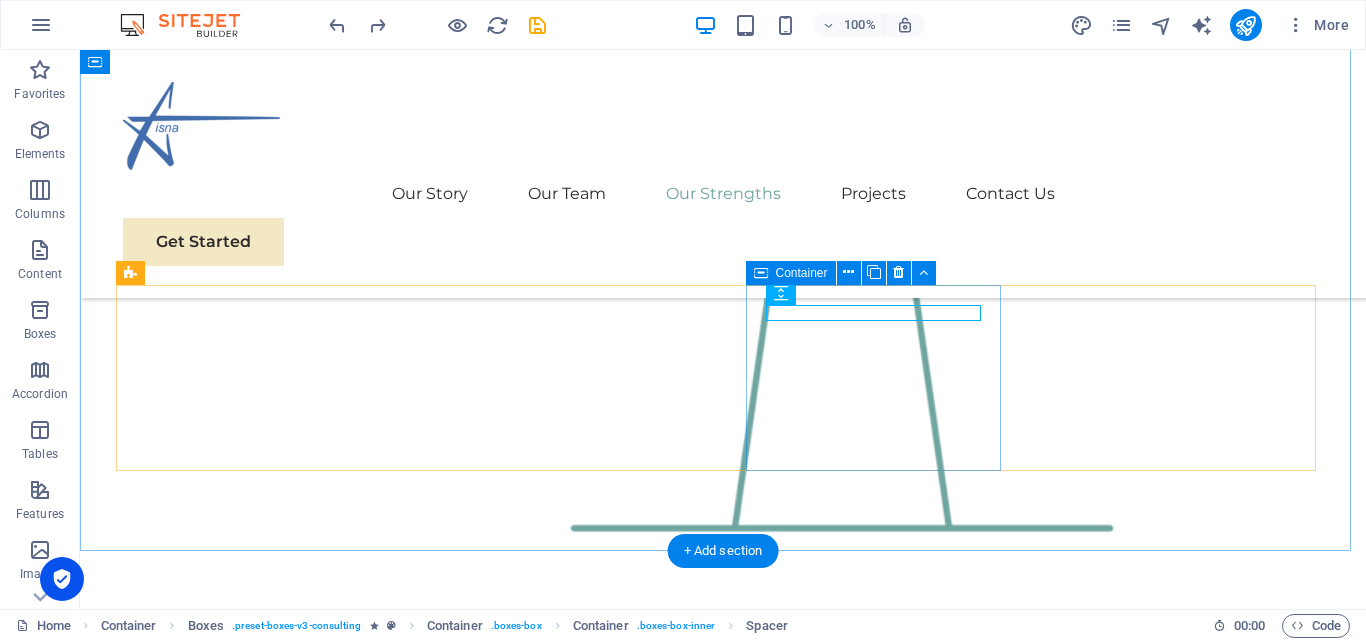 click on "Market Research and Analysis" at bounding box center [250, 2794] 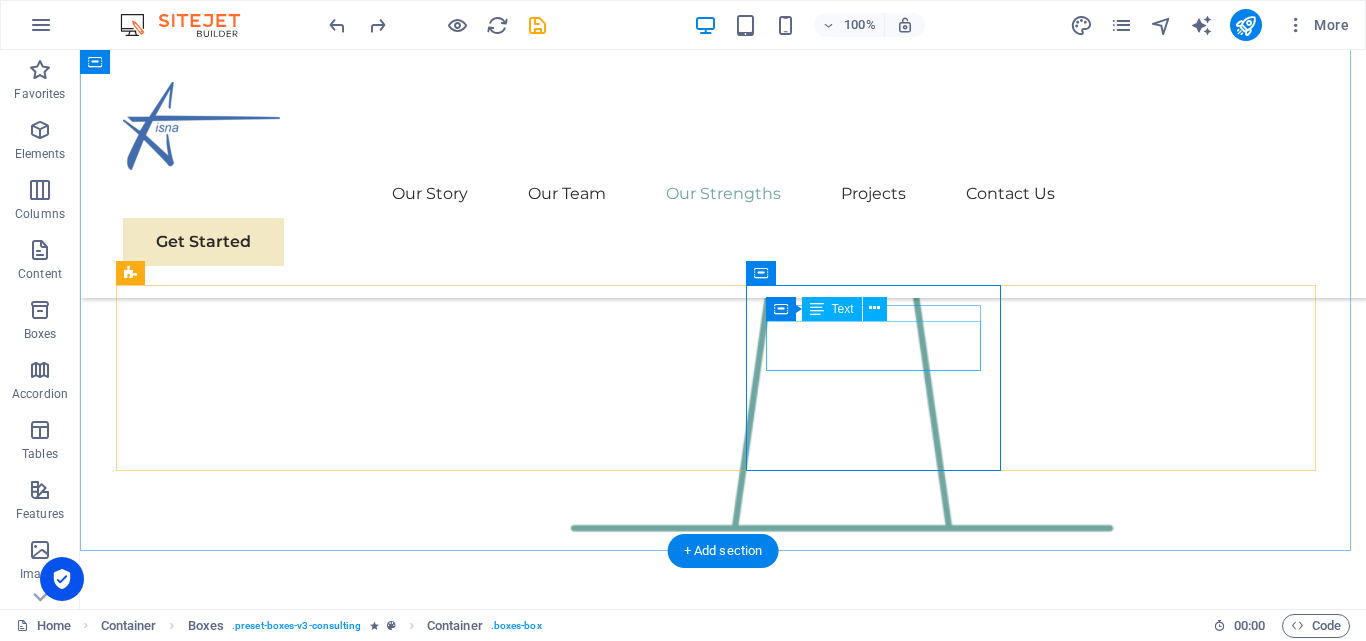 click on "Market Research and Analysis" at bounding box center [250, 2802] 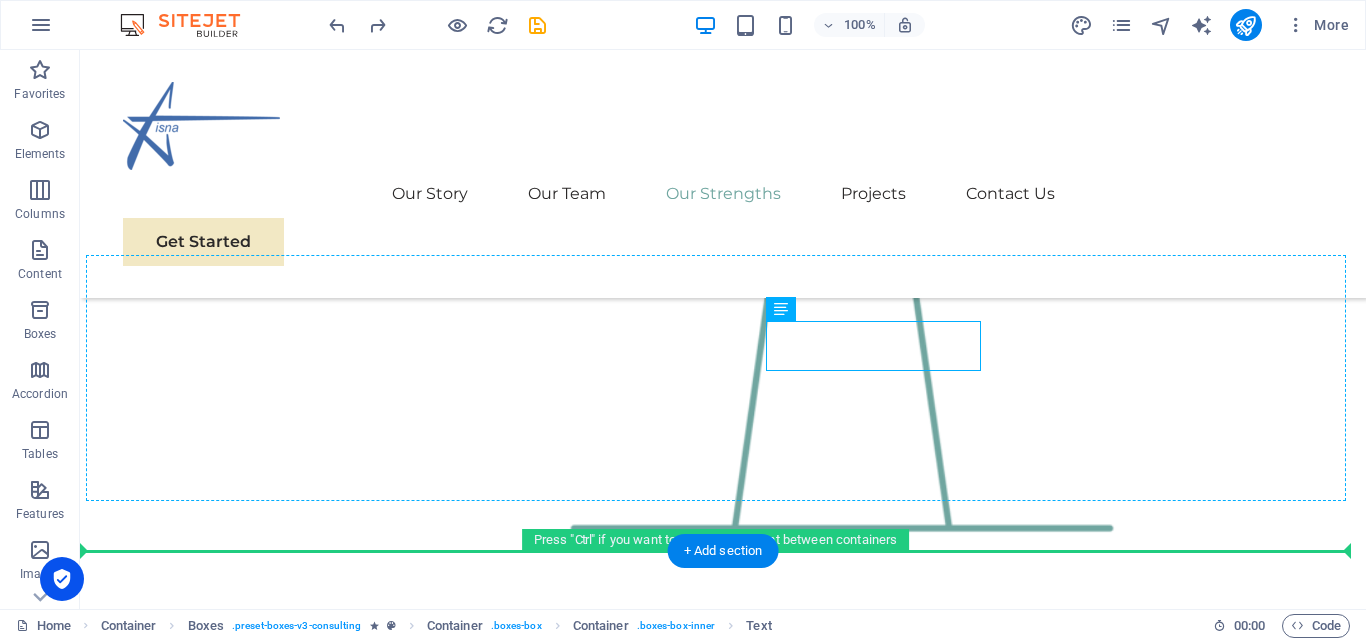 drag, startPoint x: 872, startPoint y: 349, endPoint x: 884, endPoint y: 414, distance: 66.09841 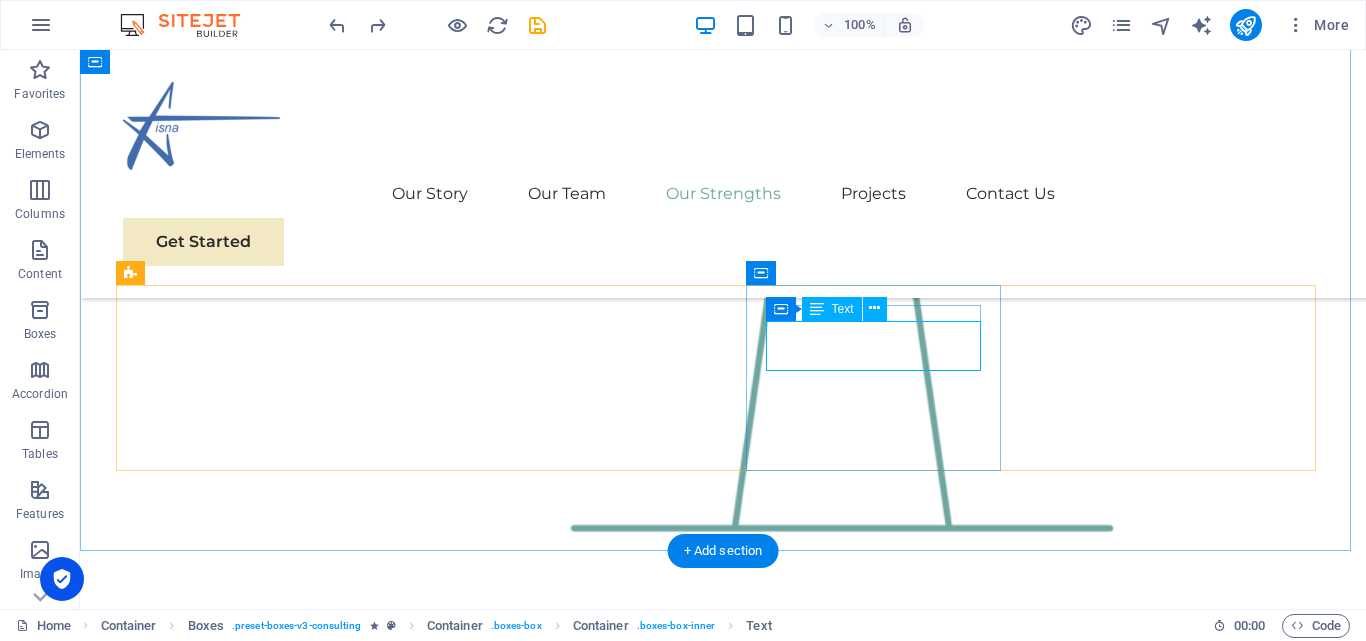 click on "Market Research and Analysis" at bounding box center [250, 2802] 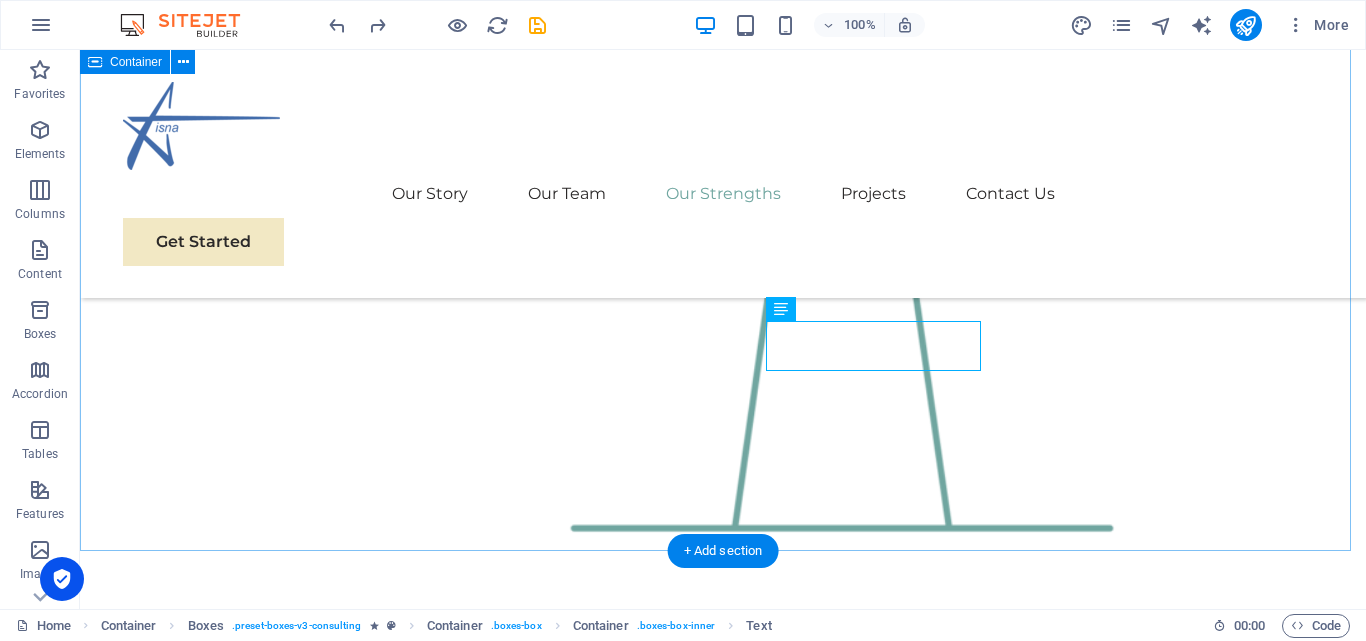 click on "Our Strengths Explore our full range of services to discover how we can tailor our expertise to meet your unique business needs. Sustainable Energy Strategy Strategic Business Planning Market Research and Analysis Sustainability Integration" at bounding box center (723, 2601) 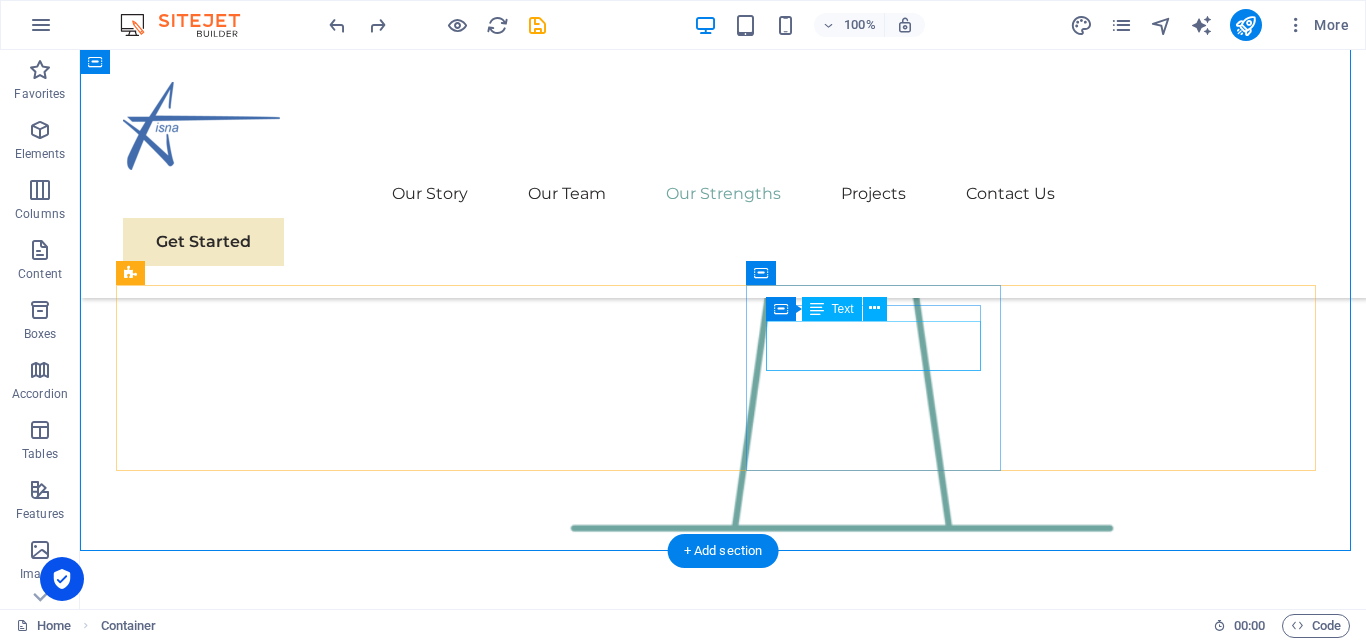 click on "Market Research and Analysis" at bounding box center (250, 2802) 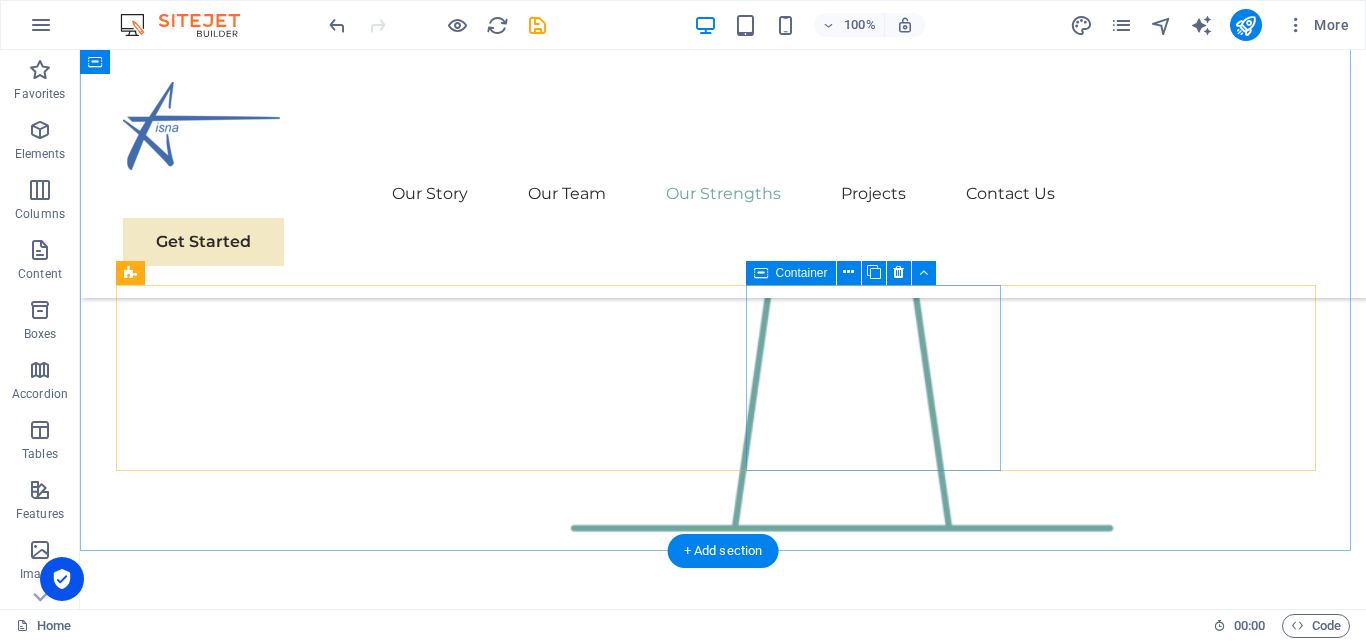 click at bounding box center [250, 2769] 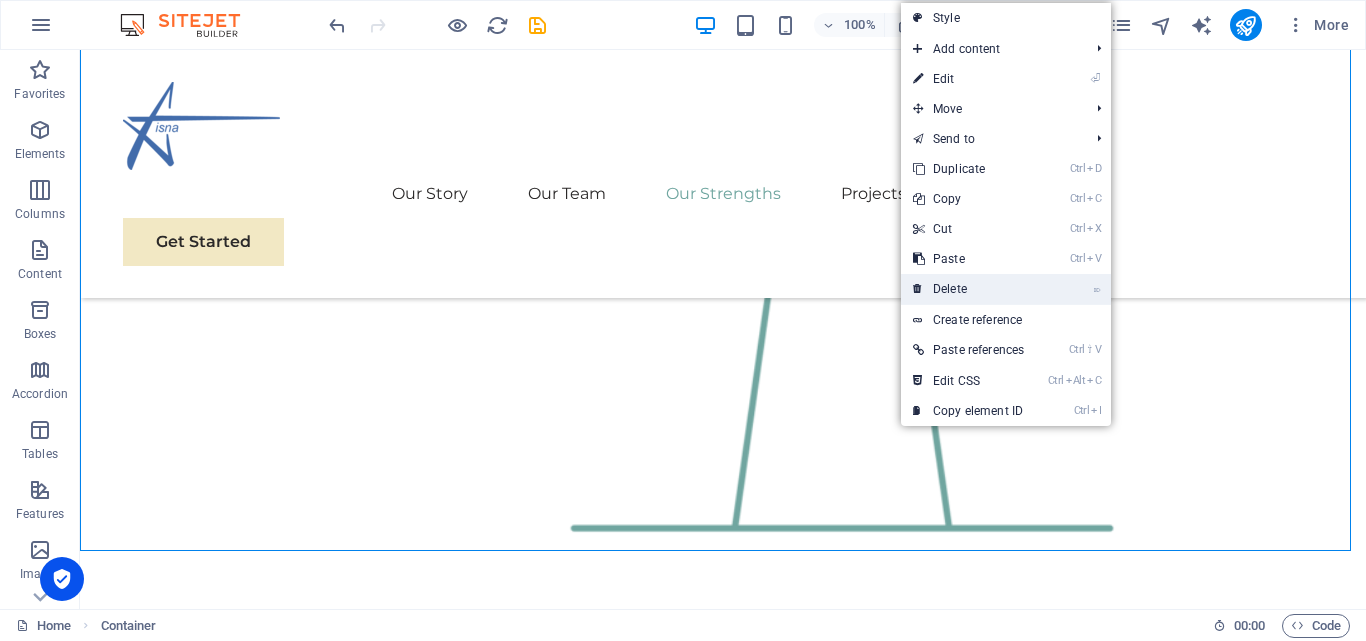 click on "⌦  Delete" at bounding box center [968, 289] 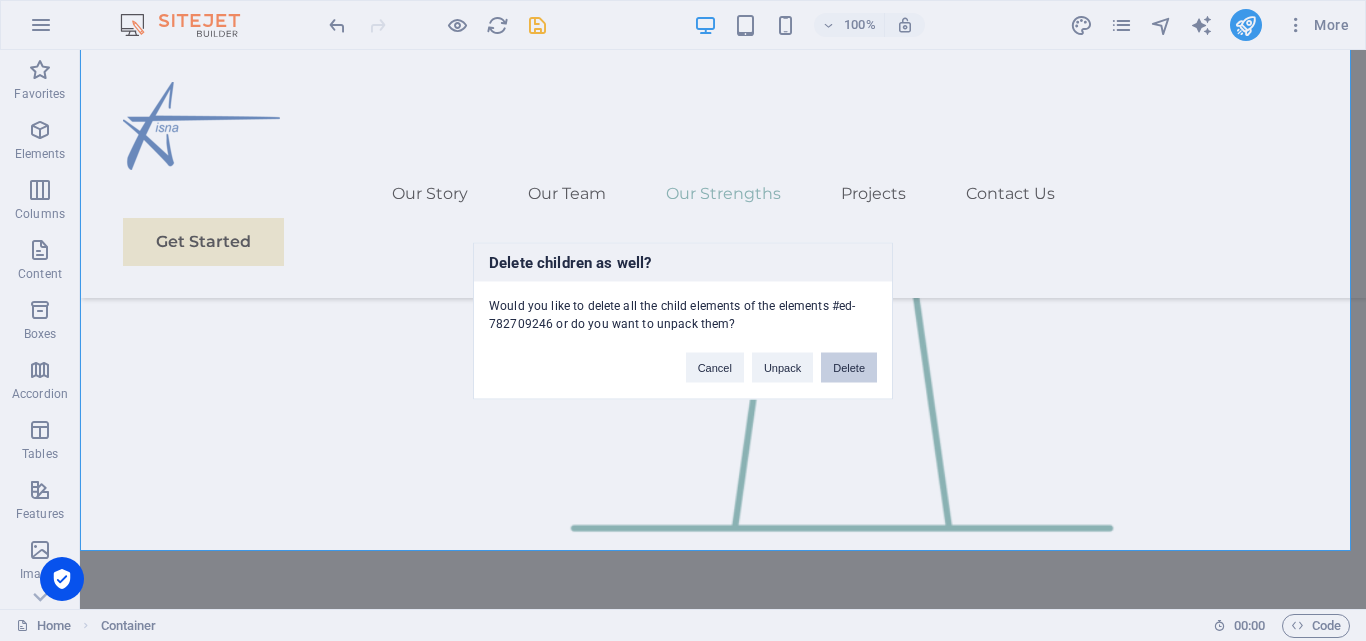 click on "Delete" at bounding box center (849, 367) 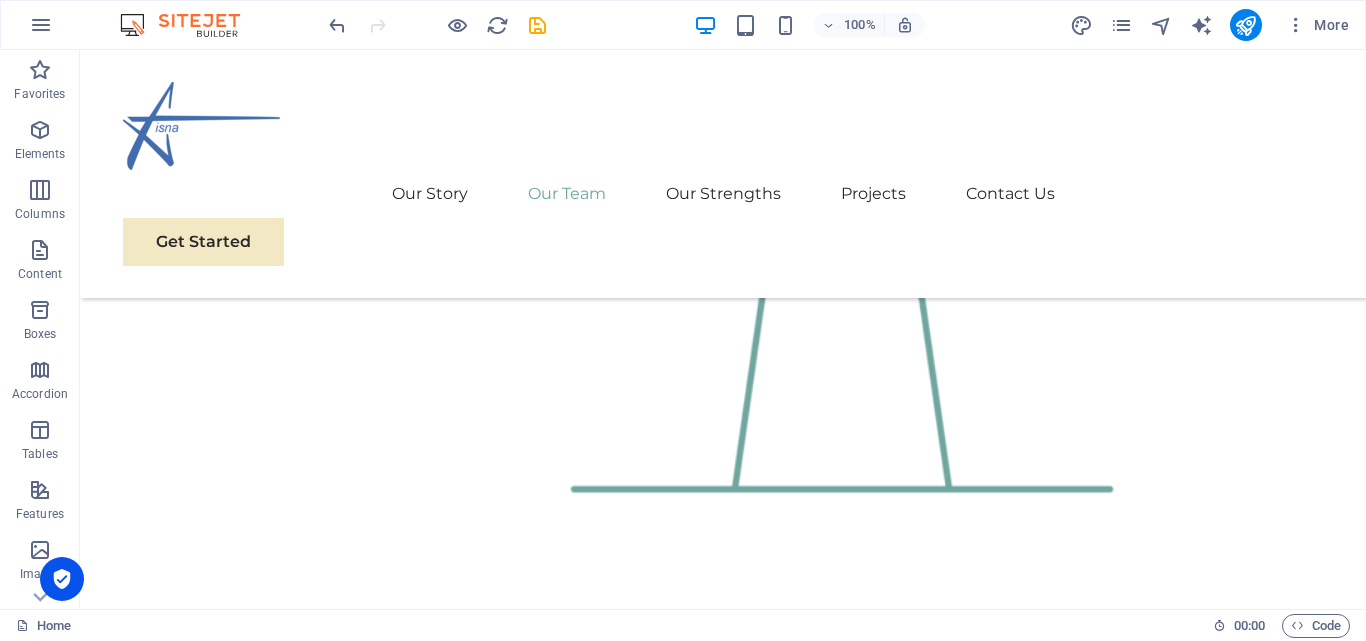 scroll, scrollTop: 2135, scrollLeft: 0, axis: vertical 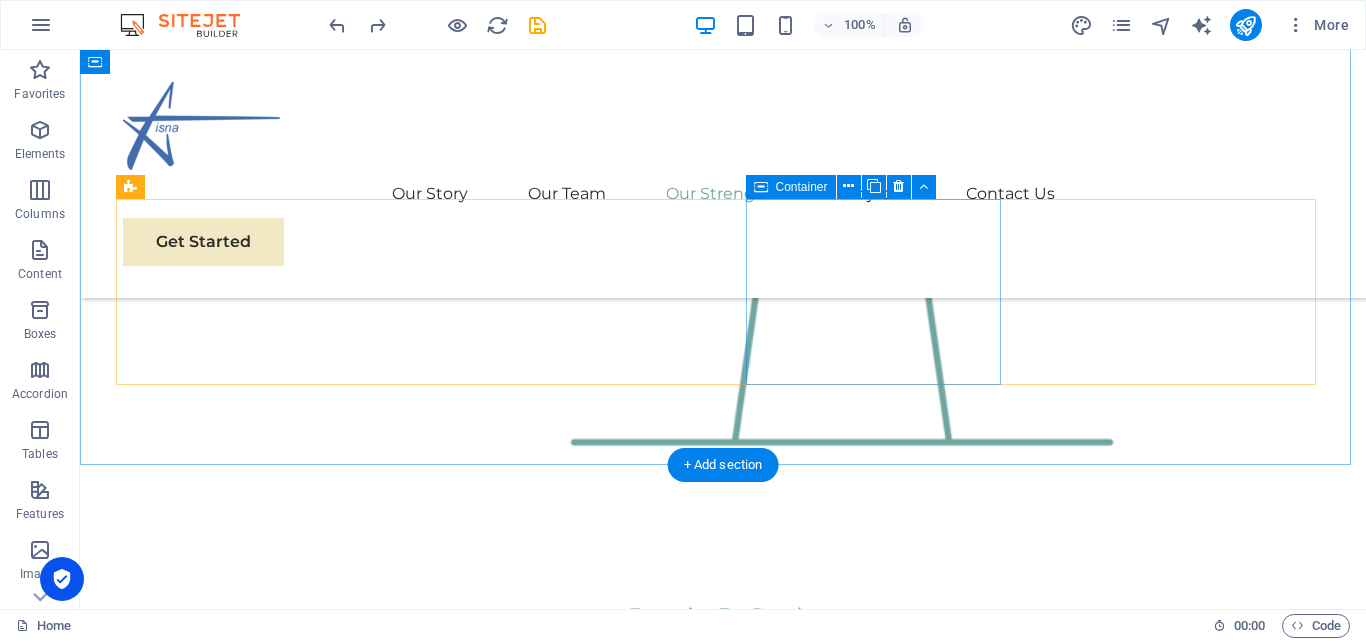 click at bounding box center (250, 2683) 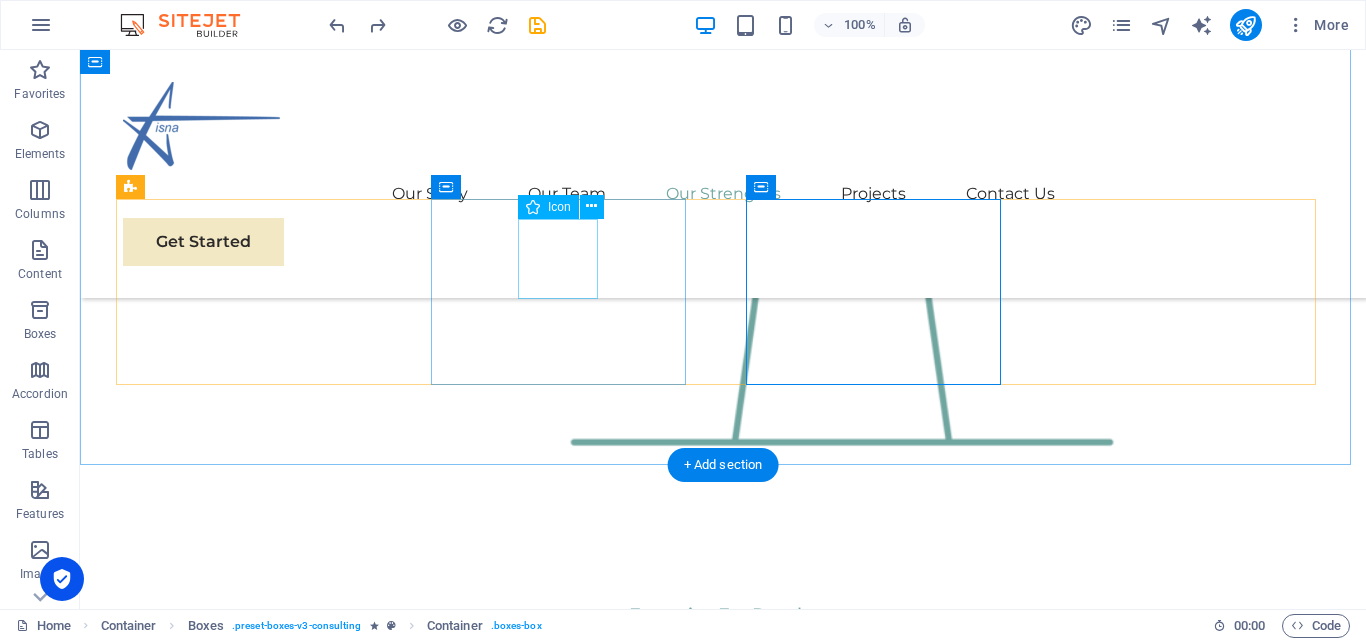 click at bounding box center [250, 2499] 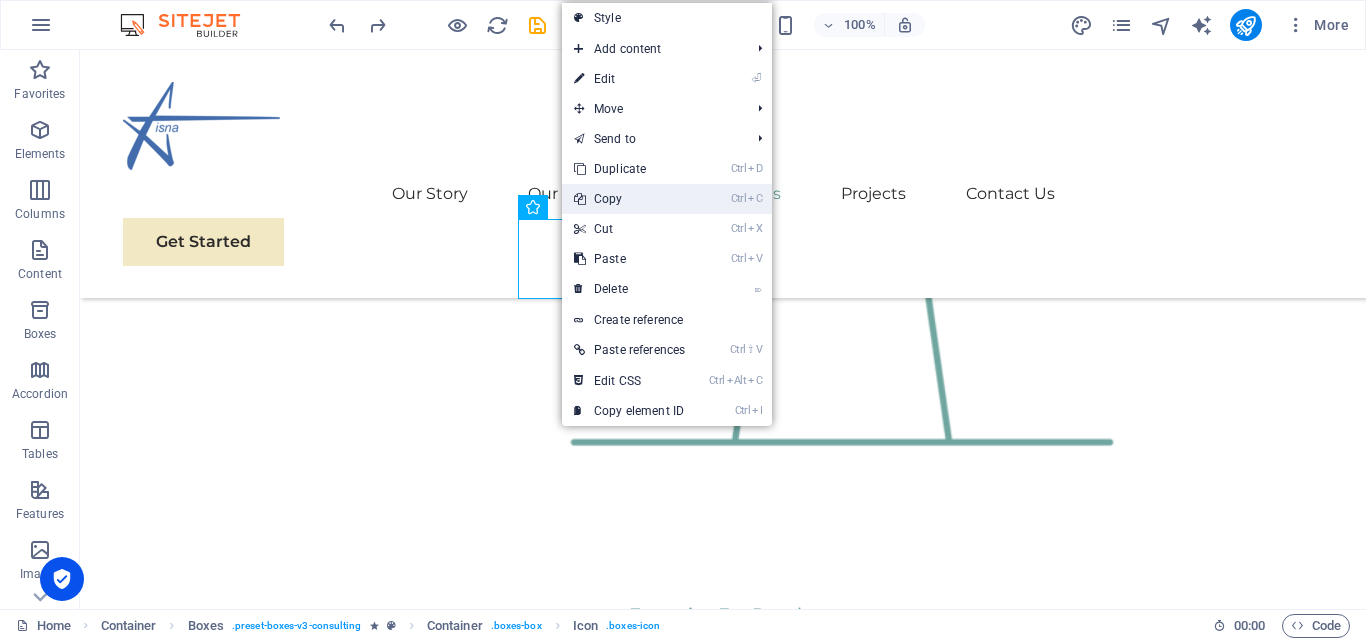 click on "Ctrl C  Copy" at bounding box center (629, 199) 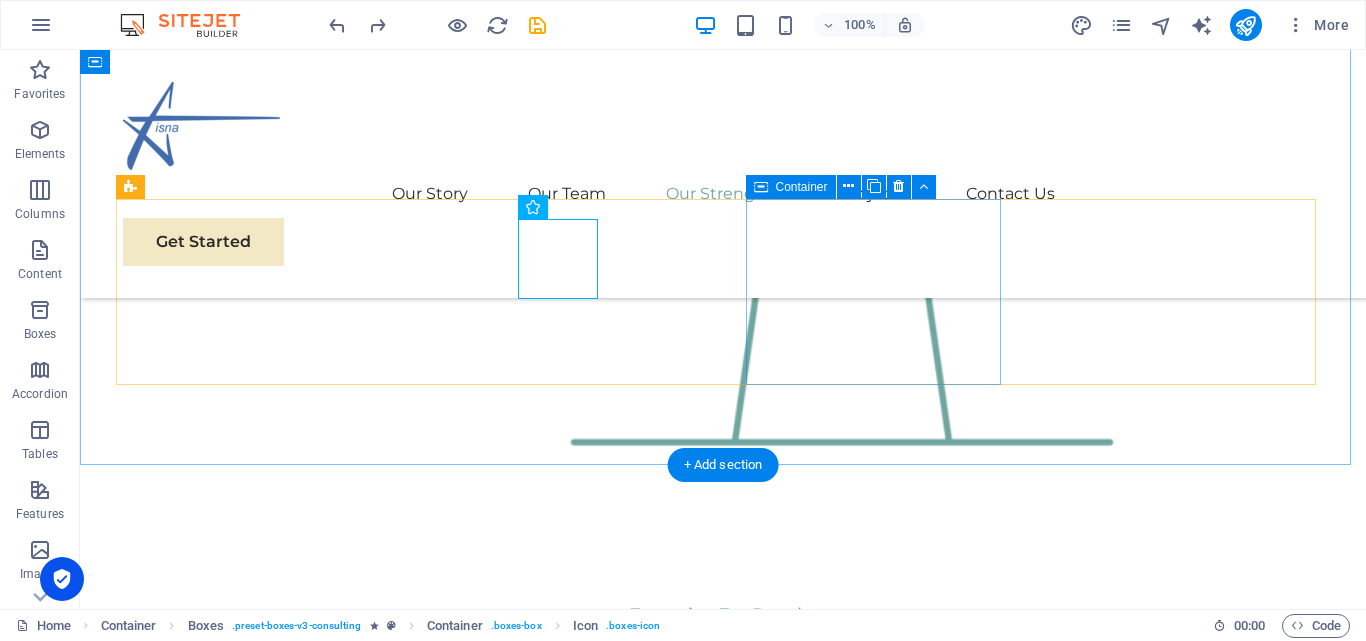 click at bounding box center (250, 2683) 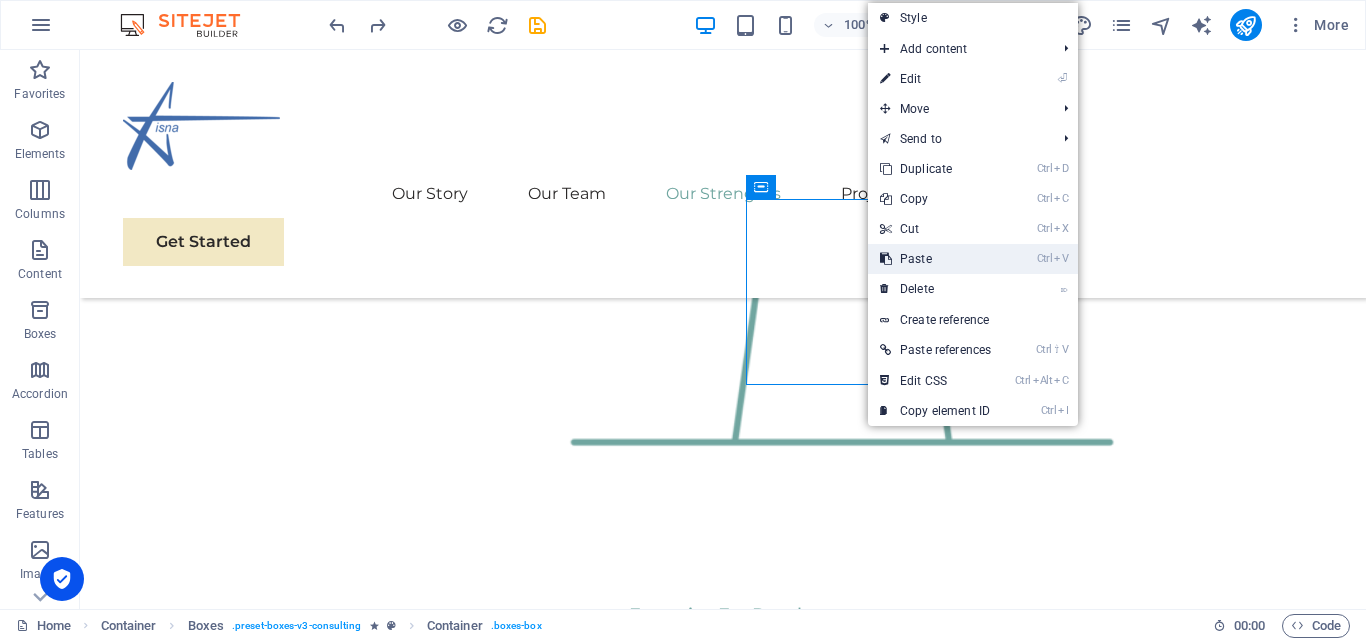 click on "Ctrl V  Paste" at bounding box center (935, 259) 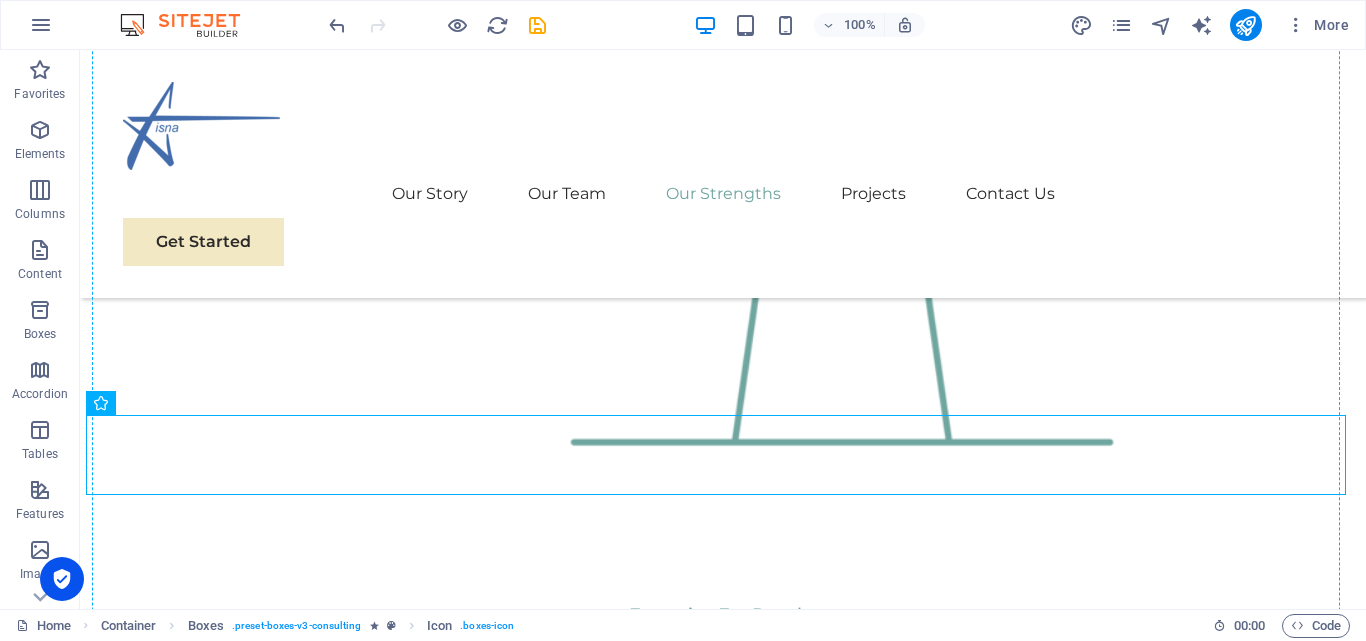 drag, startPoint x: 134, startPoint y: 457, endPoint x: 846, endPoint y: 262, distance: 738.22015 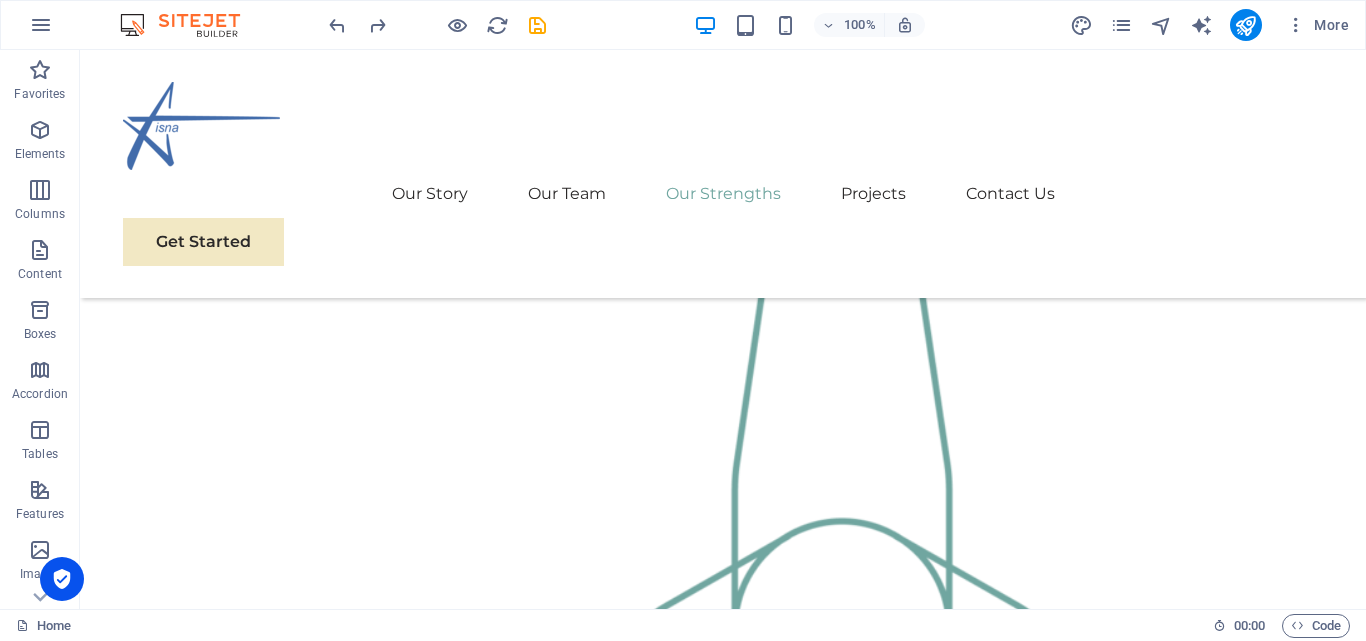 scroll, scrollTop: 2622, scrollLeft: 0, axis: vertical 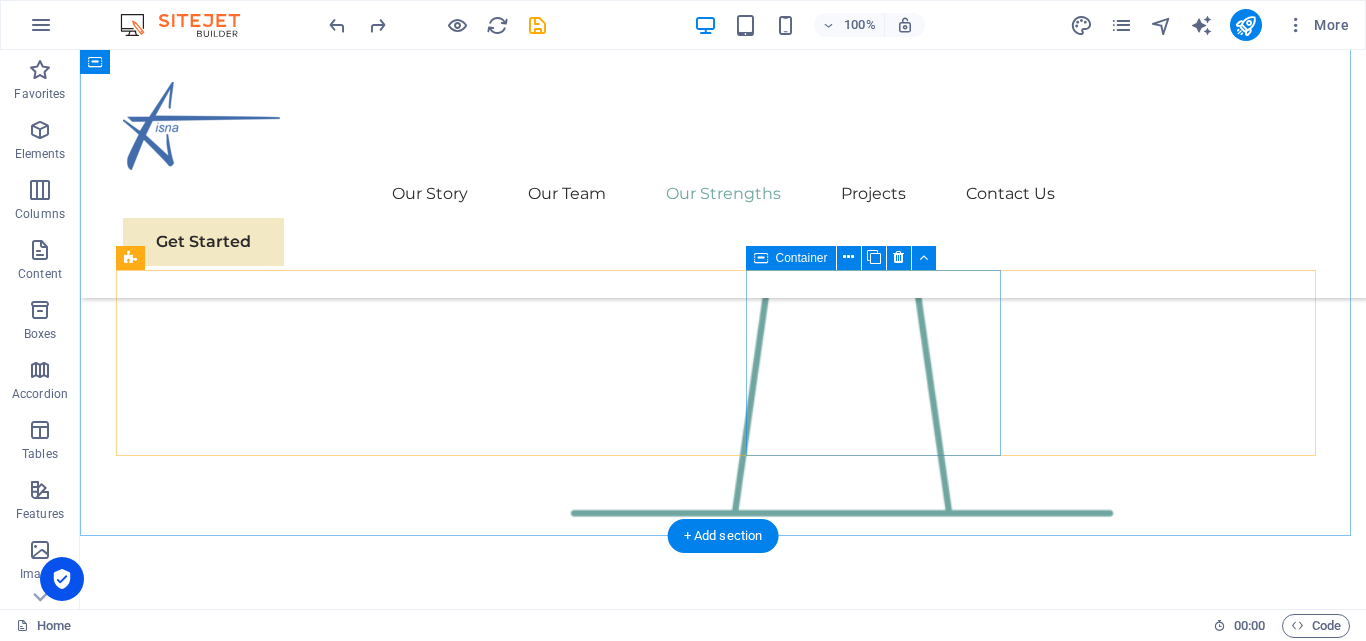 click at bounding box center [250, 2754] 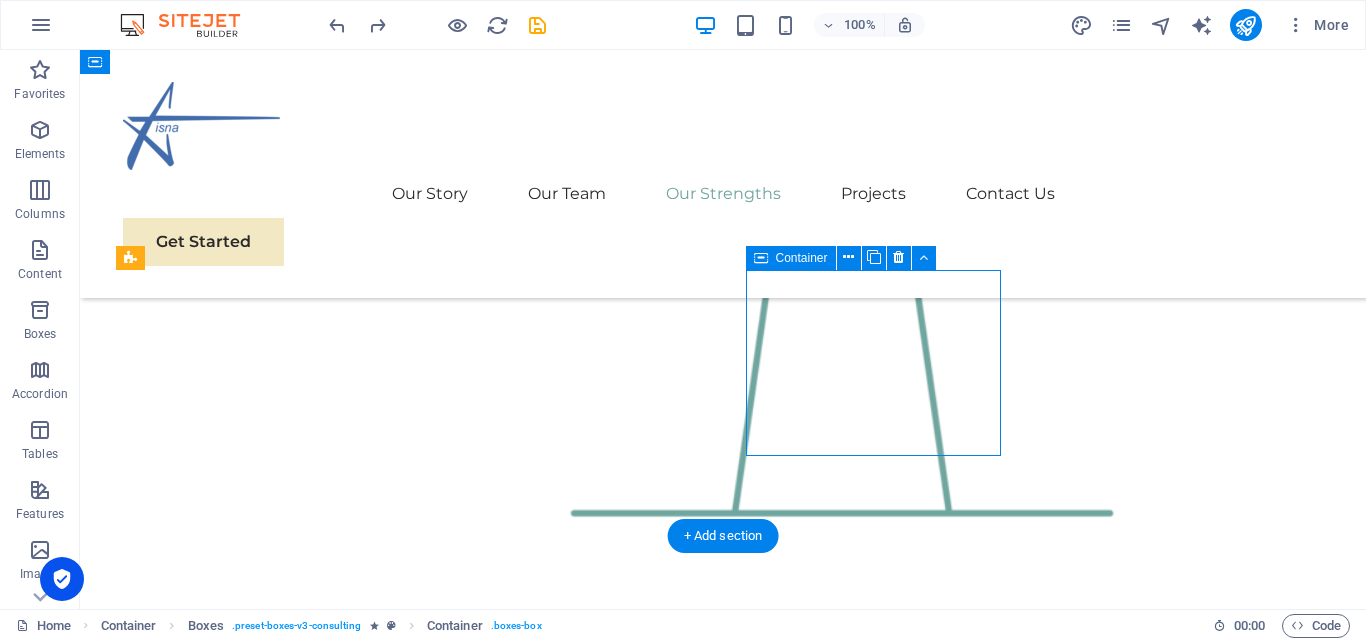 click at bounding box center [250, 2754] 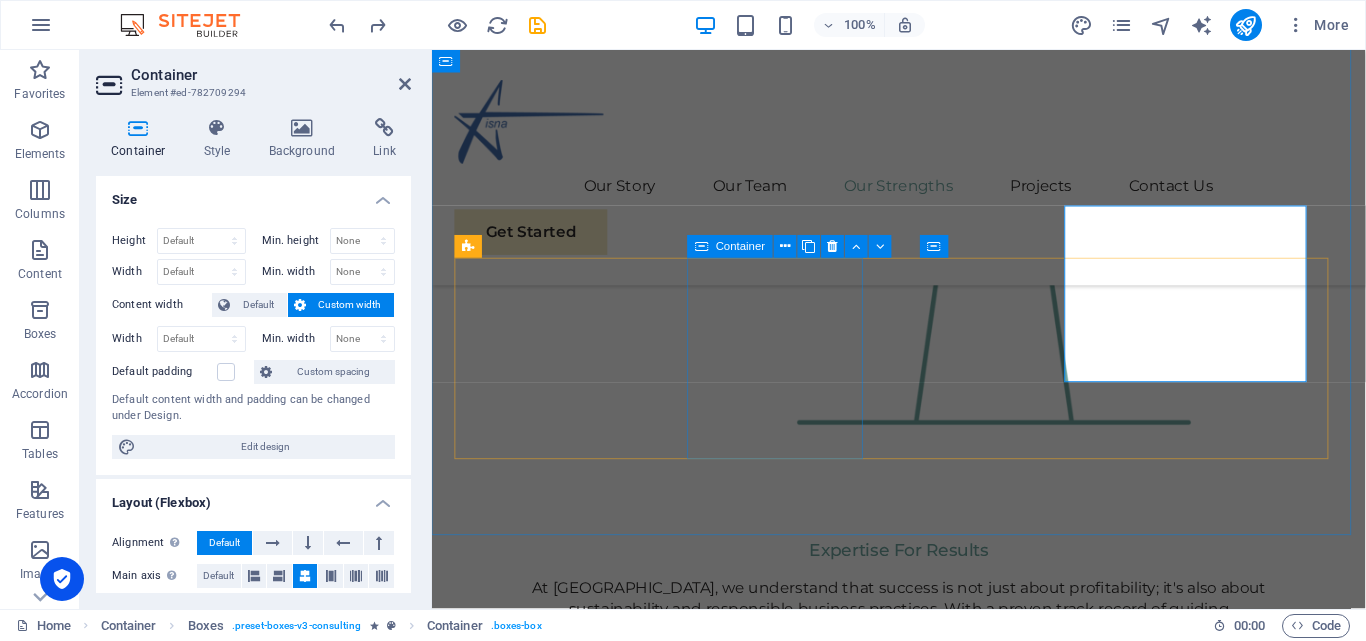 scroll, scrollTop: 2678, scrollLeft: 0, axis: vertical 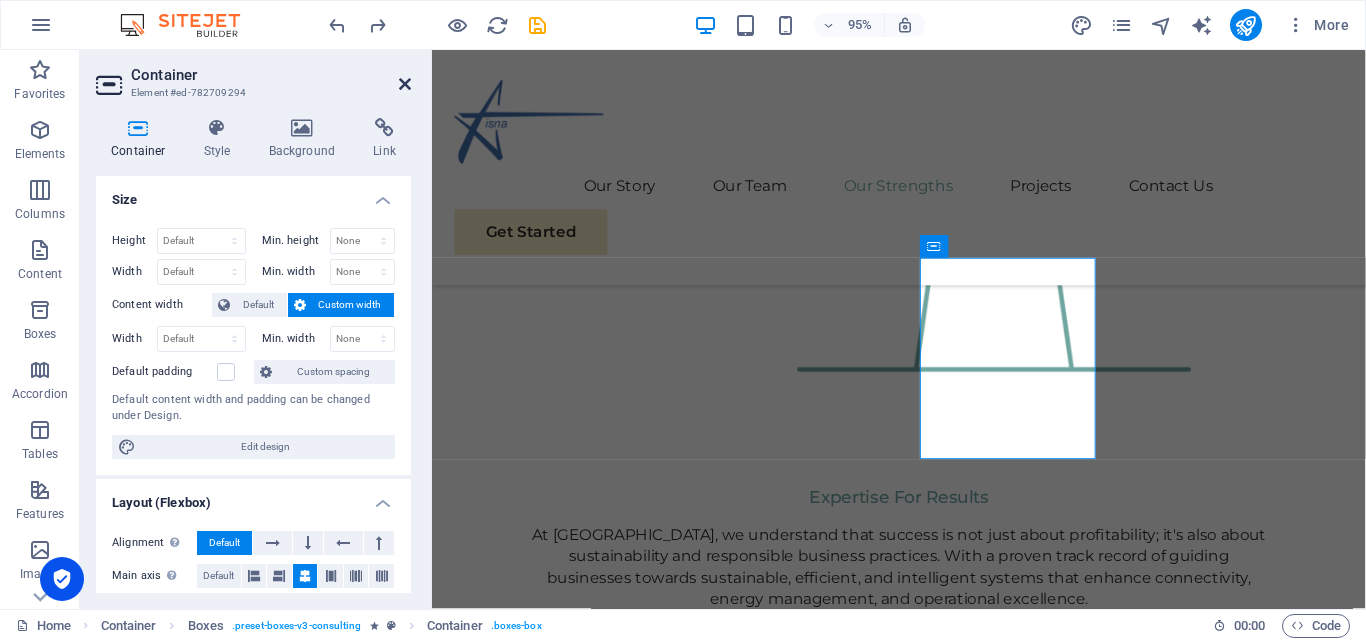click at bounding box center (405, 84) 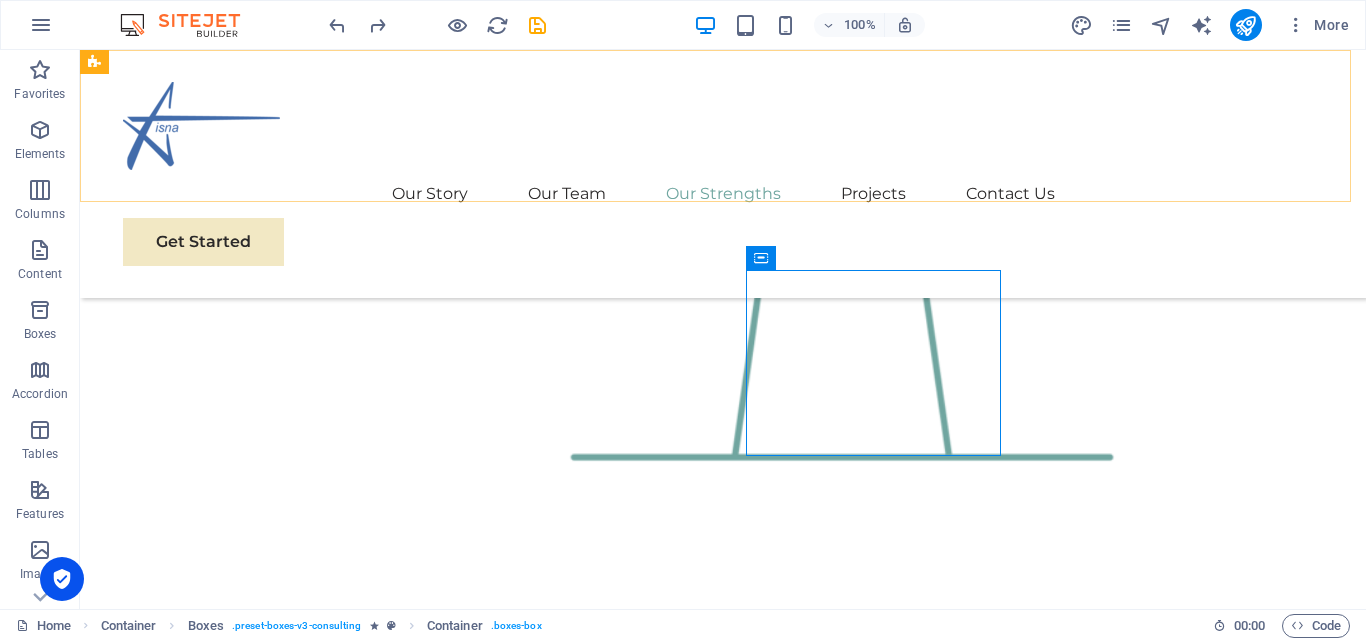 scroll, scrollTop: 2622, scrollLeft: 0, axis: vertical 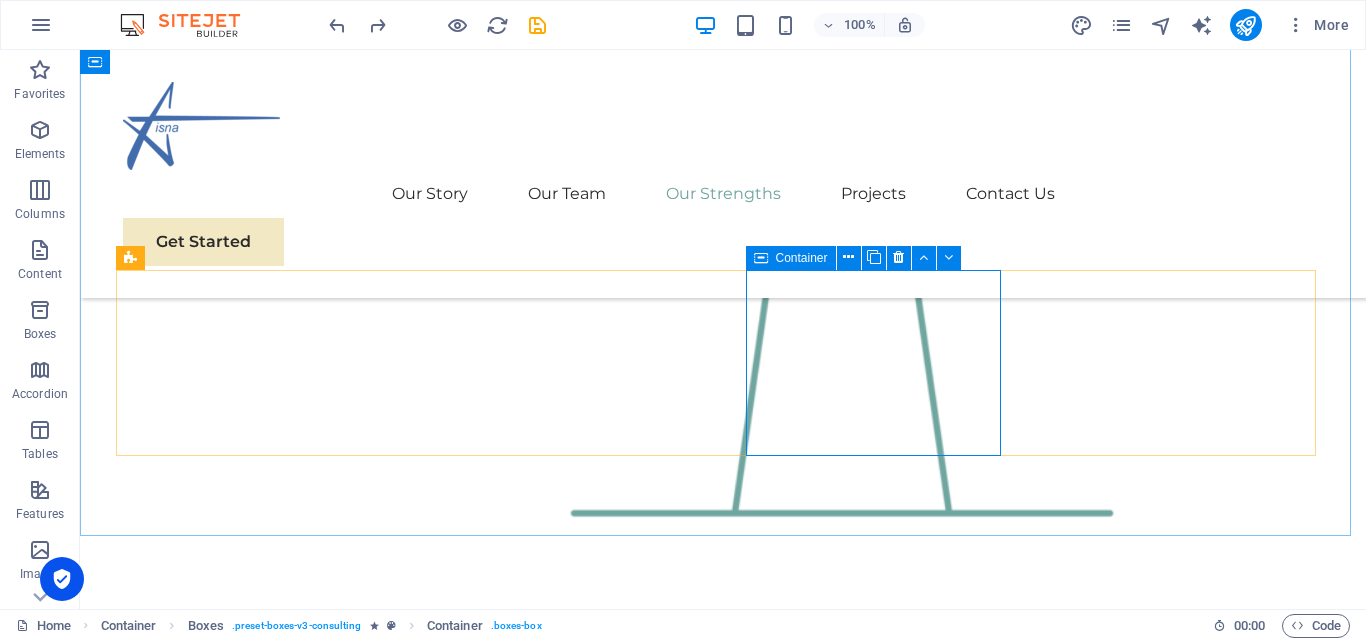 click on "Container" at bounding box center [791, 258] 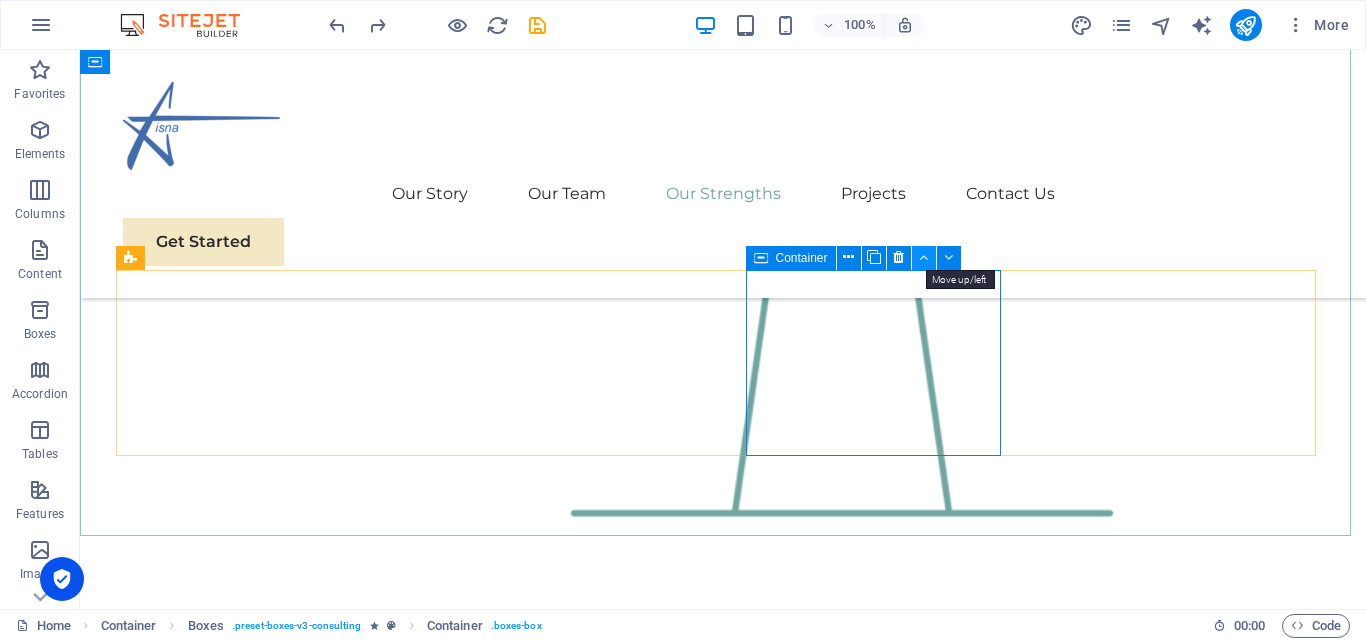 click at bounding box center [923, 257] 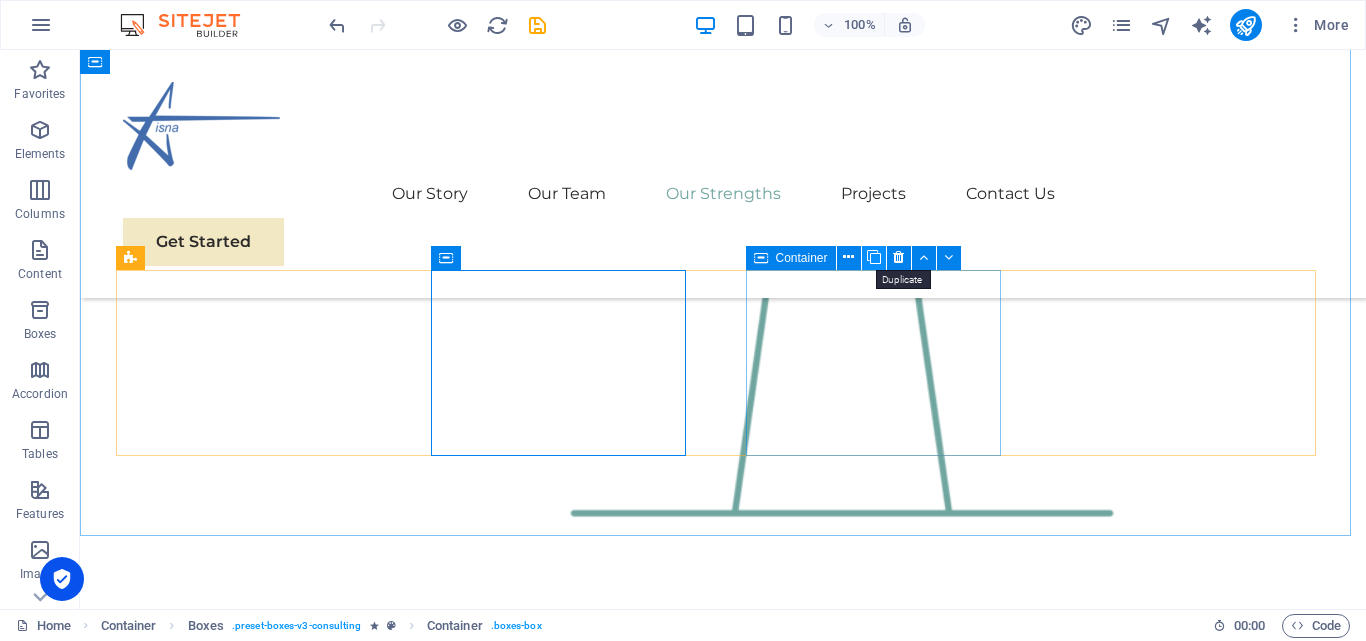 click at bounding box center [874, 257] 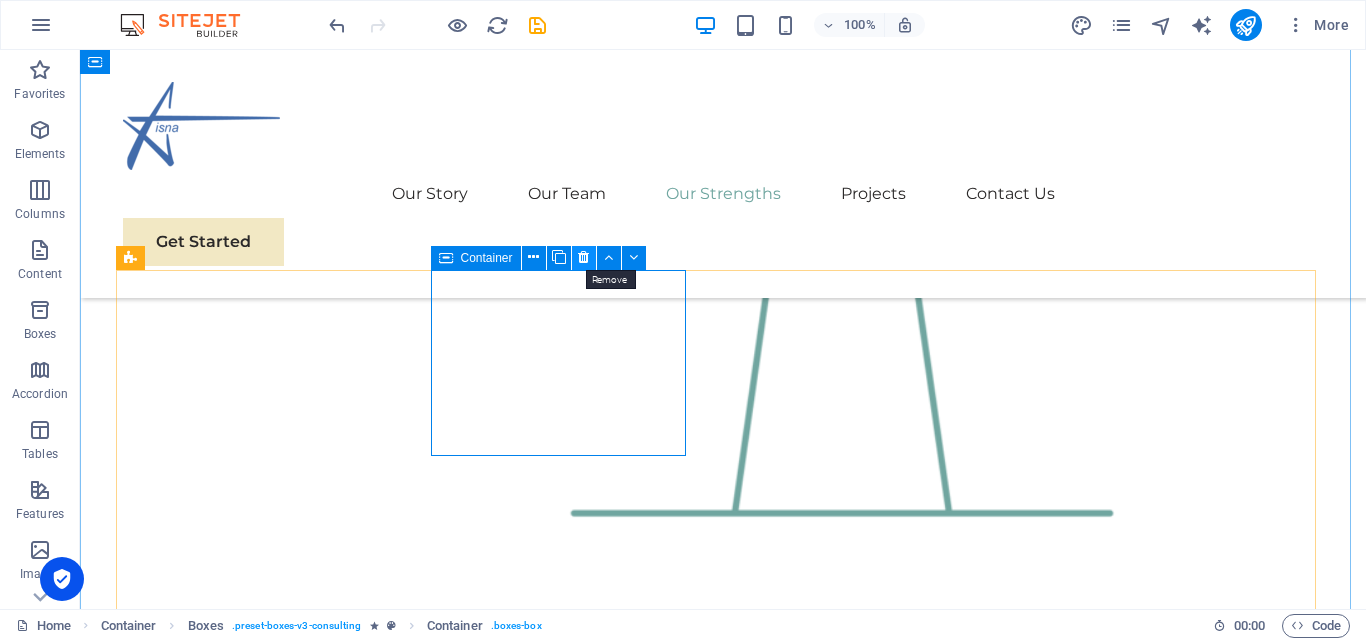 click at bounding box center (583, 257) 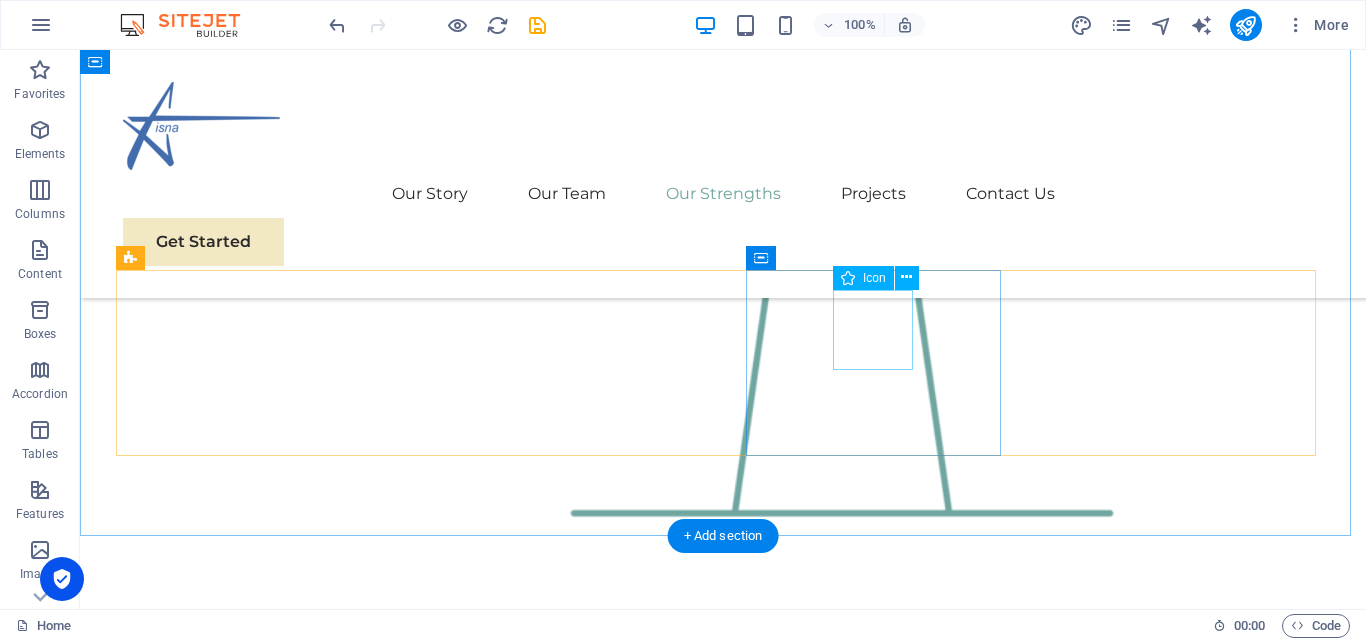 click at bounding box center (250, 2786) 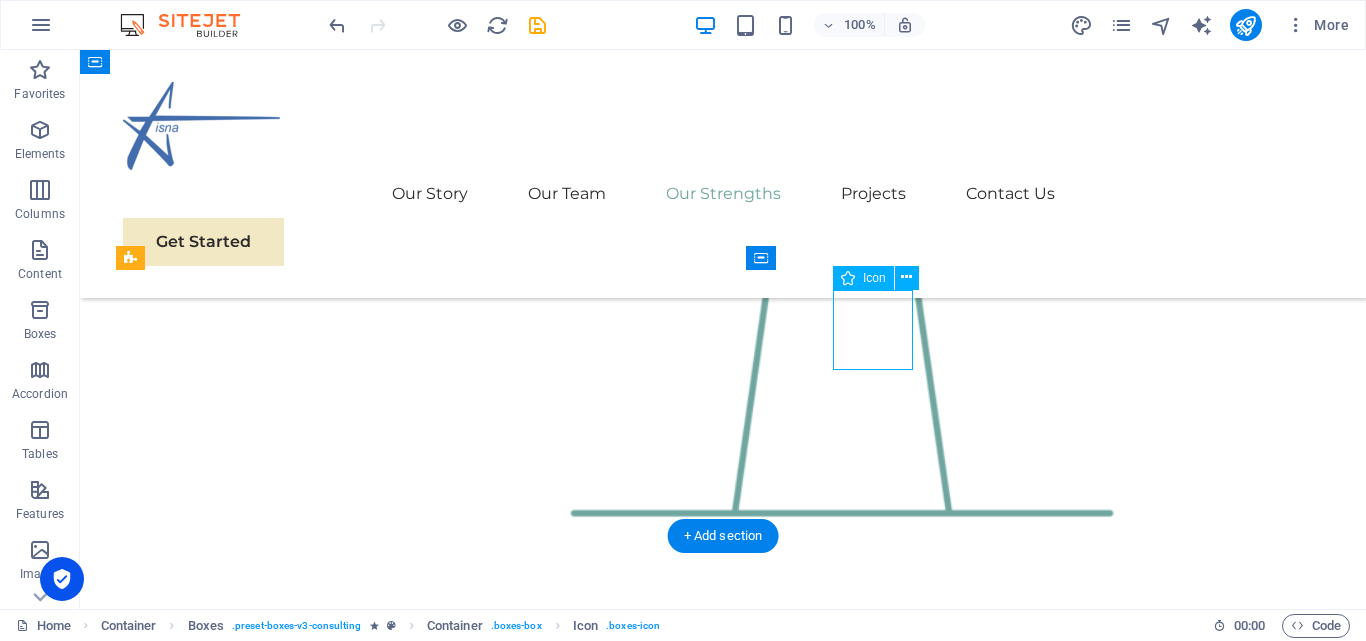click at bounding box center (250, 2786) 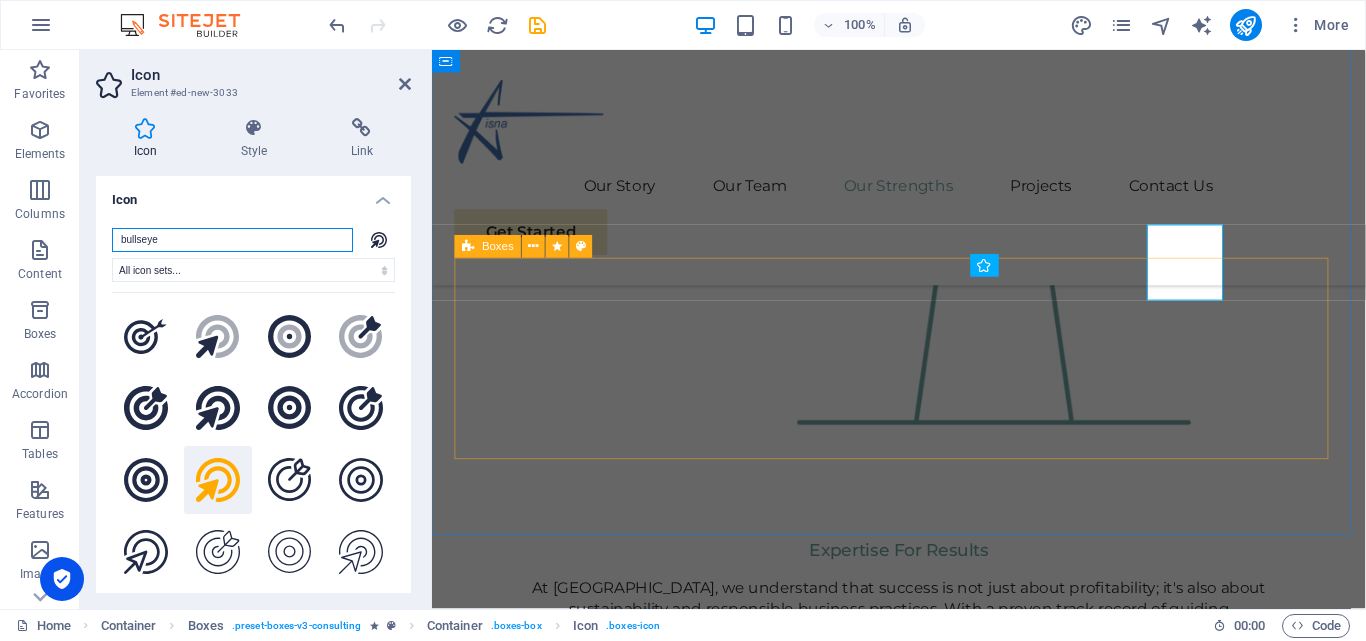scroll, scrollTop: 2678, scrollLeft: 0, axis: vertical 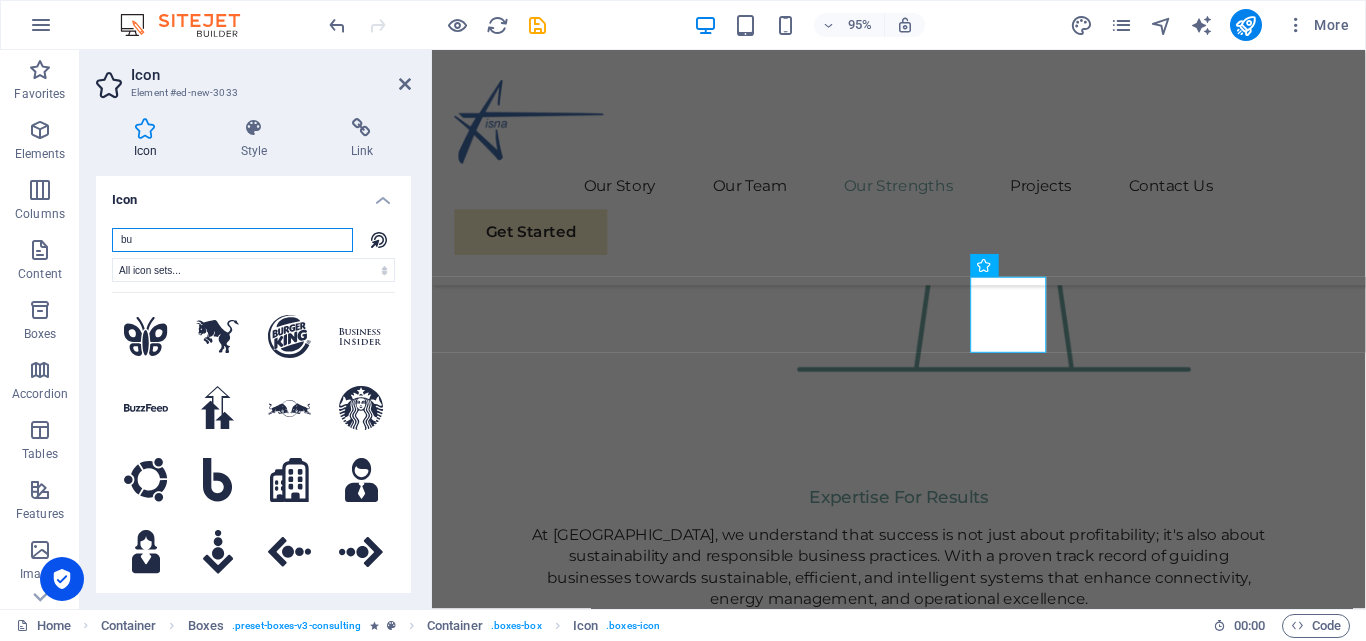 type on "b" 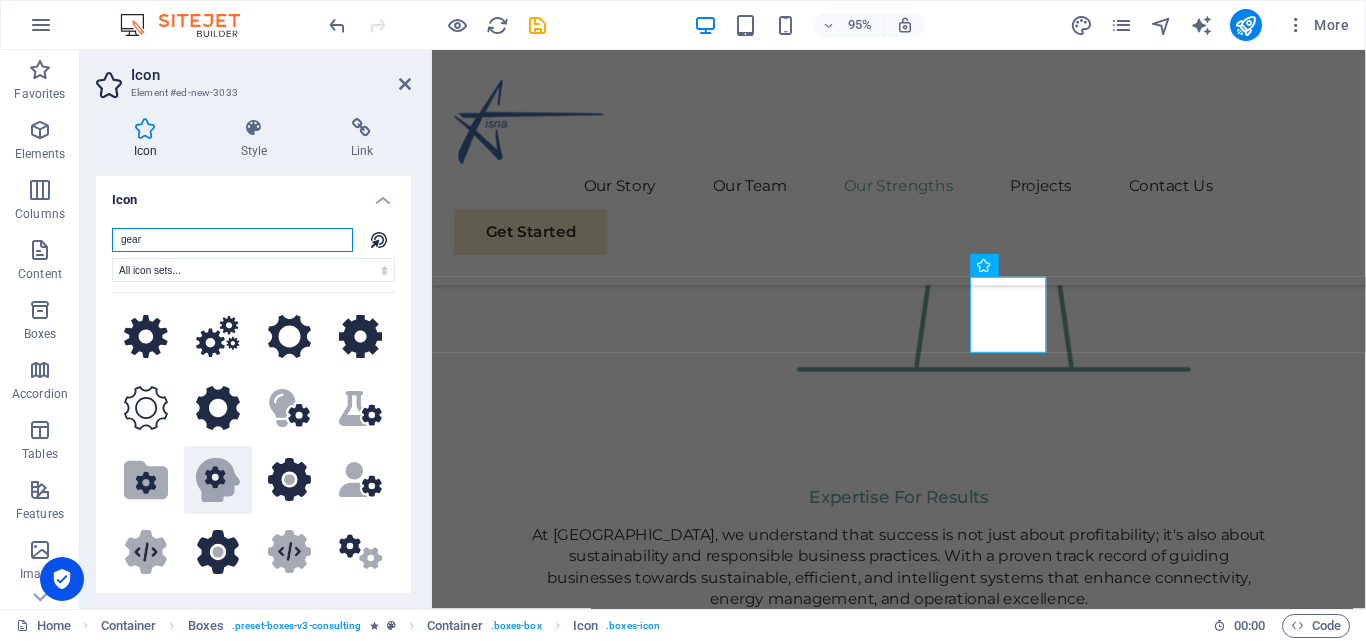 type on "gear" 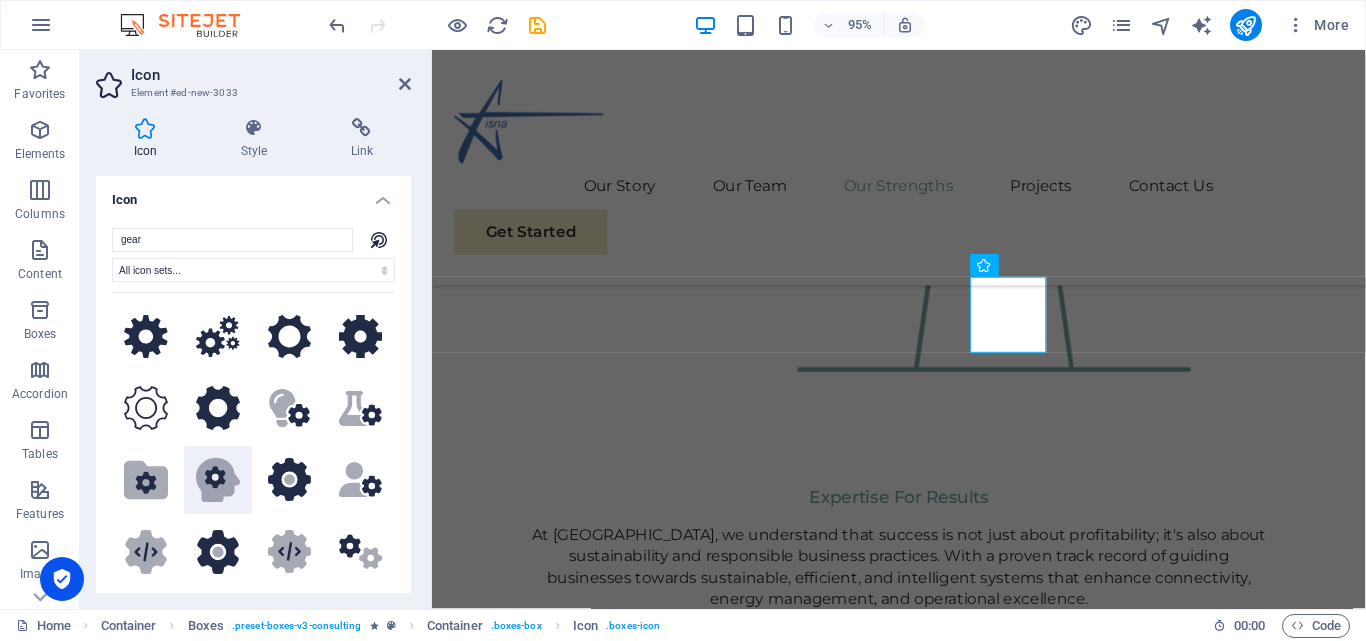 click 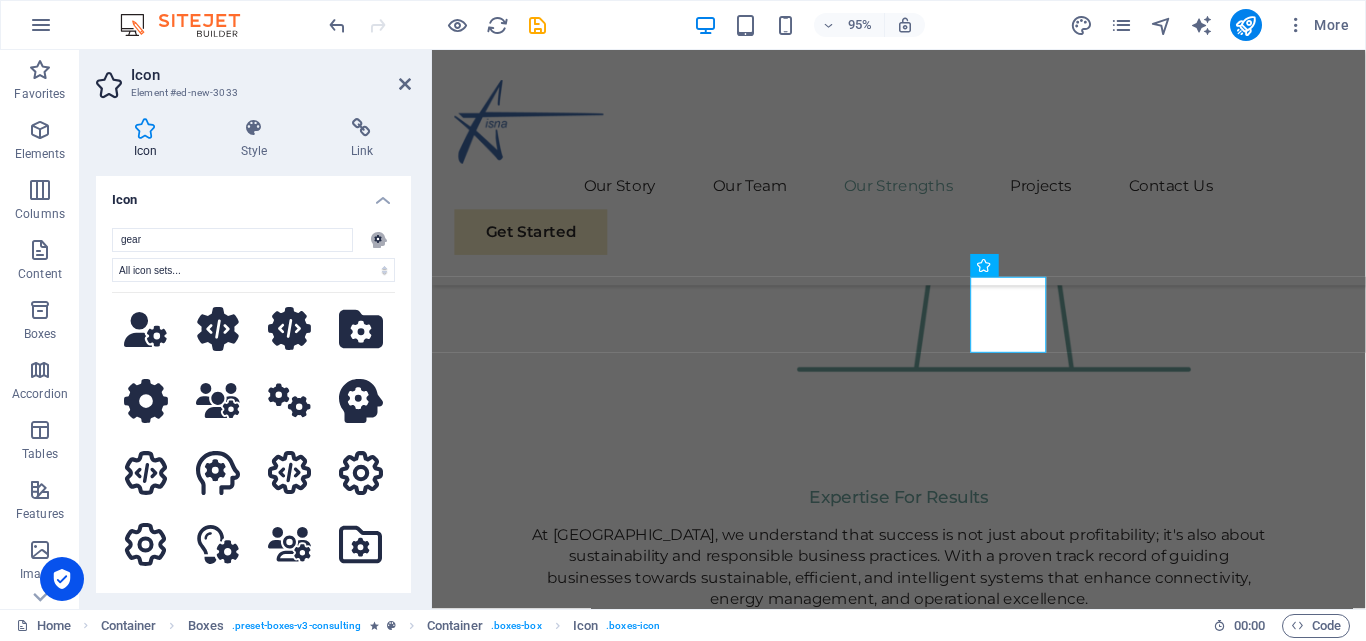 scroll, scrollTop: 386, scrollLeft: 0, axis: vertical 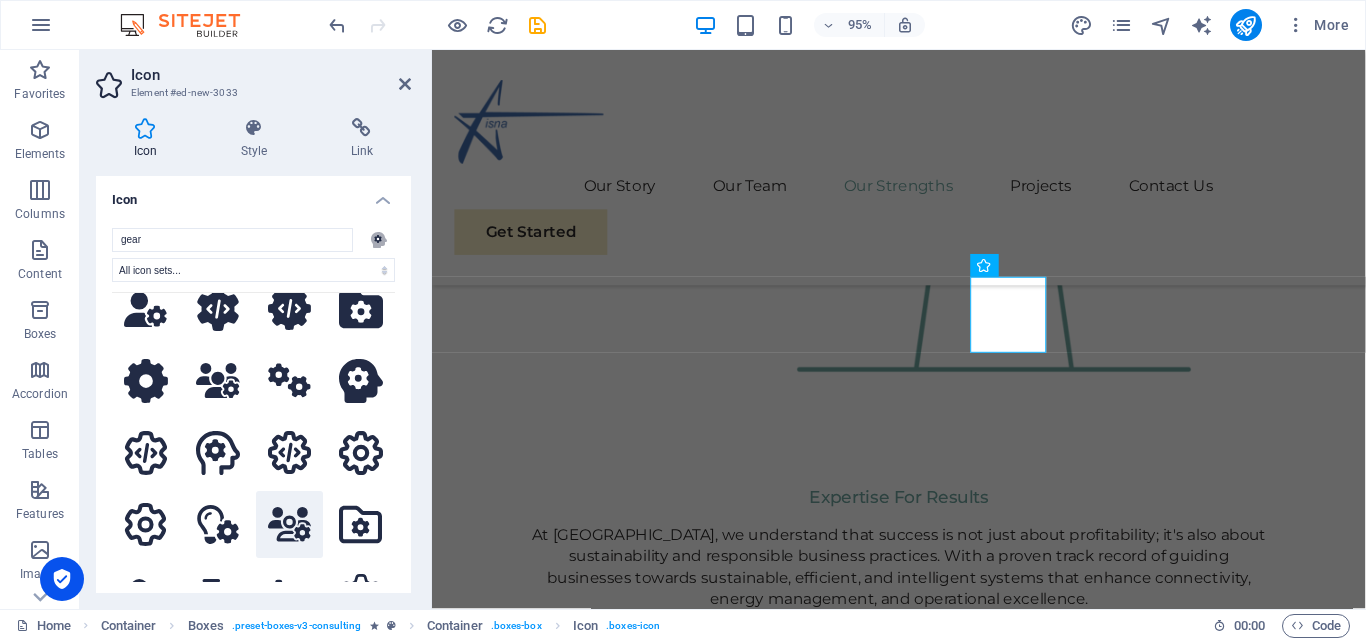 click 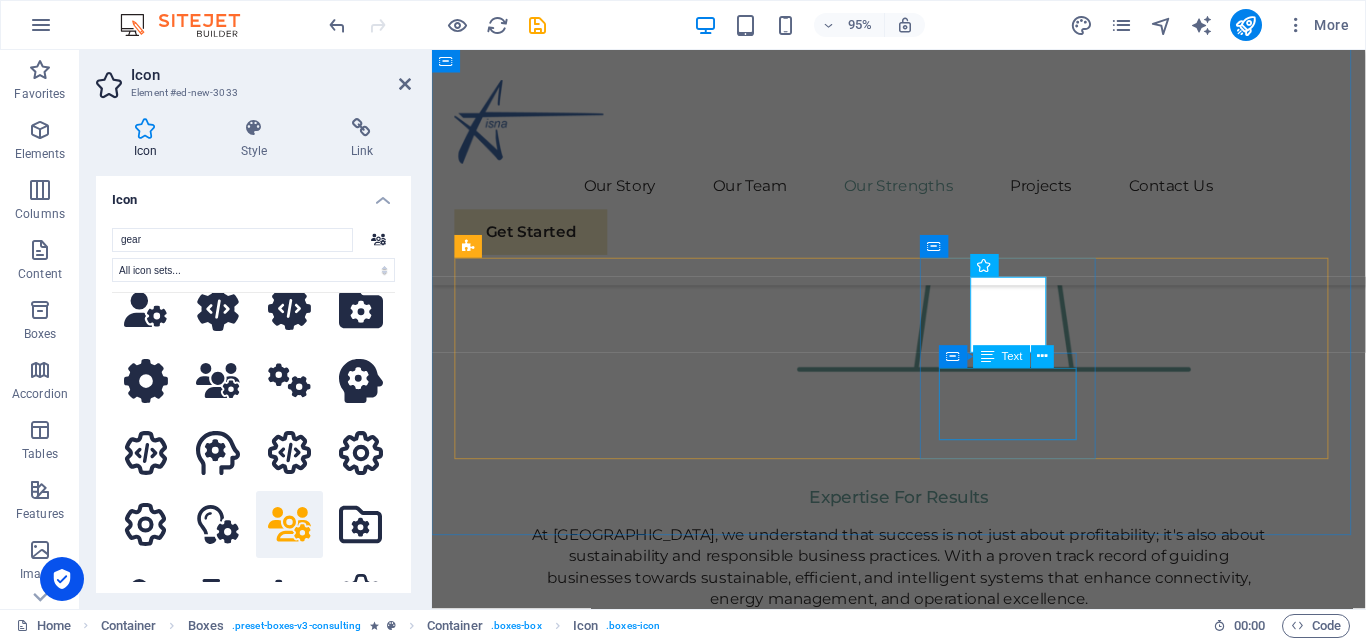 click on "Strategic Business Planning" at bounding box center [550, 2960] 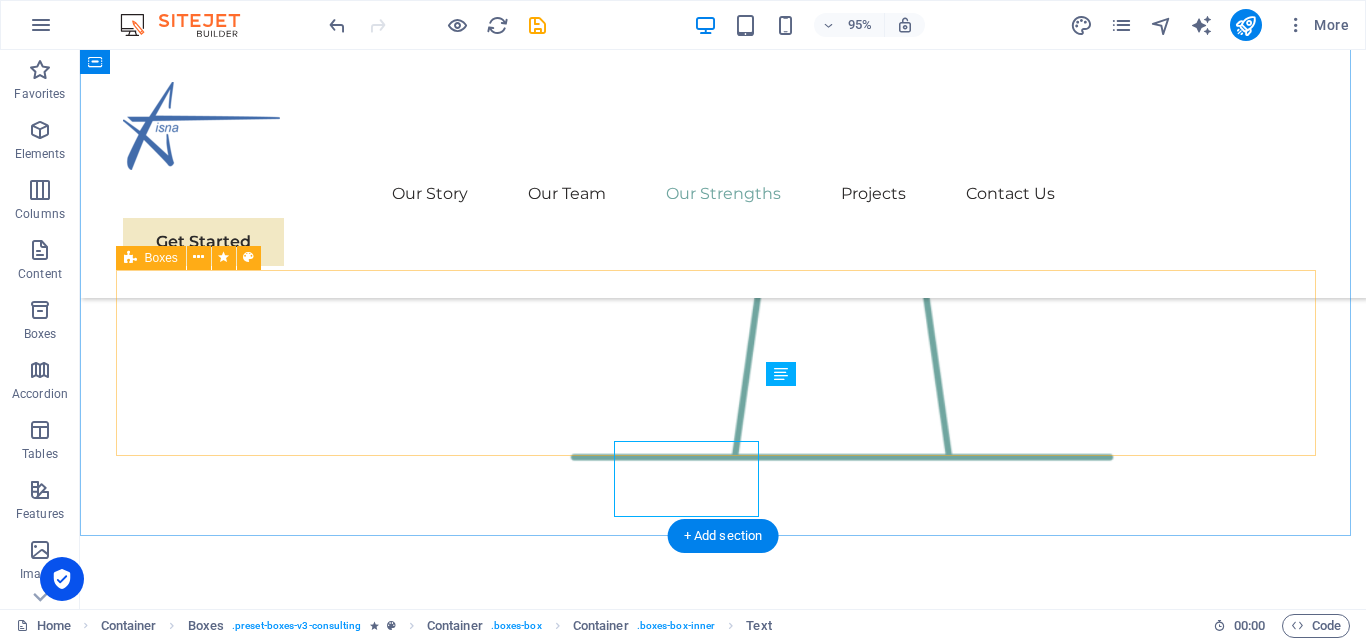scroll, scrollTop: 2622, scrollLeft: 0, axis: vertical 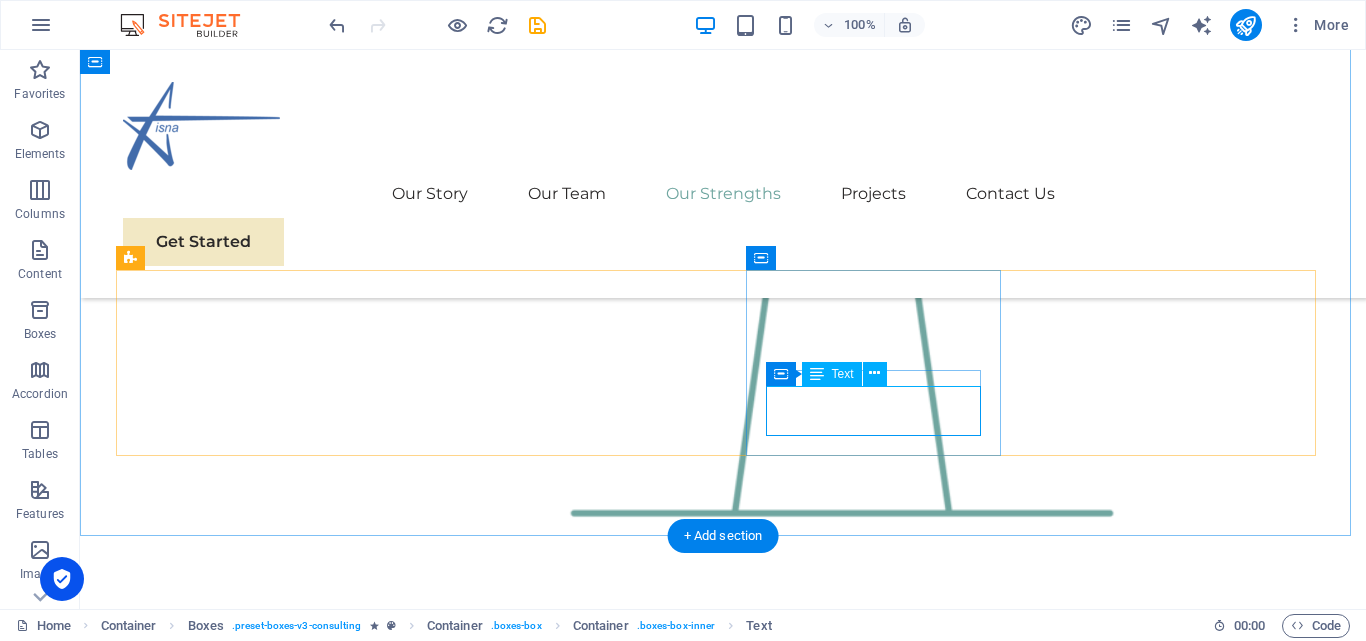 click on "Strategic Business Planning" at bounding box center (250, 2867) 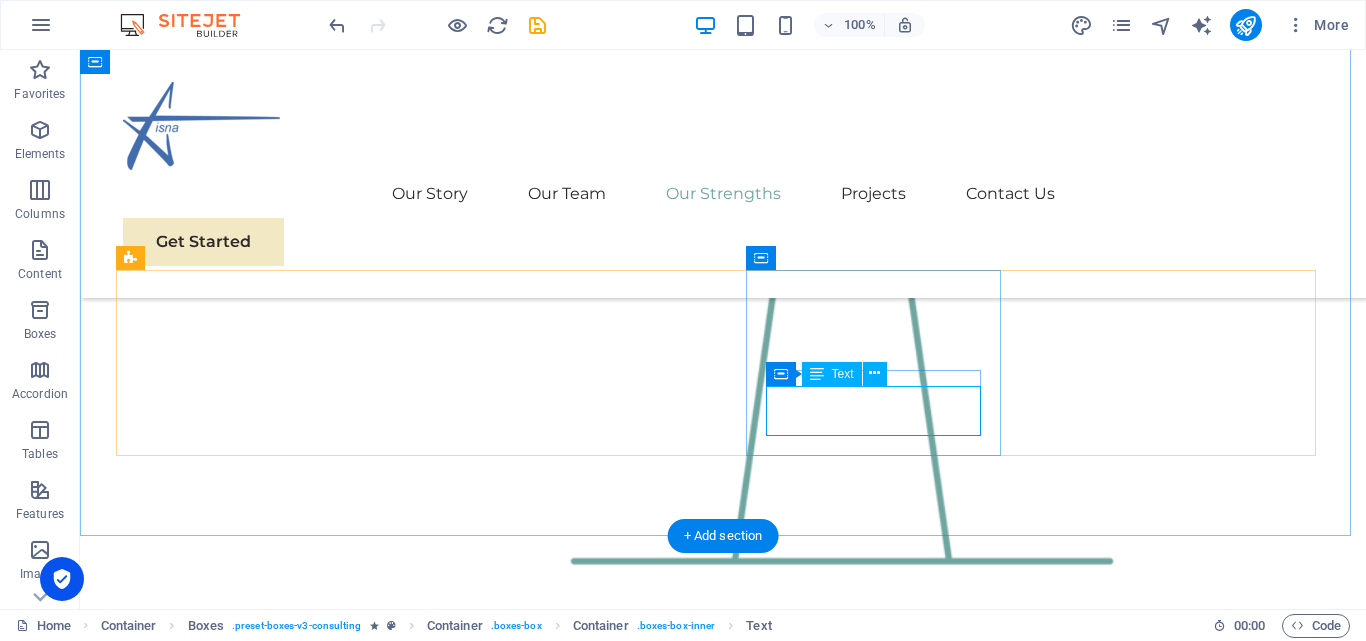 scroll, scrollTop: 2678, scrollLeft: 0, axis: vertical 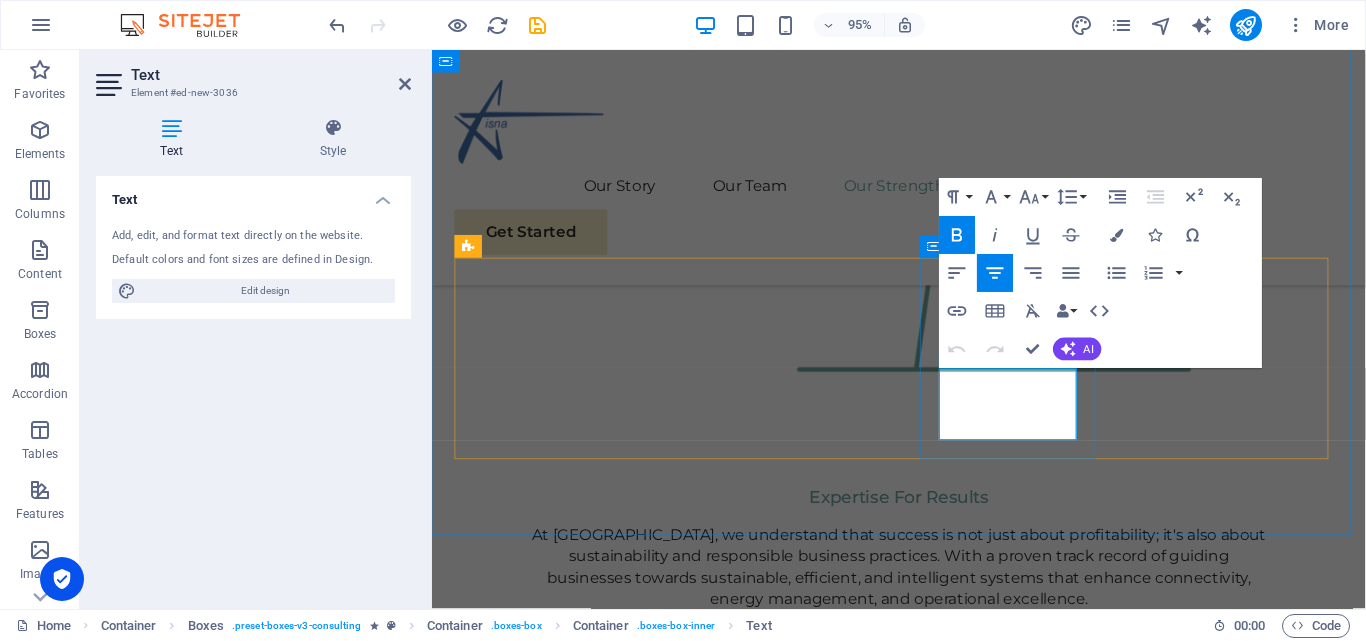 type 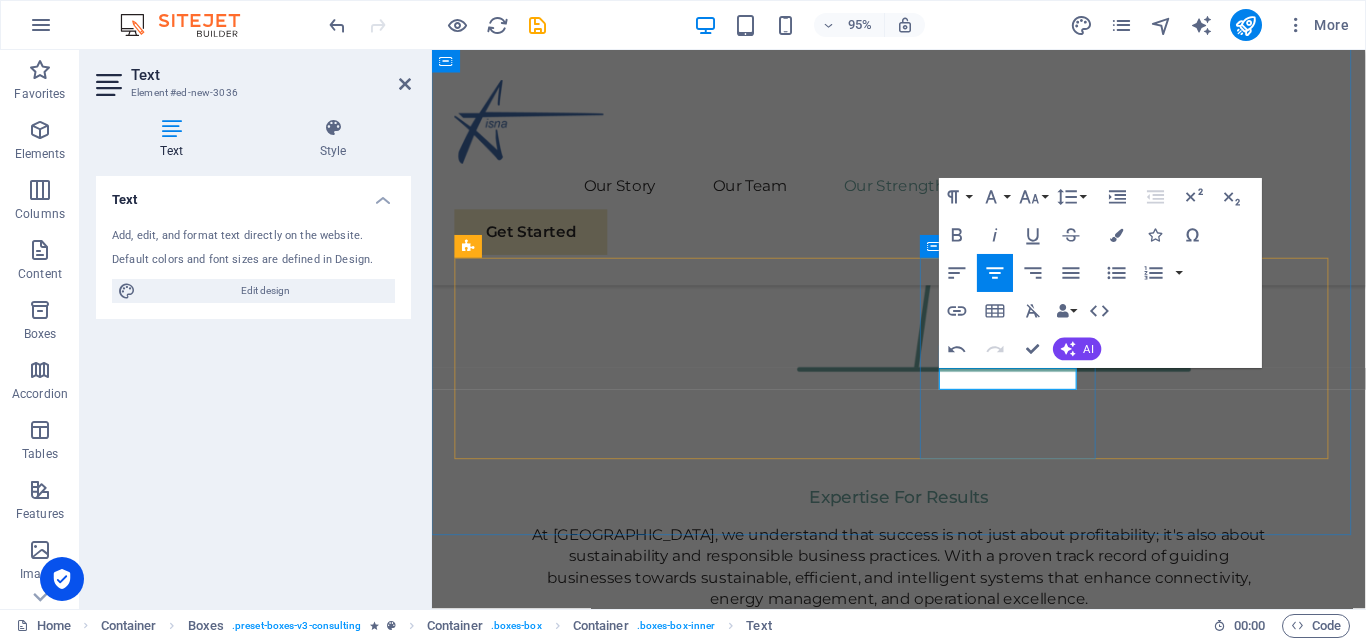 scroll, scrollTop: 2623, scrollLeft: 0, axis: vertical 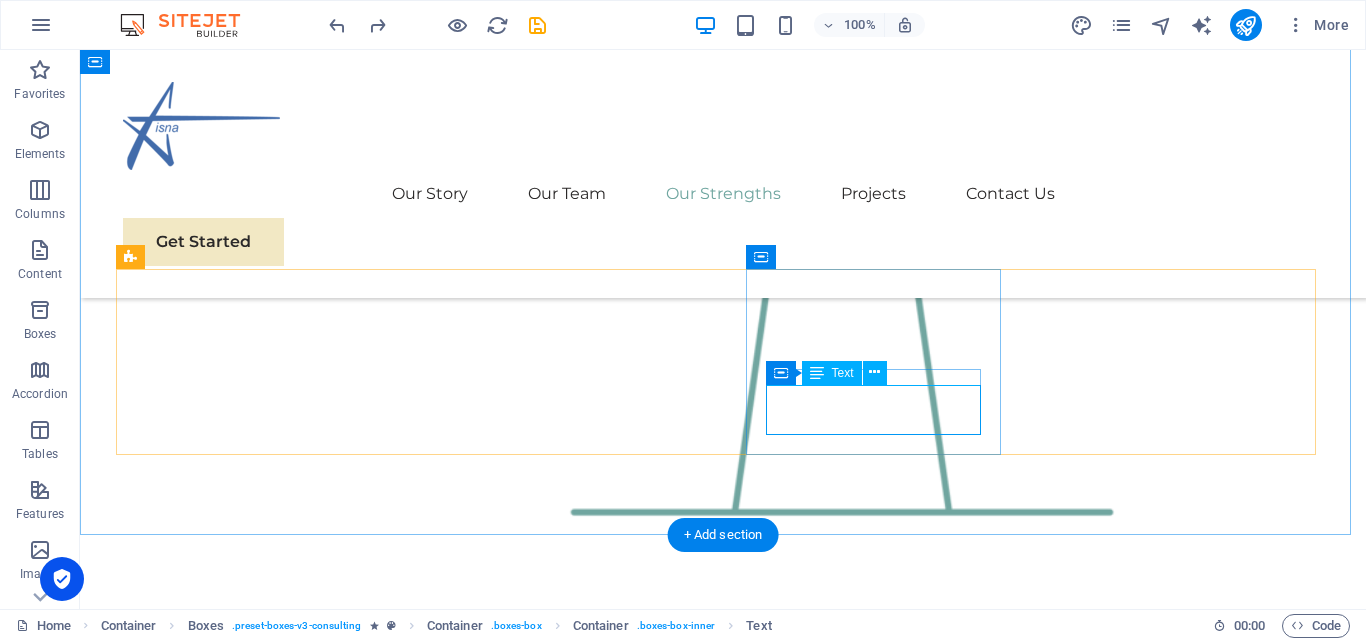 click on "Strategic Business Planning" at bounding box center (250, 2866) 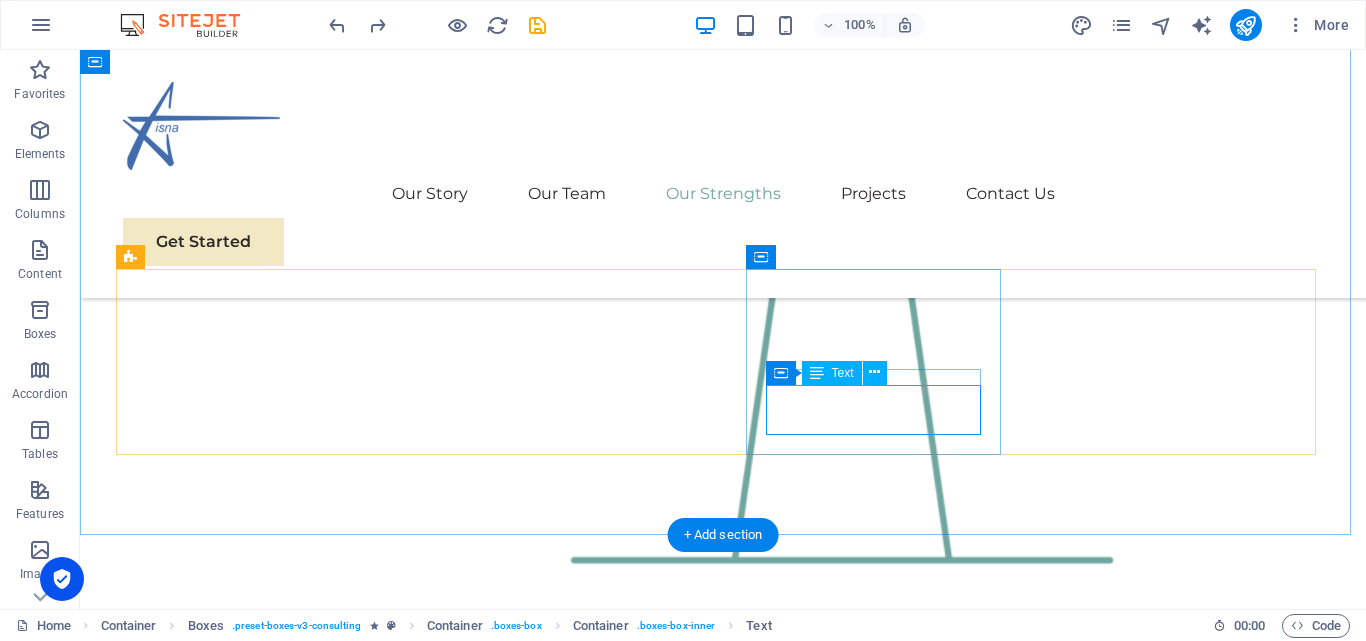 scroll, scrollTop: 2679, scrollLeft: 0, axis: vertical 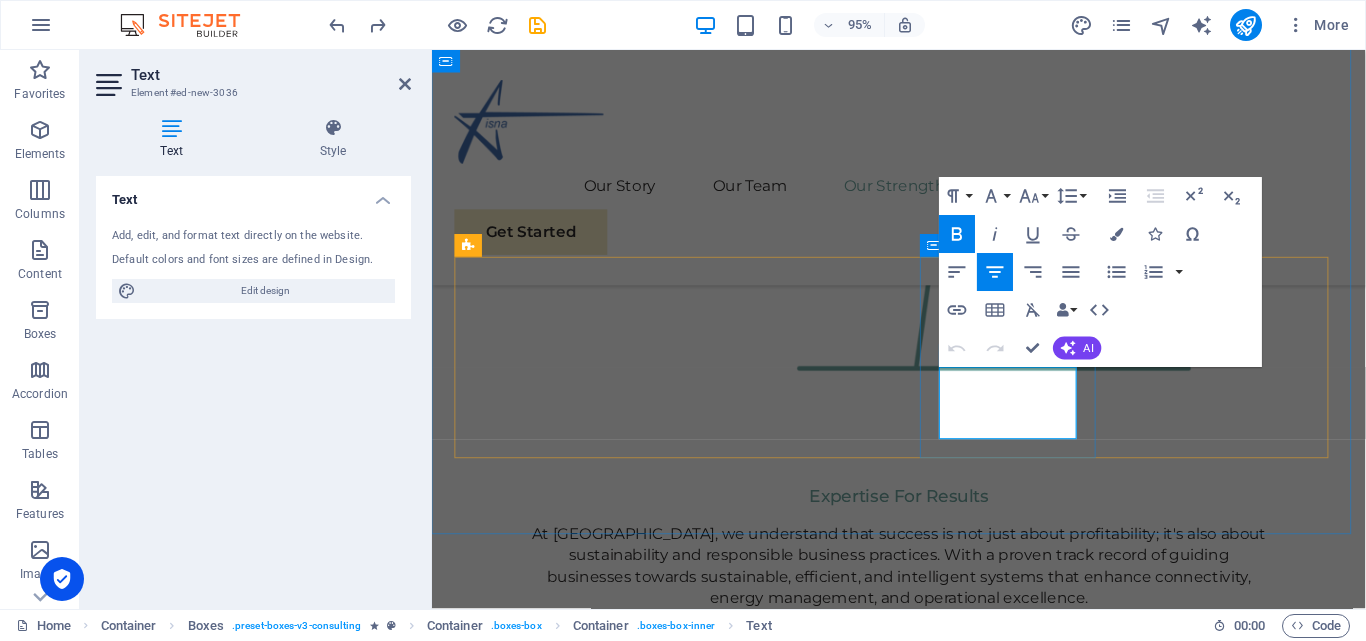 type 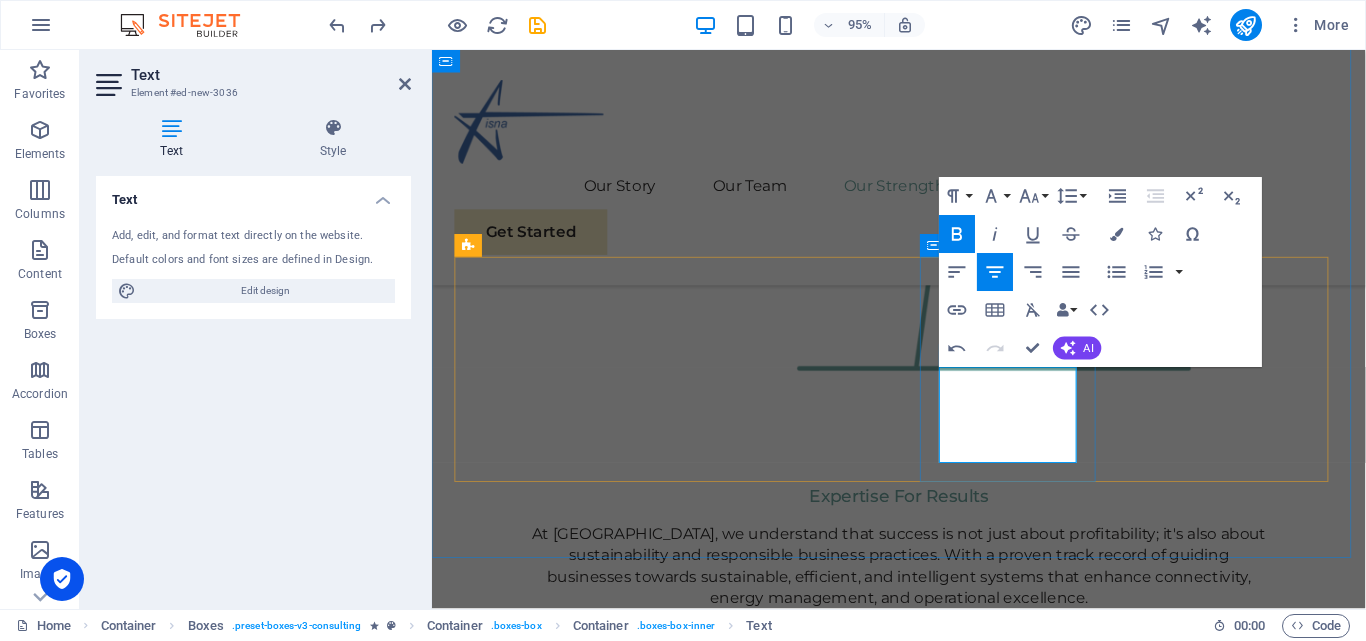 click on "RAnalysis and Innovation  Business Planning" at bounding box center (550, 2958) 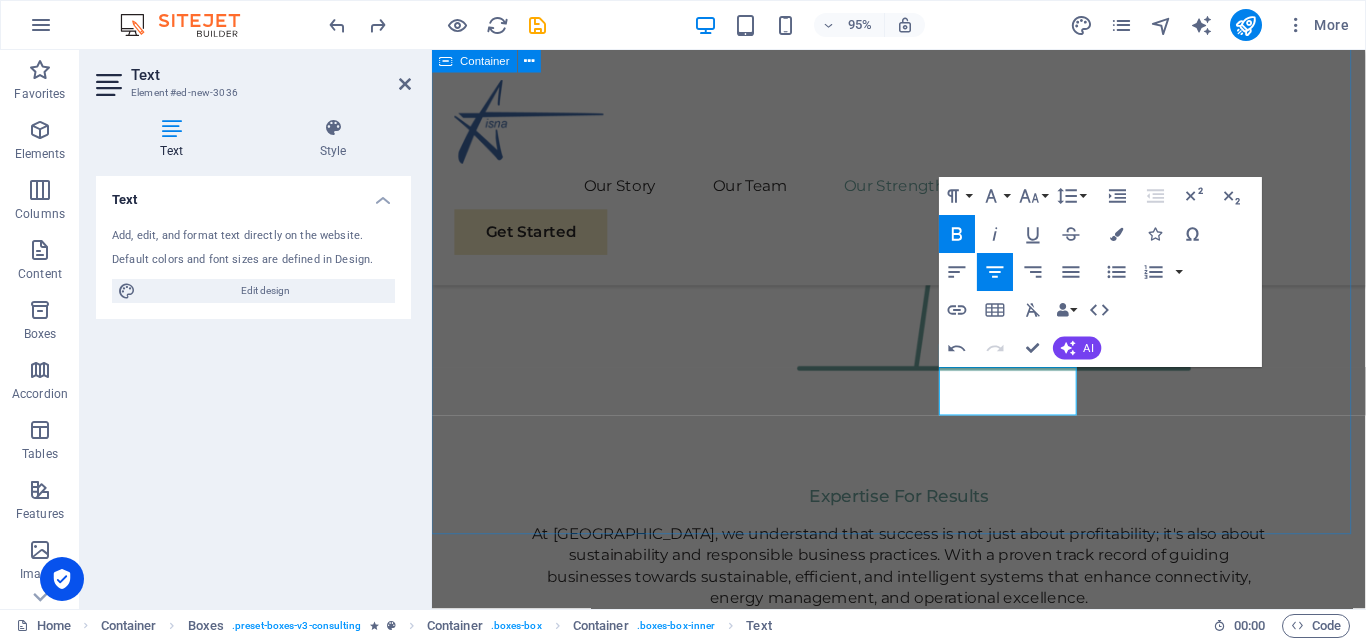 click on "Our Strengths Explore our full range of services to discover how we can tailor our expertise to meet your unique business needs. Sustainable Energy Strategy Strategic Business Planning Analysis and Innovation  Sustainability Integration" at bounding box center (923, 2692) 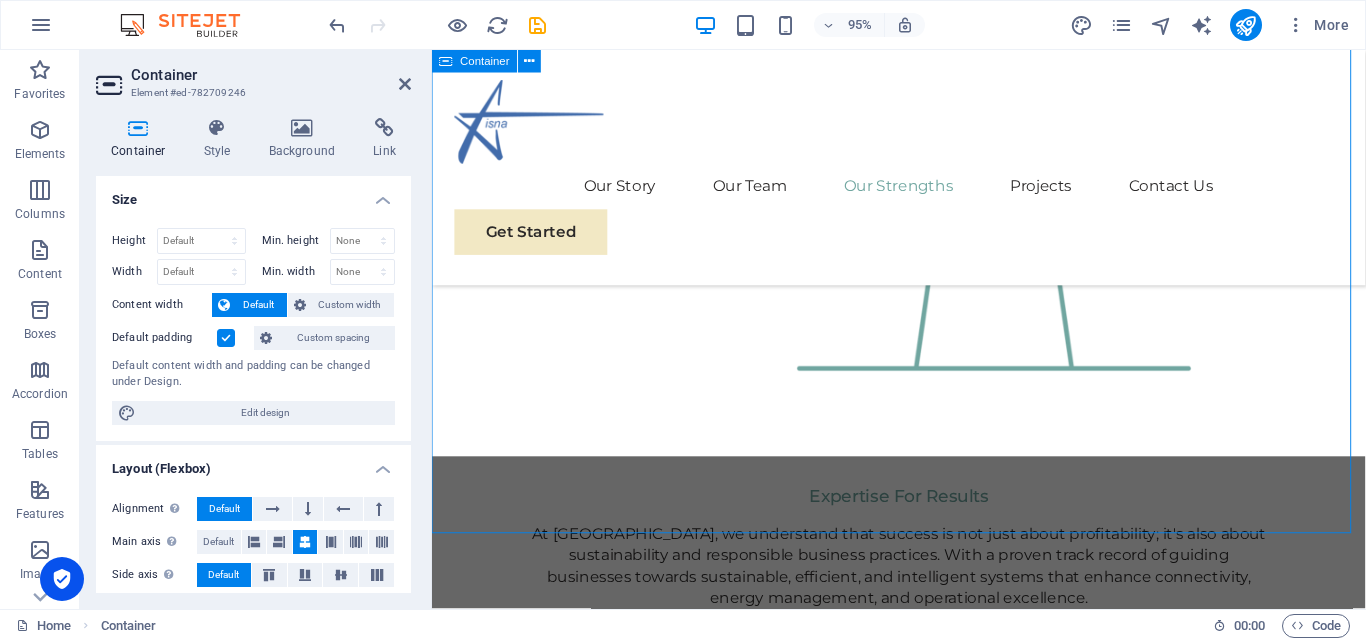 scroll, scrollTop: 2680, scrollLeft: 0, axis: vertical 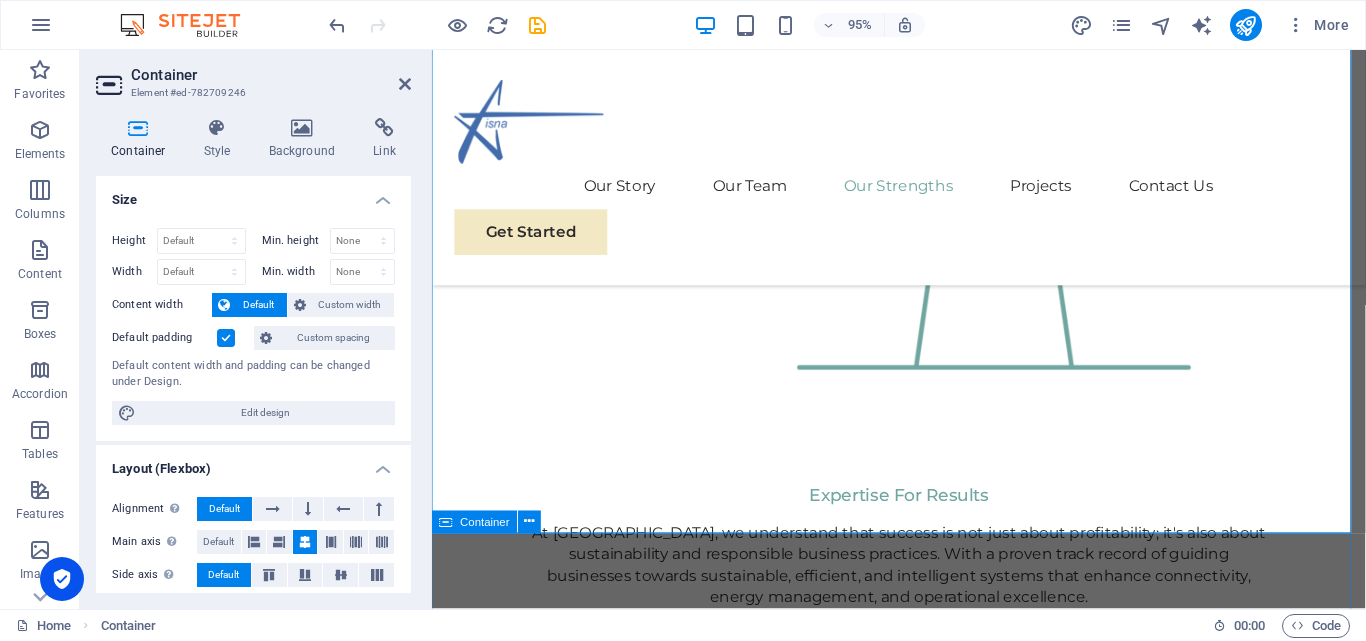 click on "Latest Case Studies These are just a few examples of our successful collaborations with forward-thinking businesses. Each project represents a commitment to excellence and a dedication to sustainable growth. 01
EcoPower Transformation Initiative Read More Facing challenges of high energy costs and a substantial carbon footprint, our client sought to revolutionize its energy practices. Working hand-in-hand with Eco-Con's expert team, we implemented renewable energy solutions, incorporating solar and wind power into their operations. This resulted in a significant reduction in reliance on non-renewable sources, translating to both environmental benefits and substantial cost savings. Discover how this initiative became a beacon of sustainable excellence and an inspiration for businesses worldwide. Project manager: [PERSON_NAME] Project duration: 27 months Read Less 02 Strategic Sustainability Roadmap Read More Project manager: [PERSON_NAME] Project duration: 24 months Read Less 03 Read More Read Less 04" at bounding box center (923, 5935) 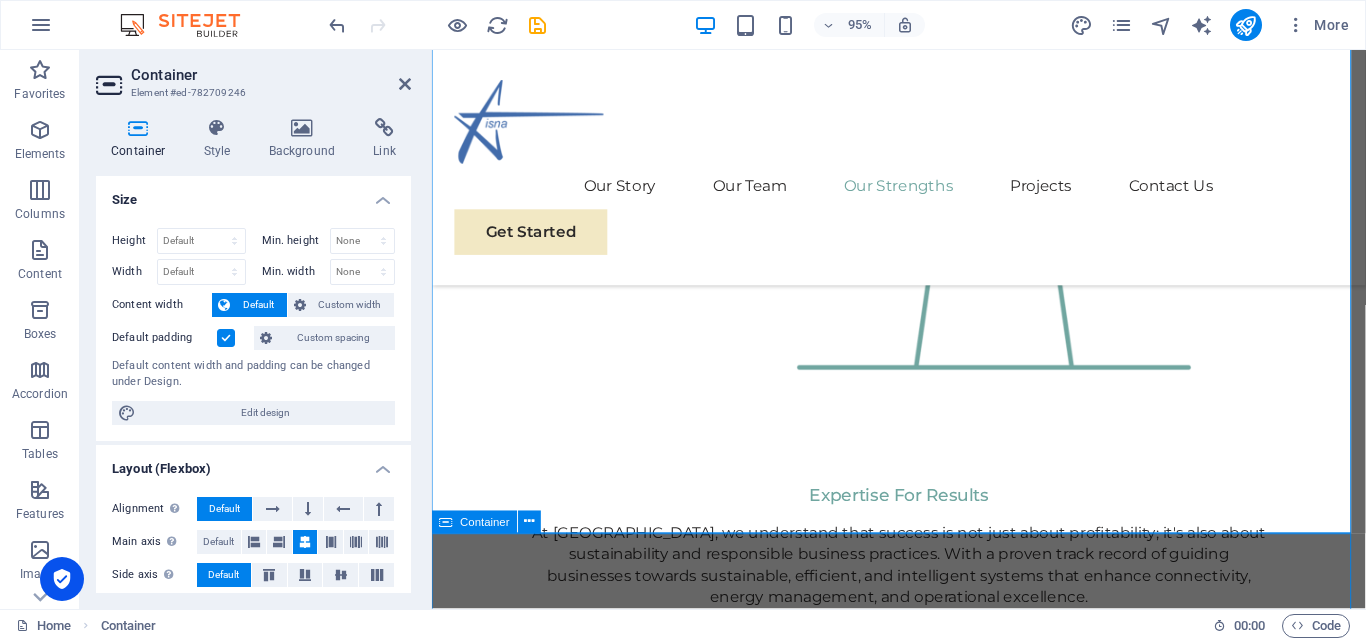 scroll, scrollTop: 2624, scrollLeft: 0, axis: vertical 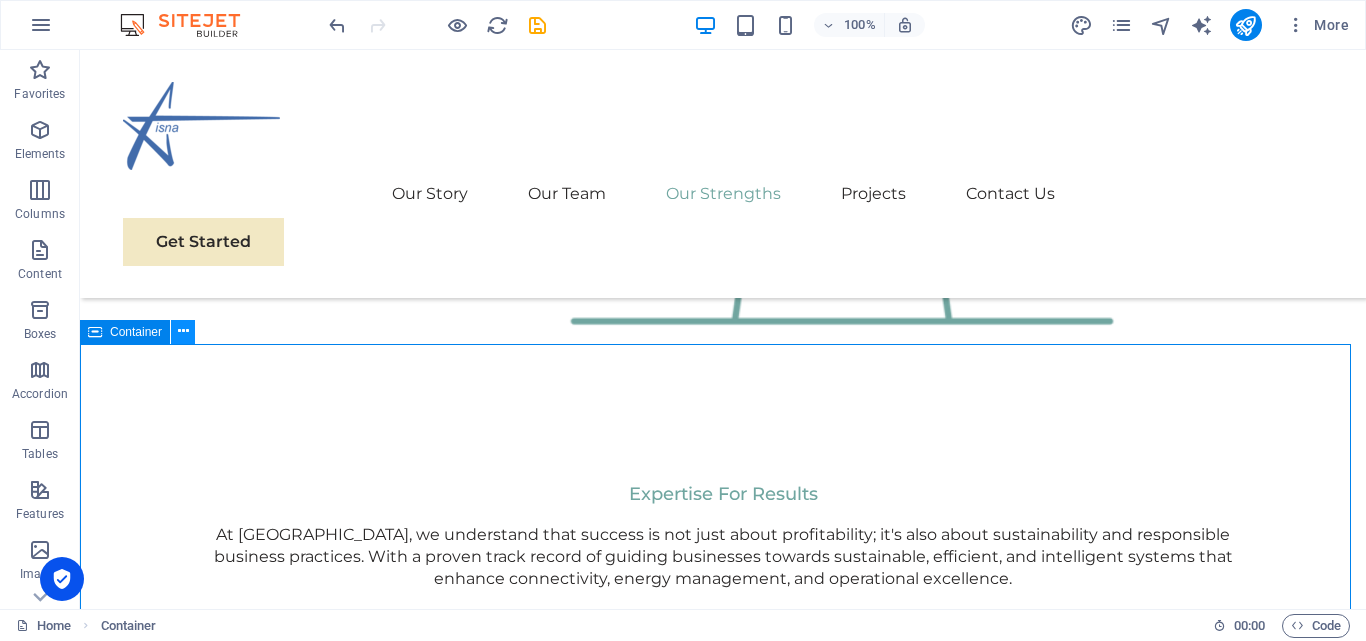 click at bounding box center [183, 331] 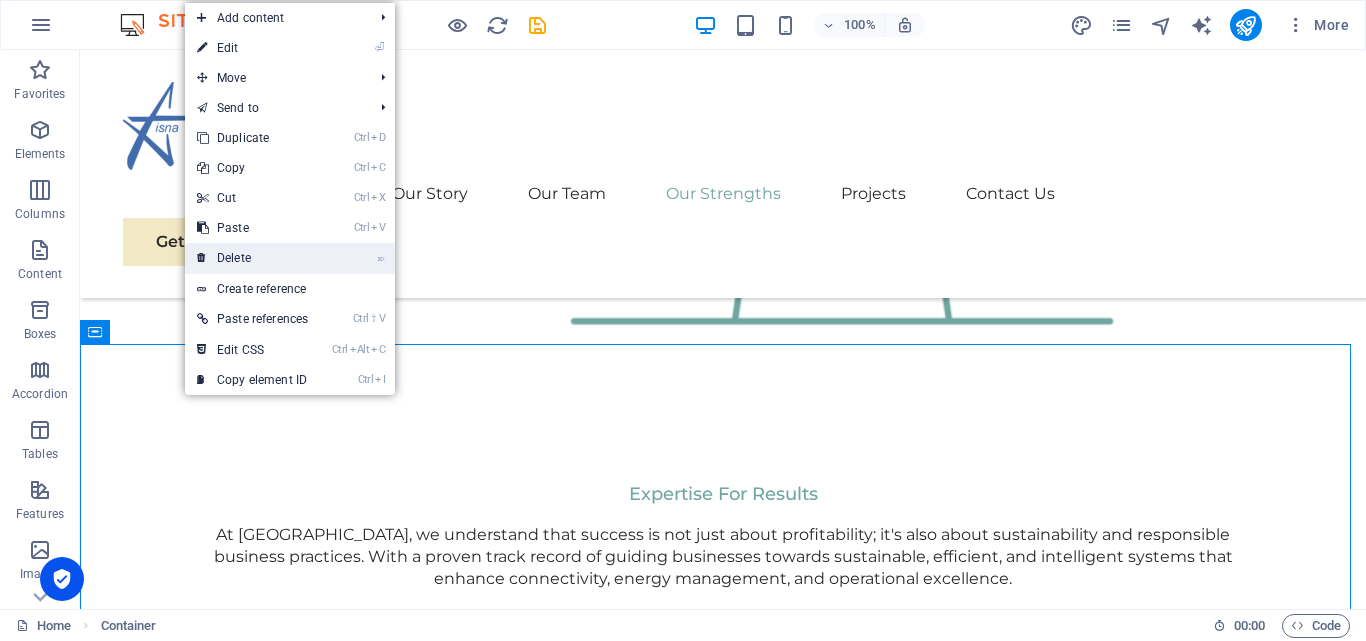 click on "⌦  Delete" at bounding box center (252, 258) 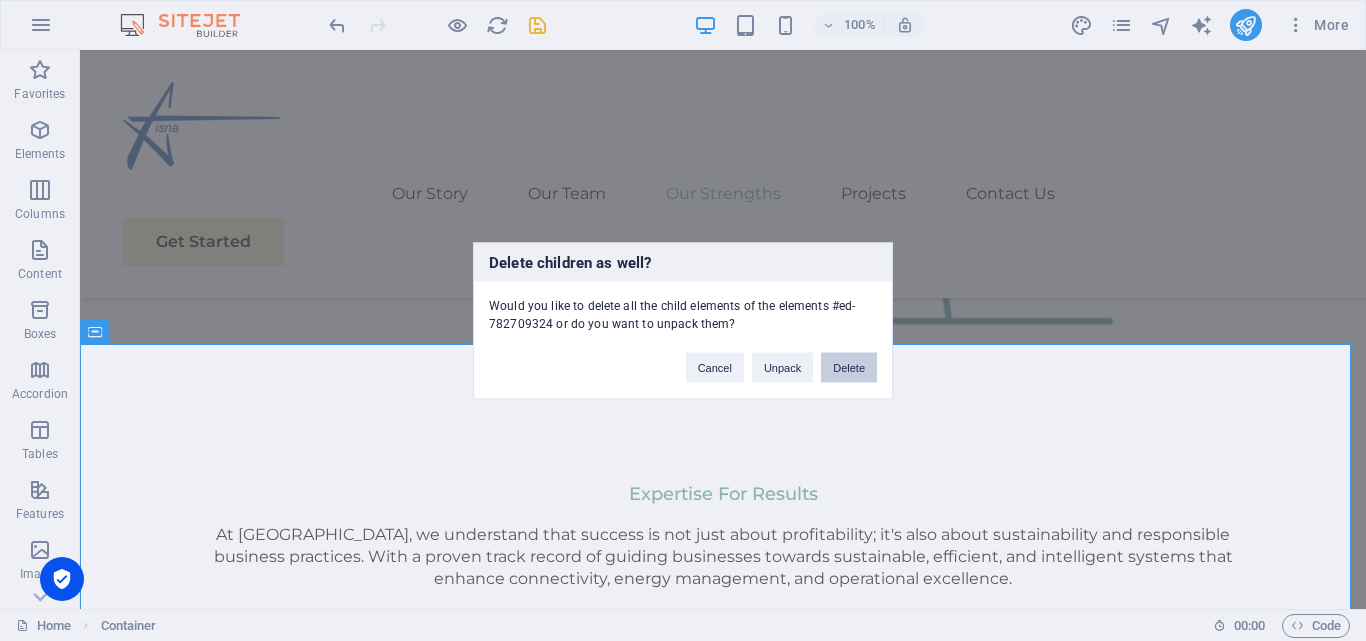 click on "Delete" at bounding box center (849, 367) 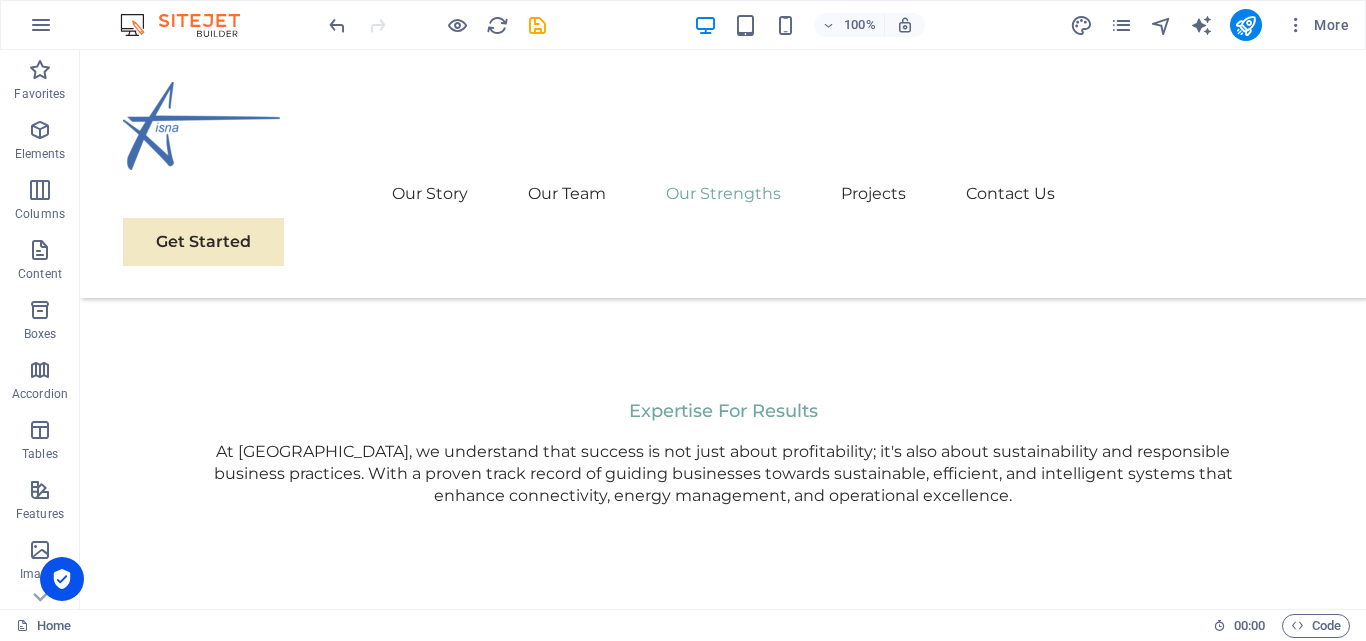 scroll, scrollTop: 2814, scrollLeft: 0, axis: vertical 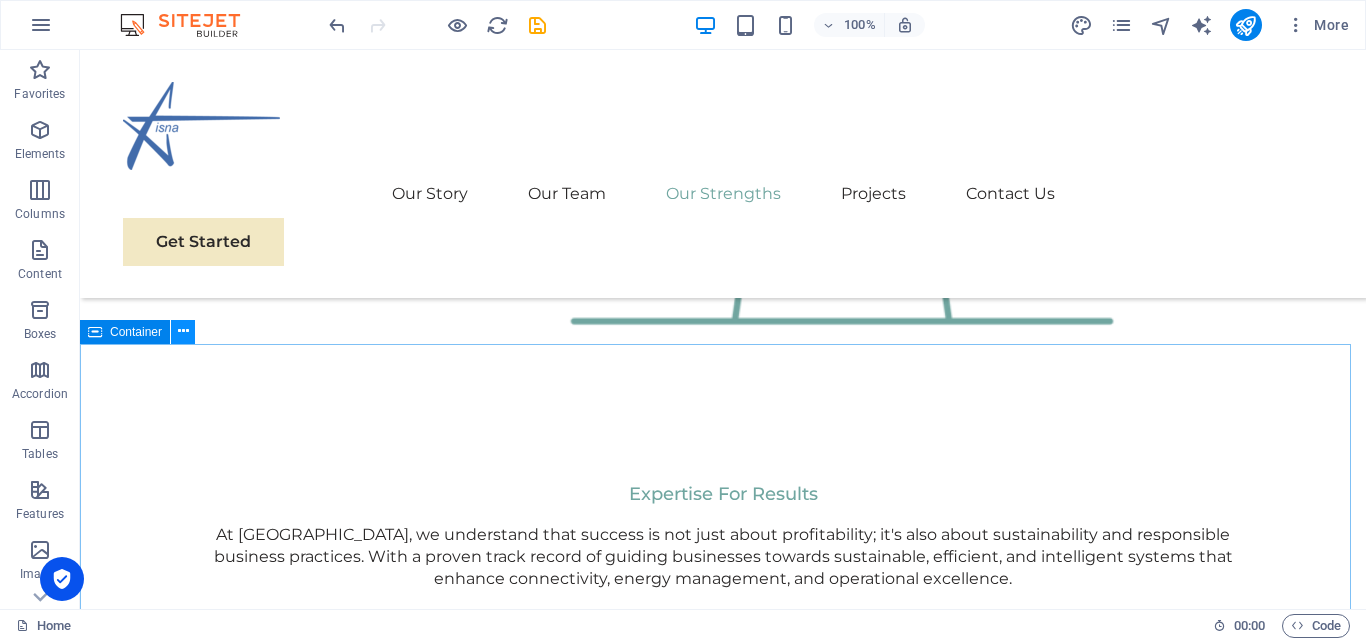 click at bounding box center (183, 331) 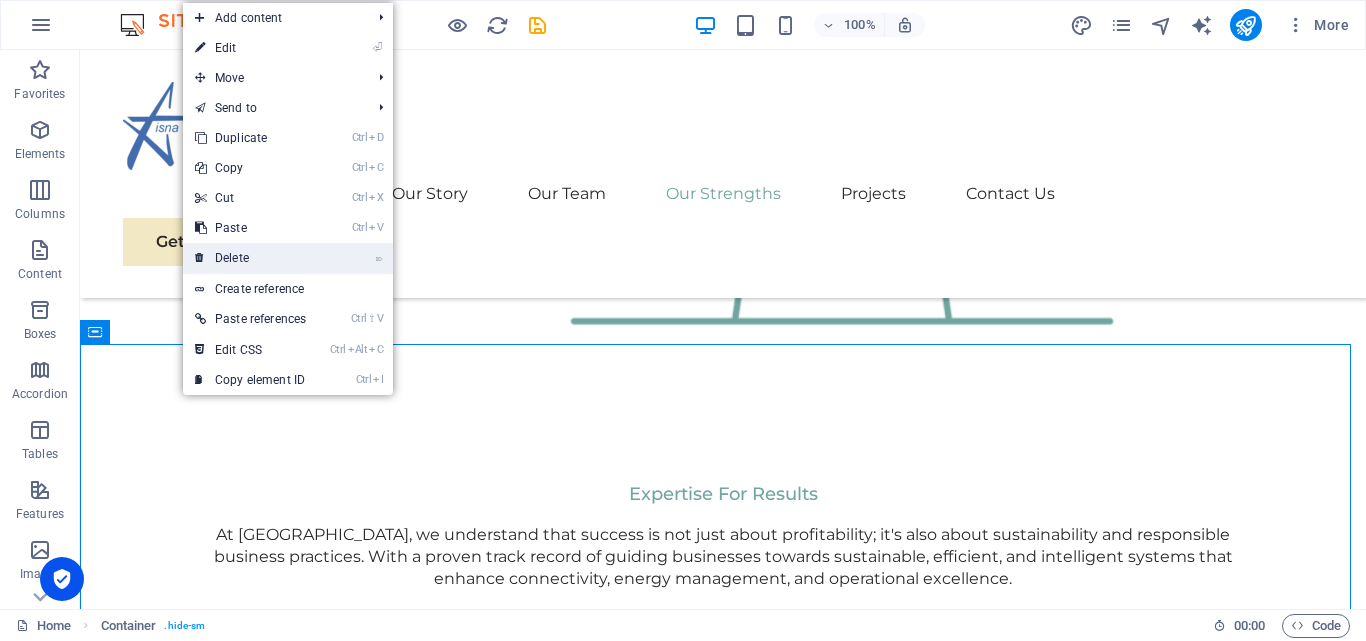 click on "⌦  Delete" at bounding box center [250, 258] 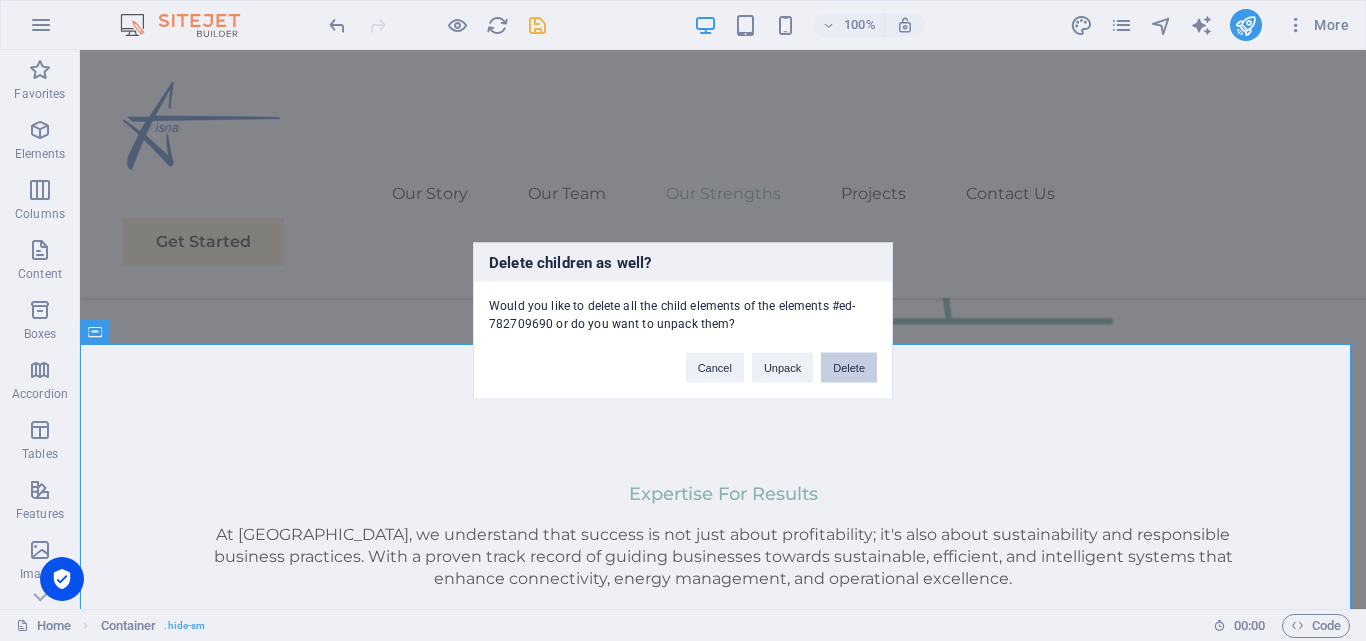 click on "Delete" at bounding box center (849, 367) 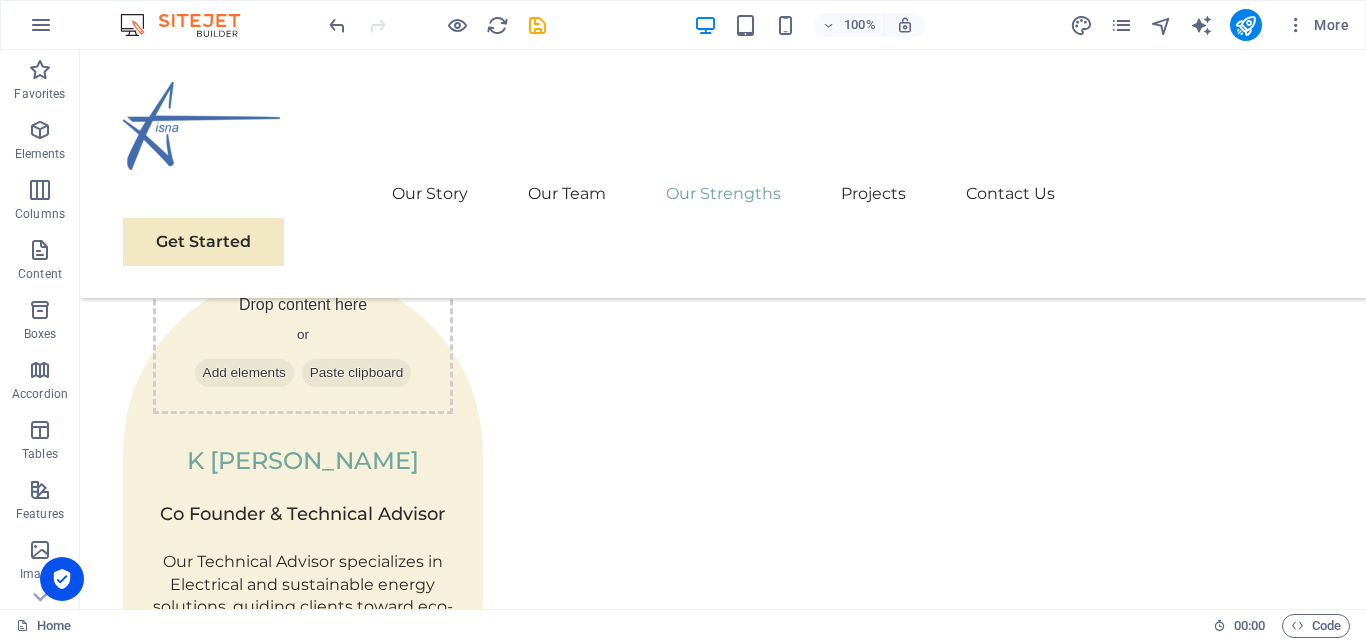 scroll, scrollTop: 3786, scrollLeft: 0, axis: vertical 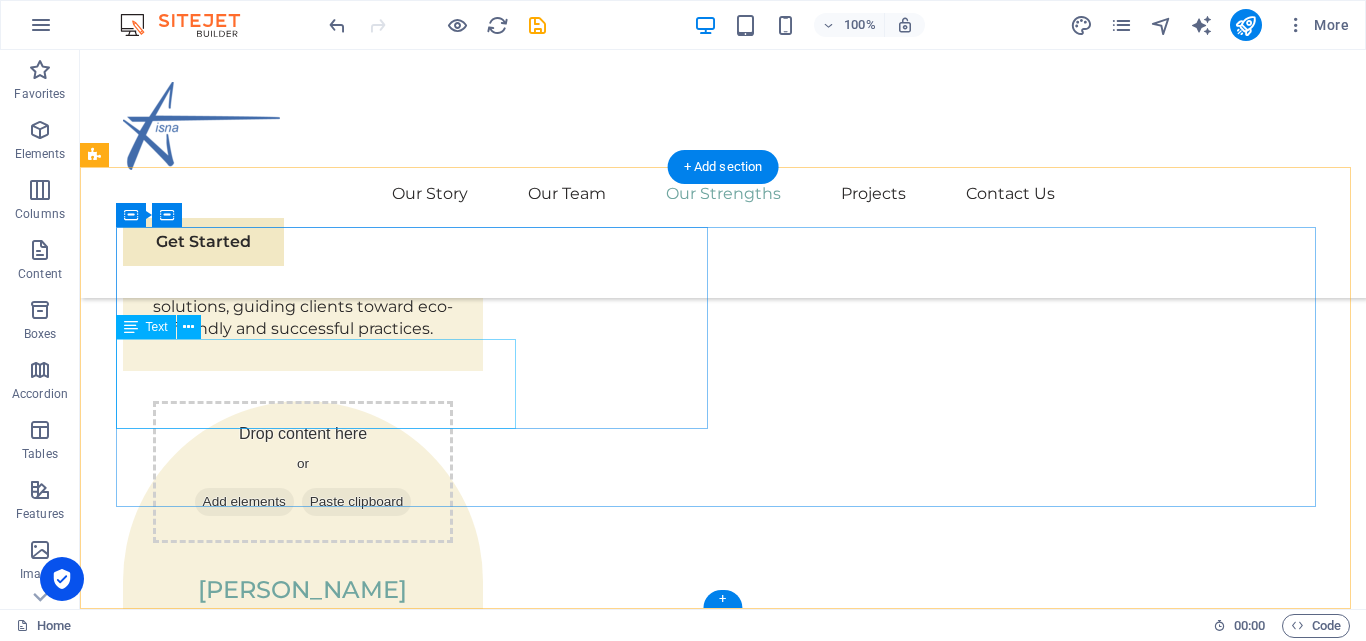 click on "At Eco-Con, we believe in the power of collaboration and innovation to drive positive change. Let's work together to make a difference and shape a brighter, more sustainable future." at bounding box center [419, 3804] 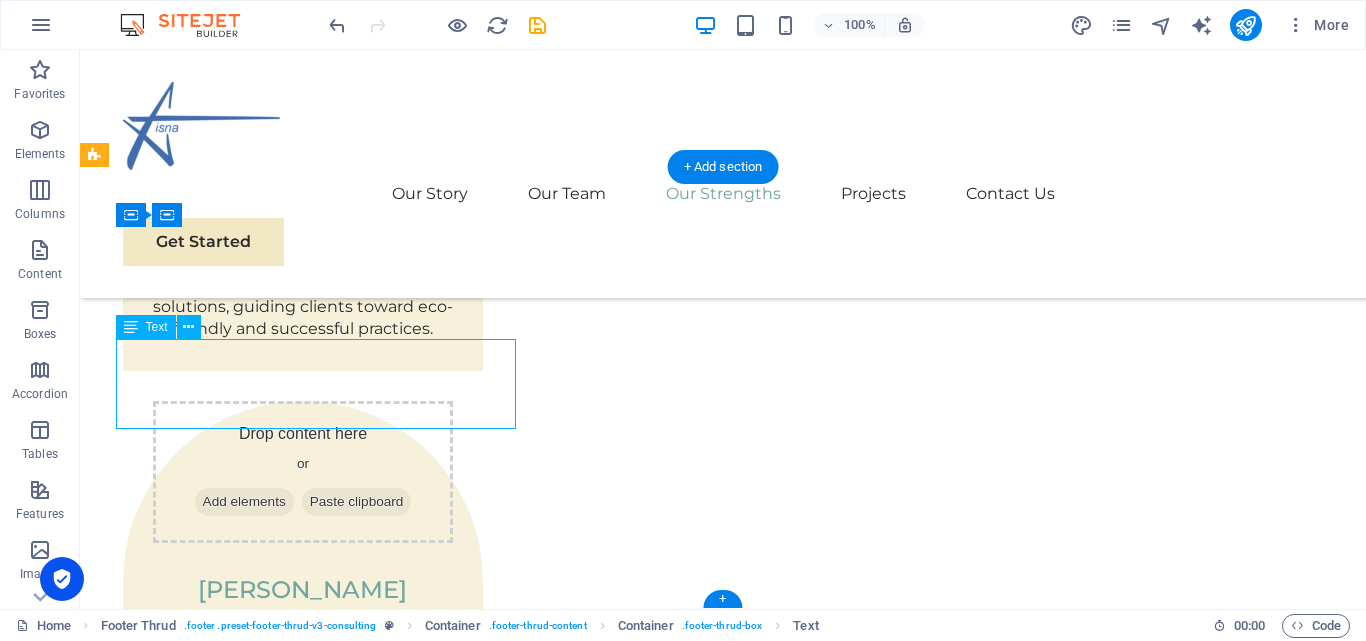 click on "At Eco-Con, we believe in the power of collaboration and innovation to drive positive change. Let's work together to make a difference and shape a brighter, more sustainable future." at bounding box center [419, 3804] 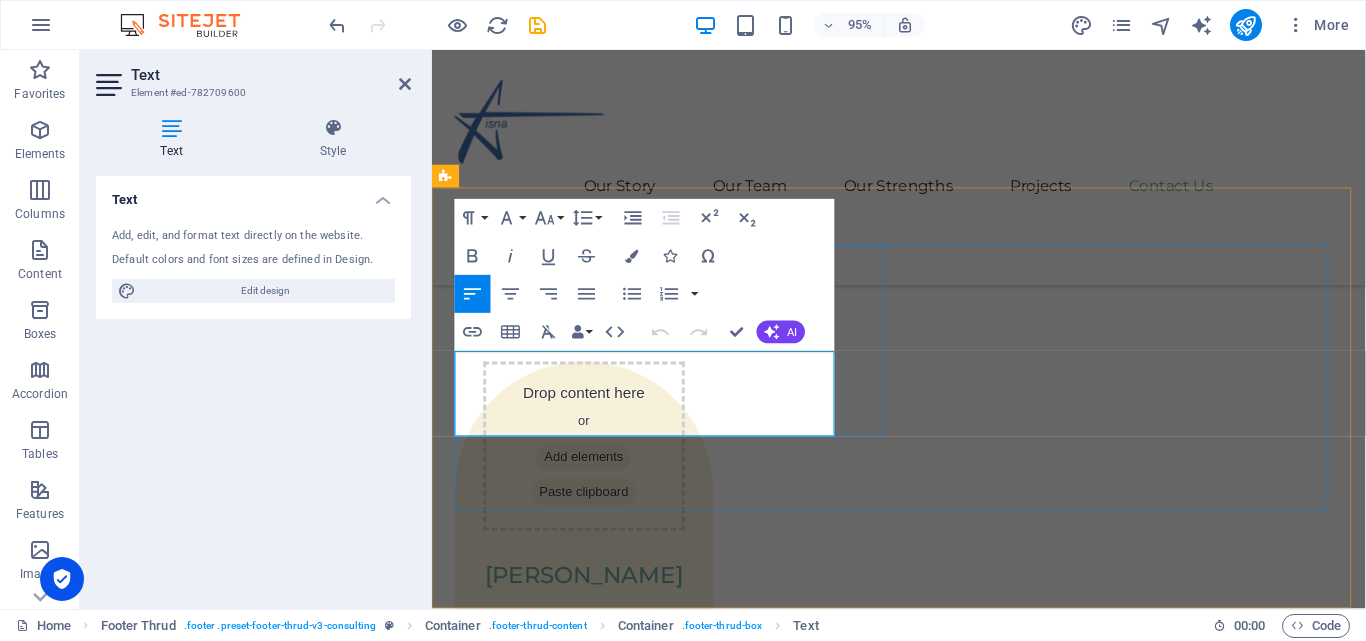 drag, startPoint x: 542, startPoint y: 372, endPoint x: 478, endPoint y: 374, distance: 64.03124 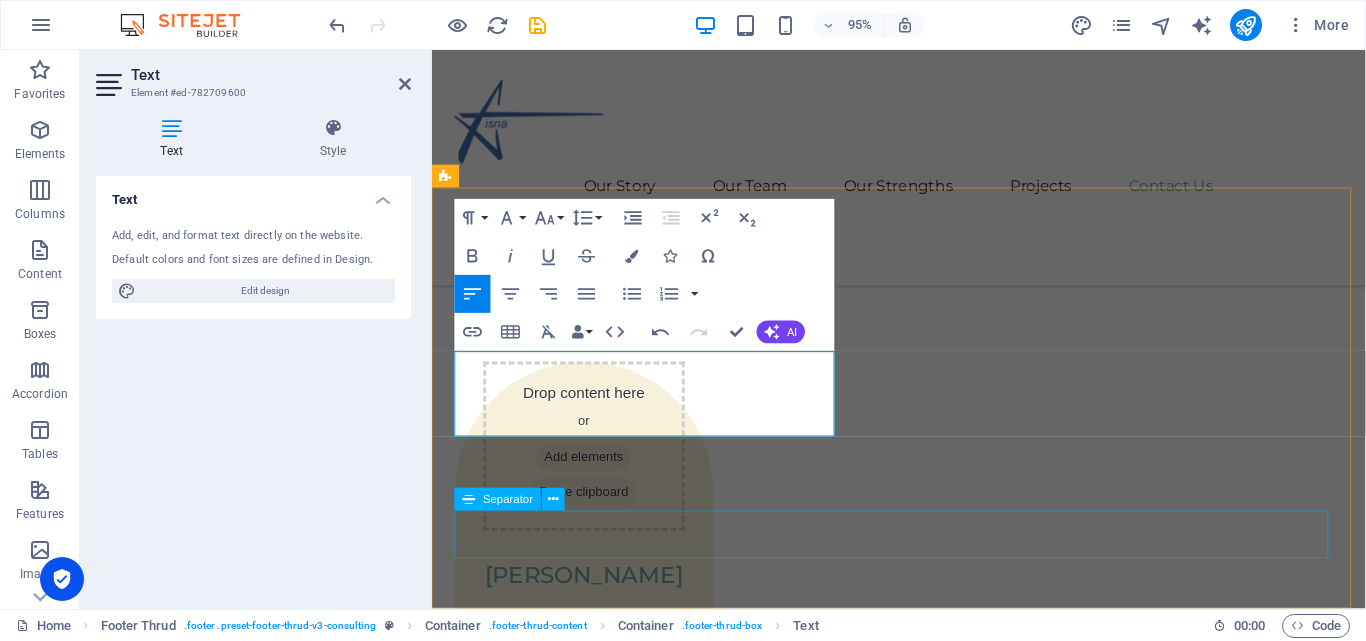 click at bounding box center (923, 4168) 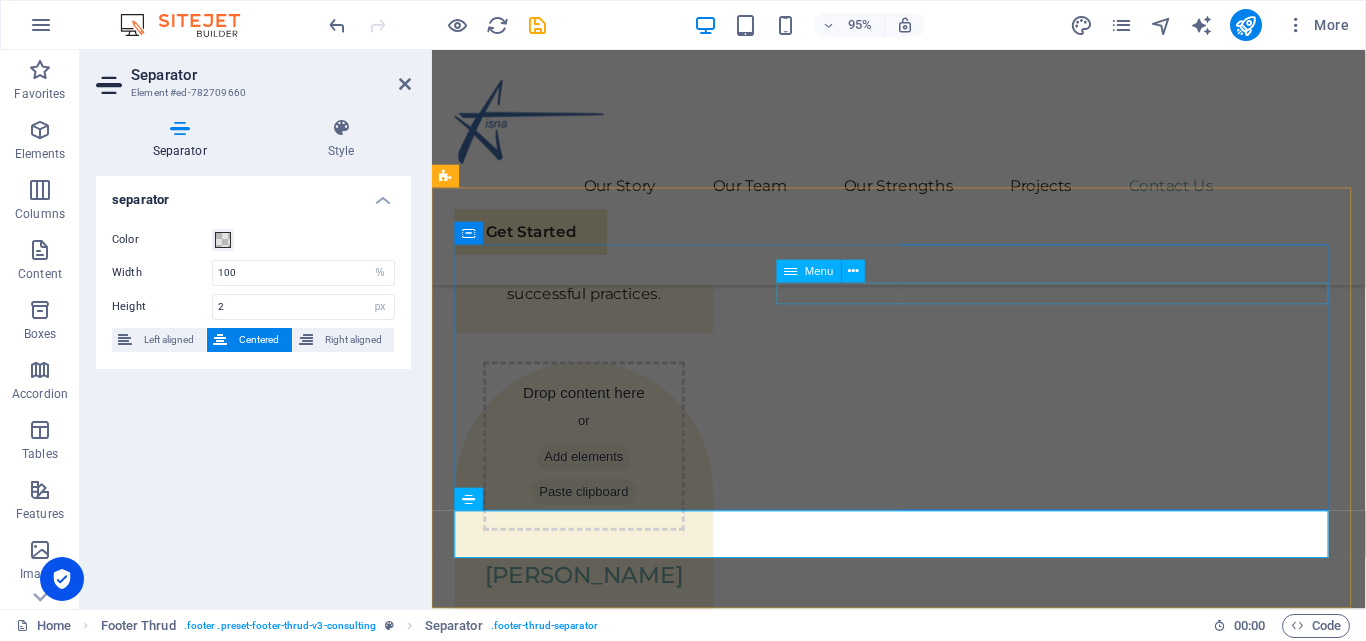 click on "Our Story Our Team Our Strengths Projects Contact Us" at bounding box center (686, 3815) 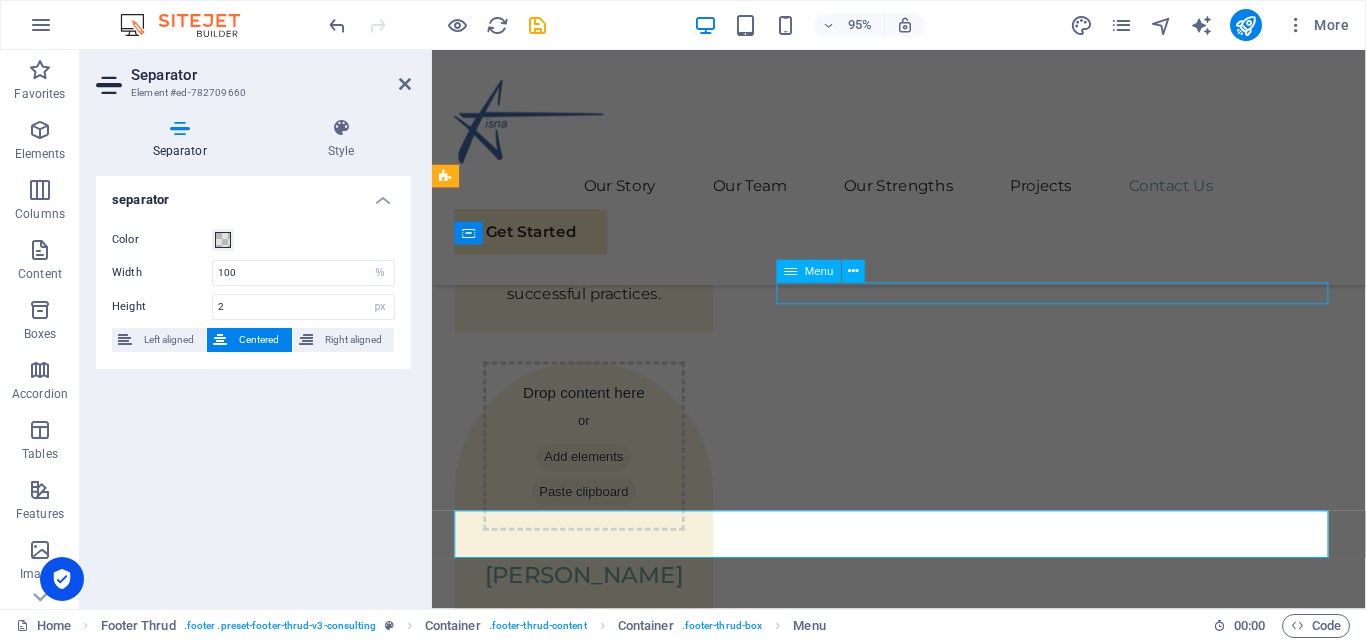scroll, scrollTop: 3780, scrollLeft: 0, axis: vertical 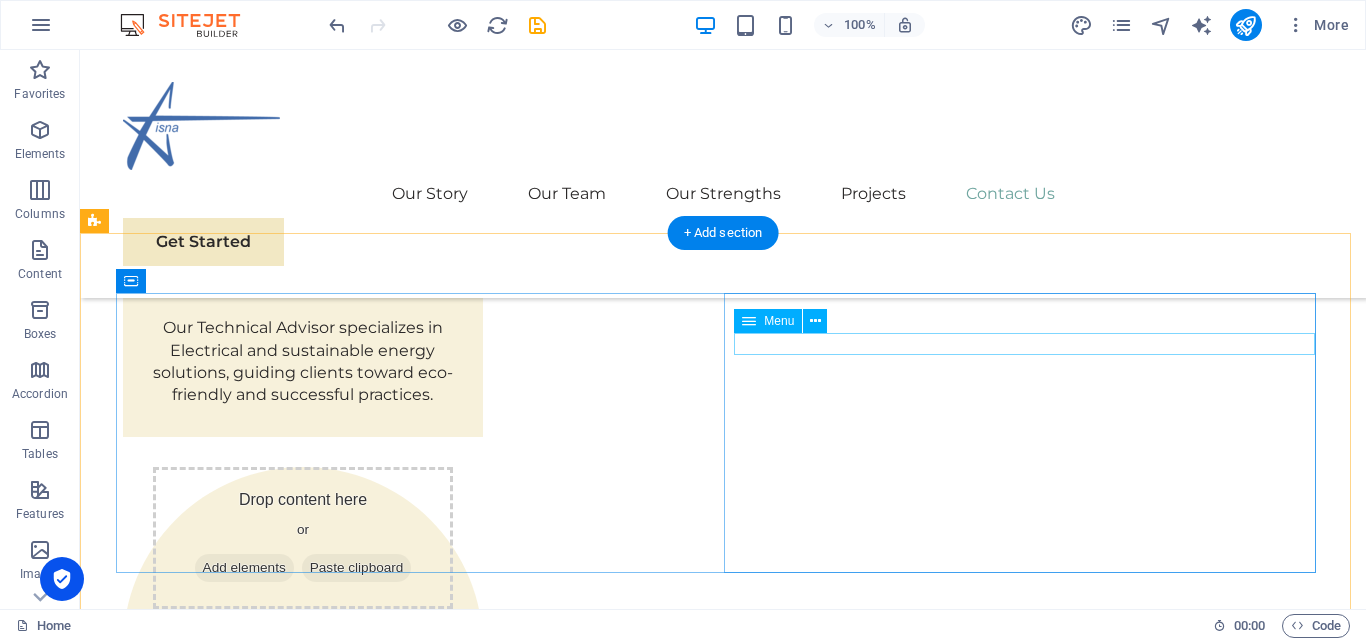click on "Our Story Our Team Our Strengths Projects Contact Us" at bounding box center [419, 3964] 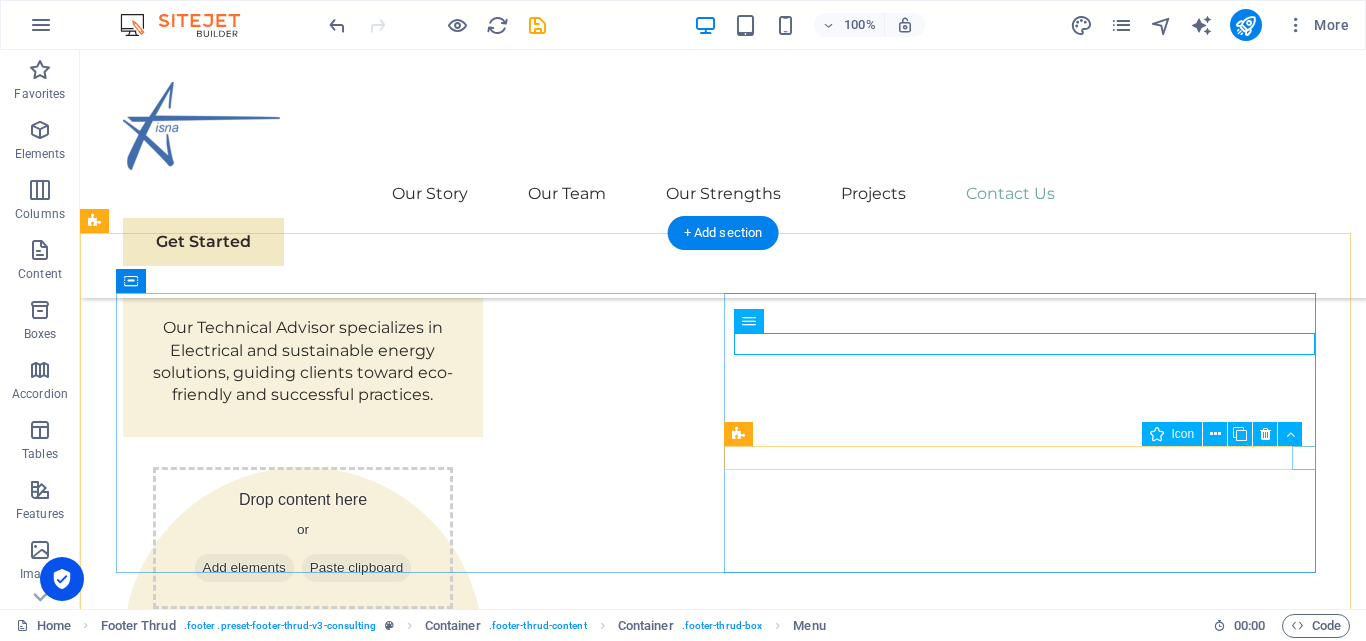 click at bounding box center (419, 4174) 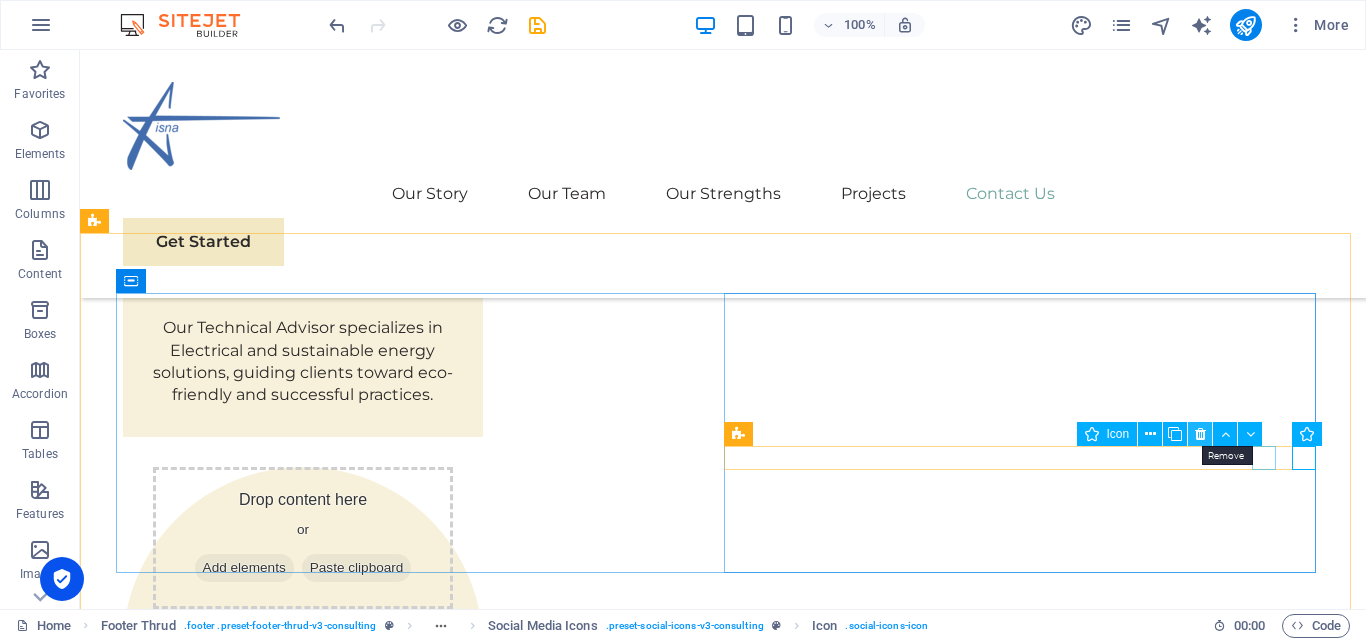 click at bounding box center [1200, 434] 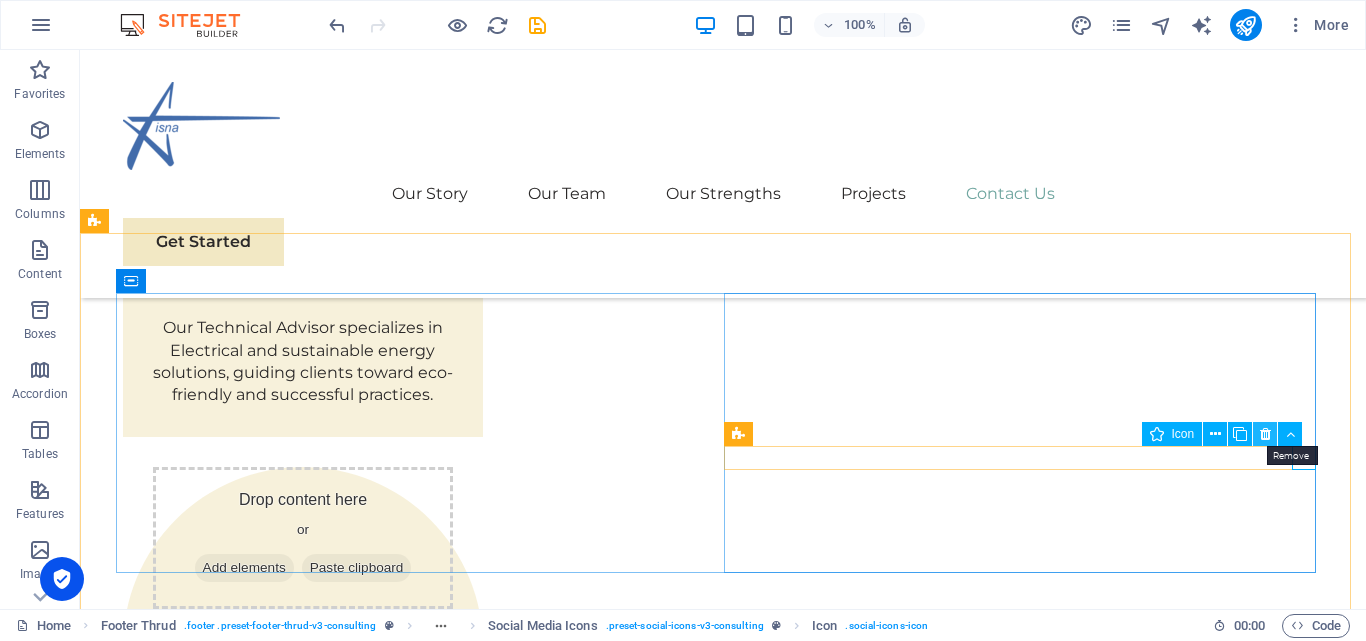 click at bounding box center [1265, 434] 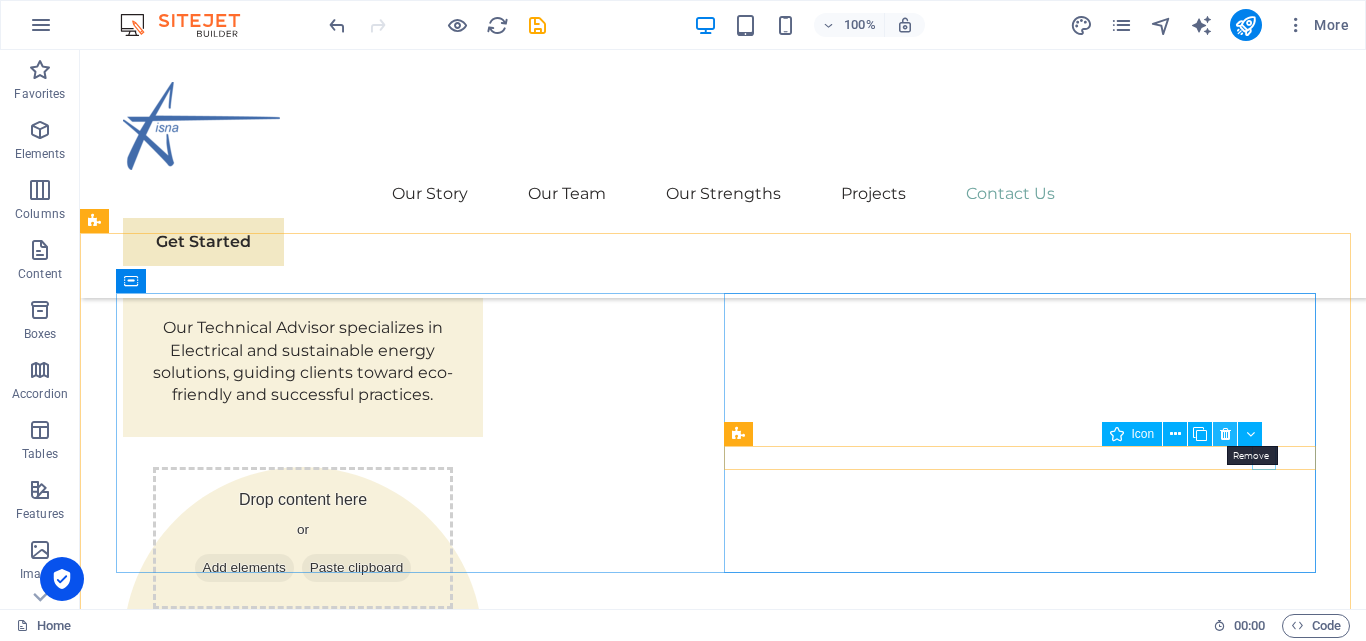 drag, startPoint x: 1223, startPoint y: 433, endPoint x: 1165, endPoint y: 391, distance: 71.610054 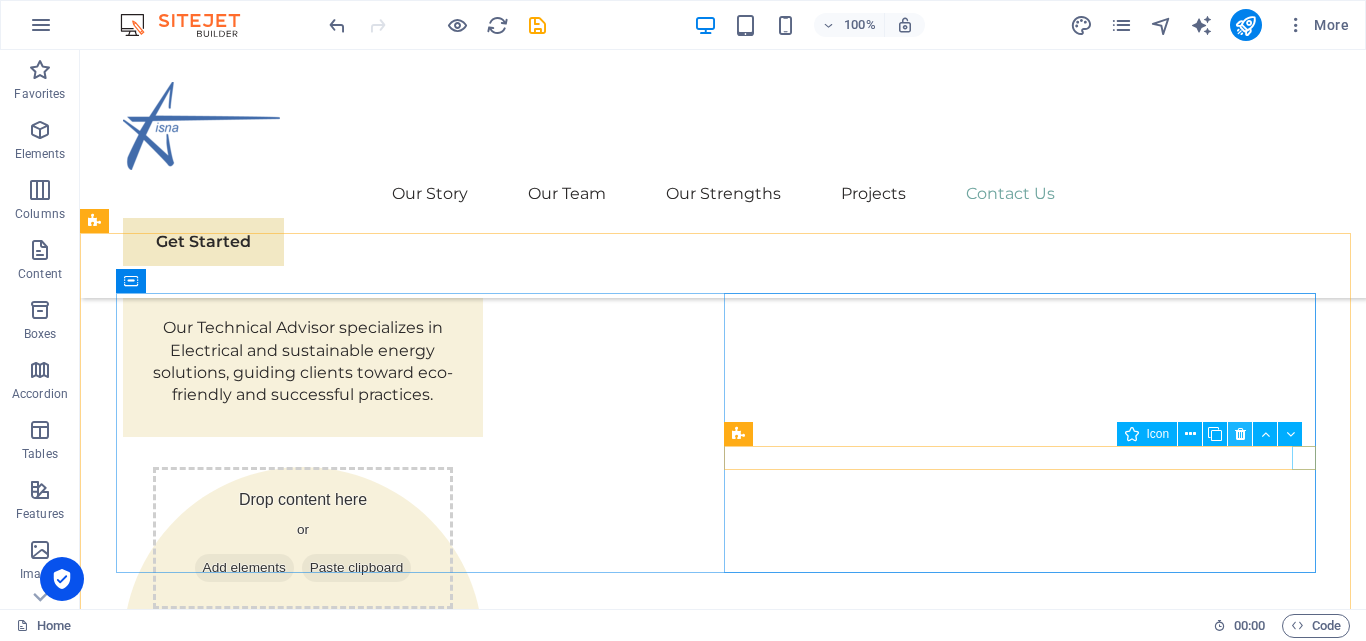 click at bounding box center [1240, 434] 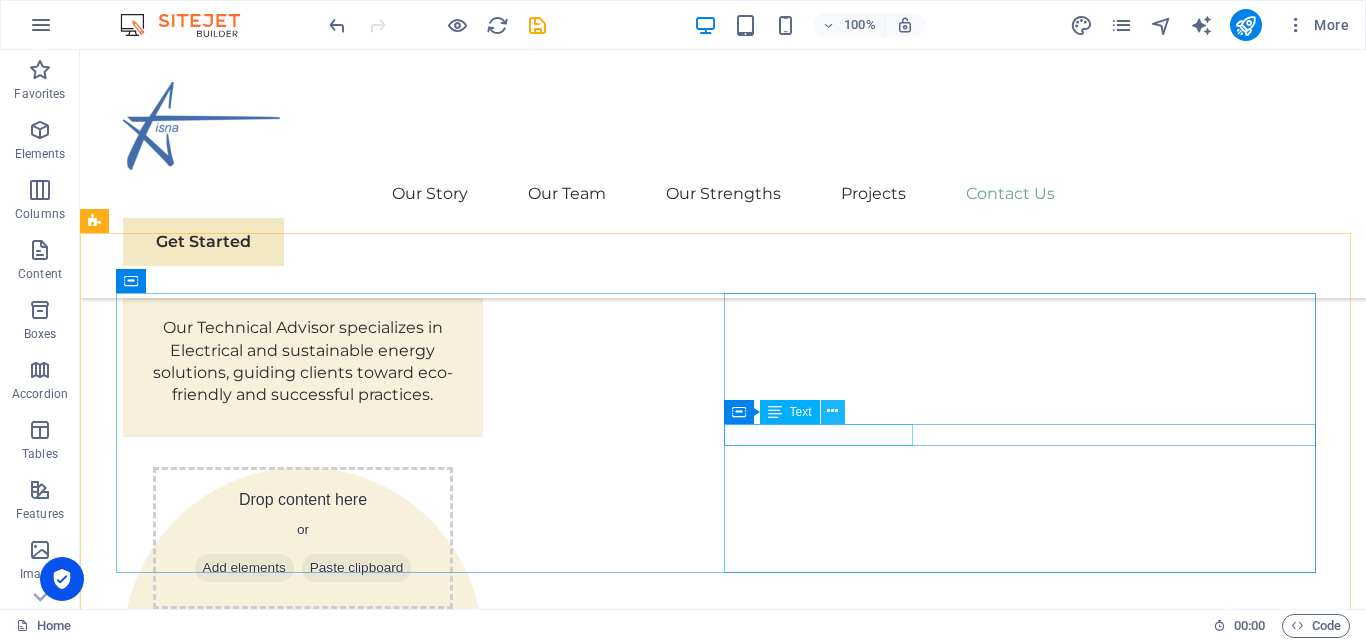 click at bounding box center [832, 411] 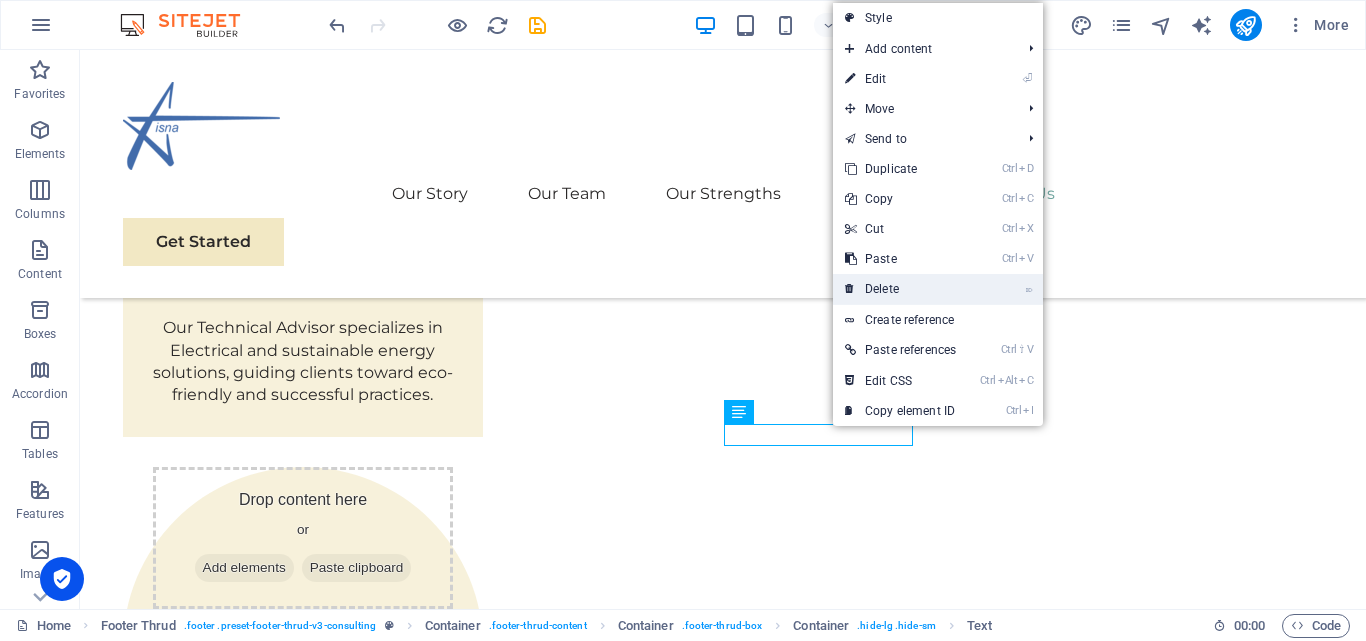 click on "⌦  Delete" at bounding box center (900, 289) 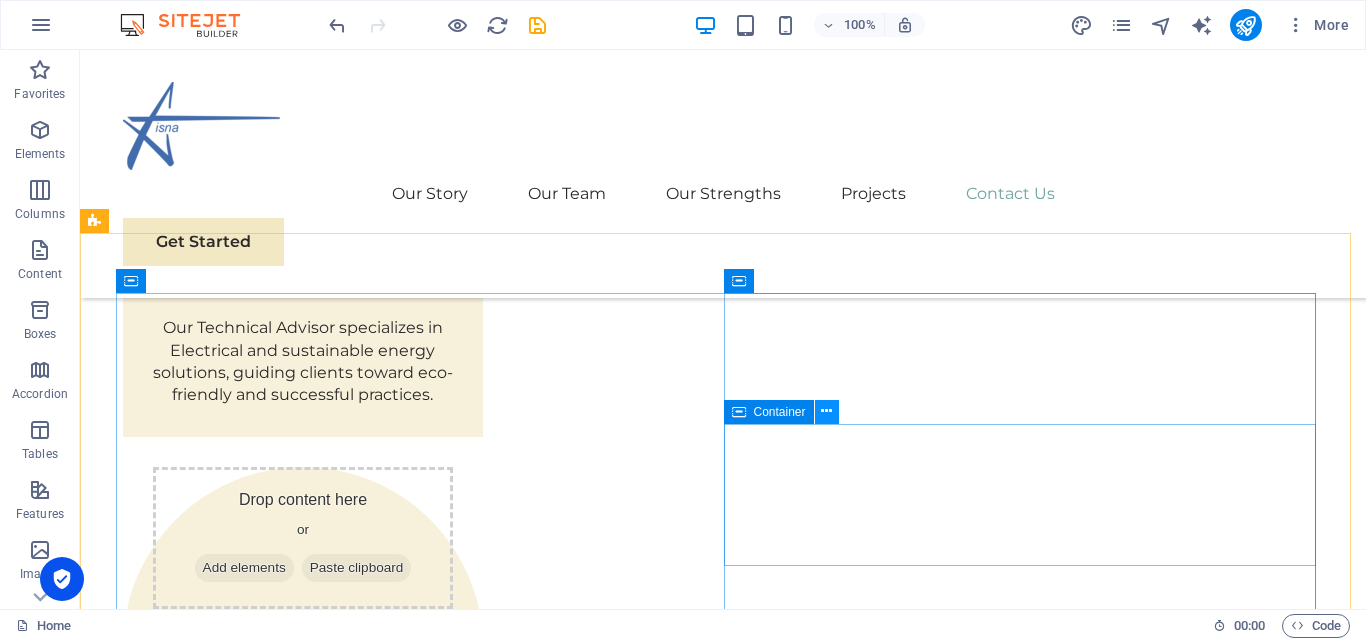 click at bounding box center (826, 411) 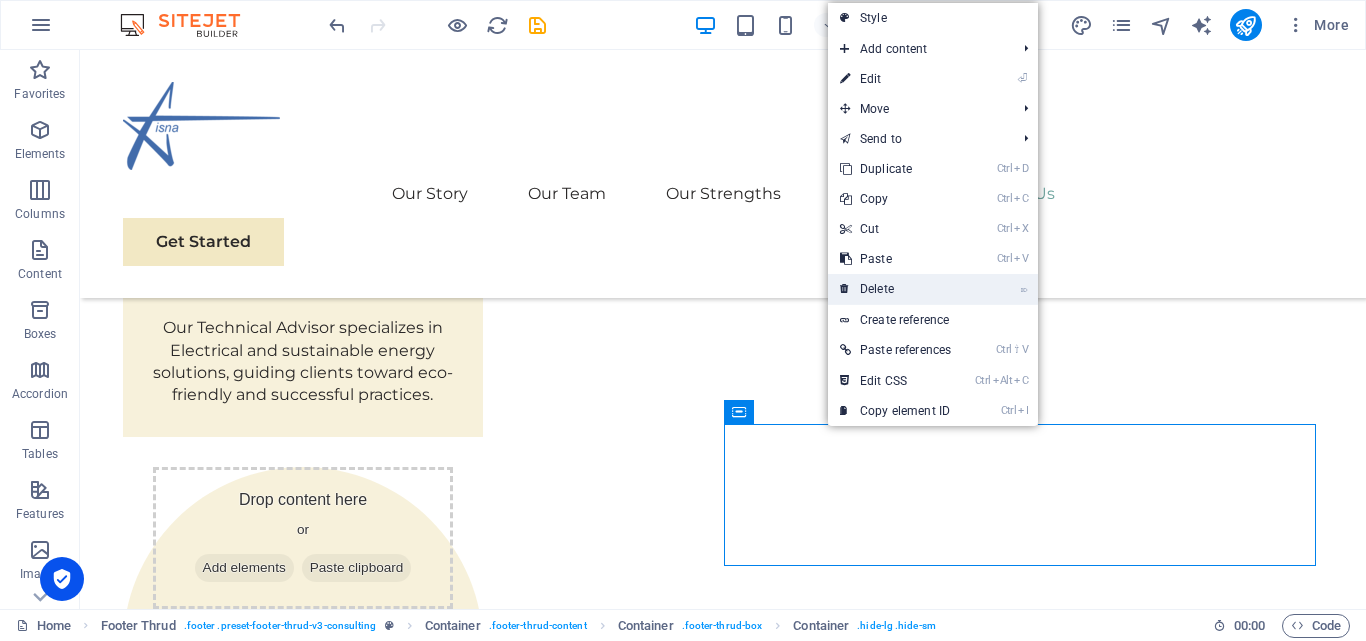 click on "⌦  Delete" at bounding box center [895, 289] 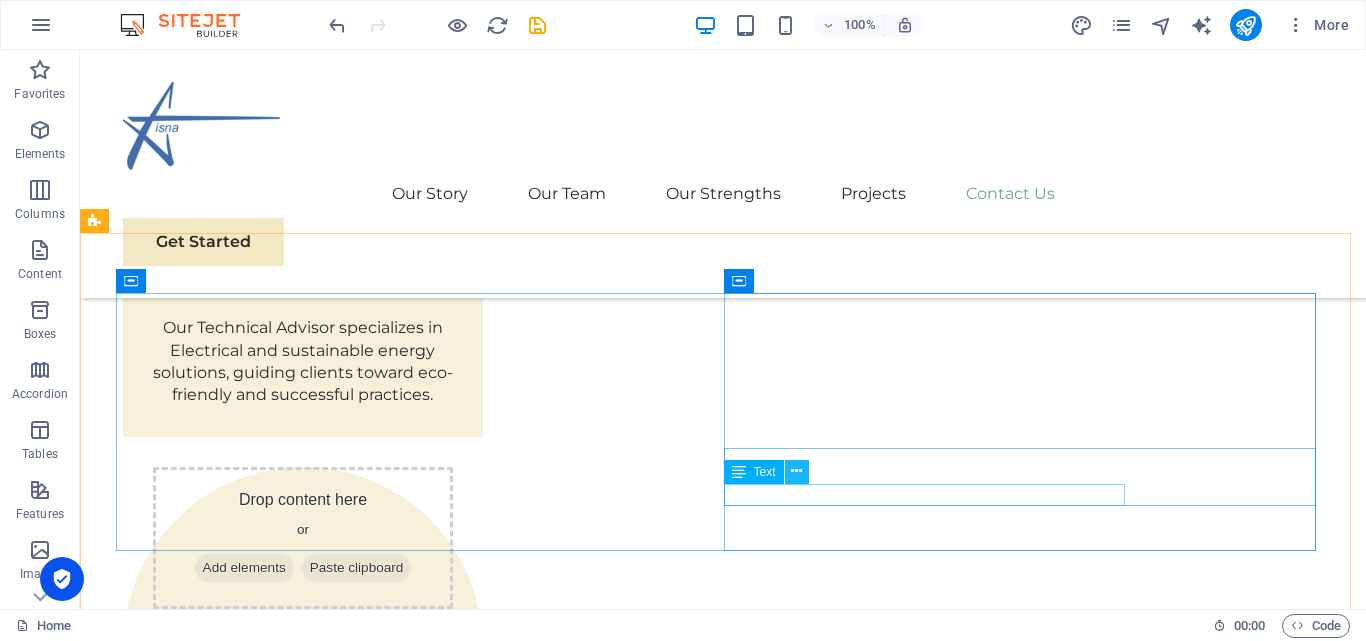 click at bounding box center (796, 471) 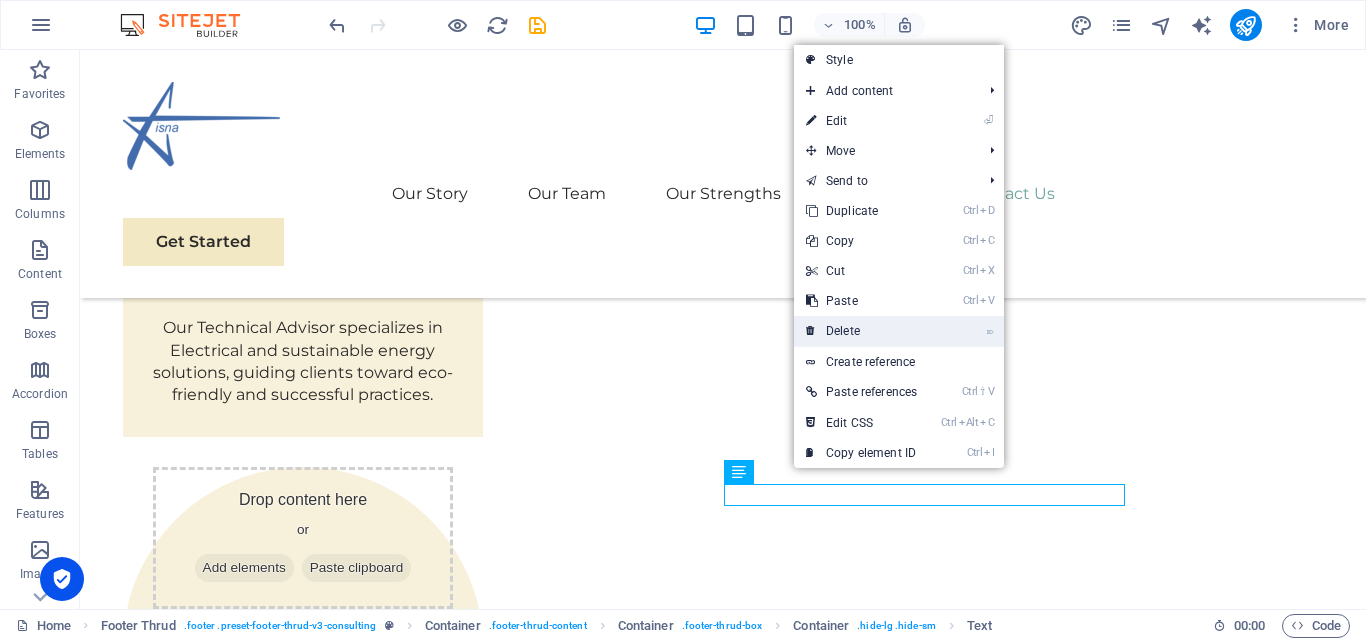 click on "⌦  Delete" at bounding box center [861, 331] 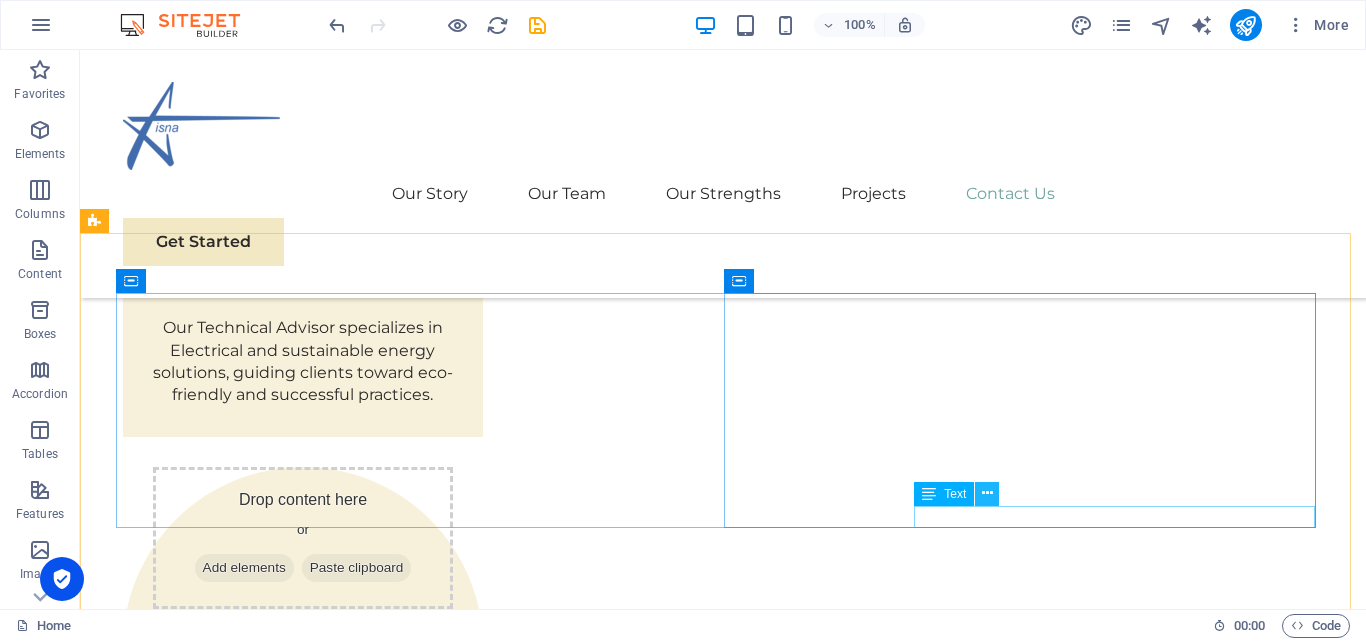 click at bounding box center [987, 493] 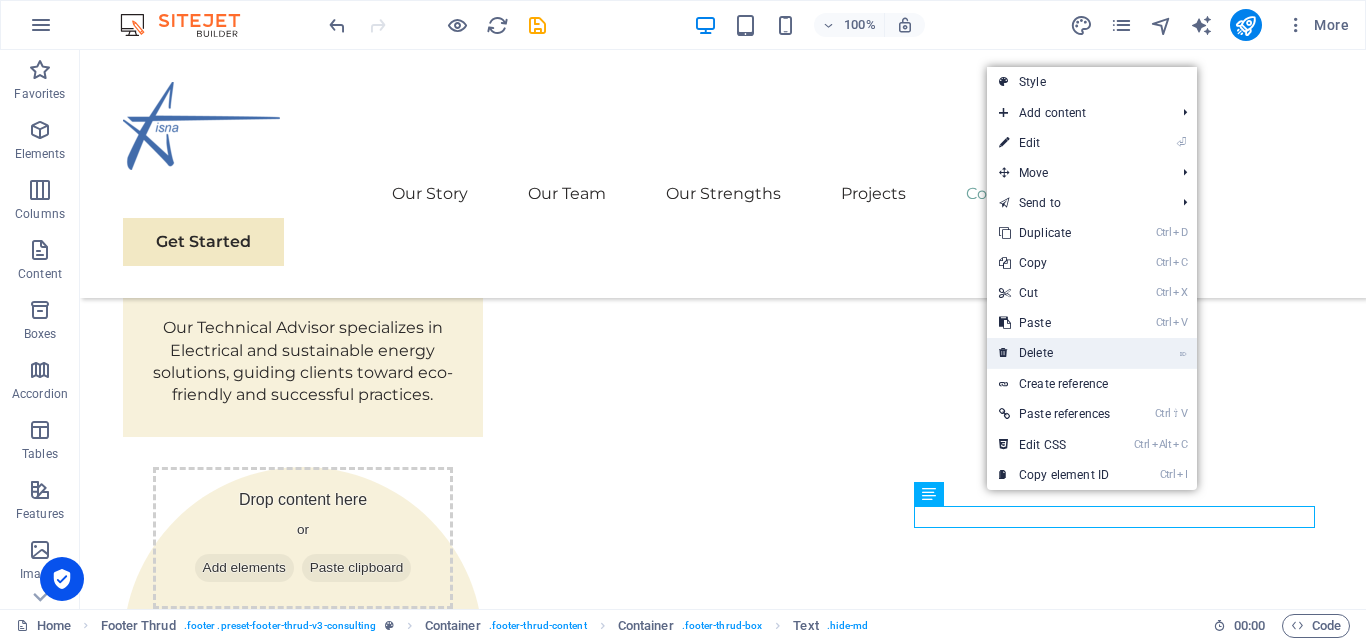 click on "⌦  Delete" at bounding box center [1054, 353] 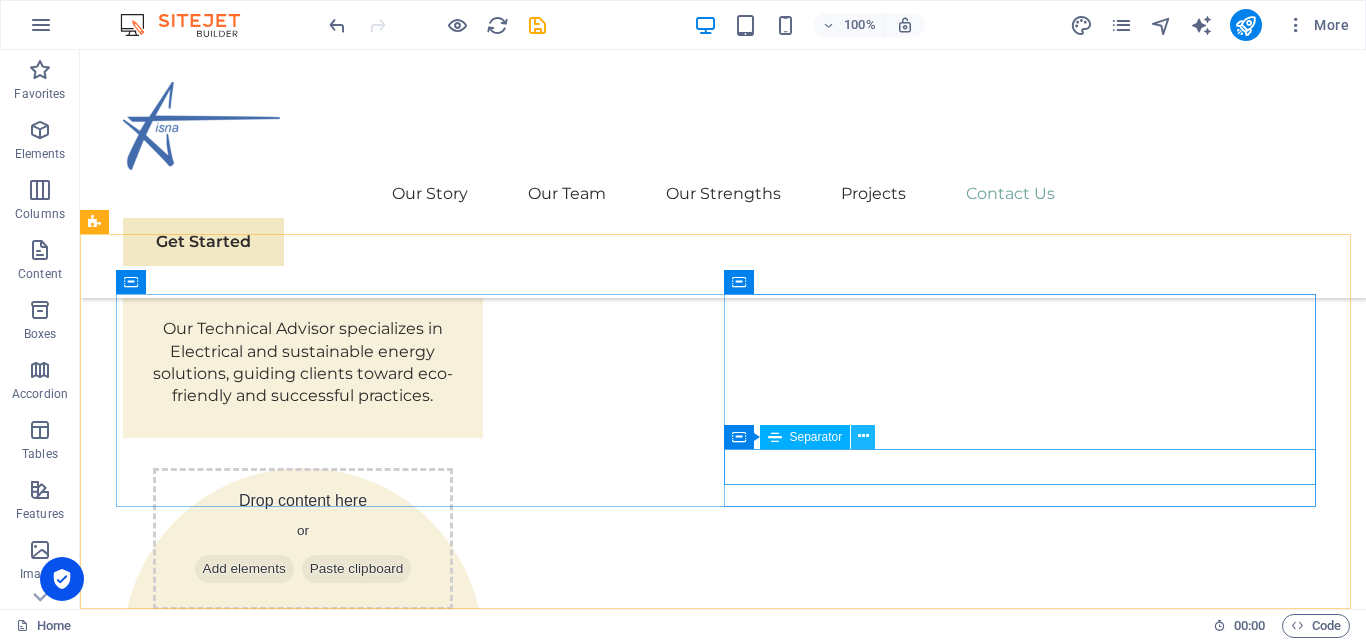 click at bounding box center (863, 437) 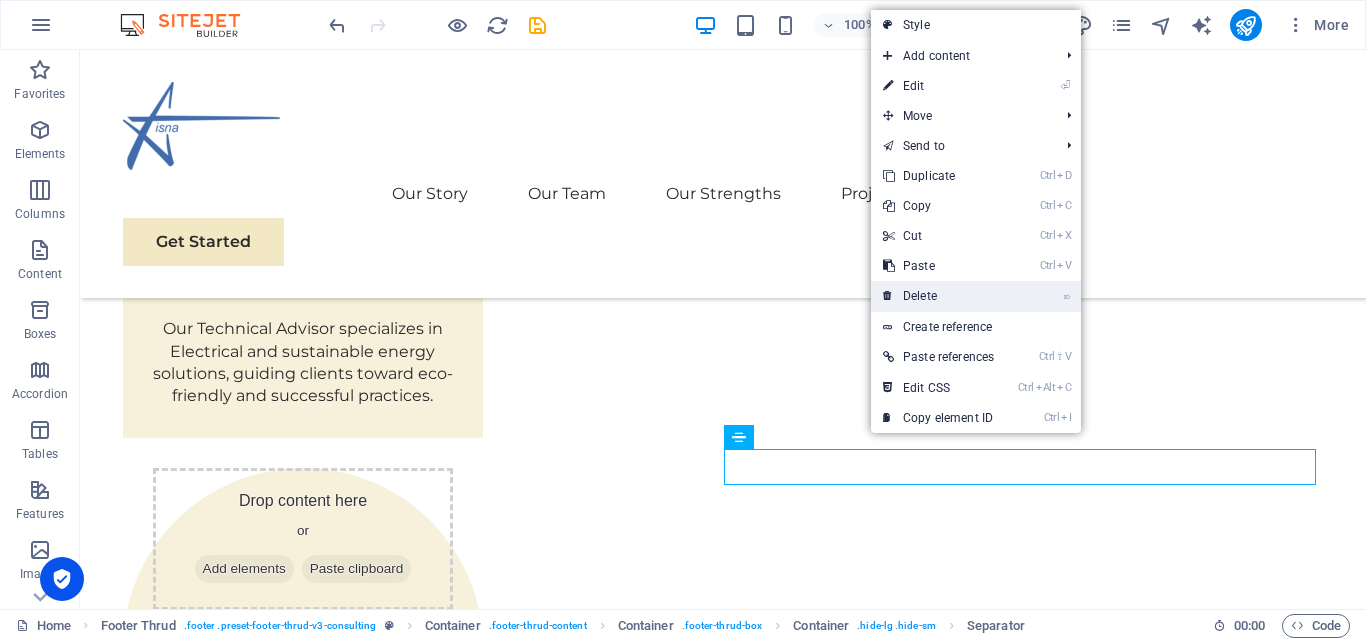 click on "⌦  Delete" at bounding box center (938, 296) 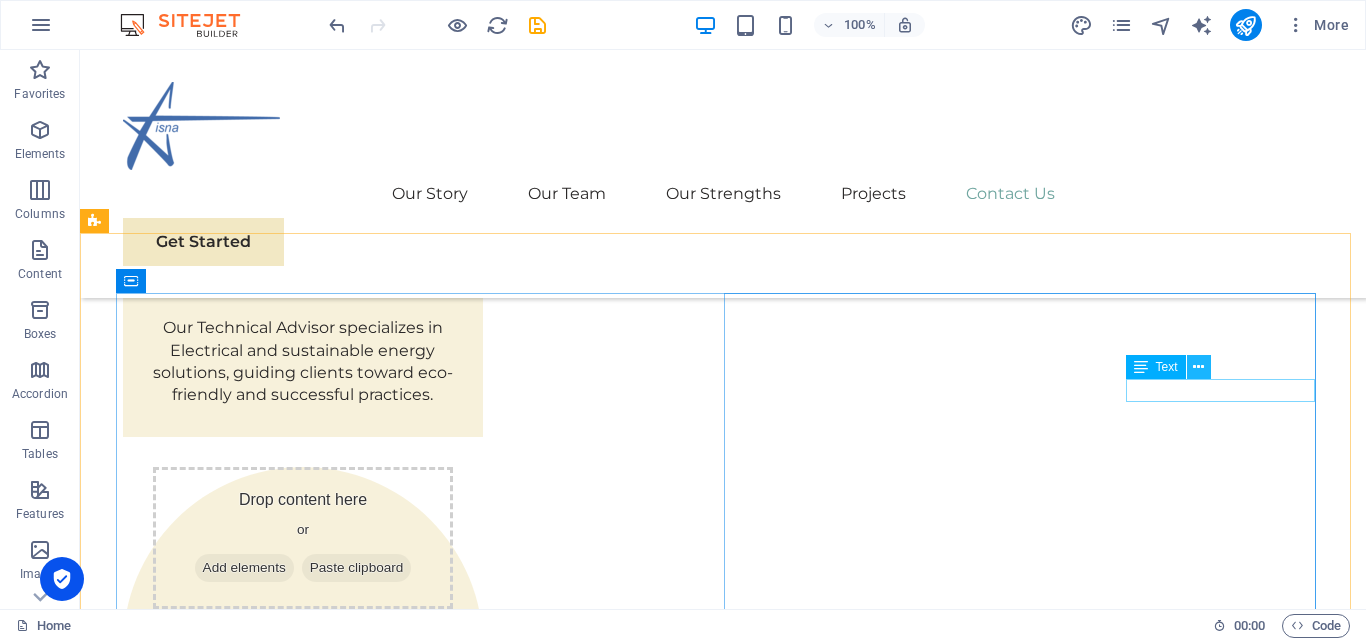 click at bounding box center [1198, 367] 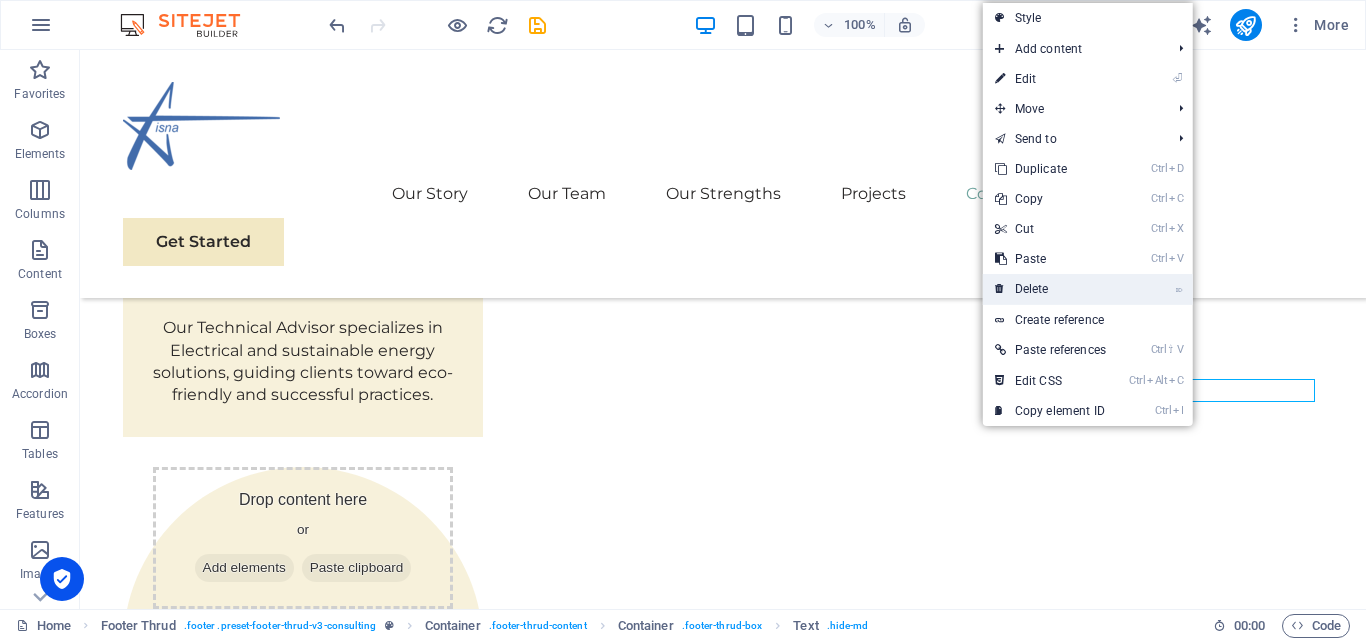 click on "⌦  Delete" at bounding box center (1050, 289) 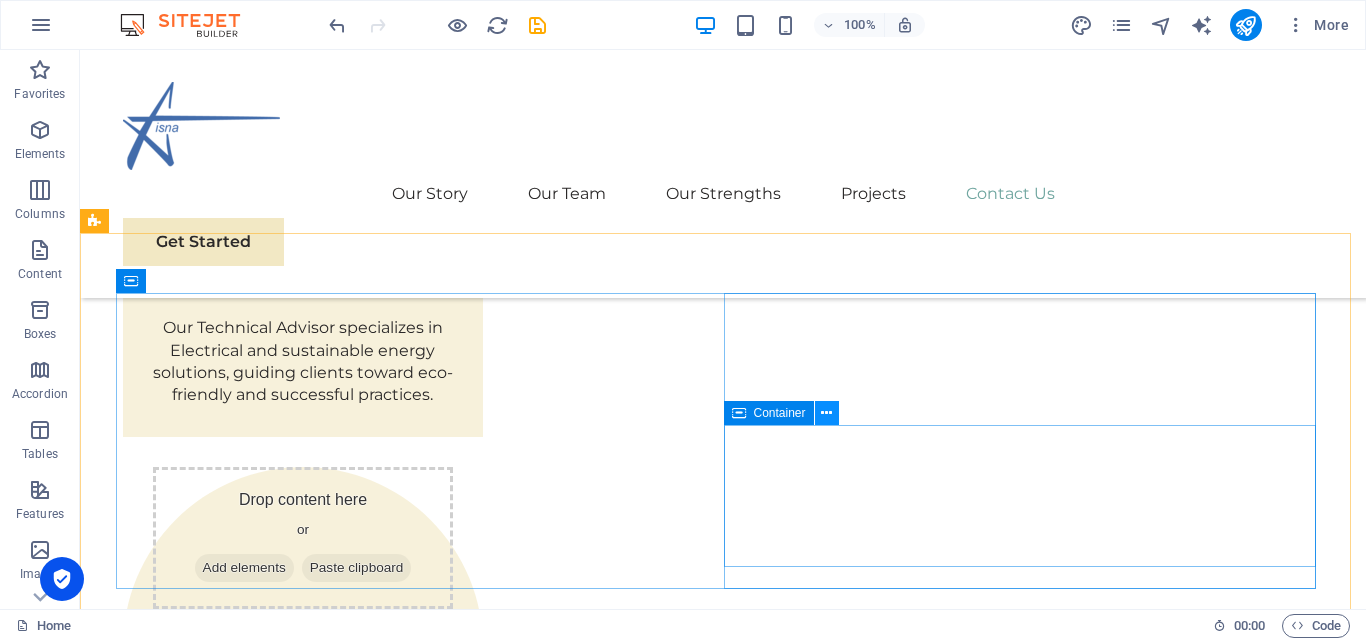 click at bounding box center [826, 413] 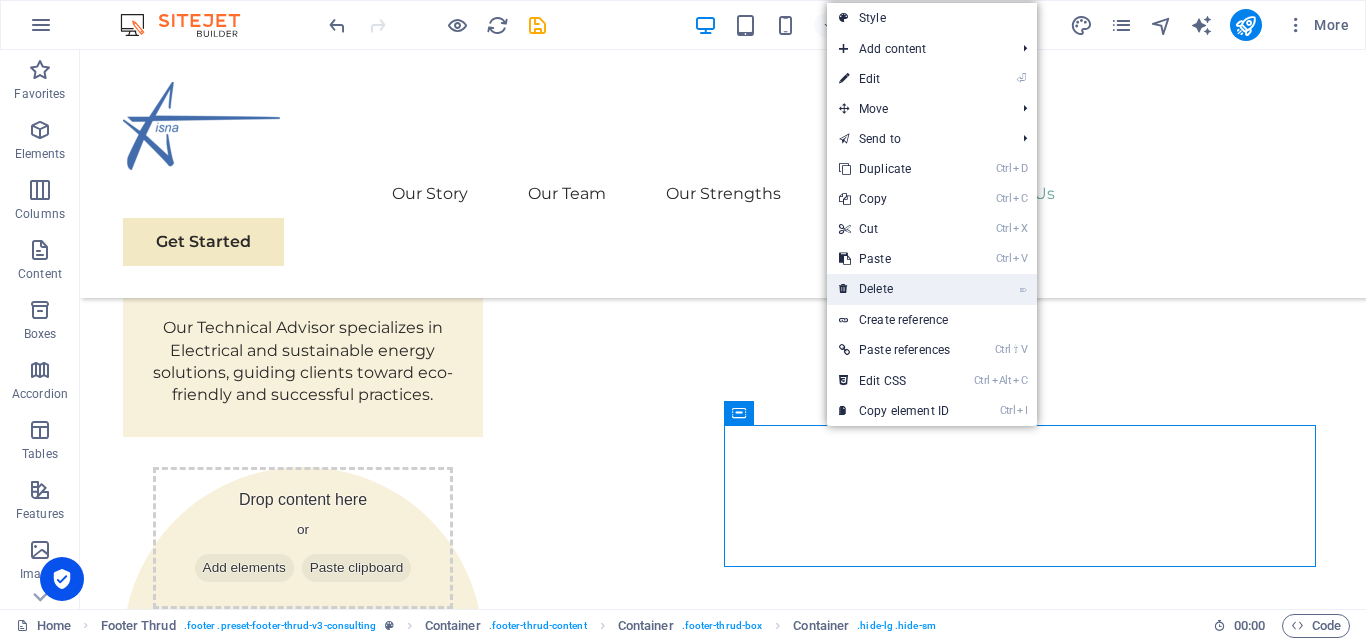 click on "⌦  Delete" at bounding box center (894, 289) 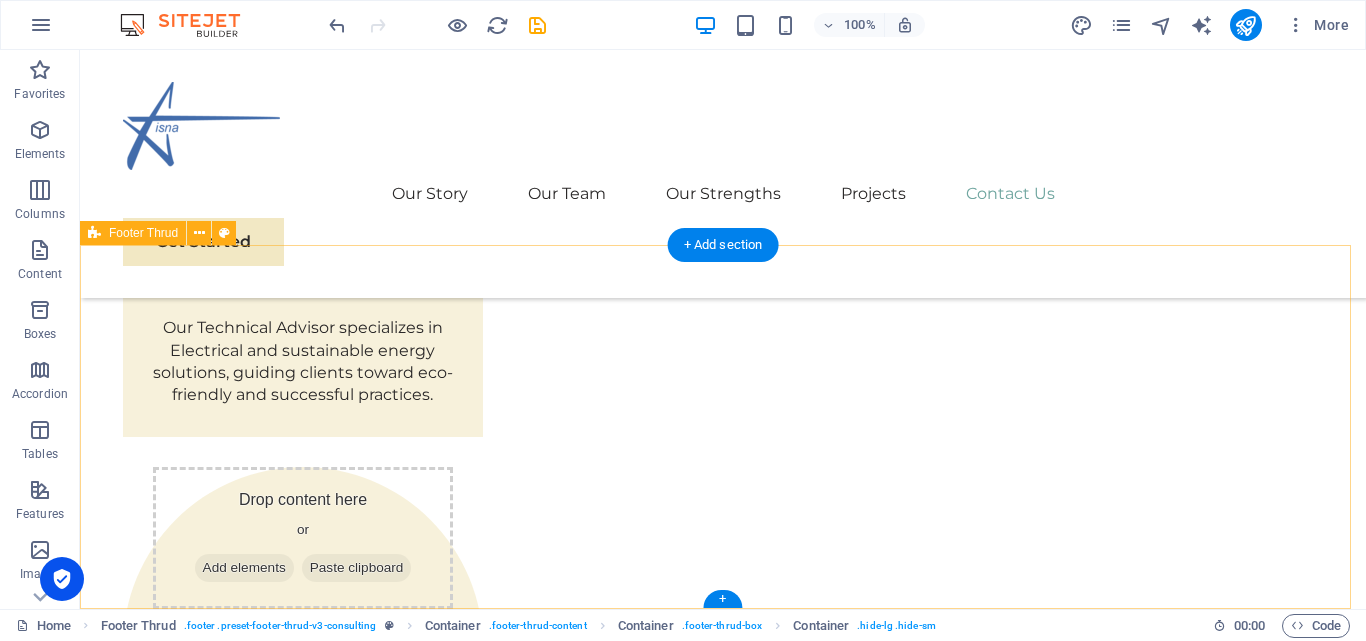 scroll, scrollTop: 3708, scrollLeft: 0, axis: vertical 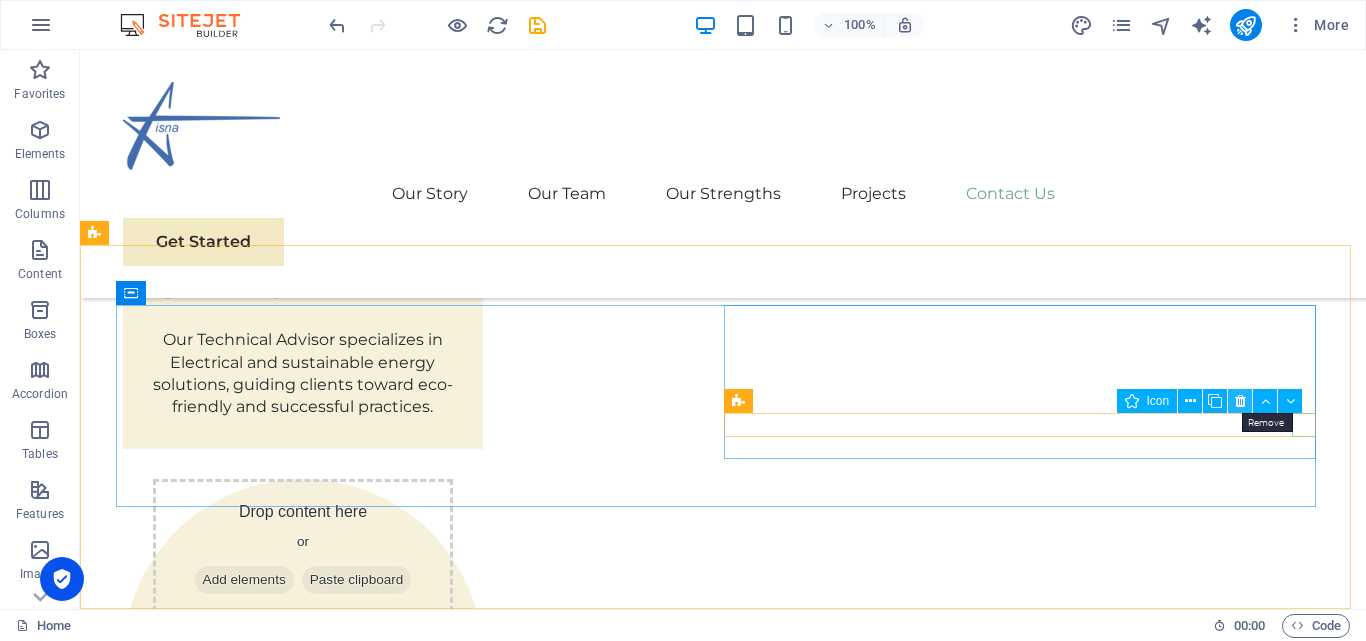 click at bounding box center [1240, 401] 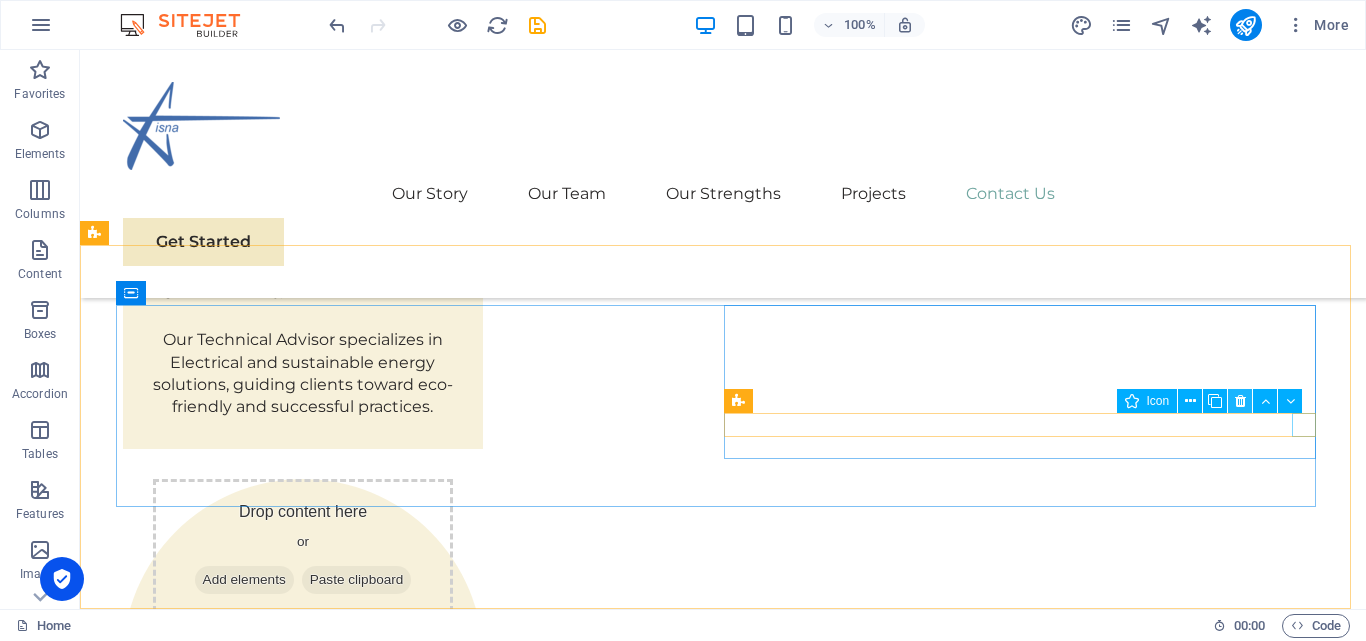 click at bounding box center [1240, 401] 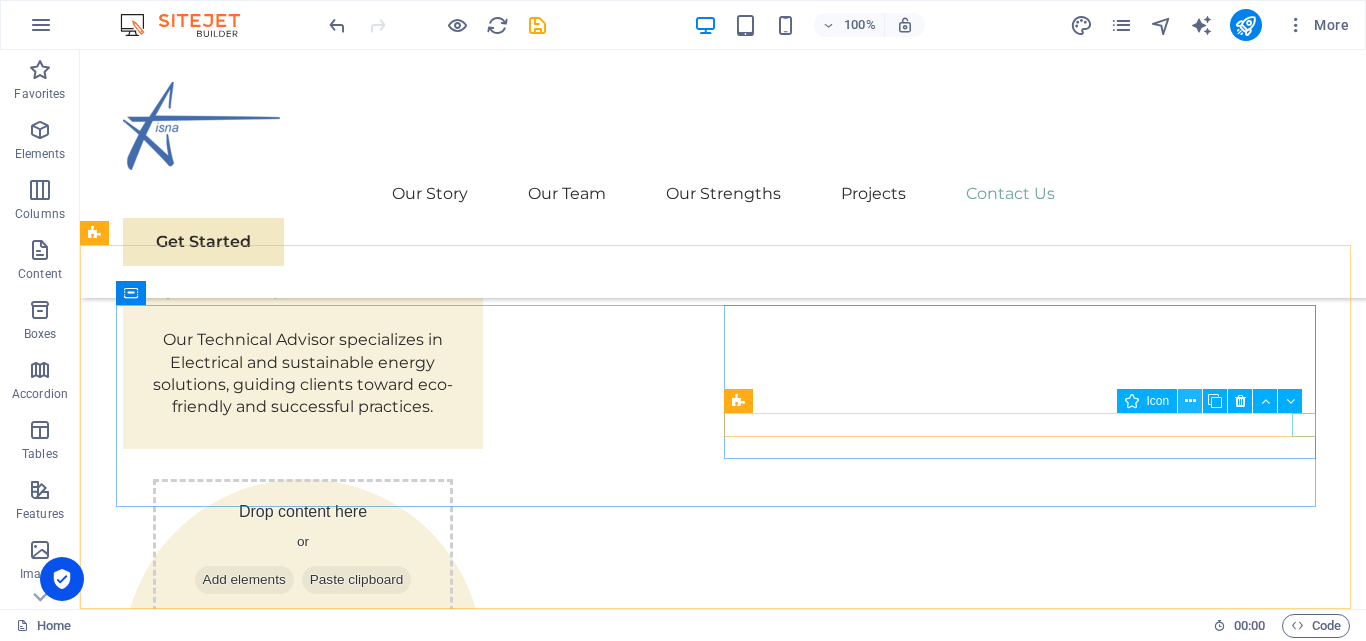 click at bounding box center (1190, 401) 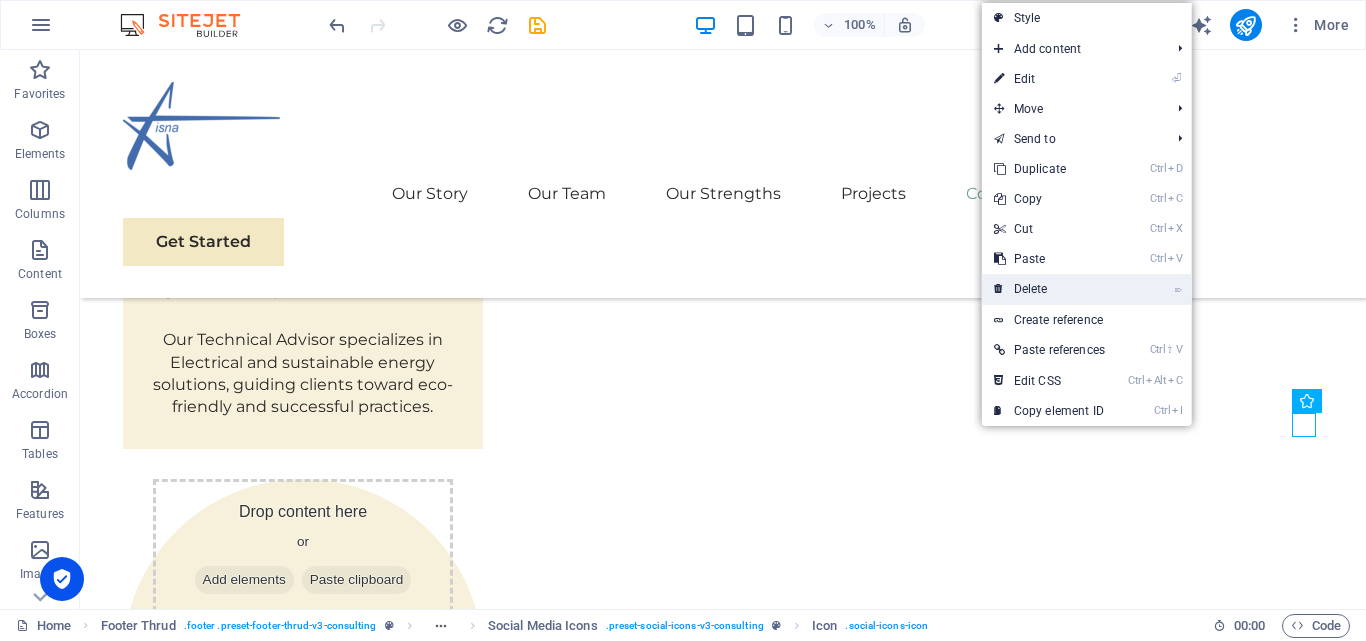 click on "⌦  Delete" at bounding box center (1049, 289) 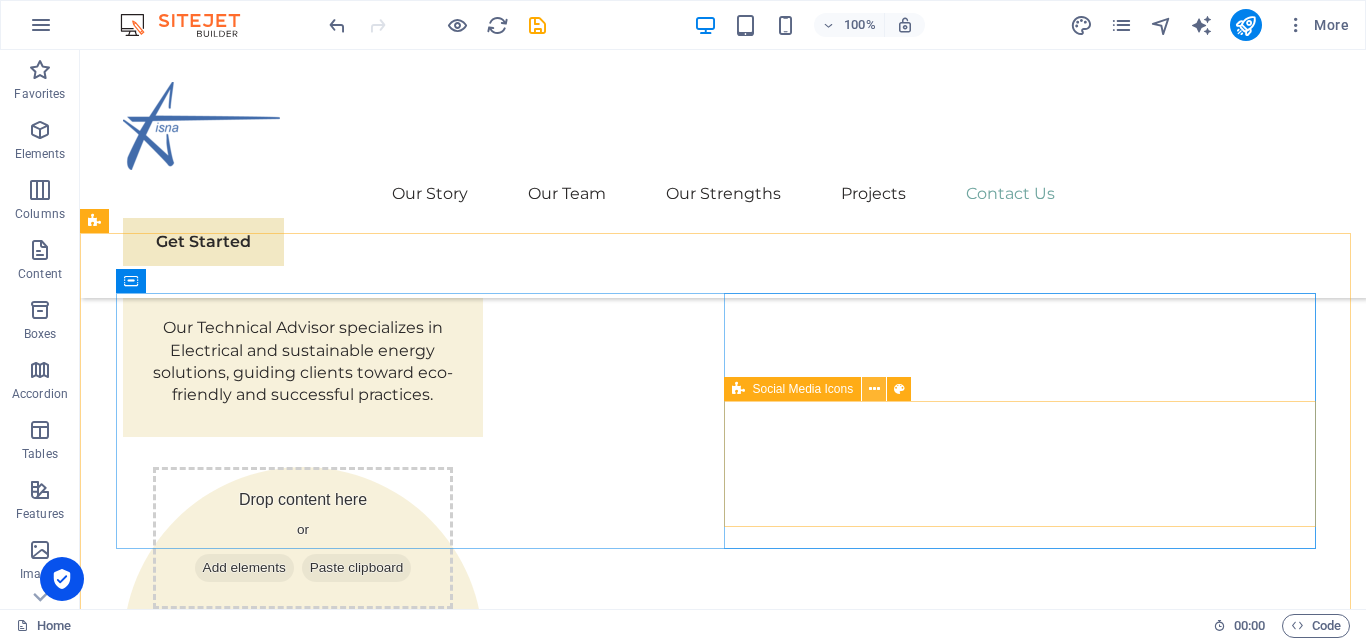 click at bounding box center [874, 389] 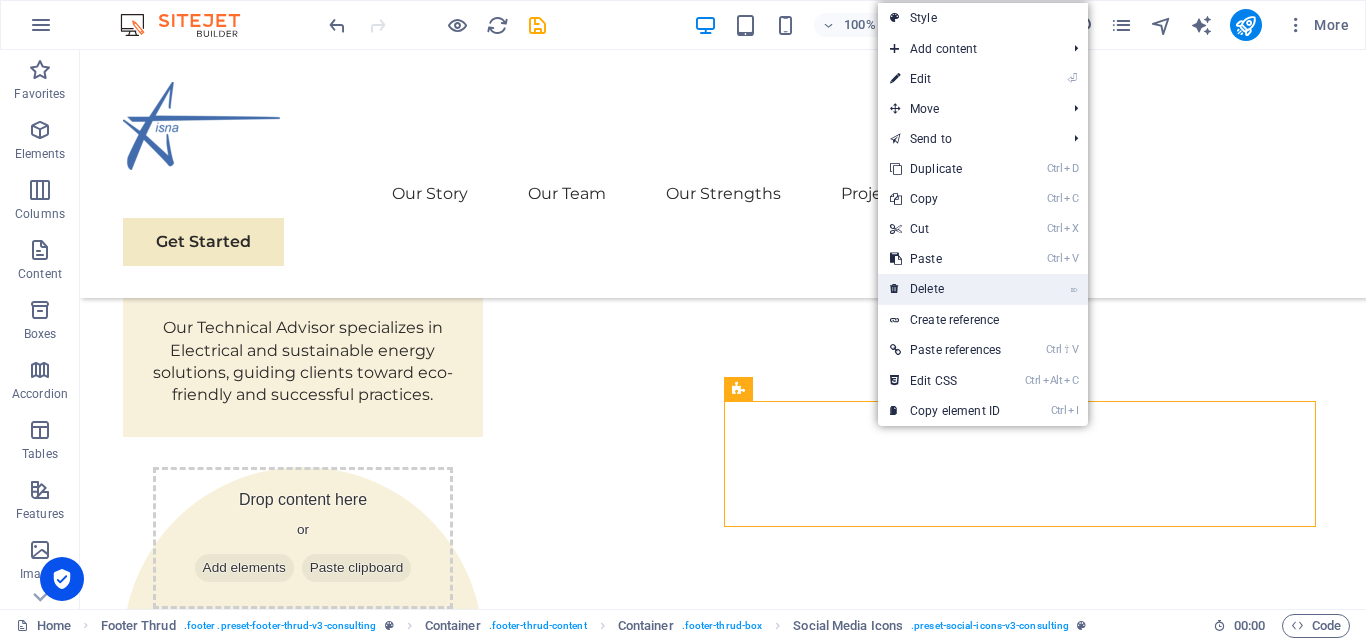 click on "⌦  Delete" at bounding box center (945, 289) 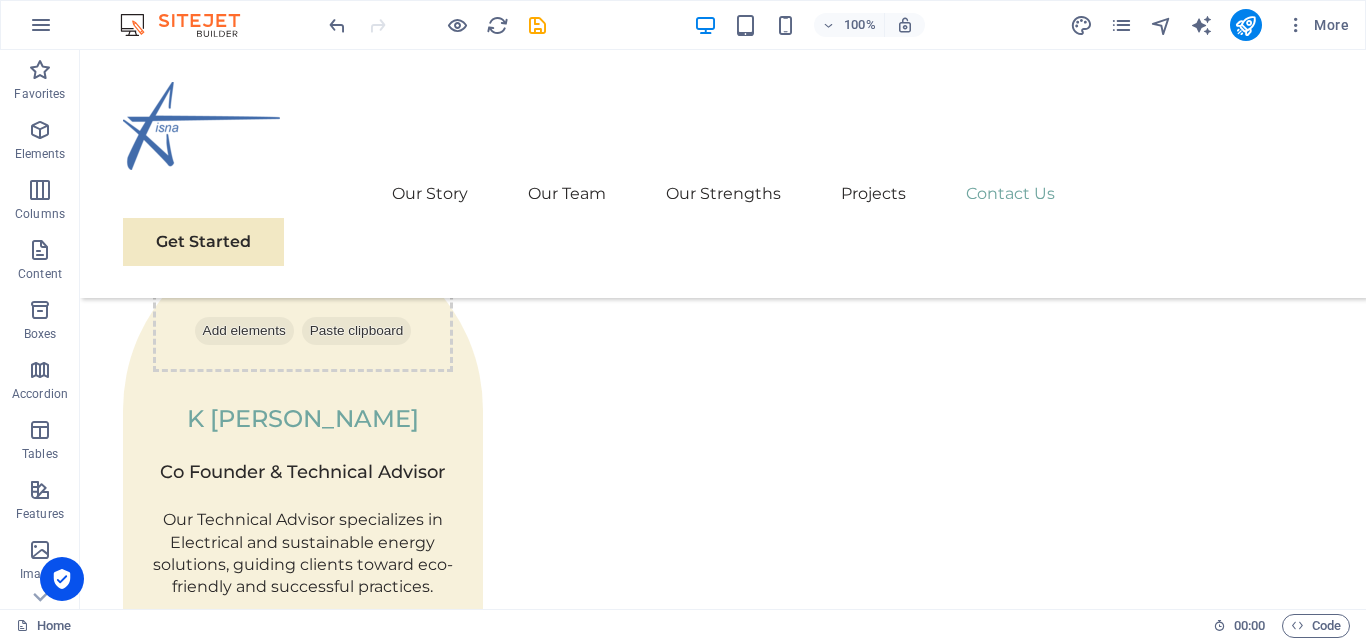 scroll, scrollTop: 3536, scrollLeft: 0, axis: vertical 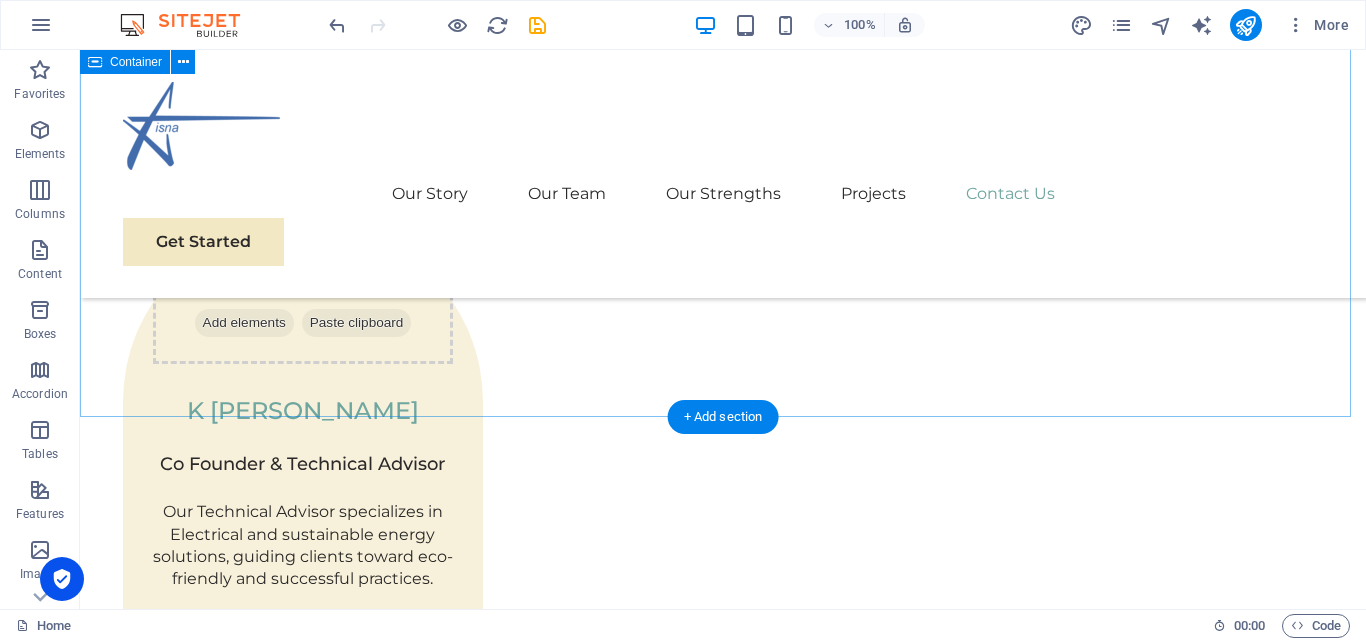 click on "Get In Touch Ready to embark on your journey towards sustainable success? Contact us [DATE] to schedule a consultation. Full Name E-mail Message   I have read and understand the privacy policy. Unreadable? Regenerate Submit" at bounding box center (723, 3072) 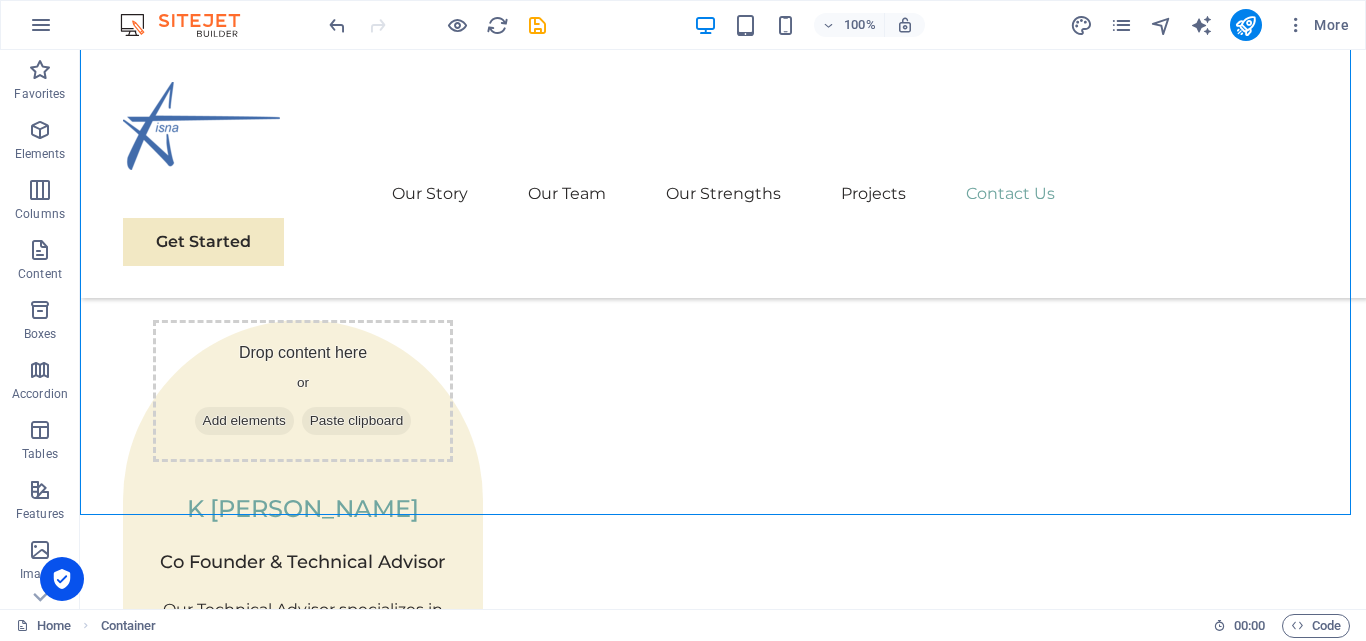 scroll, scrollTop: 3488, scrollLeft: 0, axis: vertical 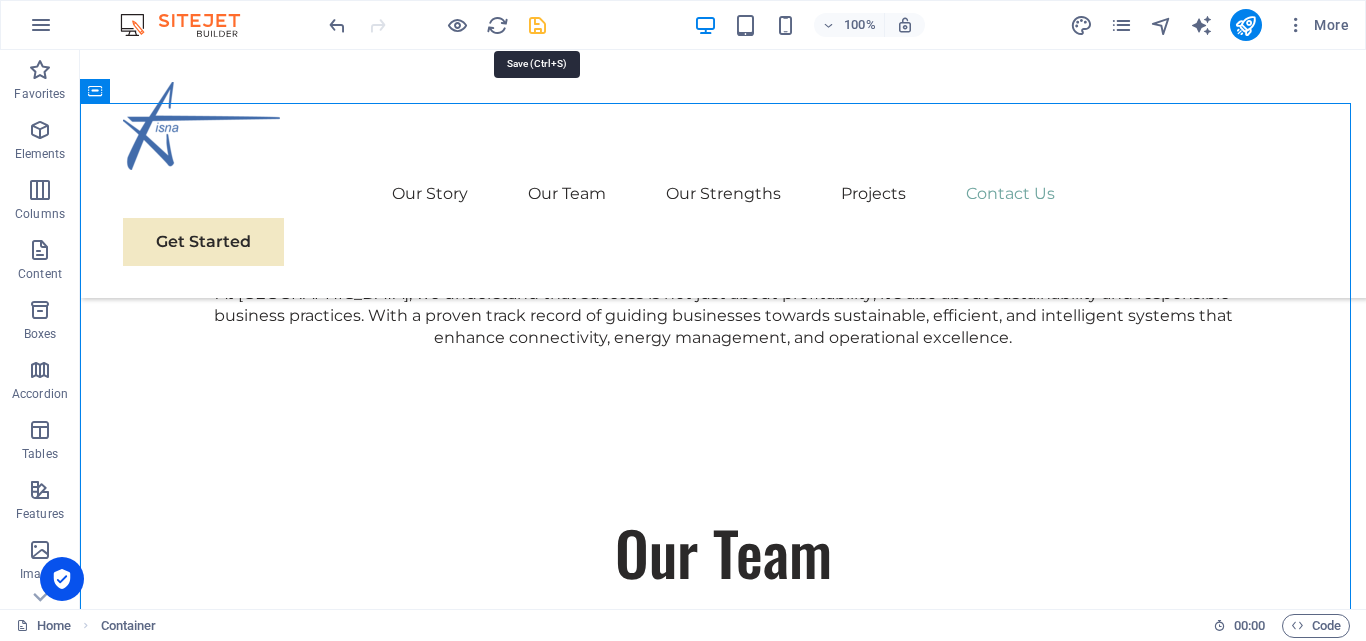 click at bounding box center (537, 25) 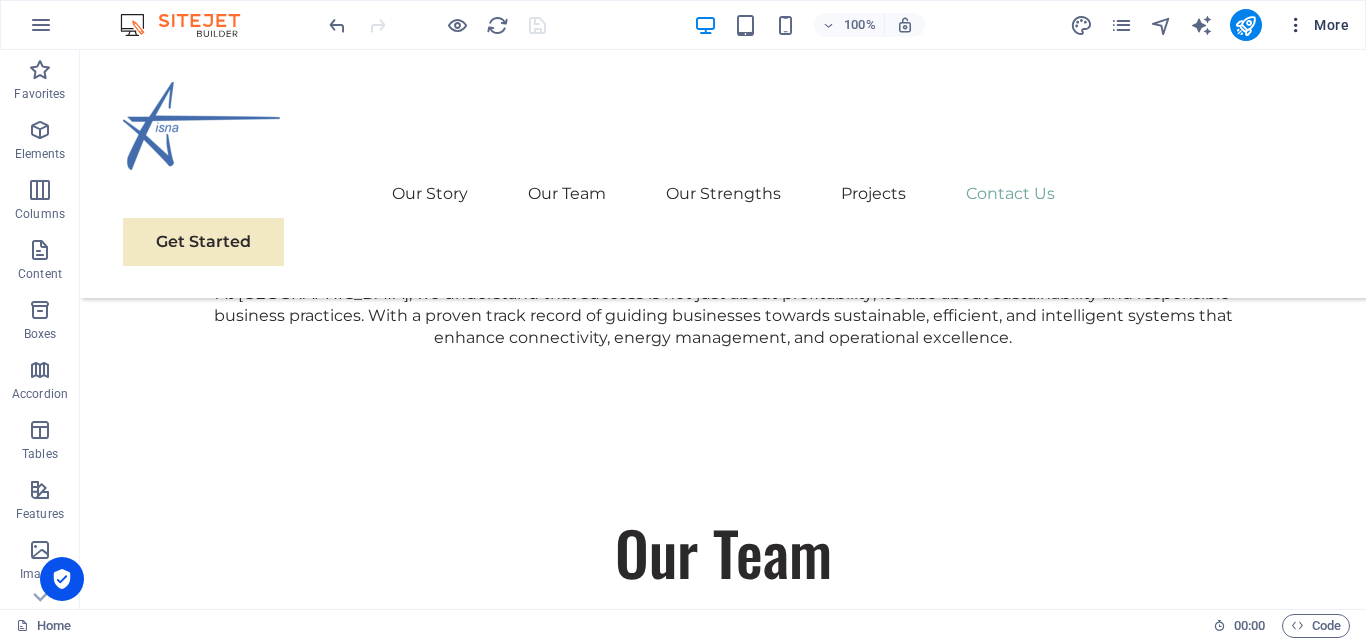 click at bounding box center [1296, 25] 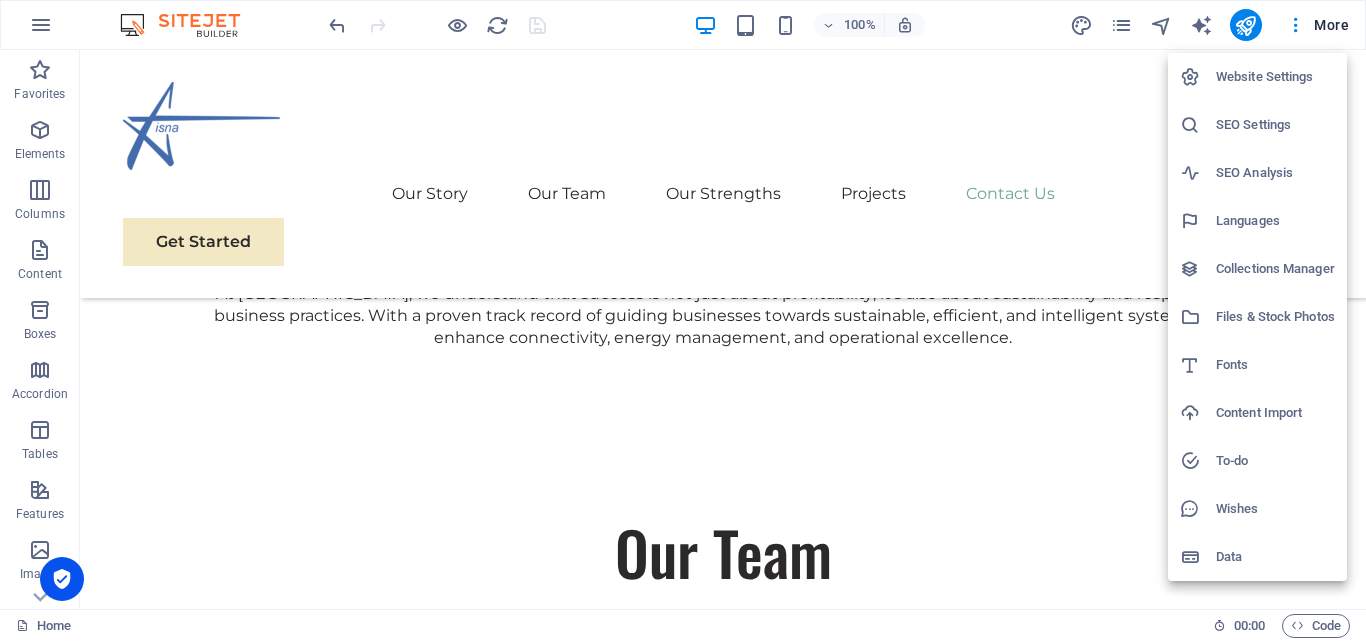 click on "Website Settings" at bounding box center (1275, 77) 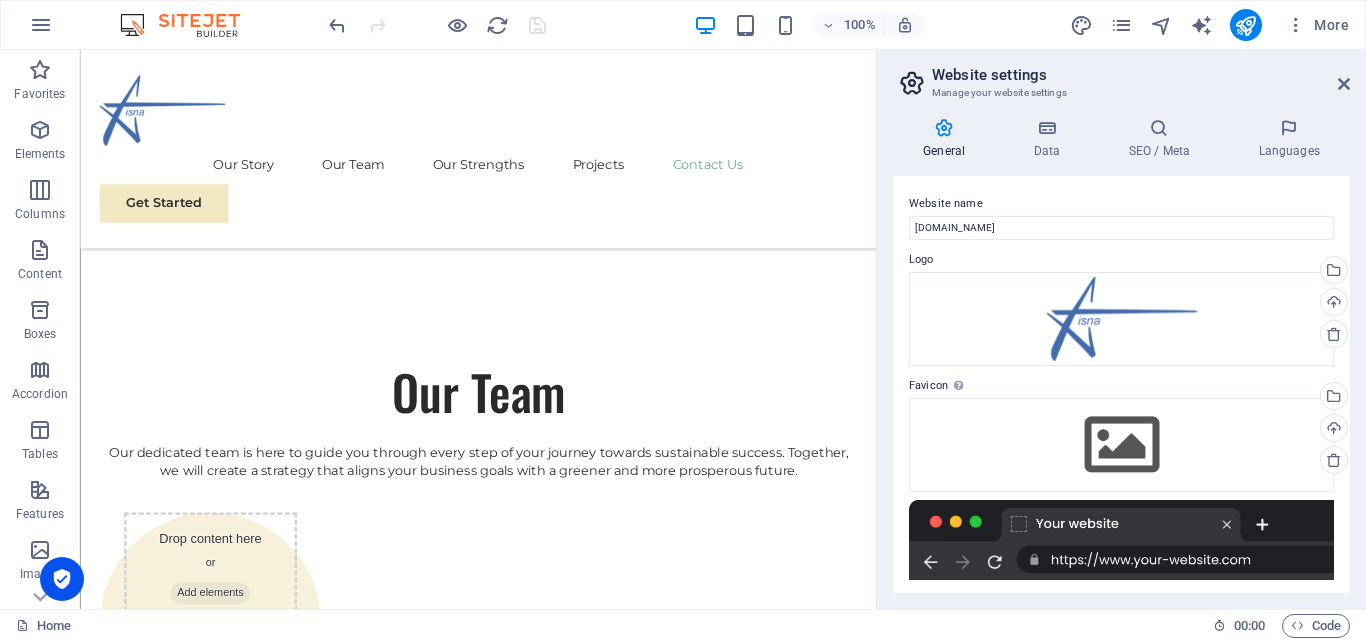 scroll, scrollTop: 3063, scrollLeft: 0, axis: vertical 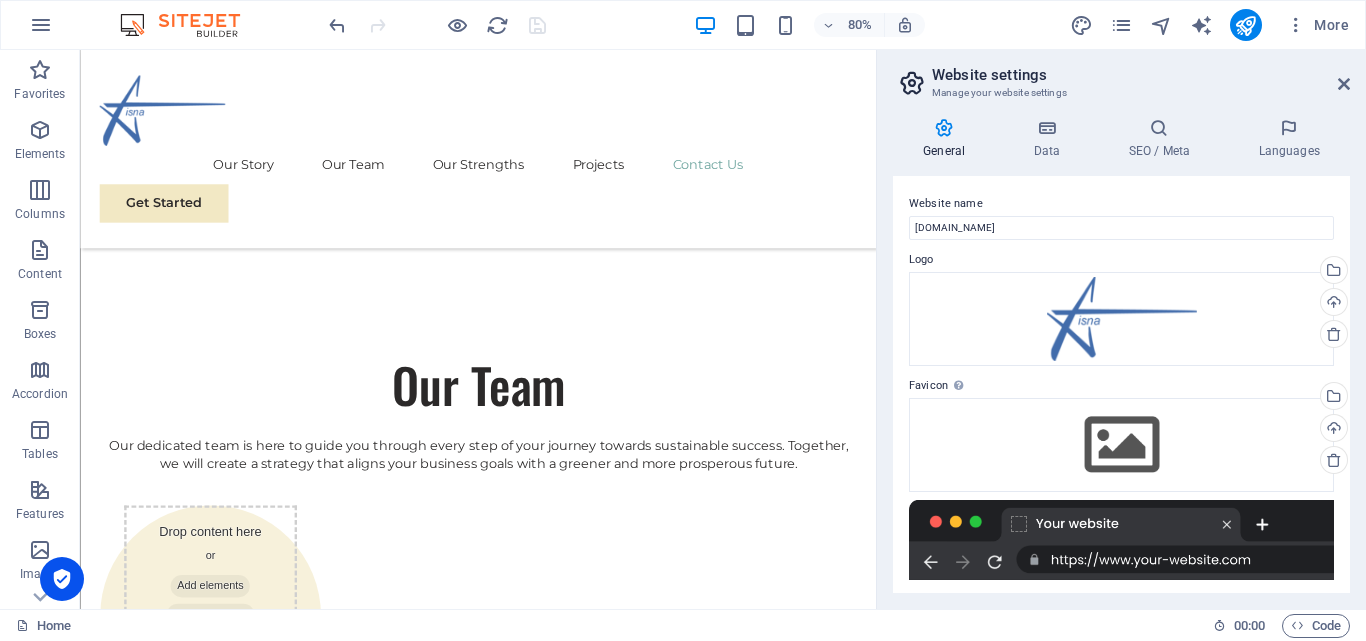 drag, startPoint x: 1350, startPoint y: 208, endPoint x: 1345, endPoint y: 264, distance: 56.22277 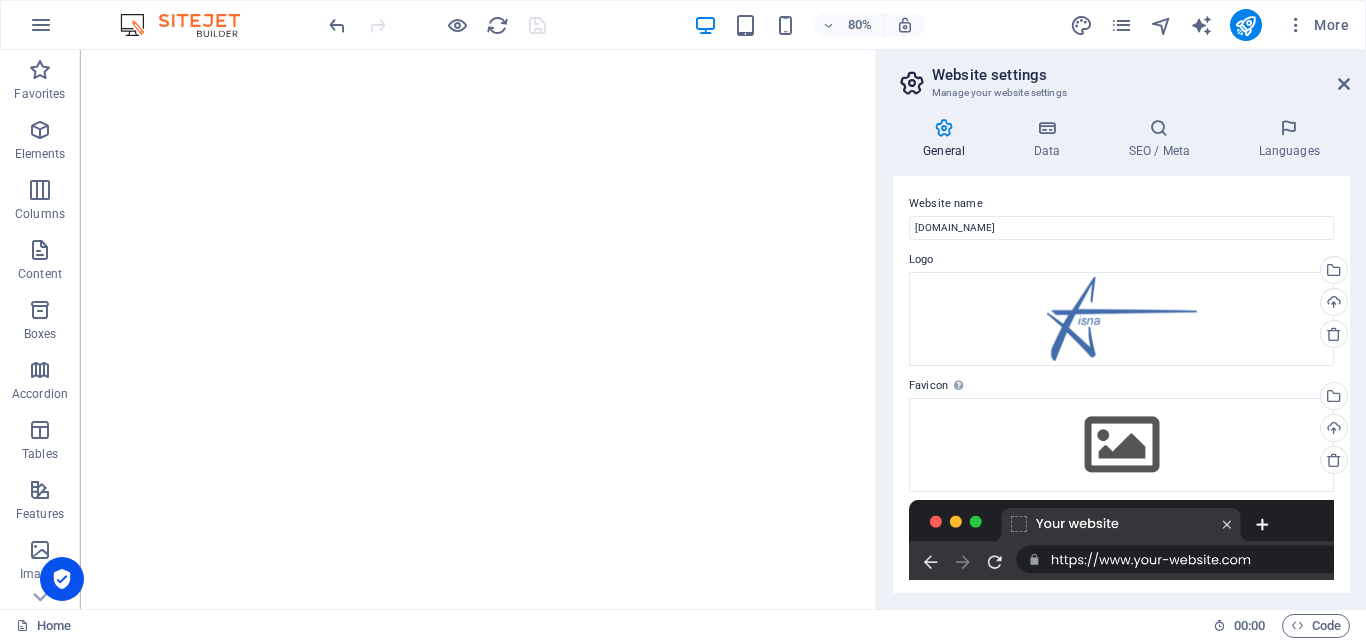 scroll, scrollTop: 0, scrollLeft: 0, axis: both 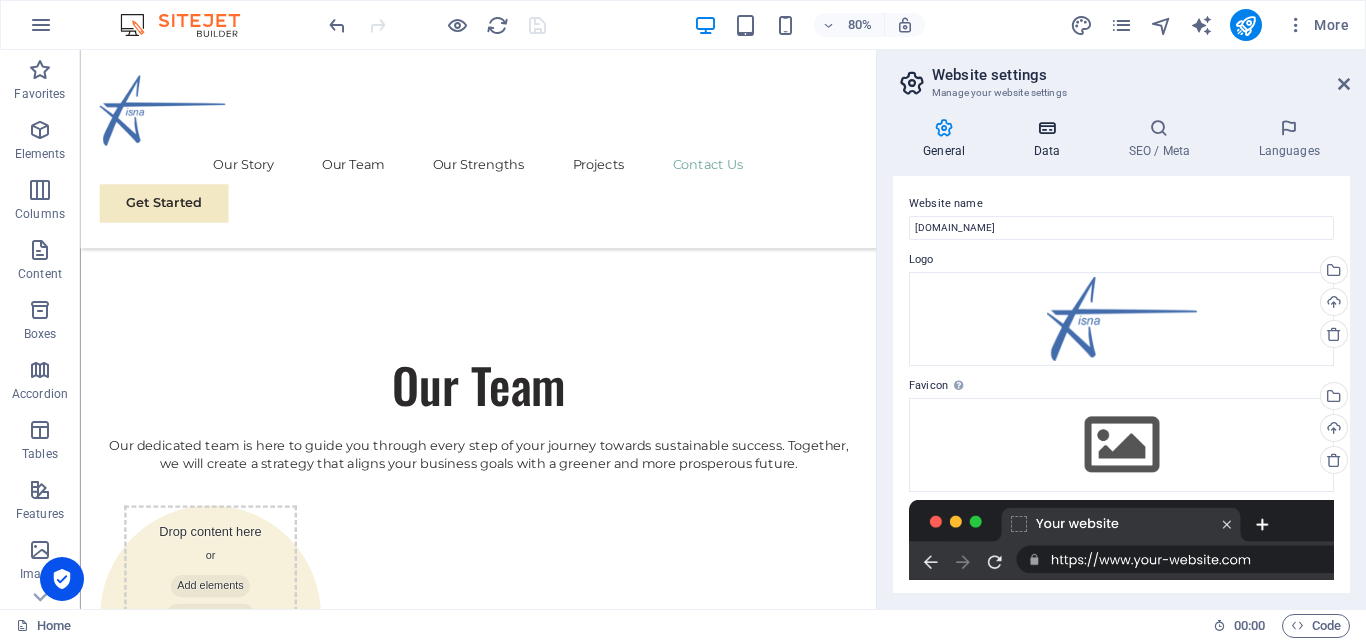 click on "Data" at bounding box center [1050, 139] 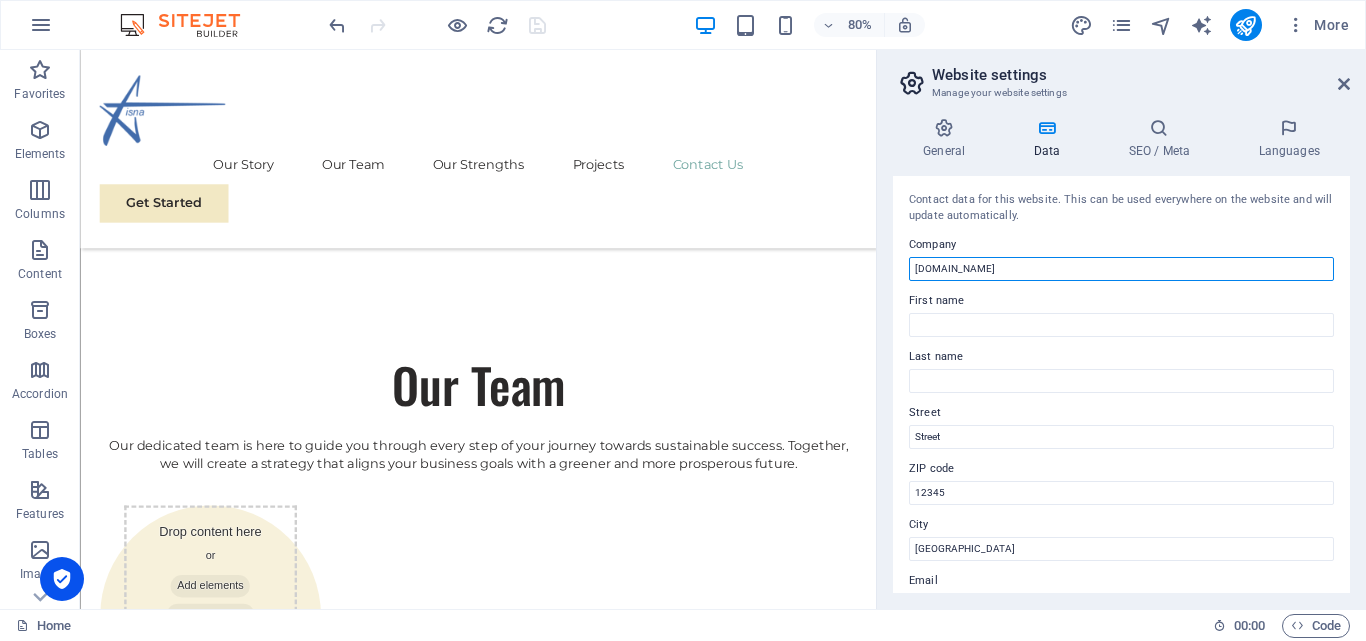 type on "kisna.co.keK" 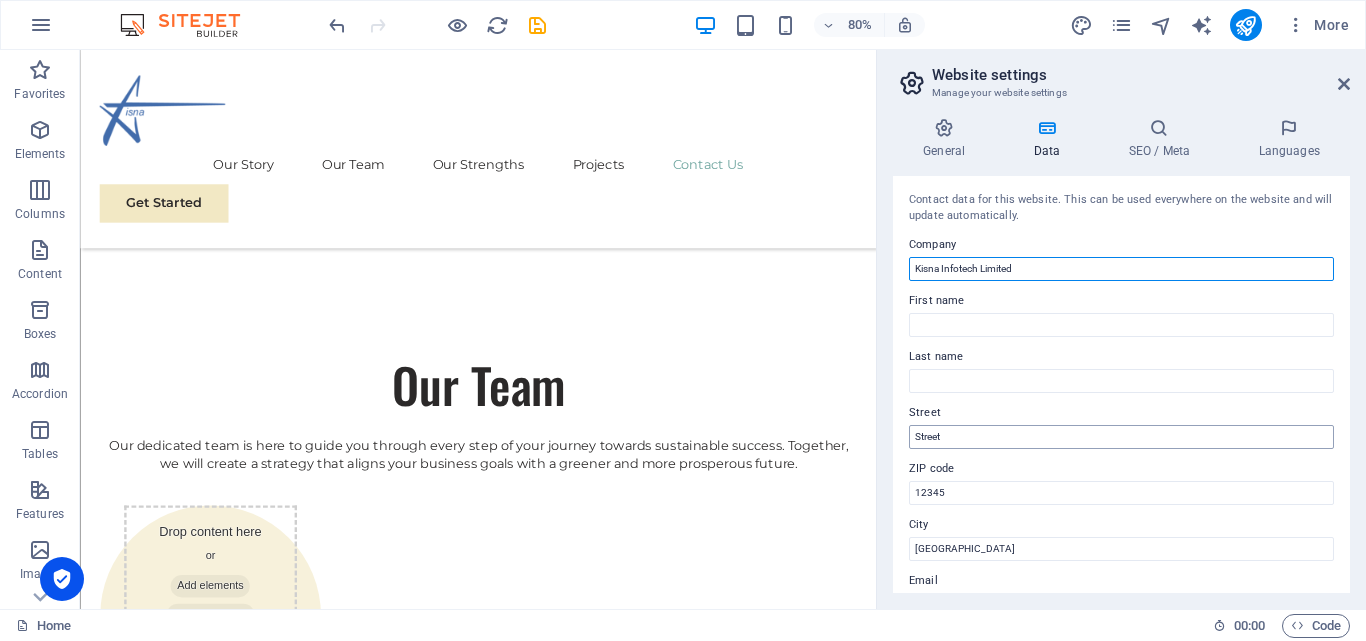 type on "Kisna Infotech Limited" 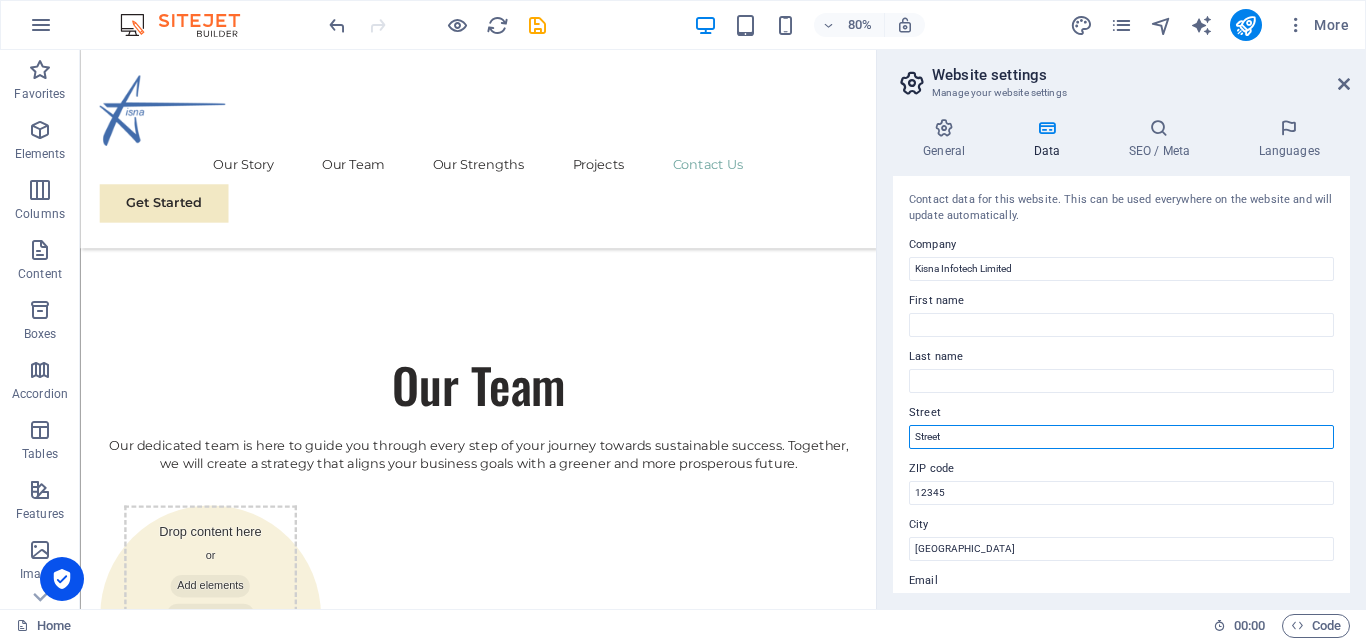 drag, startPoint x: 1237, startPoint y: 431, endPoint x: 883, endPoint y: 436, distance: 354.0353 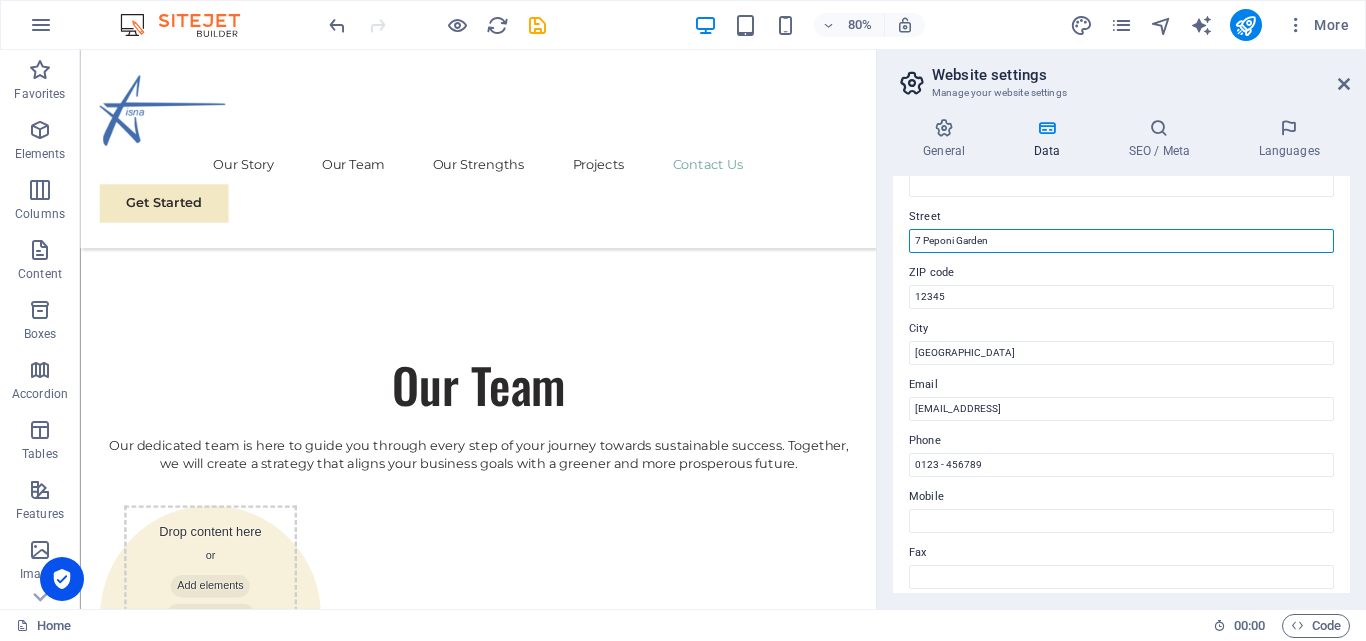 scroll, scrollTop: 201, scrollLeft: 0, axis: vertical 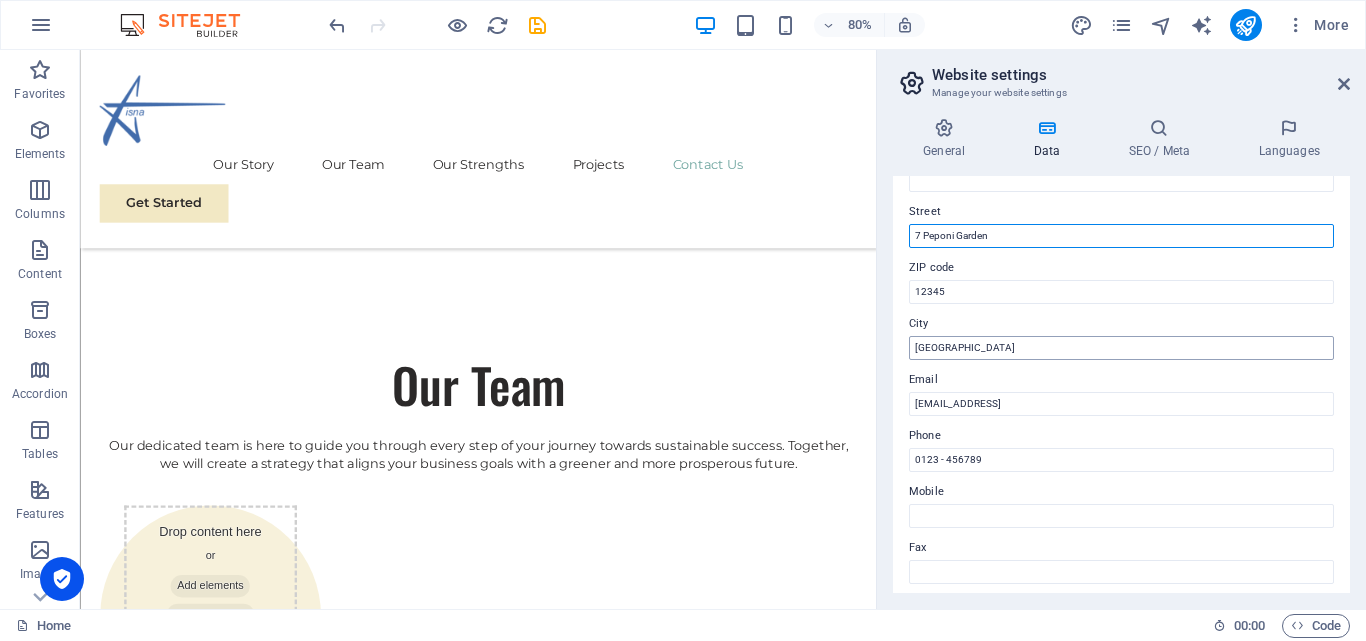 type on "7 Peponi Garden" 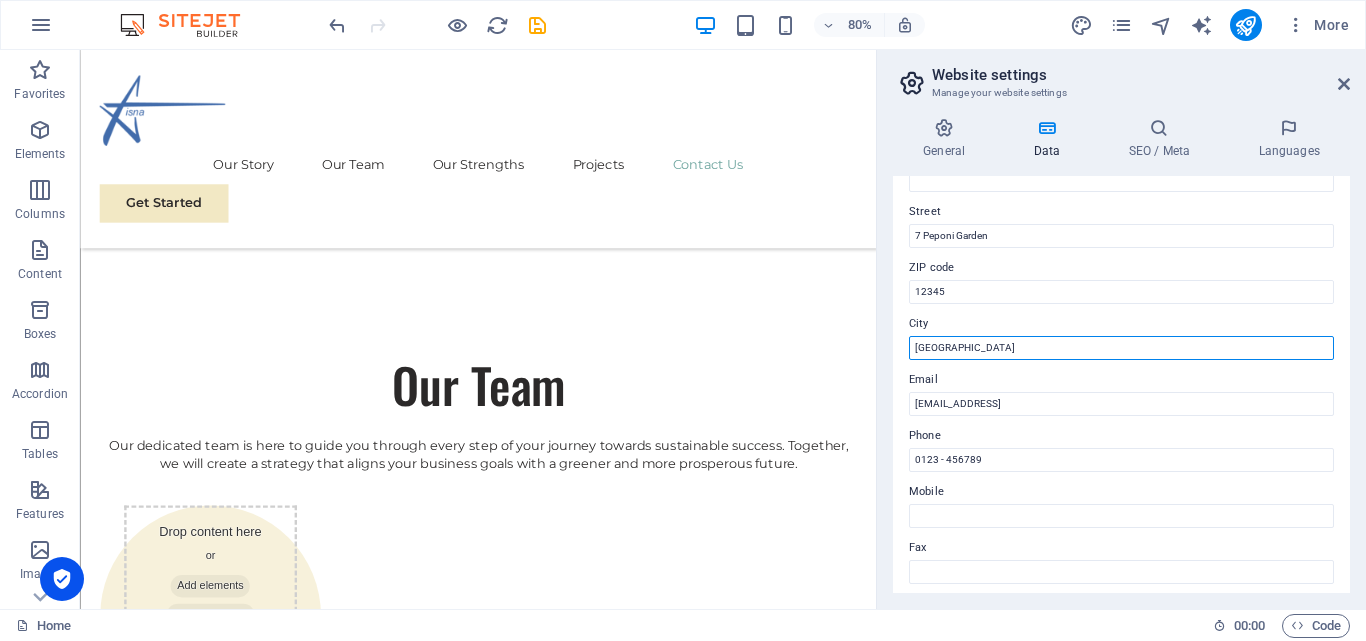 click on "[GEOGRAPHIC_DATA]" at bounding box center [1121, 348] 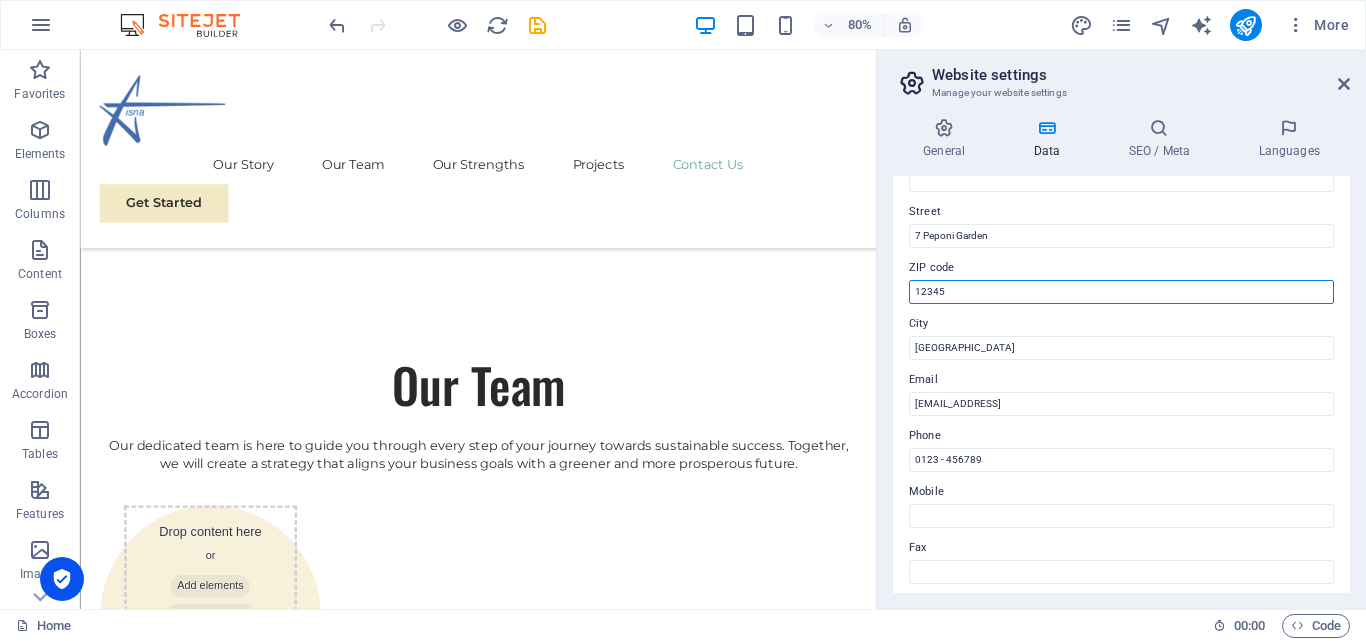 drag, startPoint x: 956, startPoint y: 288, endPoint x: 901, endPoint y: 298, distance: 55.9017 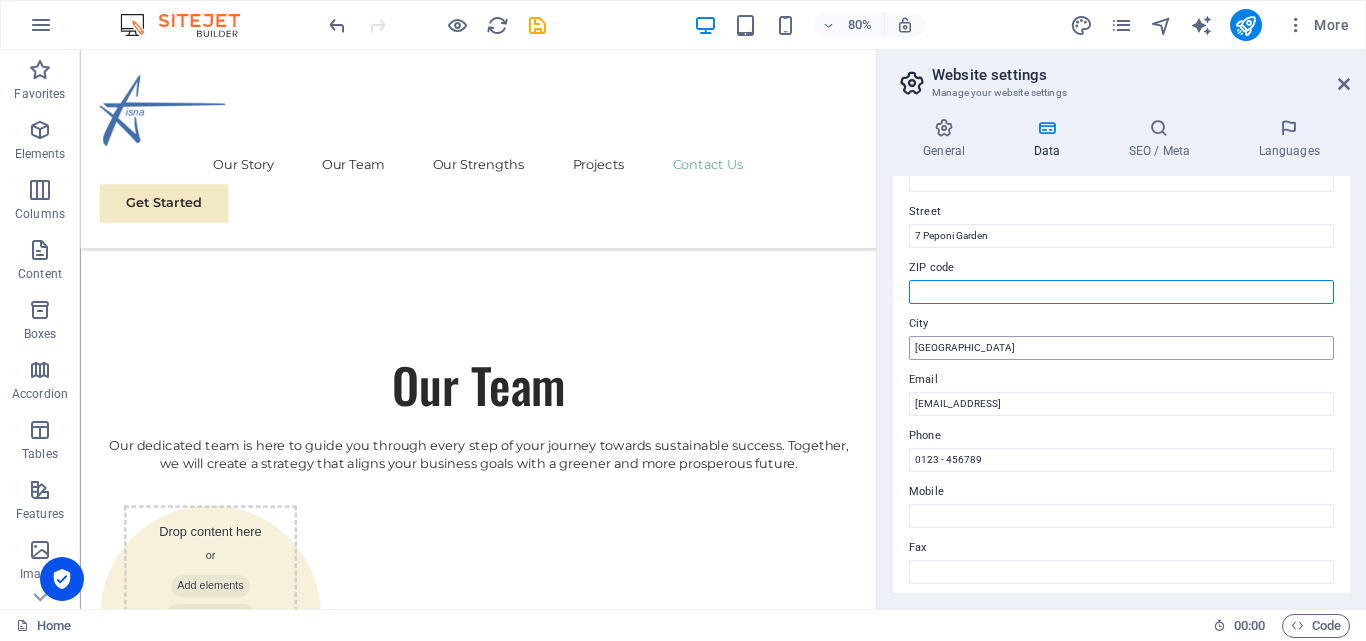 type 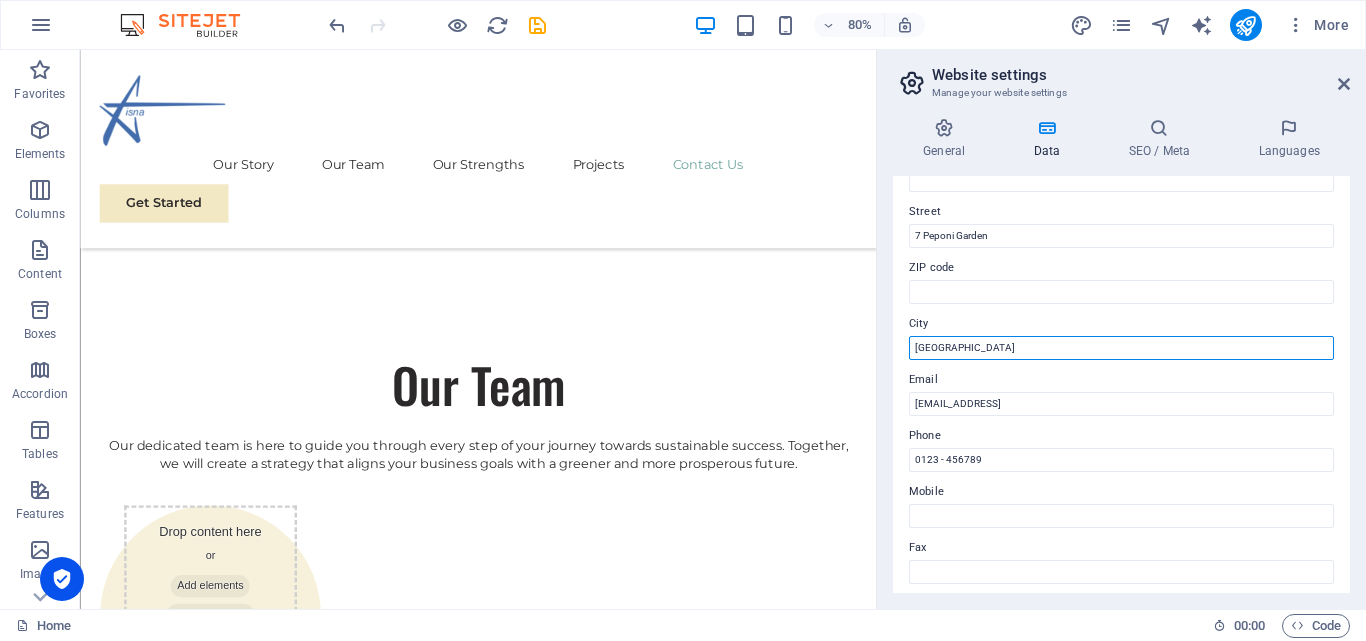 drag, startPoint x: 977, startPoint y: 349, endPoint x: 881, endPoint y: 352, distance: 96.04687 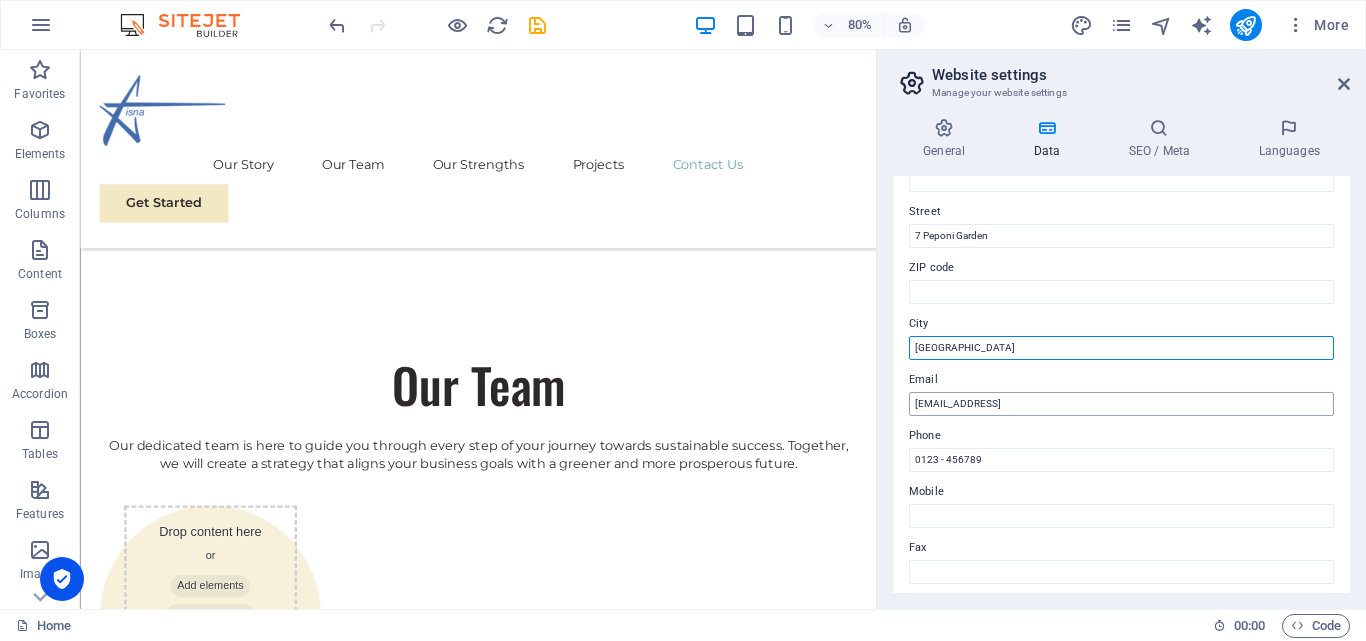 type on "Nairobi" 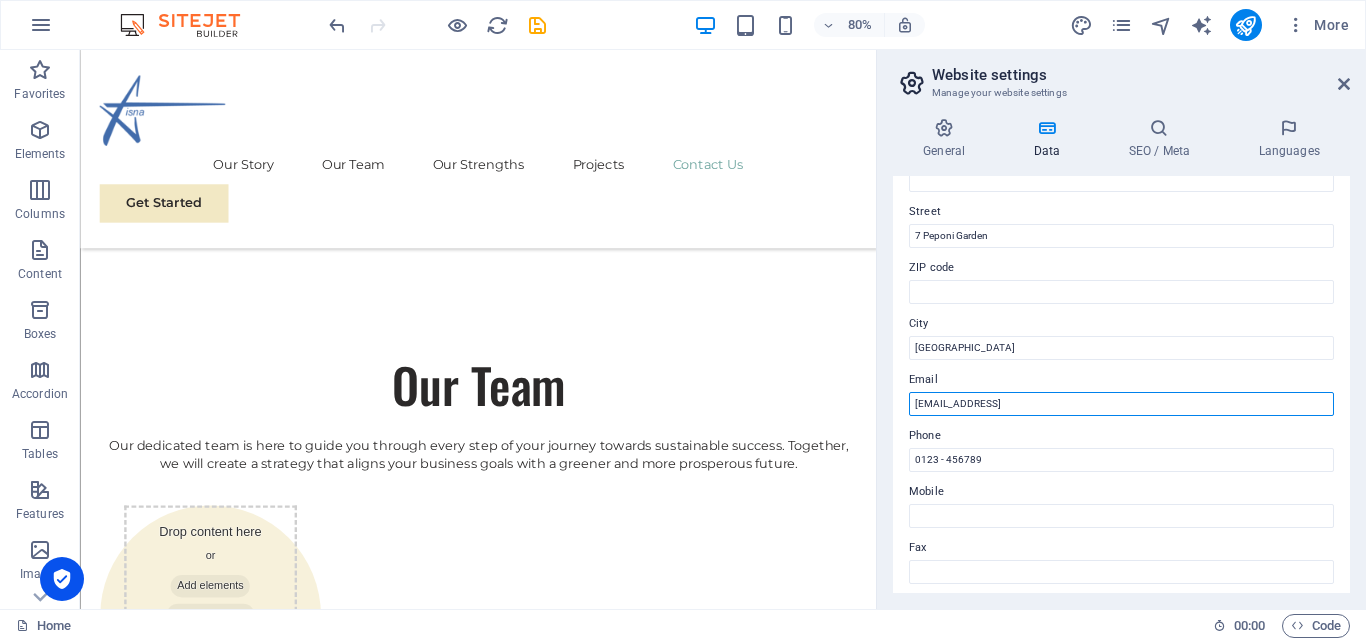 drag, startPoint x: 1164, startPoint y: 403, endPoint x: 1147, endPoint y: 403, distance: 17 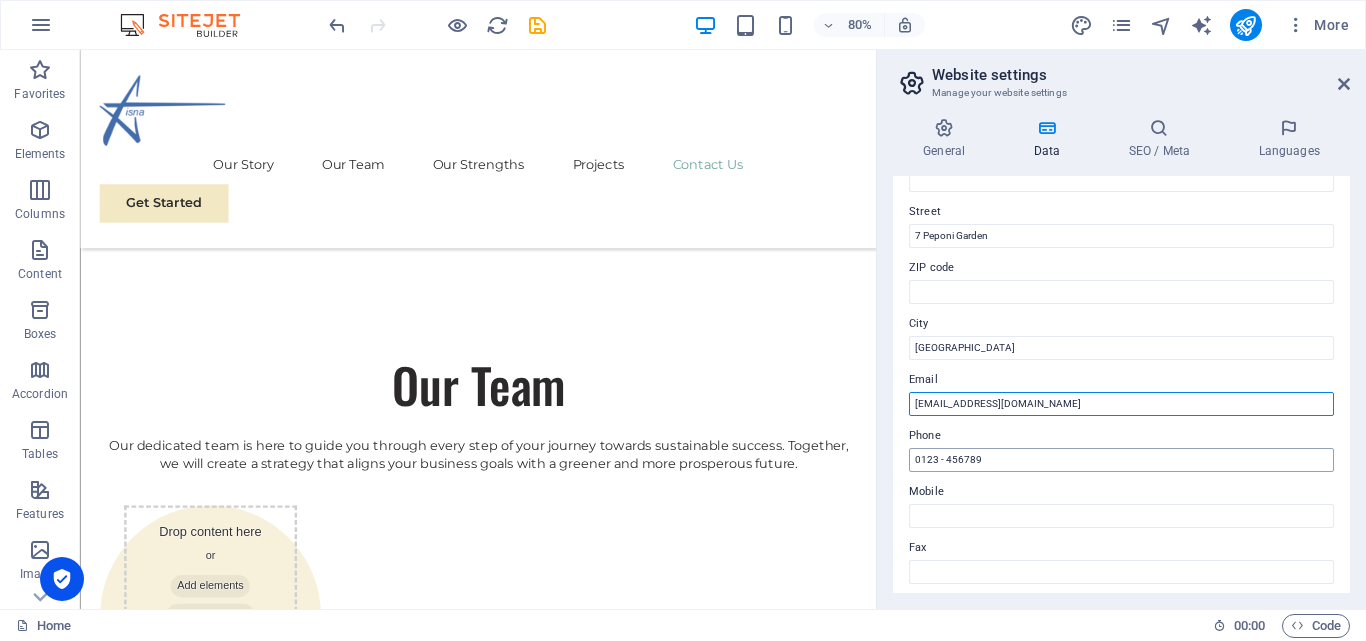 type on "info@kisna.co.ke" 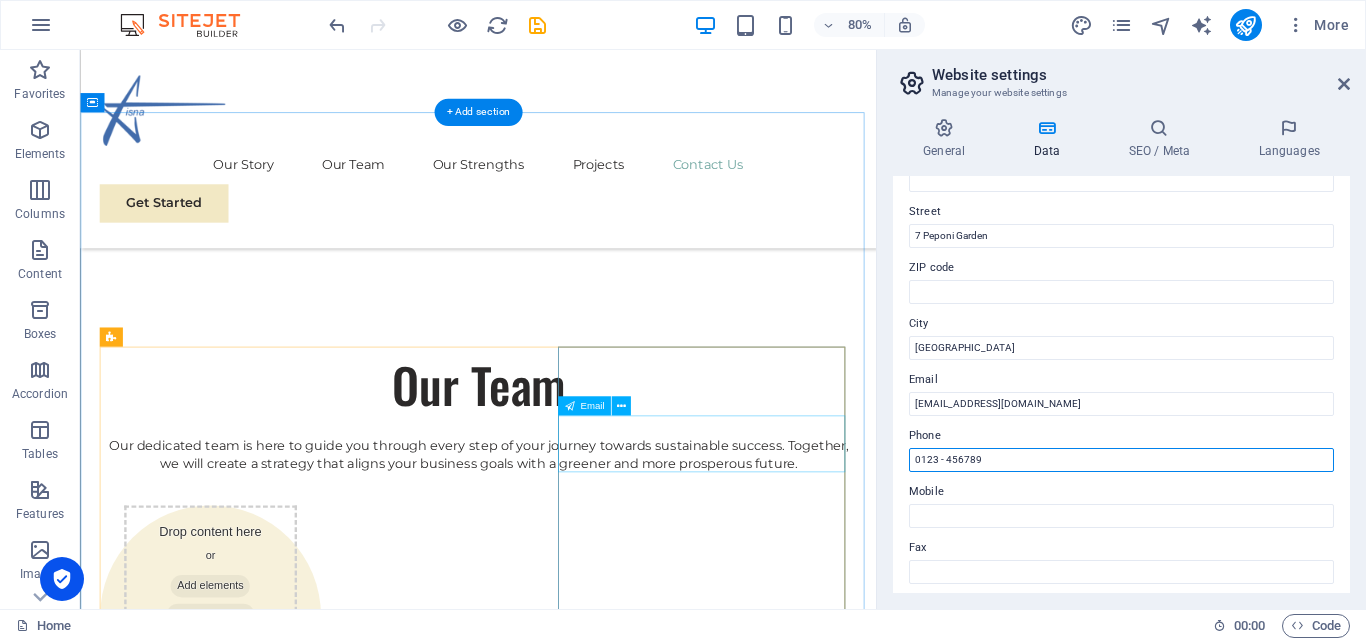drag, startPoint x: 1078, startPoint y: 512, endPoint x: 986, endPoint y: 566, distance: 106.677086 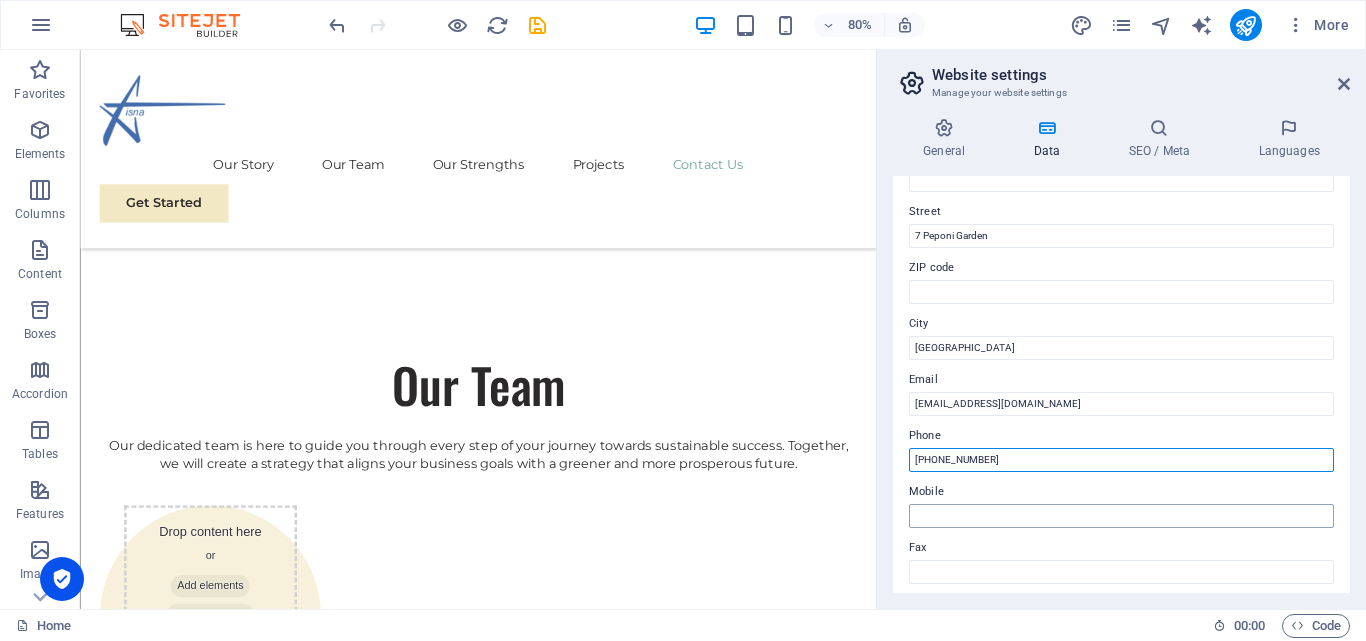 type on "+254 709 222 200" 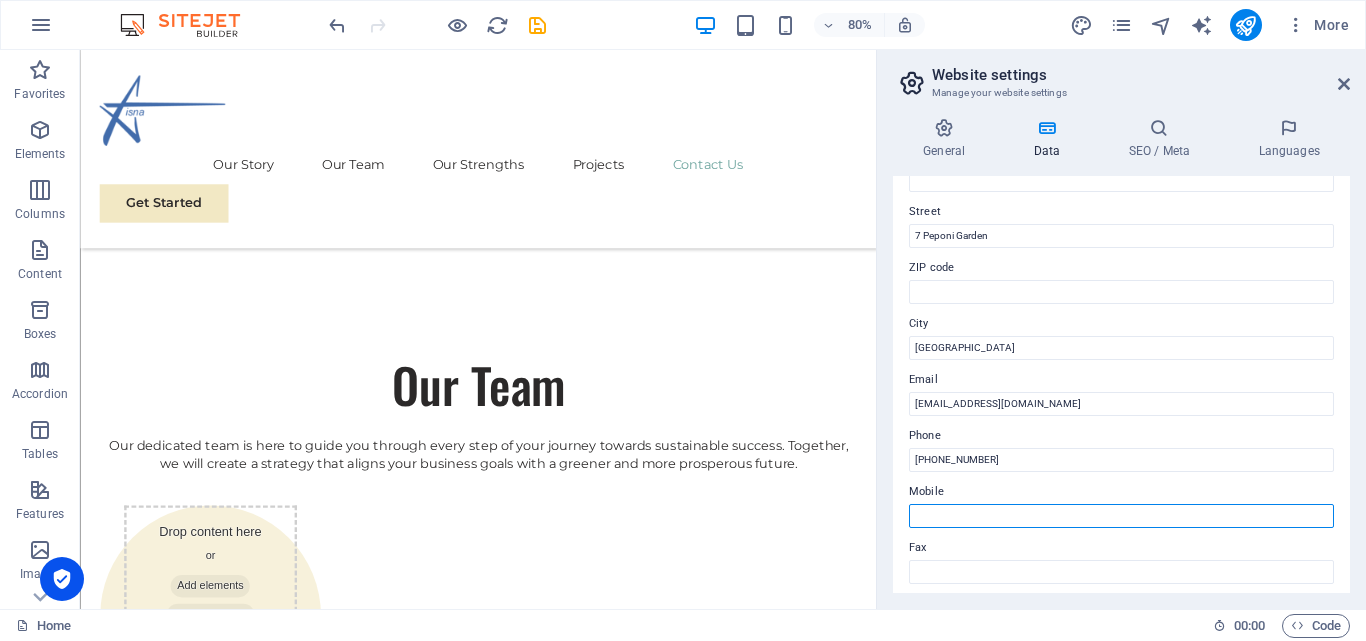 click on "Mobile" at bounding box center [1121, 516] 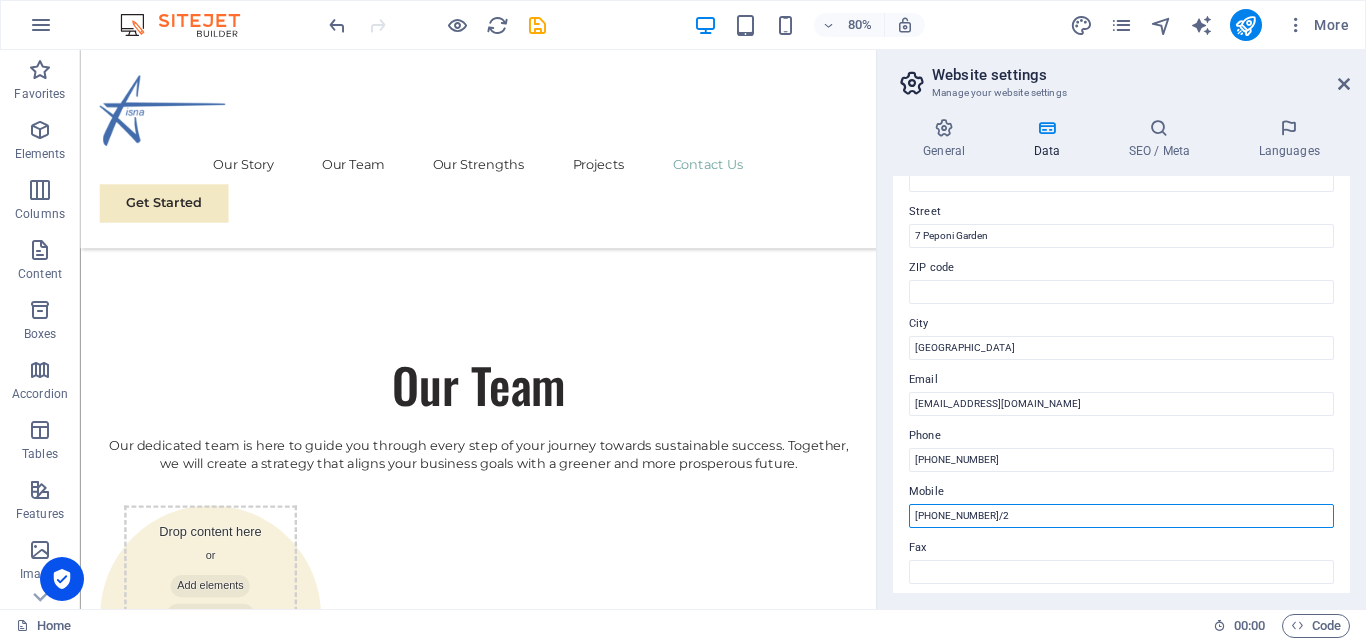 type on "+254 782 000180/2" 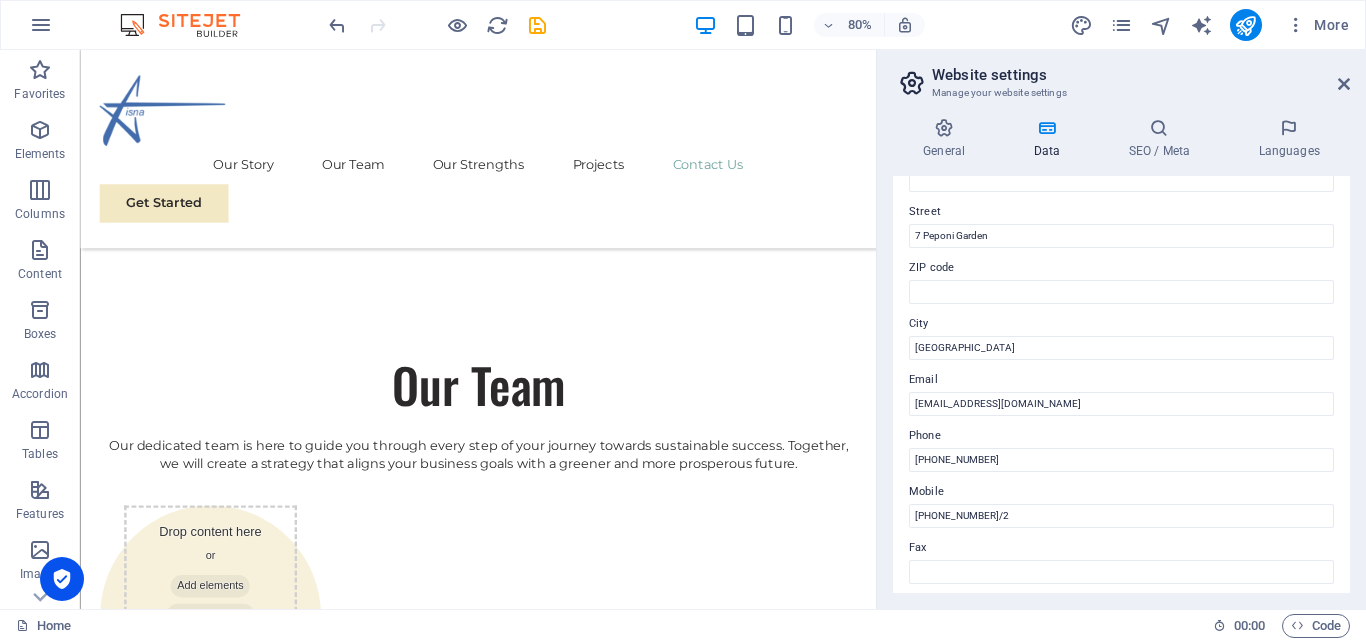 drag, startPoint x: 1351, startPoint y: 391, endPoint x: 1353, endPoint y: 440, distance: 49.0408 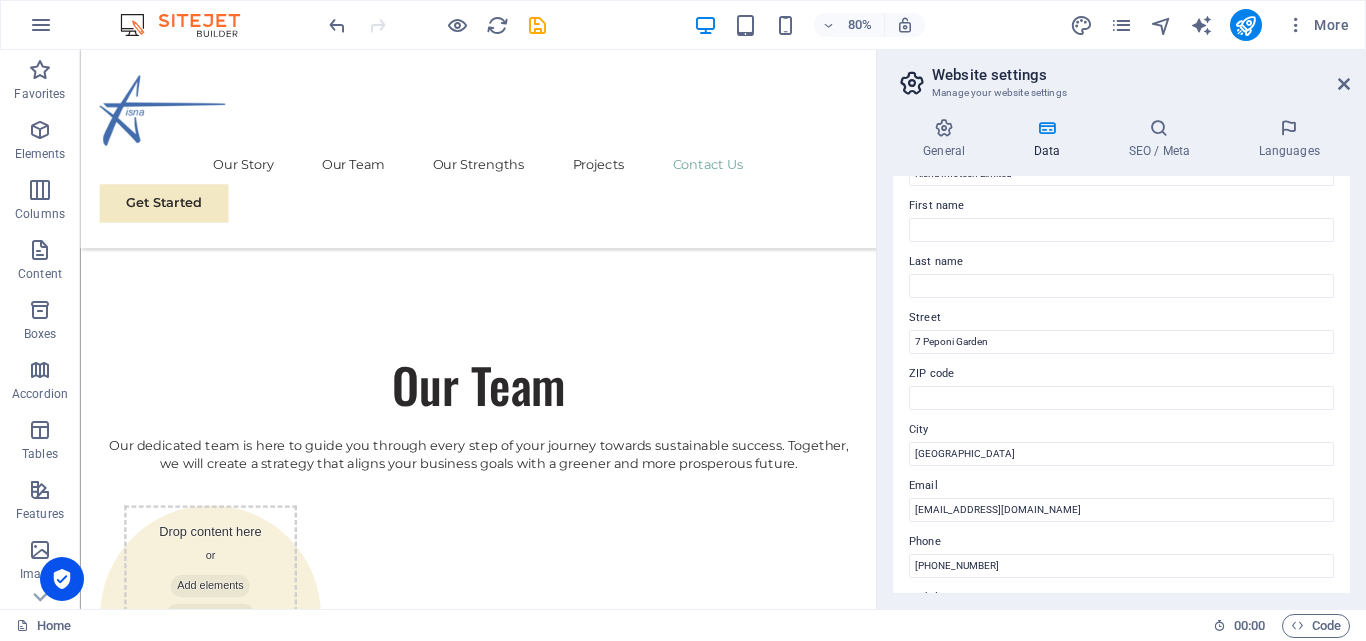 scroll, scrollTop: 0, scrollLeft: 0, axis: both 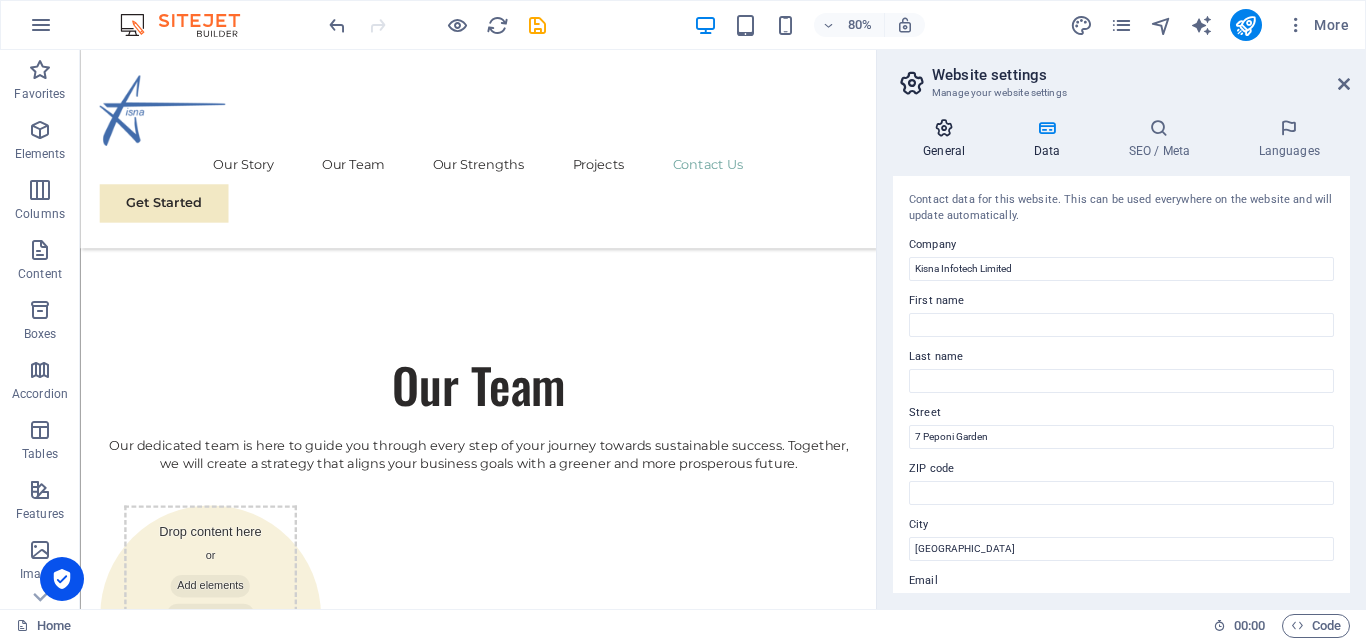 click on "General" at bounding box center [948, 139] 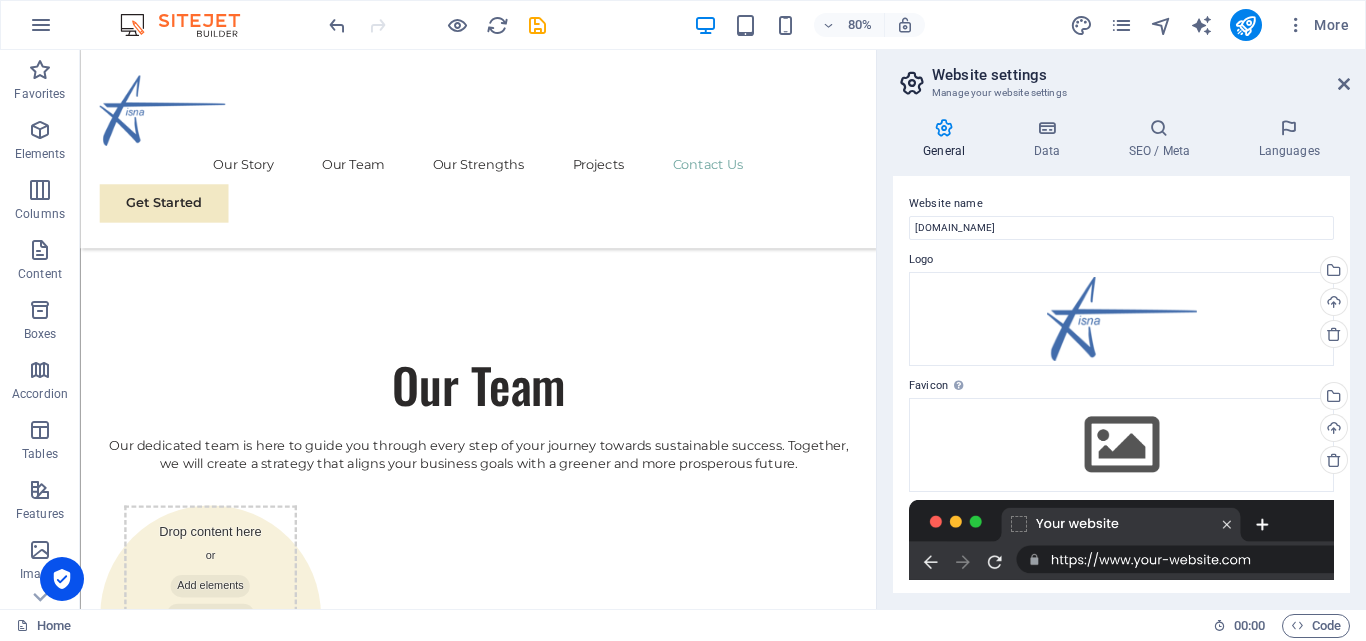 drag, startPoint x: 1344, startPoint y: 251, endPoint x: 1358, endPoint y: 326, distance: 76.29548 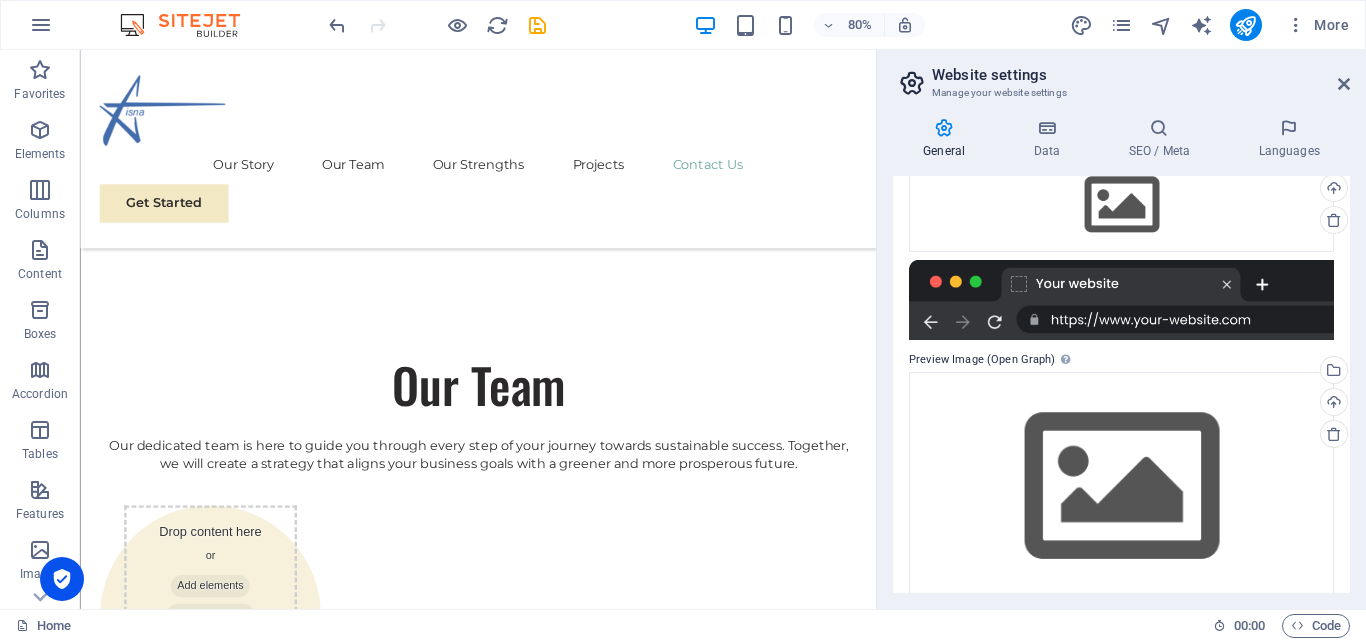 scroll, scrollTop: 265, scrollLeft: 0, axis: vertical 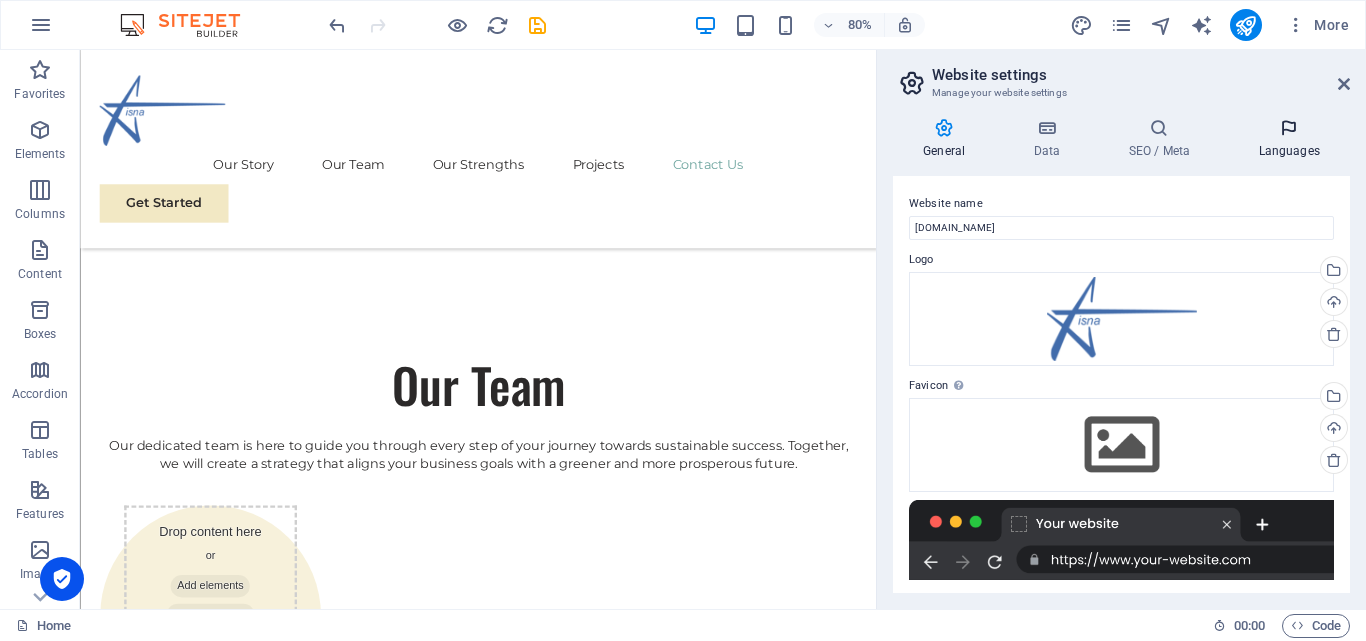 click at bounding box center [1289, 128] 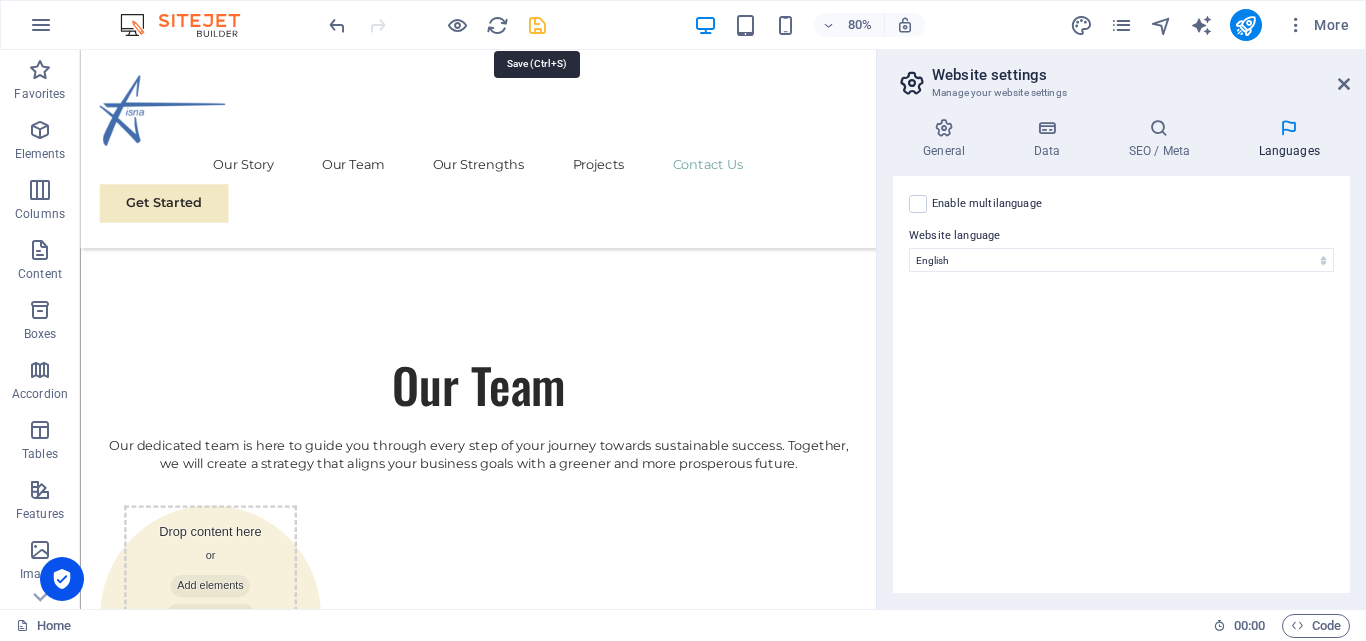 click at bounding box center (537, 25) 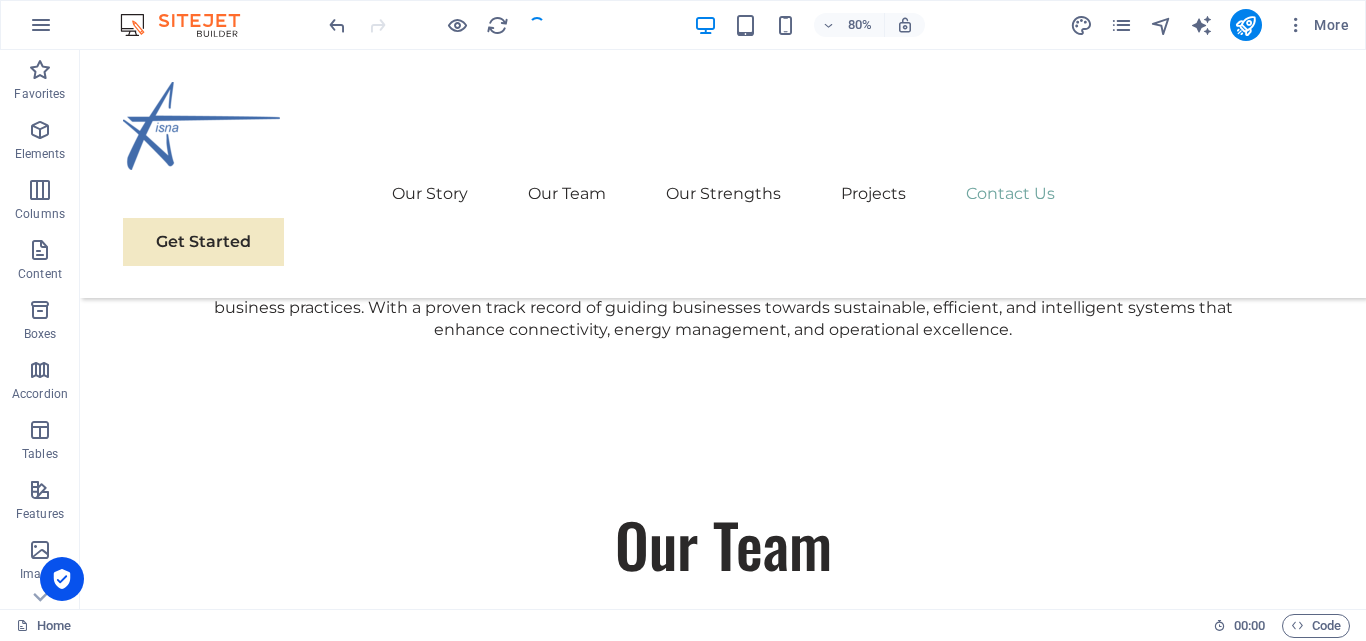 scroll, scrollTop: 3055, scrollLeft: 0, axis: vertical 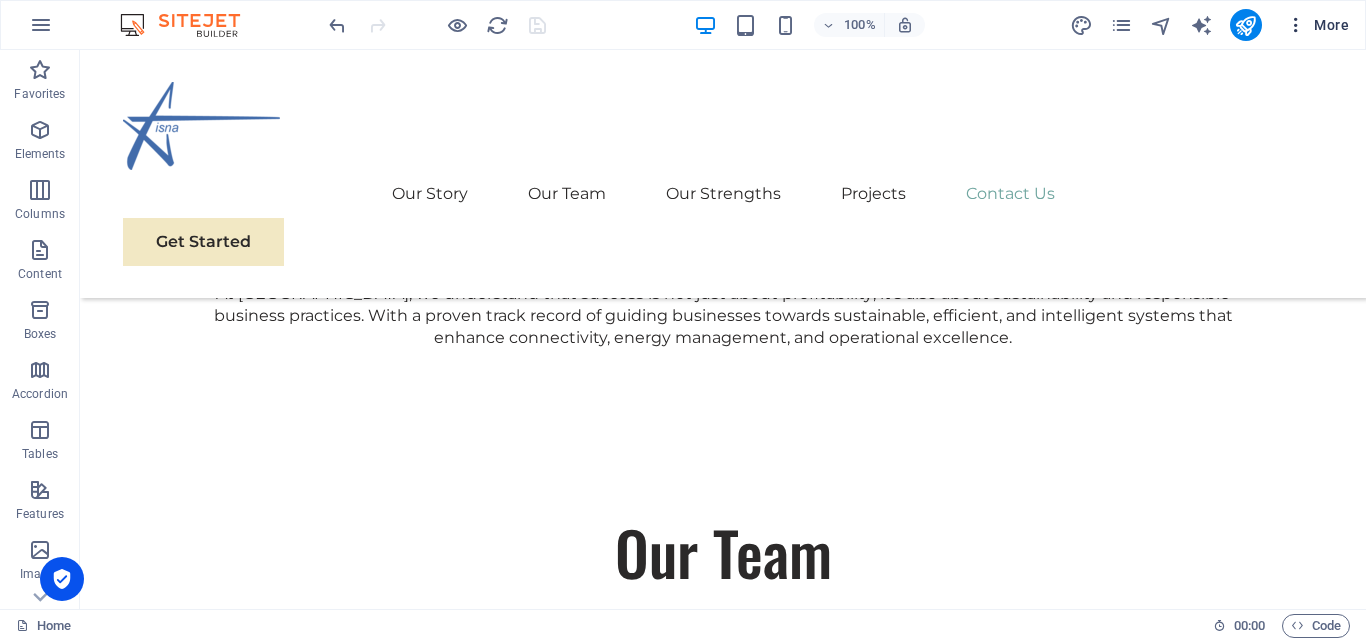 click on "More" at bounding box center (1317, 25) 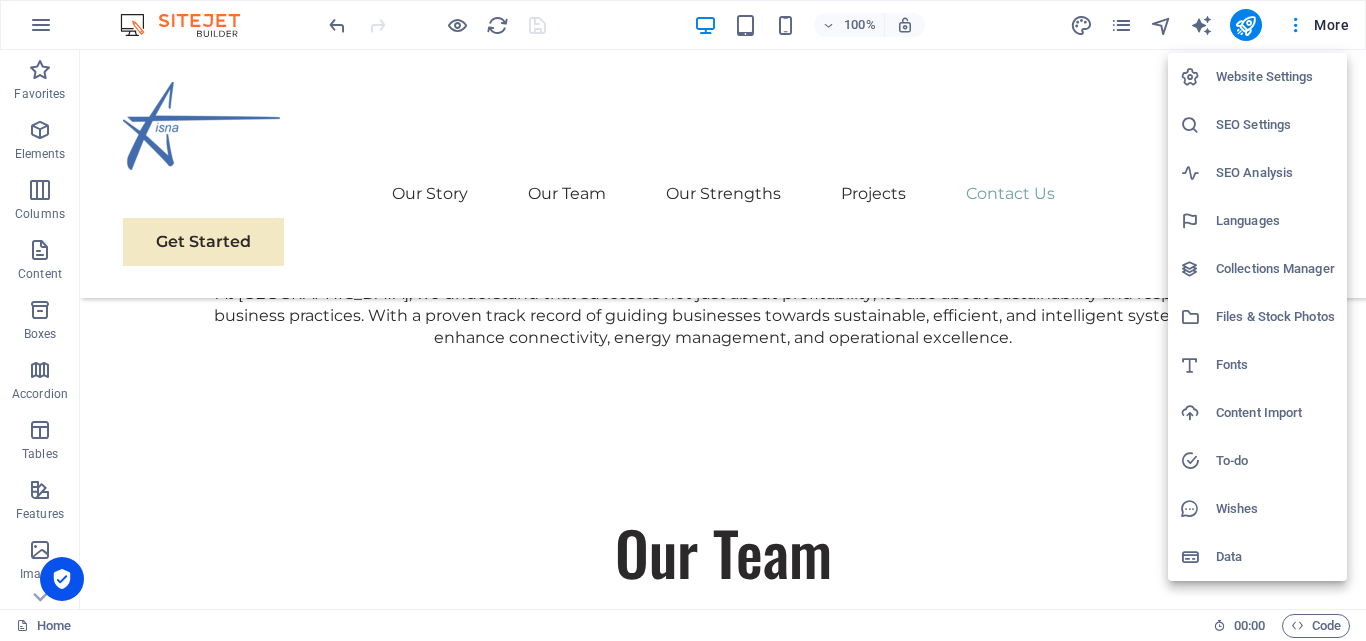 click on "Website Settings" at bounding box center [1275, 77] 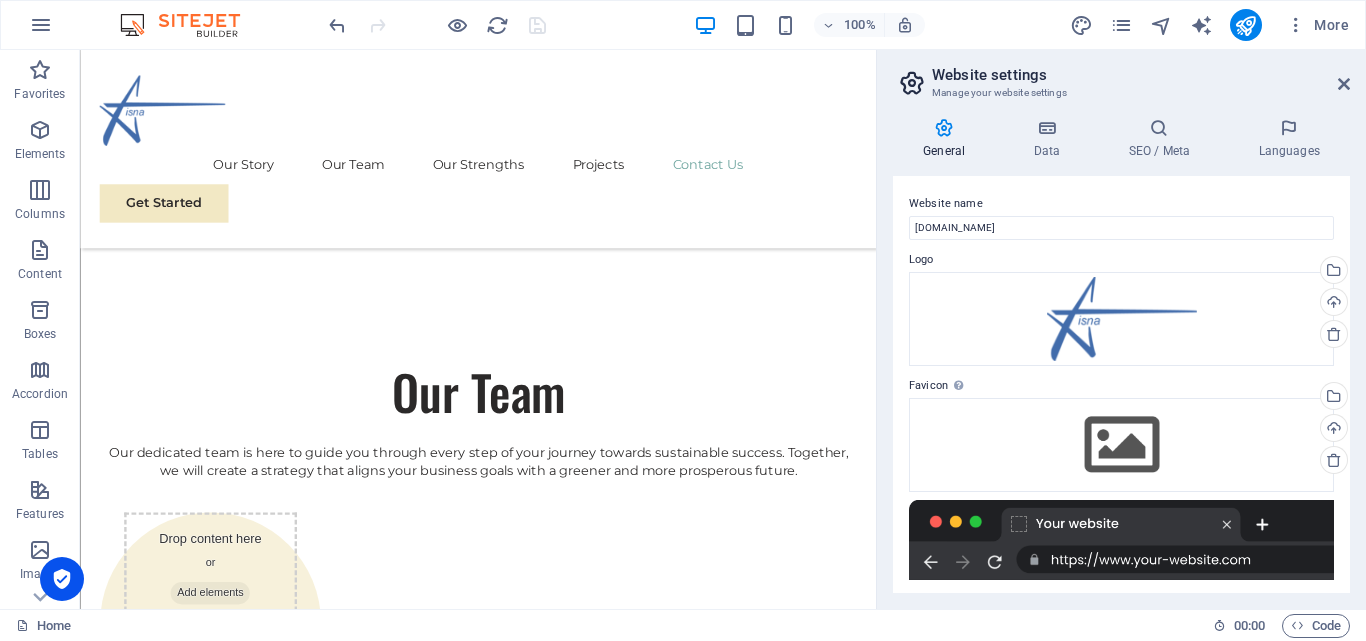 scroll, scrollTop: 3063, scrollLeft: 0, axis: vertical 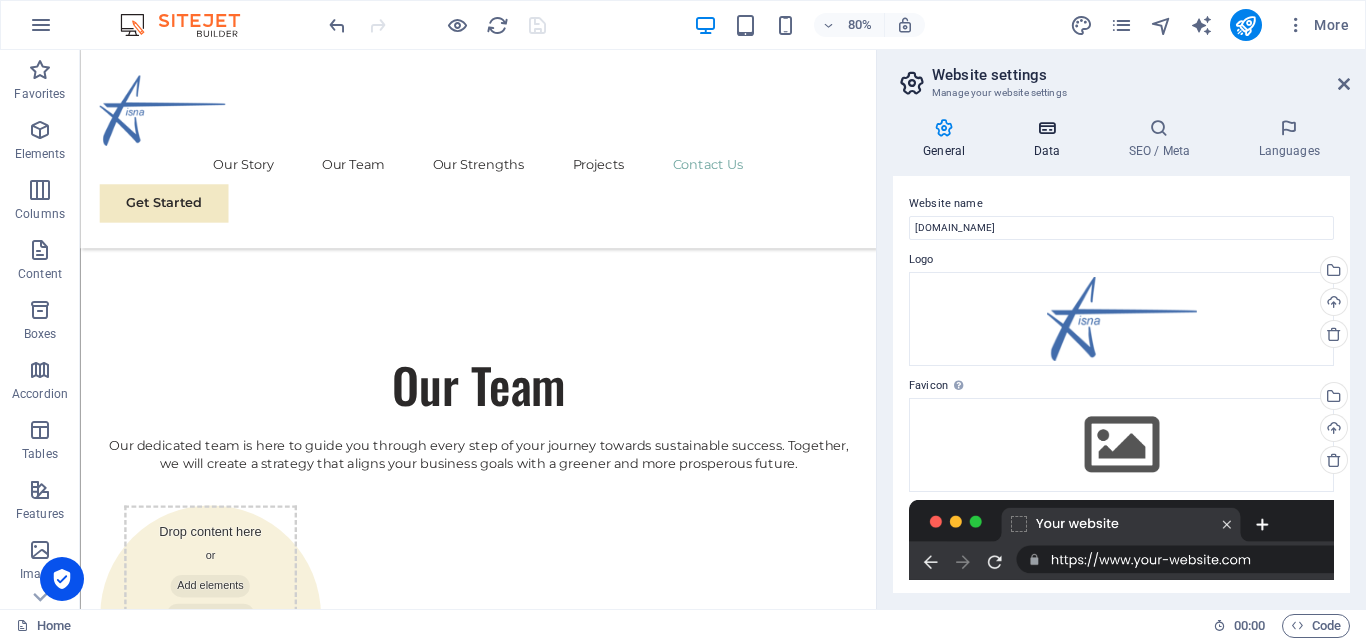 click on "Data" at bounding box center (1050, 139) 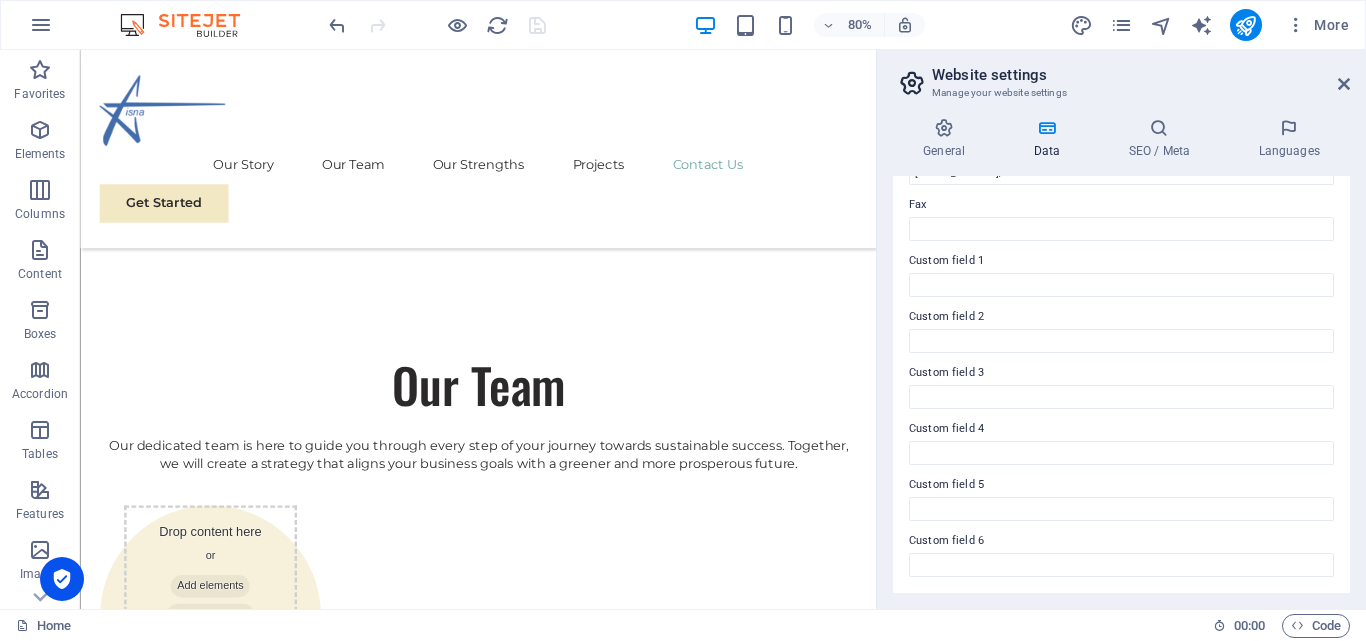 scroll, scrollTop: 0, scrollLeft: 0, axis: both 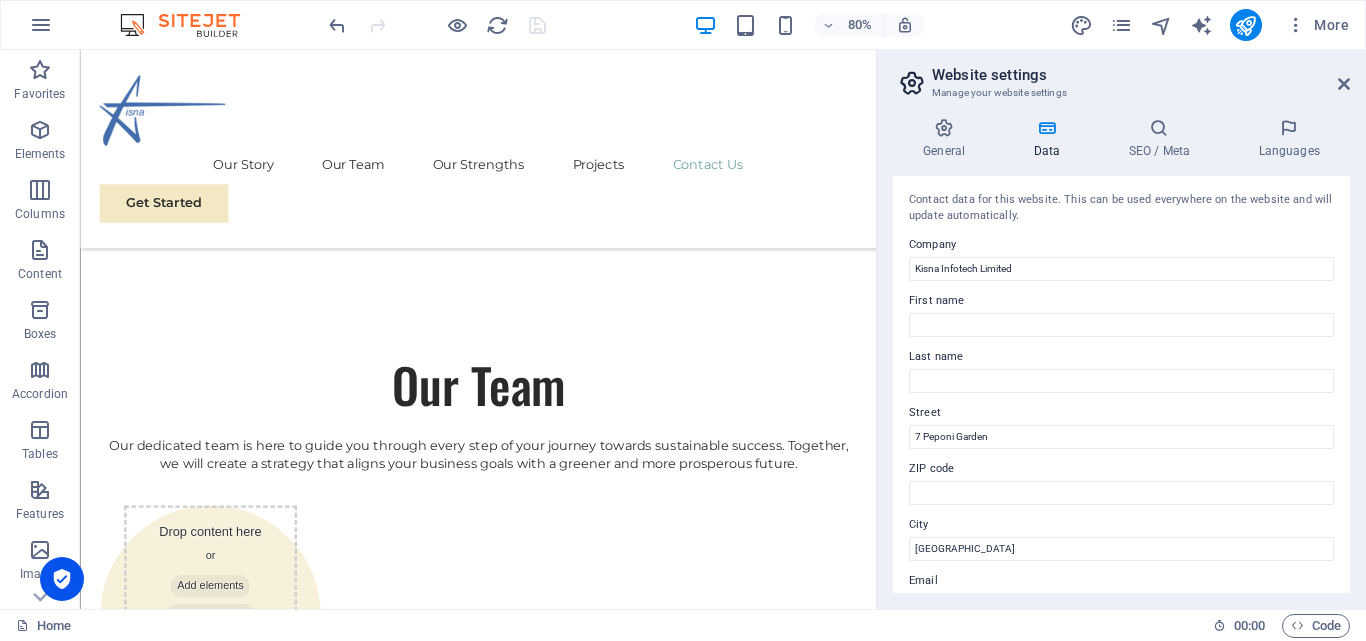 click on "Website settings Manage your website settings  General  Data  SEO / Meta  Languages Website name kisna.co.ke Logo Drag files here, click to choose files or select files from Files or our free stock photos & videos Select files from the file manager, stock photos, or upload file(s) Upload Favicon Set the favicon of your website here. A favicon is a small icon shown in the browser tab next to your website title. It helps visitors identify your website. Drag files here, click to choose files or select files from Files or our free stock photos & videos Select files from the file manager, stock photos, or upload file(s) Upload Preview Image (Open Graph) This image will be shown when the website is shared on social networks Drag files here, click to choose files or select files from Files or our free stock photos & videos Select files from the file manager, stock photos, or upload file(s) Upload Contact data for this website. This can be used everywhere on the website and will update automatically. Company Street 1" at bounding box center [1121, 329] 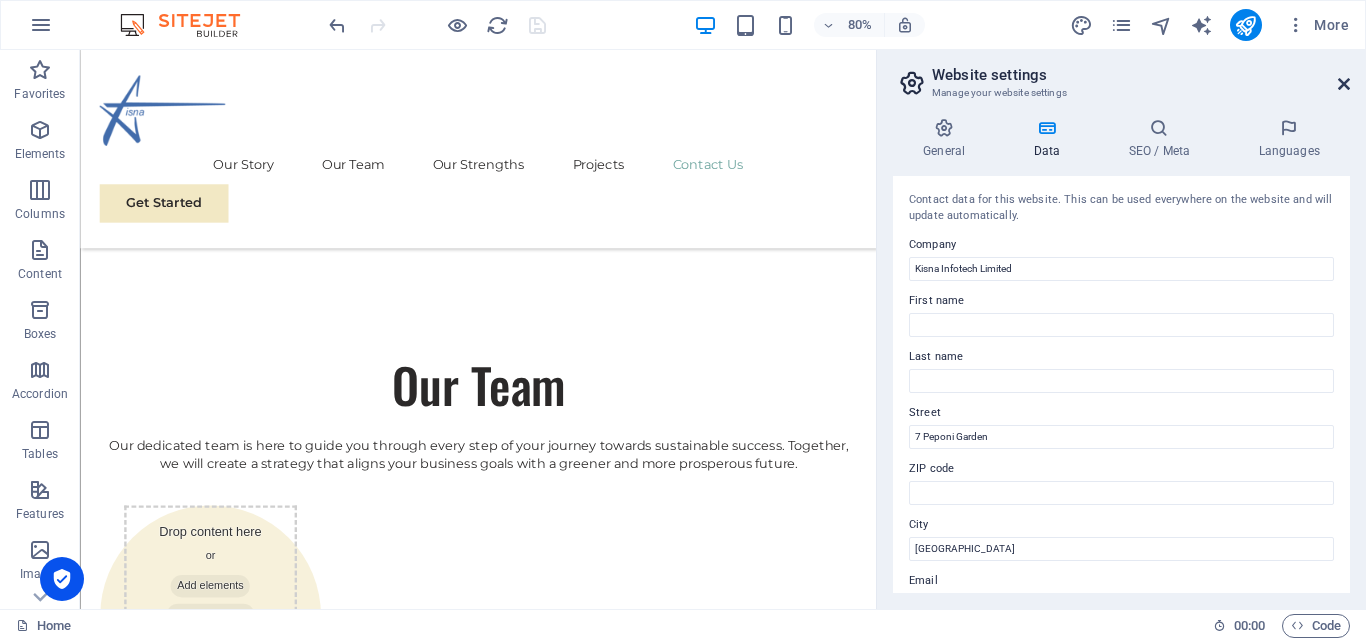 click at bounding box center [1344, 84] 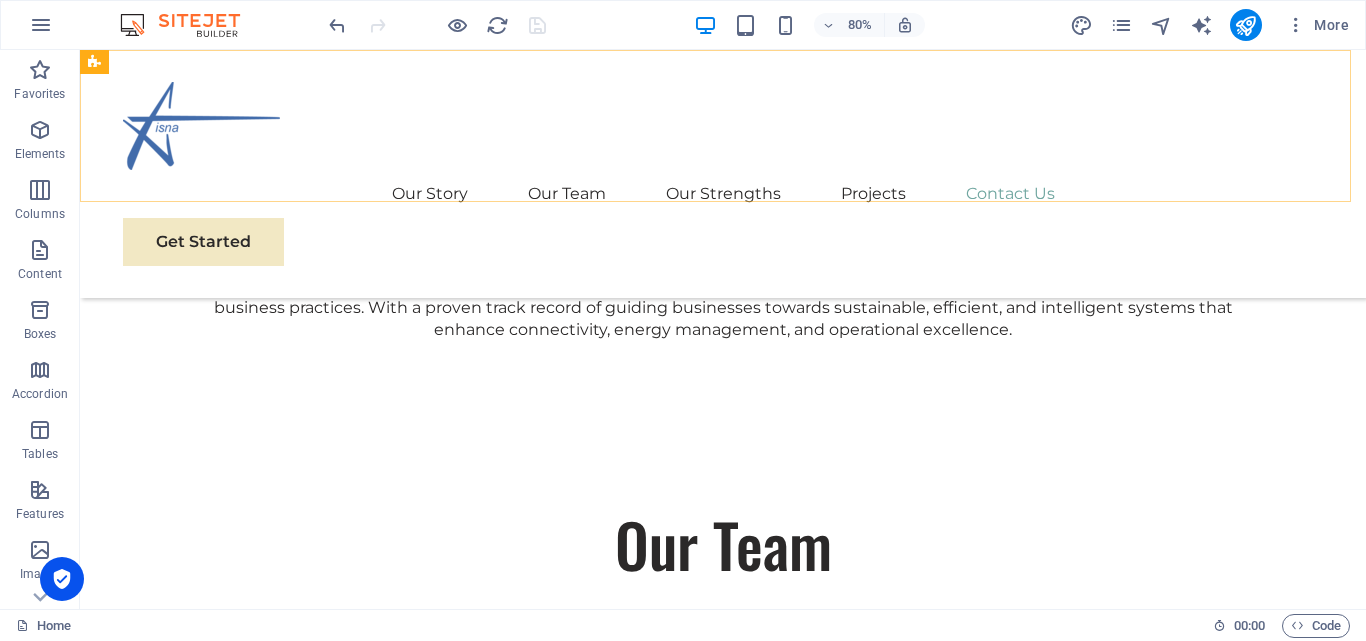 scroll, scrollTop: 3055, scrollLeft: 0, axis: vertical 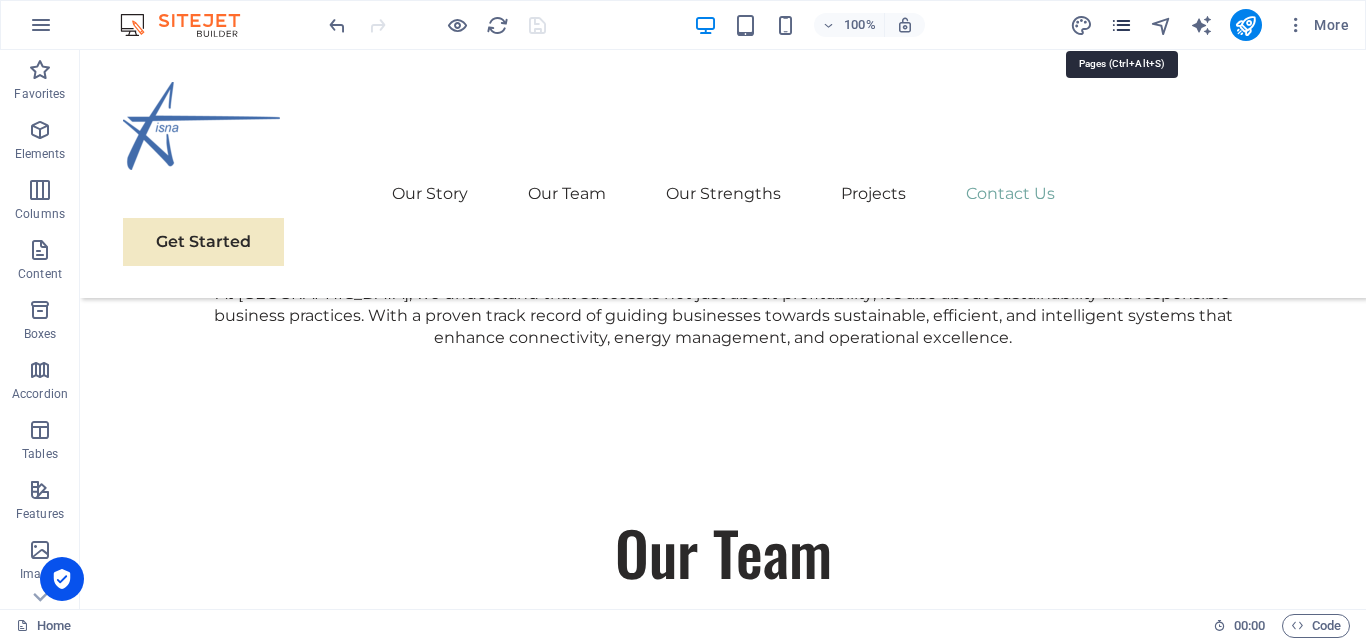 click at bounding box center (1121, 25) 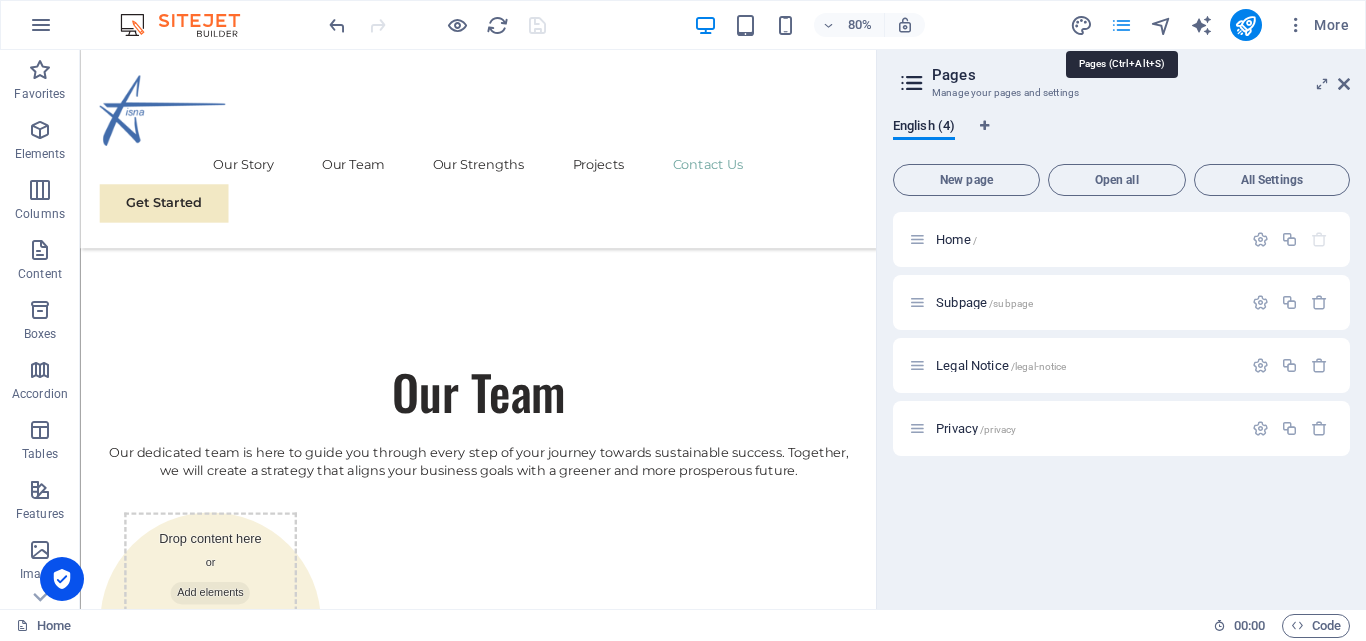 scroll, scrollTop: 3063, scrollLeft: 0, axis: vertical 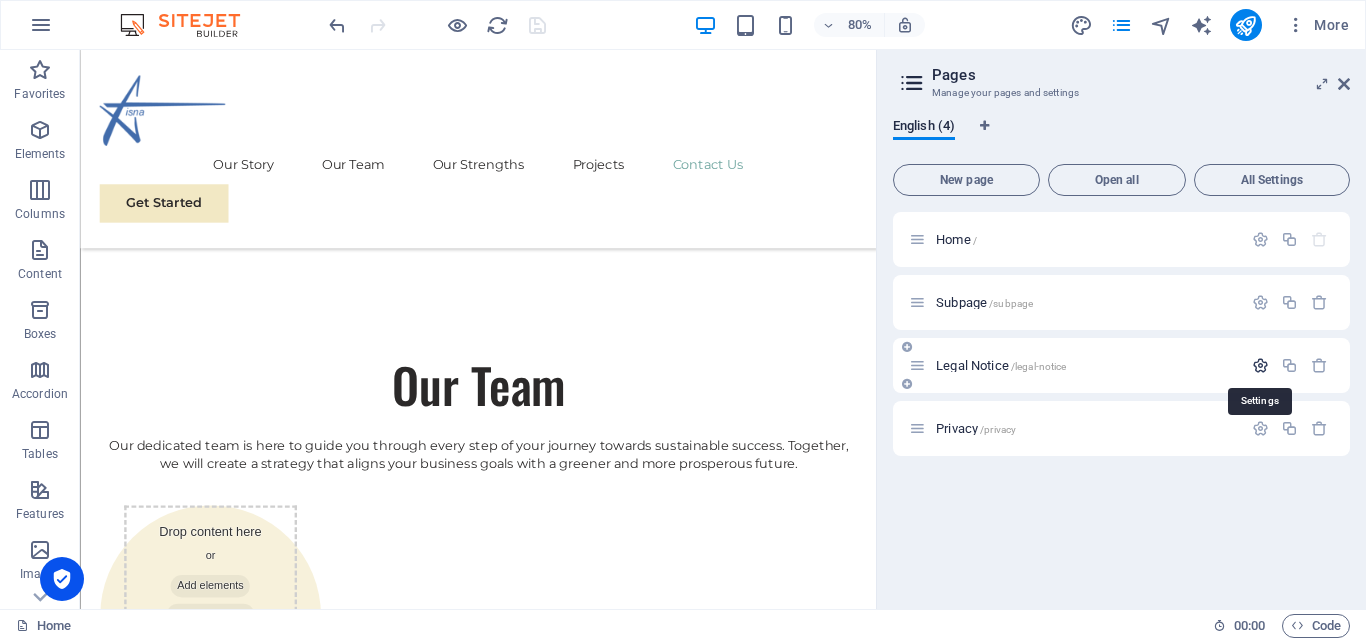 click at bounding box center [1260, 365] 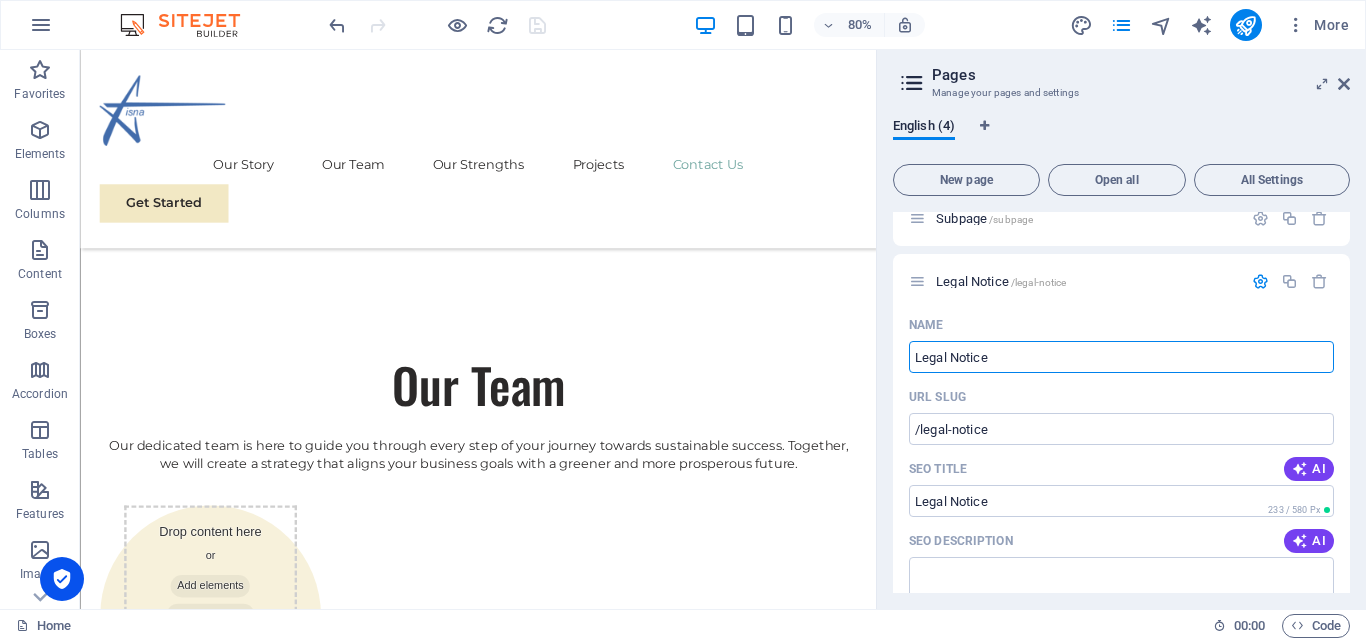scroll, scrollTop: 68, scrollLeft: 0, axis: vertical 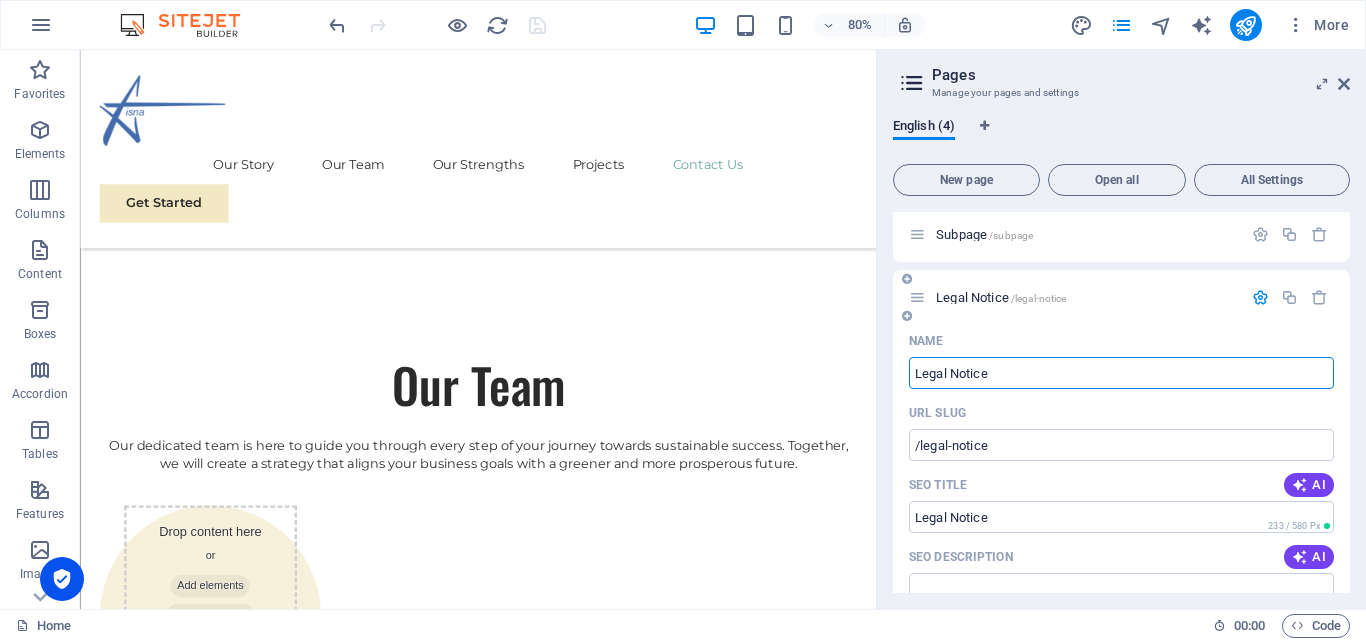 click at bounding box center [1260, 297] 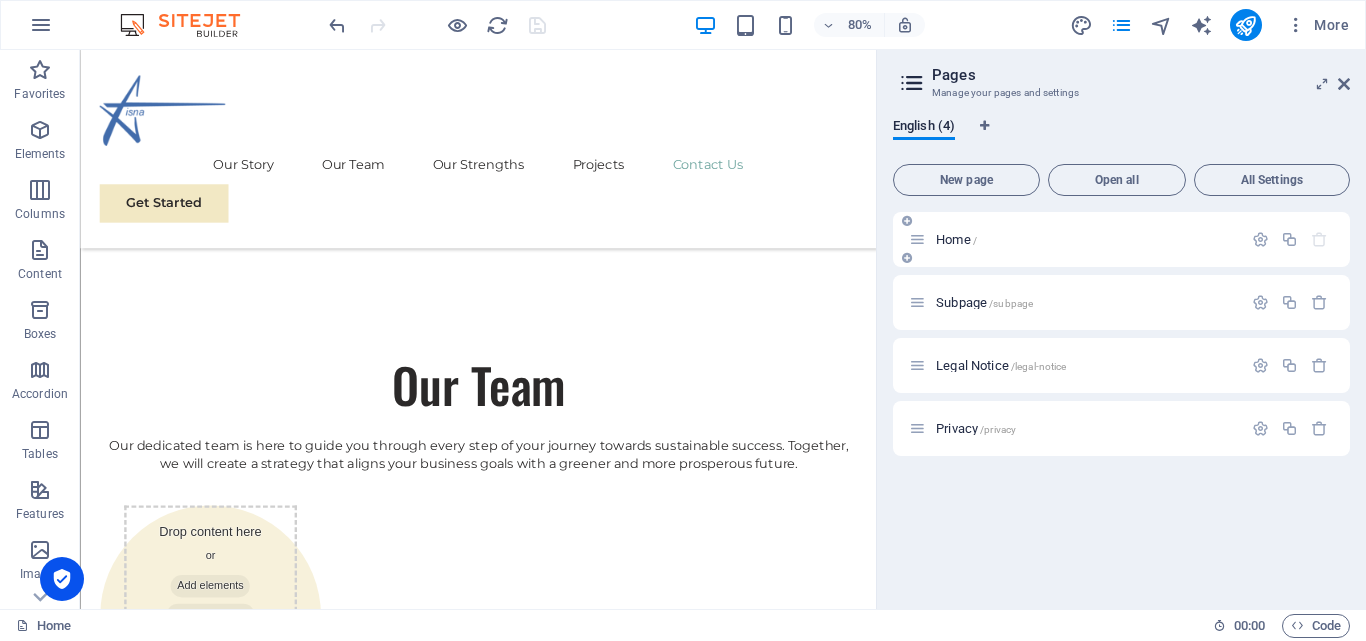 scroll, scrollTop: 0, scrollLeft: 0, axis: both 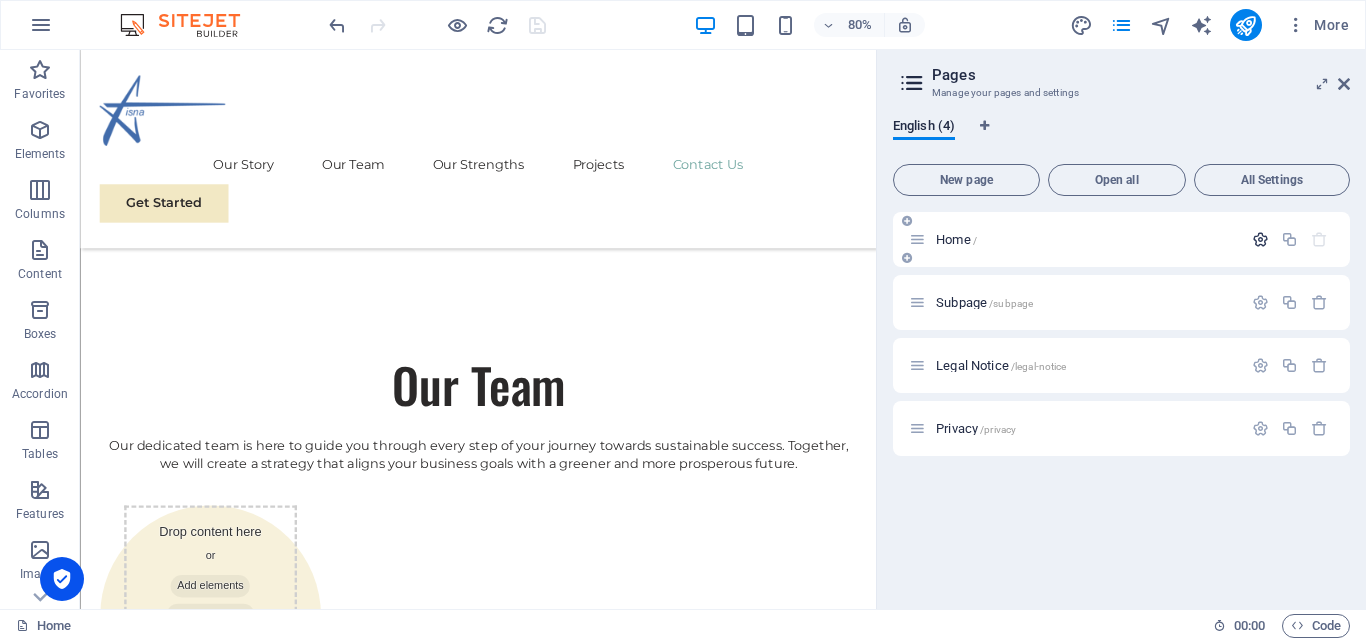 click at bounding box center [1260, 239] 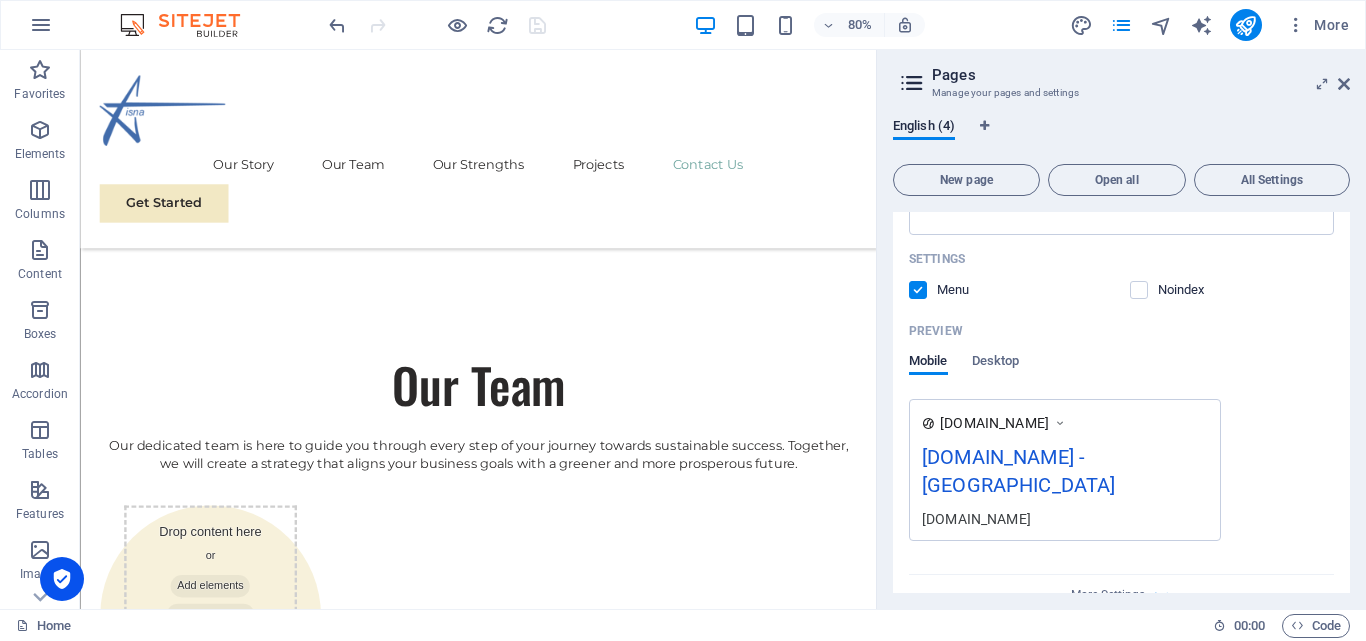 scroll, scrollTop: 446, scrollLeft: 0, axis: vertical 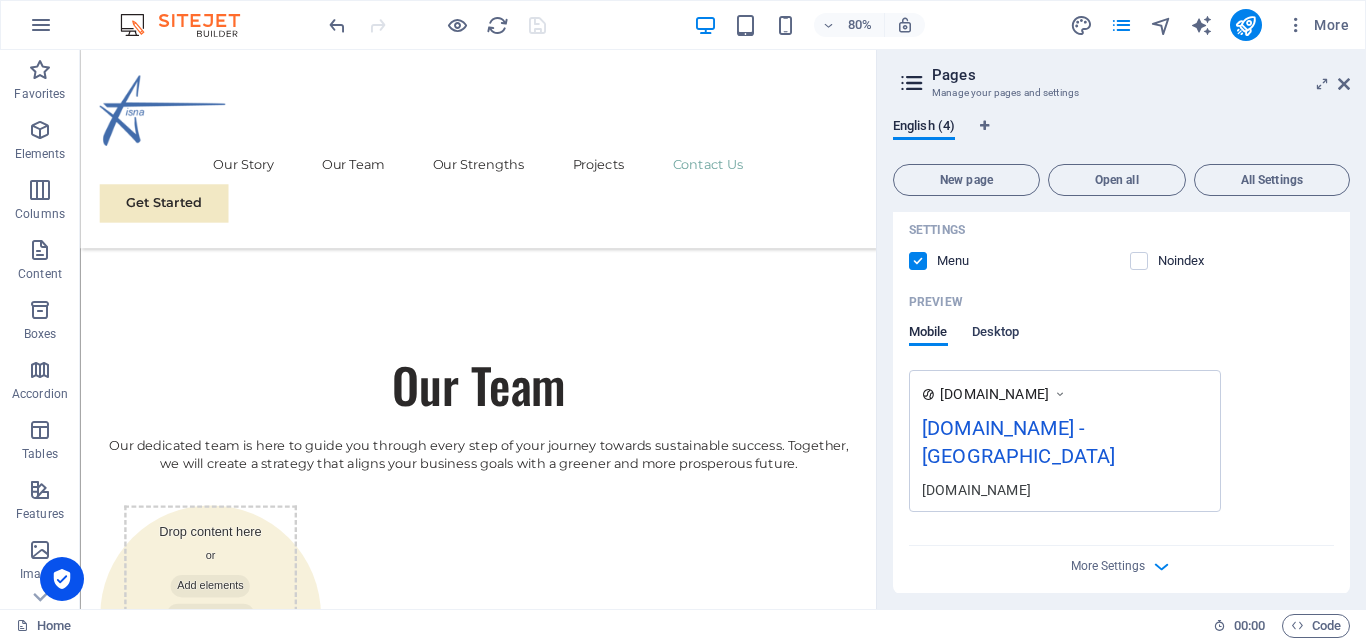 click on "Desktop" at bounding box center (996, 334) 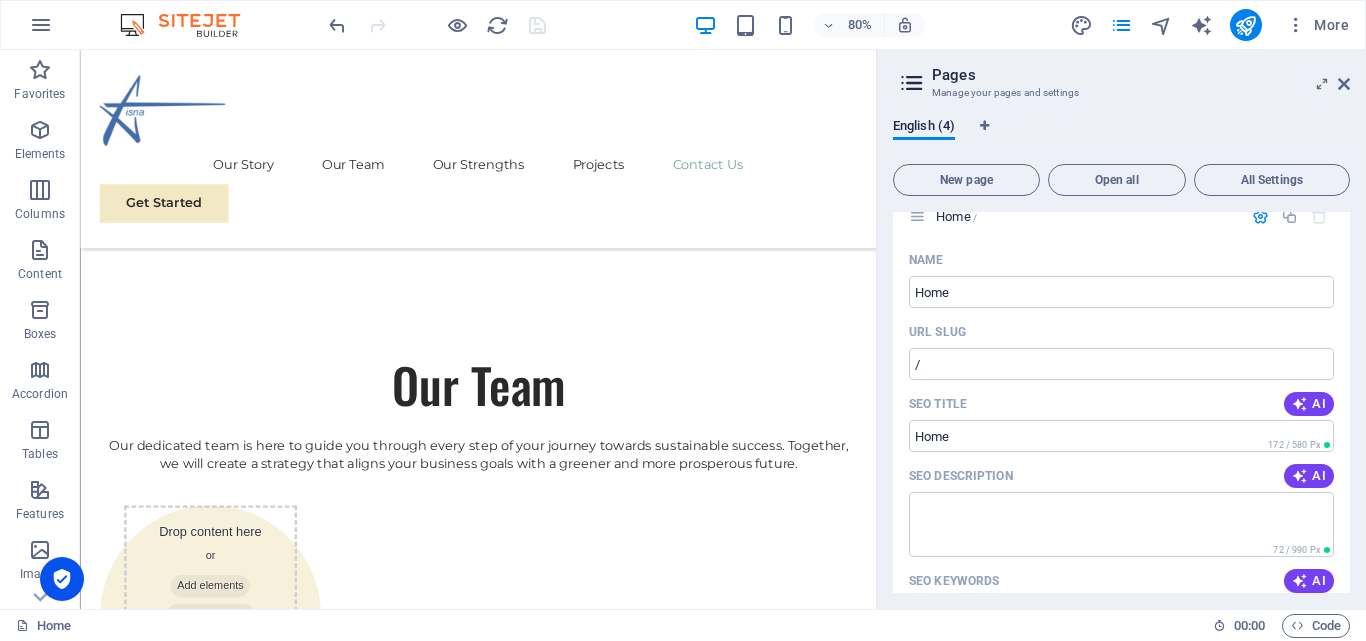 scroll, scrollTop: 0, scrollLeft: 0, axis: both 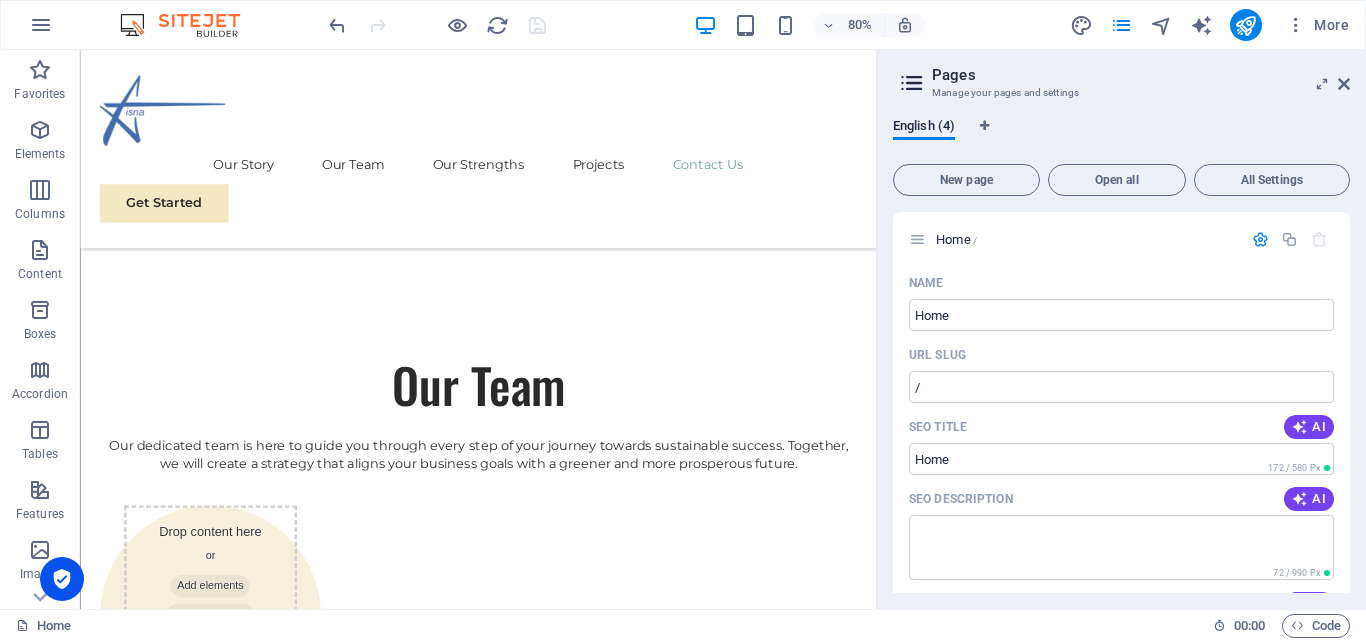 drag, startPoint x: 1345, startPoint y: 261, endPoint x: 1364, endPoint y: 409, distance: 149.21461 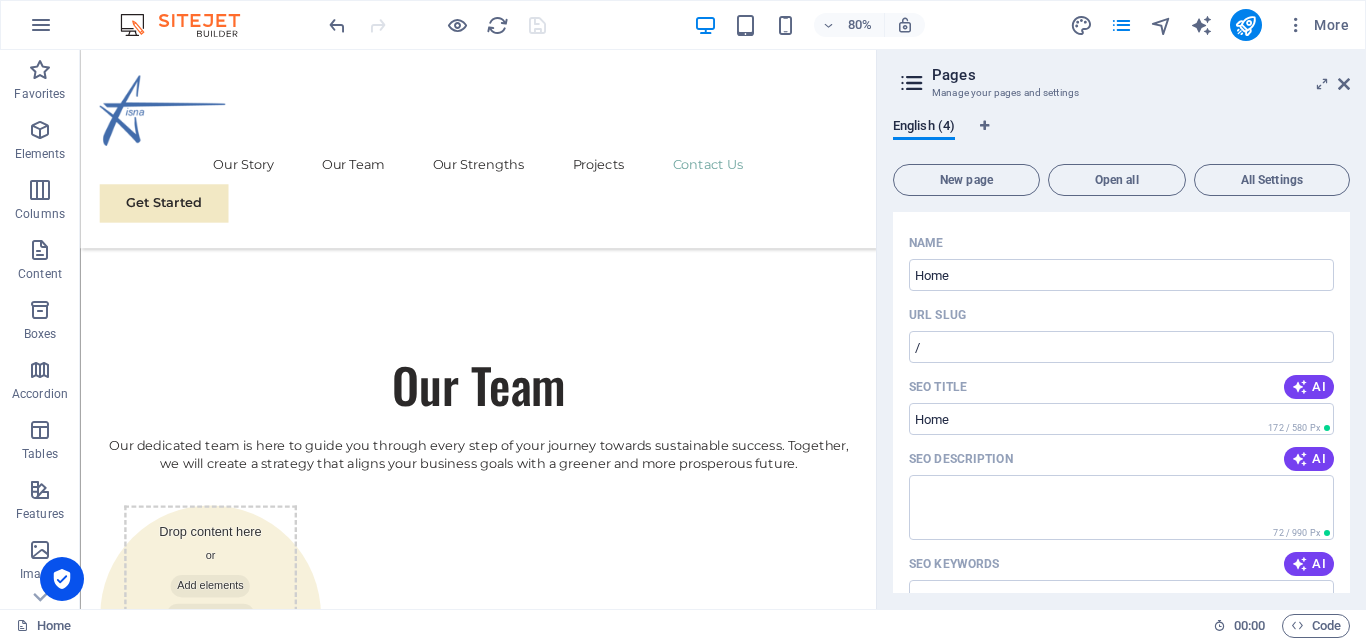 scroll, scrollTop: 0, scrollLeft: 0, axis: both 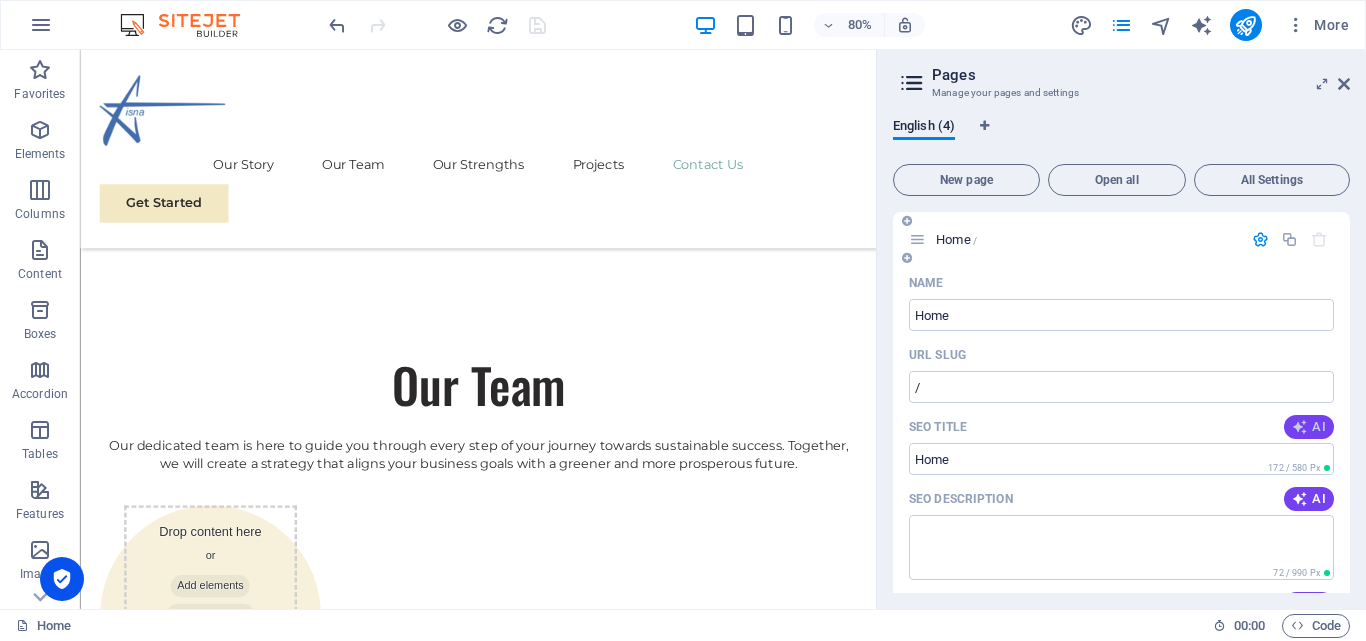 click at bounding box center [1300, 427] 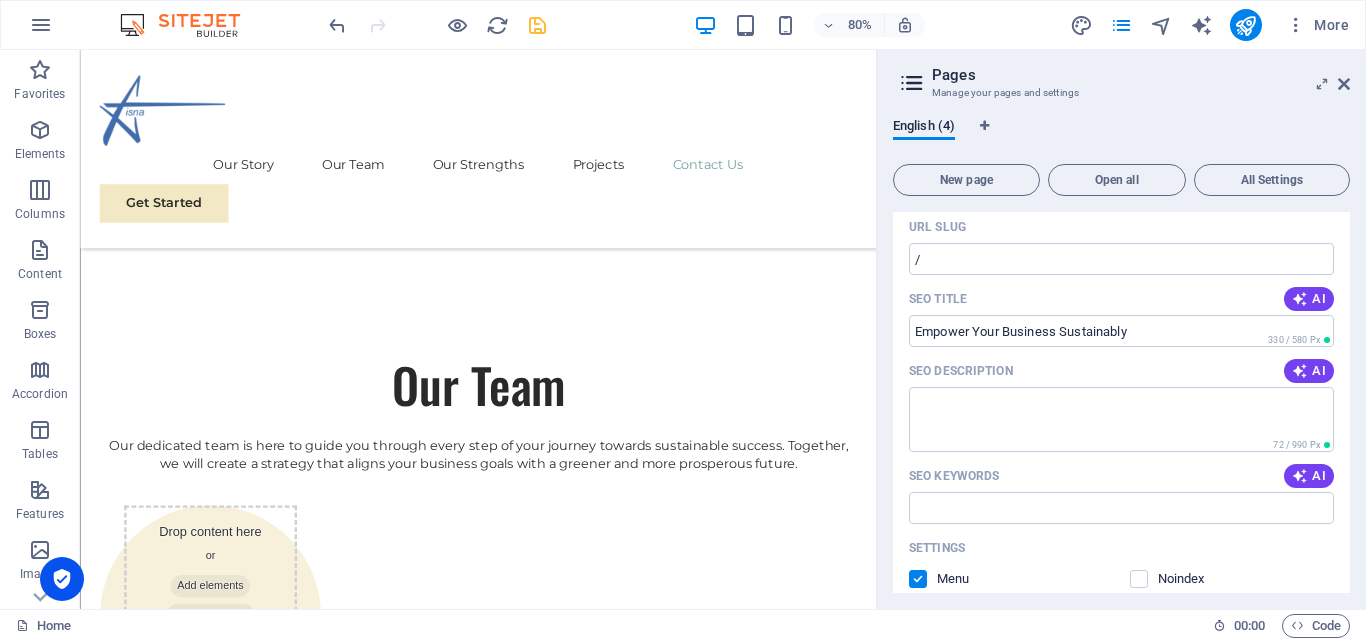 scroll, scrollTop: 167, scrollLeft: 0, axis: vertical 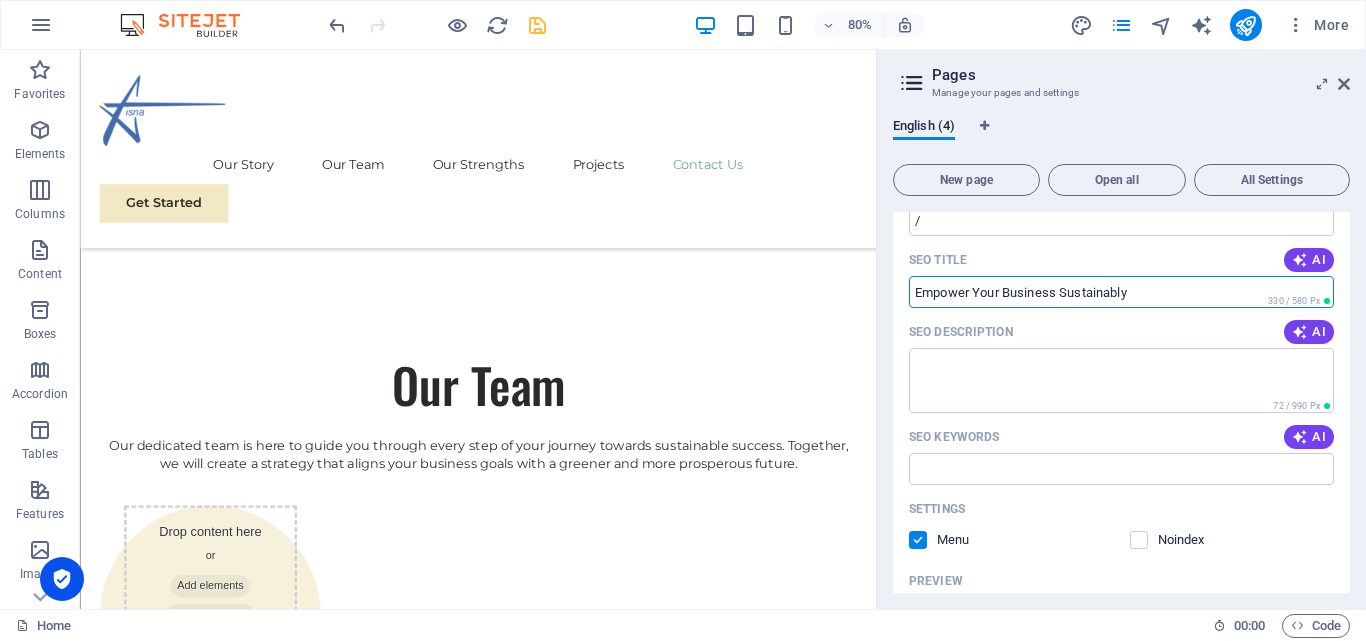 drag, startPoint x: 1005, startPoint y: 291, endPoint x: 1136, endPoint y: 291, distance: 131 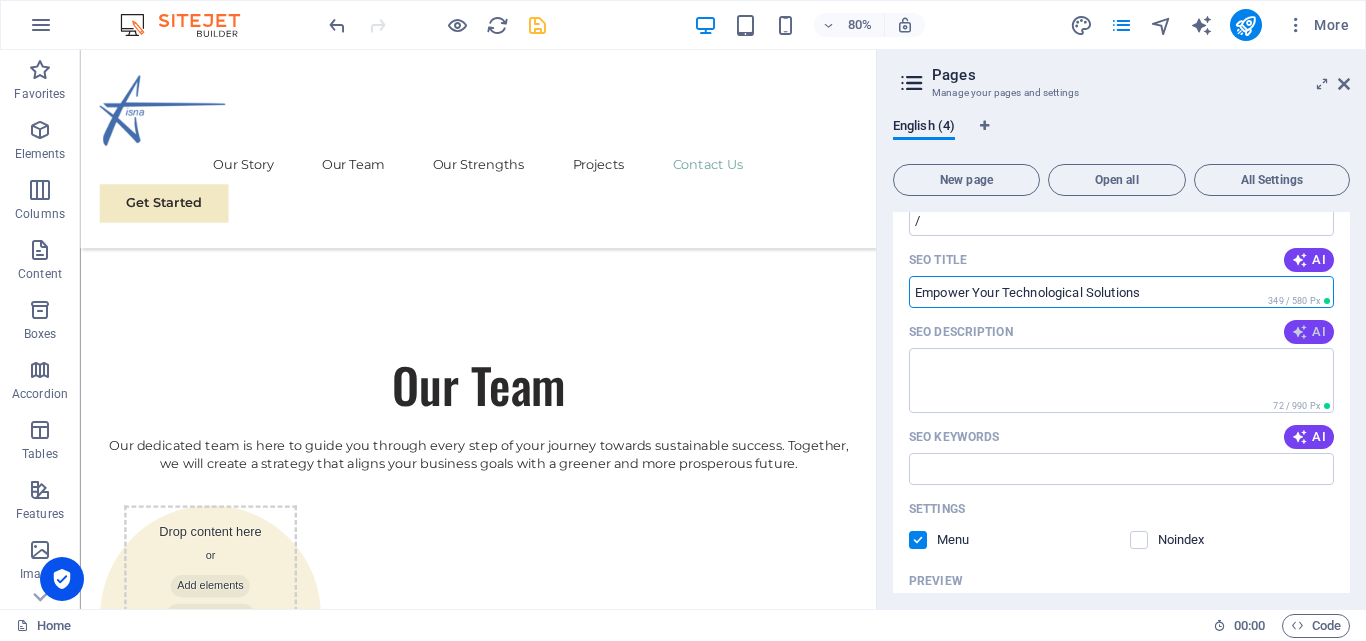 type on "Empower Your Technological Solutions" 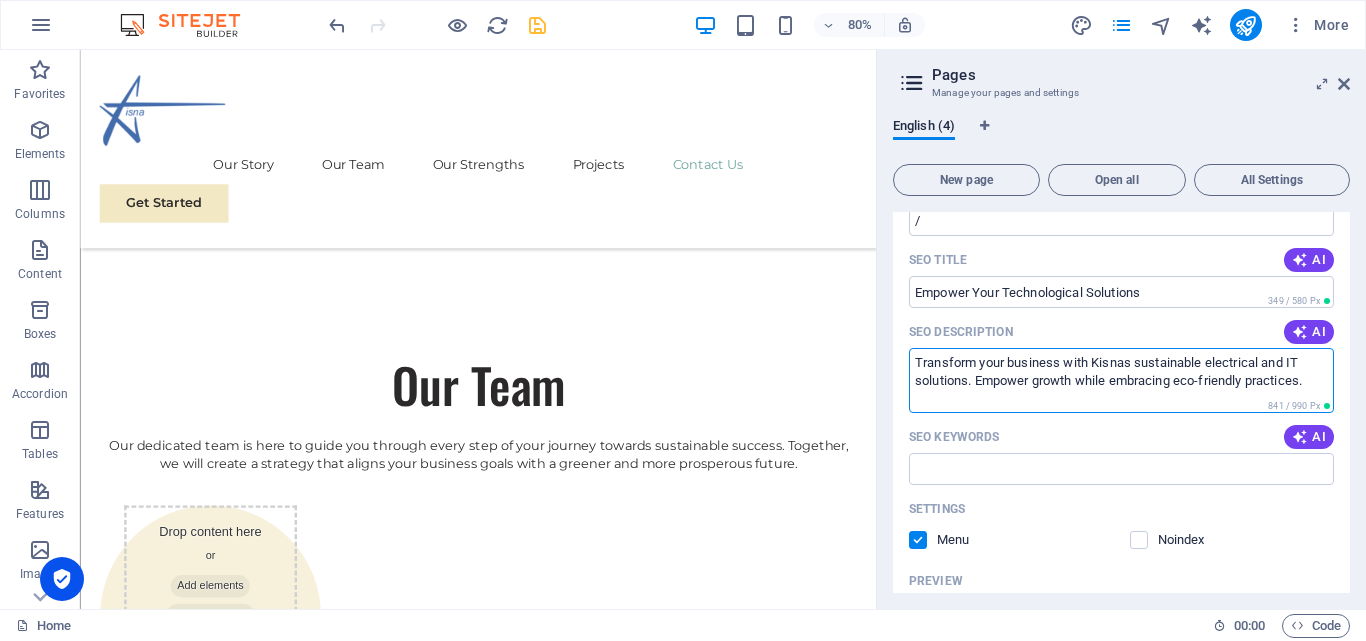click on "Transform your business with Kisnas sustainable electrical and IT solutions. Empower growth while embracing eco-friendly practices." at bounding box center (1121, 380) 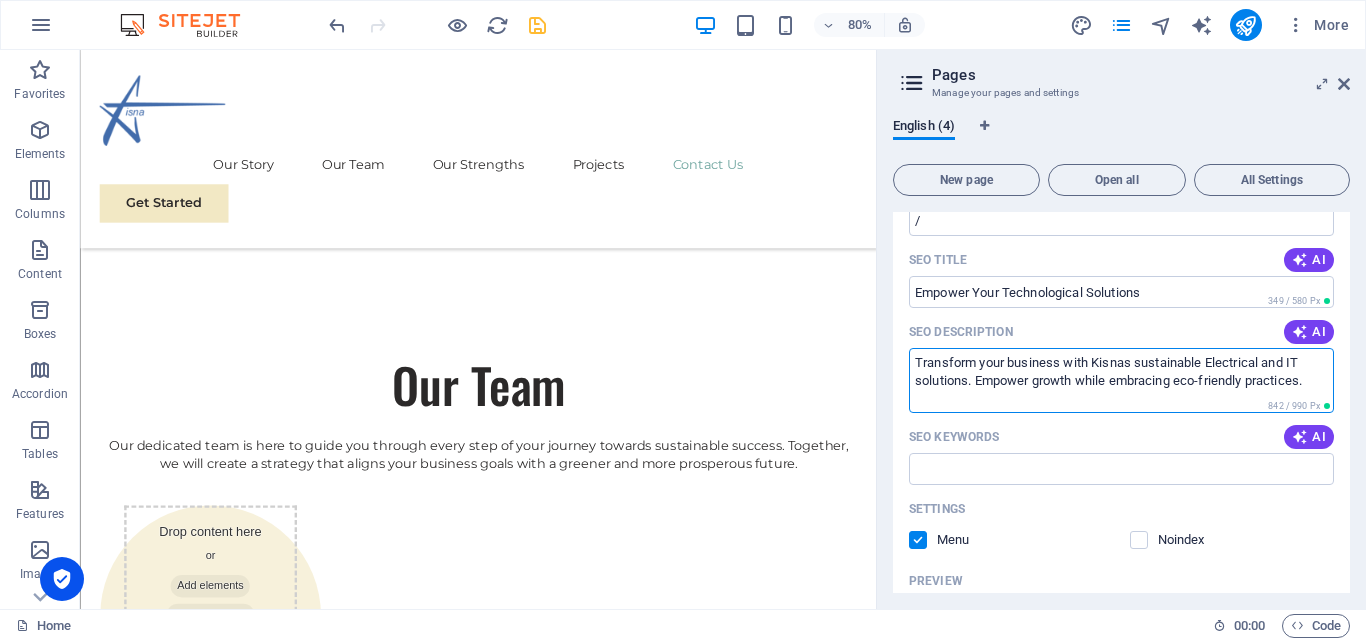 click on "Transform your business with Kisnas sustainable Electrical and IT solutions. Empower growth while embracing eco-friendly practices." at bounding box center [1121, 380] 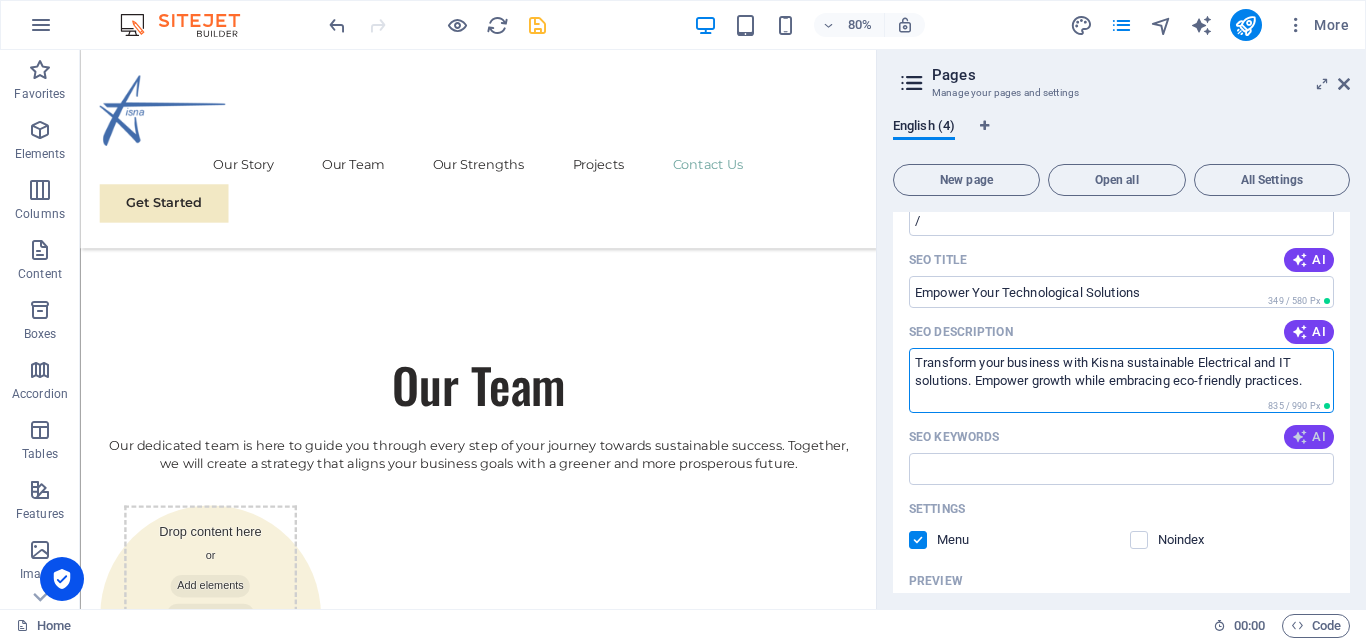 type on "Transform your business with Kisna sustainable Electrical and IT solutions. Empower growth while embracing eco-friendly practices." 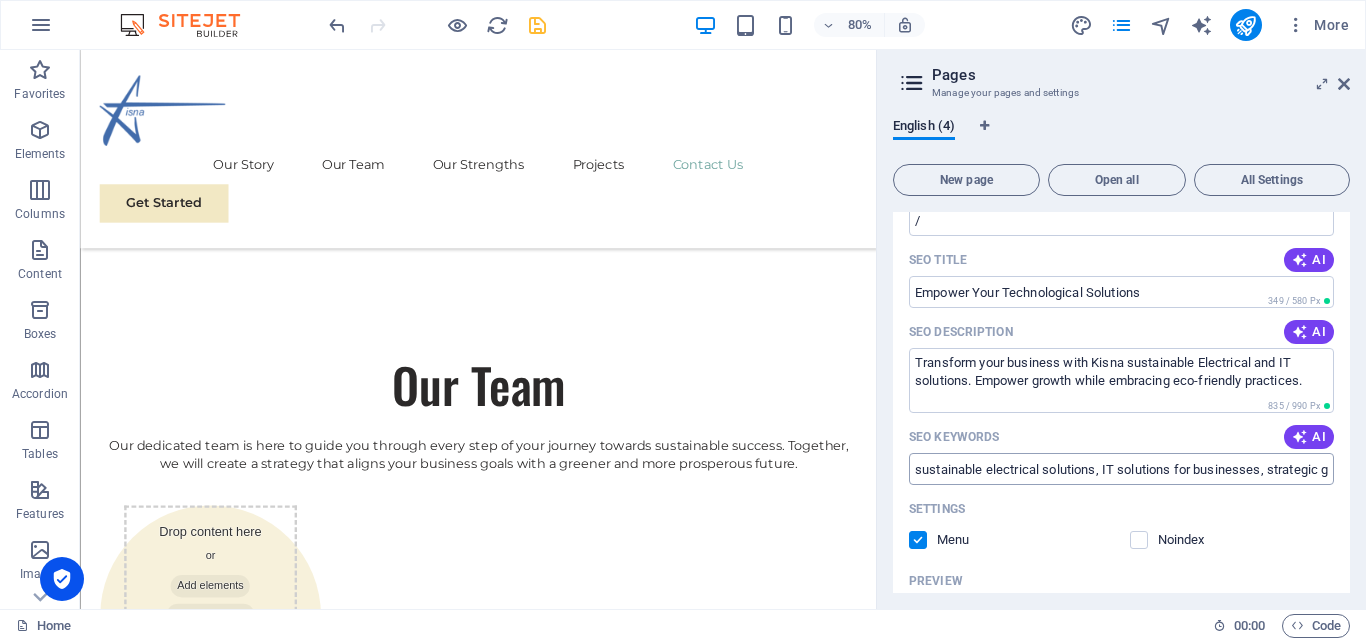 click on "sustainable electrical solutions, IT solutions for businesses, strategic growth services, environmental responsibility, energy management systems, sustainable business practices" at bounding box center [1121, 469] 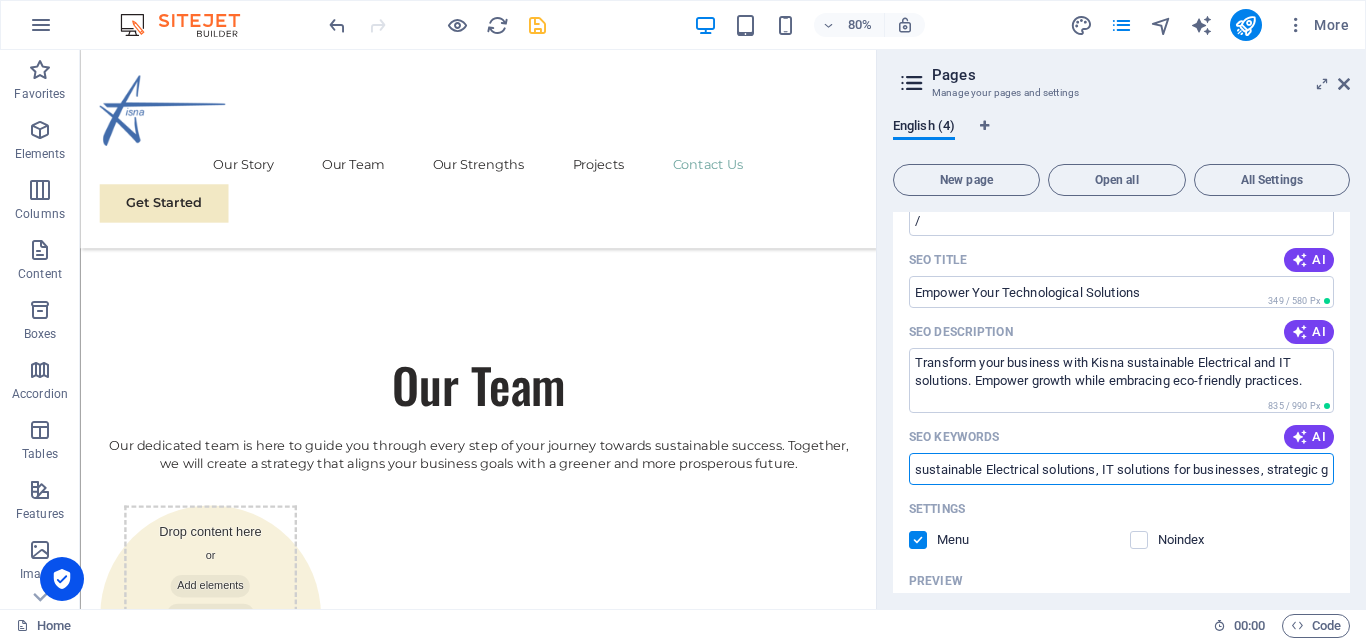 drag, startPoint x: 984, startPoint y: 464, endPoint x: 899, endPoint y: 472, distance: 85.37564 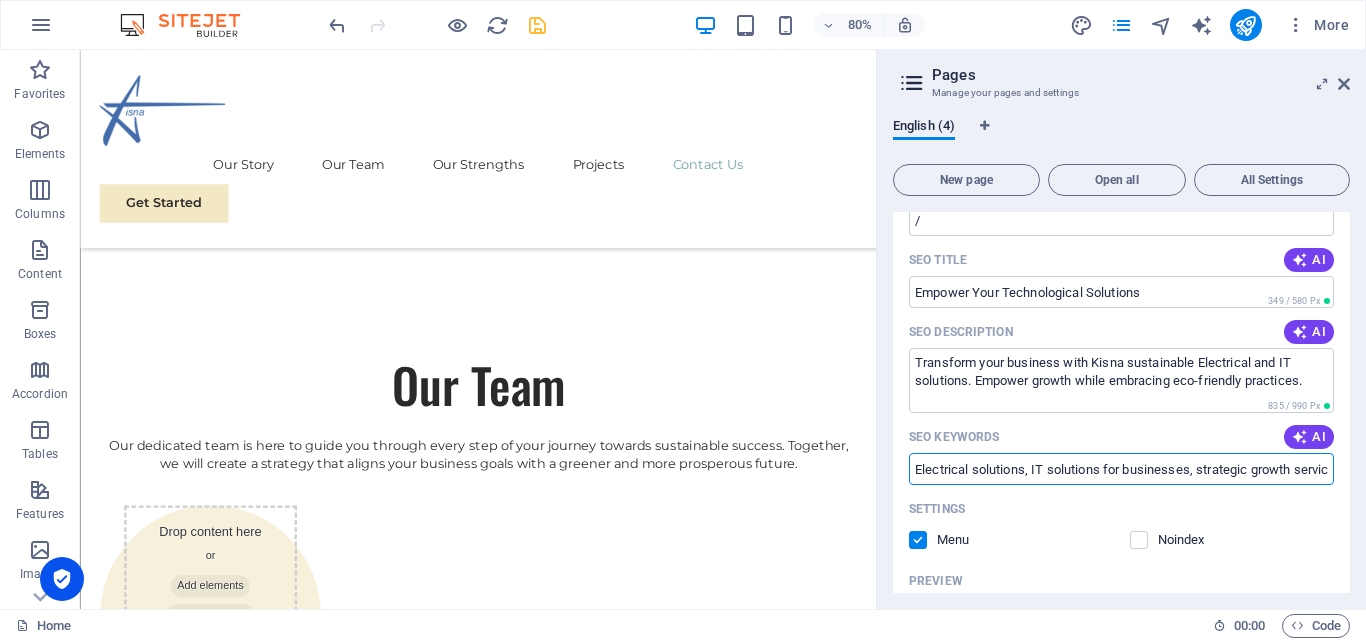 click on "Electrical solutions, IT solutions for businesses, strategic growth services, environmental responsibility, energy management systems, sustainable business practices" at bounding box center (1121, 469) 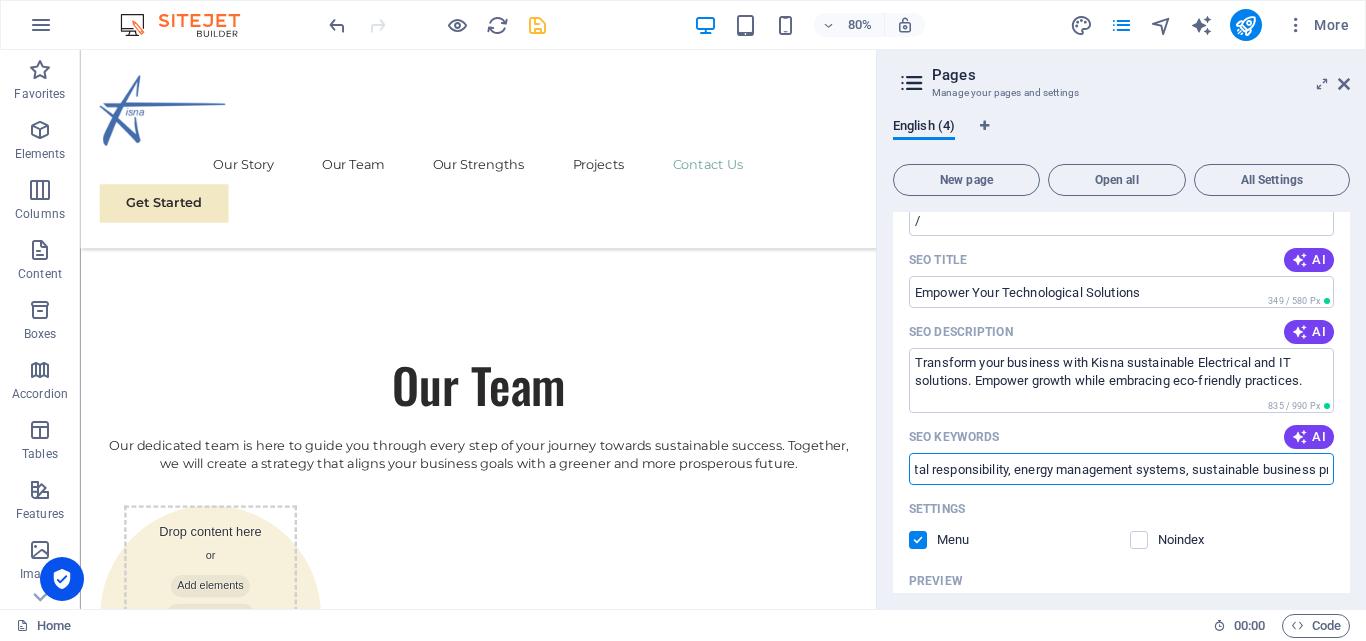 scroll, scrollTop: 0, scrollLeft: 524, axis: horizontal 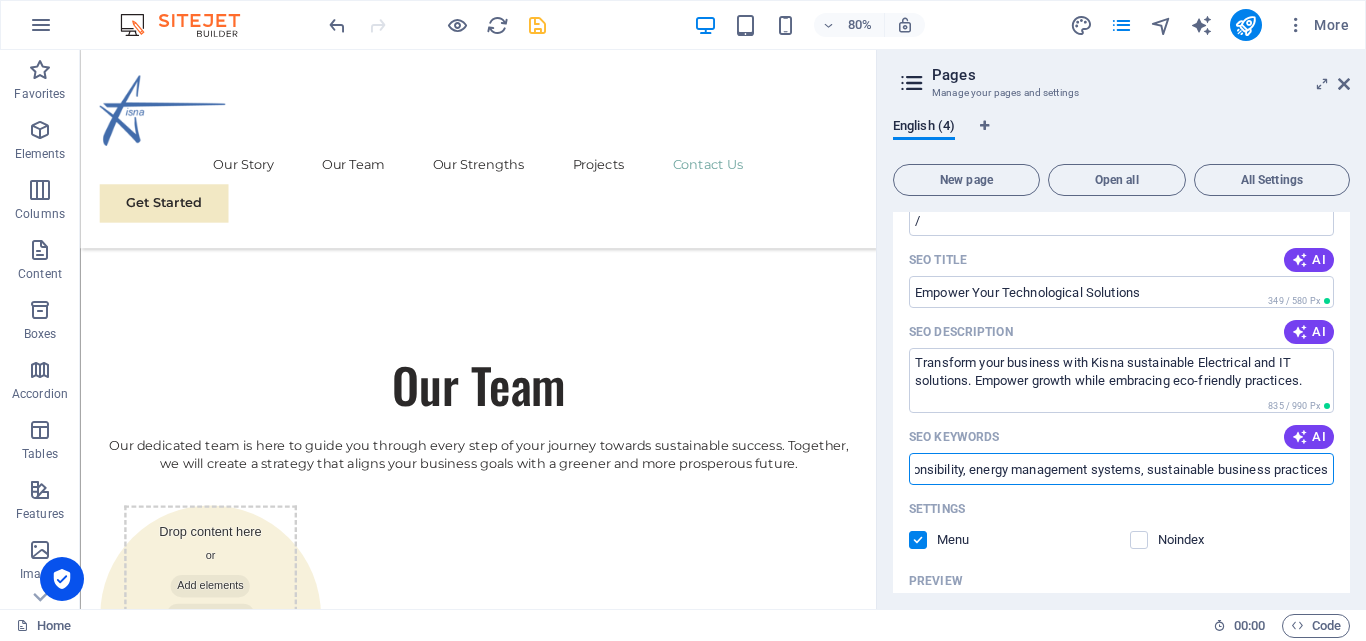 drag, startPoint x: 1311, startPoint y: 465, endPoint x: 1343, endPoint y: 469, distance: 32.24903 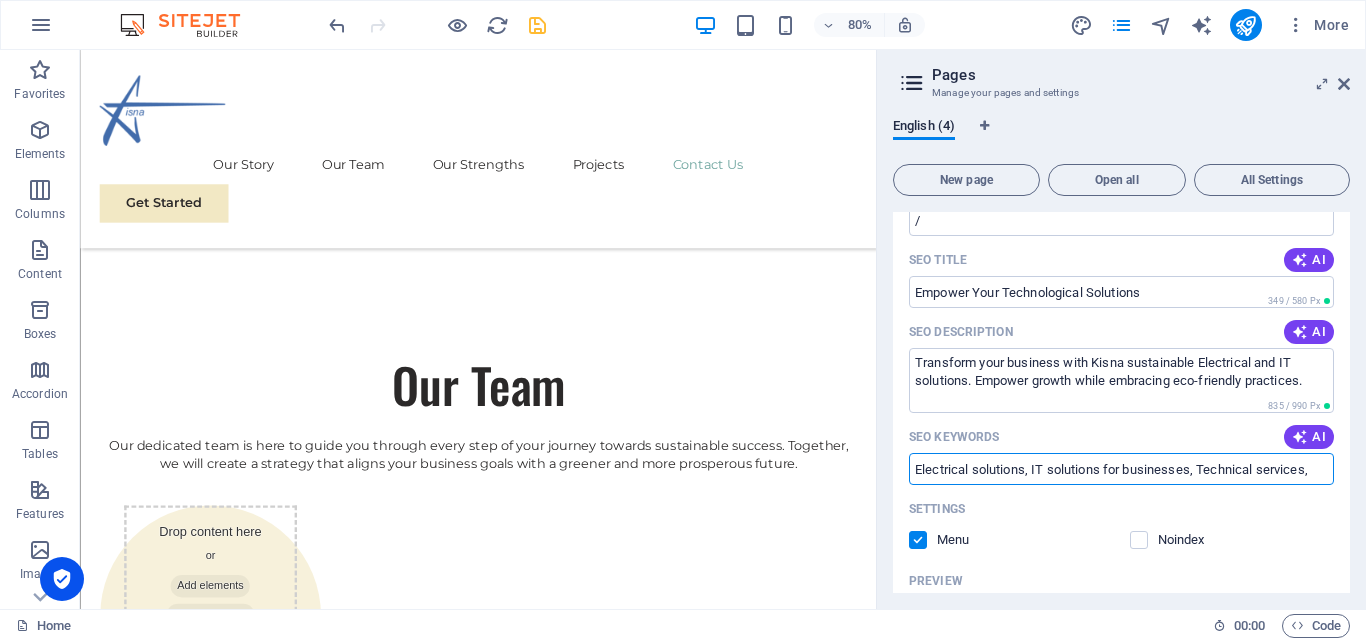 scroll, scrollTop: 0, scrollLeft: 0, axis: both 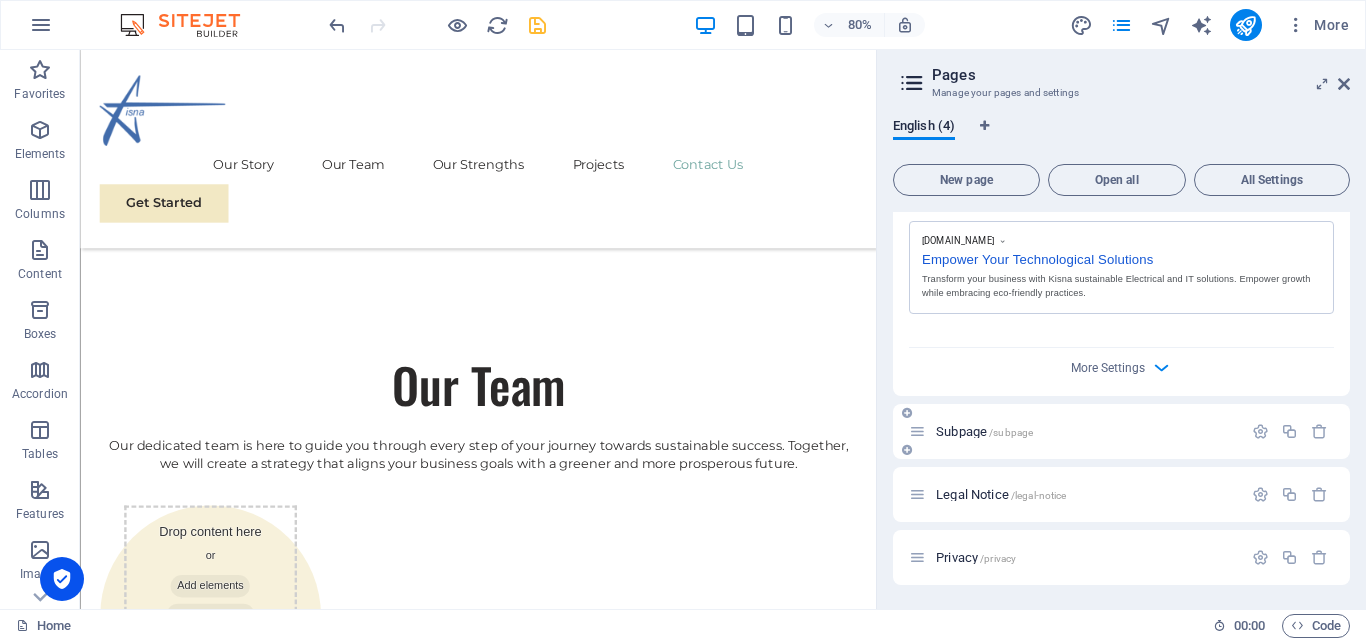 click at bounding box center (917, 431) 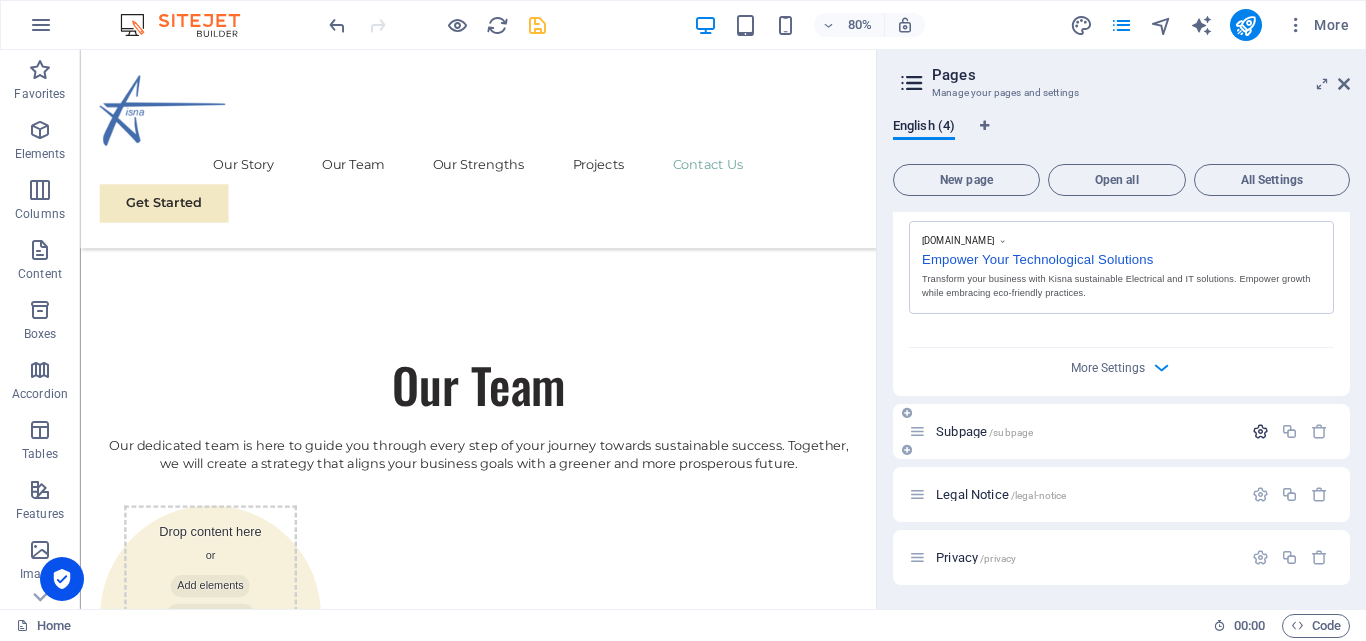 type on "Electrical solutions, IT solutions for businesses, Technical services" 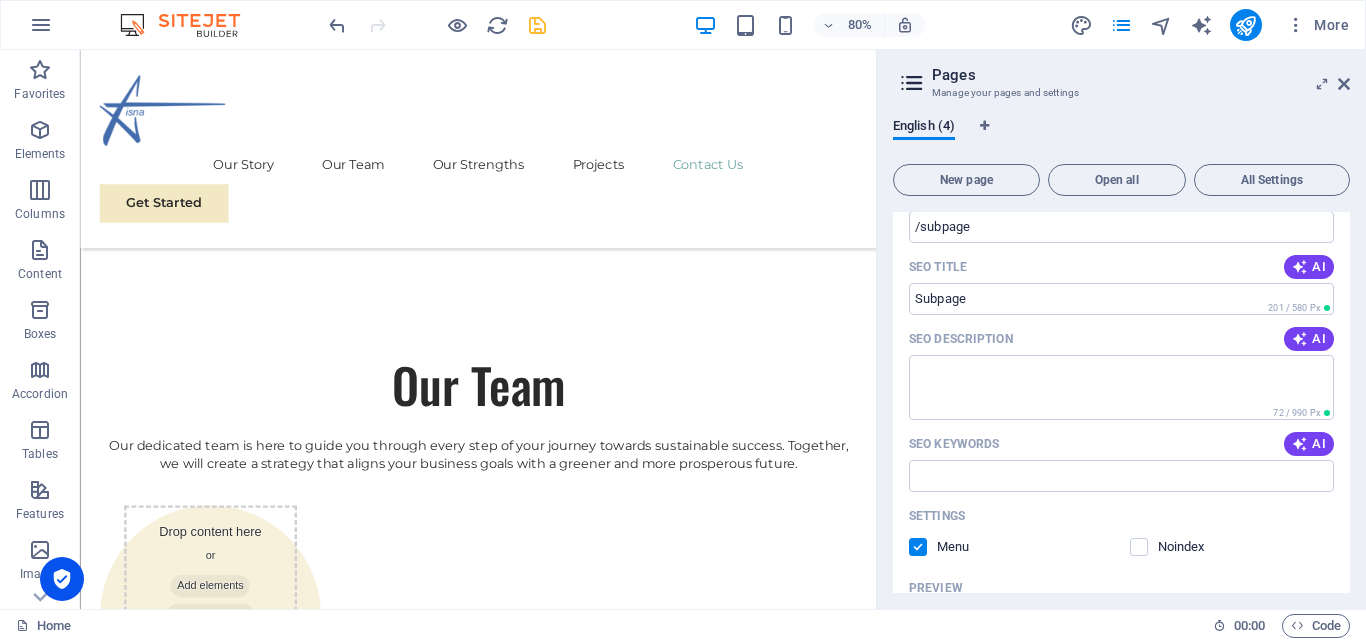 scroll, scrollTop: 952, scrollLeft: 0, axis: vertical 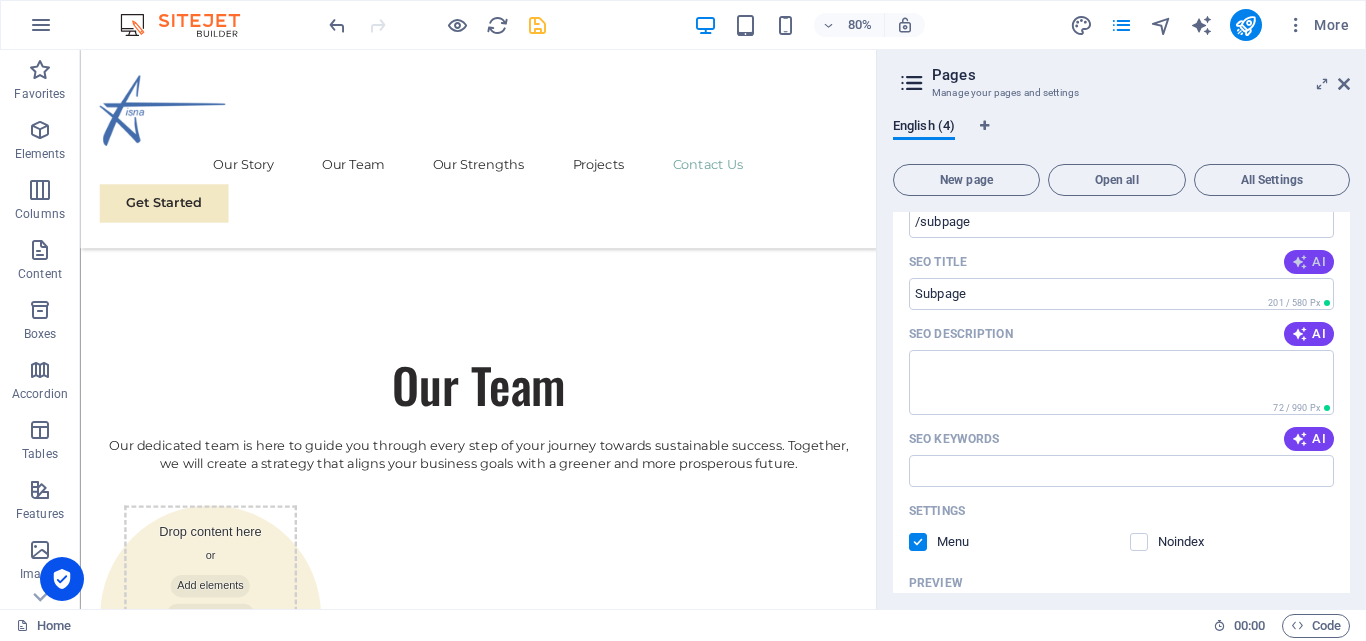 click at bounding box center (1300, 262) 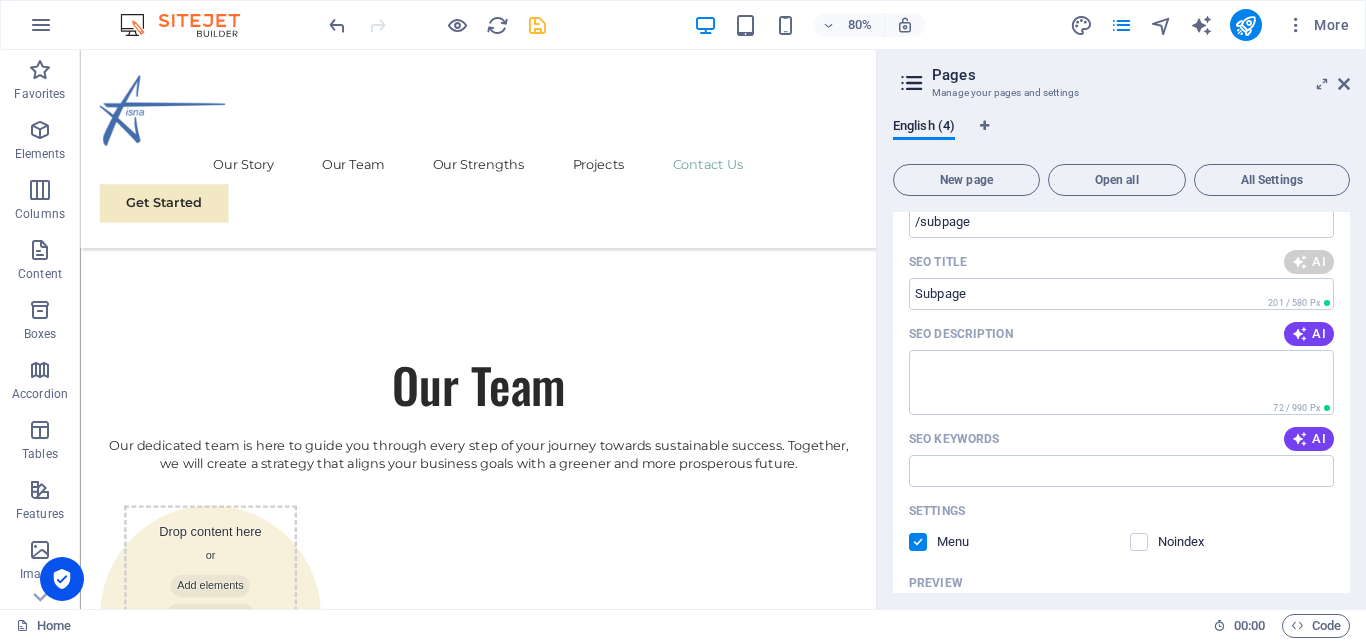 type on "Collaborate for a Brighter Future" 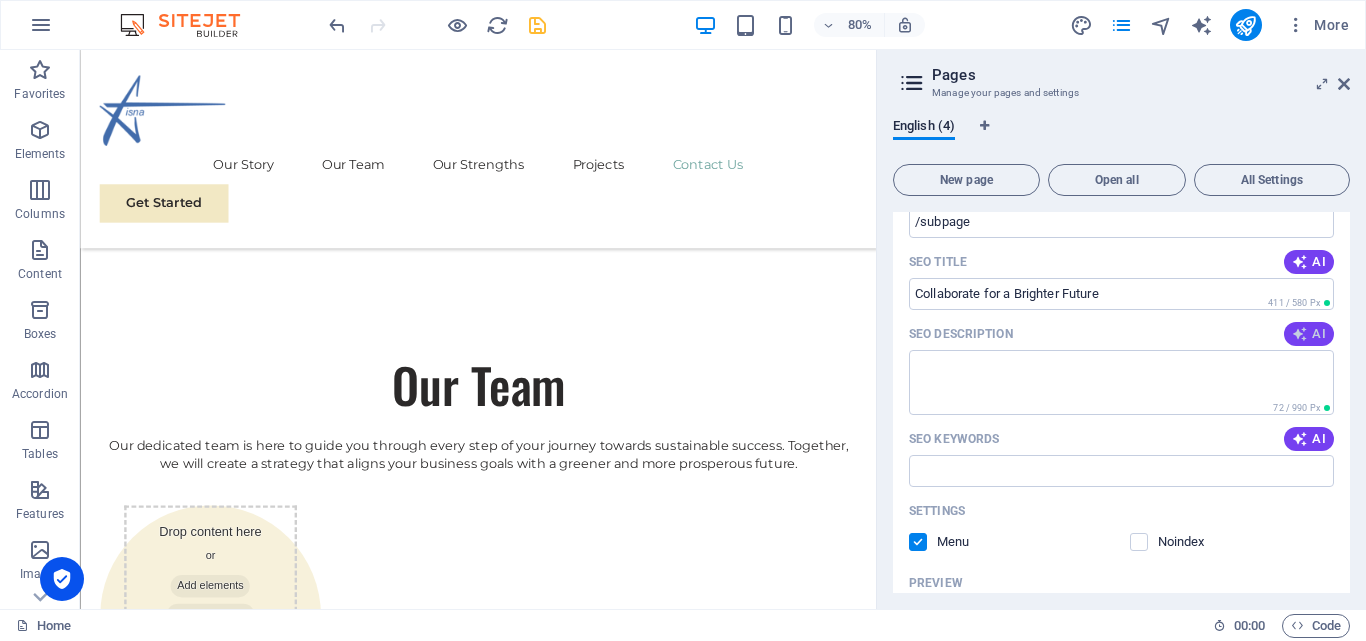 click at bounding box center [1300, 334] 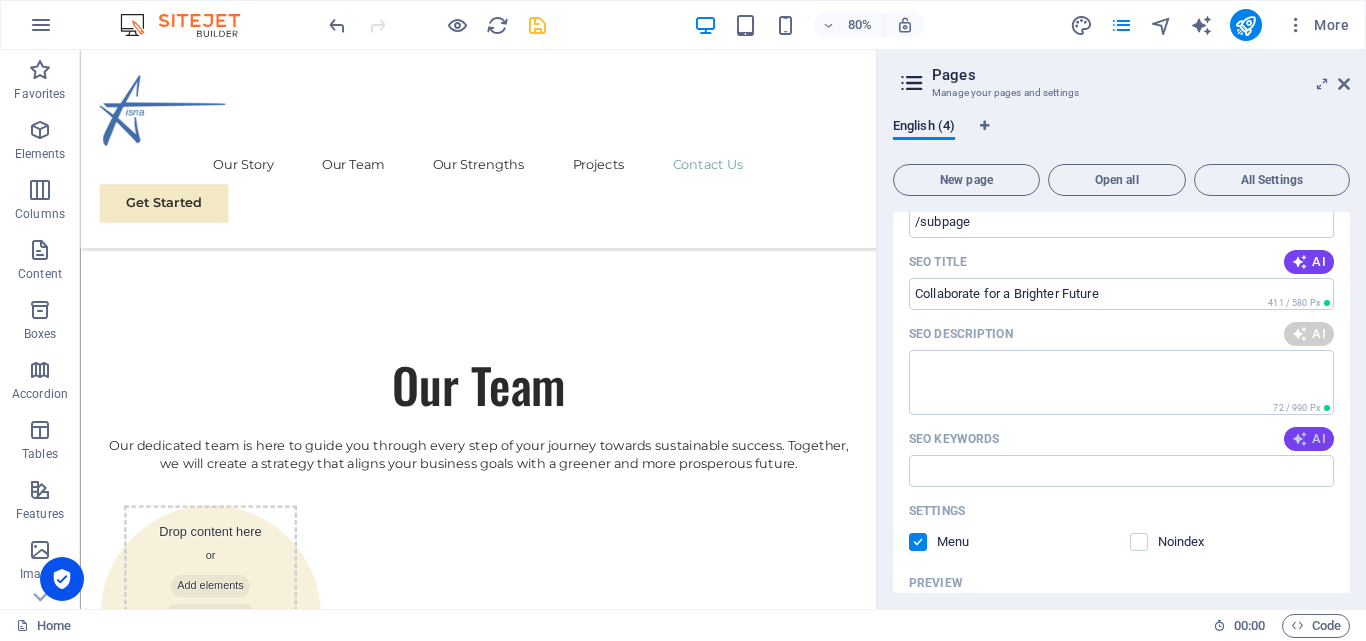 type on "Explore our subpage template at Kisna Infotech for easy duplication and collaboration while driving sustainable change." 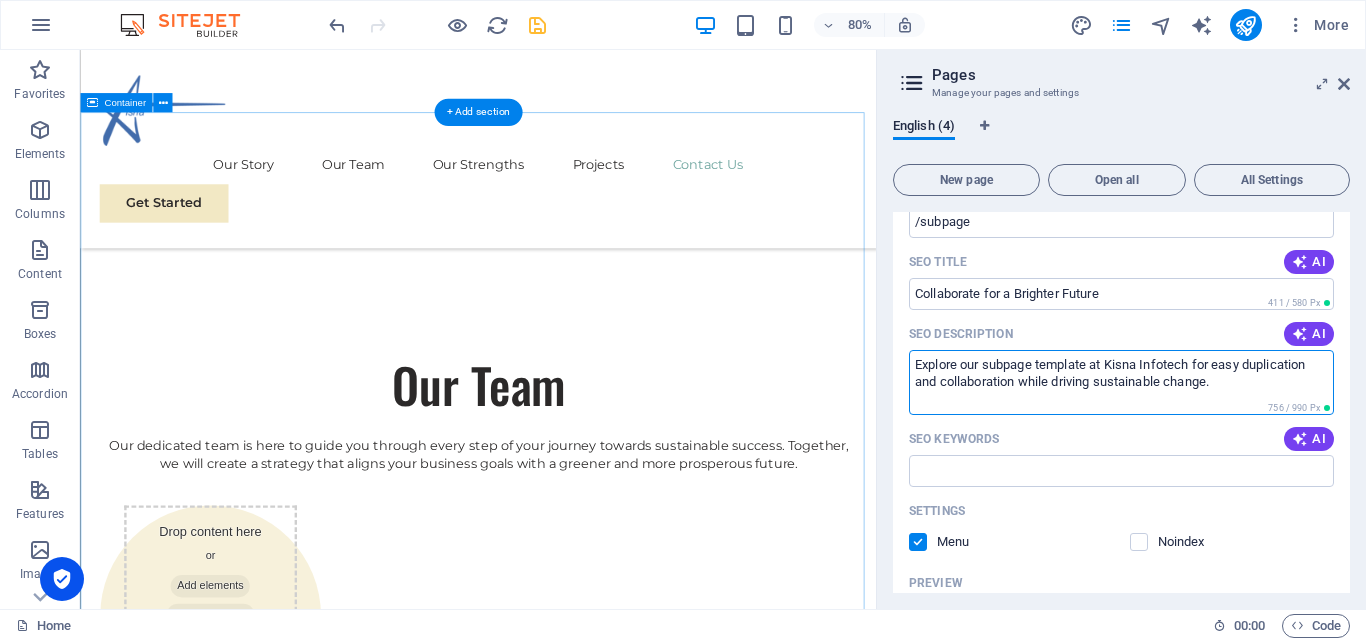 drag, startPoint x: 1307, startPoint y: 435, endPoint x: 1043, endPoint y: 451, distance: 264.4844 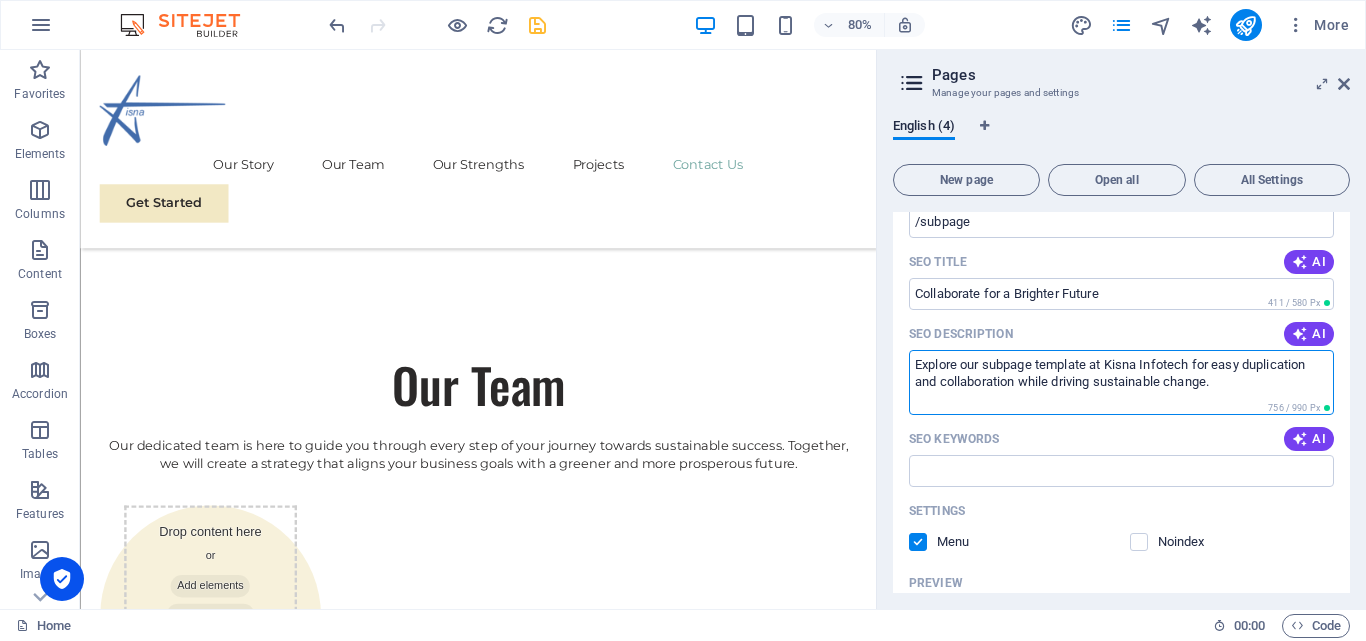 click on "Explore our subpage template at Kisna Infotech for easy duplication and collaboration while driving sustainable change." at bounding box center (1121, 382) 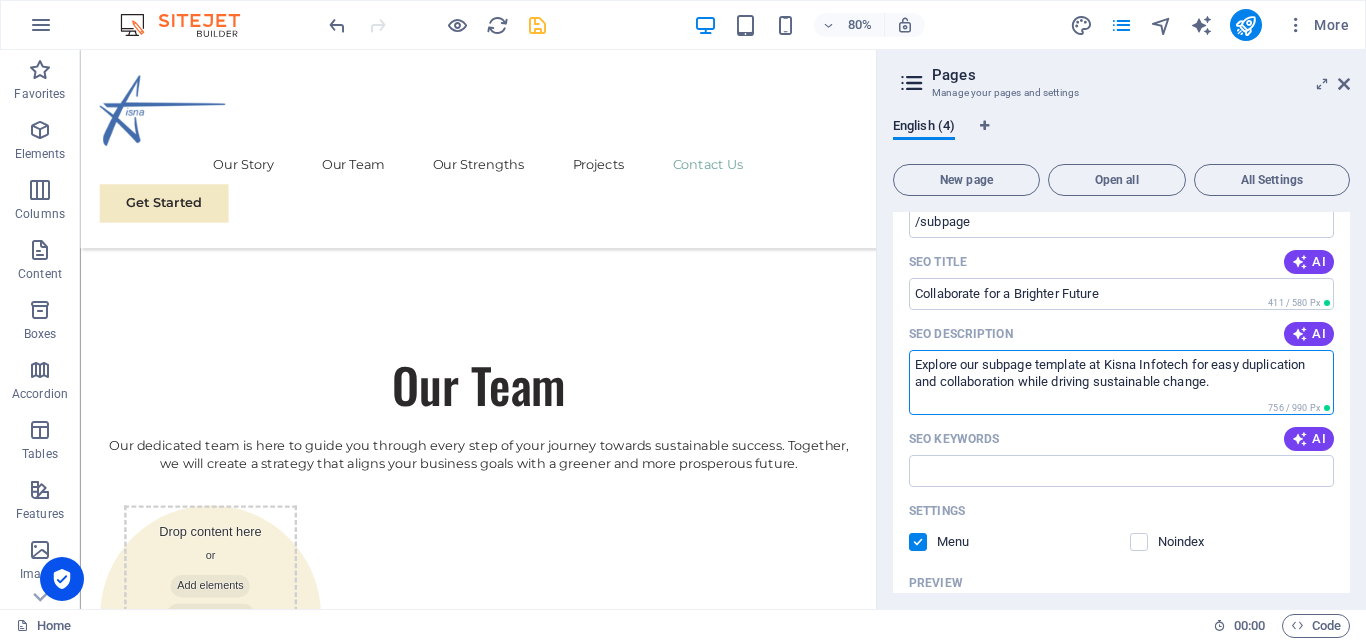 drag, startPoint x: 916, startPoint y: 356, endPoint x: 1258, endPoint y: 384, distance: 343.1443 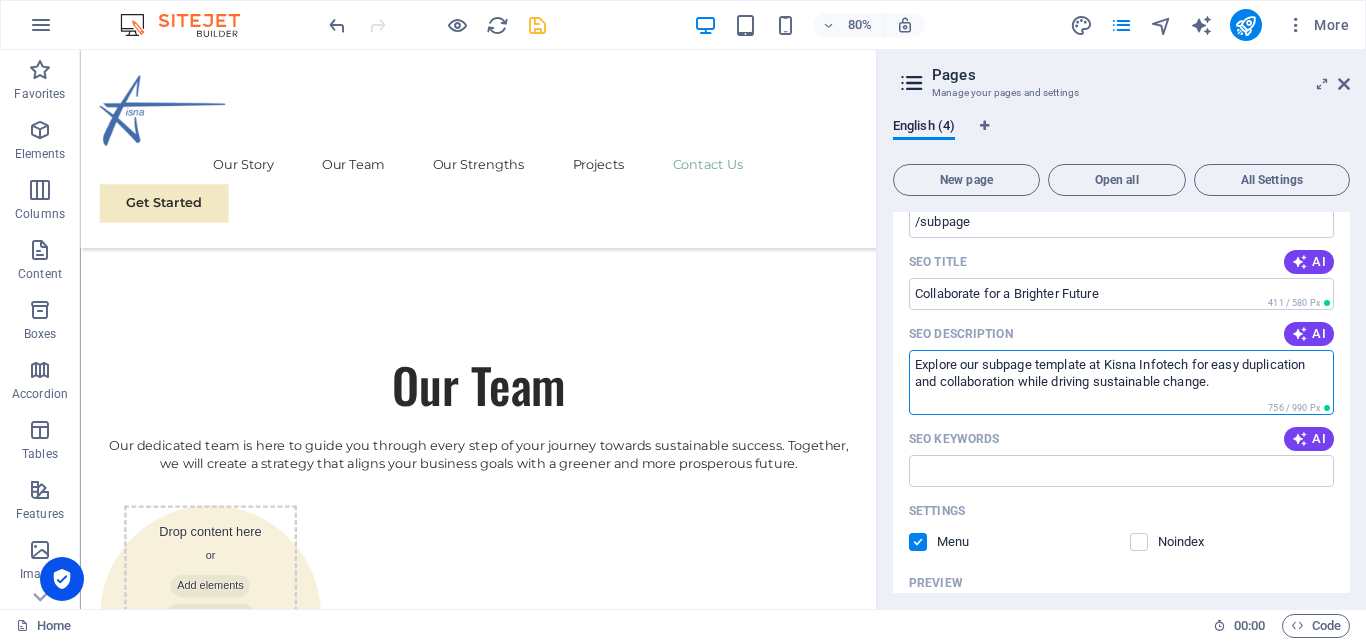 click on "Explore our subpage template at Kisna Infotech for easy duplication and collaboration while driving sustainable change." at bounding box center [1121, 382] 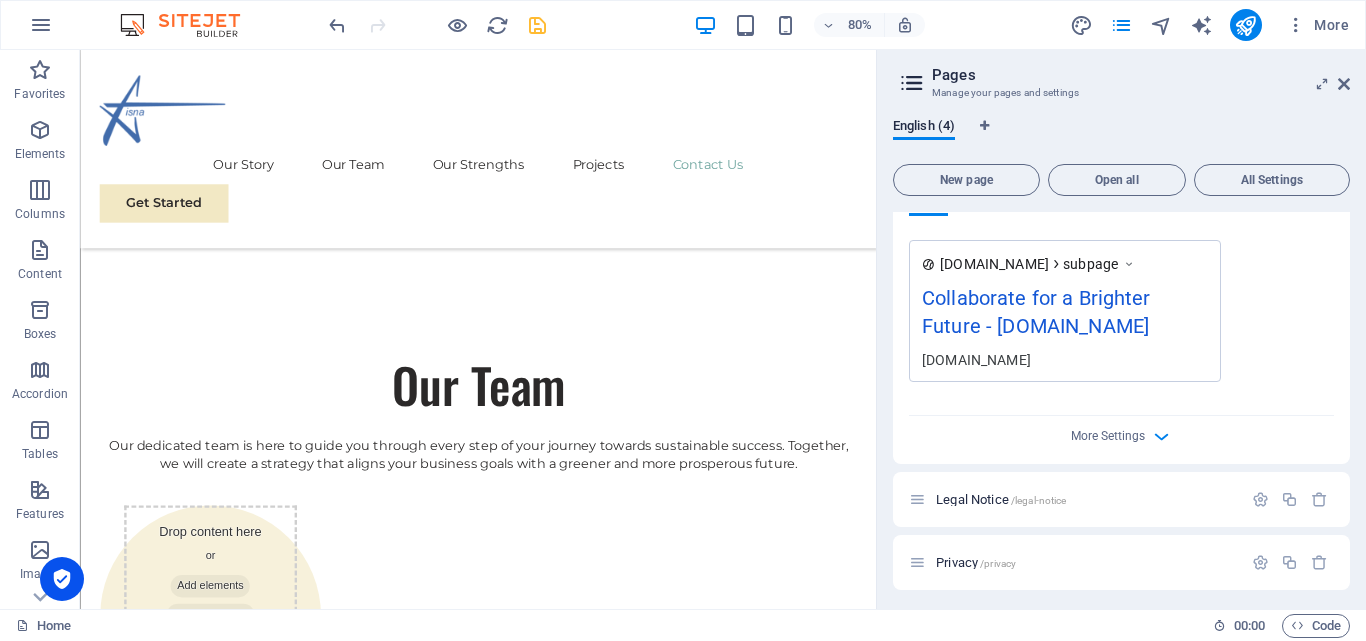 scroll, scrollTop: 1368, scrollLeft: 0, axis: vertical 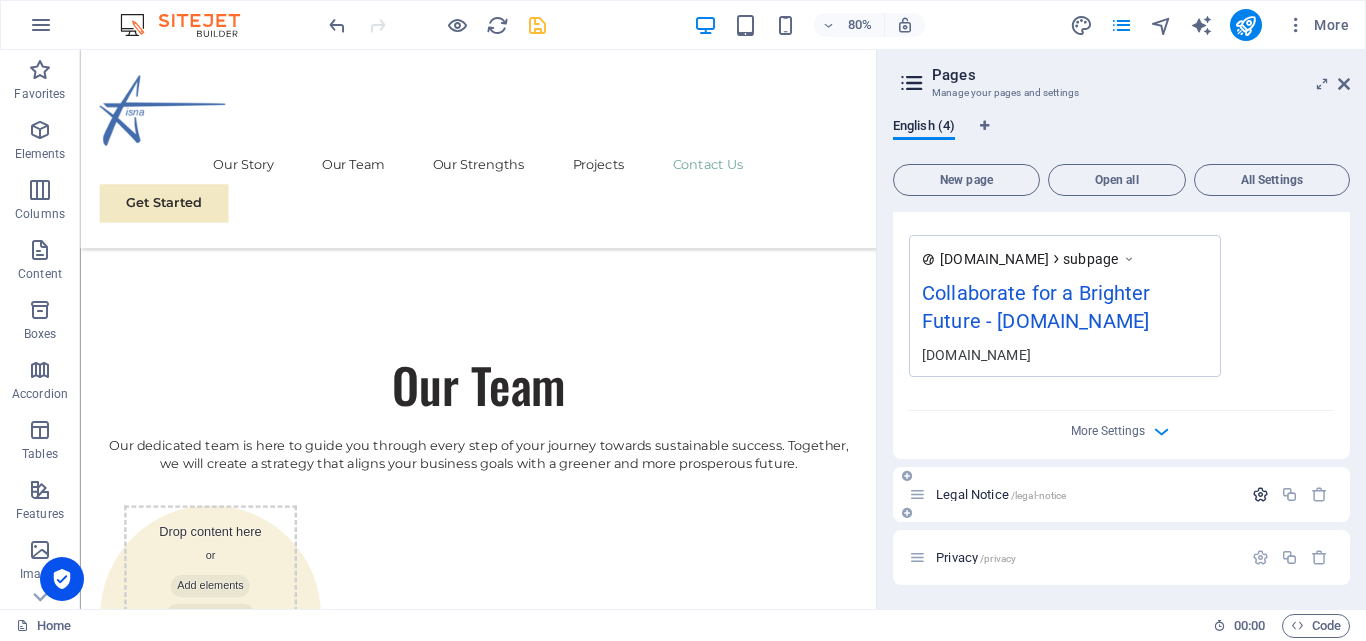 type 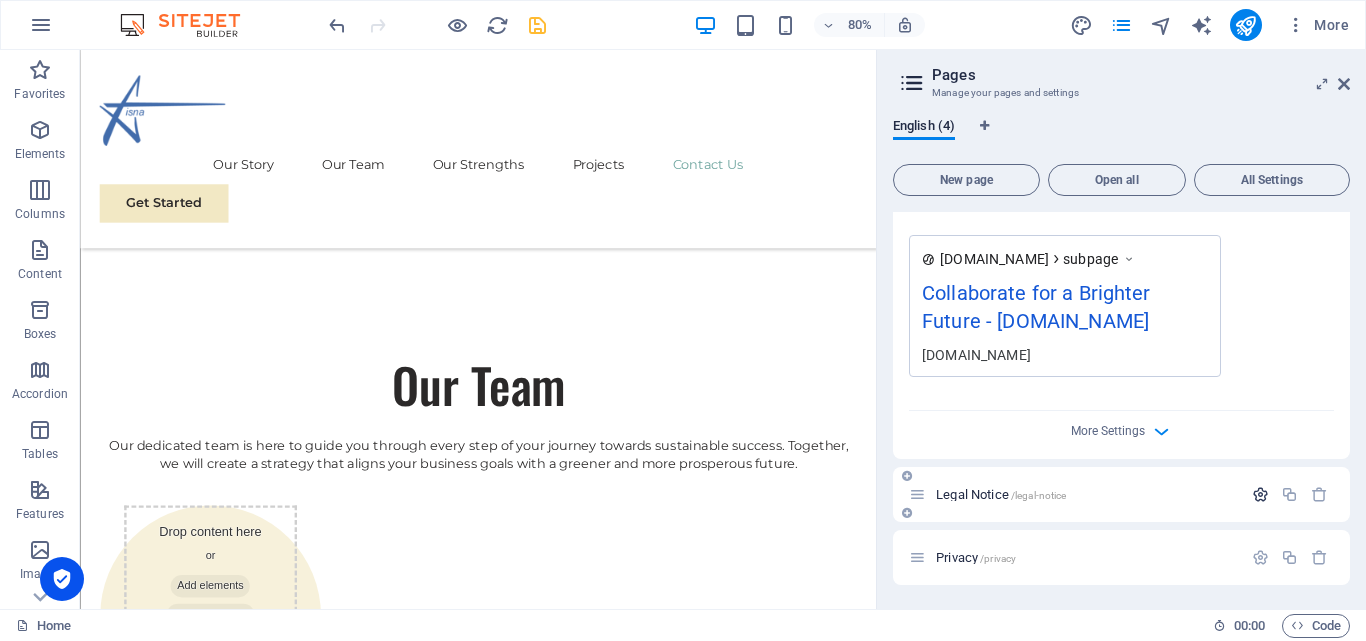 click at bounding box center (1260, 494) 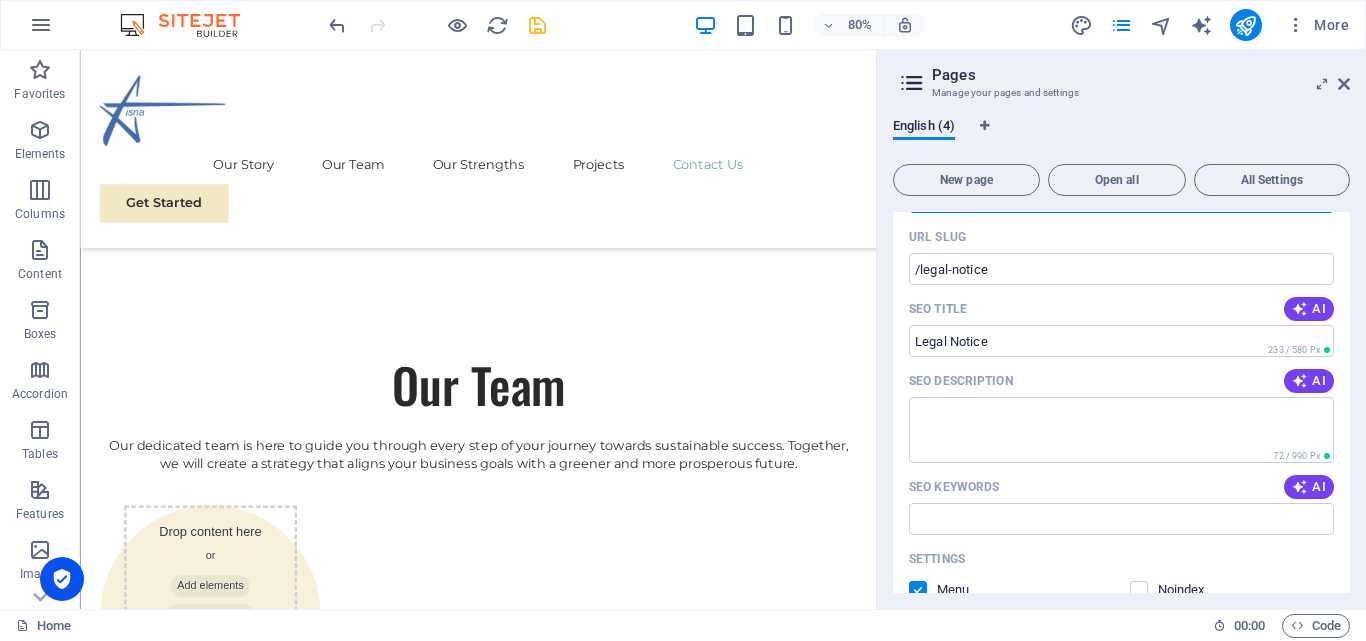scroll, scrollTop: 1748, scrollLeft: 0, axis: vertical 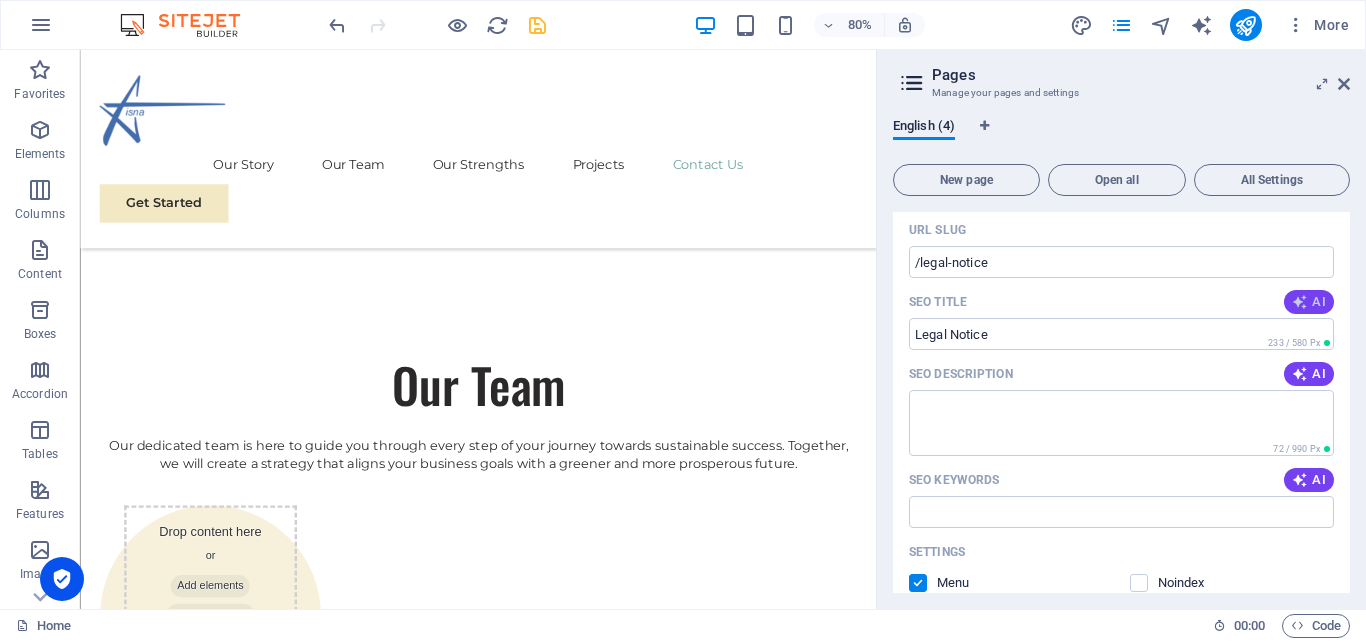 click at bounding box center [1300, 302] 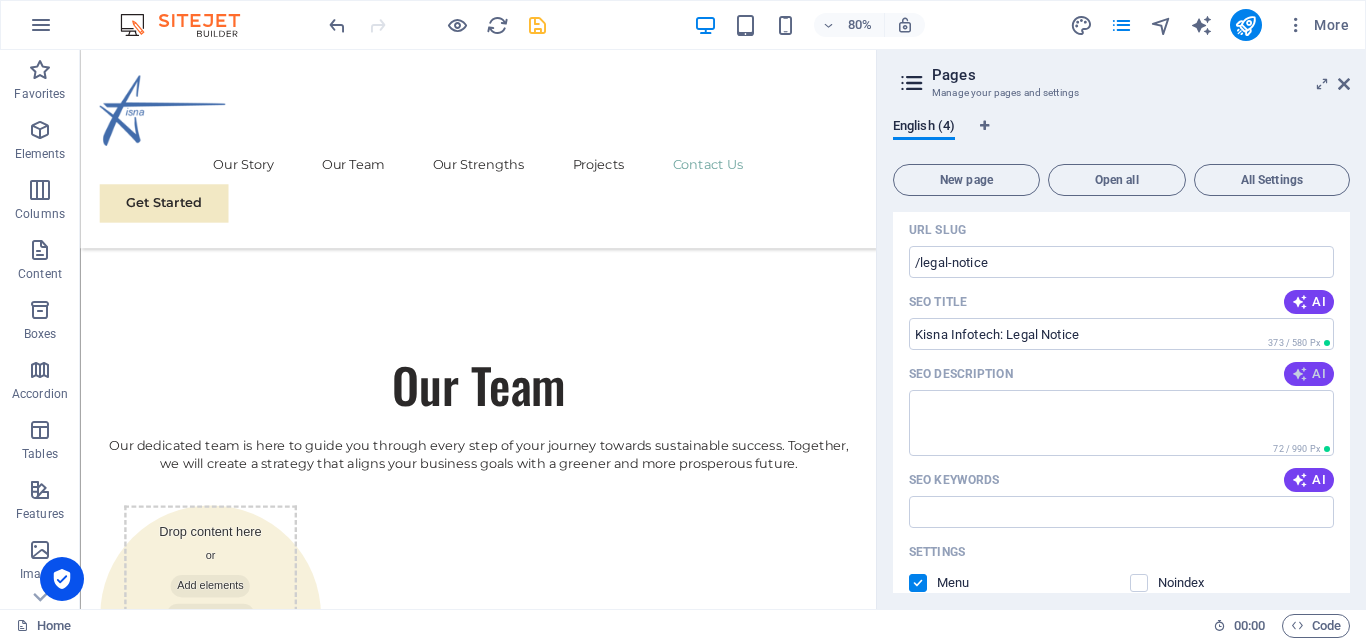 type on "Kisna Infotech: Legal Notice" 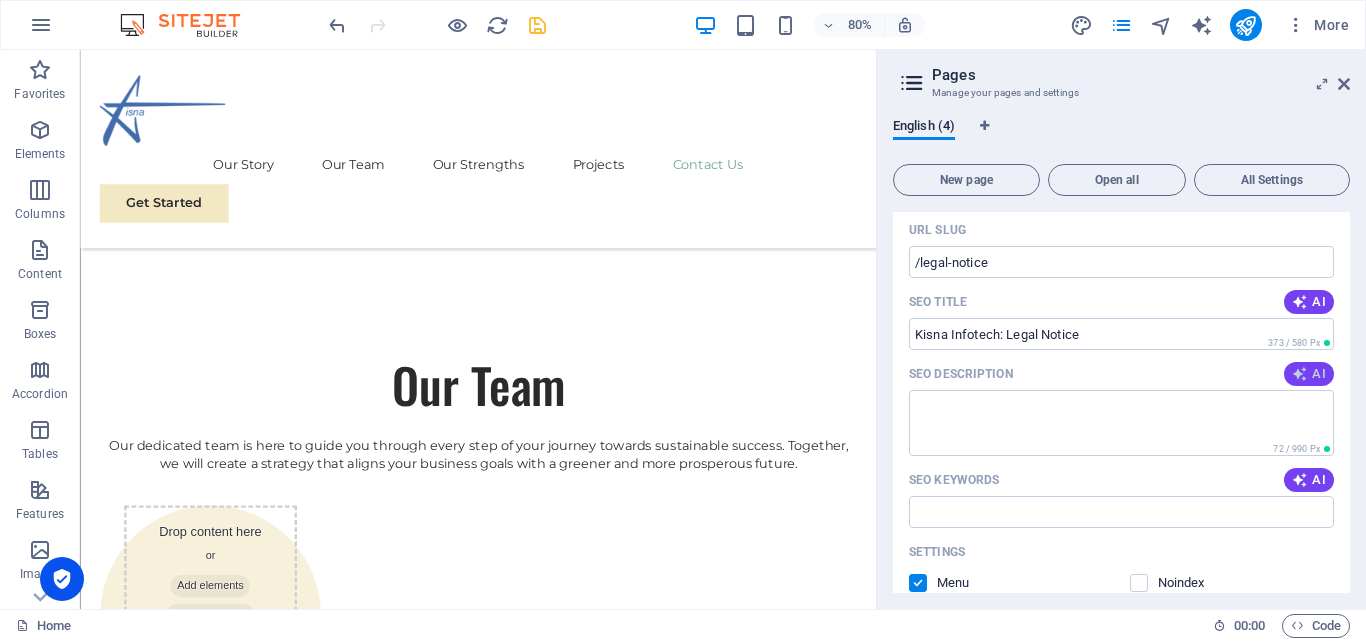 click on "AI" at bounding box center (1309, 374) 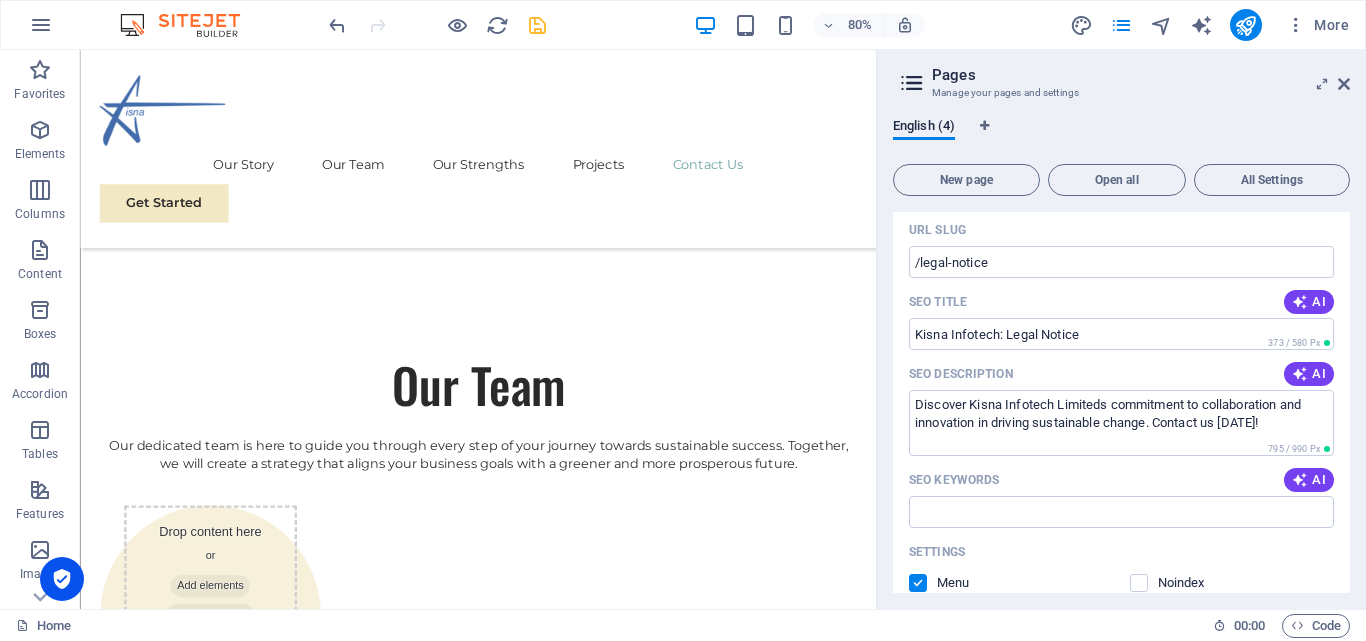 type on "Discover Kisna Infotech Limiteds commitment to collaboration and innovation in driving sustainable change. Contact us today!" 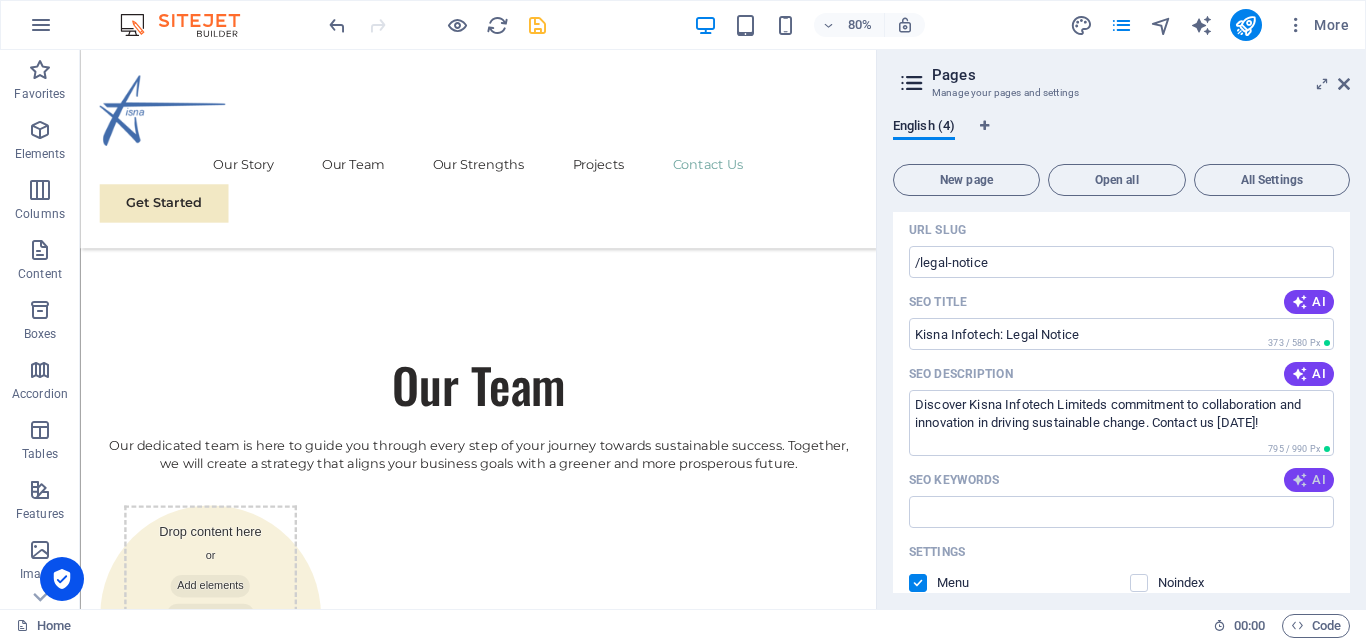 click at bounding box center (1300, 480) 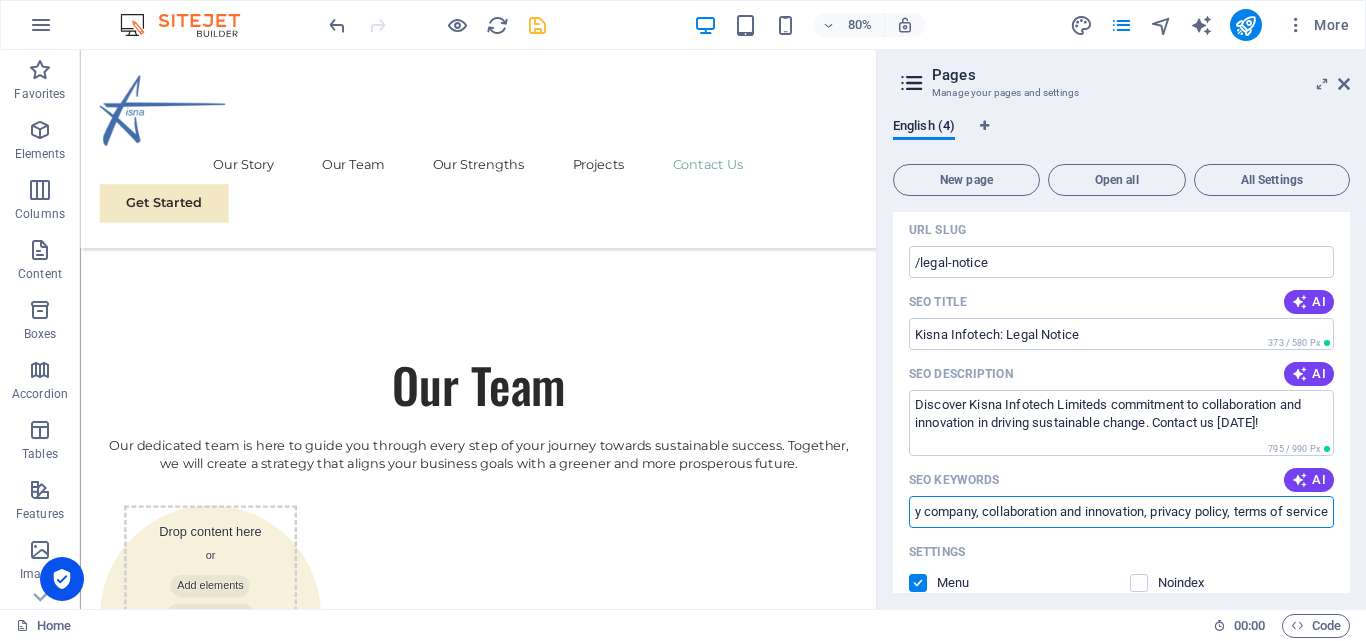 scroll, scrollTop: 0, scrollLeft: 286, axis: horizontal 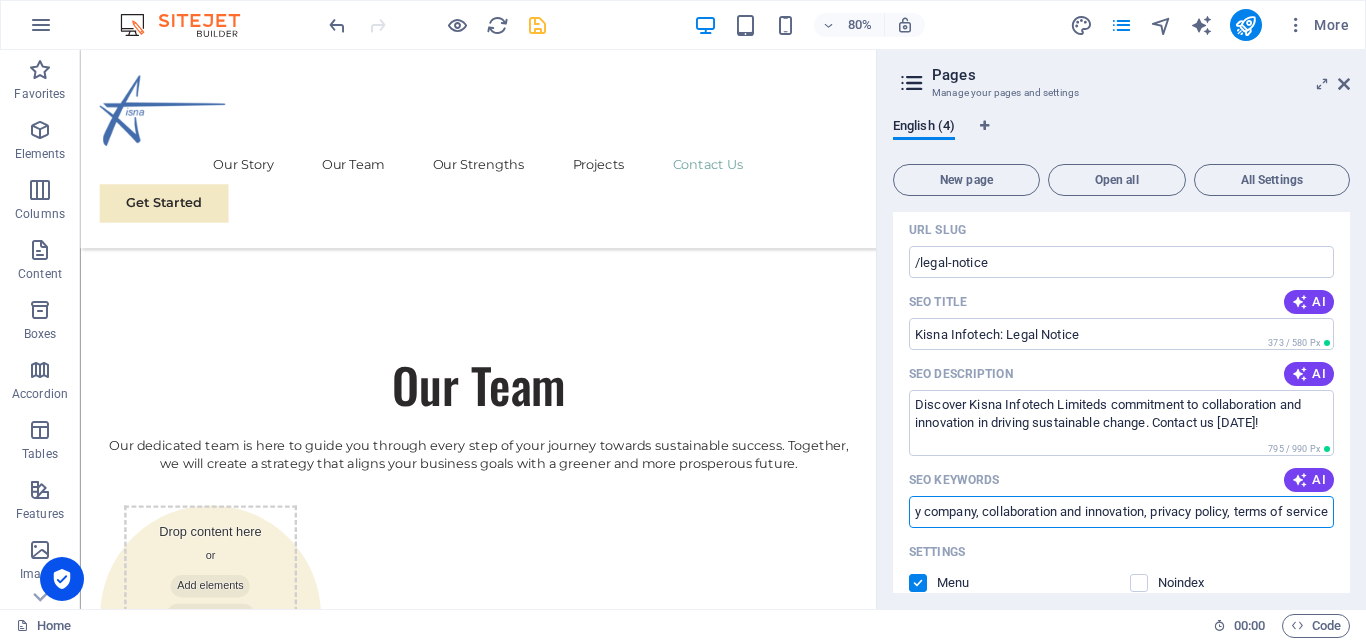 drag, startPoint x: 1003, startPoint y: 508, endPoint x: 1365, endPoint y: 522, distance: 362.27063 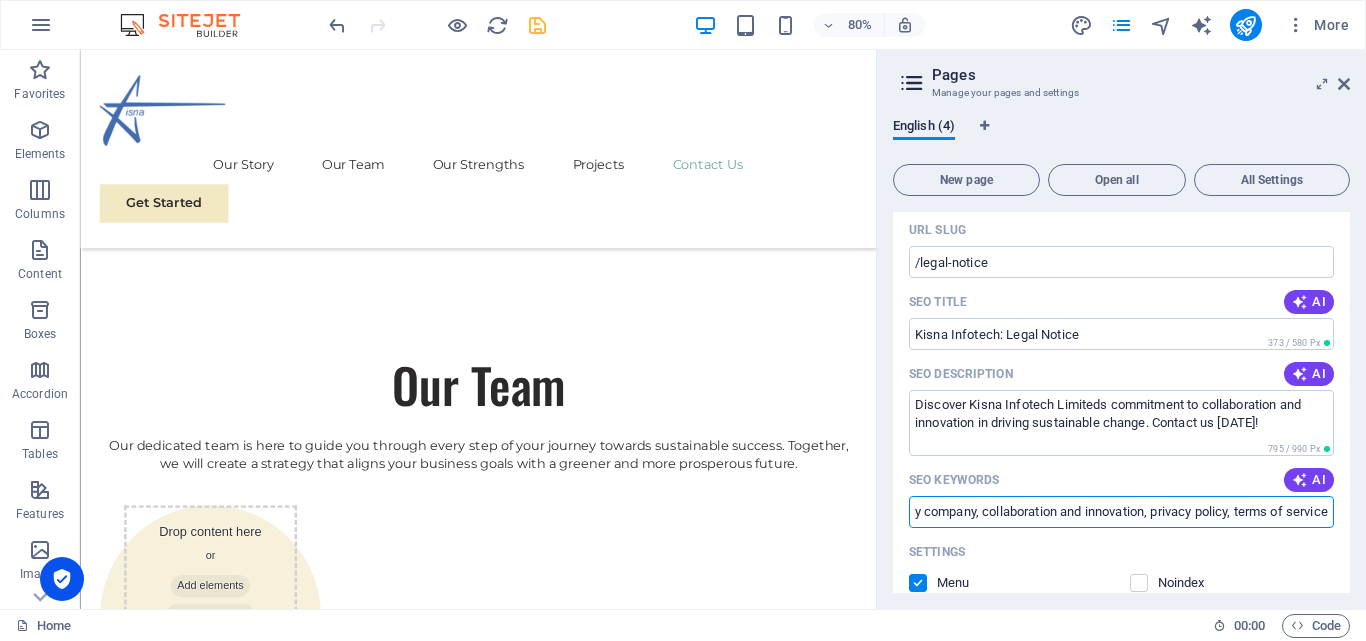 click on "English (4) New page Open all All Settings Home / Name Home ​ URL SLUG / ​ SEO Title AI Empower Your Technological Solutions ​ 349 / 580 Px SEO Description AI Transform your business with Kisna sustainable Electrical and IT solutions. Empower growth while embracing eco-friendly practices. ​ 835 / 990 Px SEO Keywords AI Electrical solutions, IT solutions for businesses, Technical services ​ Settings Menu Noindex Preview Mobile Desktop www.example.com Empower Your Technological Solutions Transform your business with Kisna sustainable Electrical and IT solutions. Empower growth while embracing eco-friendly practices. Meta tags ​ Preview Image (Open Graph) Drag files here, click to choose files or select files from Files or our free stock photos & videos More Settings Subpage /subpage Name Subpage ​ URL SLUG /subpage ​ SEO Title AI Collaborate for a Brighter Future ​ 411 / 580 Px SEO Description AI ​ 72 / 990 Px SEO Keywords AI ​ Settings Menu Noindex Preview Mobile Desktop www.example.com" at bounding box center [1121, 355] 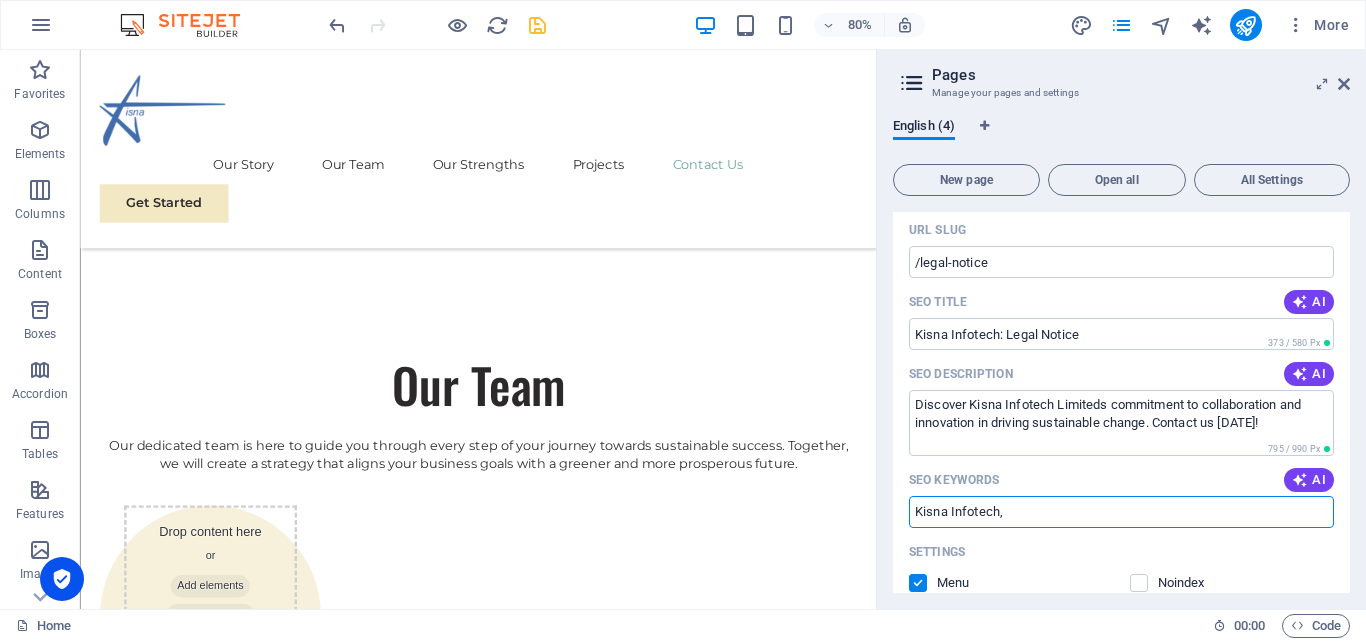 scroll, scrollTop: 0, scrollLeft: 0, axis: both 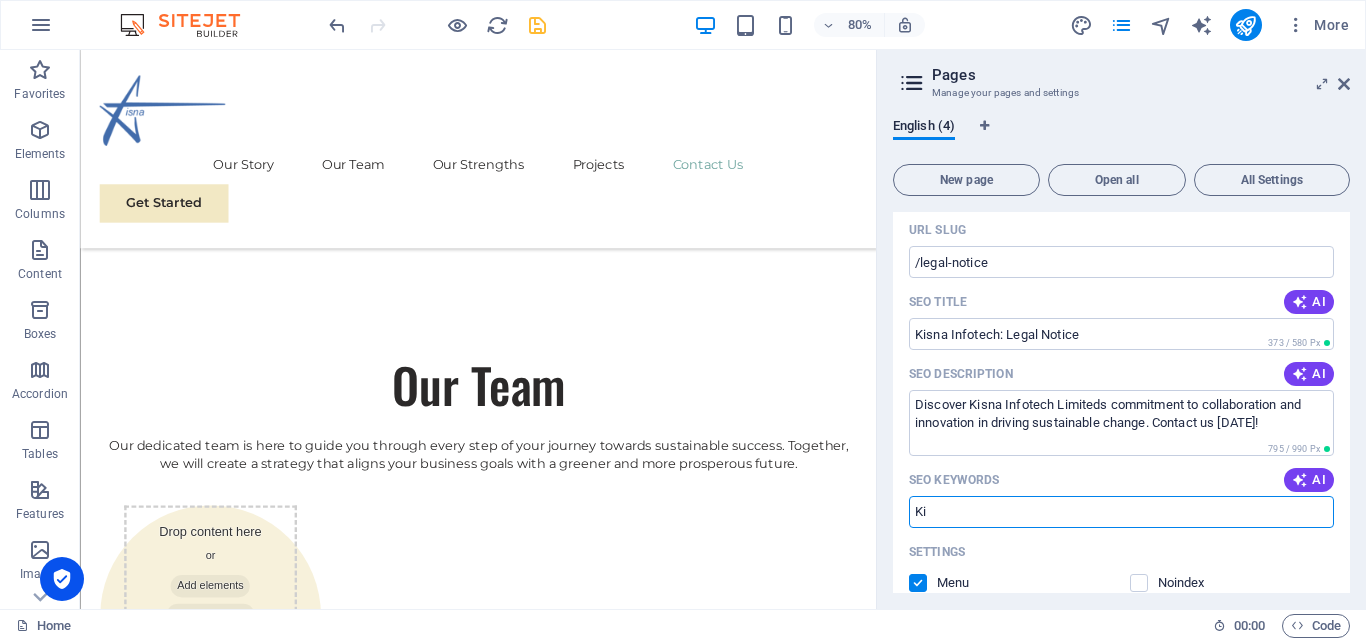type on "K" 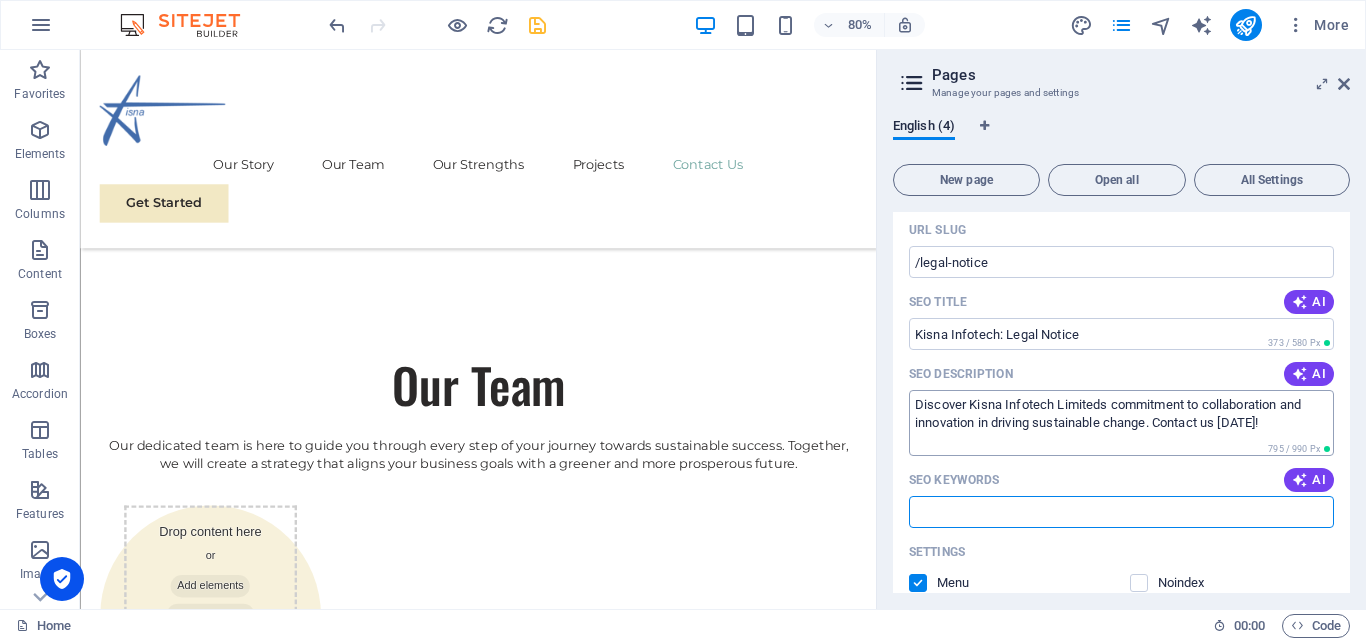 type 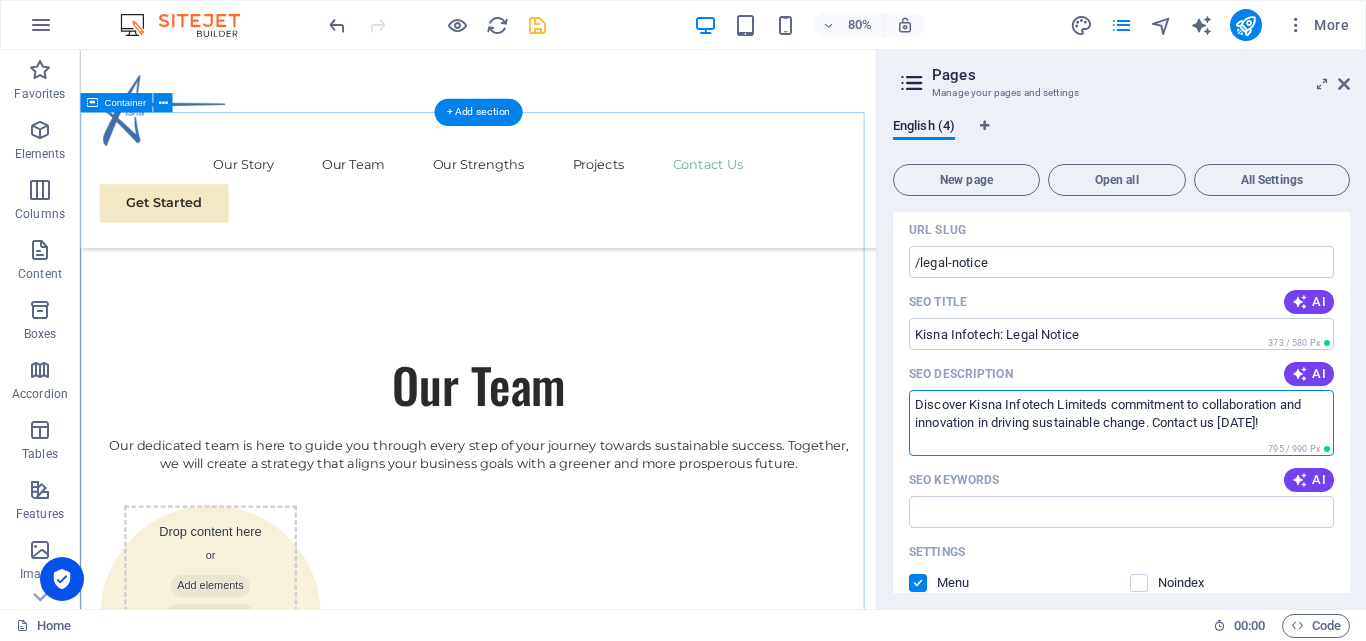 drag, startPoint x: 1349, startPoint y: 479, endPoint x: 1058, endPoint y: 495, distance: 291.43954 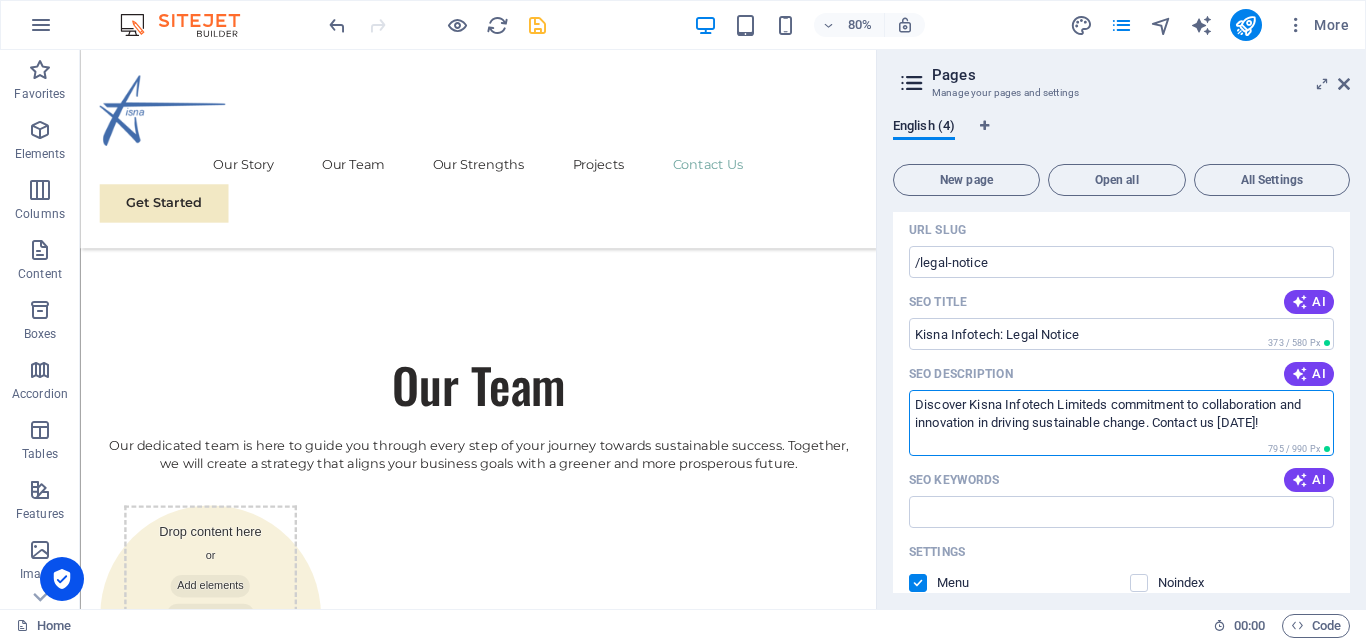 drag, startPoint x: 914, startPoint y: 400, endPoint x: 1271, endPoint y: 417, distance: 357.40454 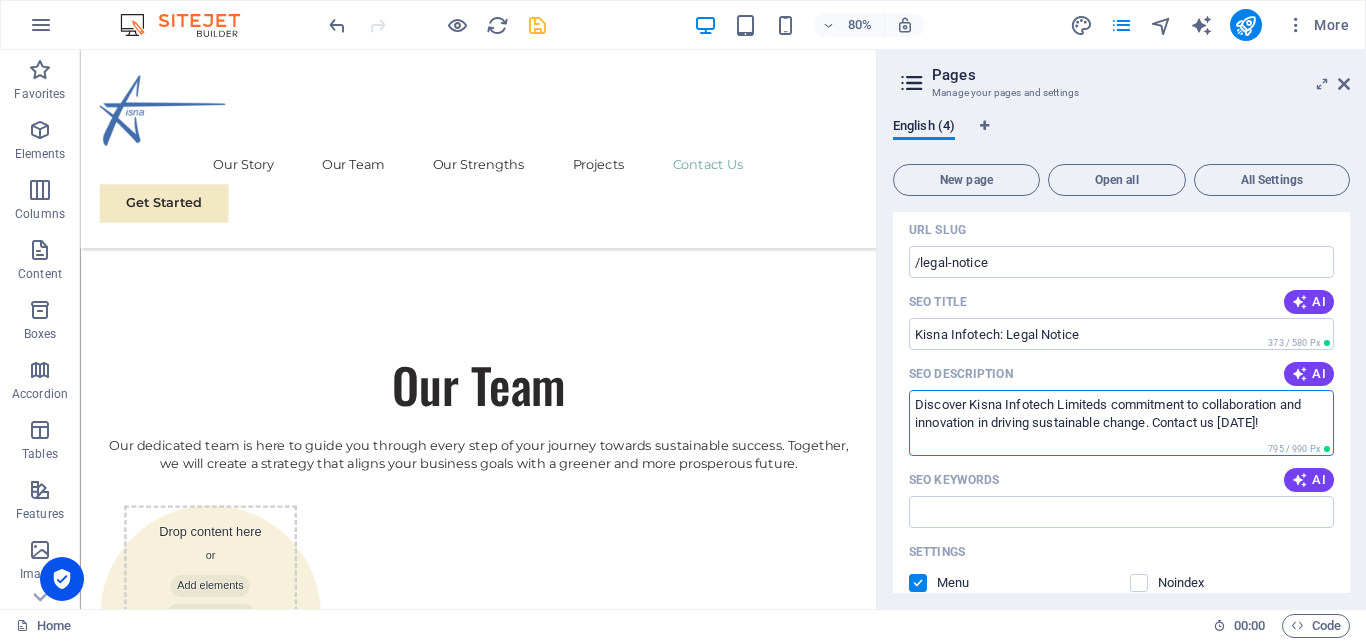 click on "Discover Kisna Infotech Limiteds commitment to collaboration and innovation in driving sustainable change. Contact us today!" at bounding box center [1121, 422] 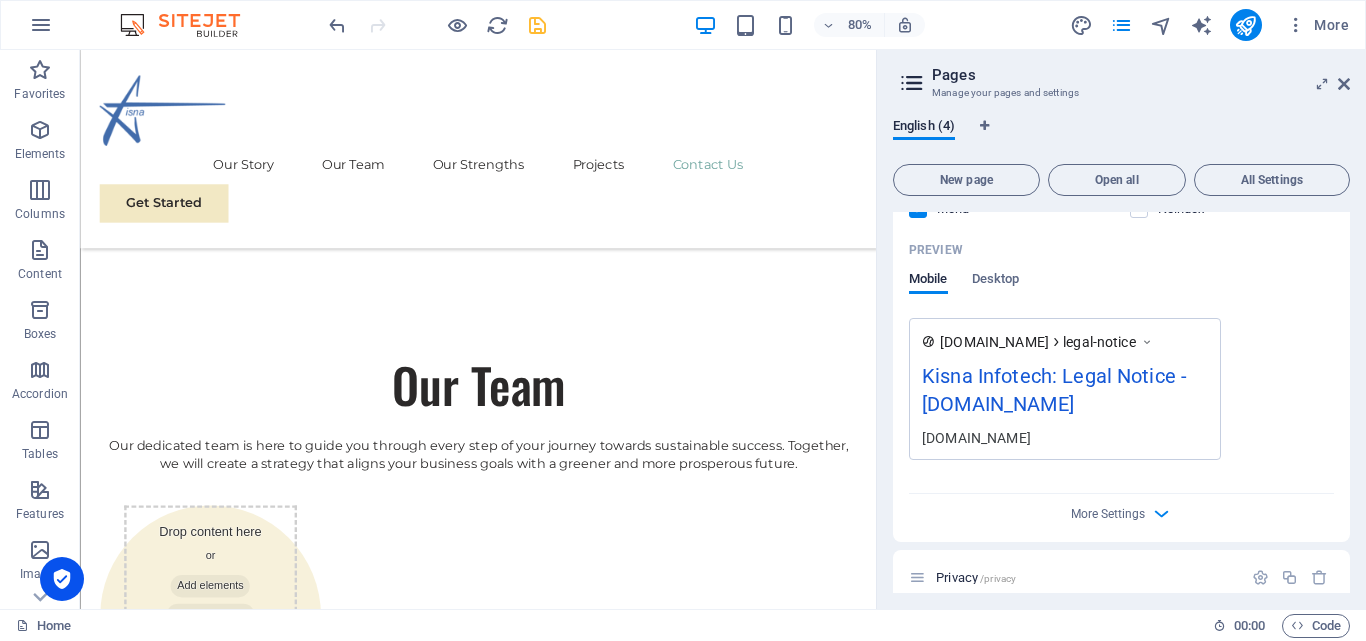 scroll, scrollTop: 2142, scrollLeft: 0, axis: vertical 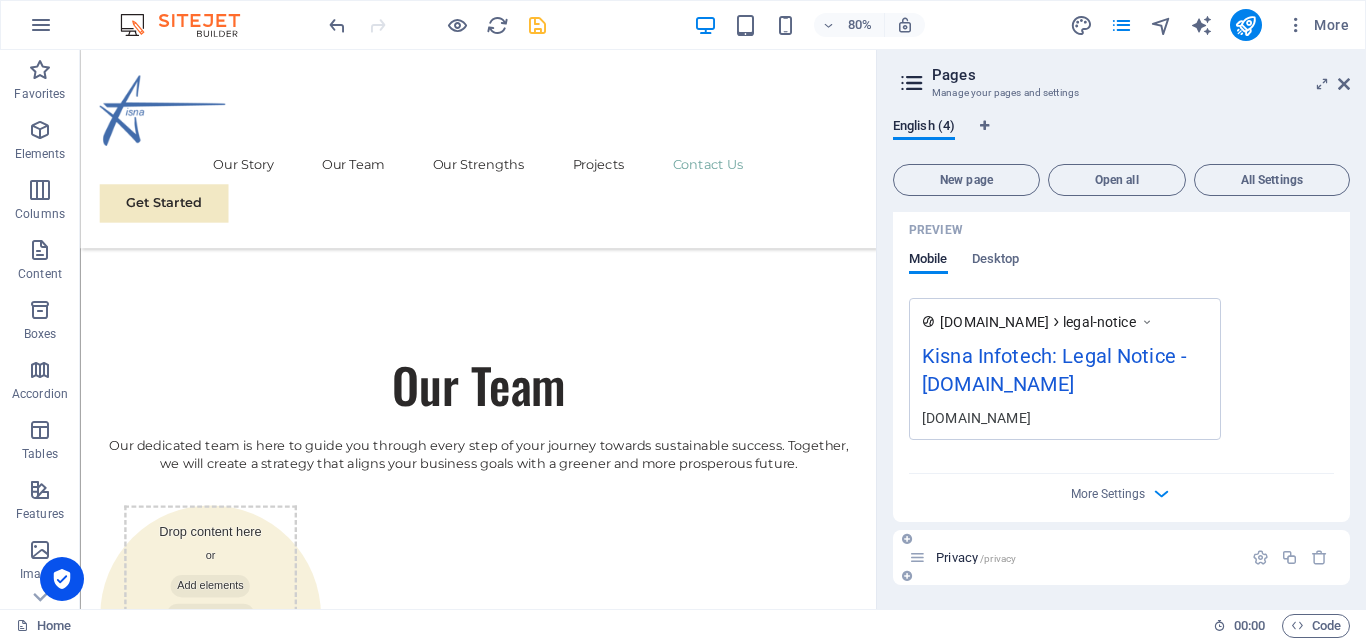 type 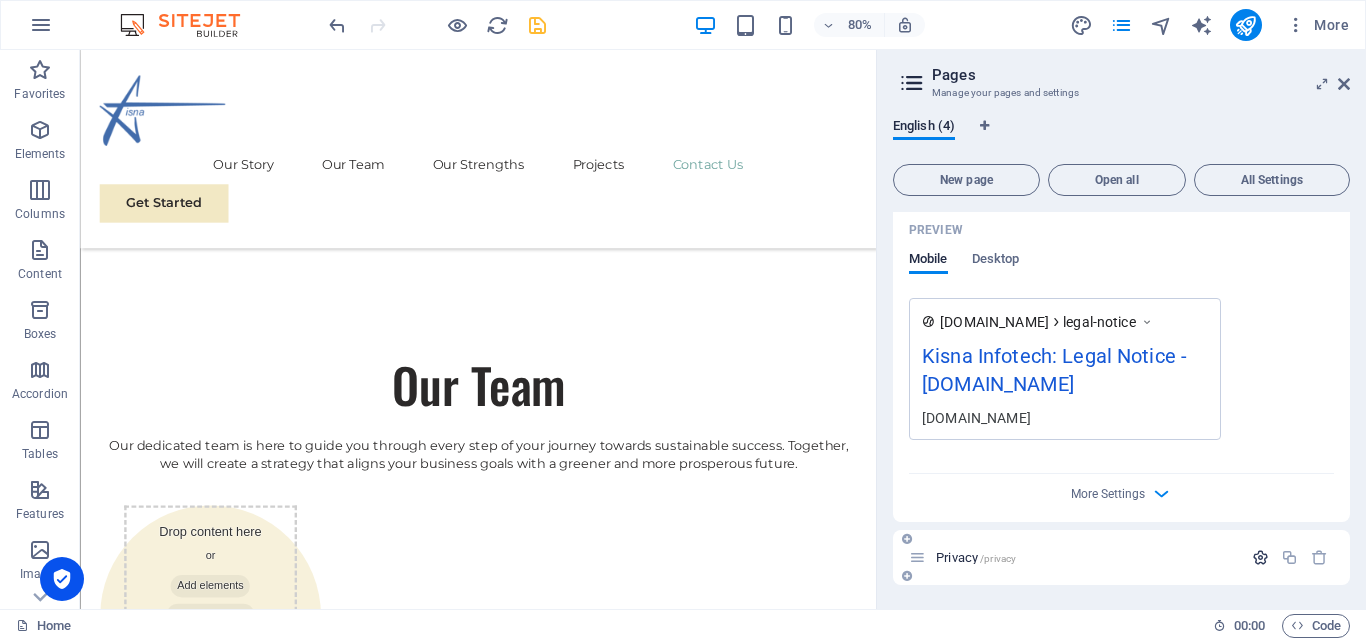 click at bounding box center (1260, 557) 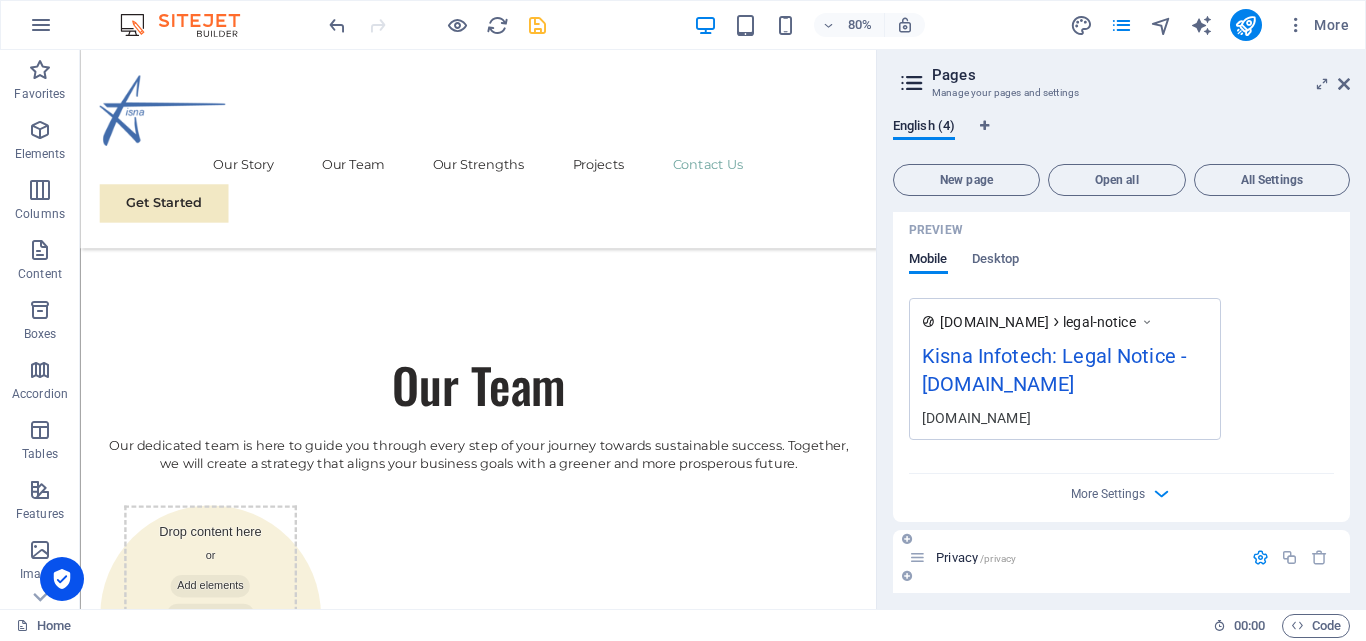 scroll, scrollTop: 2372, scrollLeft: 0, axis: vertical 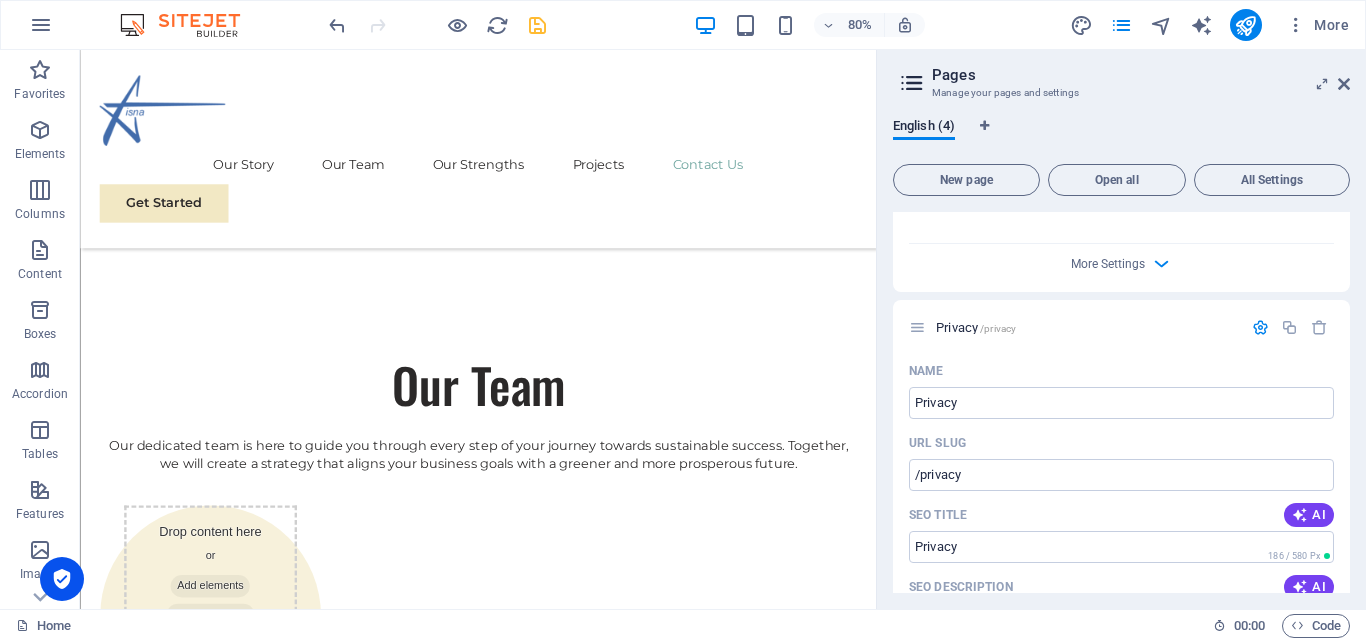 drag, startPoint x: 1350, startPoint y: 505, endPoint x: 1358, endPoint y: 551, distance: 46.69047 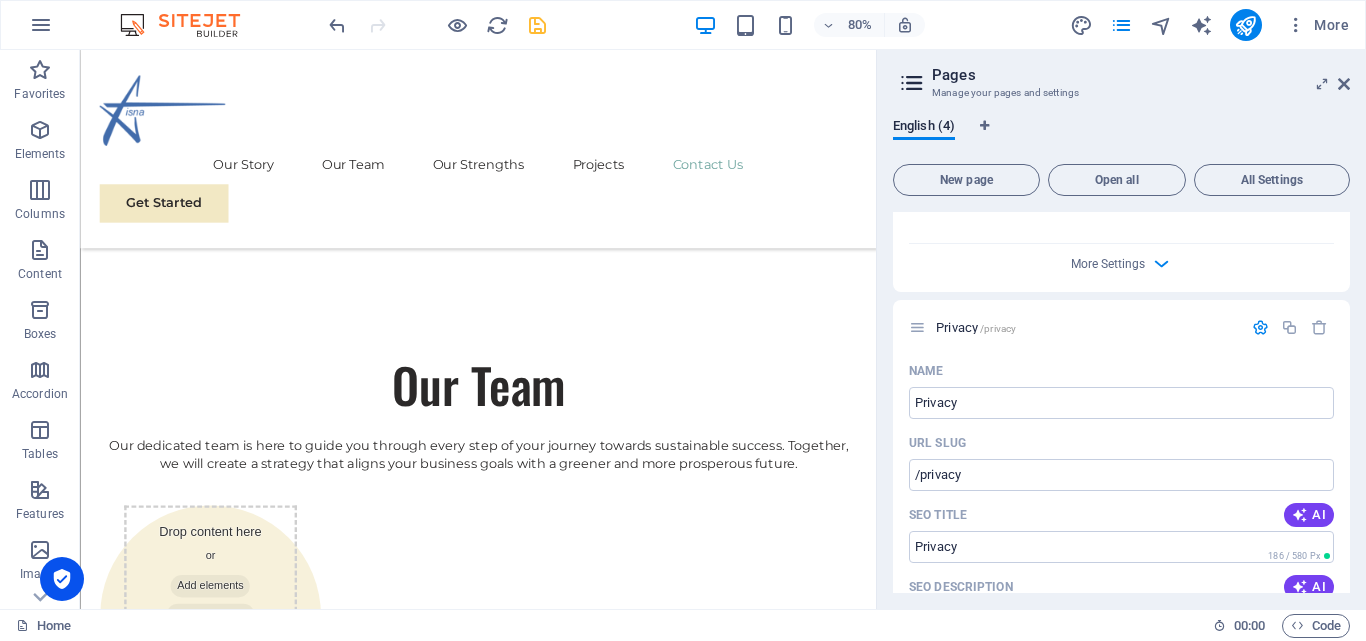 click on "English (4) New page Open all All Settings Home / Name Home ​ URL SLUG / ​ SEO Title AI Empower Your Technological Solutions ​ 349 / 580 Px SEO Description AI Transform your business with Kisna sustainable Electrical and IT solutions. Empower growth while embracing eco-friendly practices. ​ 835 / 990 Px SEO Keywords AI Electrical solutions, IT solutions for businesses, Technical services ​ Settings Menu Noindex Preview Mobile Desktop www.example.com Empower Your Technological Solutions Transform your business with Kisna sustainable Electrical and IT solutions. Empower growth while embracing eco-friendly practices. Meta tags ​ Preview Image (Open Graph) Drag files here, click to choose files or select files from Files or our free stock photos & videos More Settings Subpage /subpage Name Subpage ​ URL SLUG /subpage ​ SEO Title AI Collaborate for a Brighter Future ​ 411 / 580 Px SEO Description AI ​ 72 / 990 Px SEO Keywords AI ​ Settings Menu Noindex Preview Mobile Desktop www.example.com" at bounding box center [1121, 355] 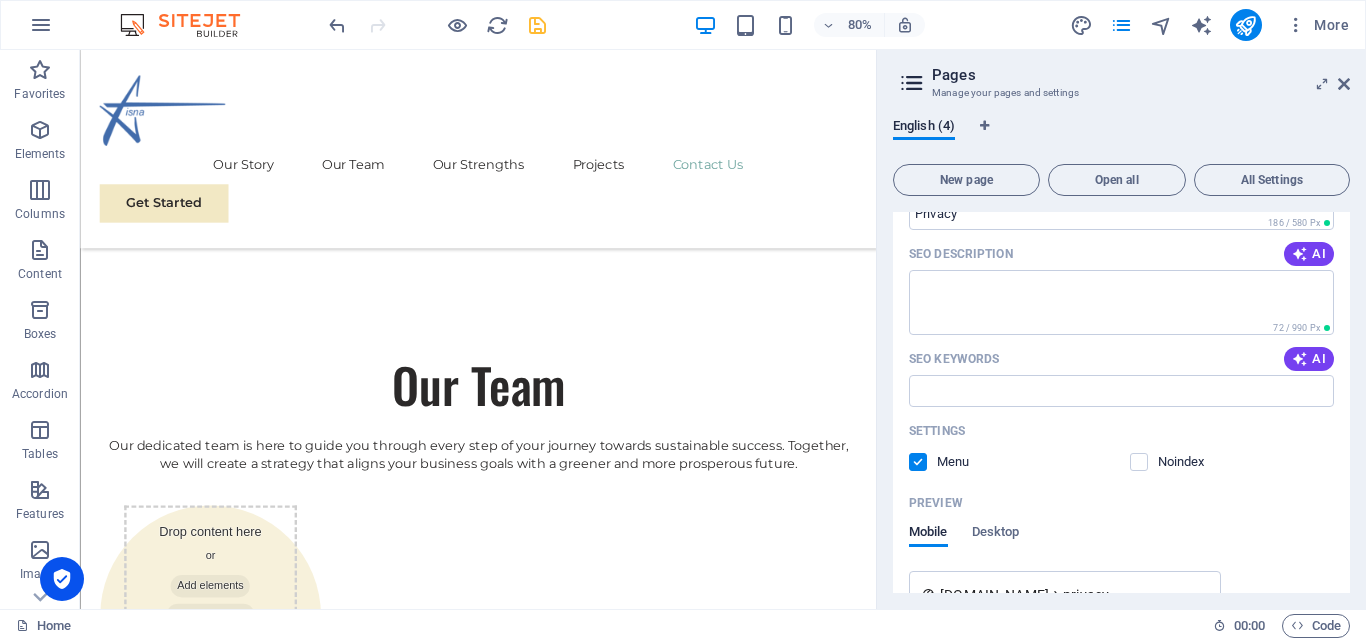 click on "AI" at bounding box center (1309, 254) 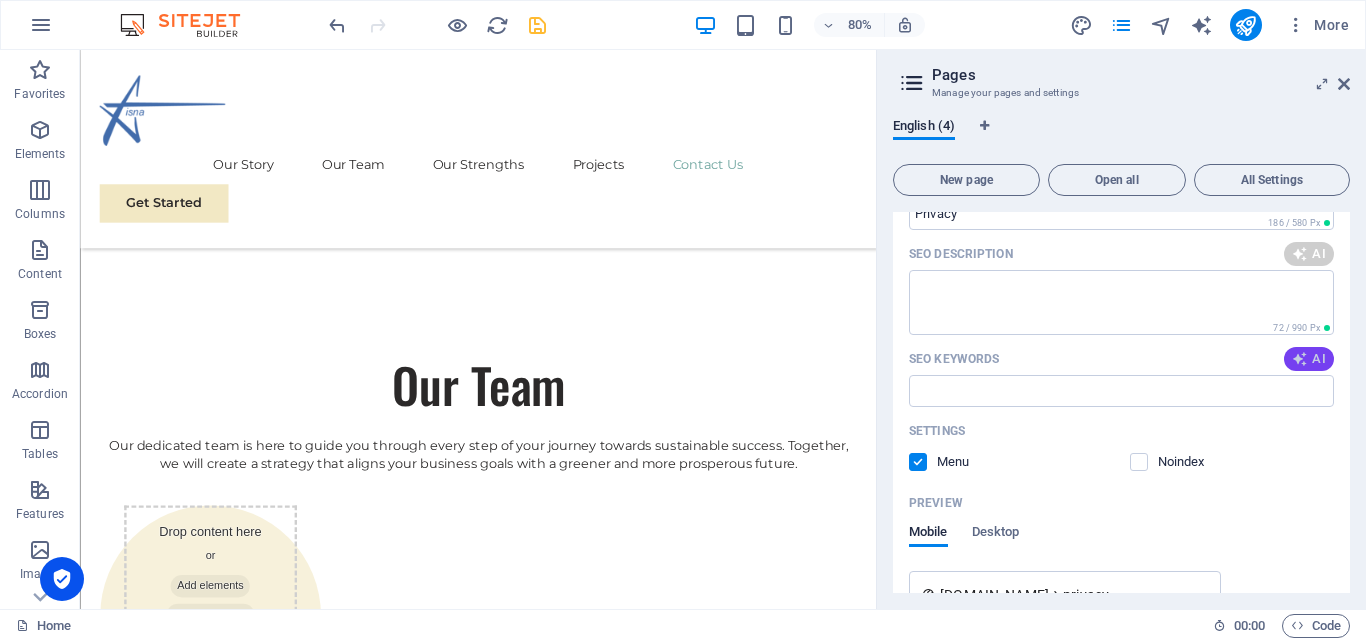 click at bounding box center [1300, 359] 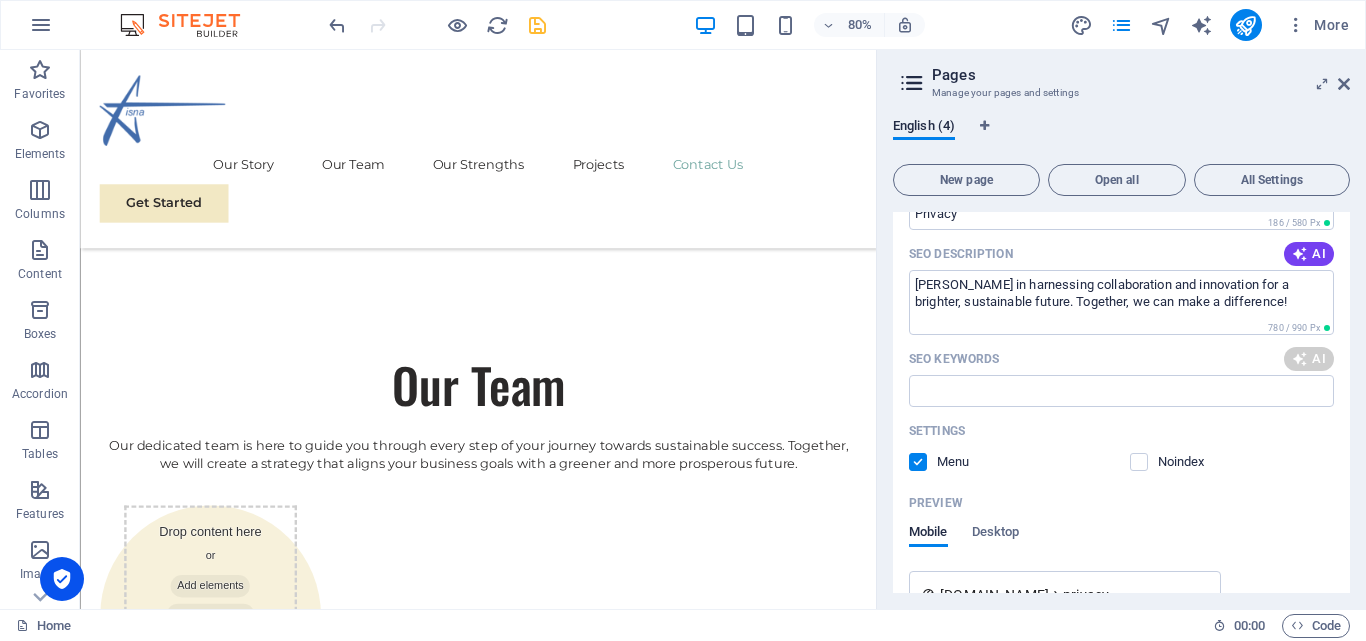 click on "Name Privacy ​ URL SLUG /privacy ​ SEO Title AI Privacy ​ 186 / 580 Px SEO Description AI Join Kisna in harnessing collaboration and innovation for a brighter, sustainable future. Together, we can make a difference! ​ 780 / 990 Px SEO Keywords AI ​ Settings Menu Noindex Preview Mobile Desktop www.example.com privacy Privacy - kisna.co.ke Join Kisna in harnessing collaboration and innovation for a brighter, sustainable future. Together, we can make a difference! Meta tags ​ Preview Image (Open Graph) Drag files here, click to choose files or select files from Files or our free stock photos & videos More Settings" at bounding box center [1121, 414] 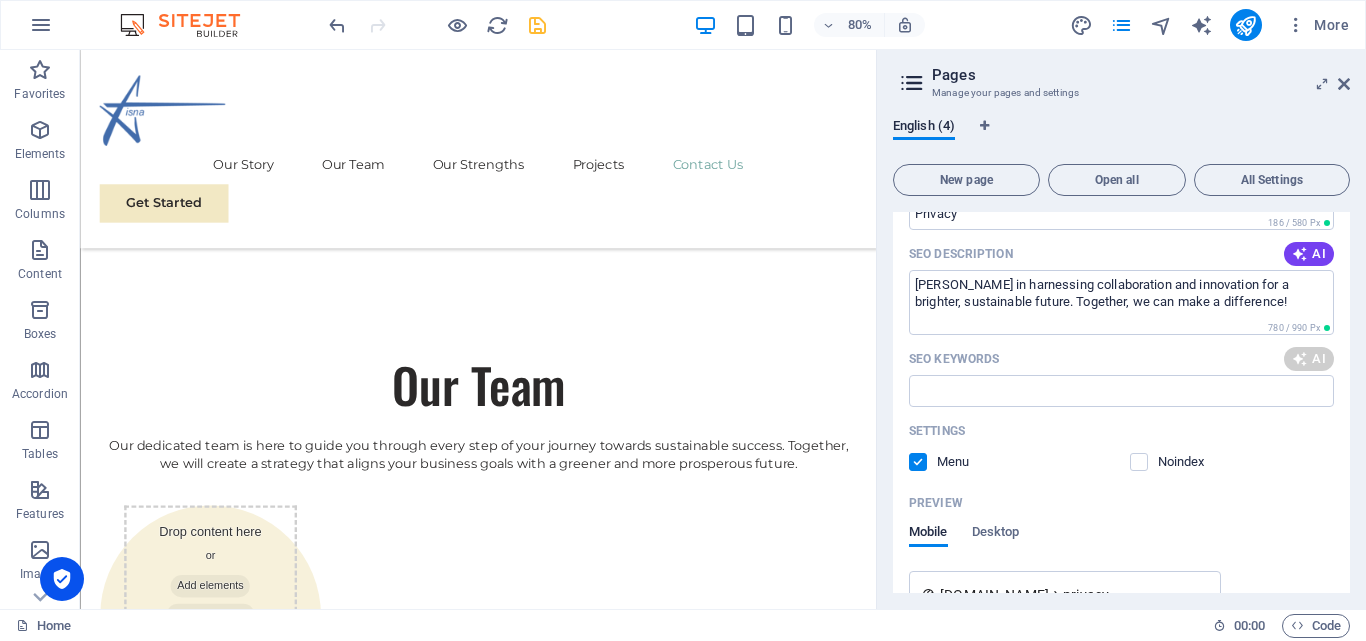type on "Join Kisna in harnessing collaboration and innovation for a brighter, sustainable future. Together, we can make a difference!" 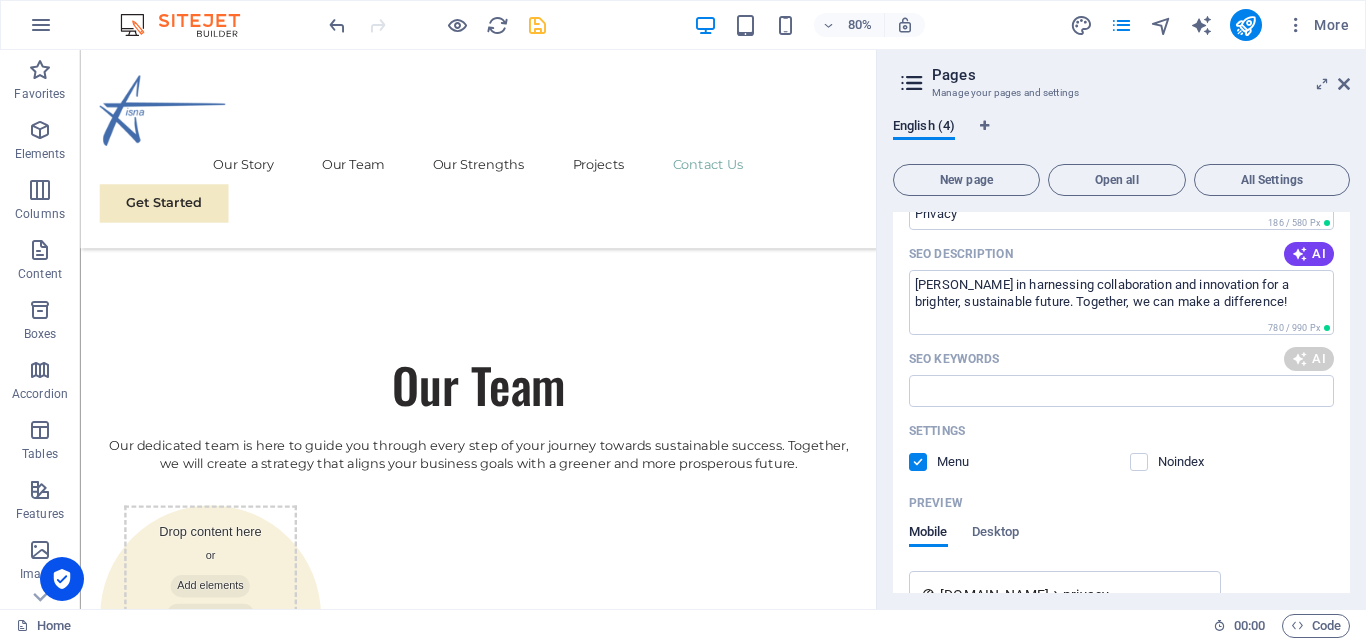 type on "collaboration, innovation, sustainable future, positive change, Kisna Infotech, teamwork" 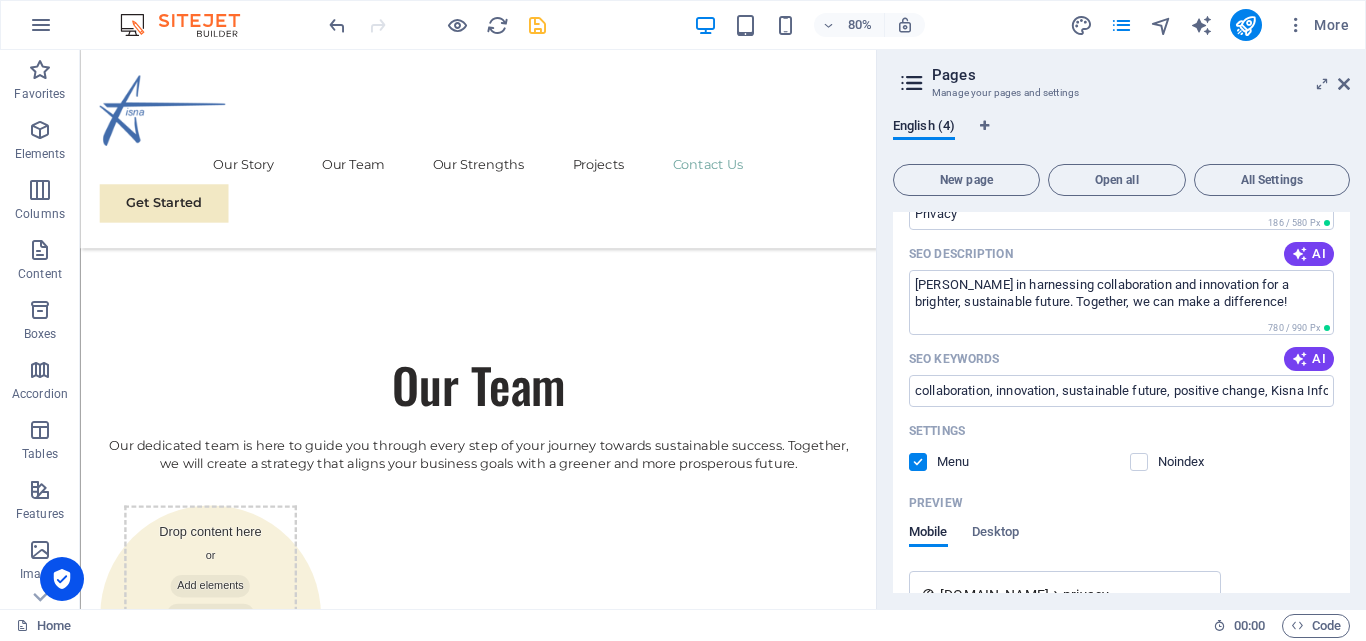 scroll, scrollTop: 2372, scrollLeft: 0, axis: vertical 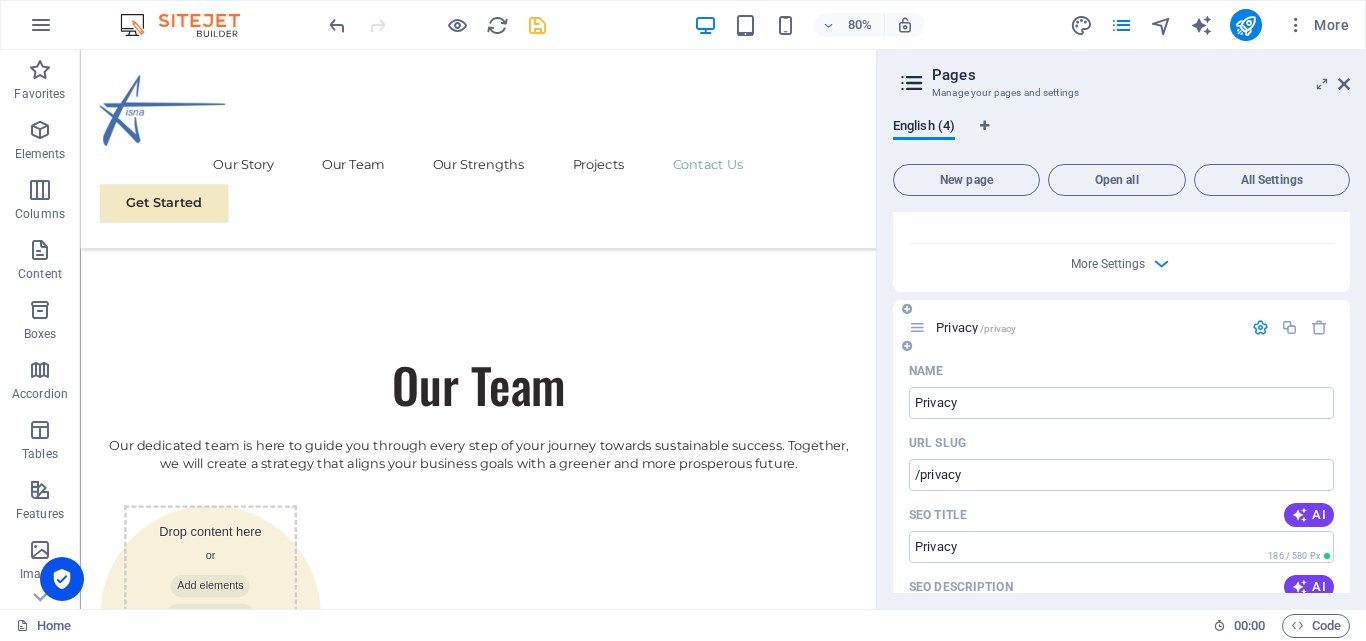 click on "AI" at bounding box center (1309, 515) 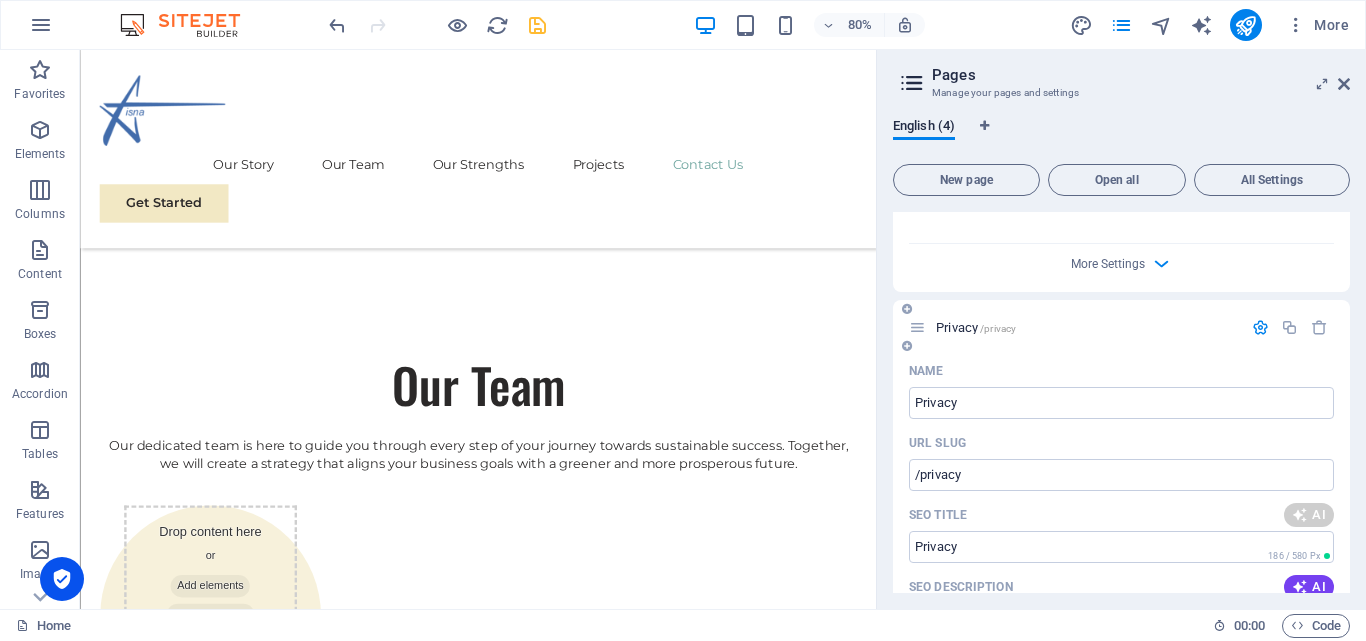 type on "Collaborate for a Better Future" 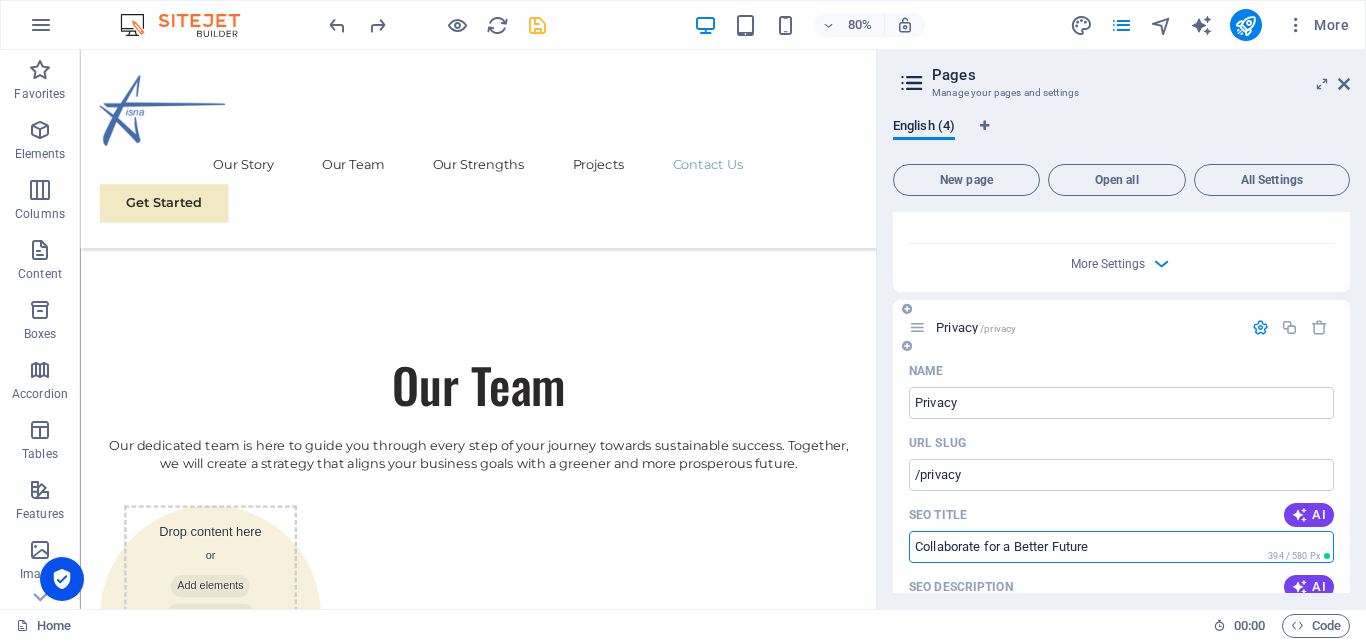 click on "Collaborate for a Better Future" at bounding box center [1121, 547] 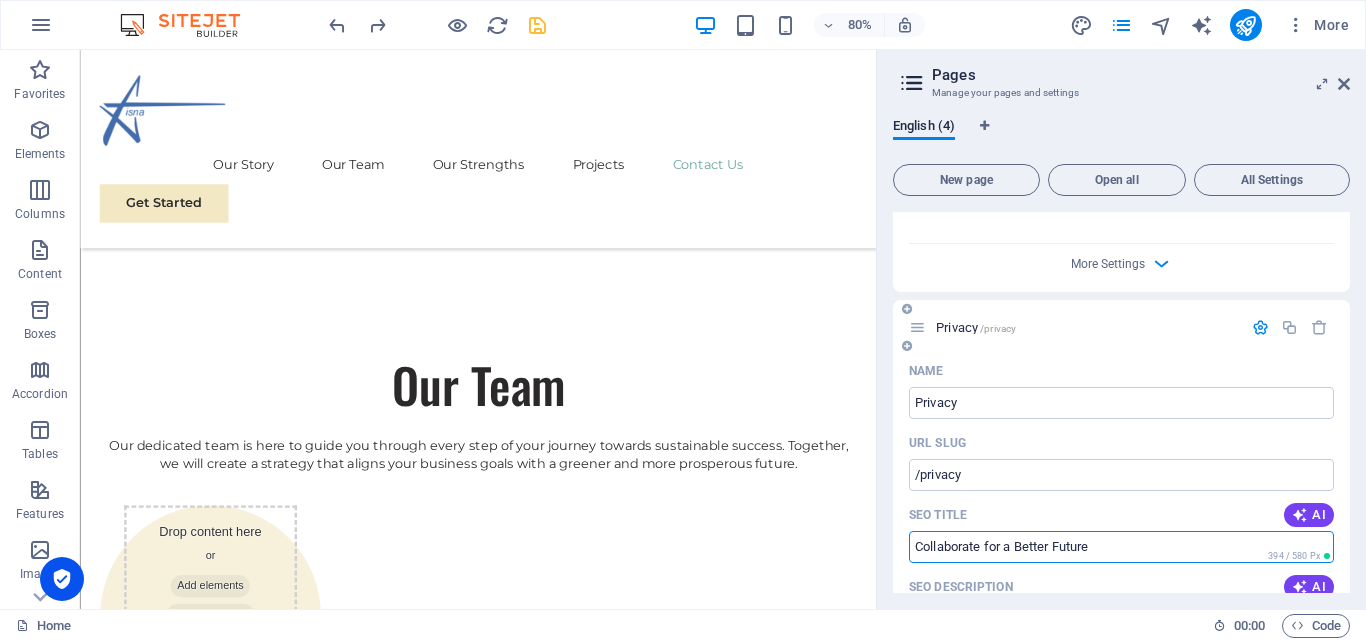drag, startPoint x: 1184, startPoint y: 555, endPoint x: 901, endPoint y: 550, distance: 283.04416 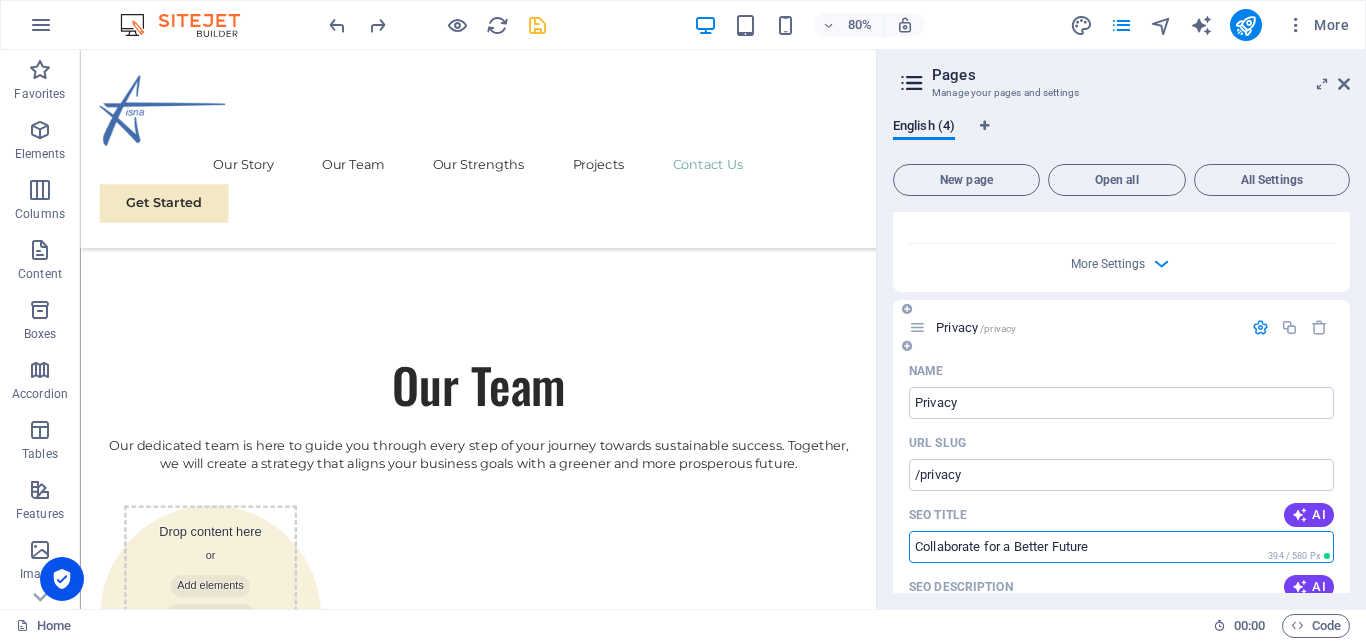 click on "Name Privacy ​ URL SLUG /privacy ​ SEO Title AI Collaborate for a Better Future ​ 394 / 580 Px SEO Description AI Join Kisna in harnessing collaboration and innovation for a brighter, sustainable future. Together, we can make a difference! ​ 780 / 990 Px SEO Keywords AI collaboration, innovation, sustainable future, positive change, Kisna Infotech, teamwork ​ Settings Menu Noindex Preview Mobile Desktop www.example.com privacy Collaborate for a Better Future - kisna.co.ke Join Kisna in harnessing collaboration and innovation for a brighter, sustainable future. Together, we can make a difference! Meta tags ​ Preview Image (Open Graph) Drag files here, click to choose files or select files from Files or our free stock photos & videos More Settings" at bounding box center [1121, 761] 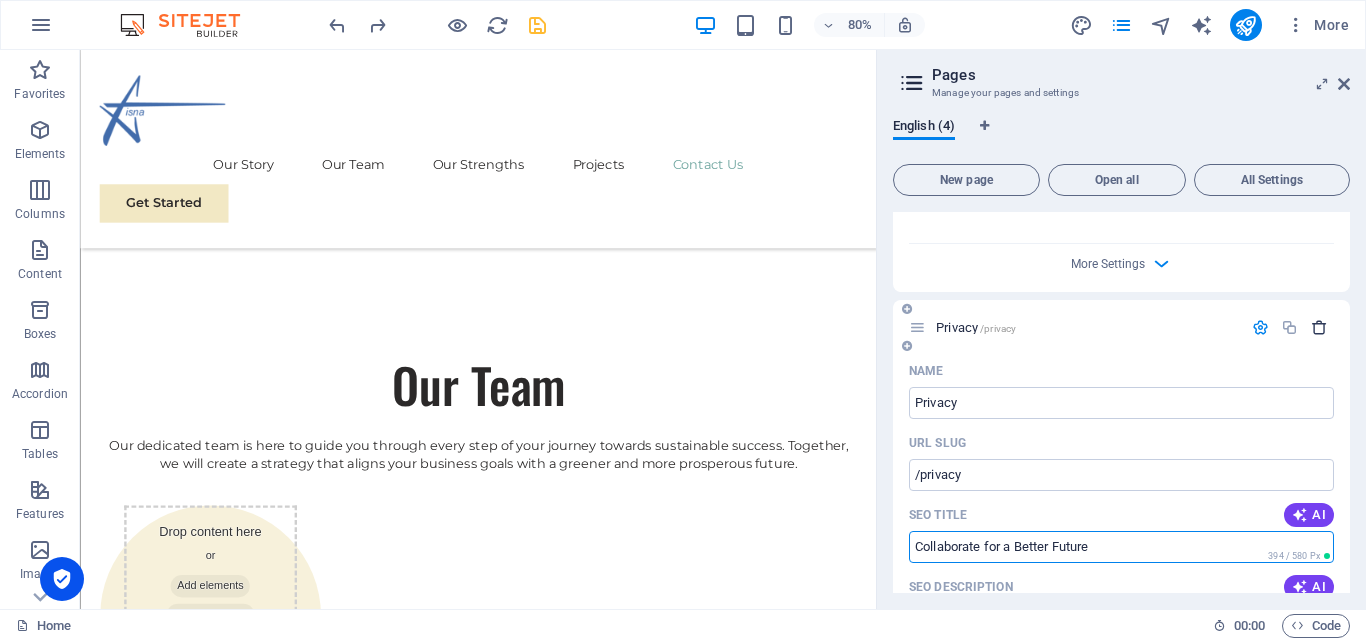 click at bounding box center [1319, 327] 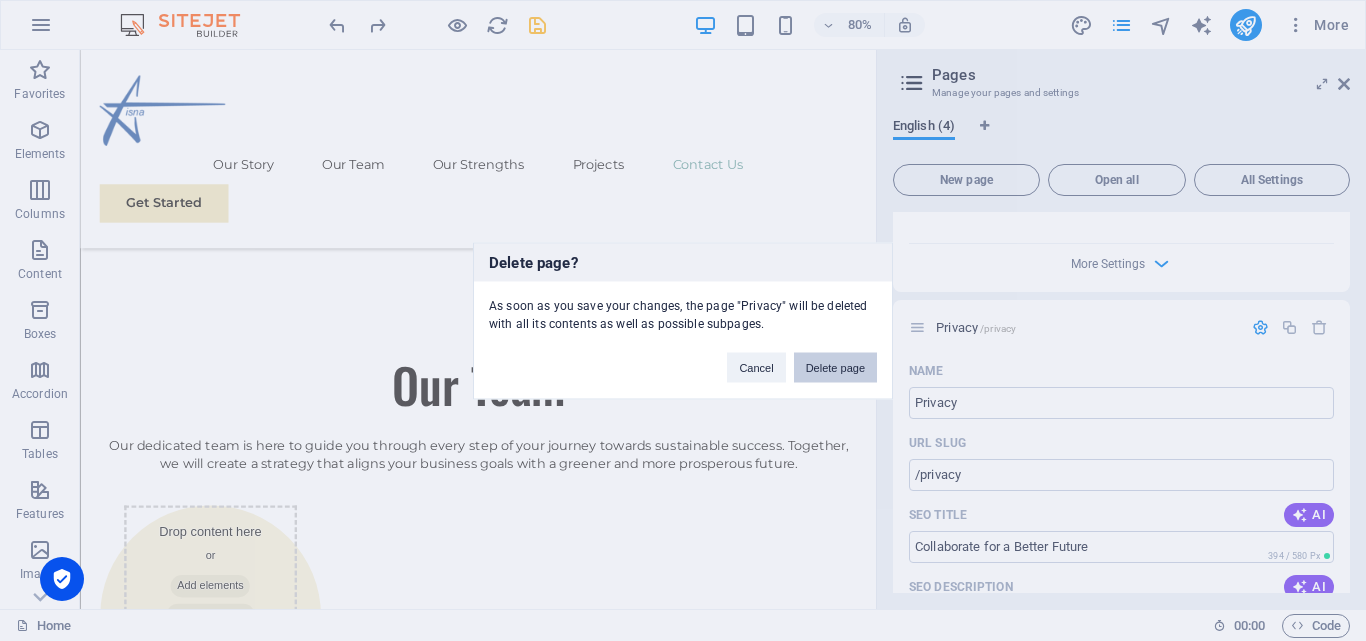 click on "Delete page" at bounding box center (835, 367) 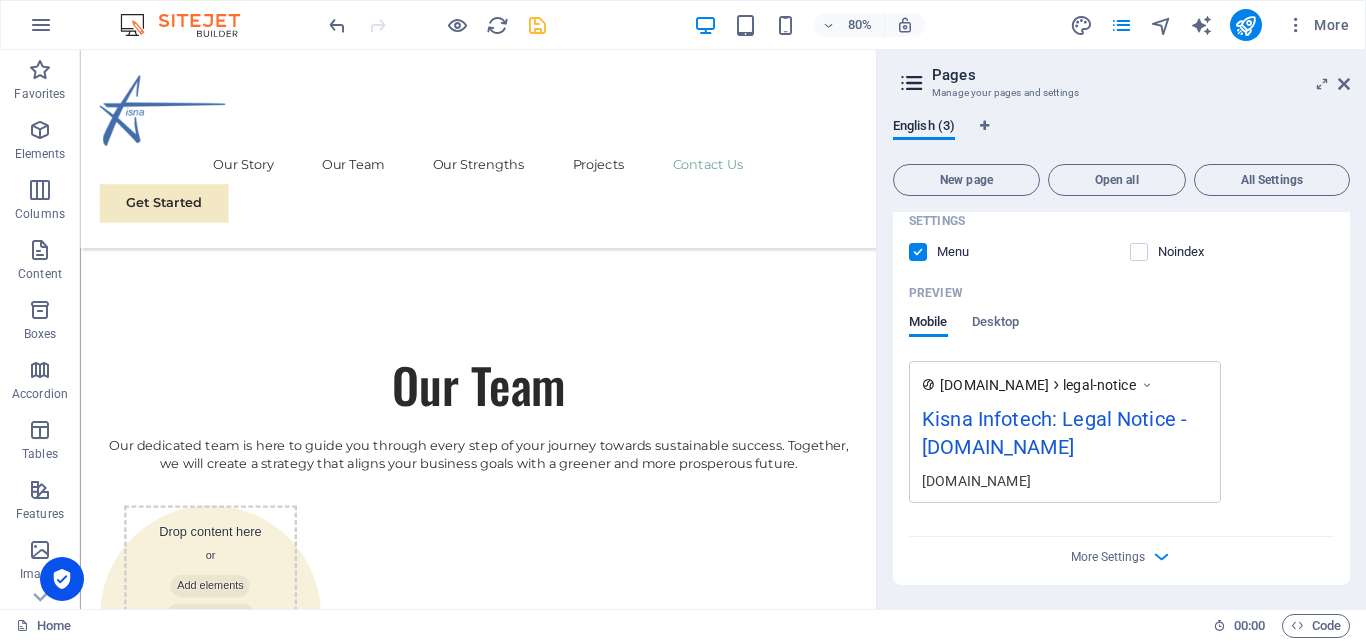 scroll, scrollTop: 2079, scrollLeft: 0, axis: vertical 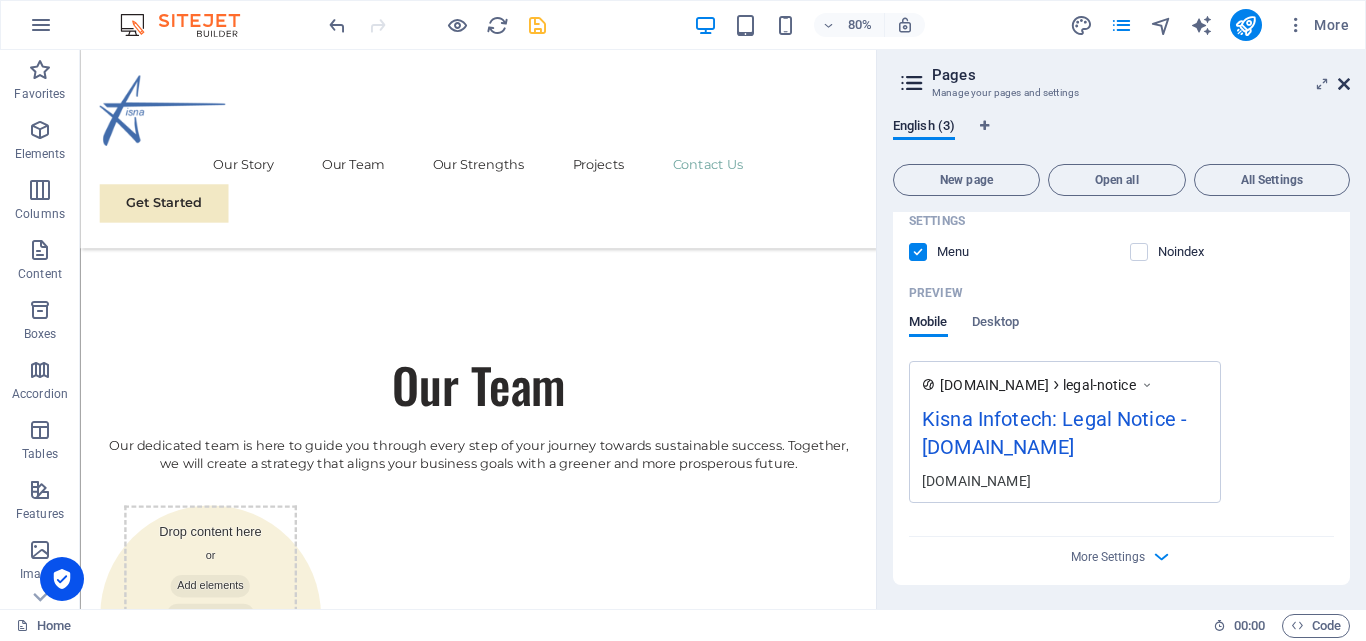 click at bounding box center (1344, 84) 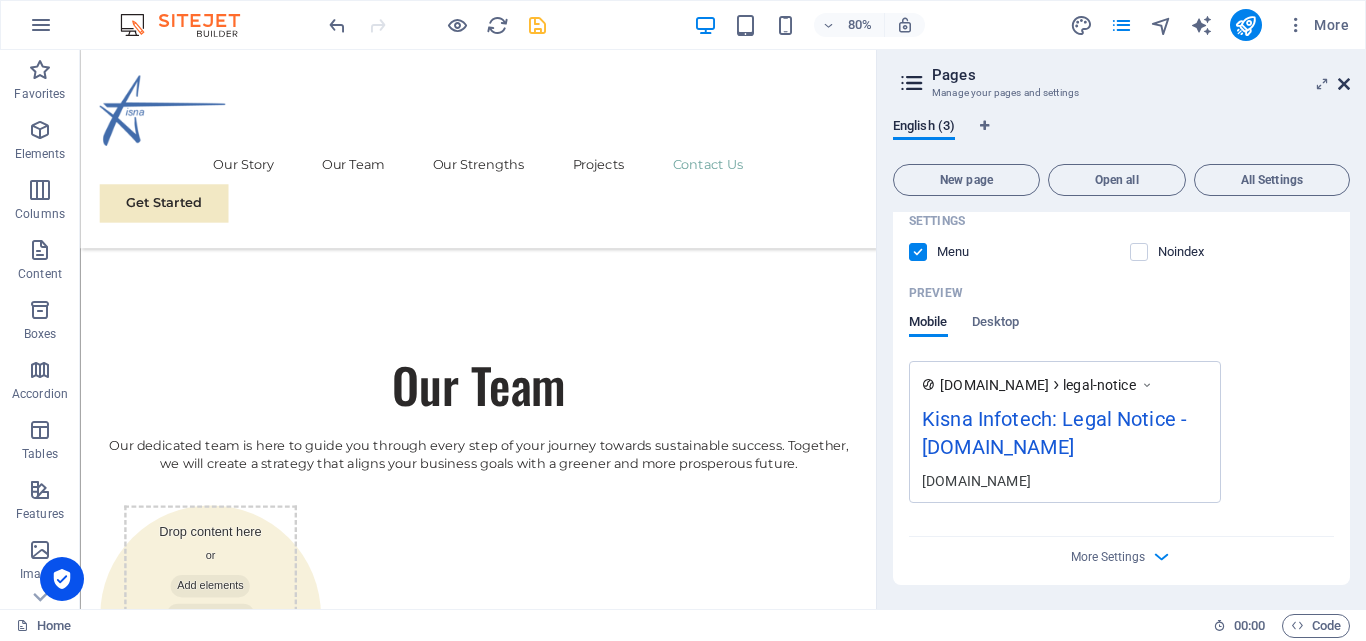 scroll, scrollTop: 3055, scrollLeft: 0, axis: vertical 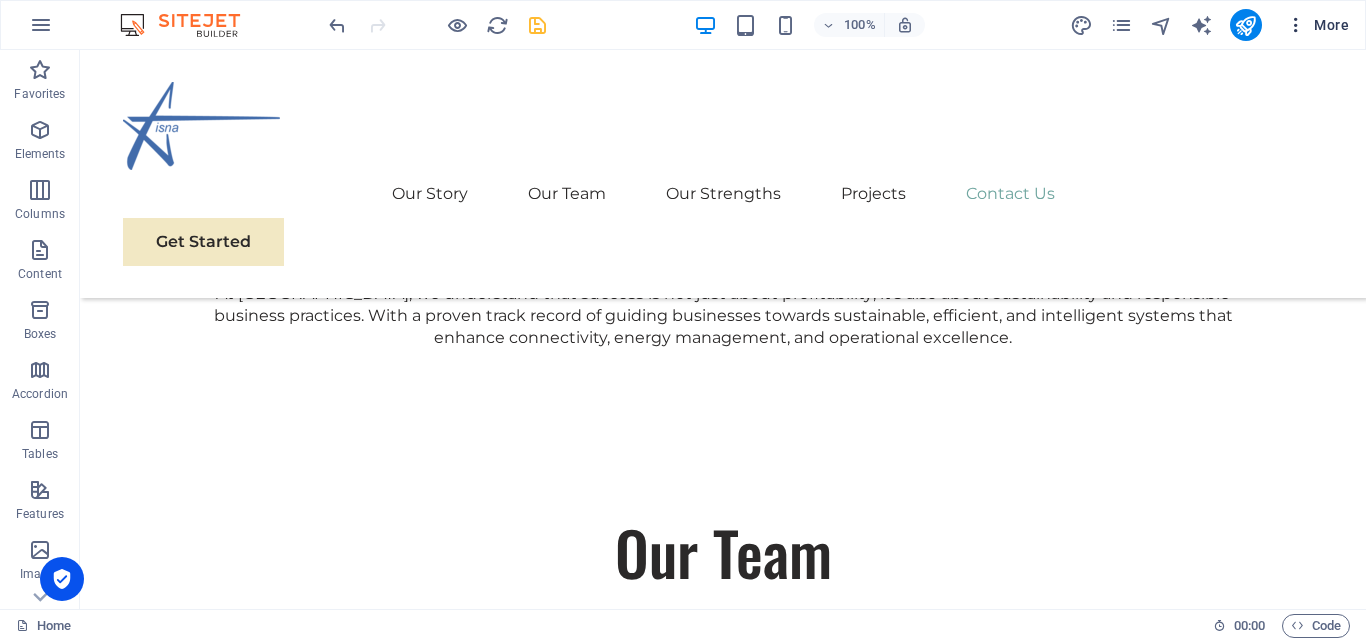 click at bounding box center [1296, 25] 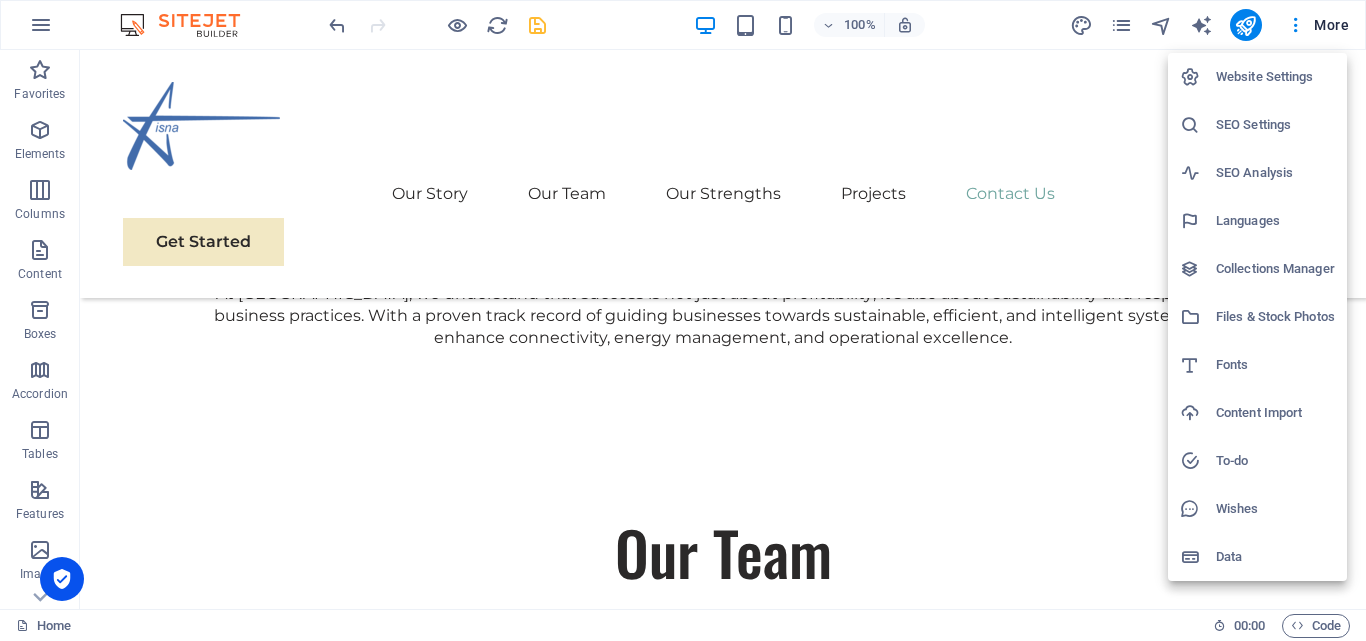 click at bounding box center [683, 320] 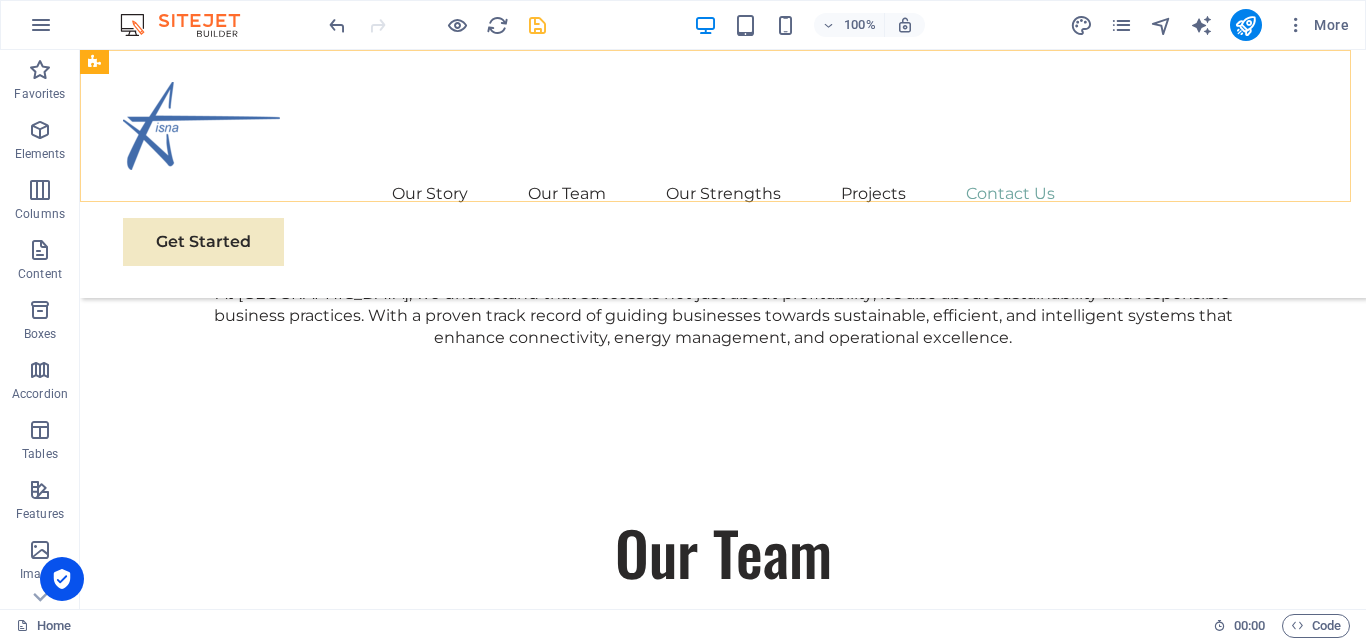 click on "Our Story Our Team Our Strengths Projects Contact Us Get Started" at bounding box center [723, 174] 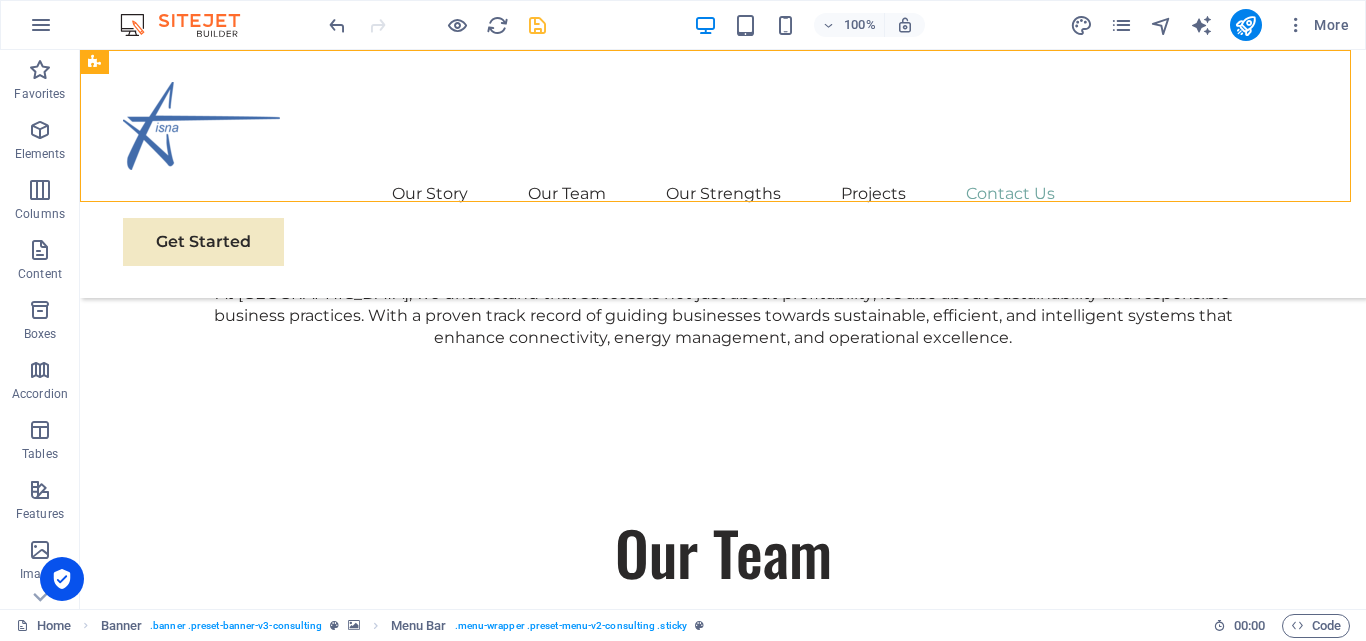 click on "Our Story Our Team Our Strengths Projects Contact Us Get Started" at bounding box center [723, 174] 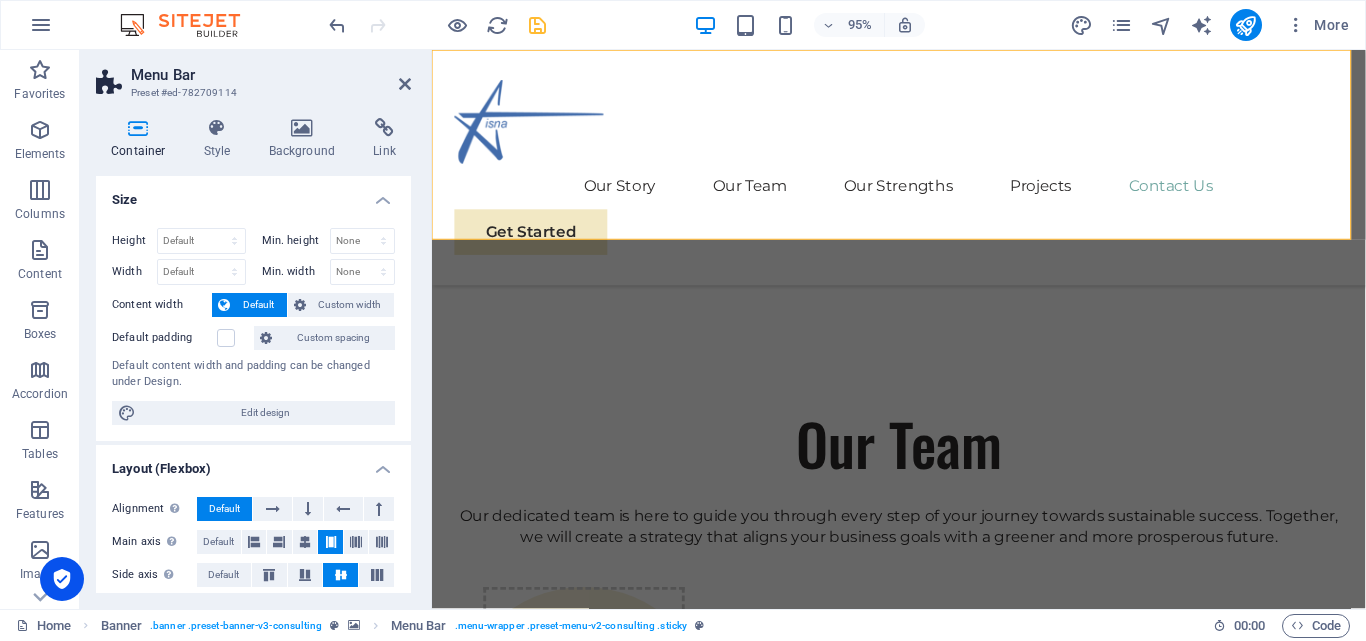 scroll, scrollTop: 3111, scrollLeft: 0, axis: vertical 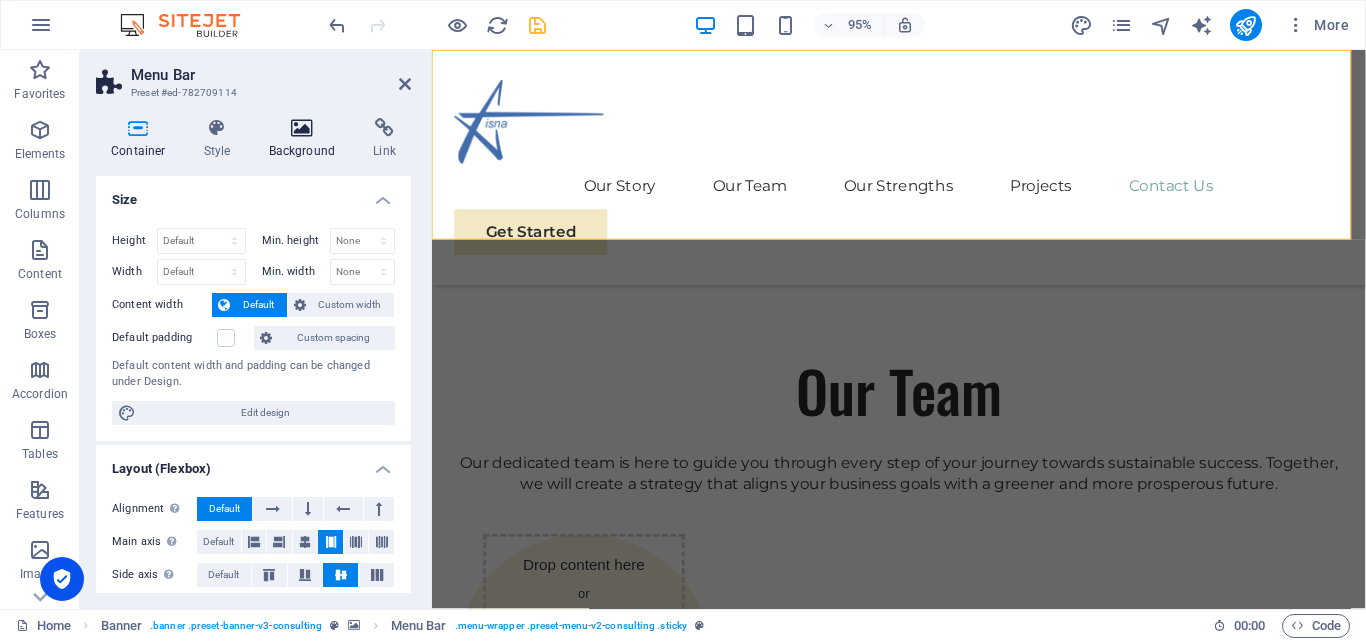 click at bounding box center (302, 128) 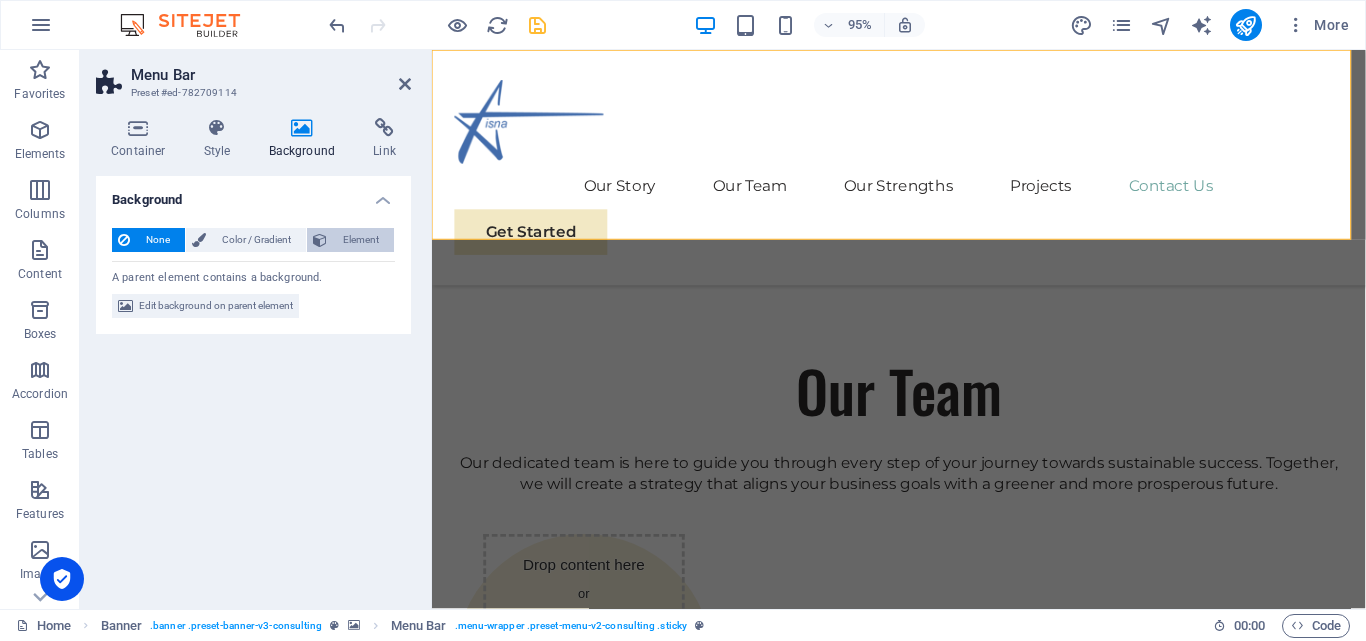 click on "Element" at bounding box center (360, 240) 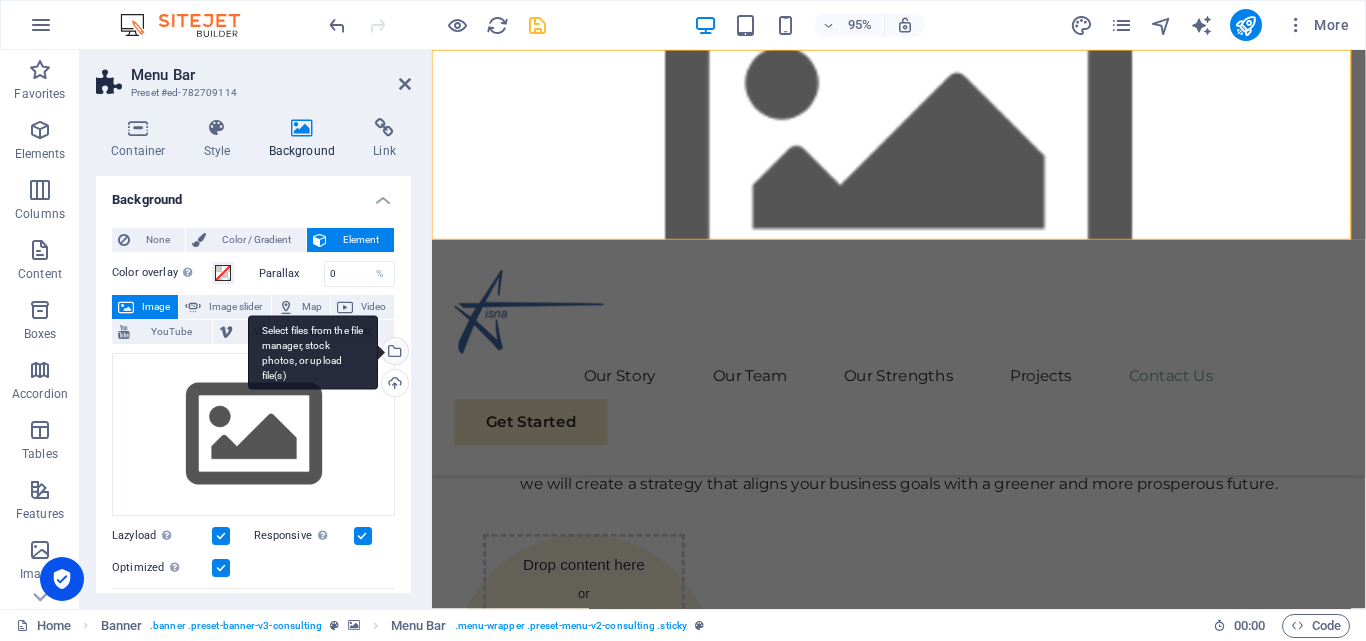 drag, startPoint x: 406, startPoint y: 294, endPoint x: 399, endPoint y: 351, distance: 57.428215 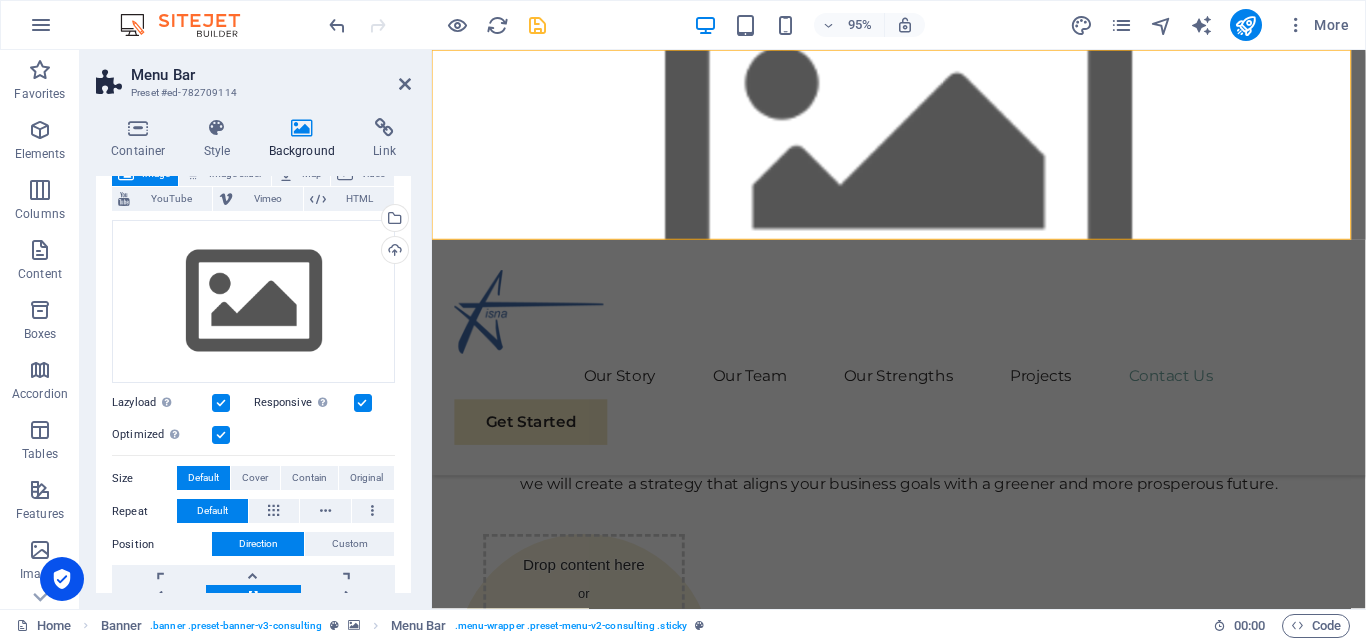 scroll, scrollTop: 0, scrollLeft: 0, axis: both 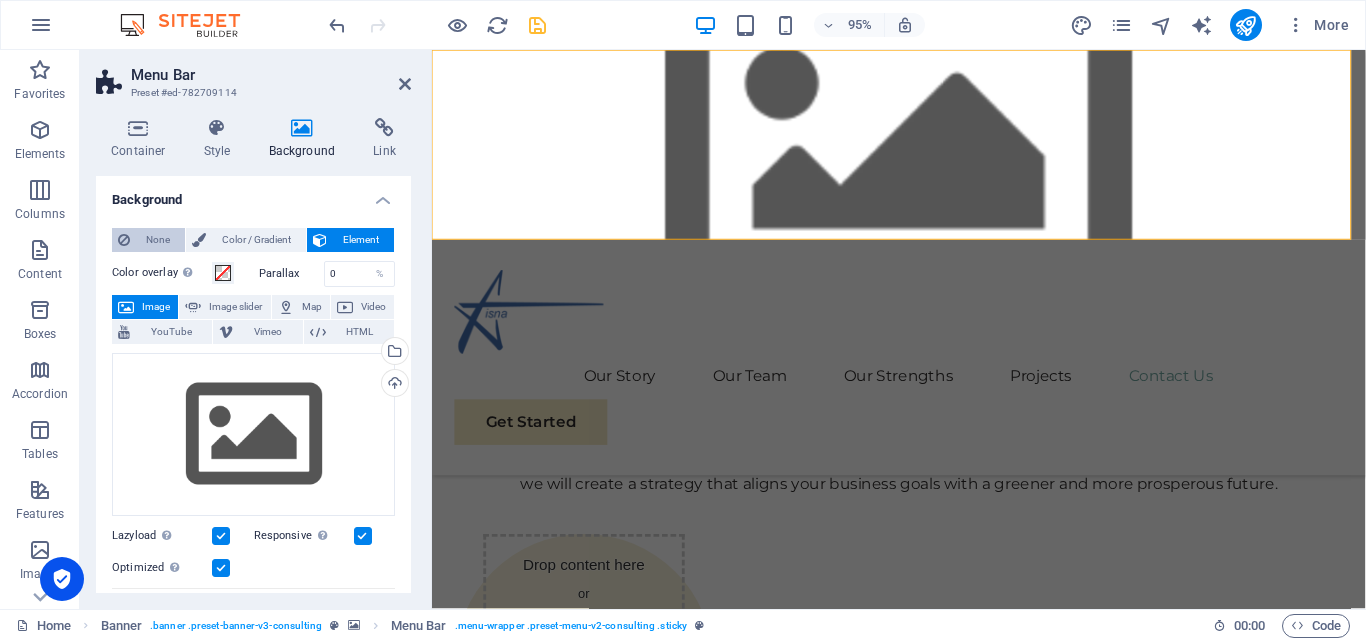 click on "None" at bounding box center [157, 240] 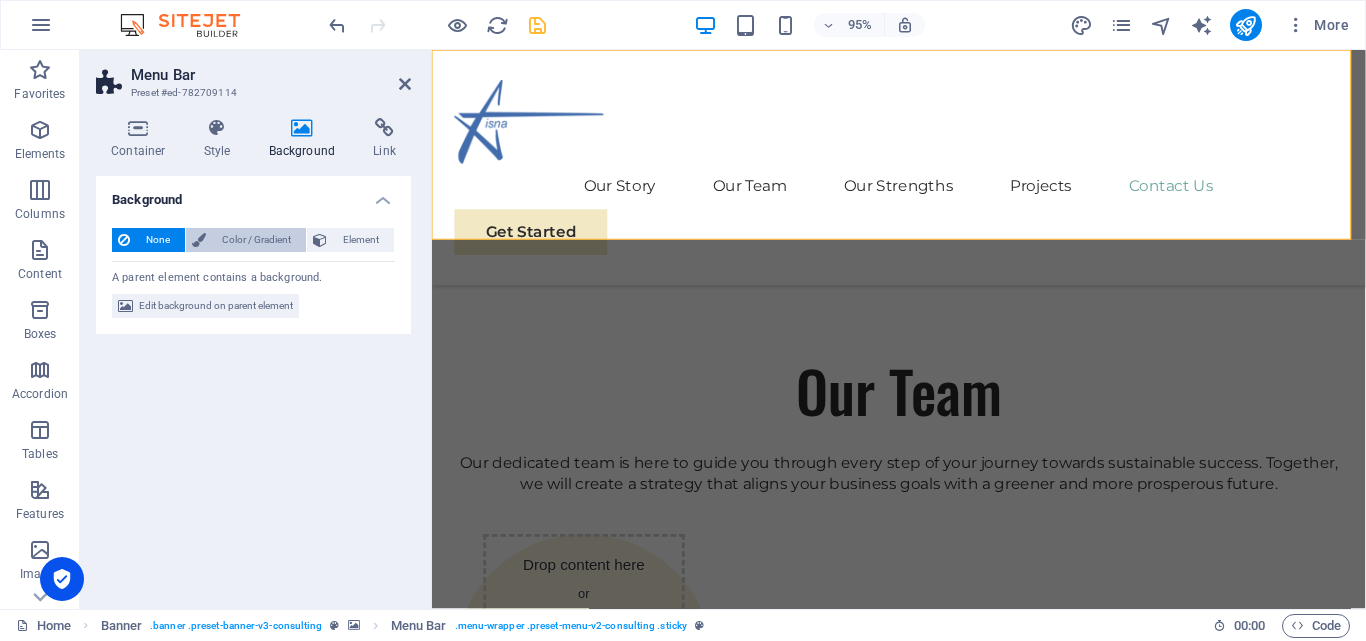 click on "Color / Gradient" at bounding box center (256, 240) 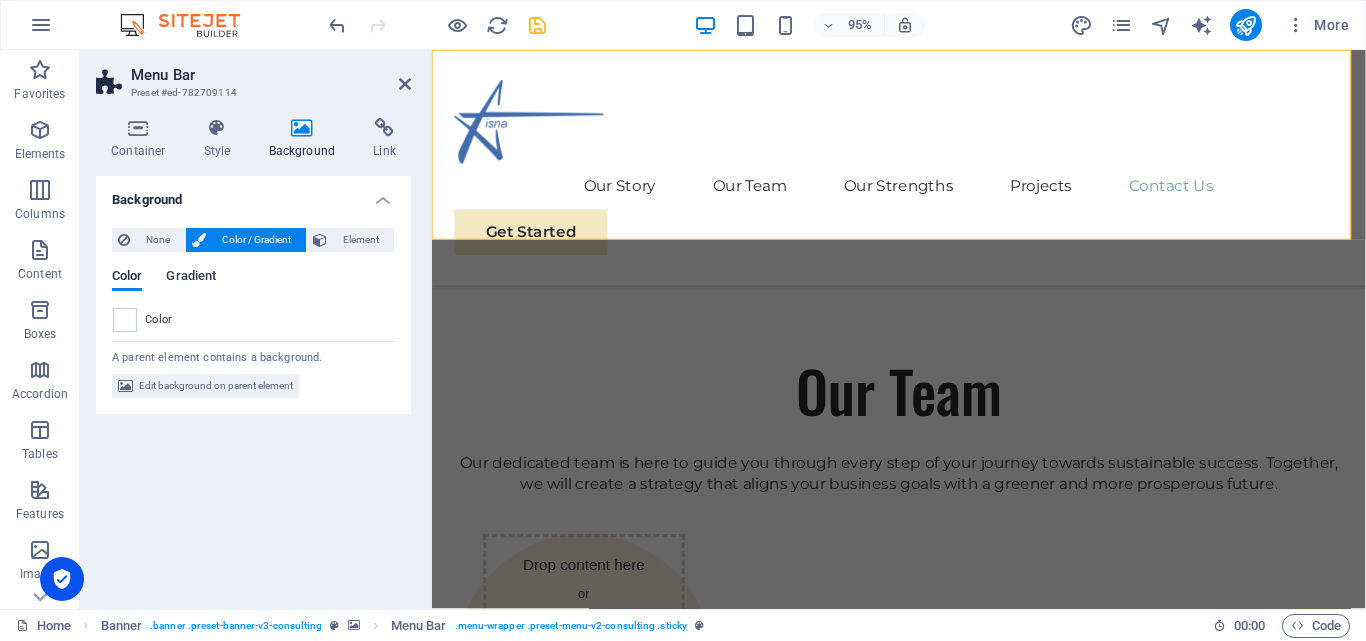 click on "Gradient" at bounding box center (191, 278) 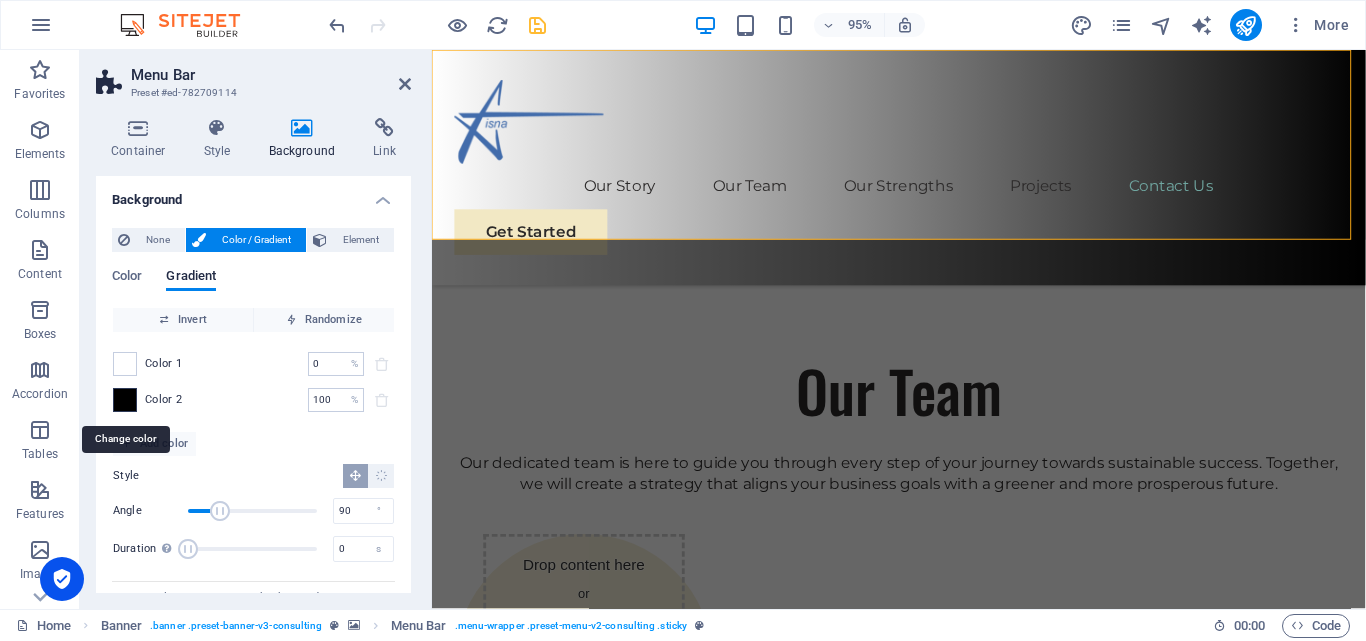 click at bounding box center (125, 400) 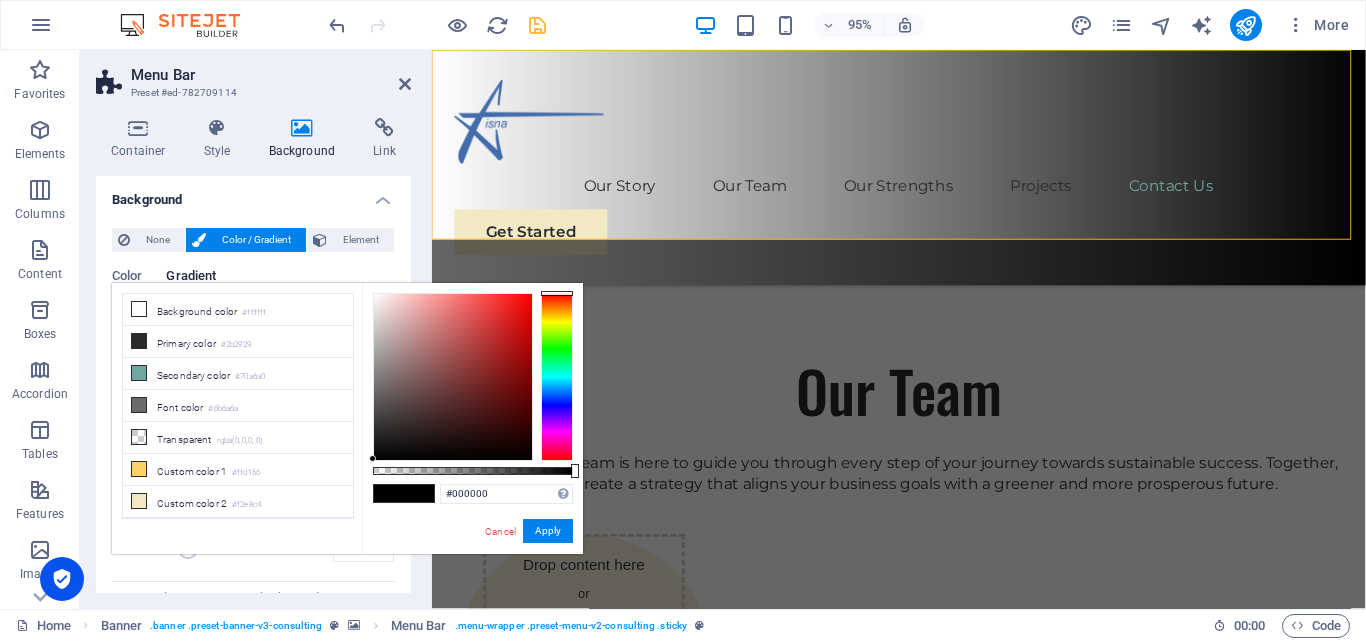 click at bounding box center [557, 377] 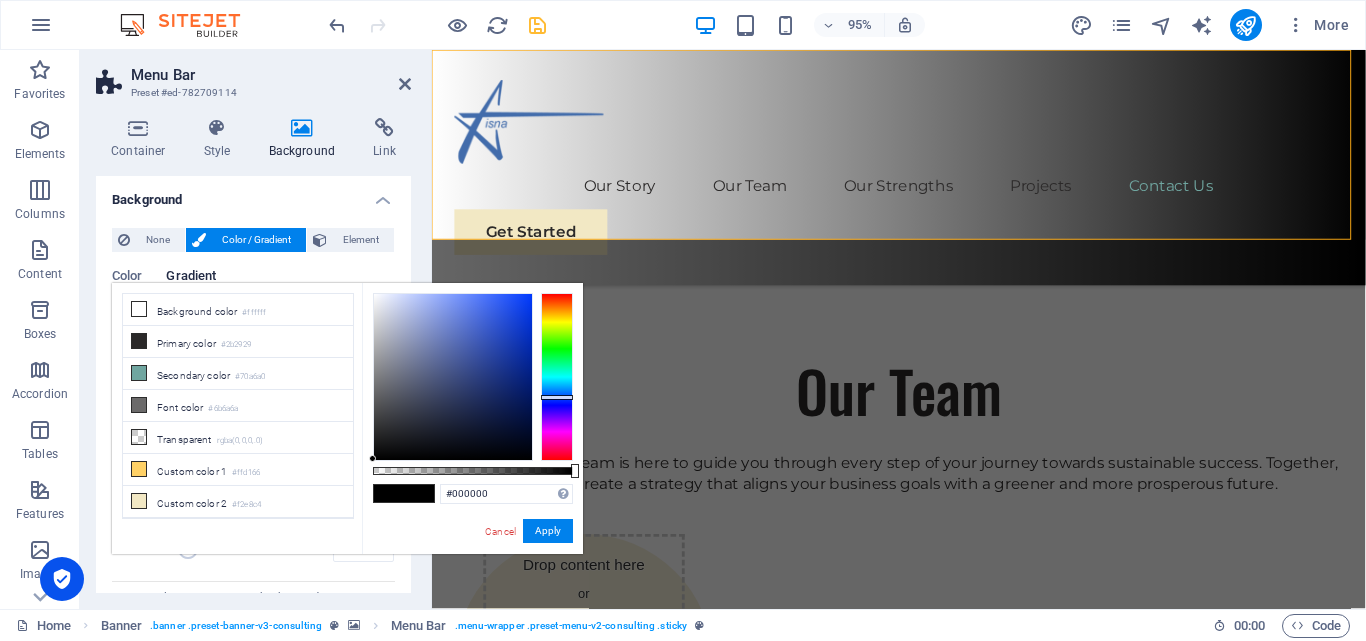 click at bounding box center [557, 377] 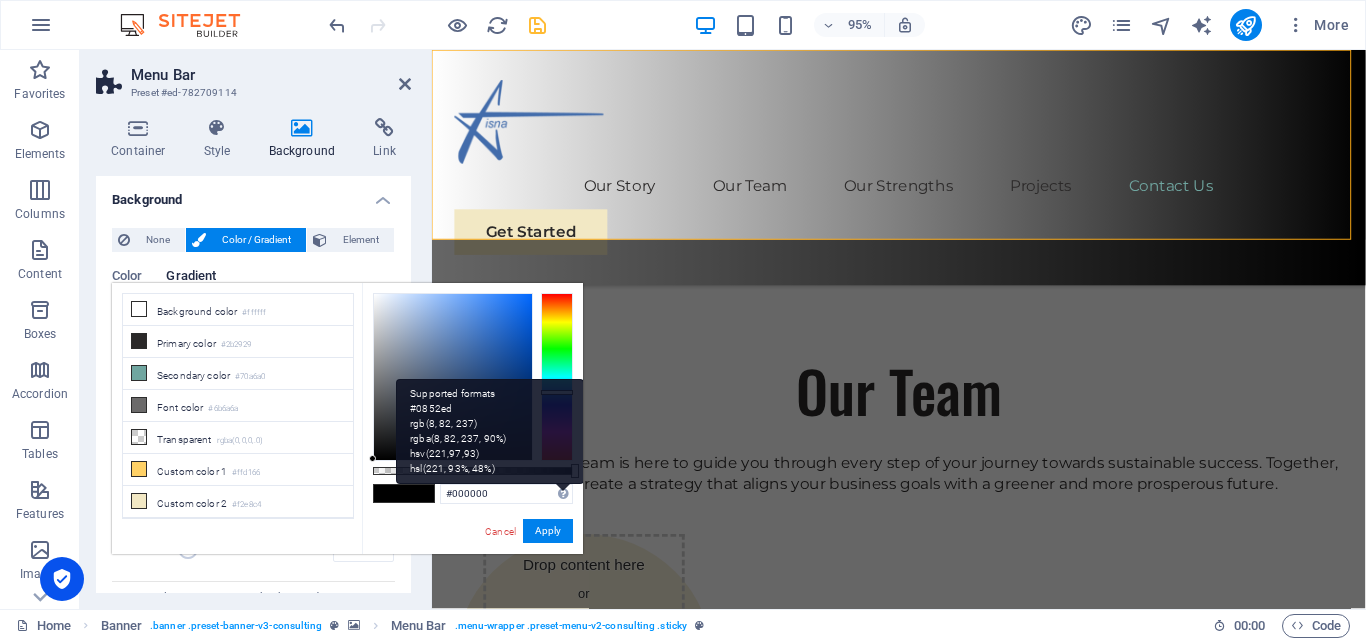 click on "Supported formats #0852ed rgb(8, 82, 237) rgba(8, 82, 237, 90%) hsv(221,97,93) hsl(221, 93%, 48%)" at bounding box center (490, 431) 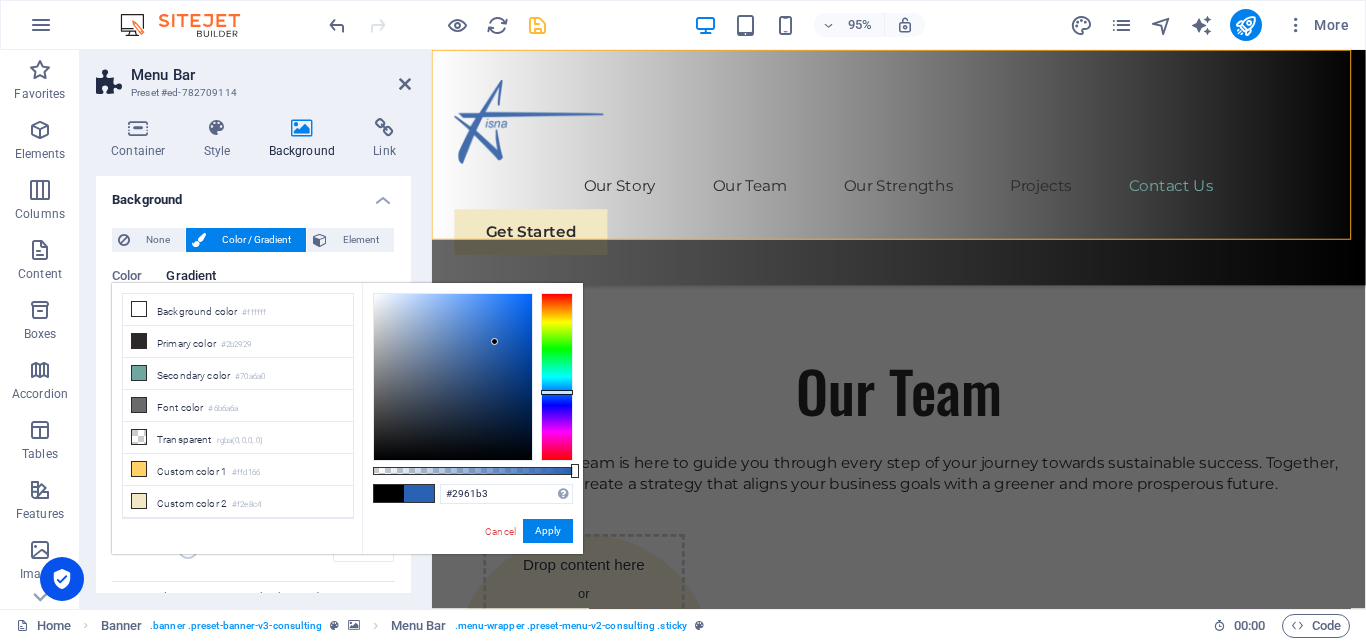 click at bounding box center (453, 377) 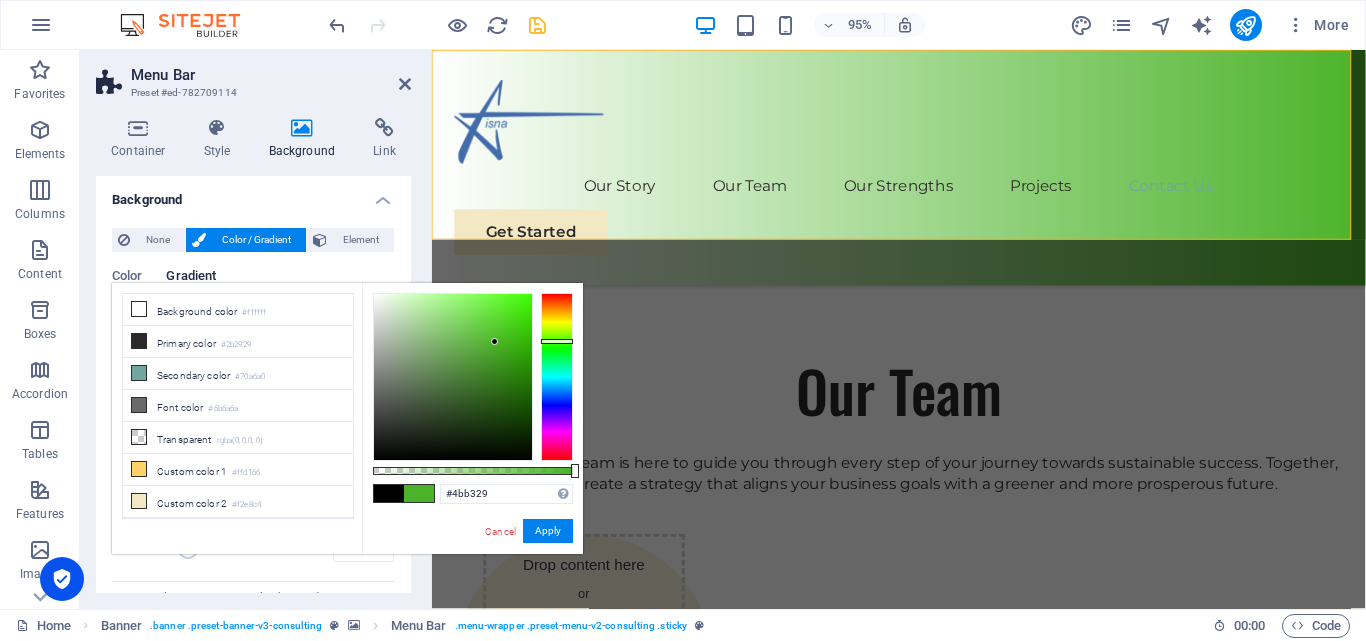 click at bounding box center (557, 377) 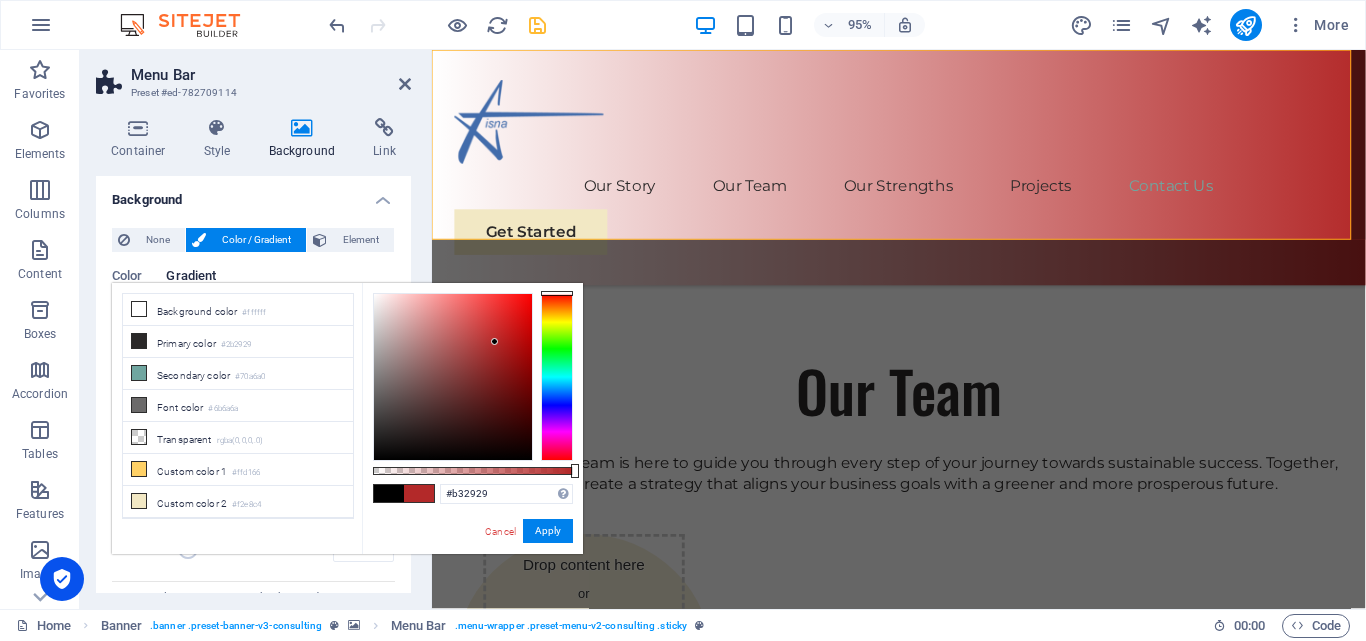drag, startPoint x: 559, startPoint y: 300, endPoint x: 555, endPoint y: 284, distance: 16.492422 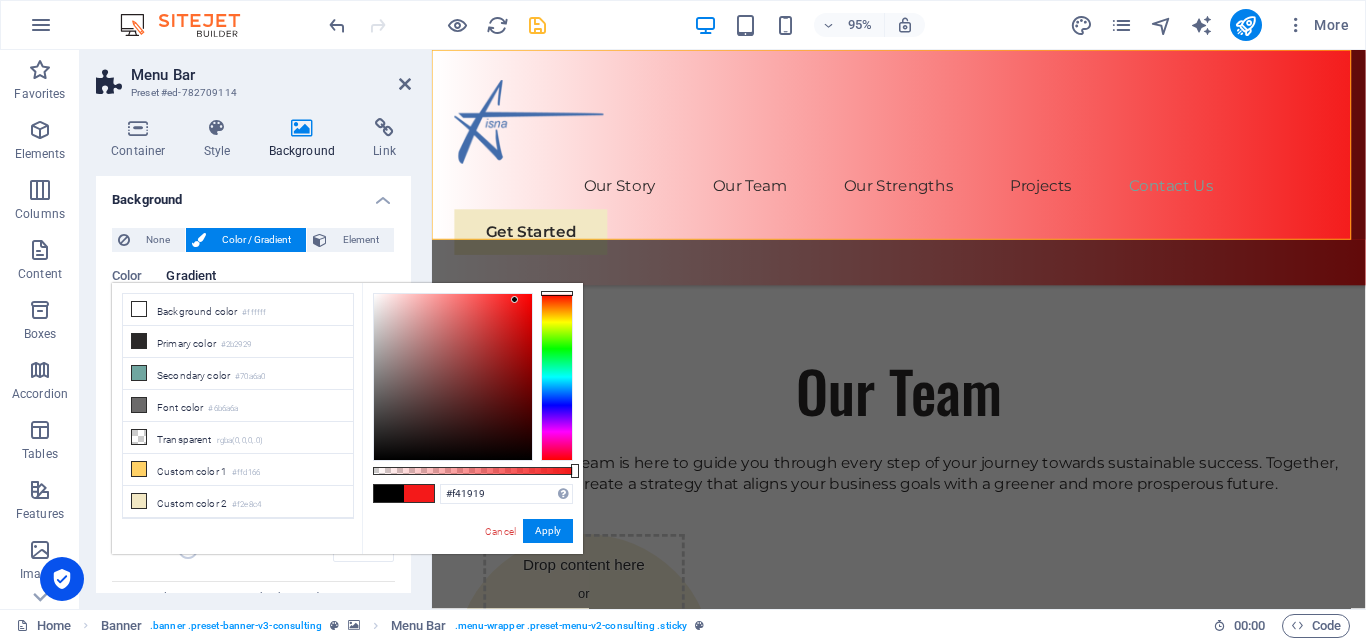 click at bounding box center (453, 377) 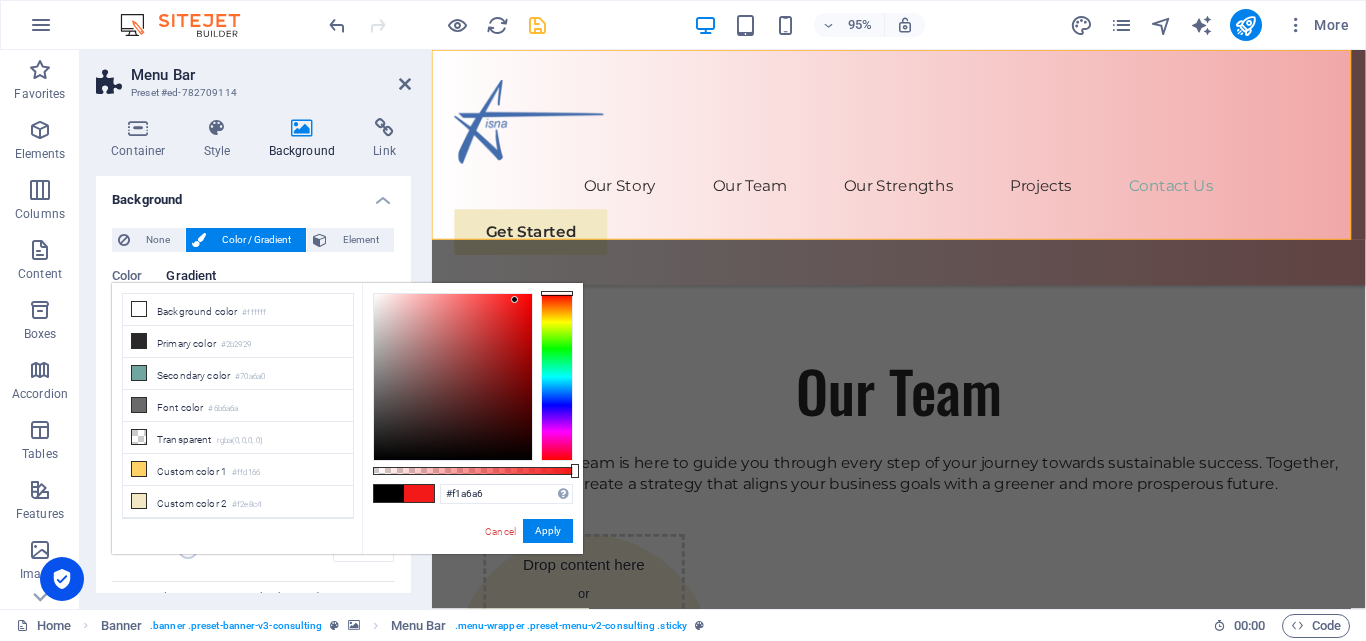 click at bounding box center (453, 377) 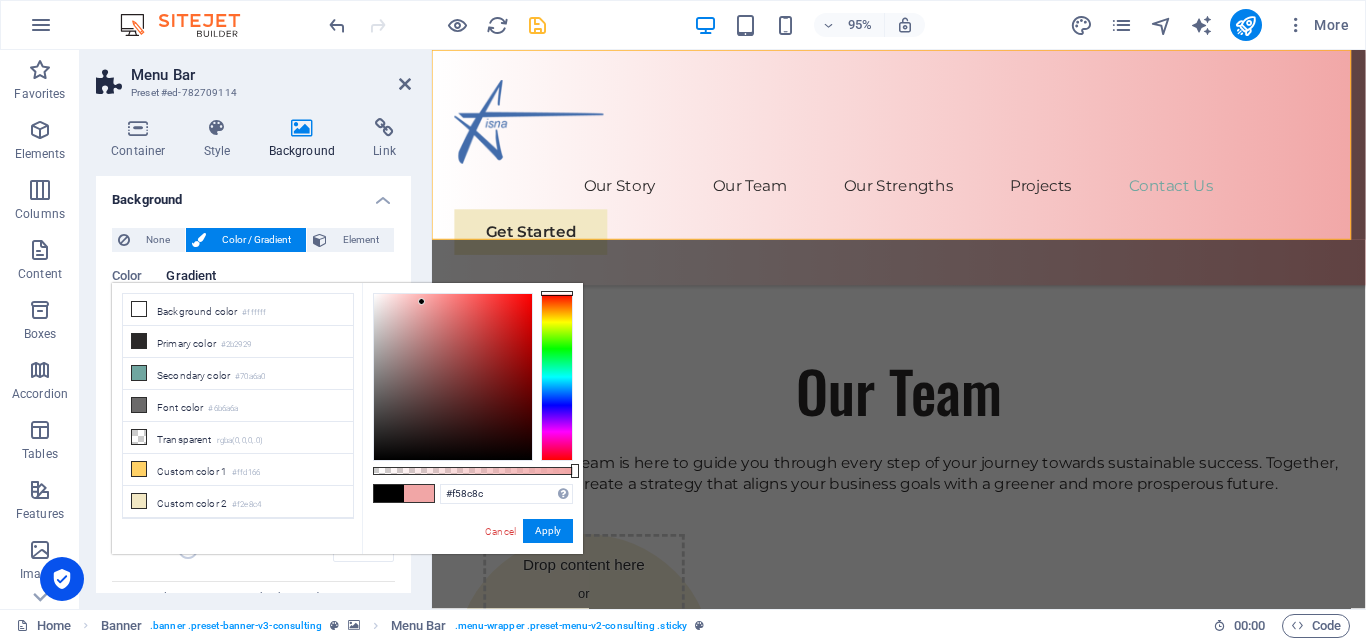 click at bounding box center (453, 377) 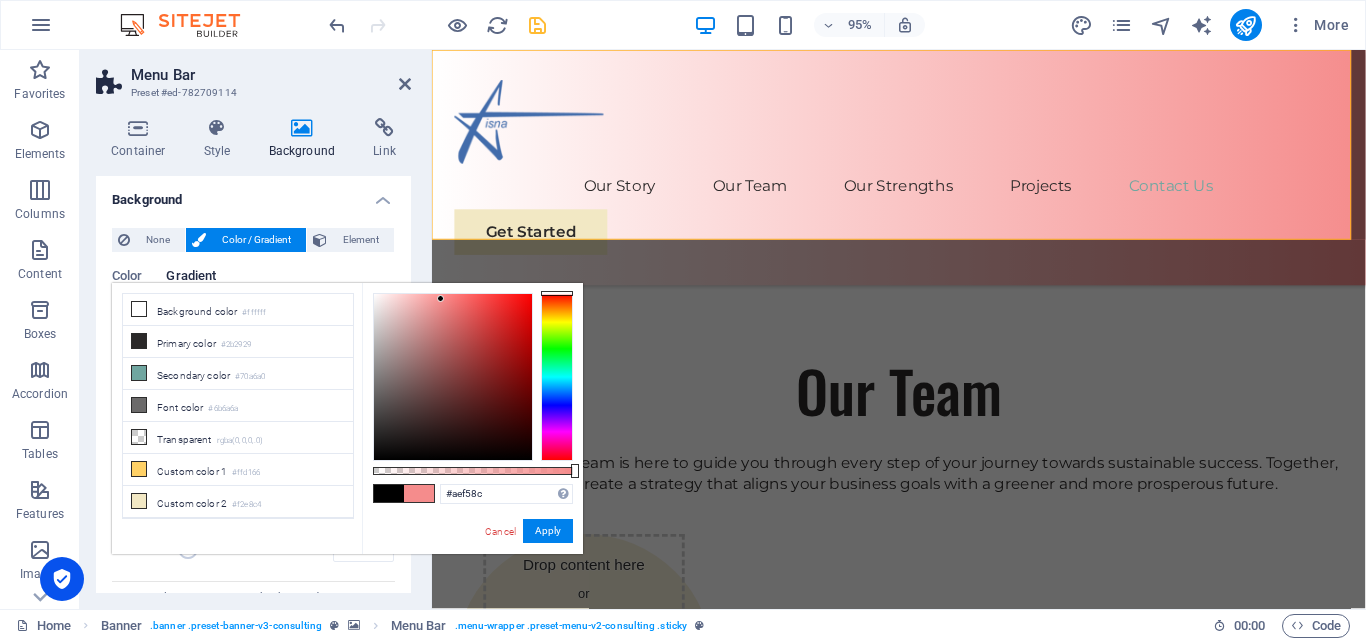 click at bounding box center [557, 377] 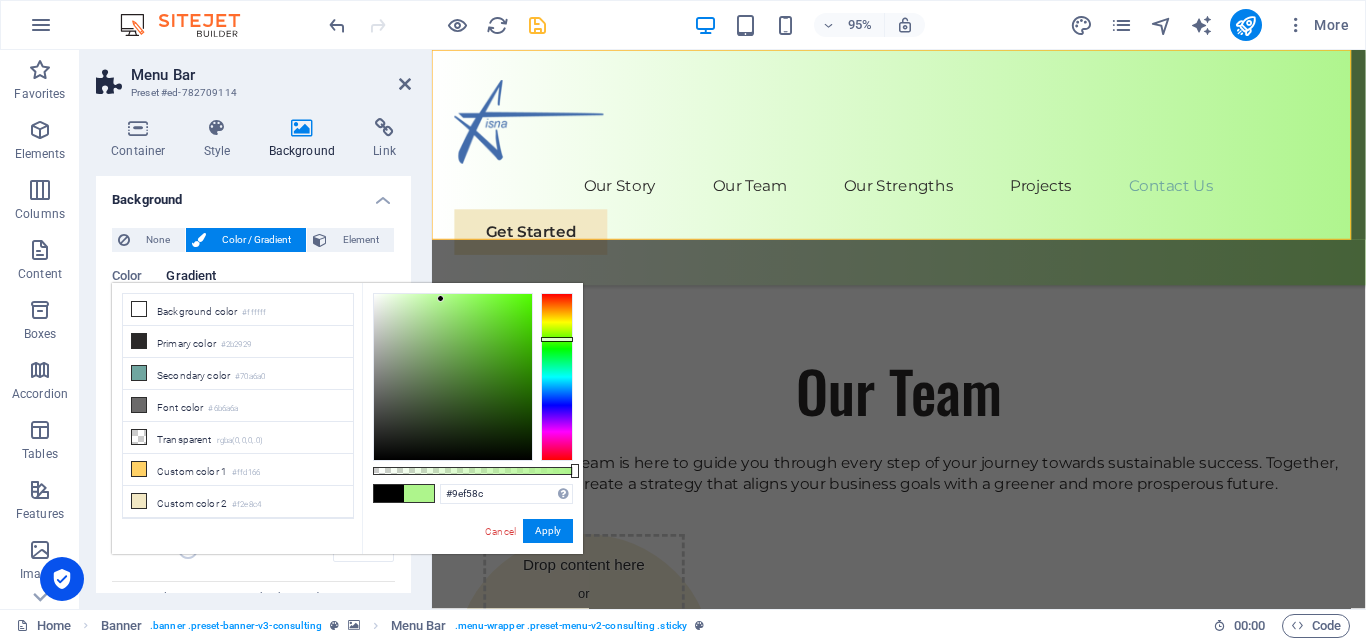 click at bounding box center [557, 377] 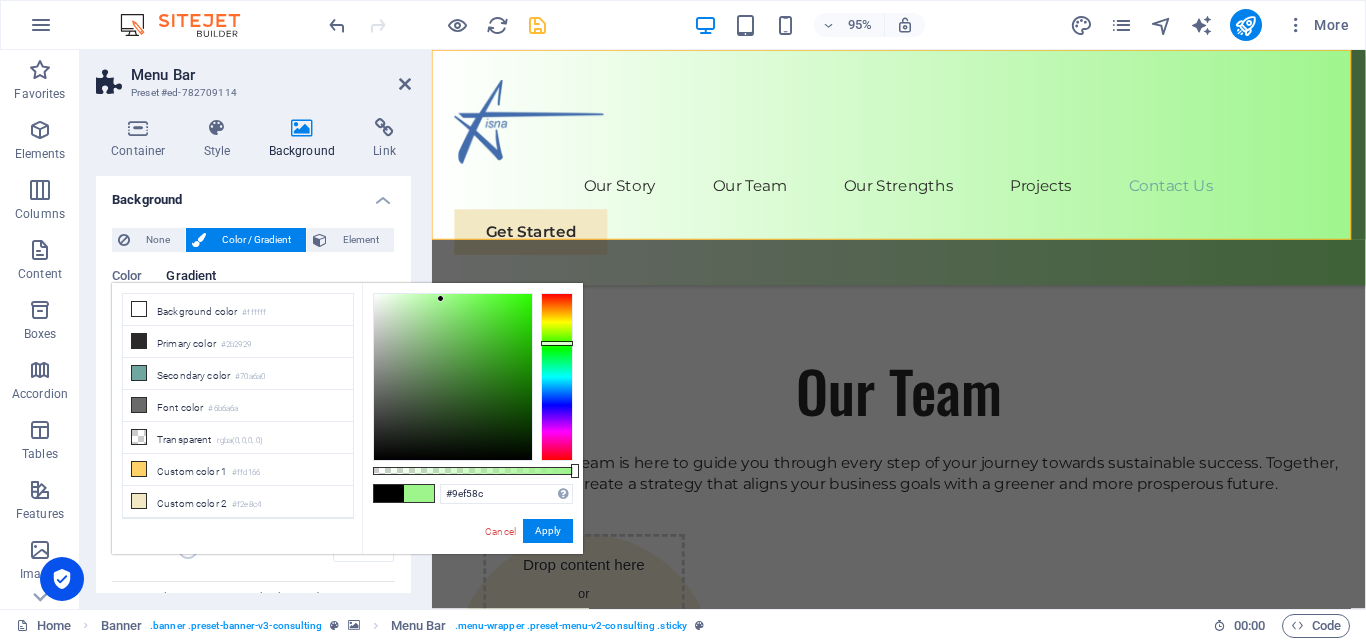 type on "#4bf725" 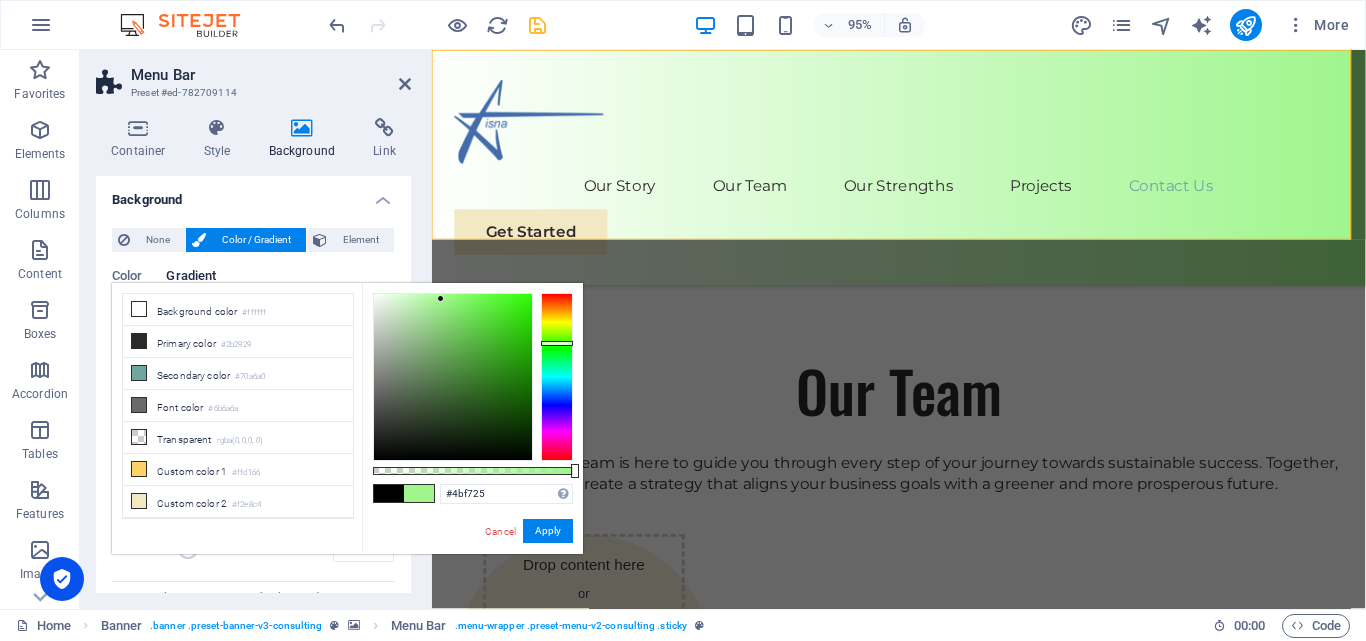 click at bounding box center [453, 377] 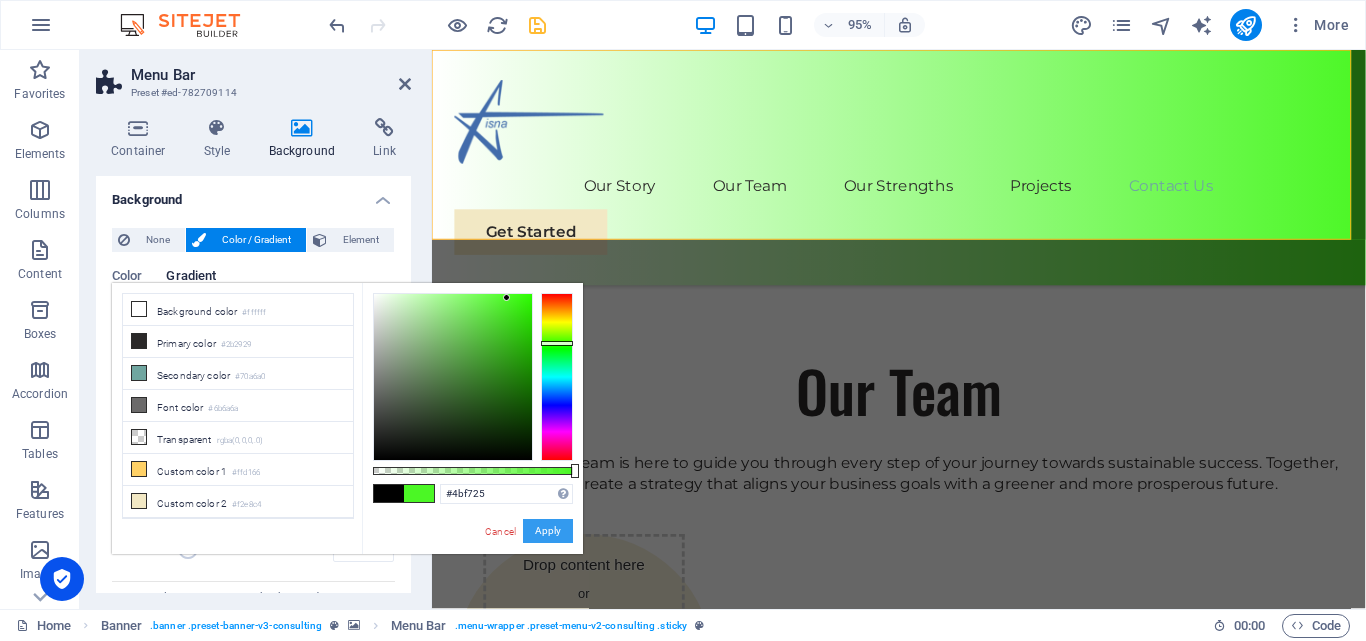 click on "Apply" at bounding box center (548, 531) 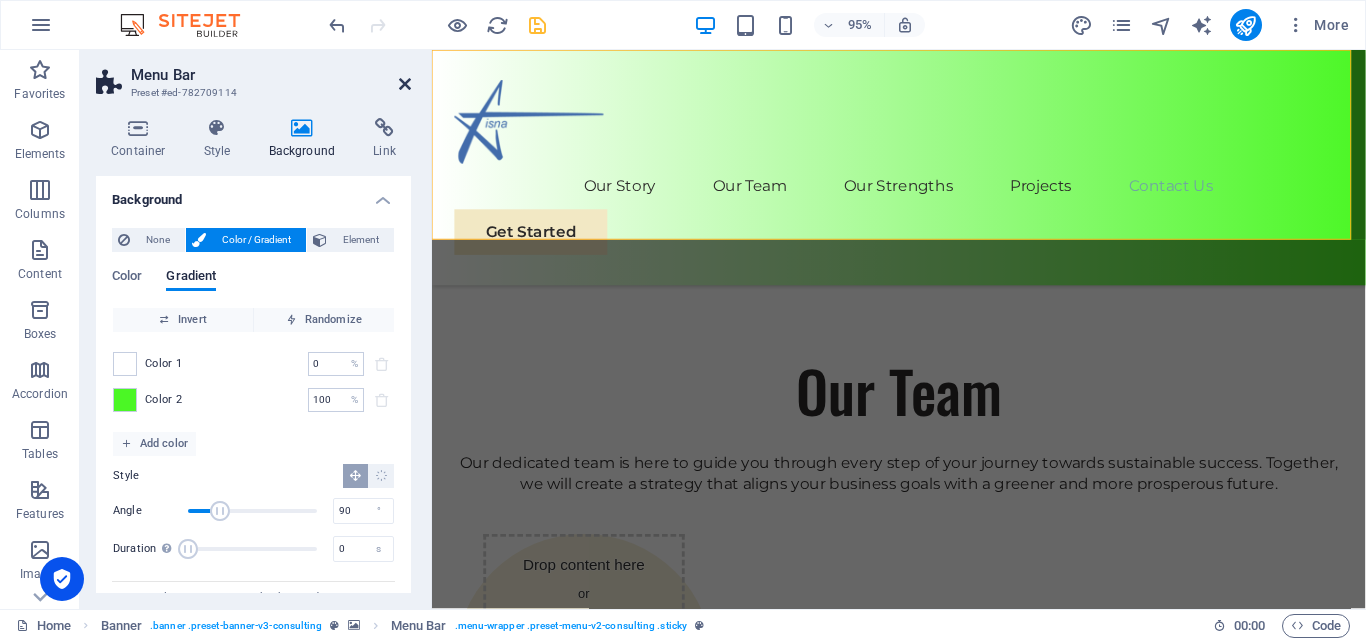 click at bounding box center (405, 84) 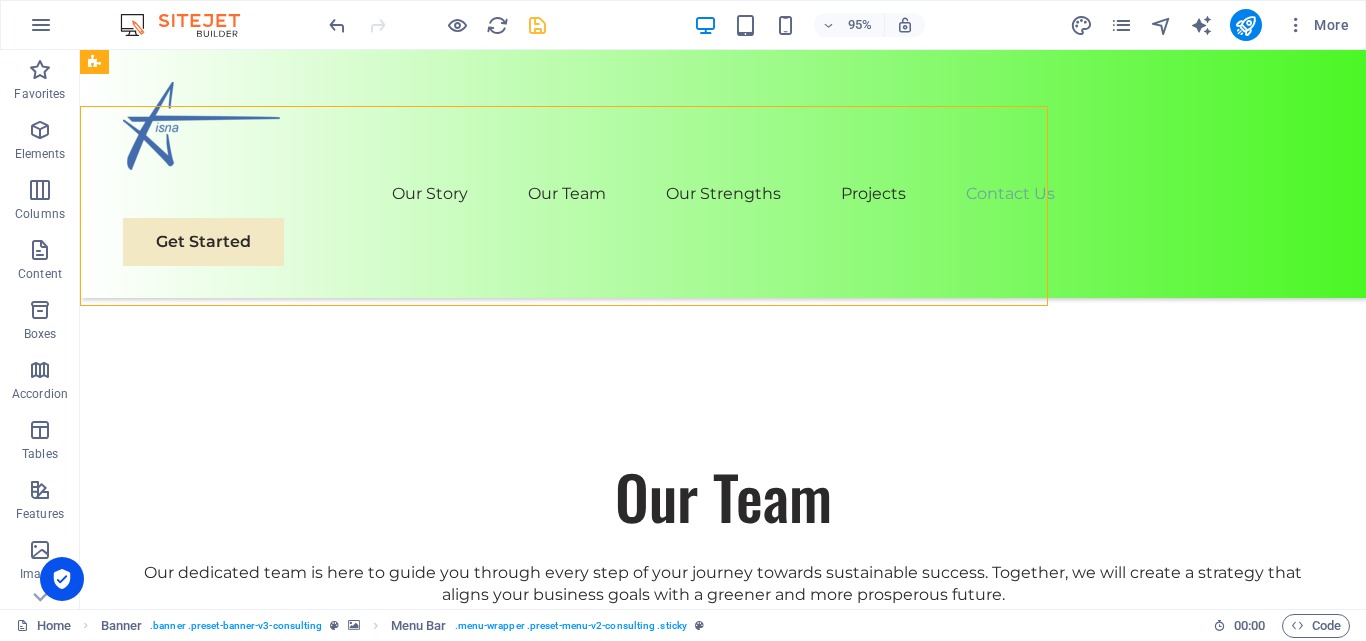 scroll, scrollTop: 3055, scrollLeft: 0, axis: vertical 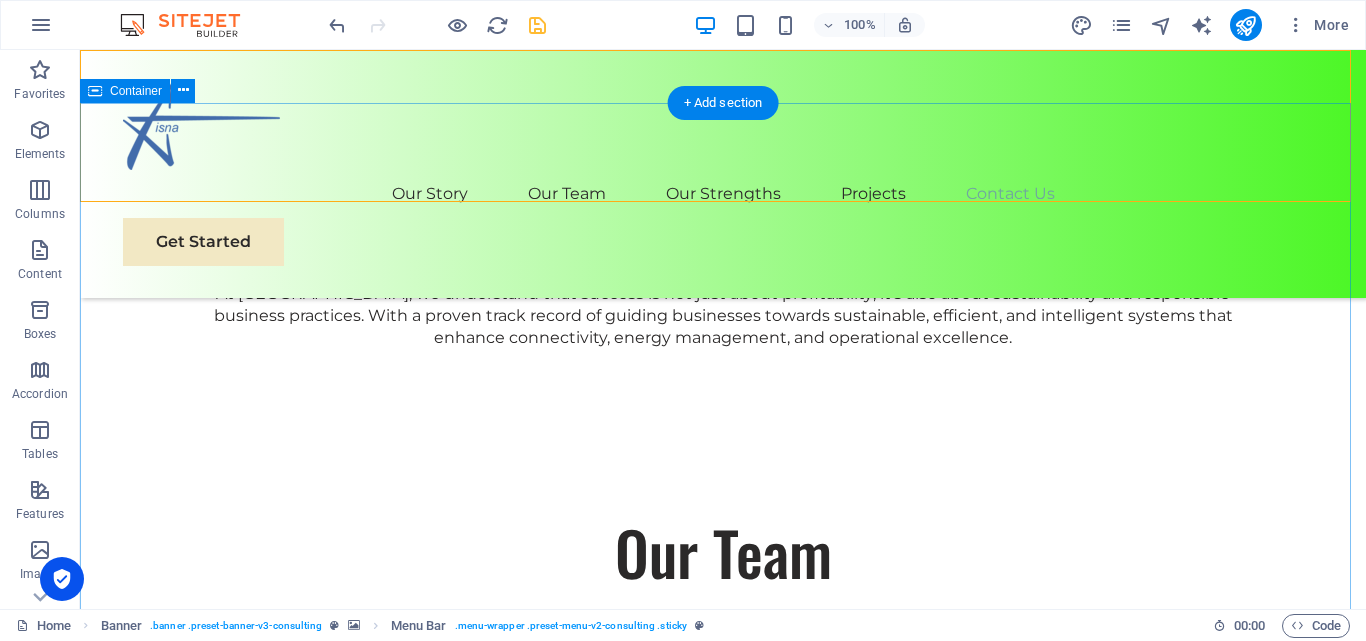 click on "Get In Touch Ready to embark on your journey towards sustainable success? Contact us [DATE] to schedule a consultation. Full Name E-mail Message   I have read and understand the privacy policy. Unreadable? Regenerate Submit" at bounding box center (723, 3553) 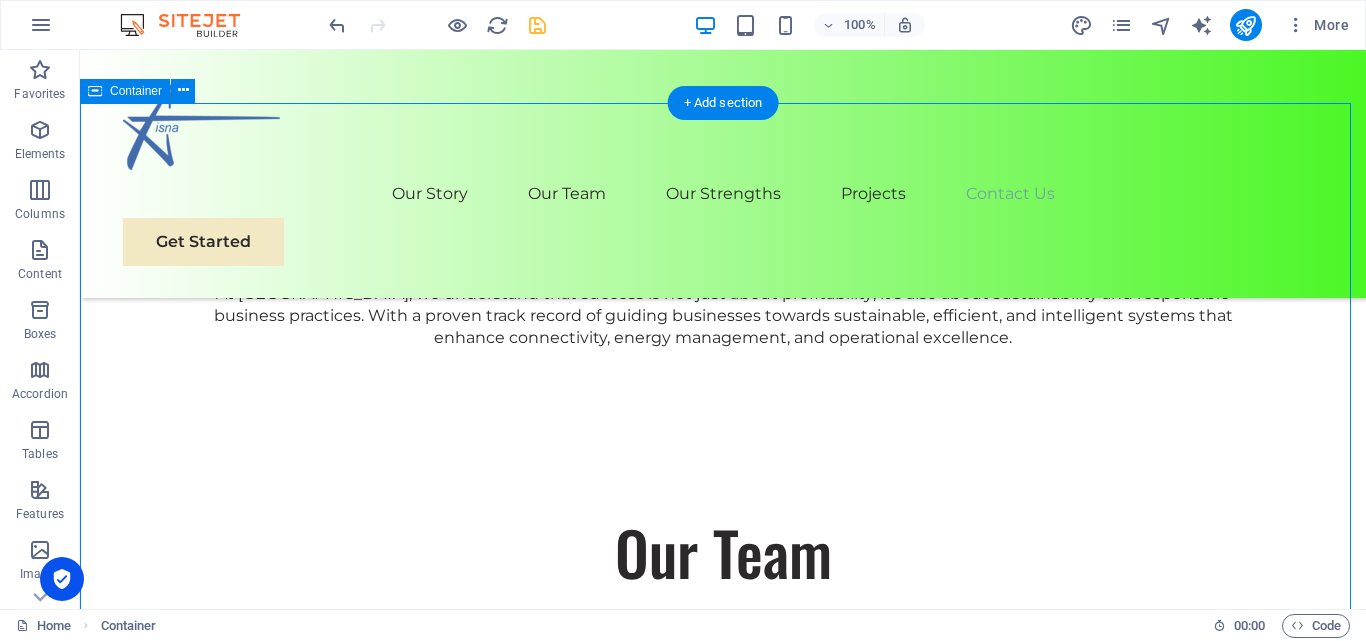 click on "Get In Touch Ready to embark on your journey towards sustainable success? Contact us [DATE] to schedule a consultation. Full Name E-mail Message   I have read and understand the privacy policy. Unreadable? Regenerate Submit" at bounding box center (723, 3553) 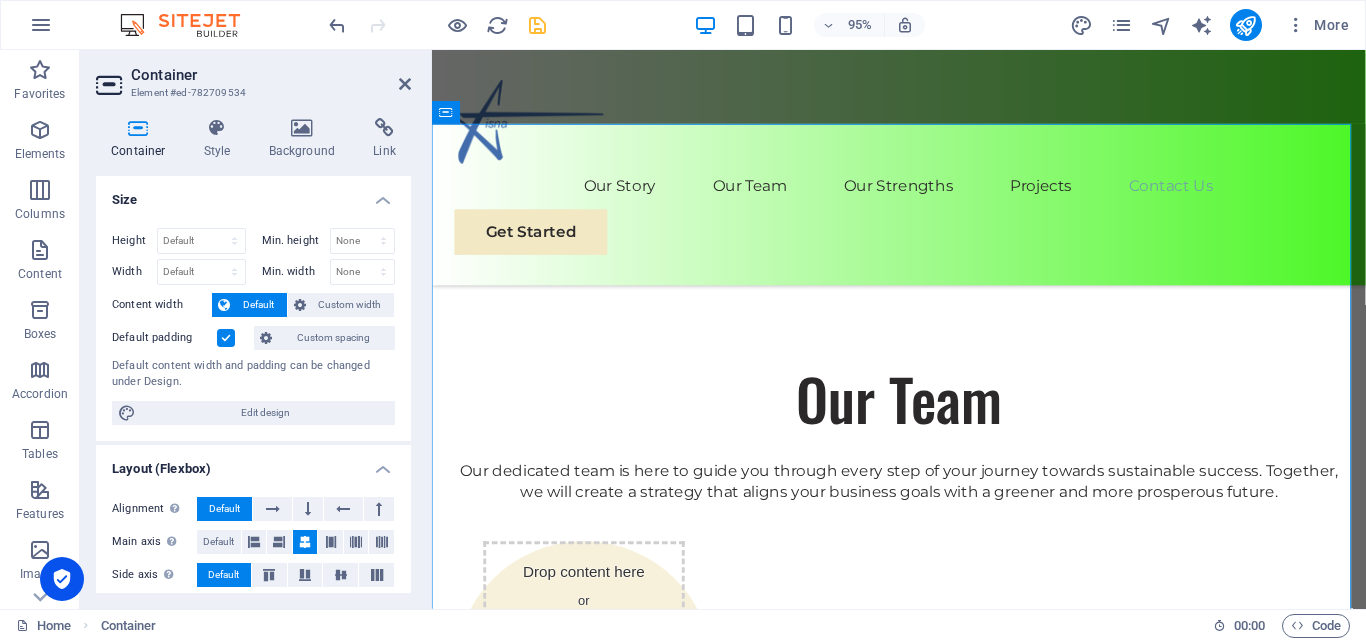 scroll, scrollTop: 3111, scrollLeft: 0, axis: vertical 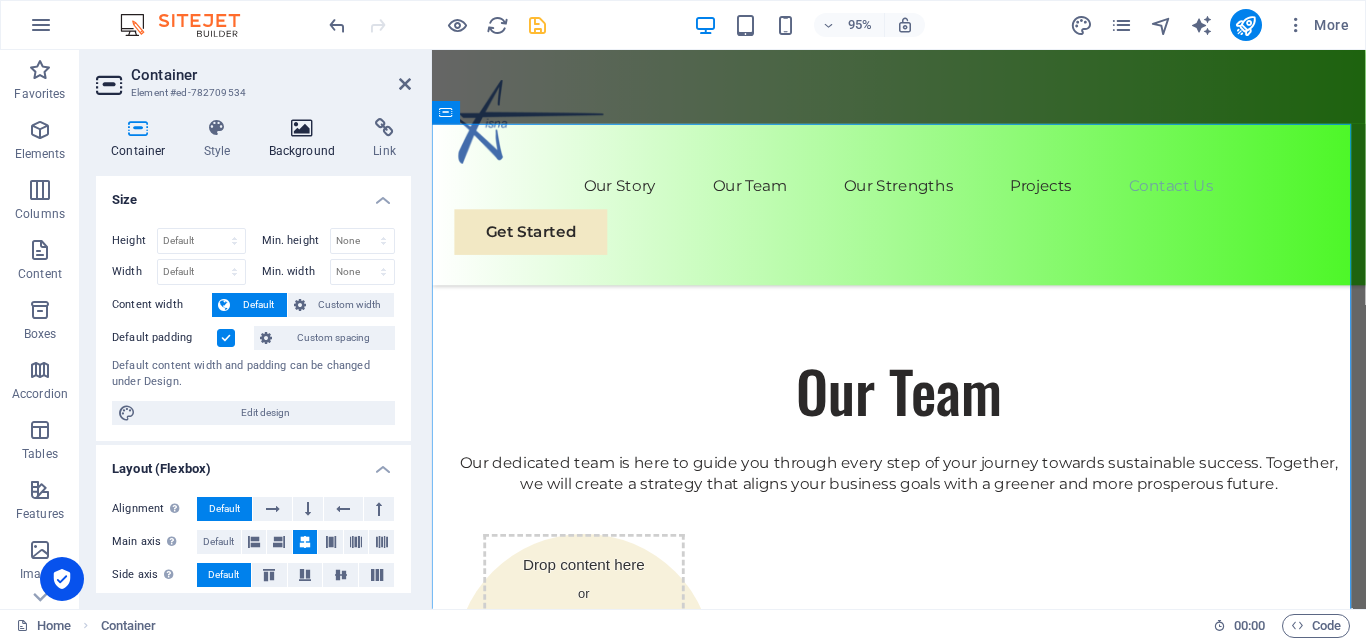 click at bounding box center [302, 128] 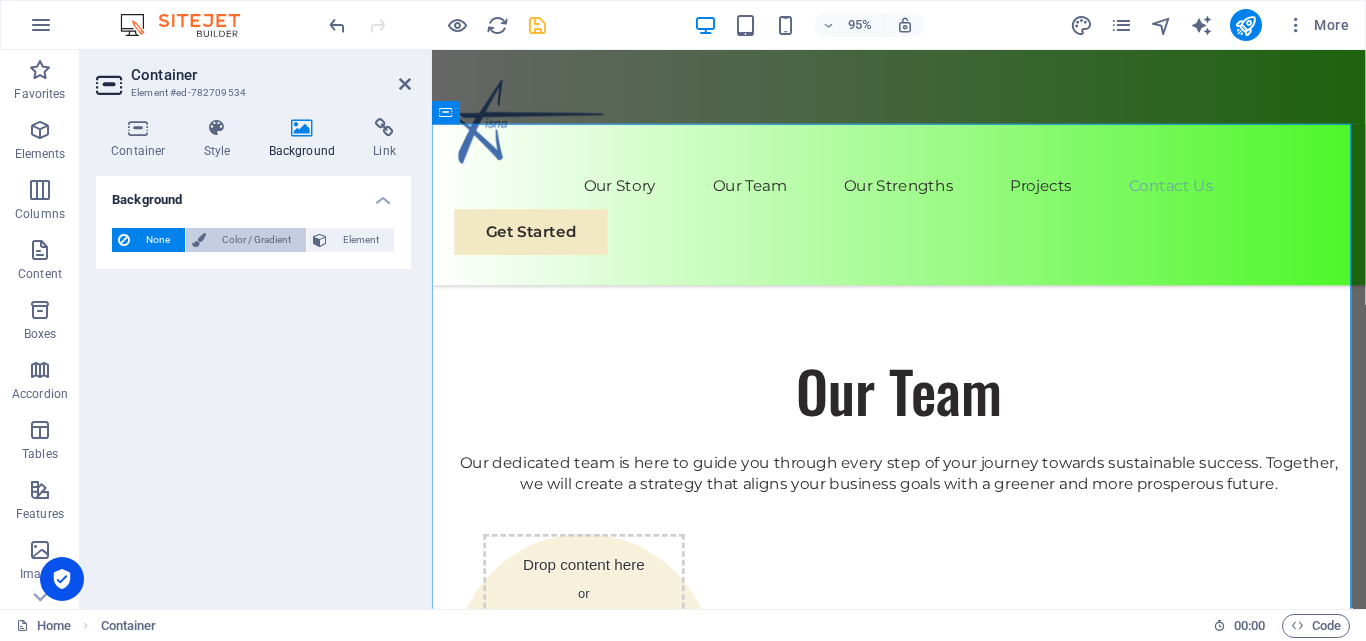 click on "Color / Gradient" at bounding box center (256, 240) 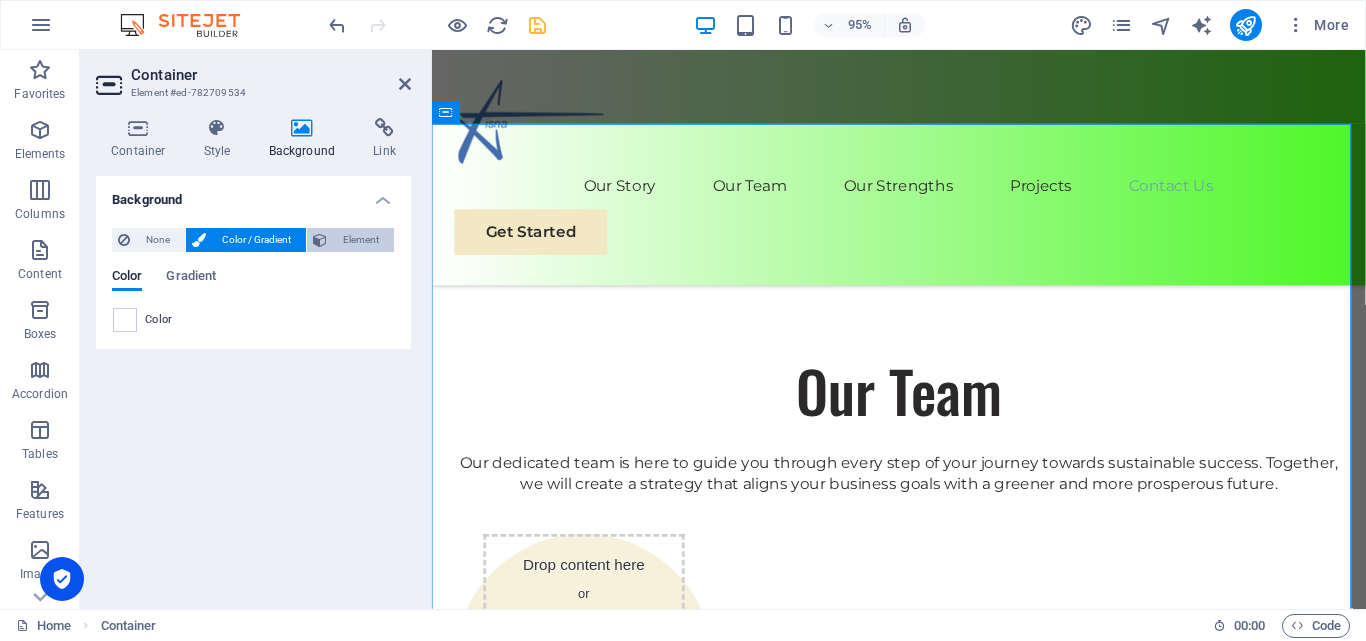 click on "Element" at bounding box center (360, 240) 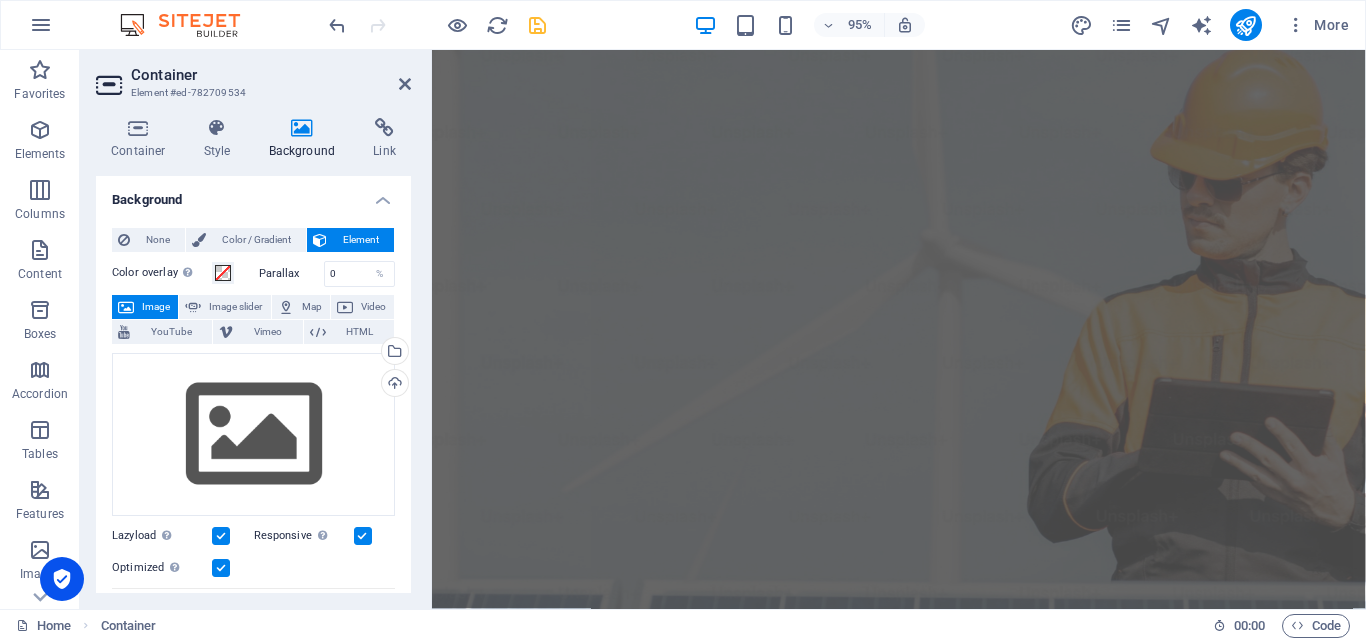 scroll, scrollTop: 0, scrollLeft: 0, axis: both 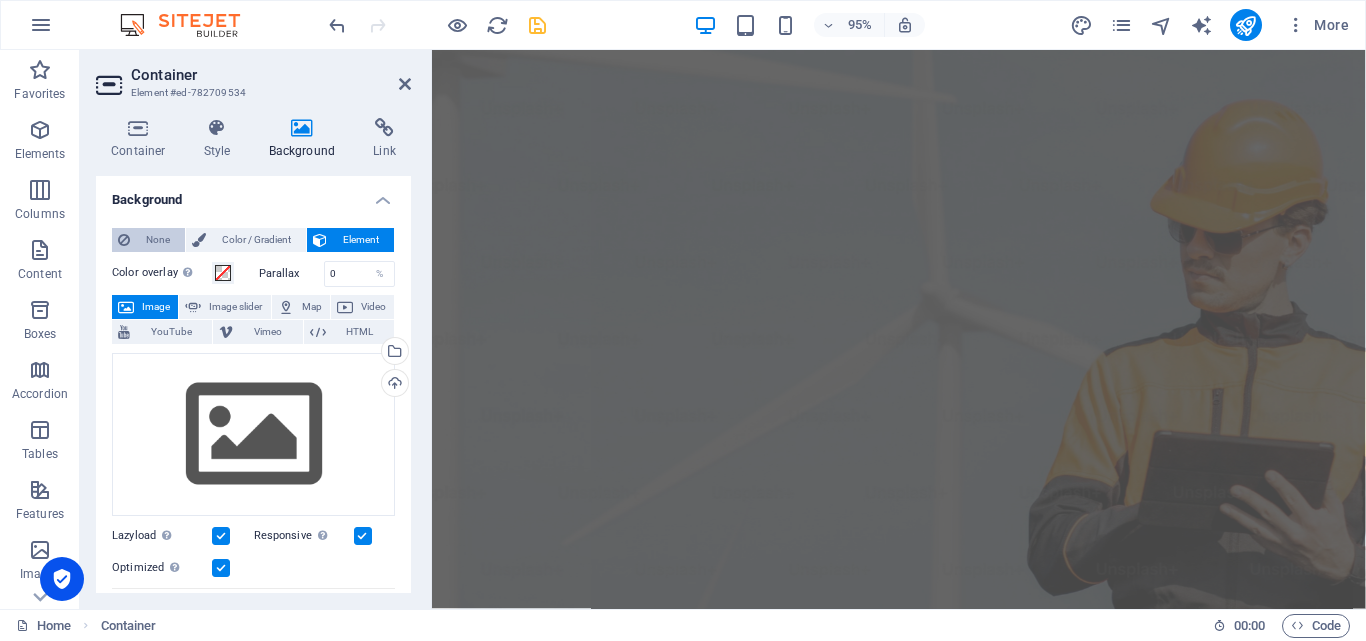 click on "None" at bounding box center (157, 240) 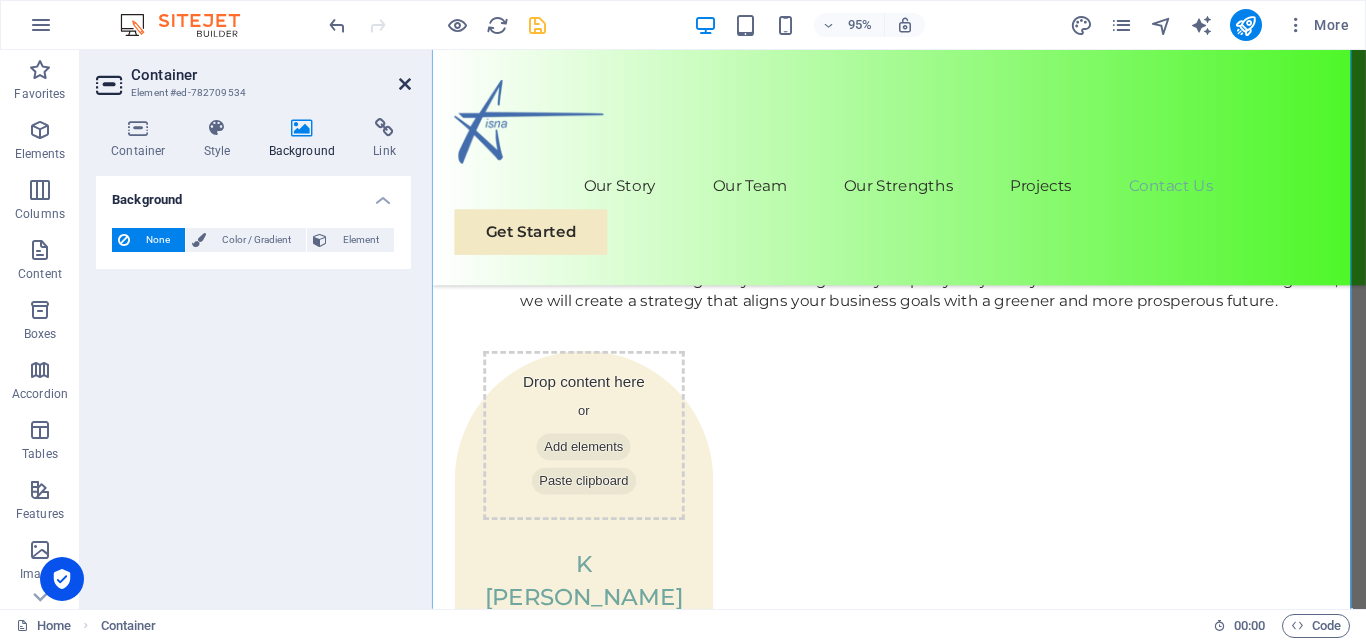 click at bounding box center (405, 84) 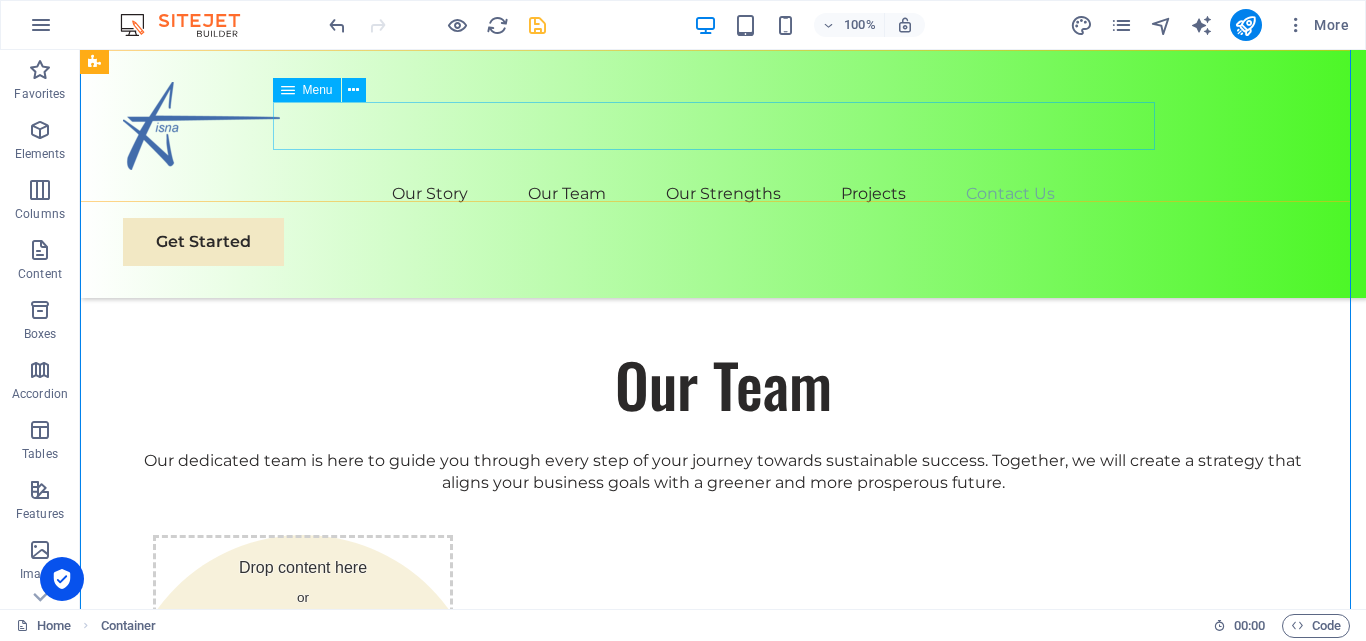 click on "Our Story Our Team Our Strengths Projects Contact Us" at bounding box center (723, 194) 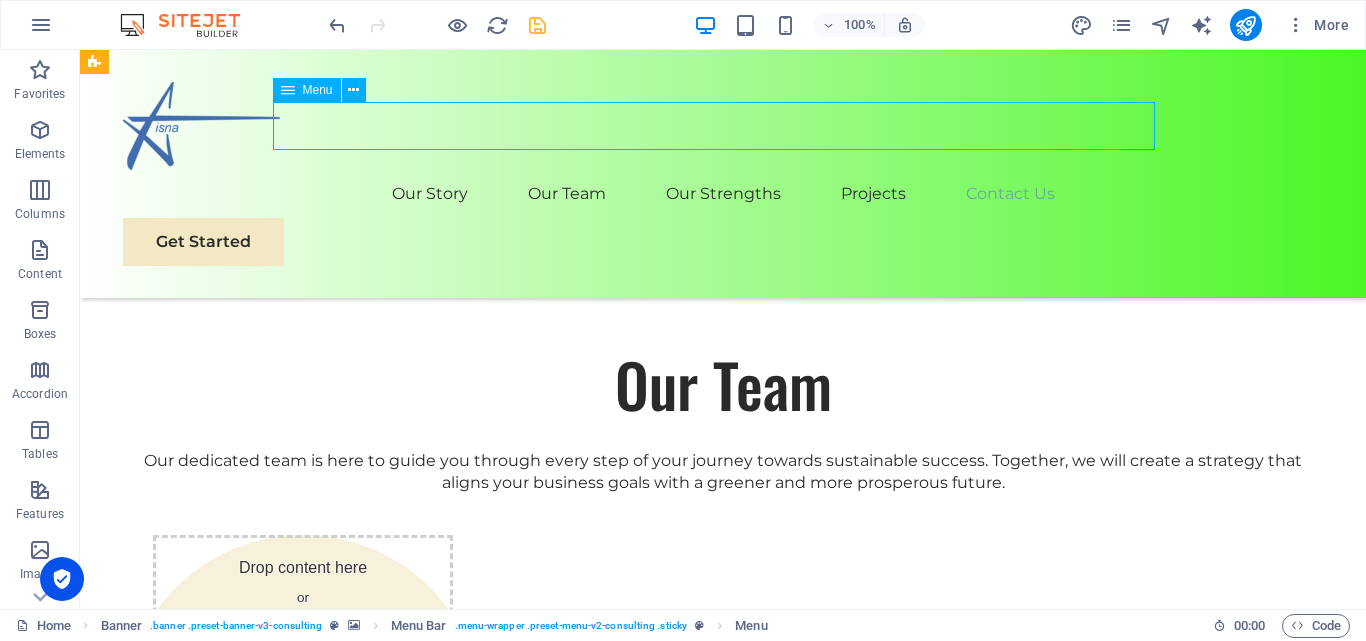 click on "Our Story Our Team Our Strengths Projects Contact Us" at bounding box center [723, 194] 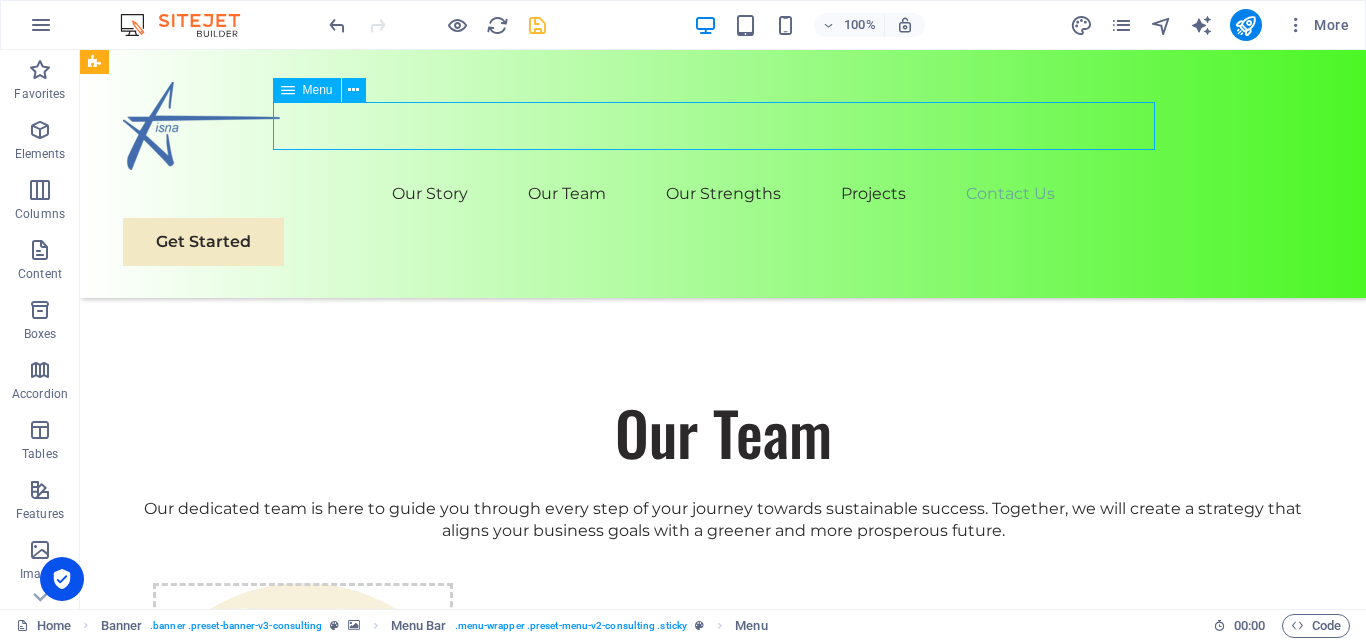 scroll, scrollTop: 3304, scrollLeft: 0, axis: vertical 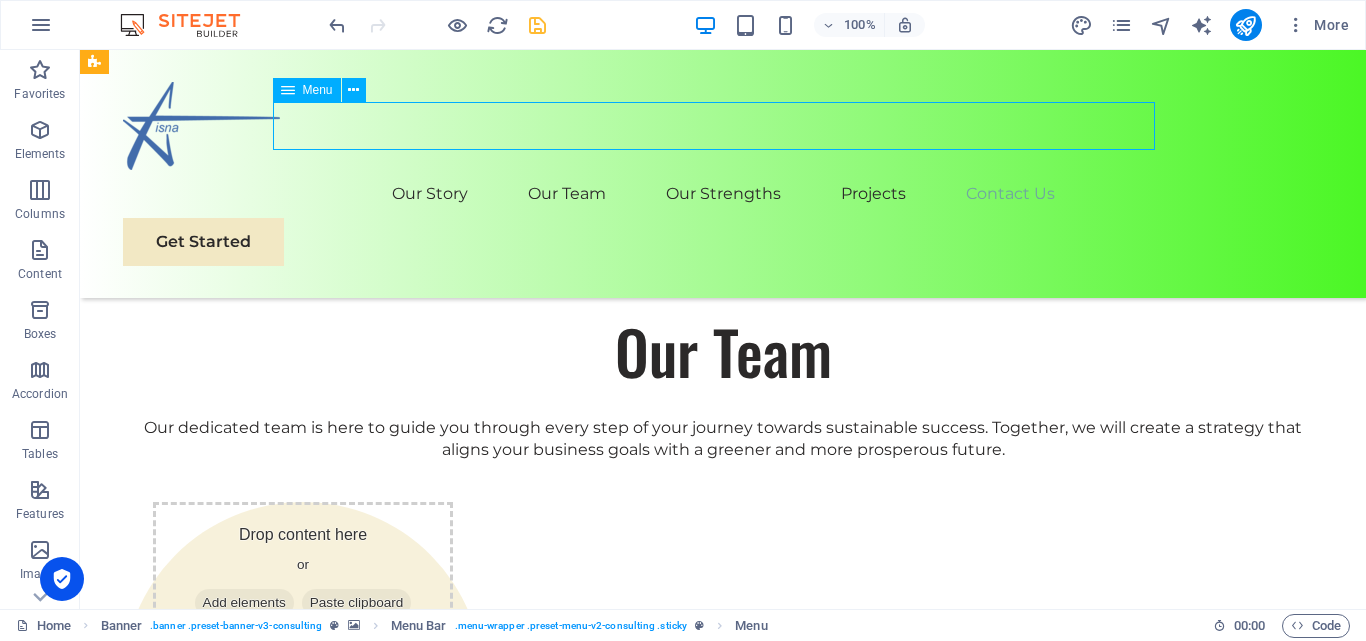 select 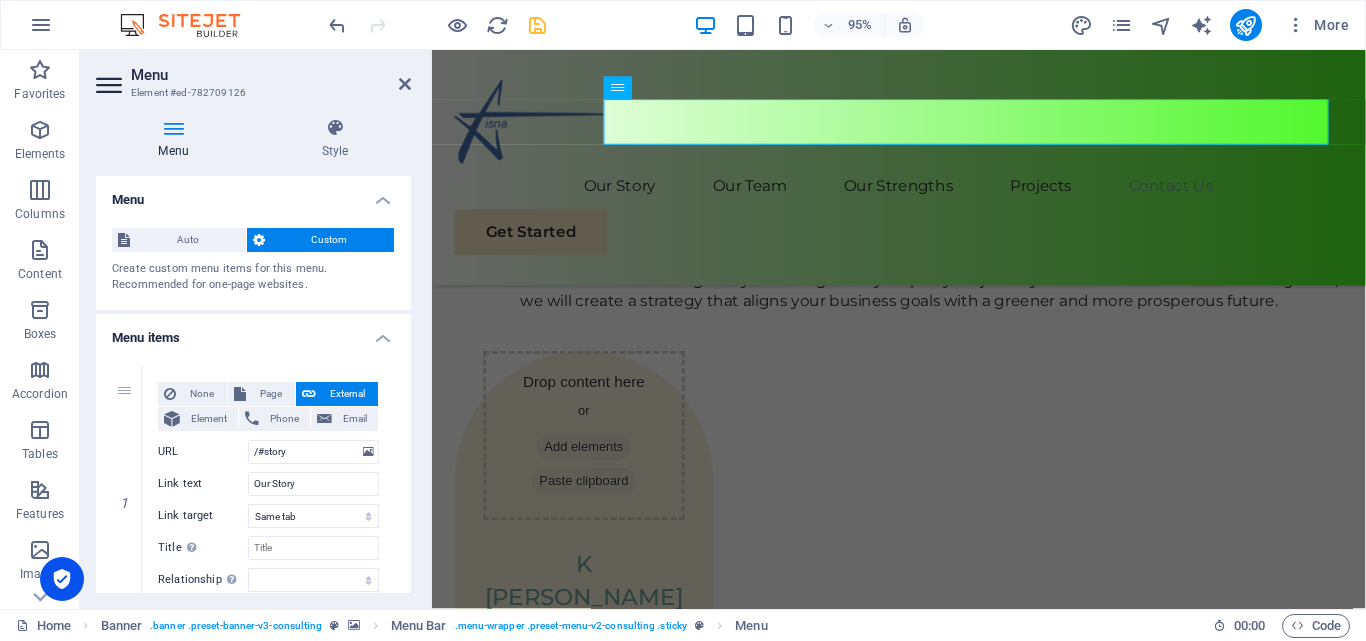 drag, startPoint x: 405, startPoint y: 256, endPoint x: 405, endPoint y: 304, distance: 48 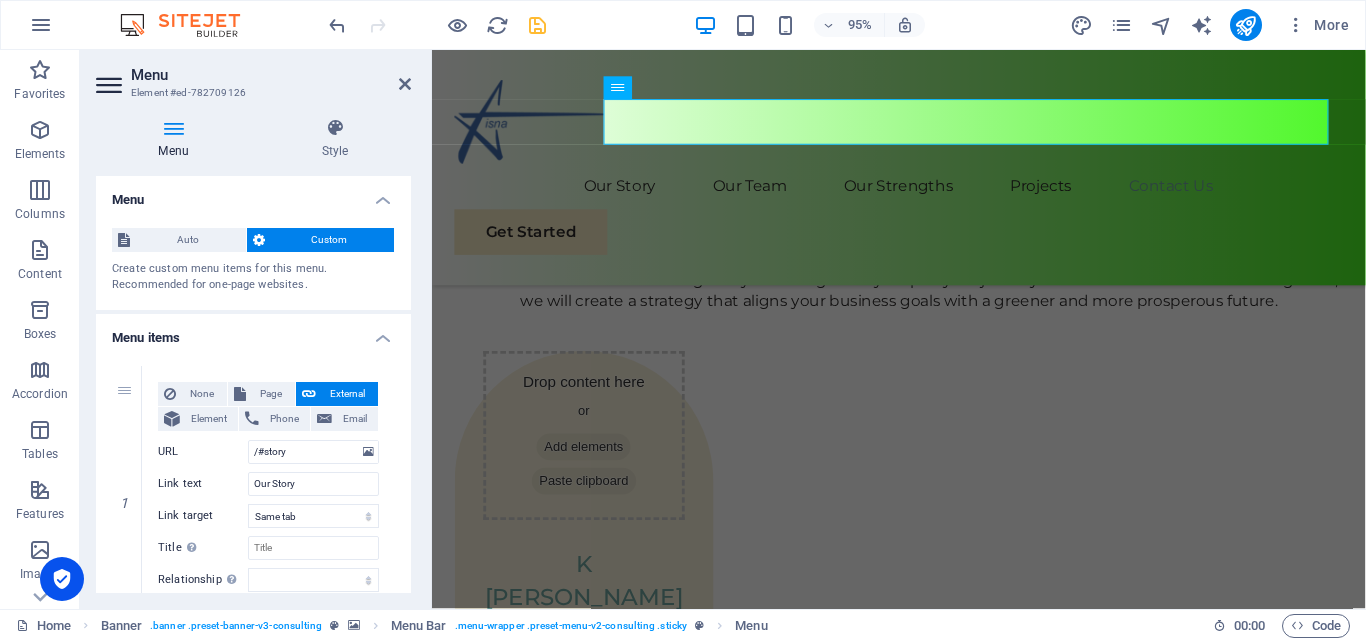 click on "Menu items" at bounding box center [253, 332] 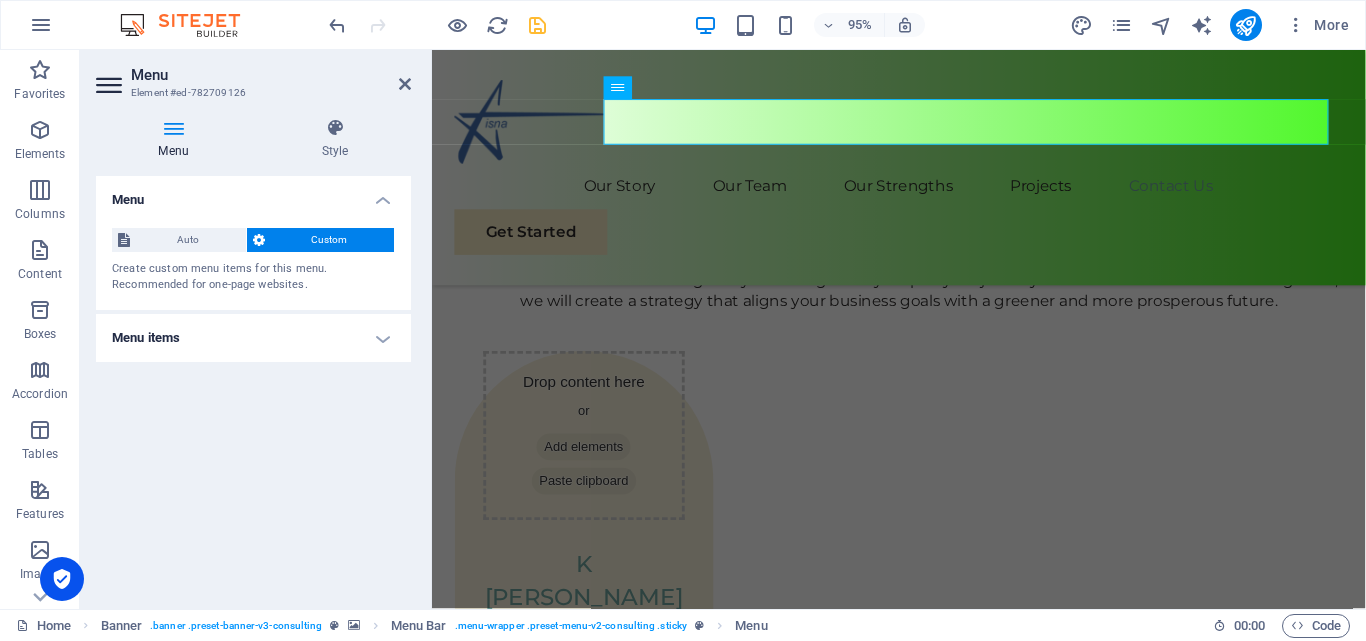 click on "Menu items" at bounding box center (253, 338) 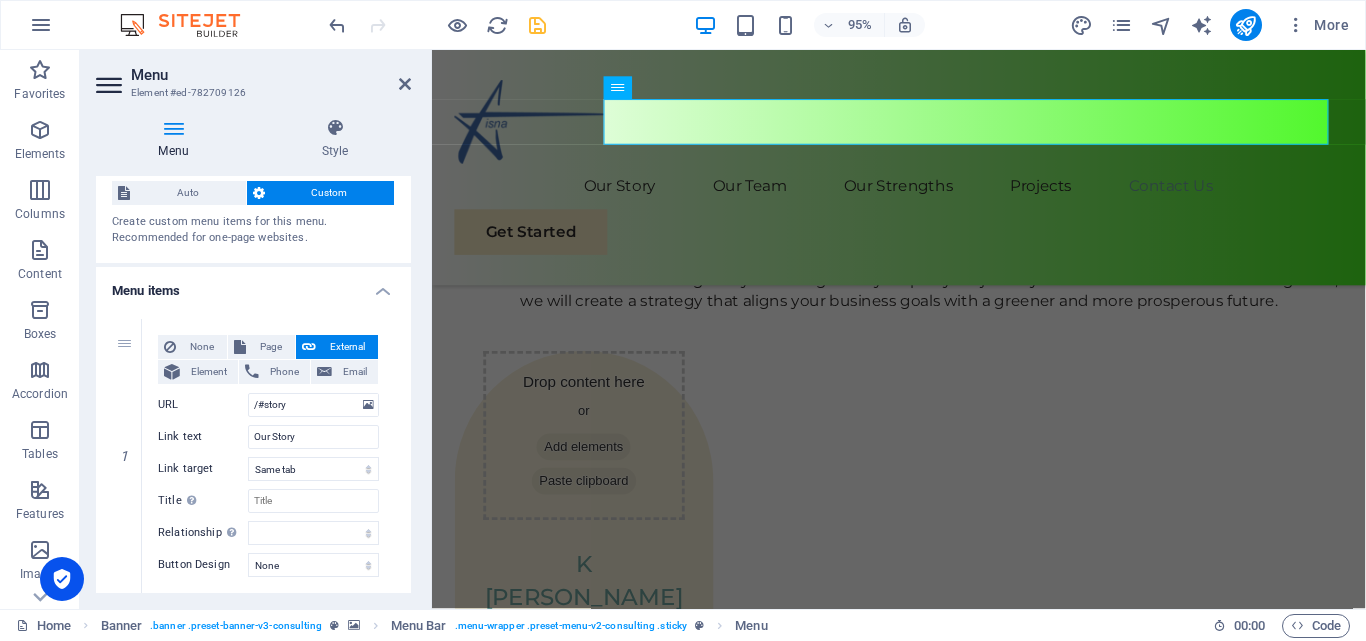 scroll, scrollTop: 0, scrollLeft: 0, axis: both 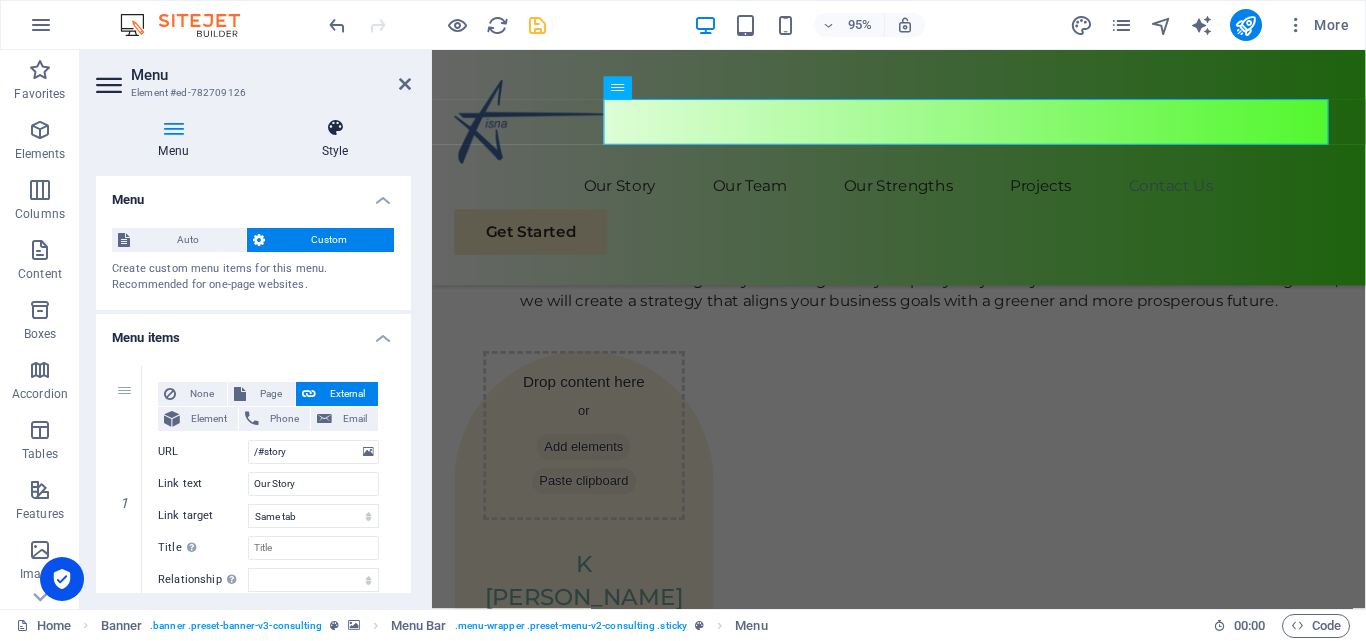 click on "Style" at bounding box center [335, 139] 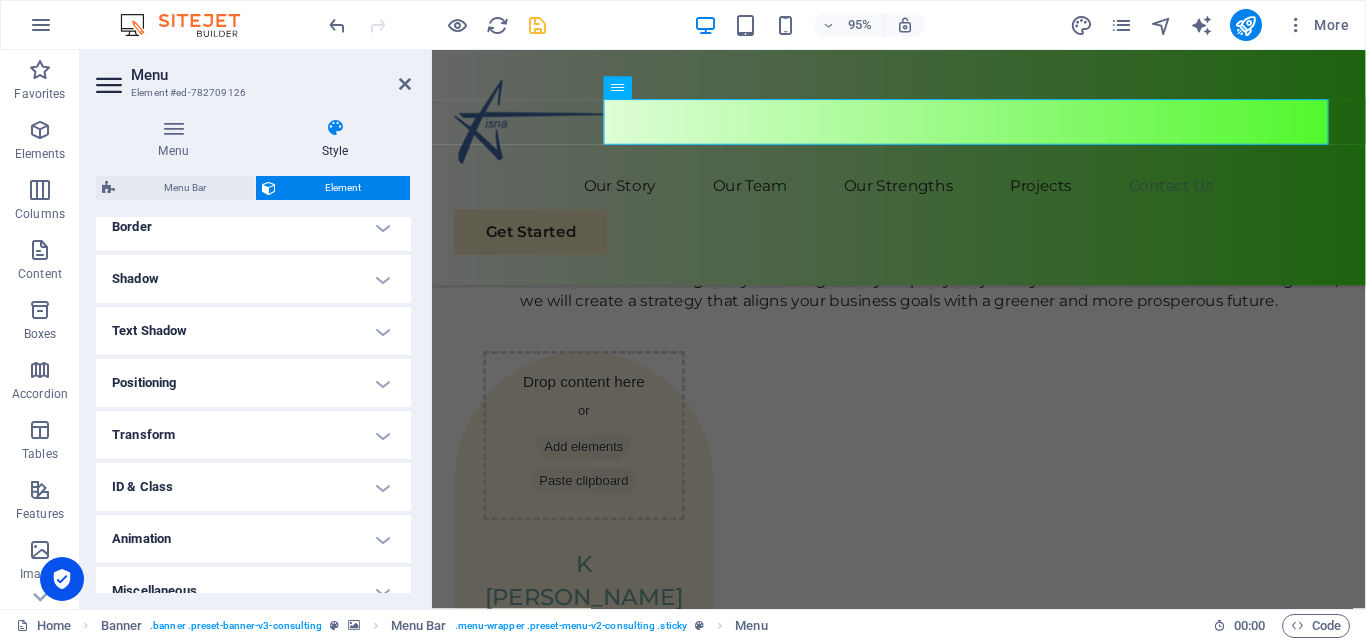 scroll, scrollTop: 469, scrollLeft: 0, axis: vertical 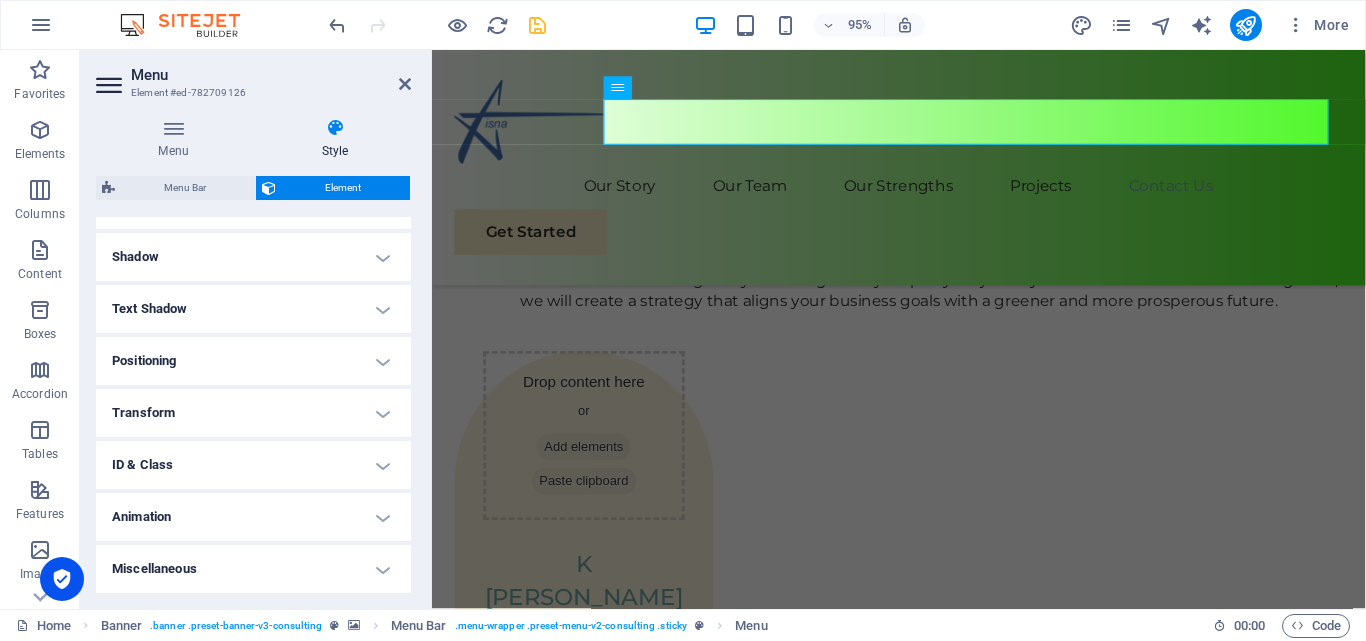 drag, startPoint x: 407, startPoint y: 263, endPoint x: 17, endPoint y: 481, distance: 446.79303 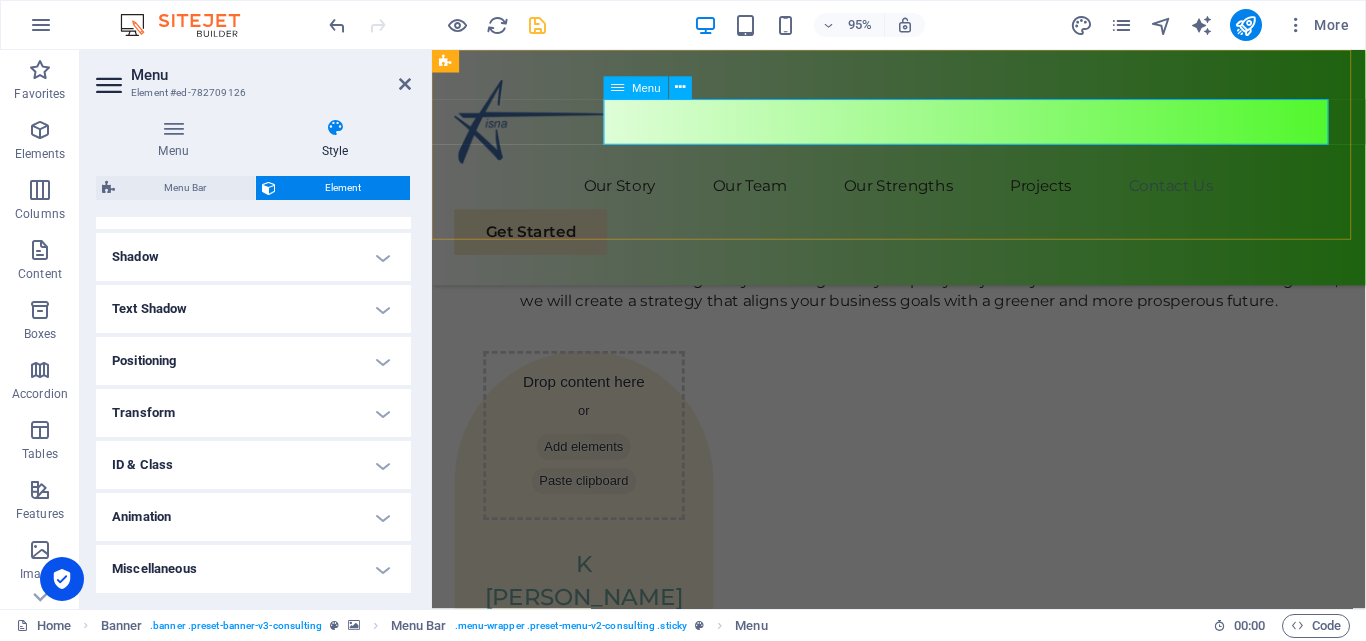 click on "Our Story Our Team Our Strengths Projects Contact Us" at bounding box center (923, 194) 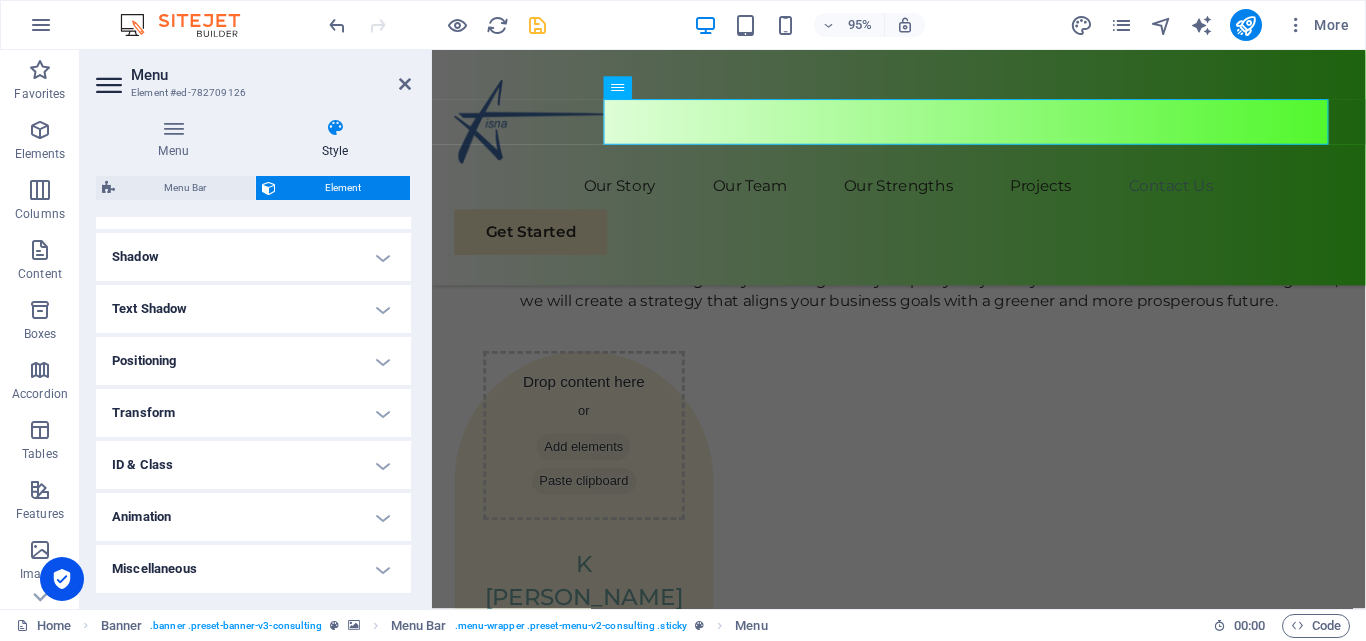 click on "Menu" at bounding box center (271, 75) 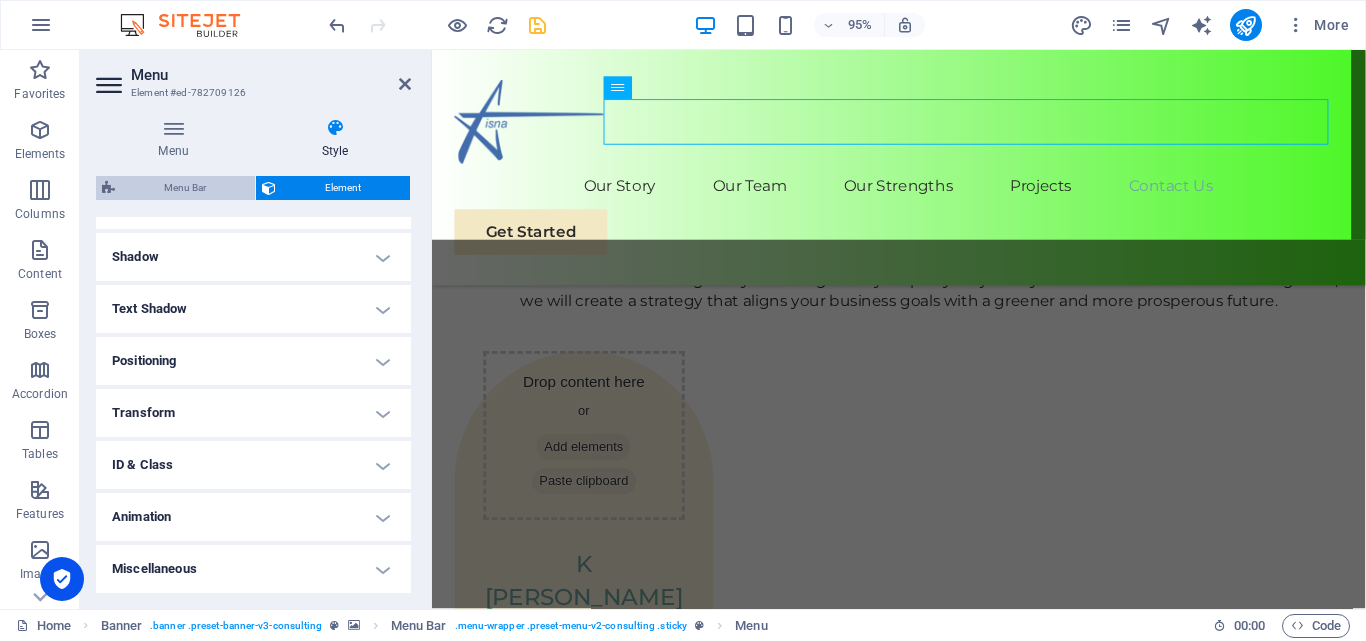 click on "Menu Bar" at bounding box center [185, 188] 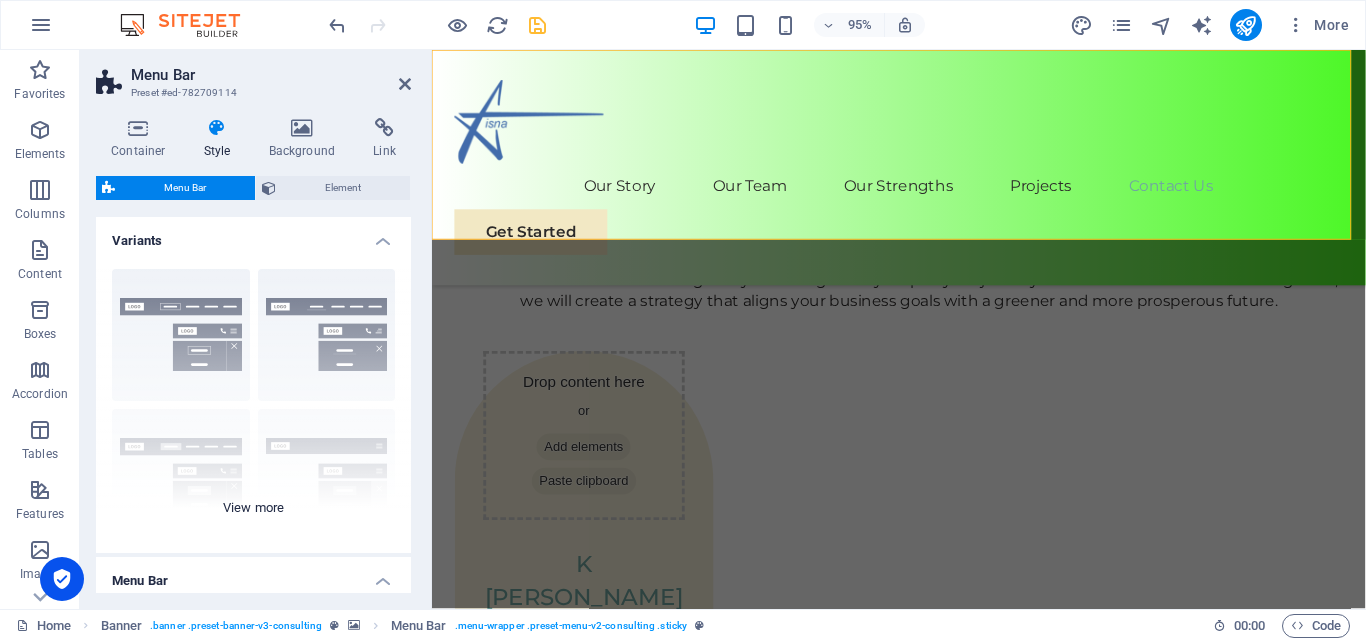 drag, startPoint x: 406, startPoint y: 280, endPoint x: 404, endPoint y: 356, distance: 76.02631 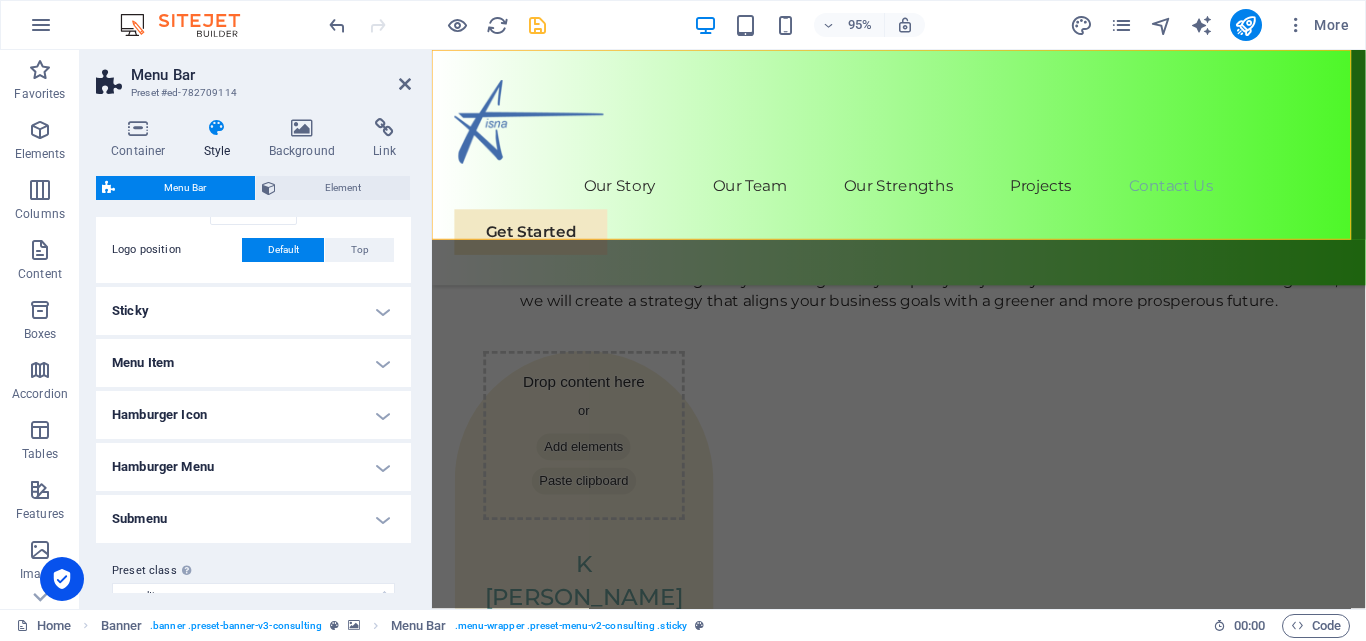 scroll, scrollTop: 863, scrollLeft: 0, axis: vertical 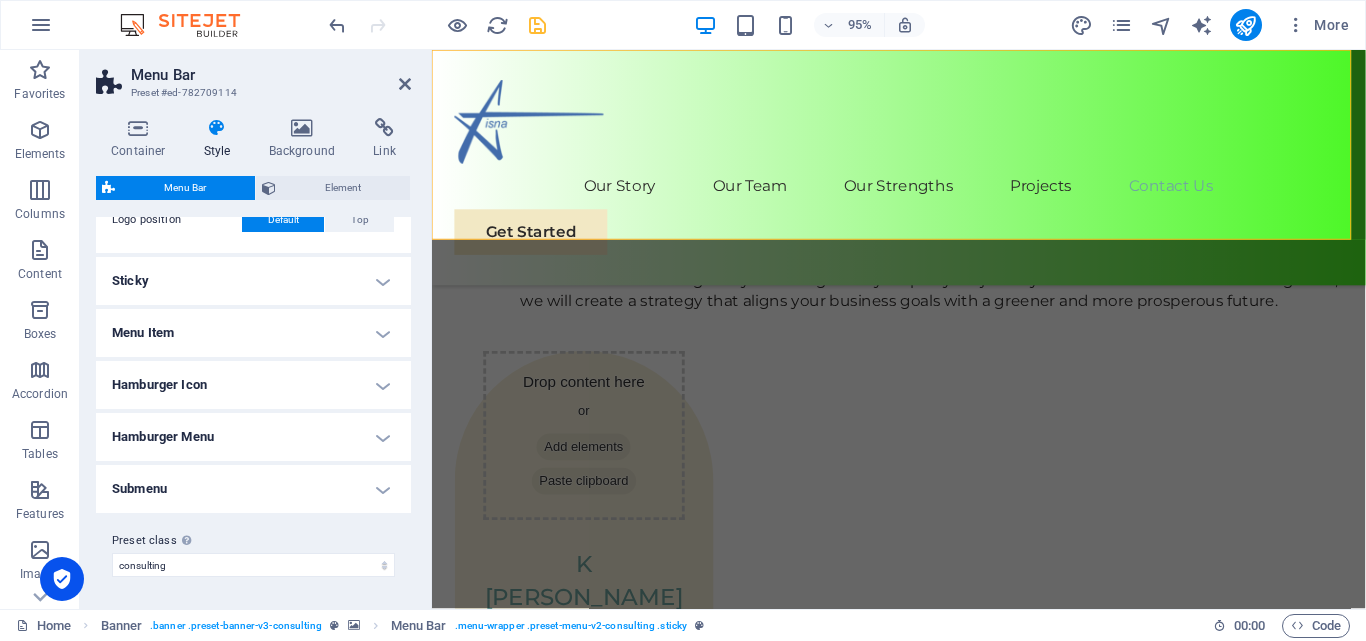 click on "Menu Item" at bounding box center (253, 333) 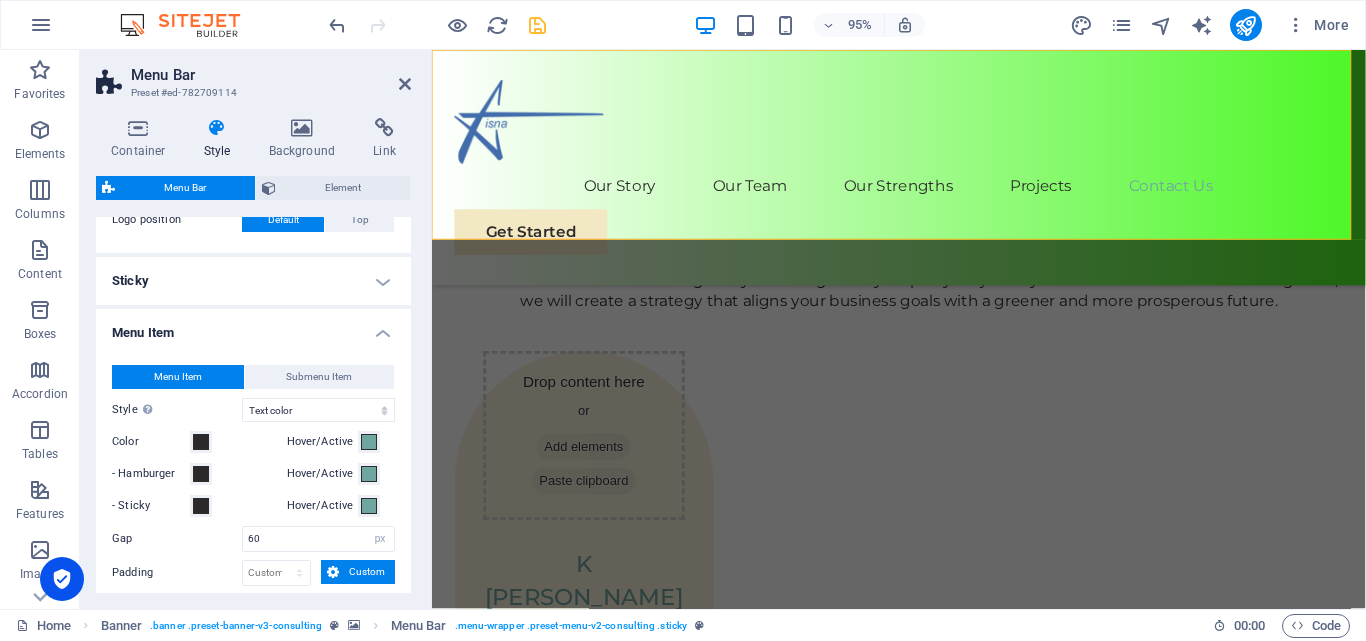 scroll, scrollTop: 956, scrollLeft: 0, axis: vertical 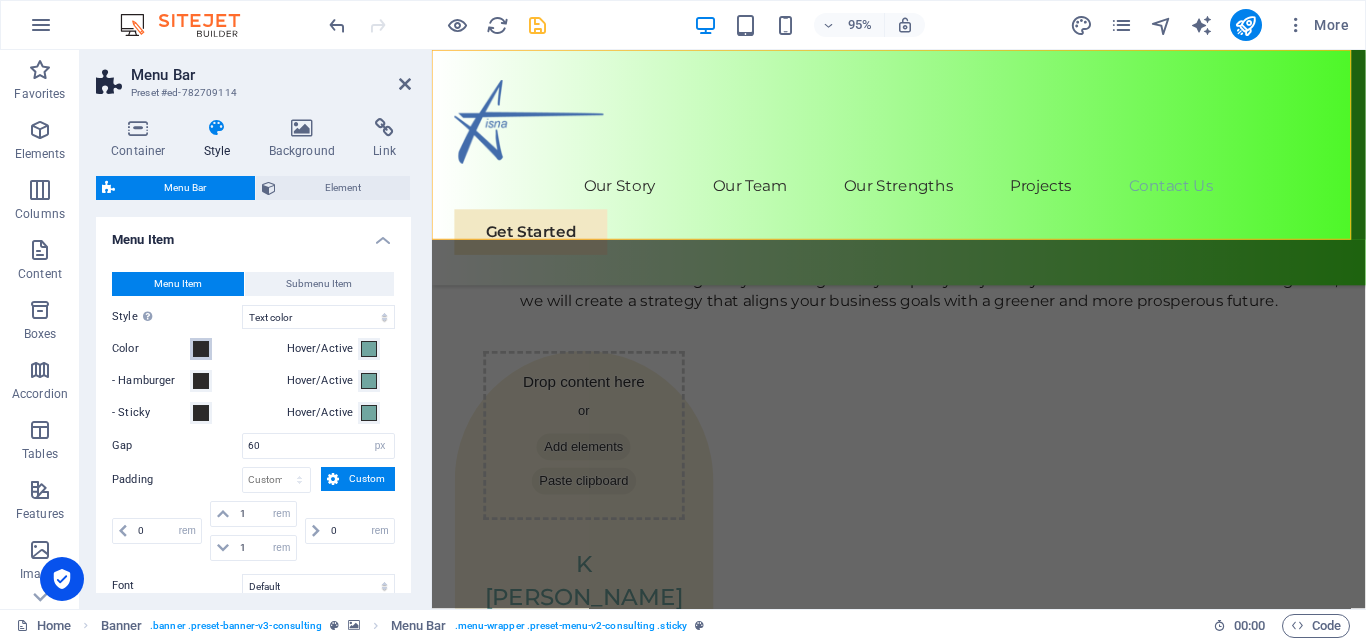 click at bounding box center (201, 349) 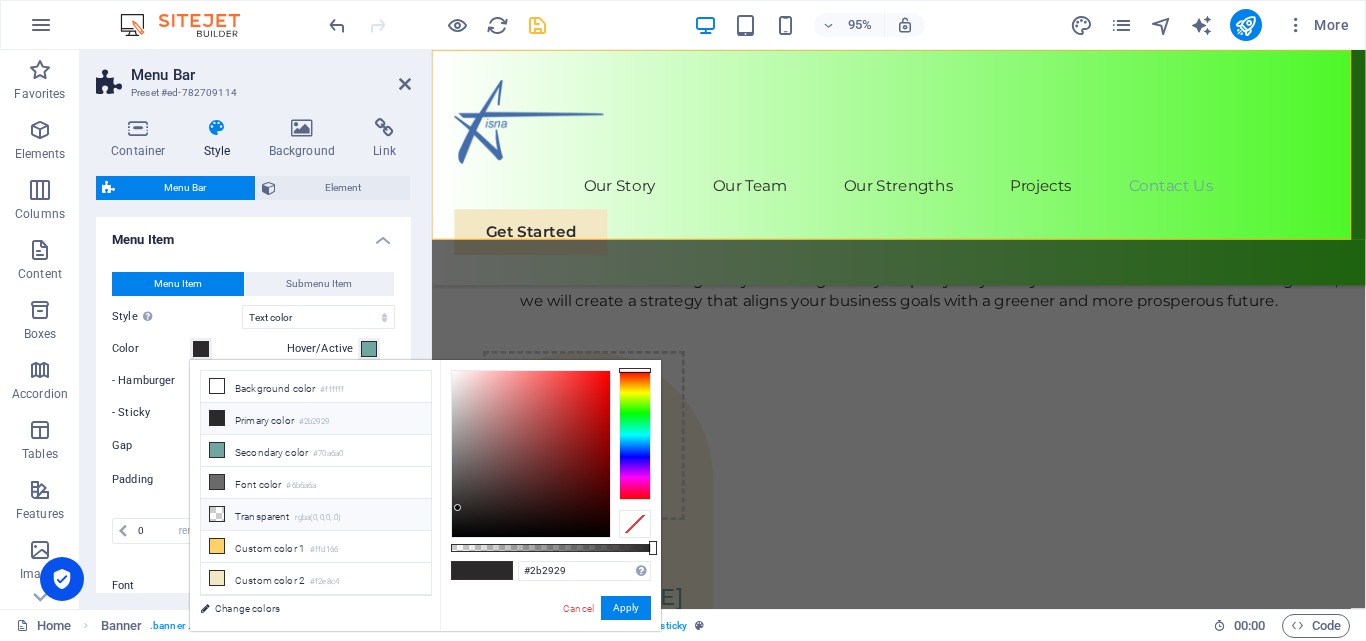 click on "Transparent
rgba(0,0,0,.0)" at bounding box center (316, 515) 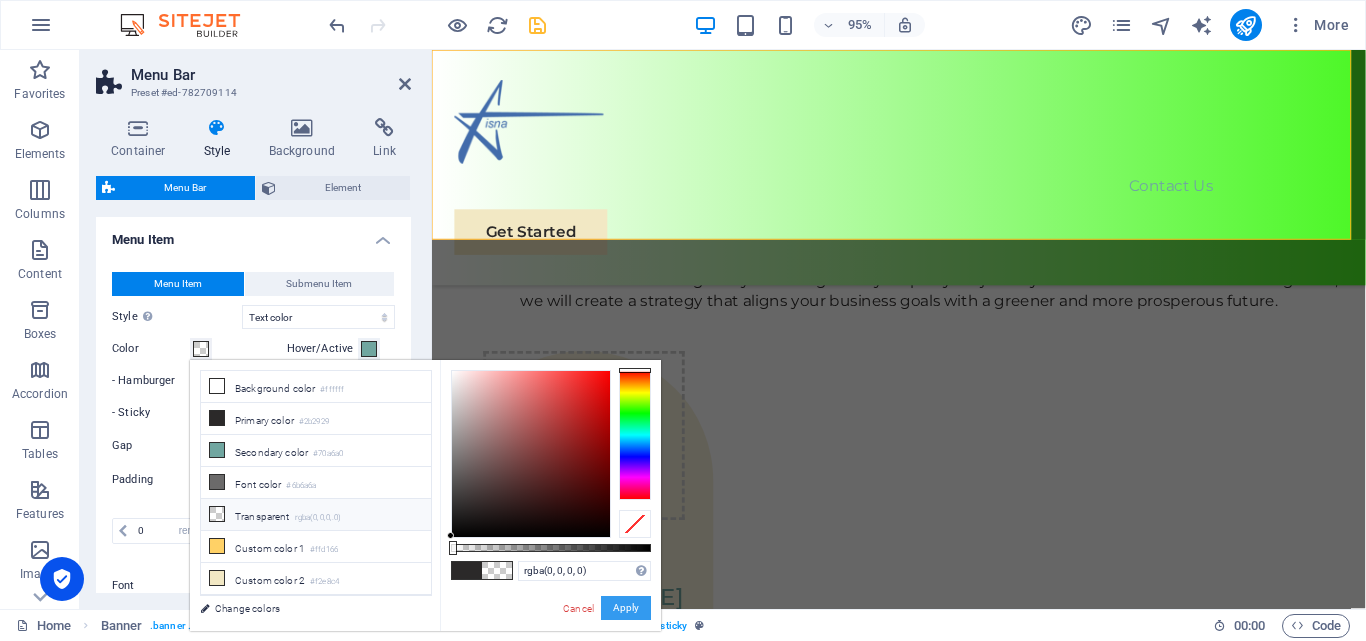 click on "Apply" at bounding box center (626, 608) 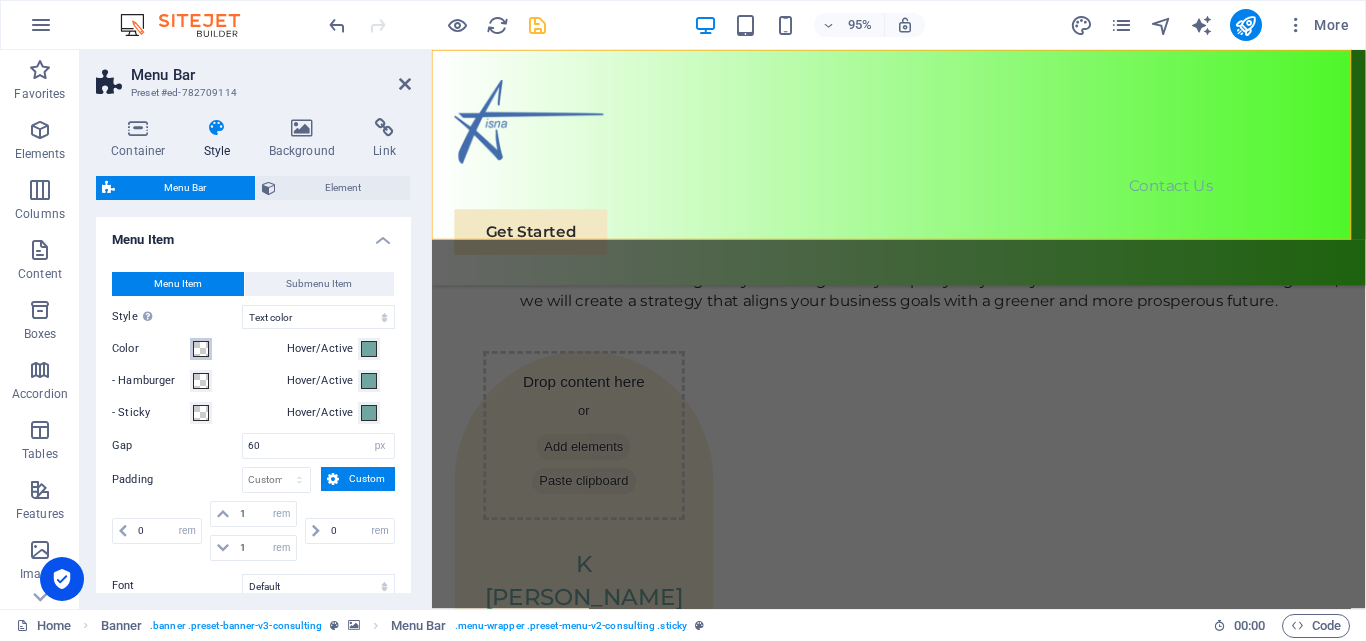 click at bounding box center (201, 349) 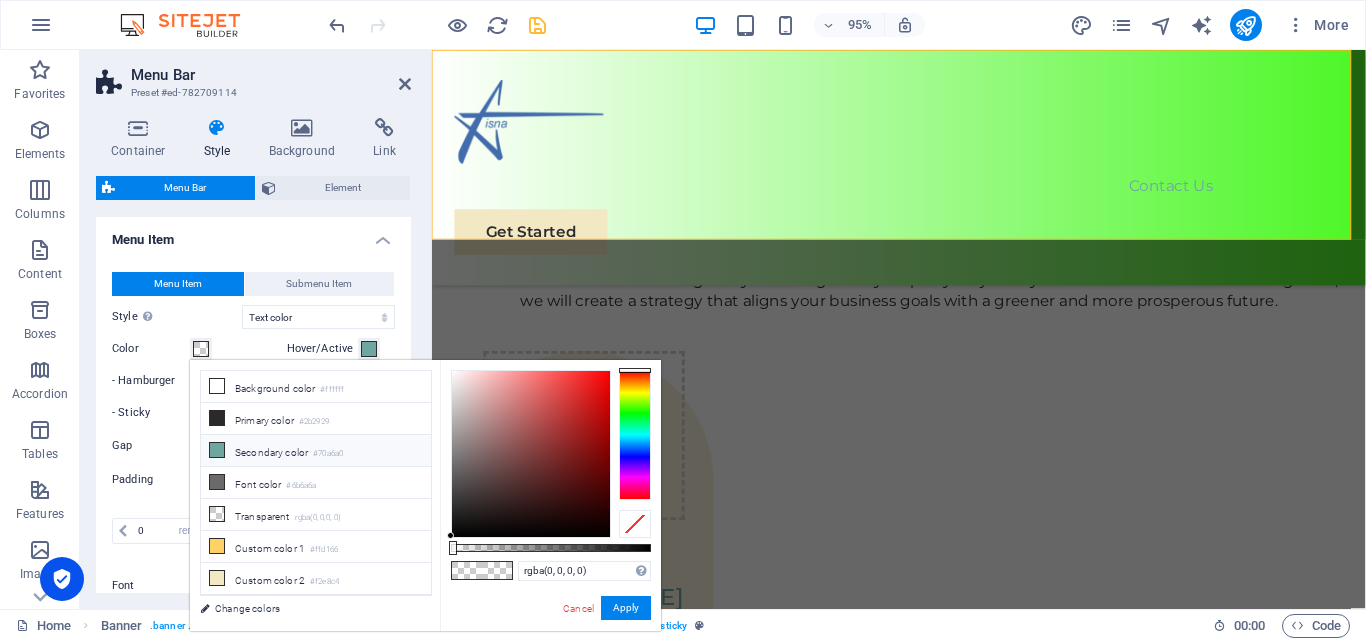 click on "Secondary color
#70a6a0" at bounding box center (316, 451) 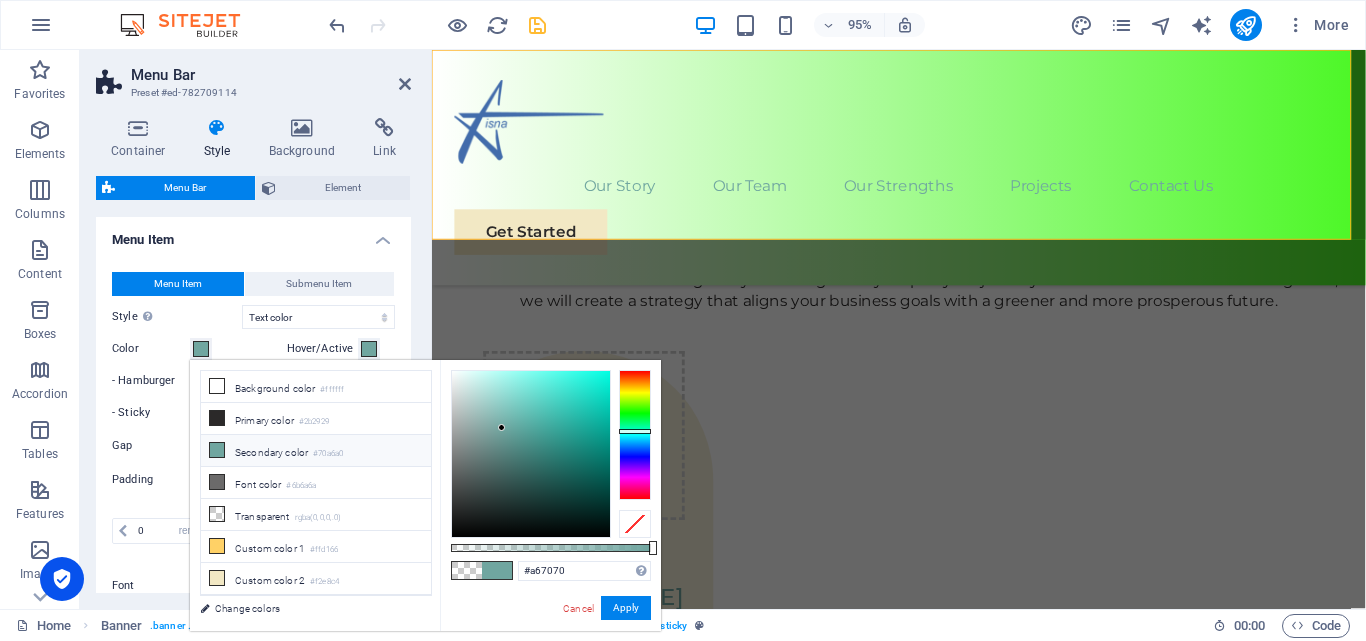 click at bounding box center [635, 435] 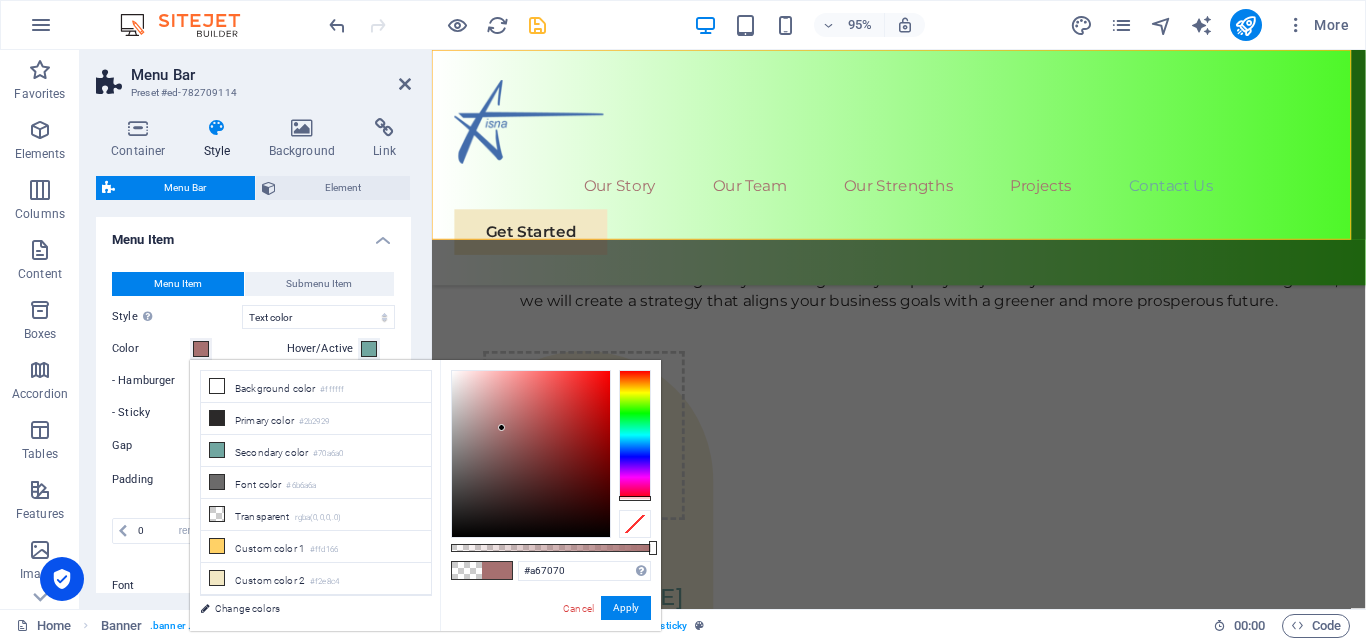 type on "#fa0909" 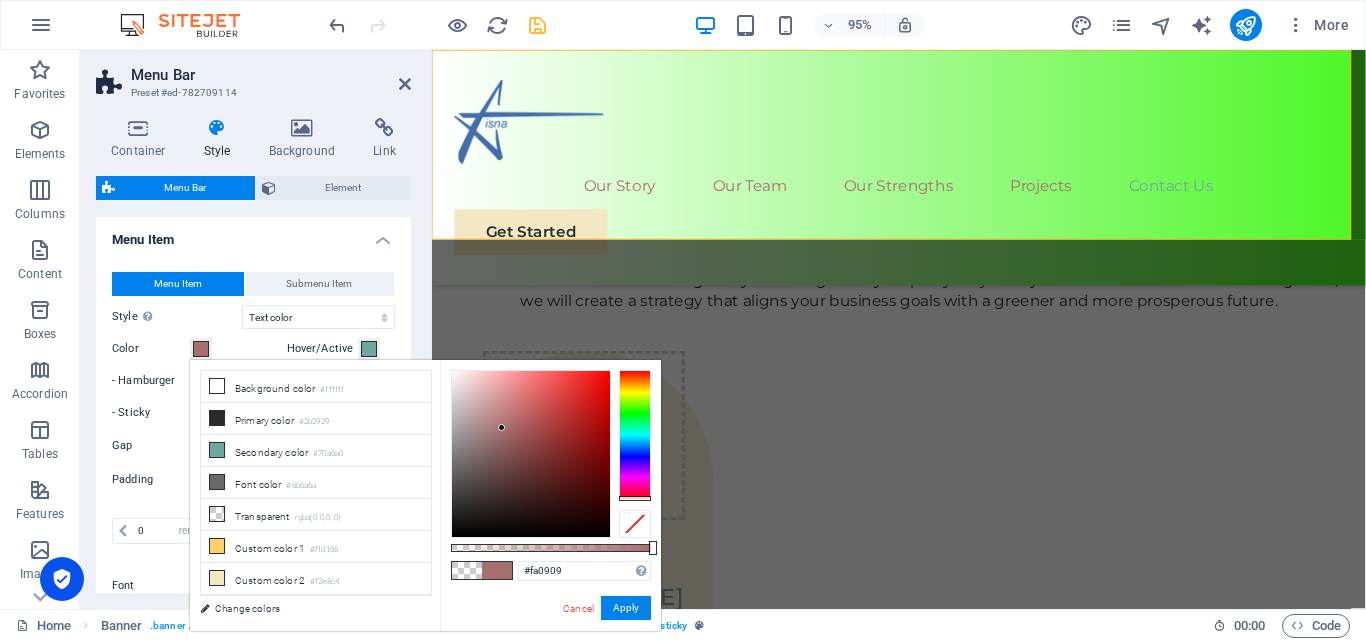 click at bounding box center [531, 454] 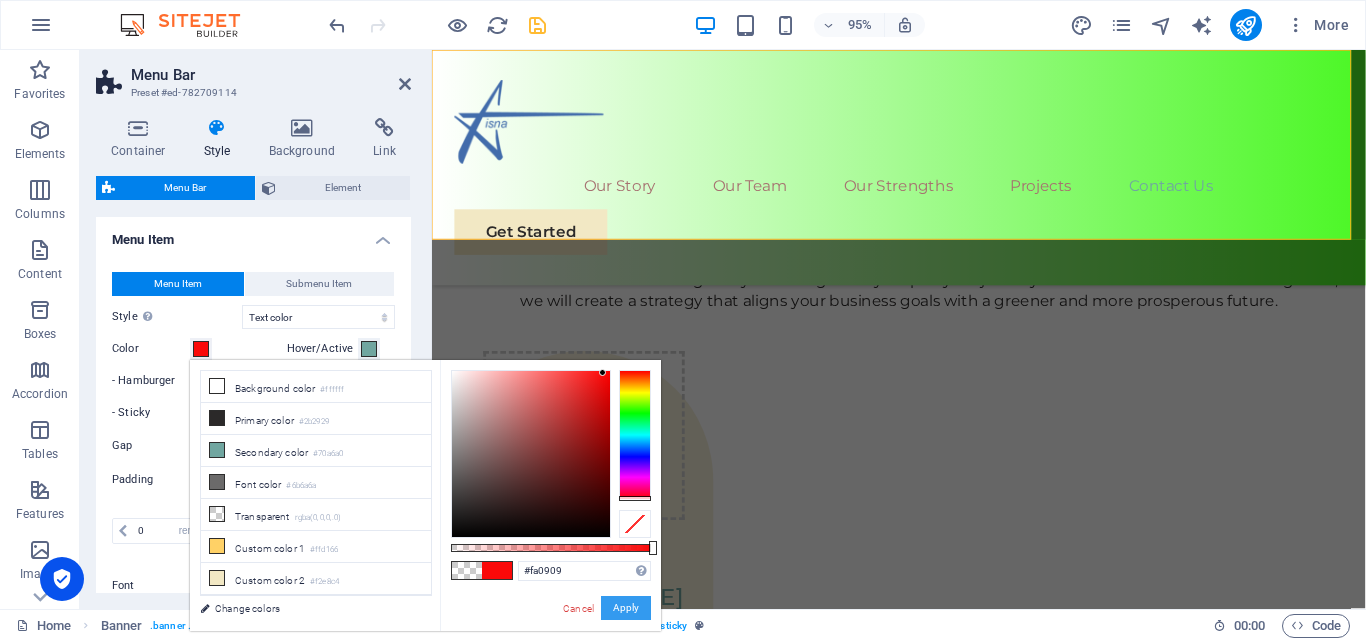 click on "Apply" at bounding box center [626, 608] 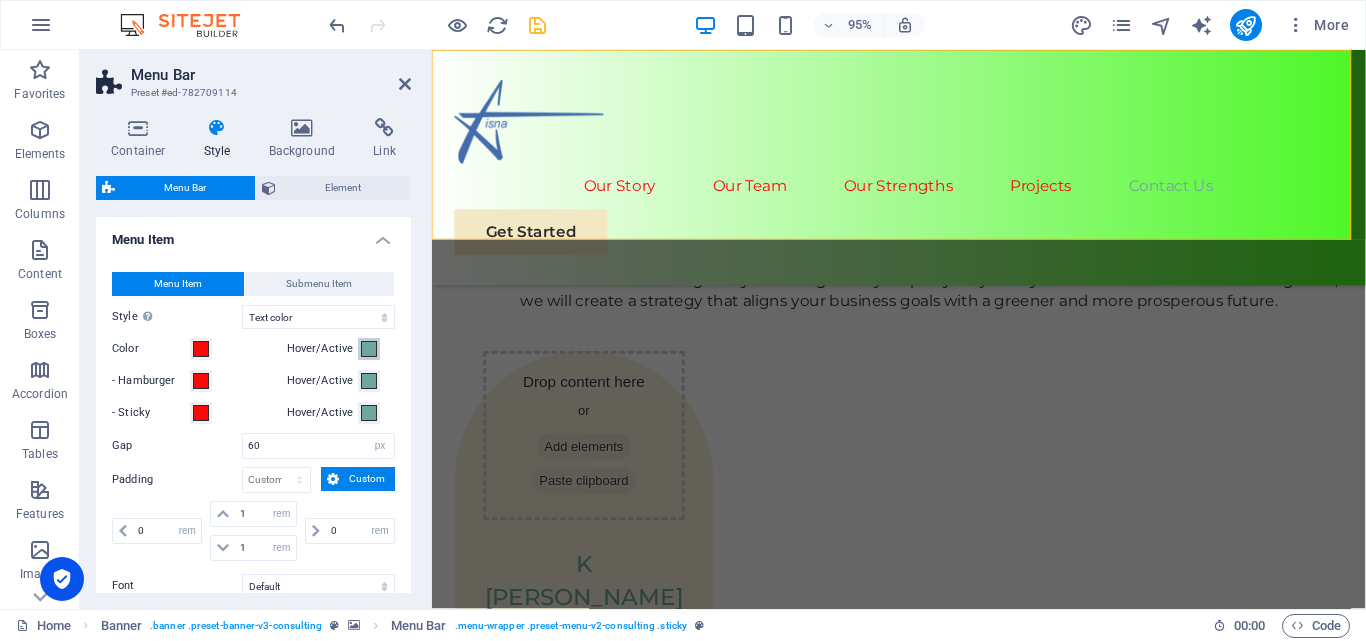 click at bounding box center [369, 349] 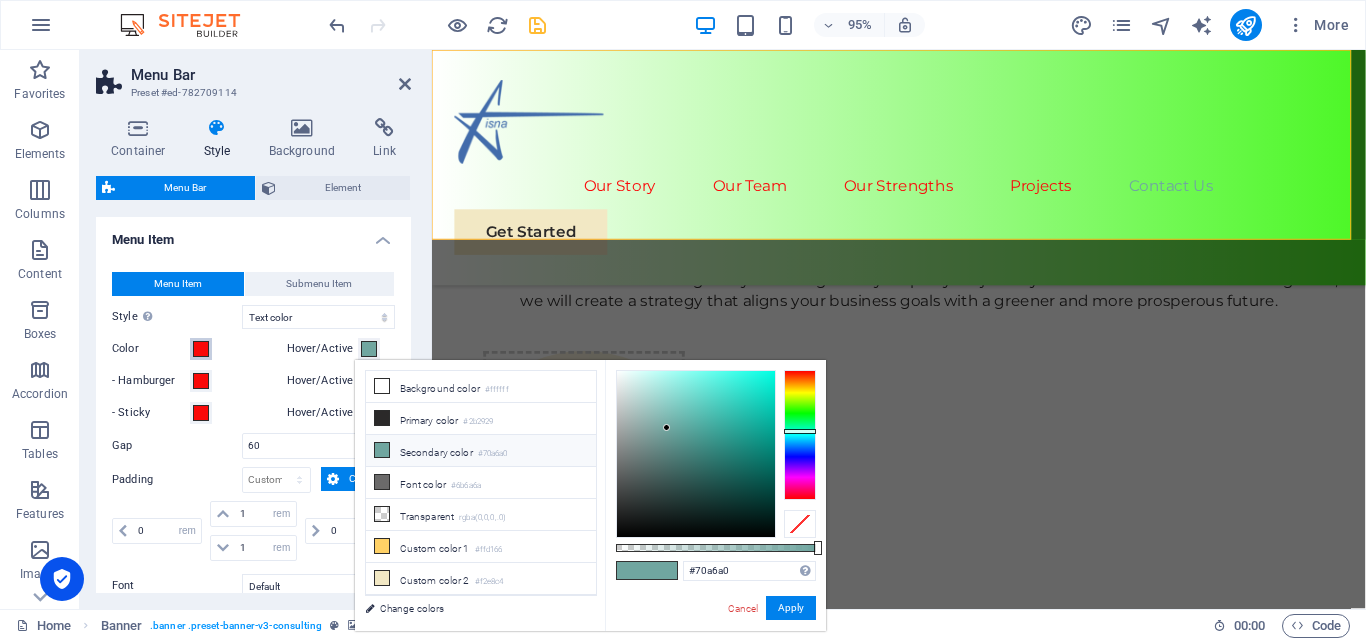 click at bounding box center [201, 349] 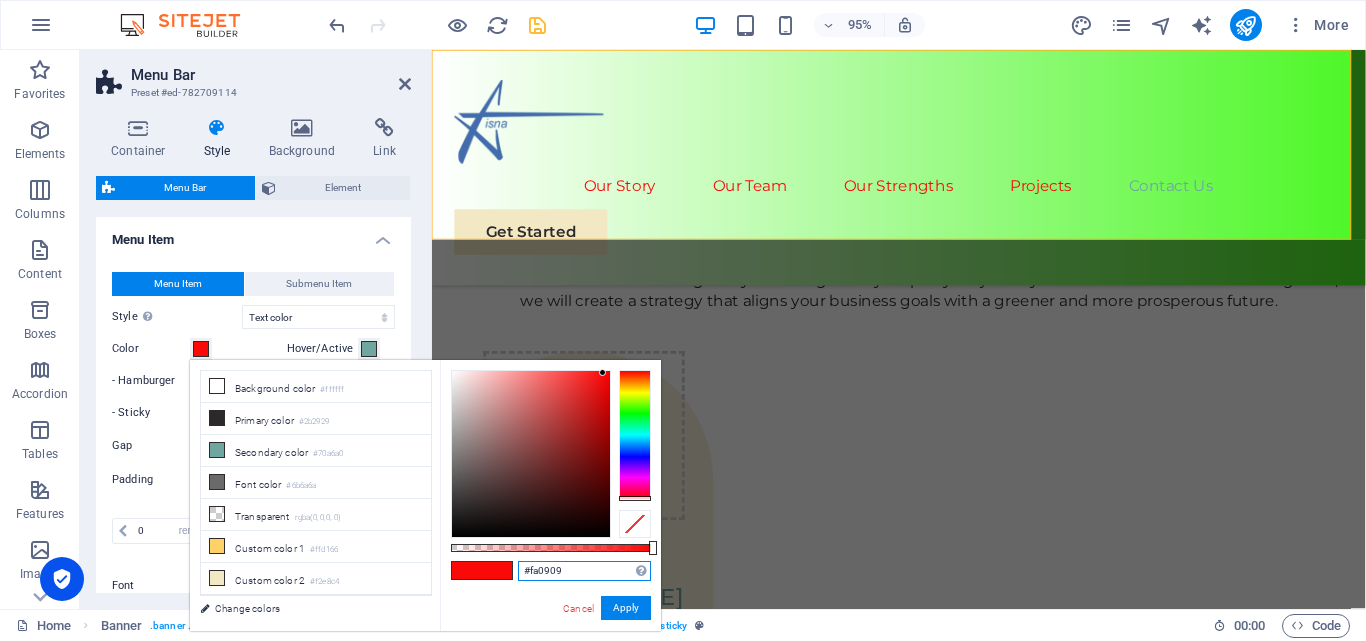 drag, startPoint x: 573, startPoint y: 569, endPoint x: 501, endPoint y: 569, distance: 72 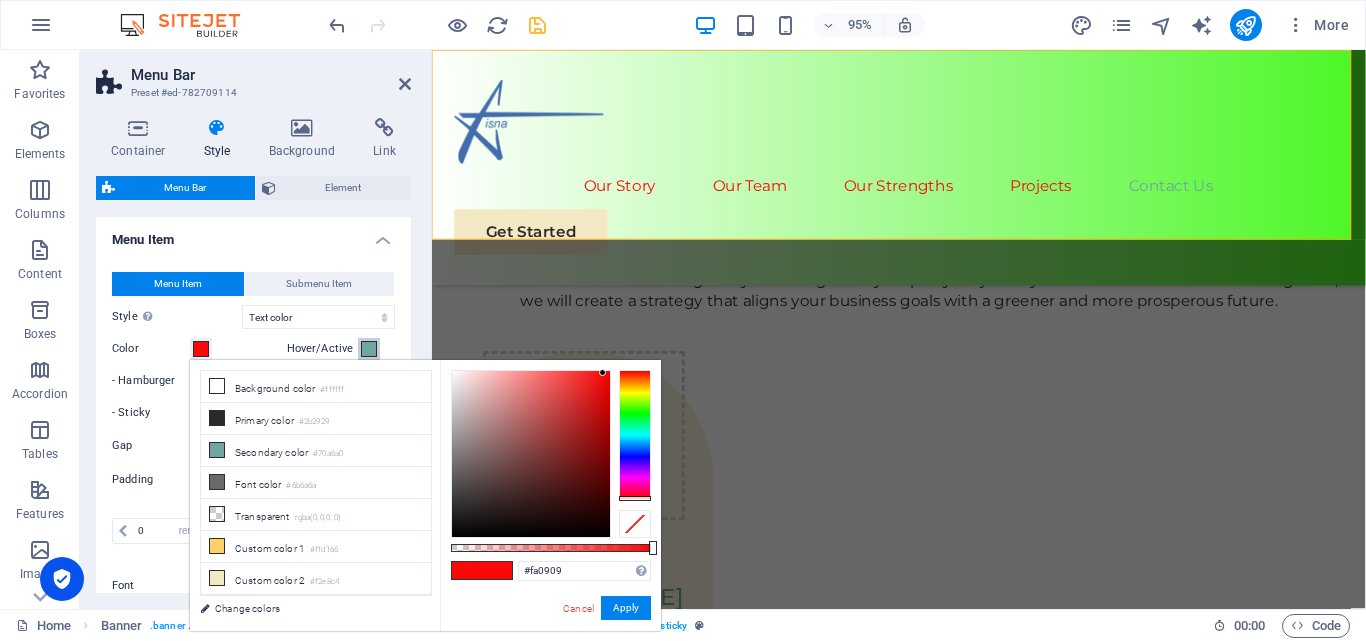 click at bounding box center [369, 349] 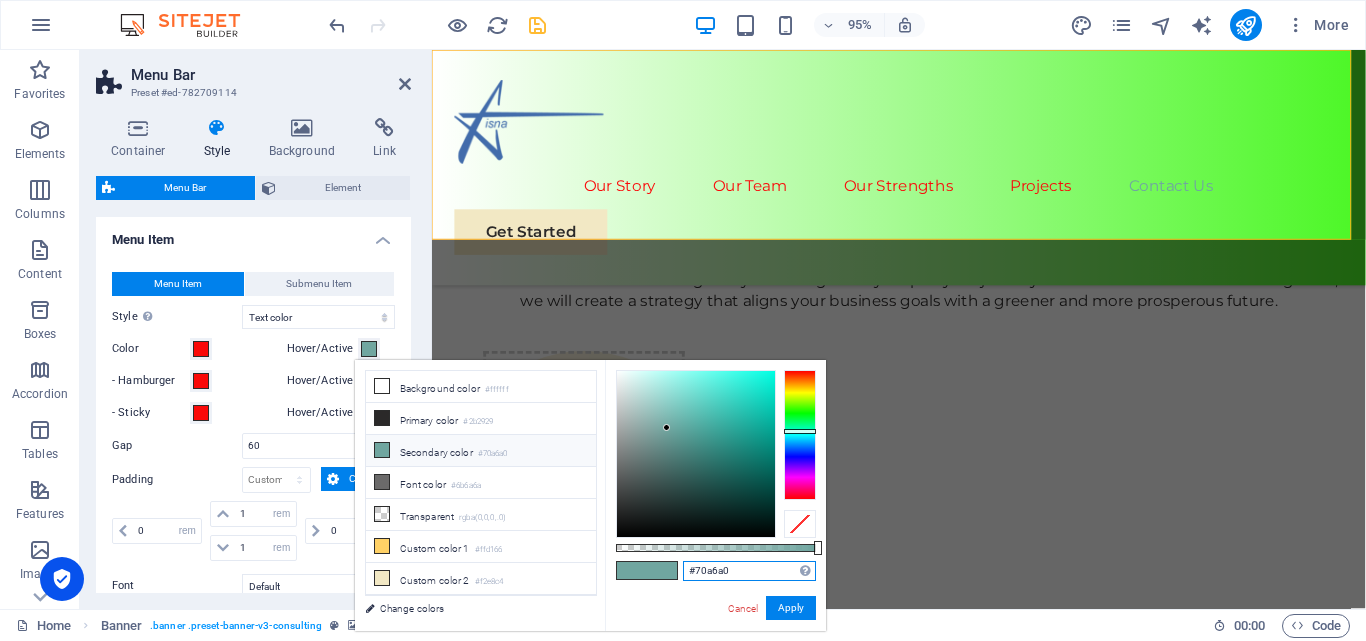 drag, startPoint x: 732, startPoint y: 568, endPoint x: 677, endPoint y: 572, distance: 55.145264 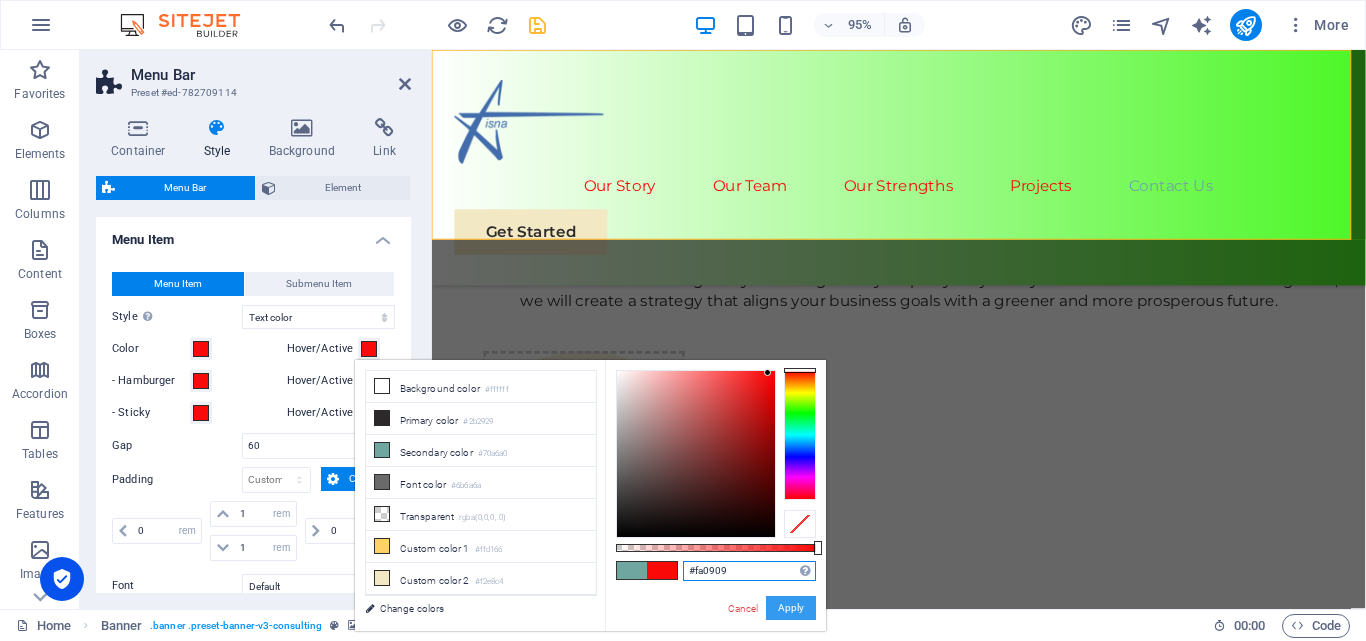 type on "#fa0909" 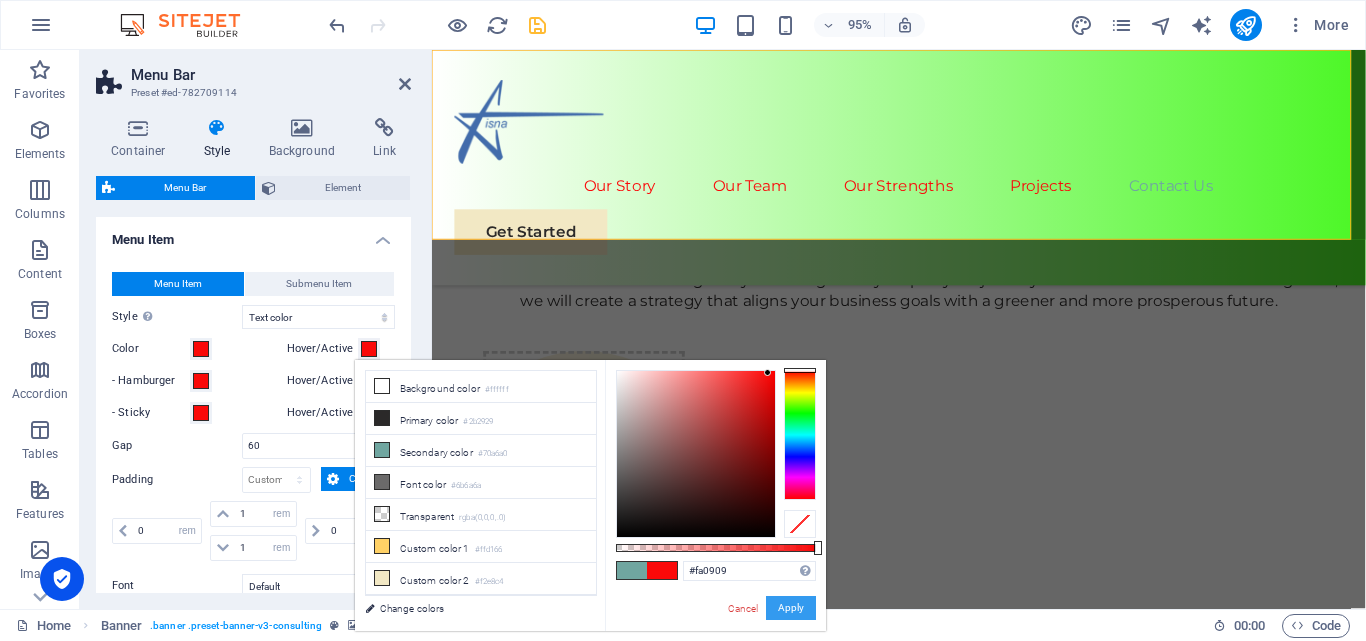 click on "Apply" at bounding box center [791, 608] 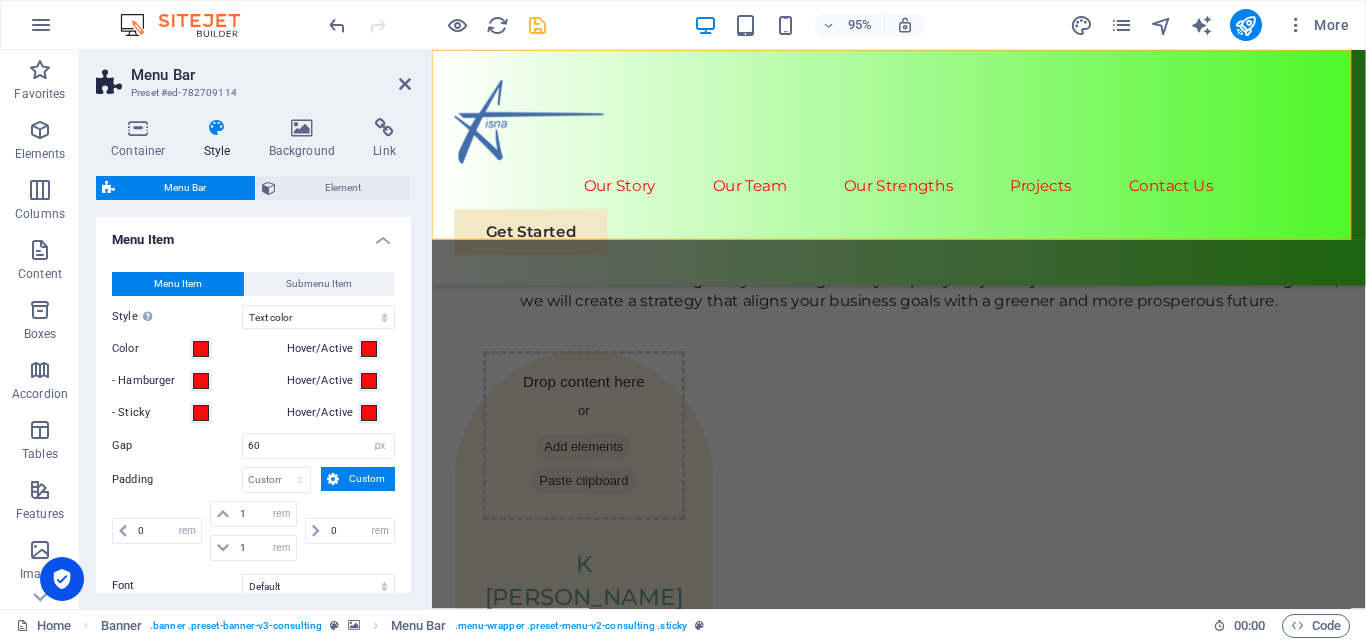 drag, startPoint x: 406, startPoint y: 463, endPoint x: 413, endPoint y: 502, distance: 39.623226 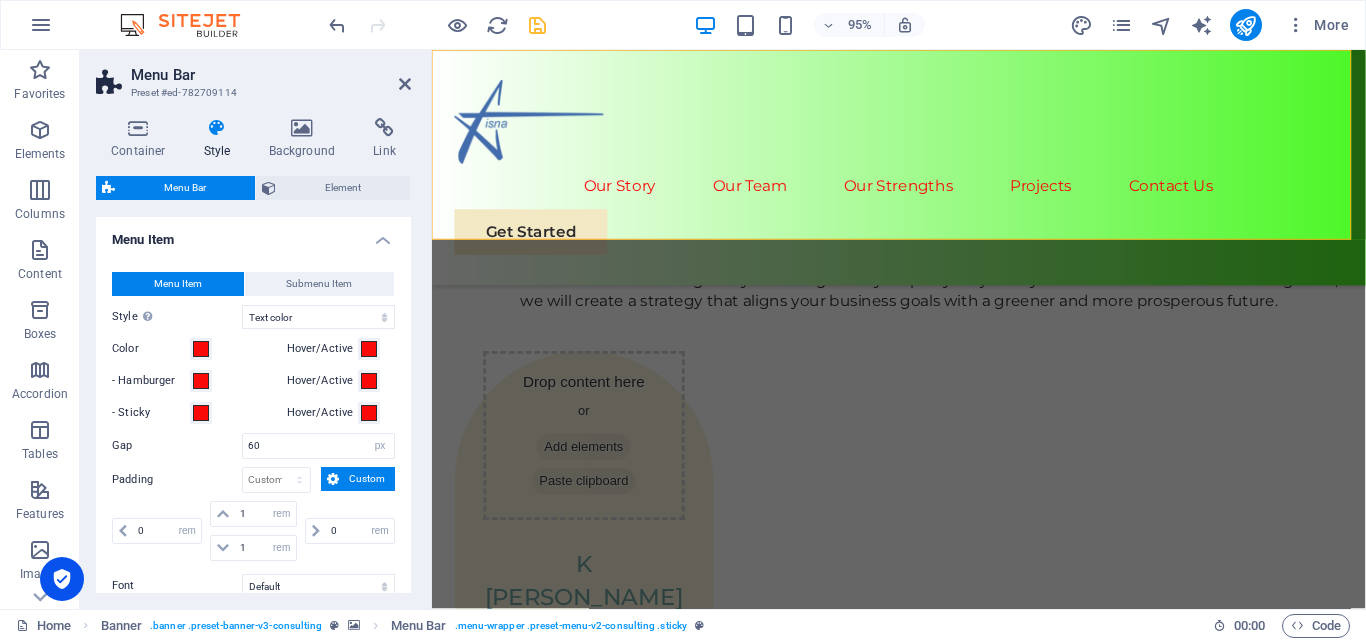 click on "Container Style Background Link Size Height Default px rem % vh vw Min. height None px rem % vh vw Width Default px rem % em vh vw Min. width None px rem % vh vw Content width Default Custom width Width Default px rem % em vh vw Min. width None px rem % vh vw Default padding Custom spacing Default content width and padding can be changed under Design. Edit design Layout (Flexbox) Alignment Determines the flex direction. Default Main axis Determine how elements should behave along the main axis inside this container (justify content). Default Side axis Control the vertical direction of the element inside of the container (align items). Default Wrap Default On Off Fill Controls the distances and direction of elements on the y-axis across several lines (align content). Default Accessibility ARIA helps assistive technologies (like screen readers) to understand the role, state, and behavior of web elements Role The ARIA role defines the purpose of an element.  None Header Footer Section Banner Fan" at bounding box center [253, 355] 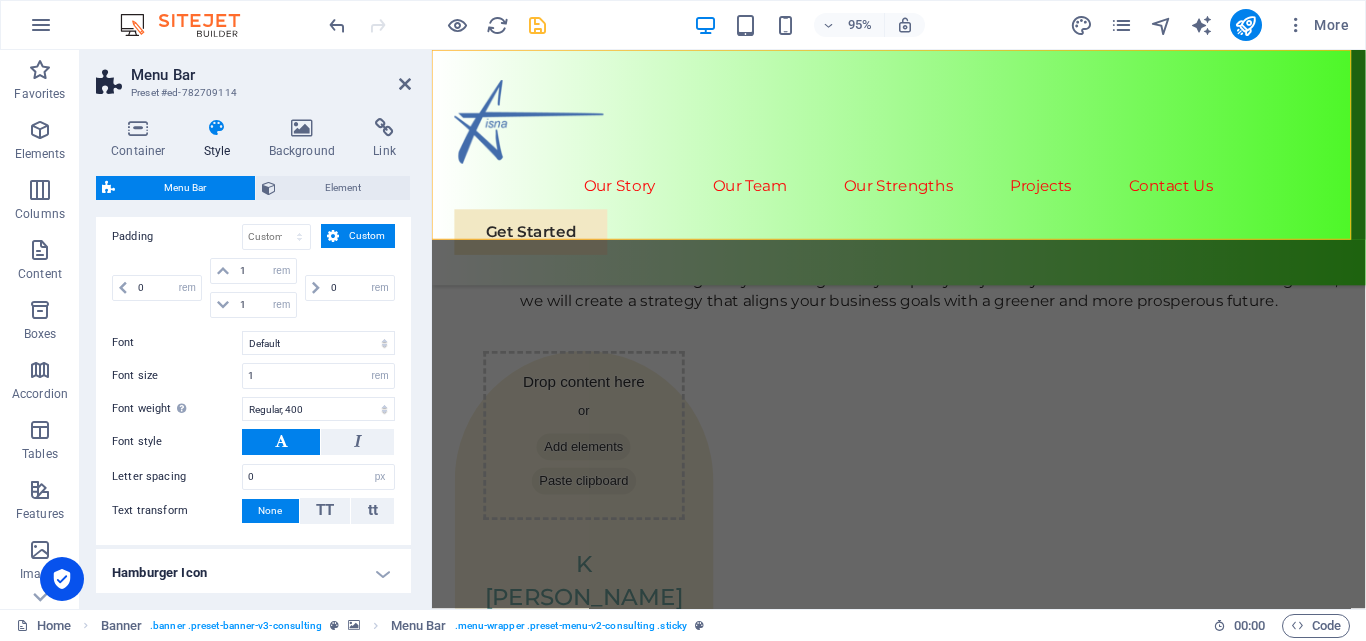 scroll, scrollTop: 1213, scrollLeft: 0, axis: vertical 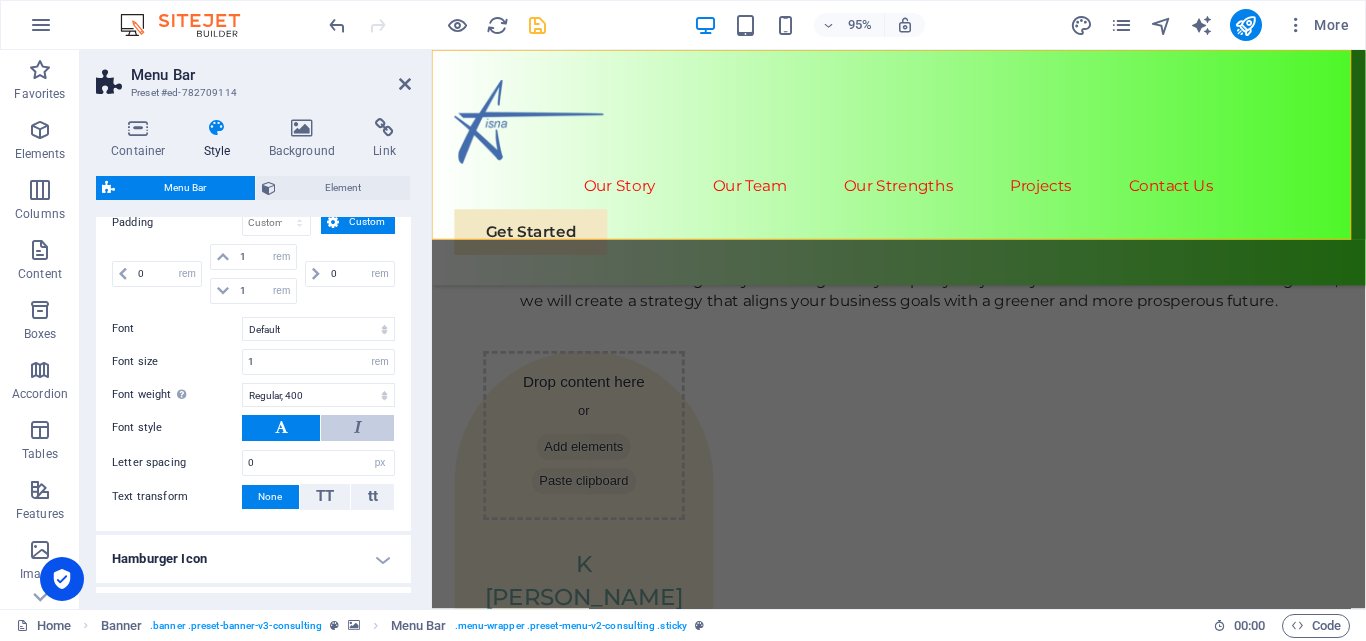 click at bounding box center (357, 428) 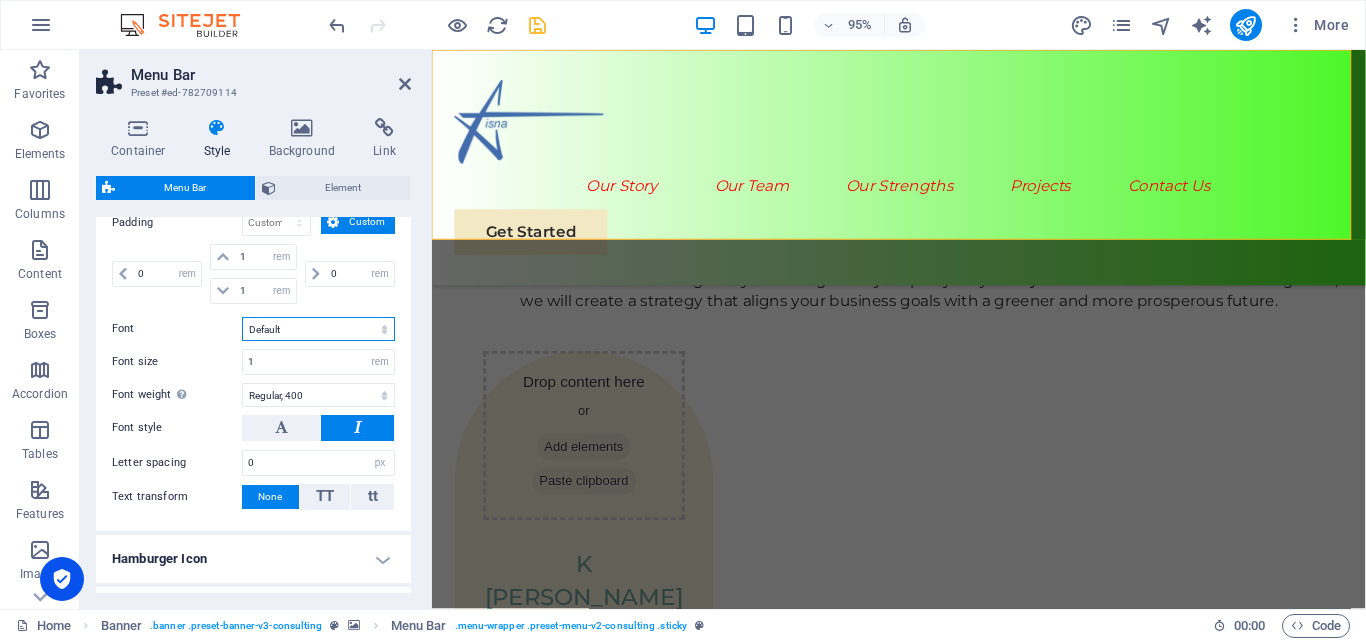 click on "Default Headlines" at bounding box center (318, 329) 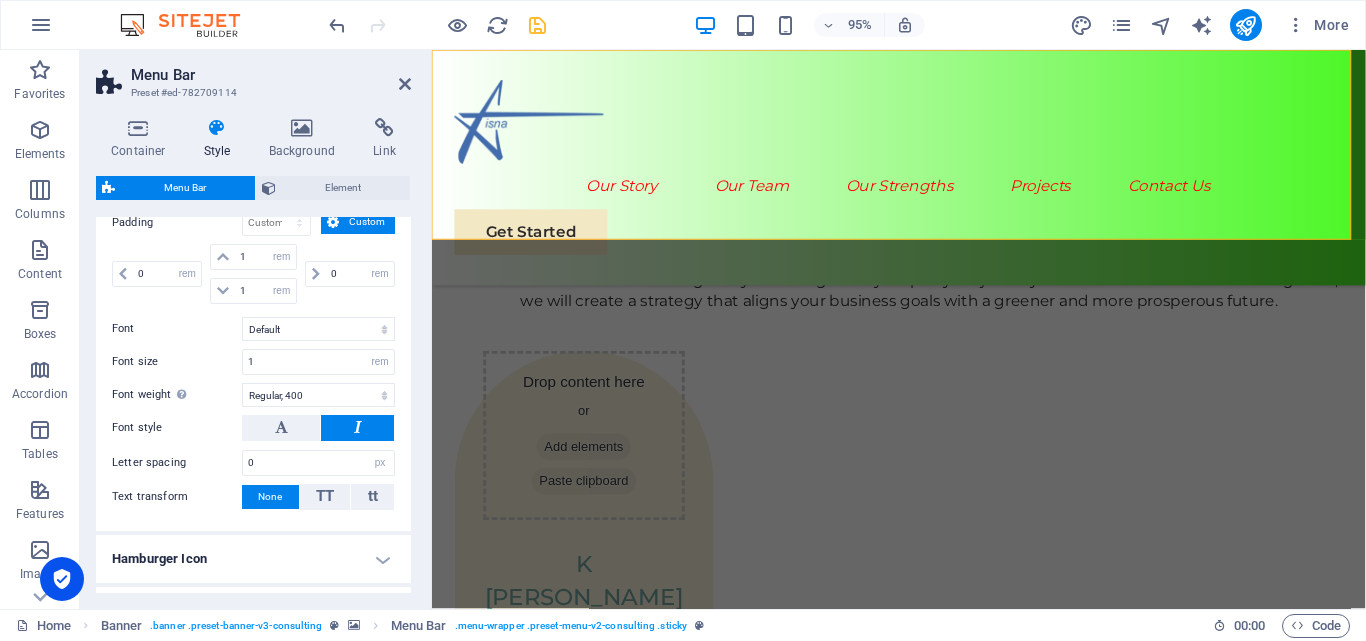 click on "Hamburger Icon" at bounding box center [253, 559] 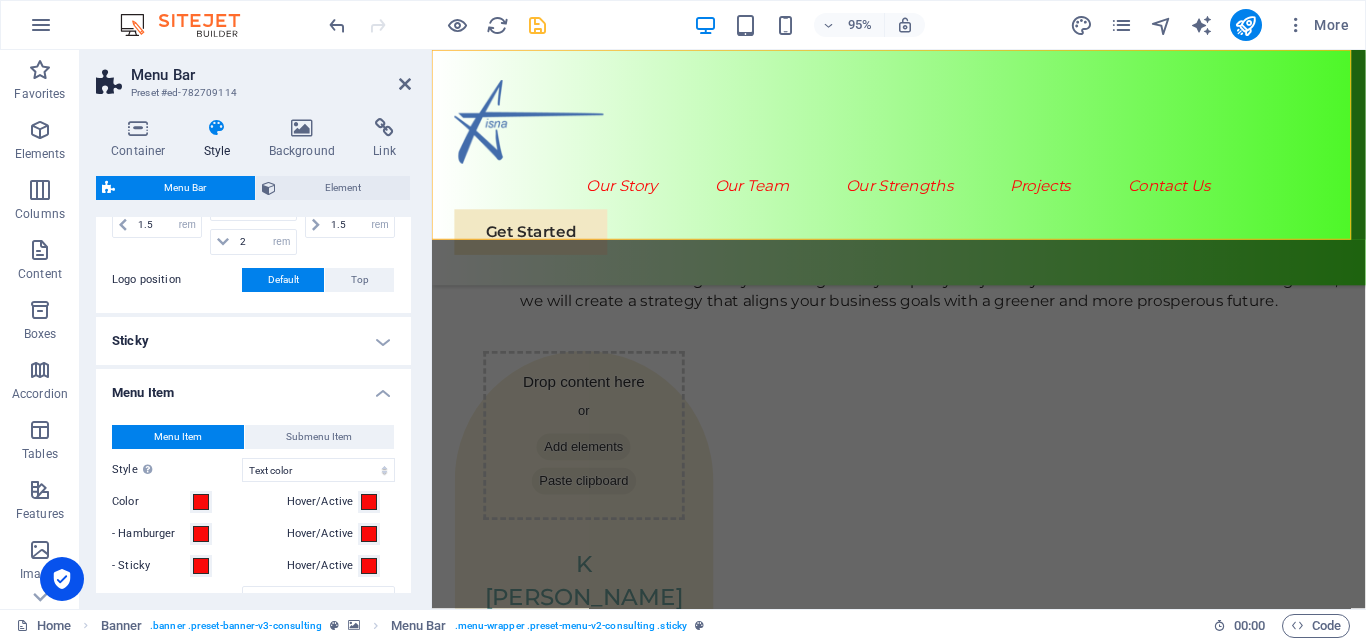 scroll, scrollTop: 742, scrollLeft: 0, axis: vertical 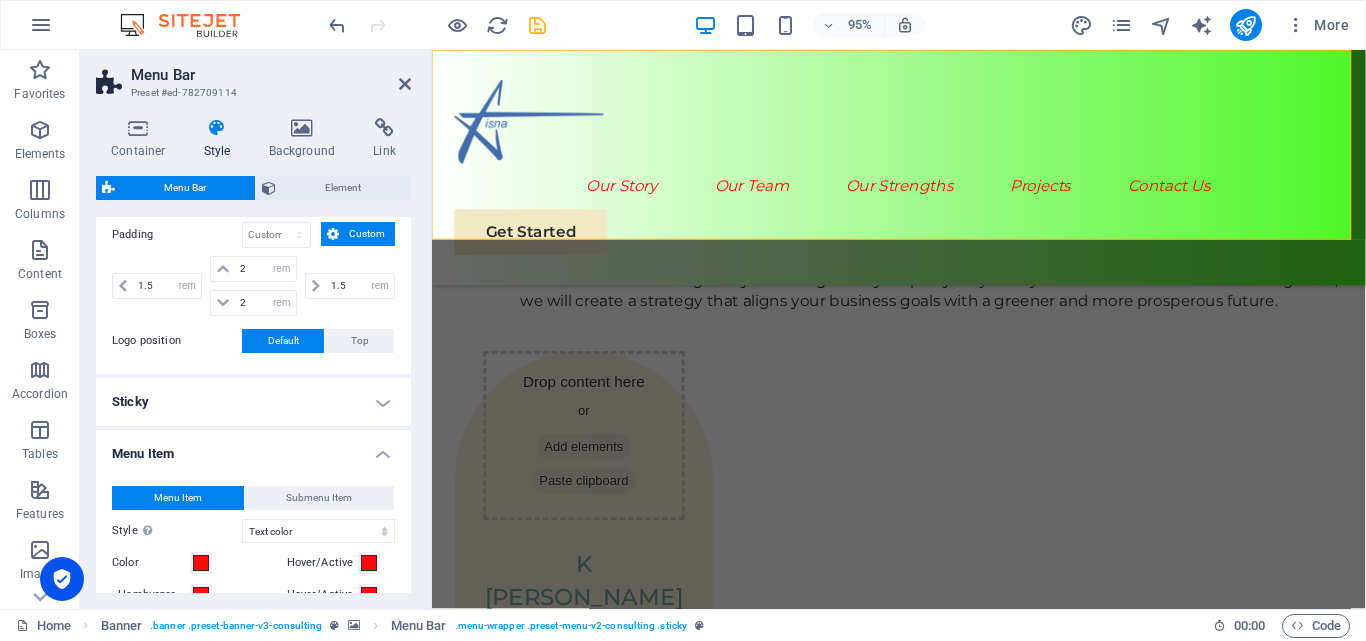 click on "Sticky" at bounding box center [253, 402] 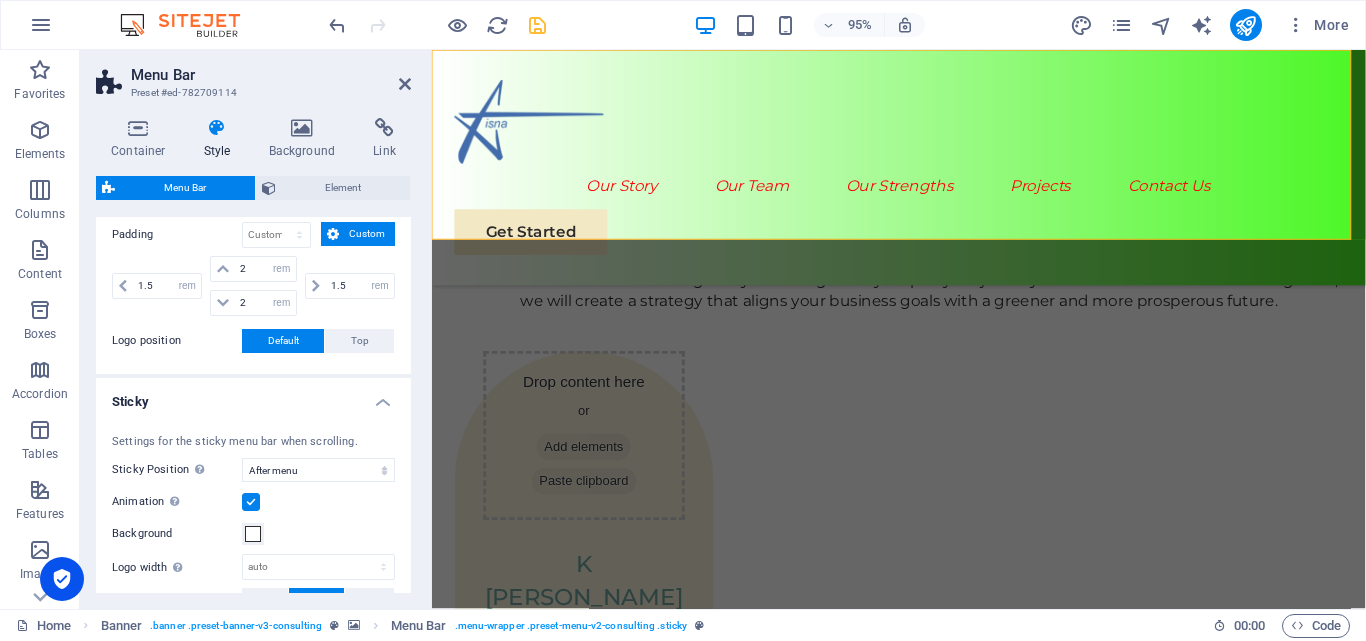 click on "Sticky" at bounding box center (253, 396) 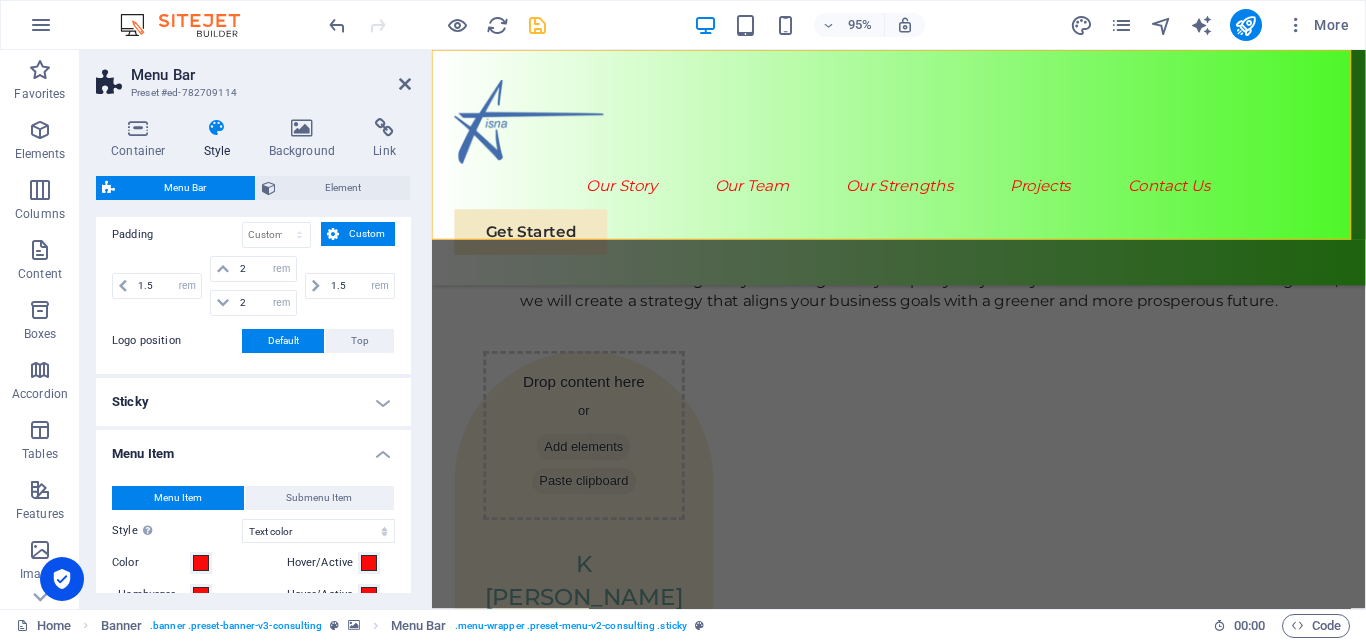 drag, startPoint x: 405, startPoint y: 383, endPoint x: 411, endPoint y: 414, distance: 31.575306 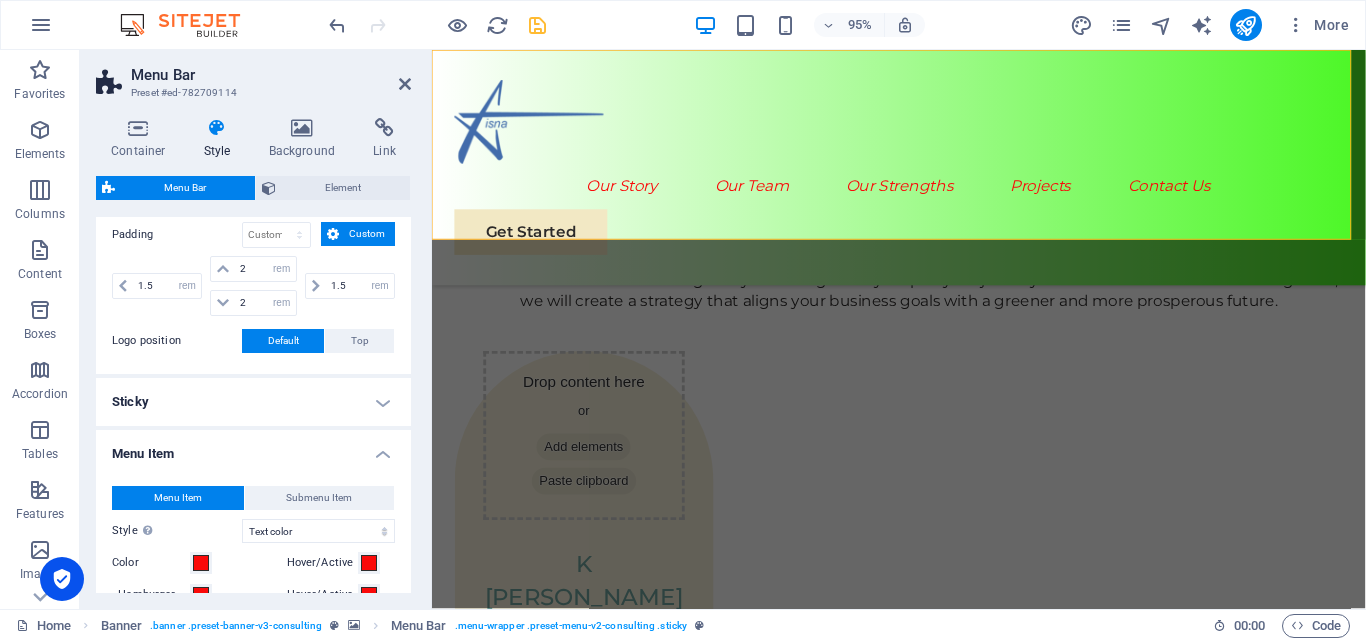 click on "Container Style Background Link Size Height Default px rem % vh vw Min. height None px rem % vh vw Width Default px rem % em vh vw Min. width None px rem % vh vw Content width Default Custom width Width Default px rem % em vh vw Min. width None px rem % vh vw Default padding Custom spacing Default content width and padding can be changed under Design. Edit design Layout (Flexbox) Alignment Determines the flex direction. Default Main axis Determine how elements should behave along the main axis inside this container (justify content). Default Side axis Control the vertical direction of the element inside of the container (align items). Default Wrap Default On Off Fill Controls the distances and direction of elements on the y-axis across several lines (align content). Default Accessibility ARIA helps assistive technologies (like screen readers) to understand the role, state, and behavior of web elements Role The ARIA role defines the purpose of an element.  None Header Footer Section Banner Fan" at bounding box center [253, 355] 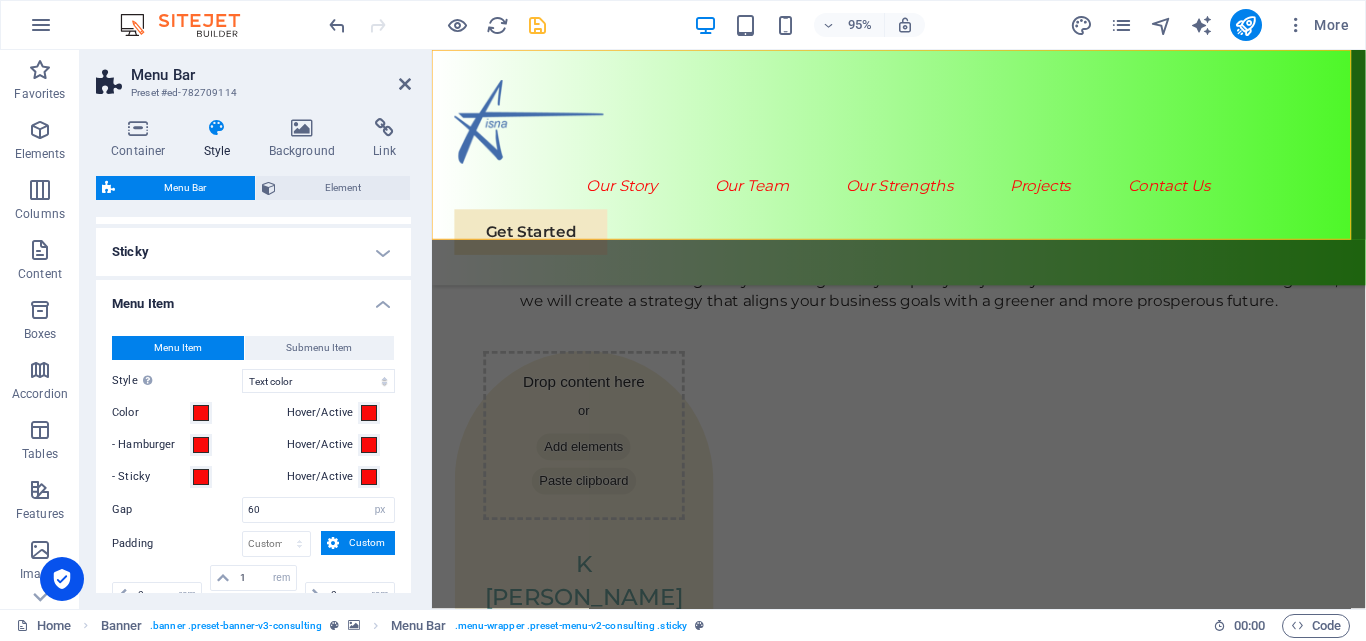 scroll, scrollTop: 925, scrollLeft: 0, axis: vertical 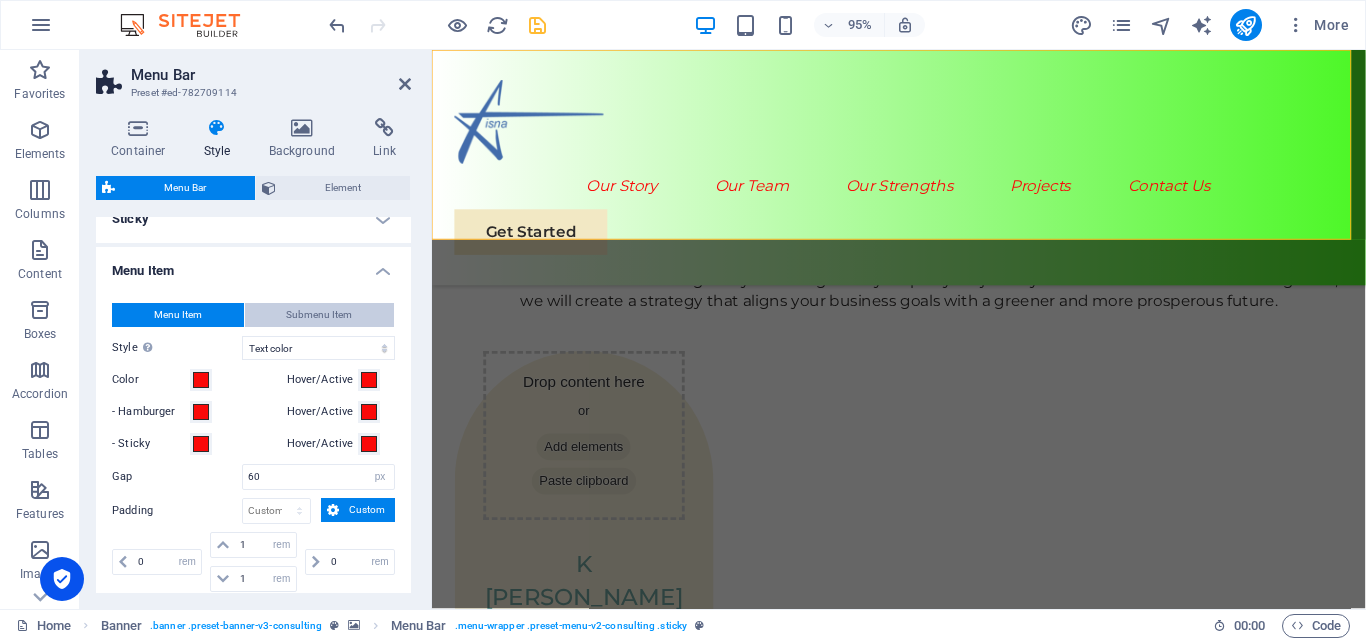 click on "Submenu Item" at bounding box center (319, 315) 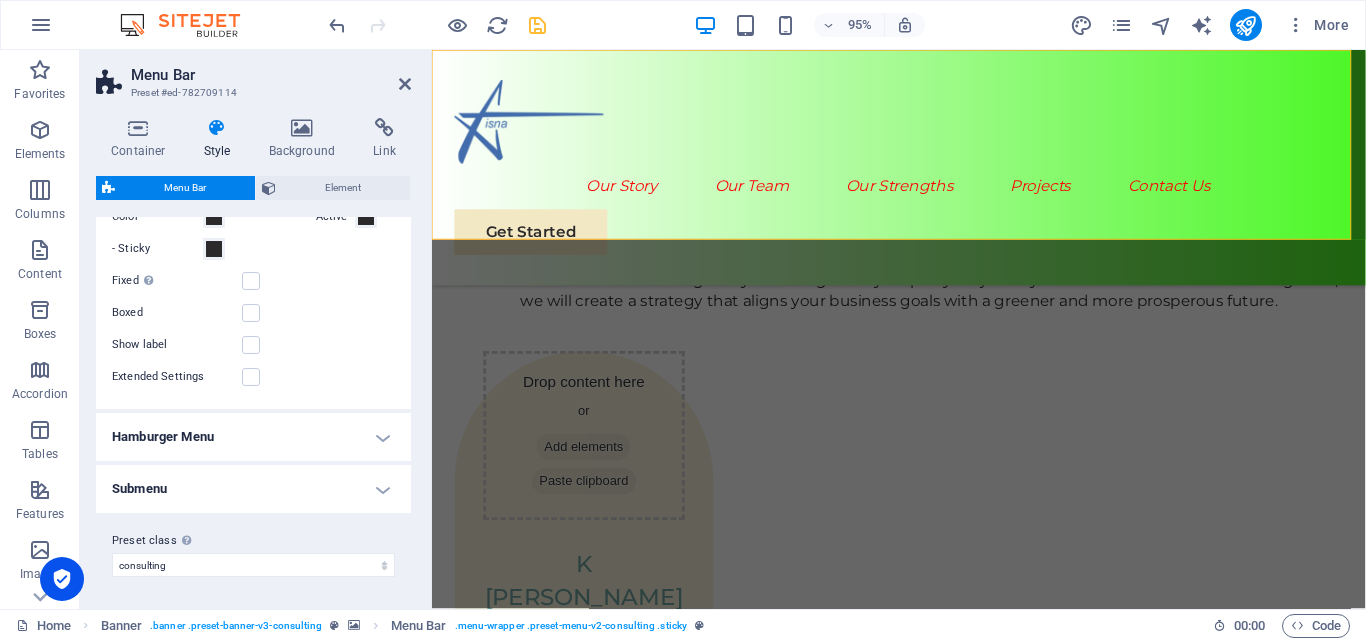 select 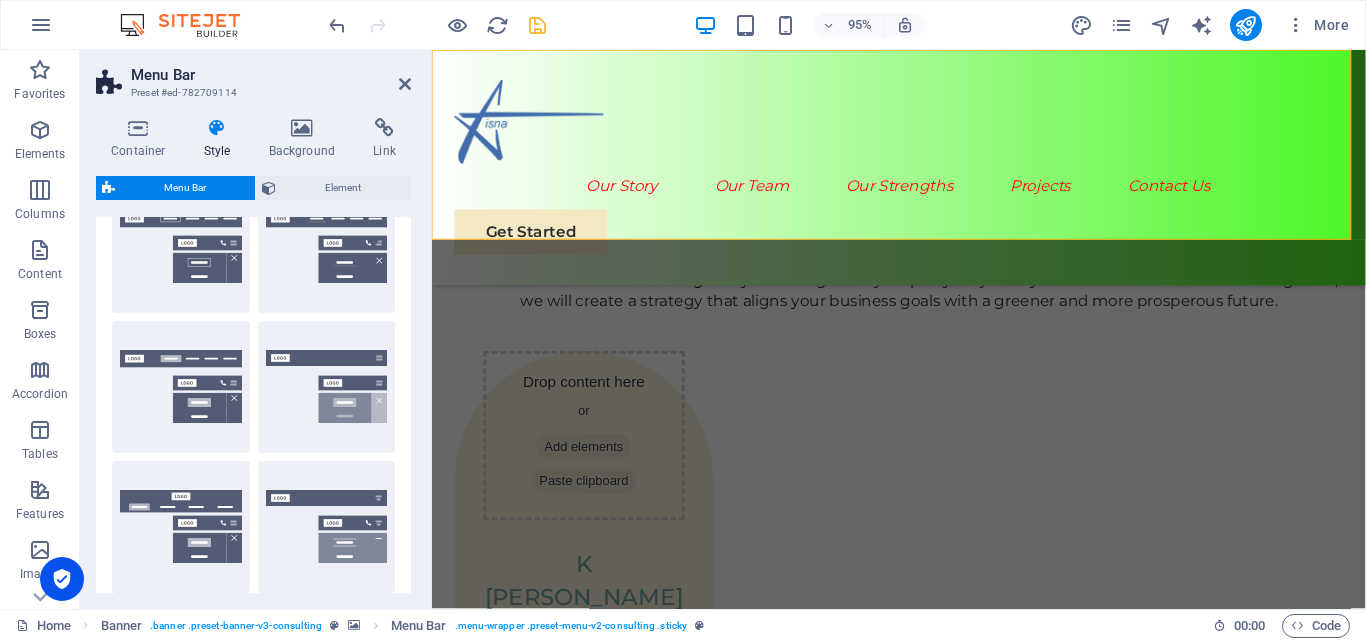 scroll, scrollTop: 0, scrollLeft: 0, axis: both 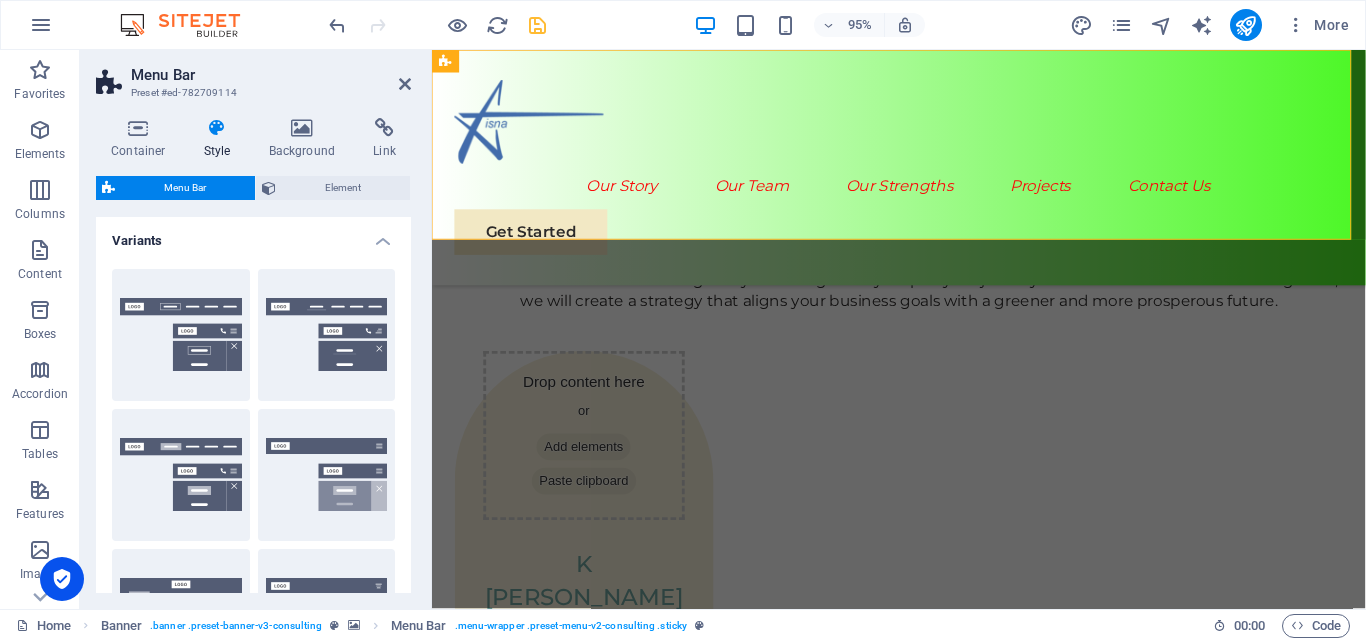 click on "Our Story Our Team Our Strengths Projects Contact Us Get Started" at bounding box center (923, 174) 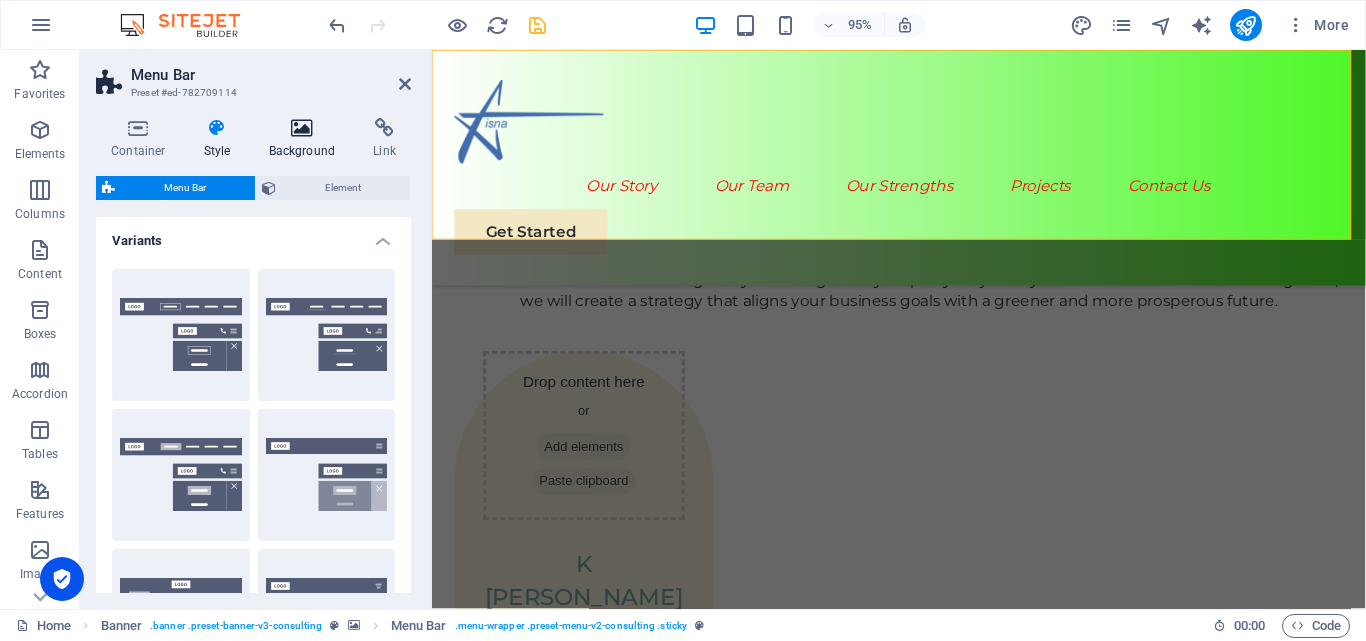 click at bounding box center [302, 128] 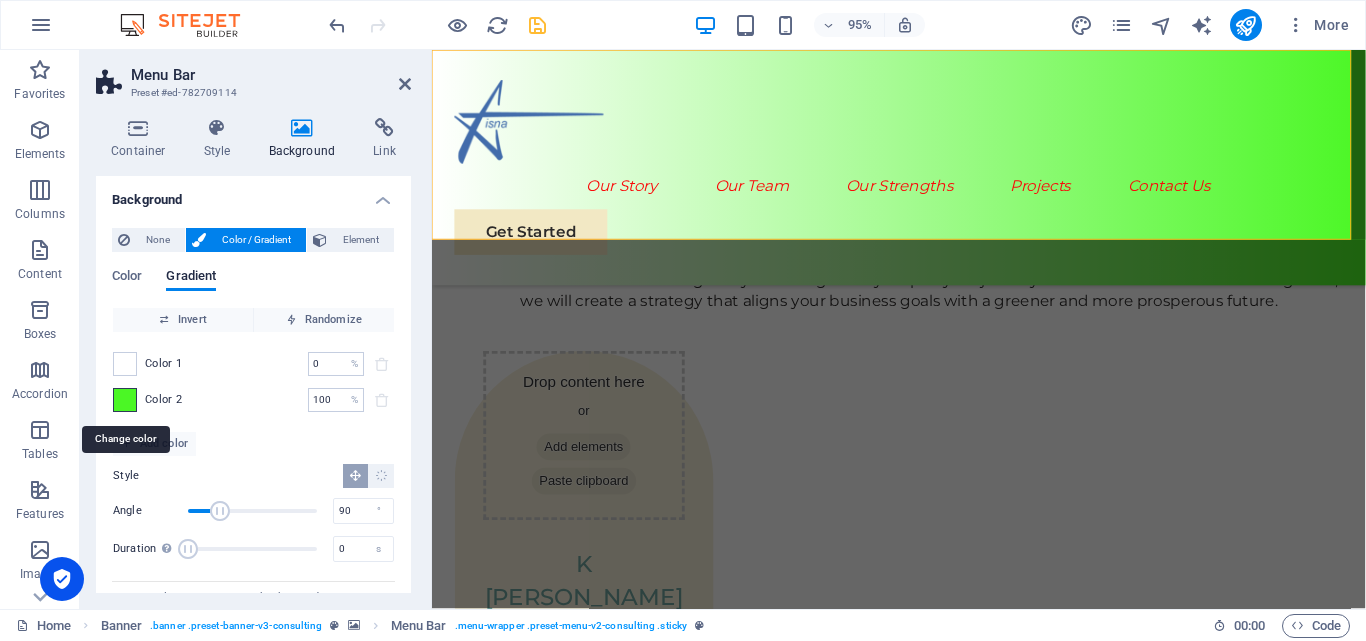 click at bounding box center [125, 400] 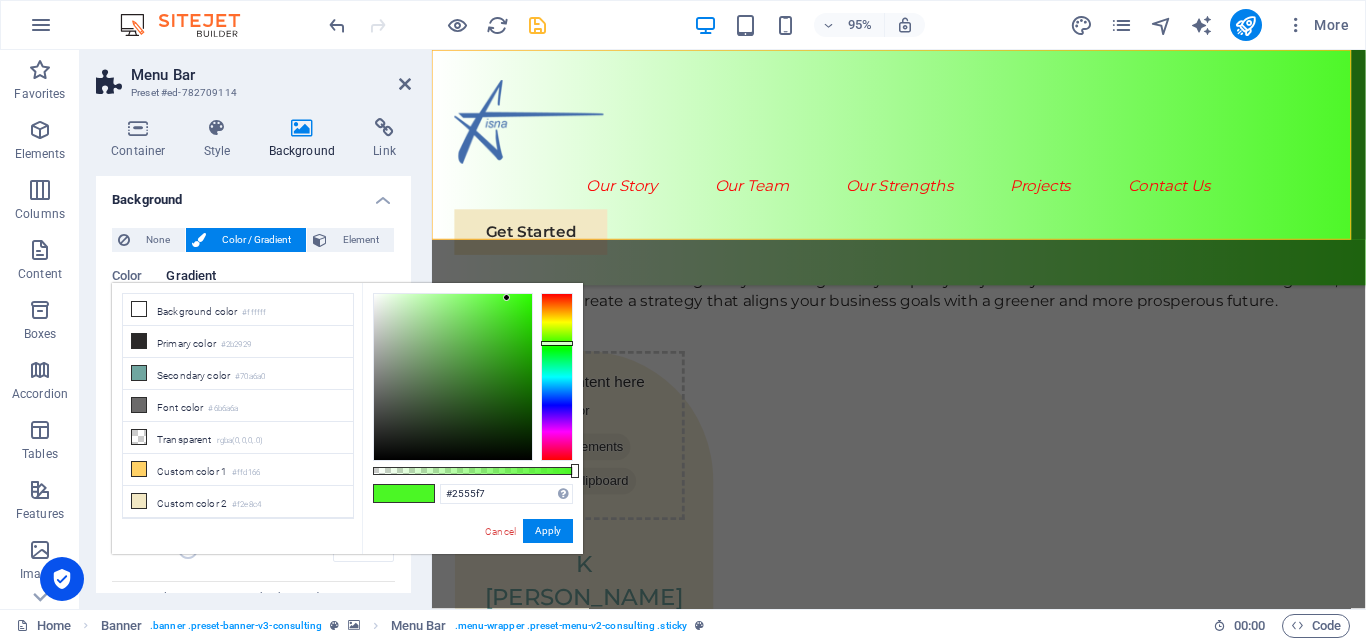 click at bounding box center [557, 377] 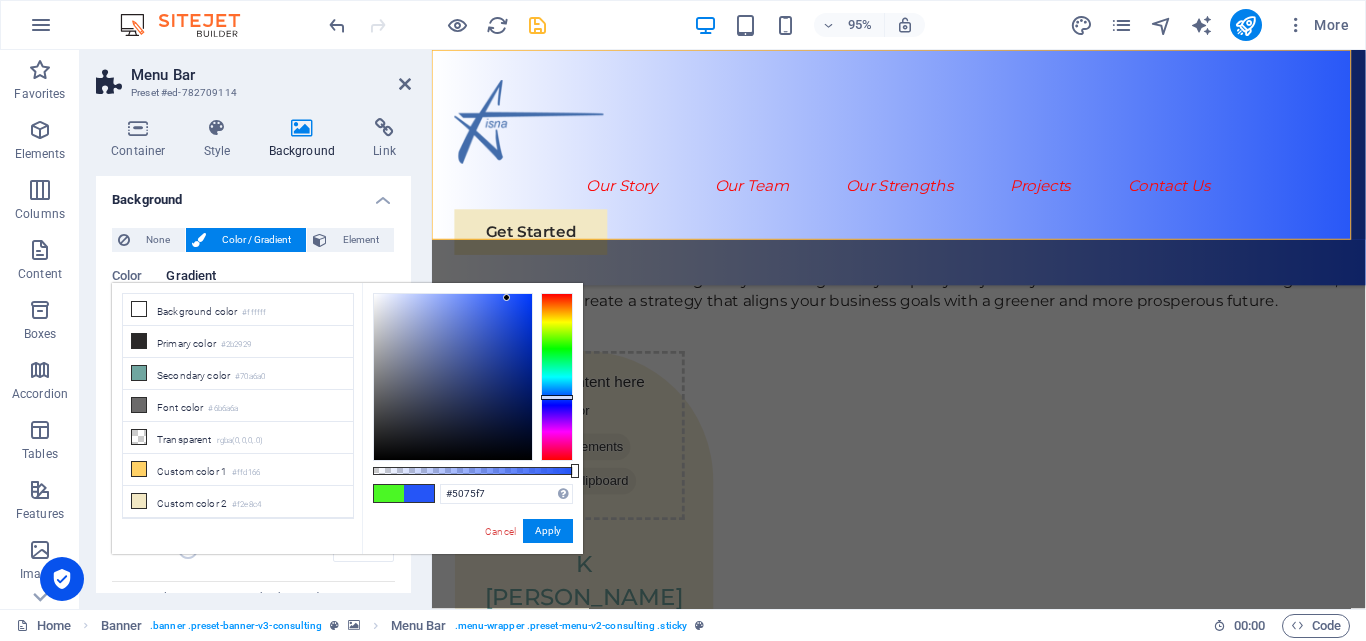click at bounding box center [453, 377] 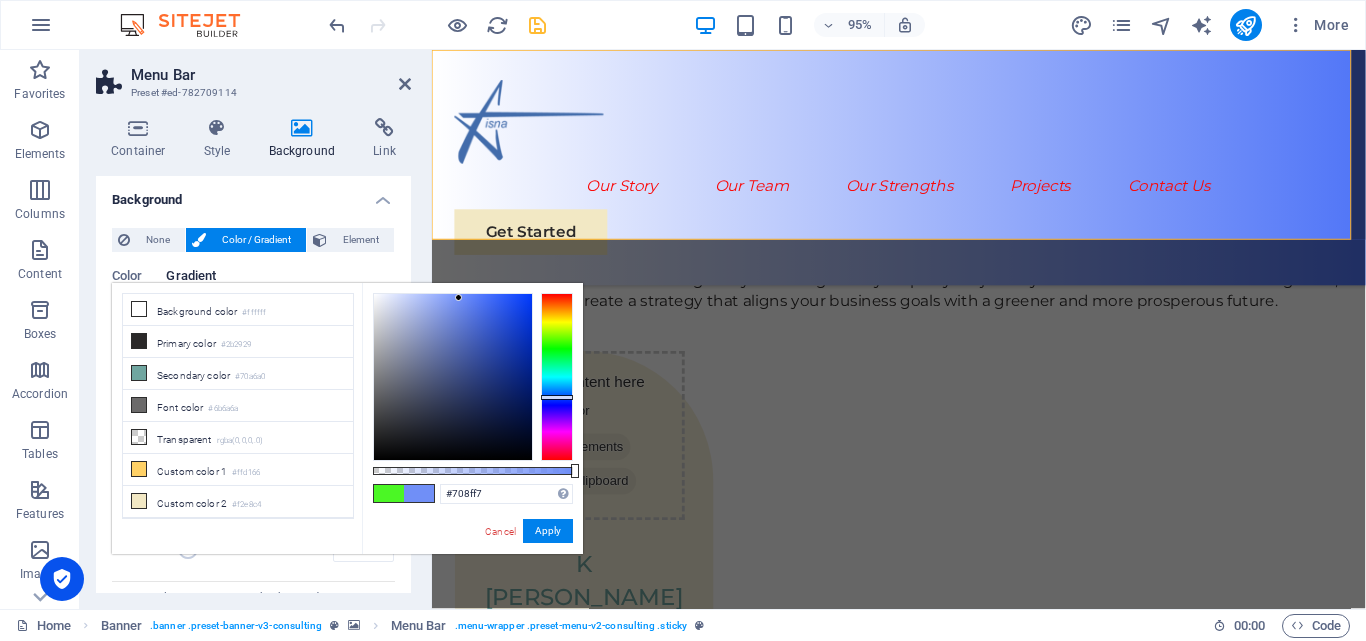 click at bounding box center [453, 377] 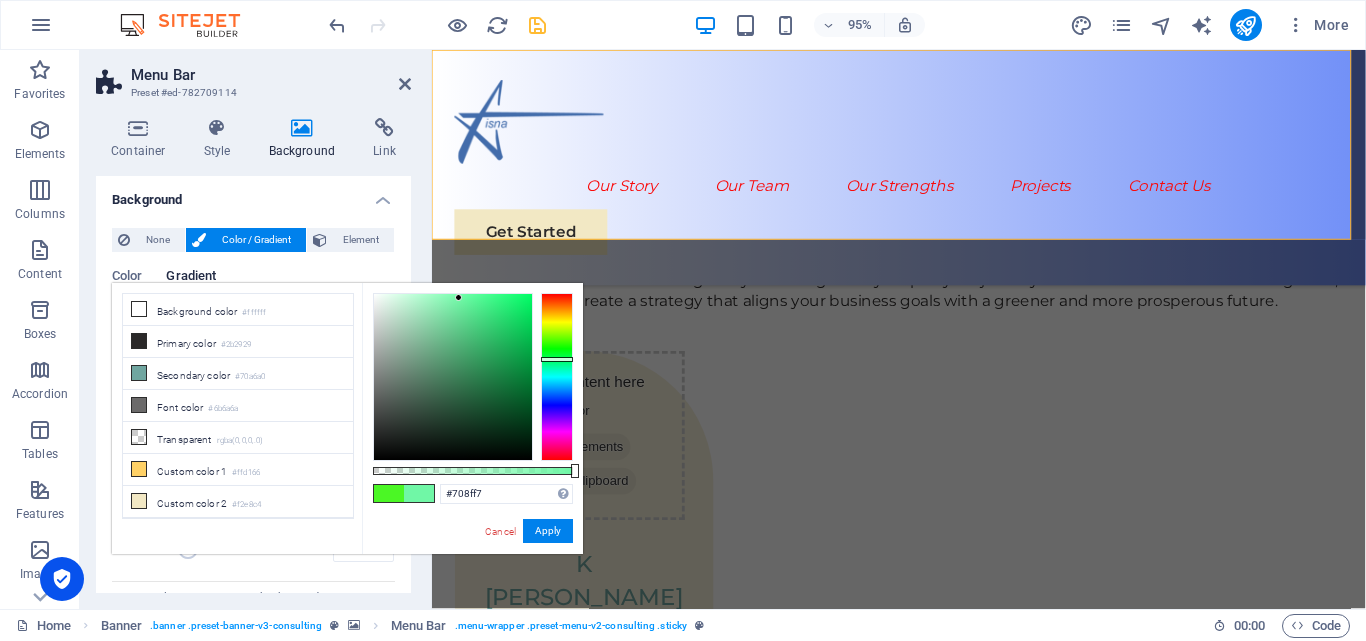 type on "#70f7a6" 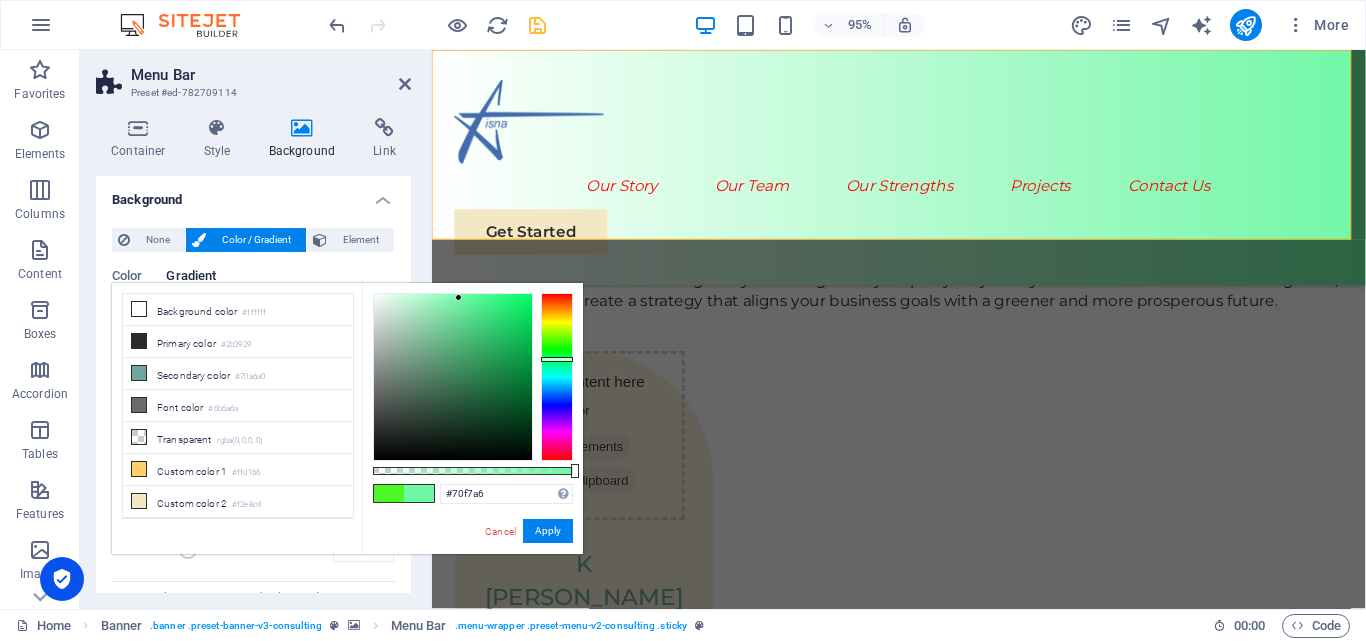 click at bounding box center [557, 377] 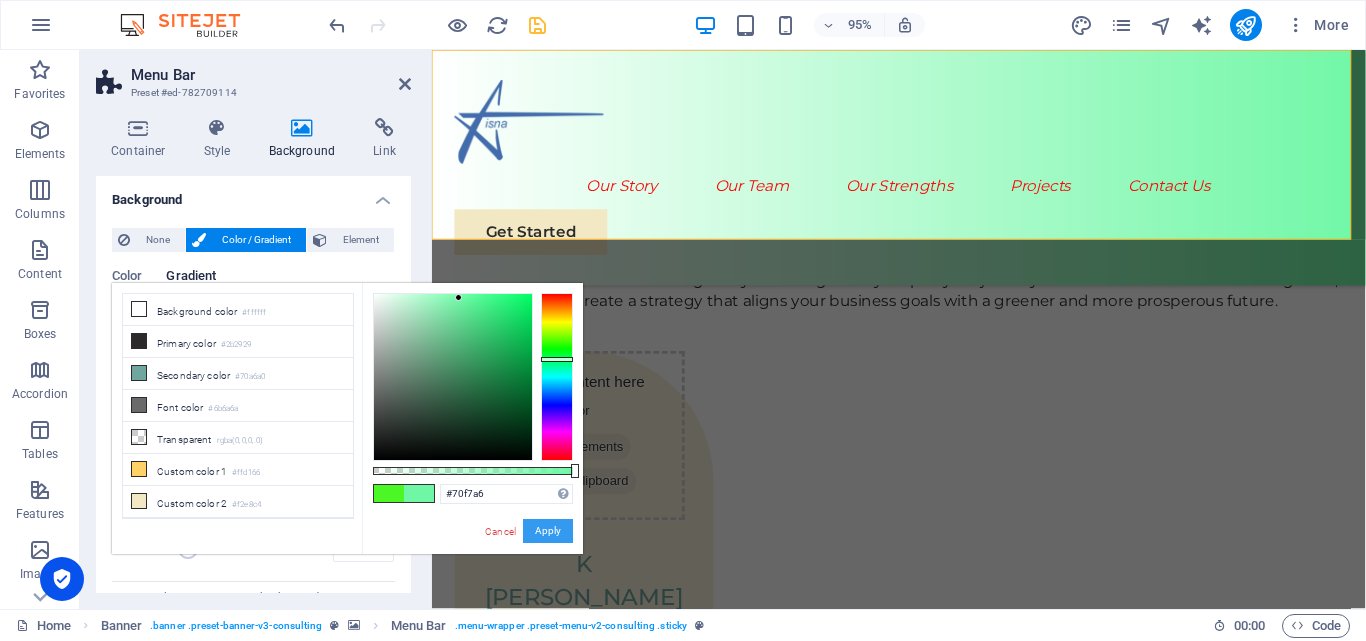 click on "Apply" at bounding box center [548, 531] 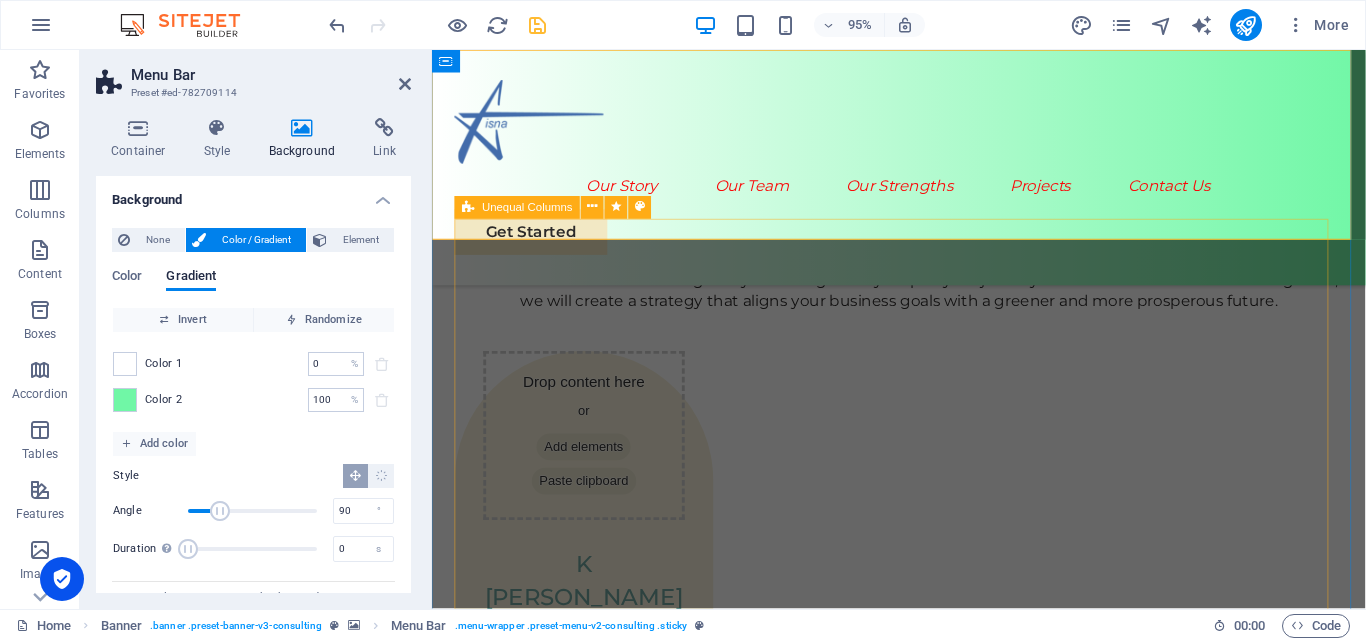click on "Full Name E-mail Message   I have read and understand the privacy policy. Unreadable? Regenerate Submit" at bounding box center [923, 3447] 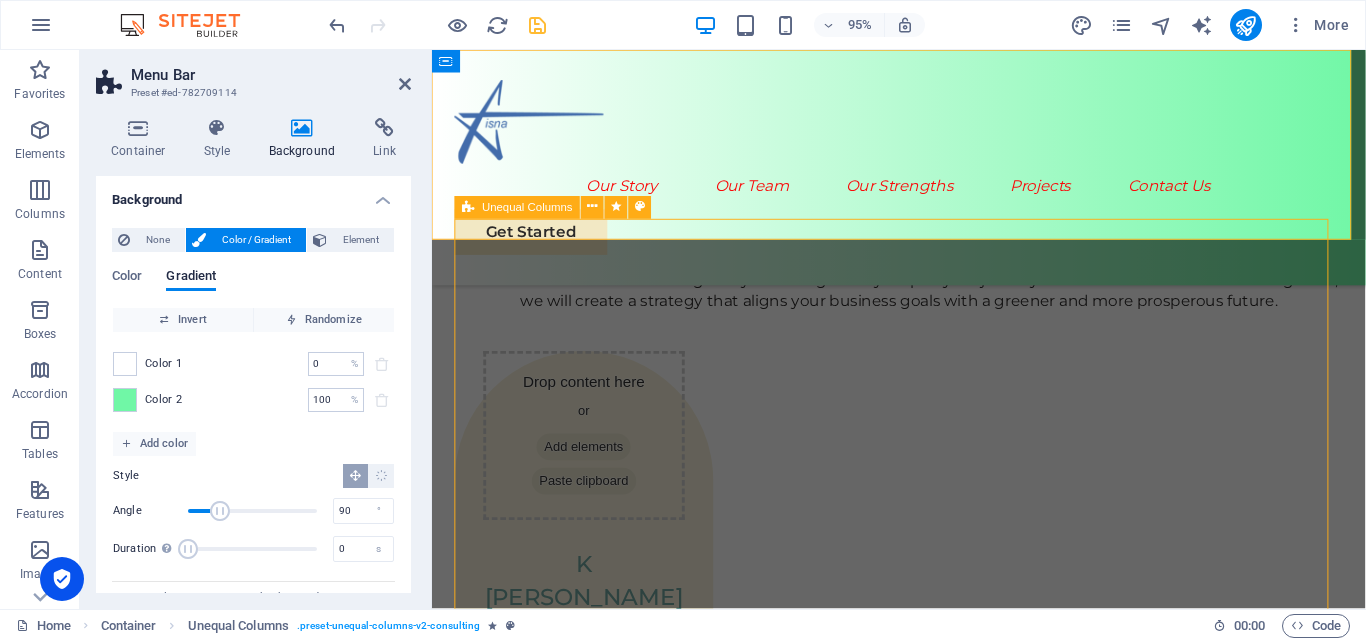 scroll, scrollTop: 3223, scrollLeft: 0, axis: vertical 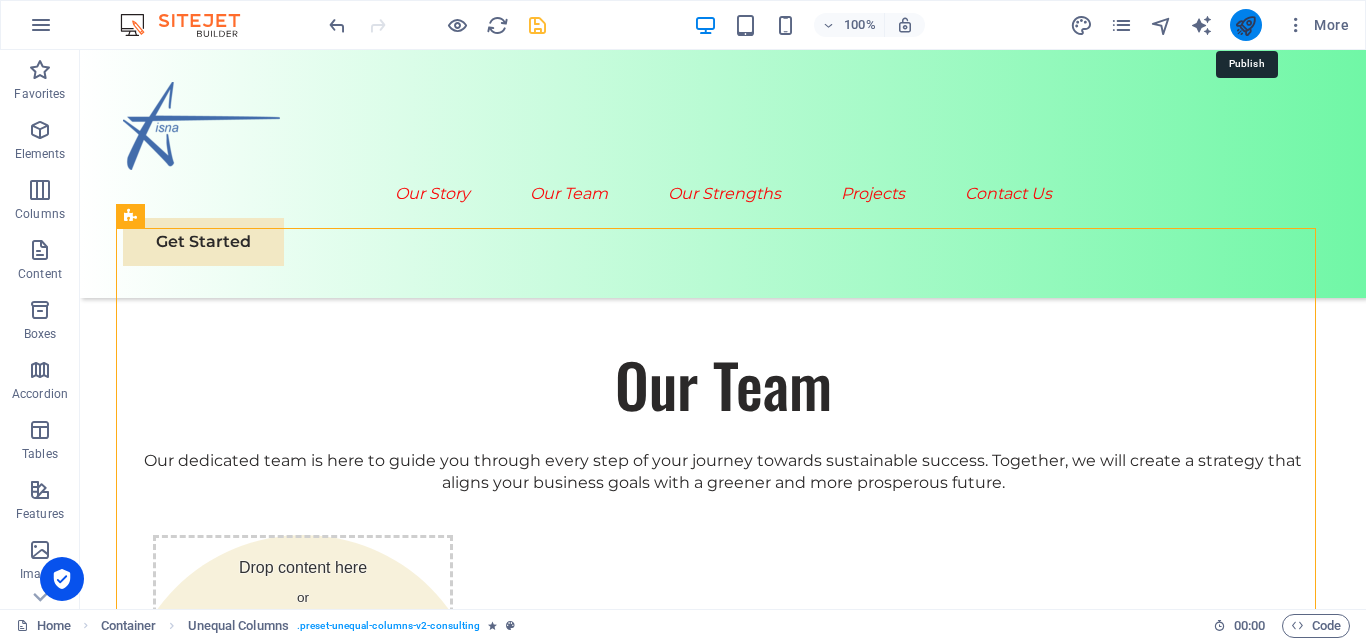click at bounding box center (1245, 25) 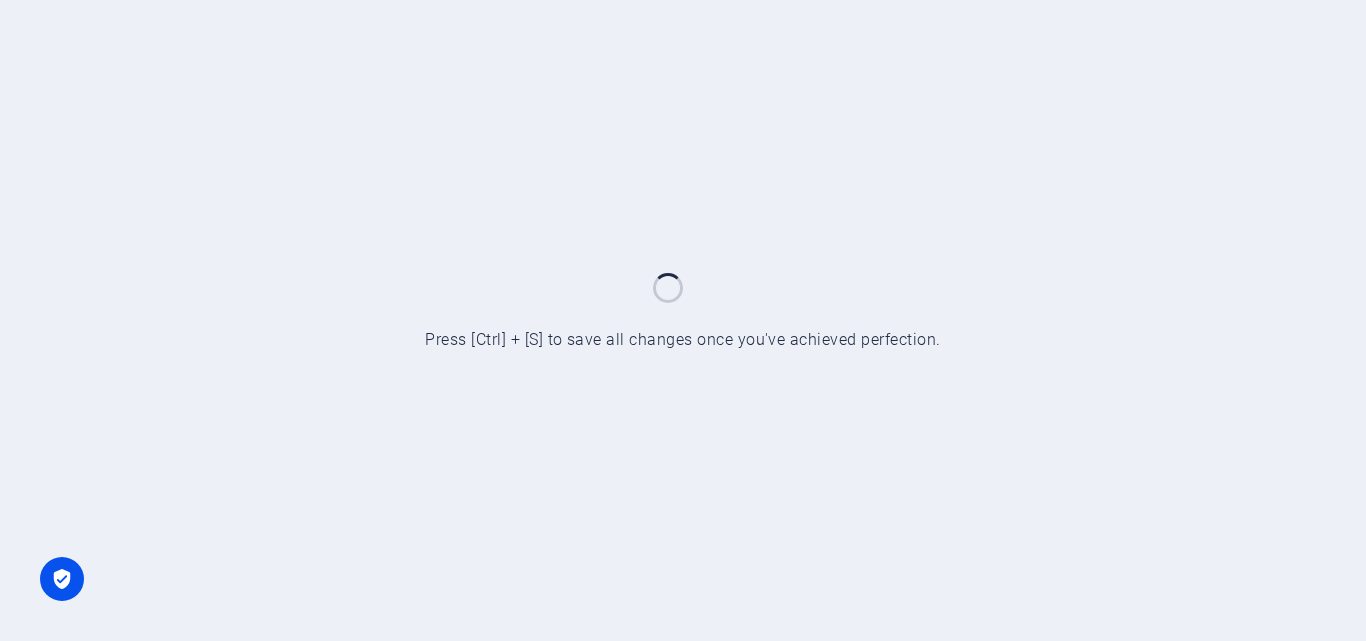 scroll, scrollTop: 0, scrollLeft: 0, axis: both 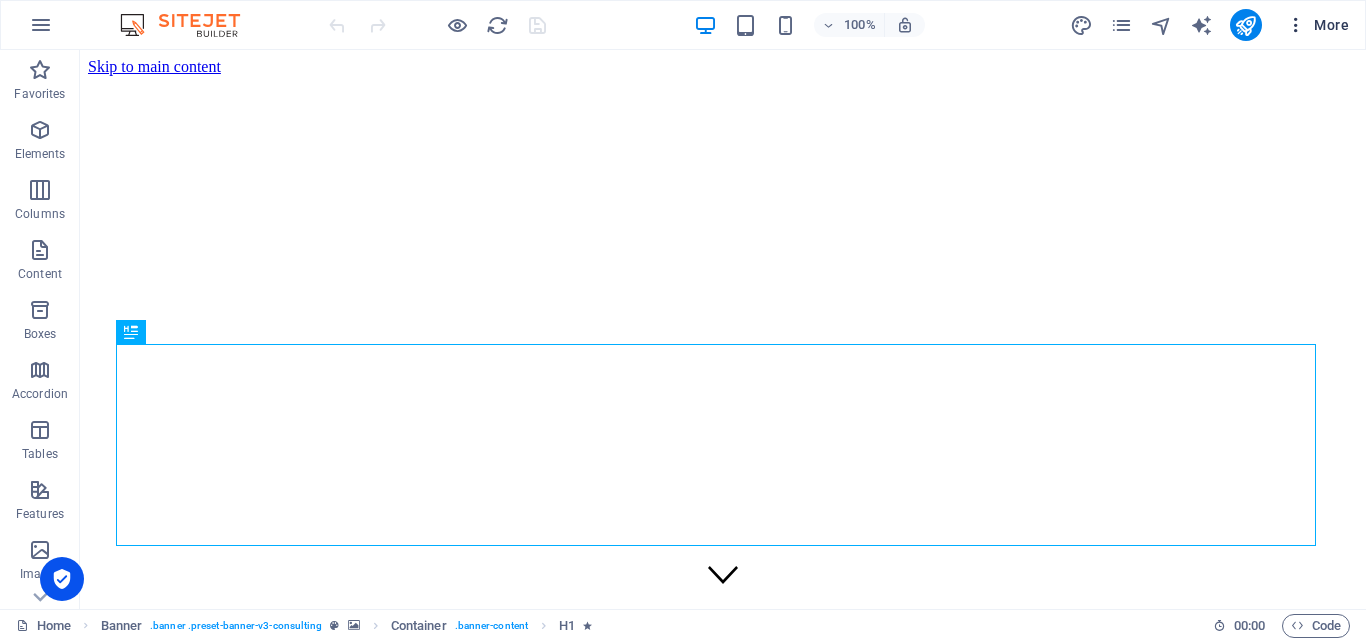 click at bounding box center [1296, 25] 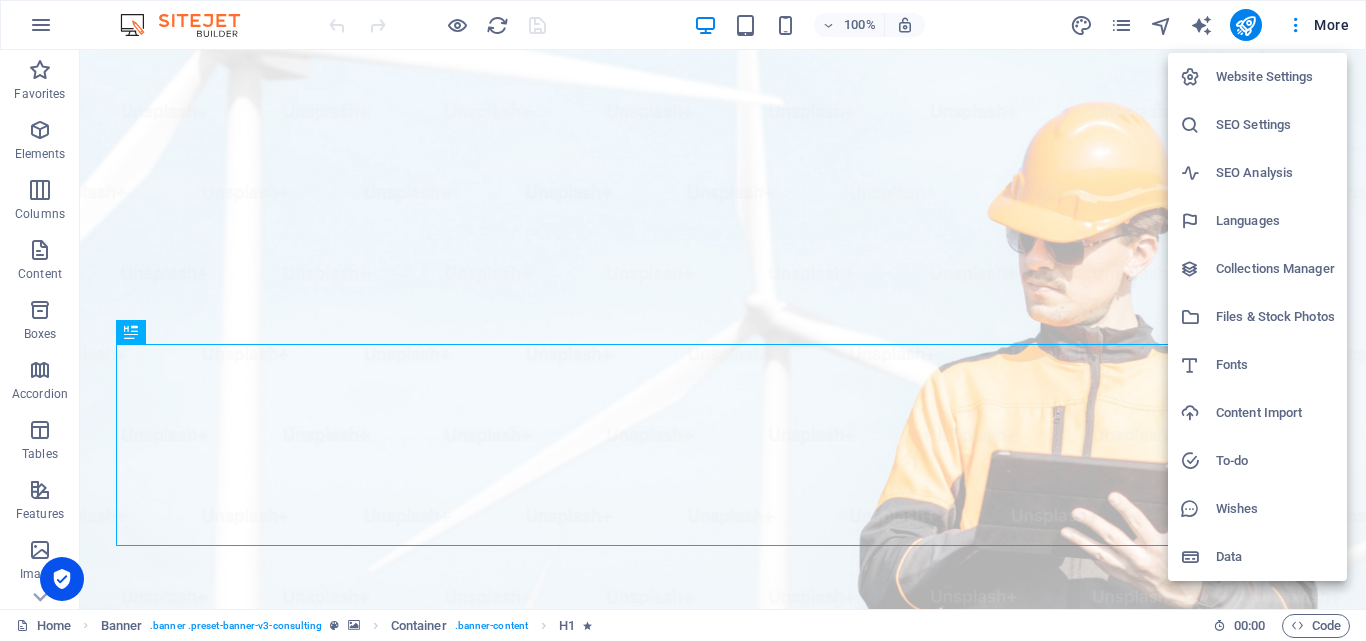 click at bounding box center (683, 320) 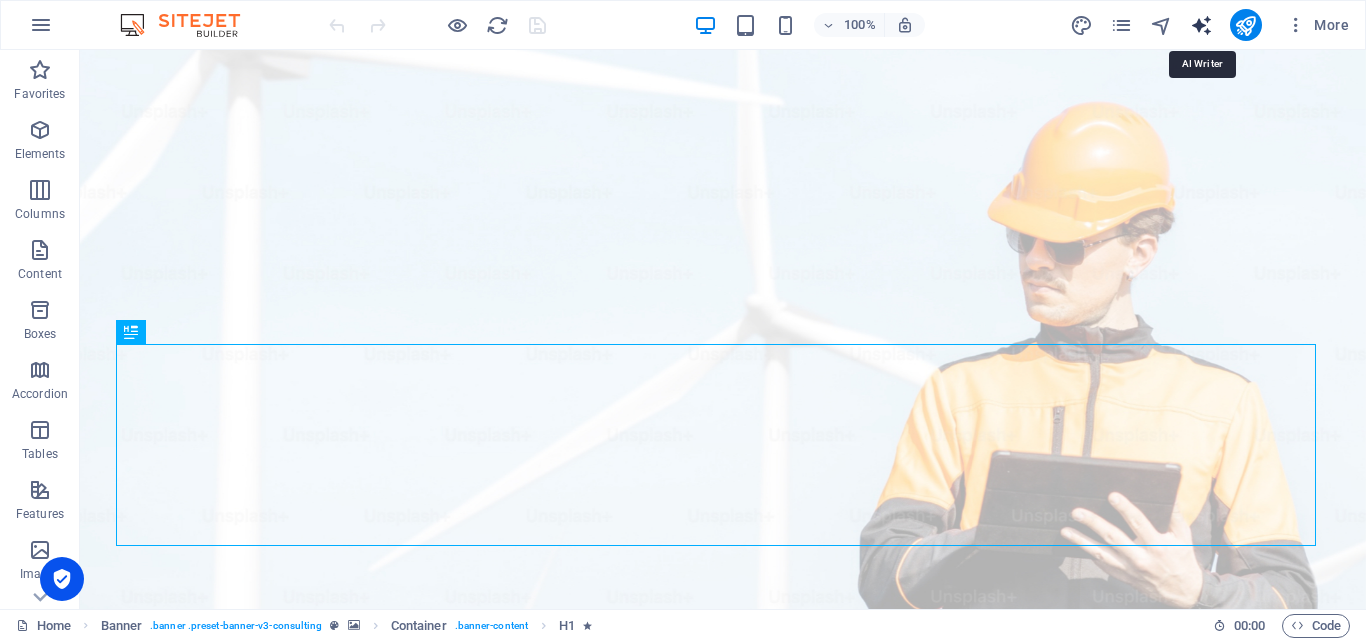 click at bounding box center [1201, 25] 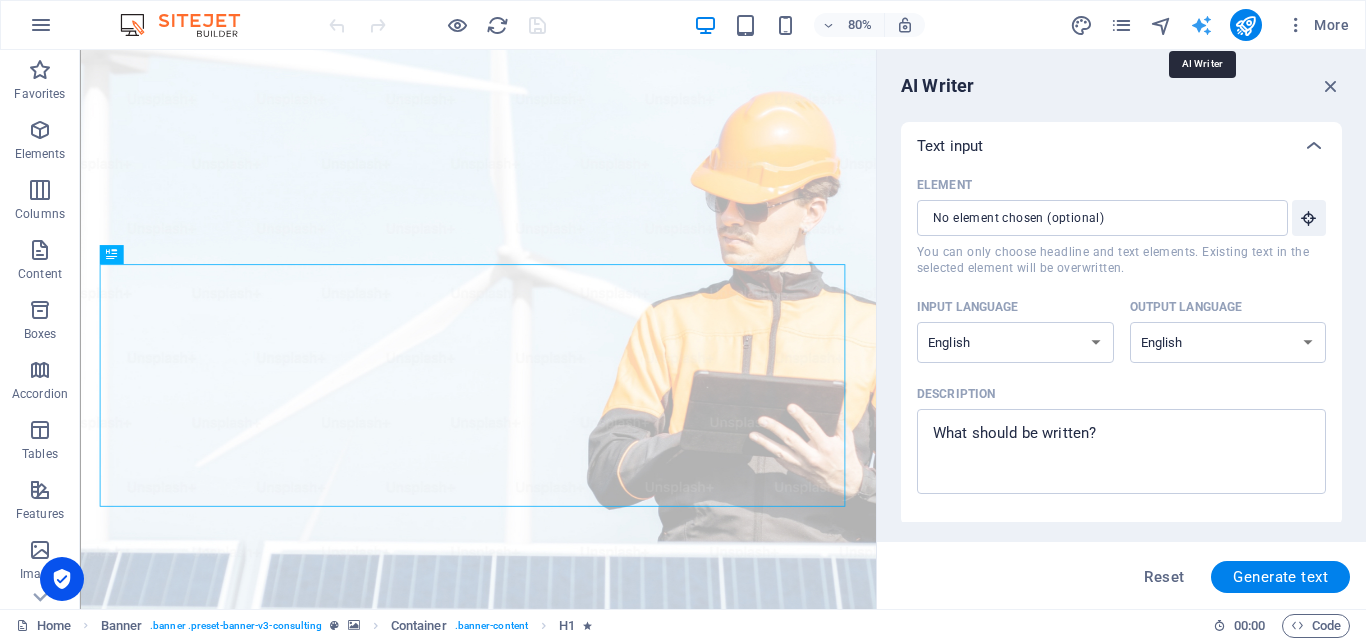 scroll, scrollTop: 0, scrollLeft: 0, axis: both 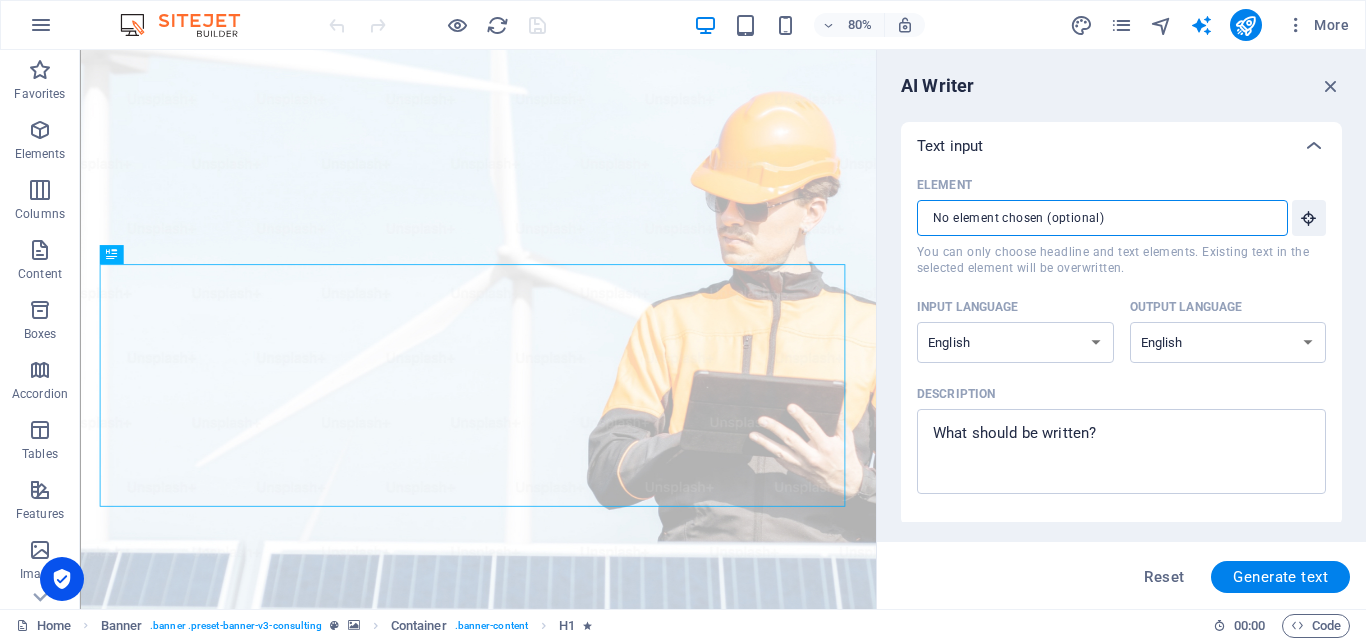 drag, startPoint x: 1185, startPoint y: 214, endPoint x: 1011, endPoint y: 227, distance: 174.48495 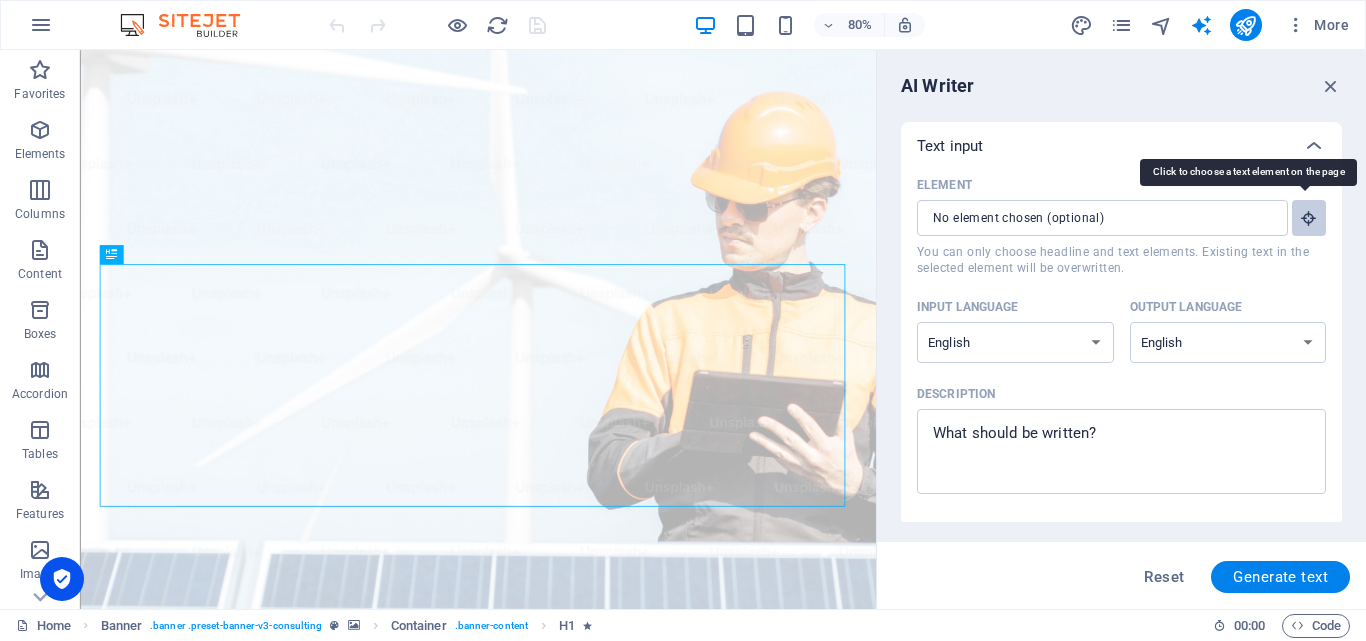 click at bounding box center [1309, 218] 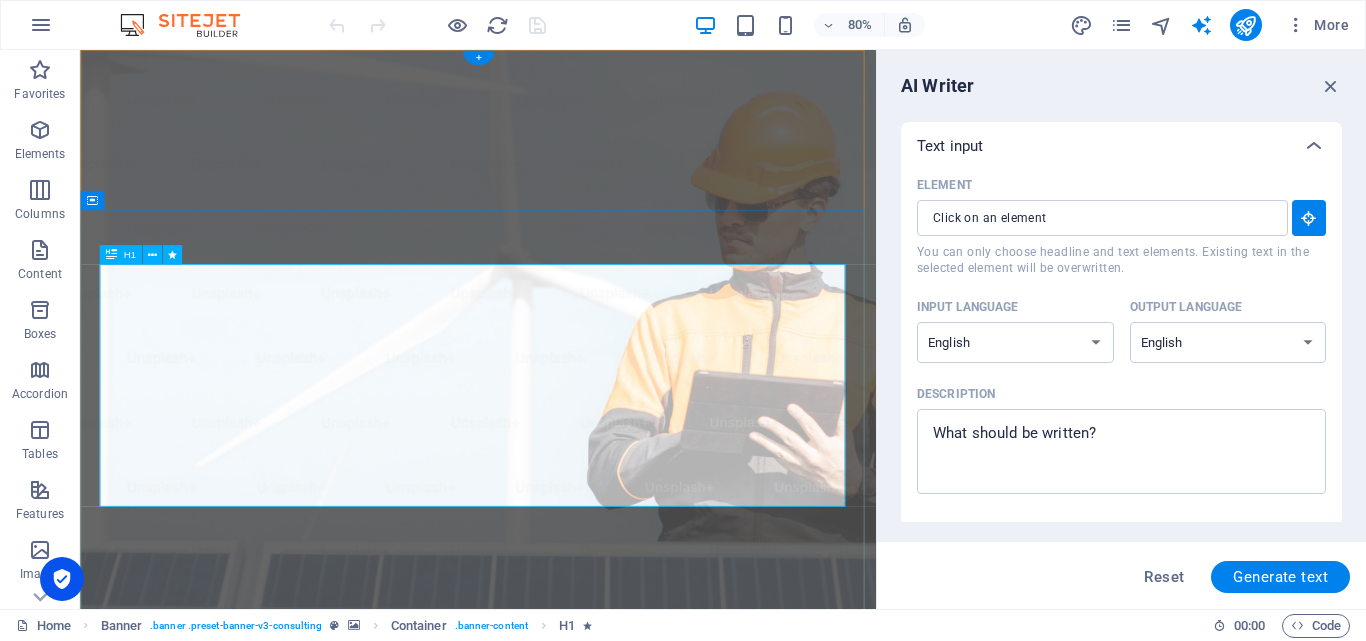 click on "Elevate Your Business With Sustainable Electrical and IT Solutions" at bounding box center [577, 1349] 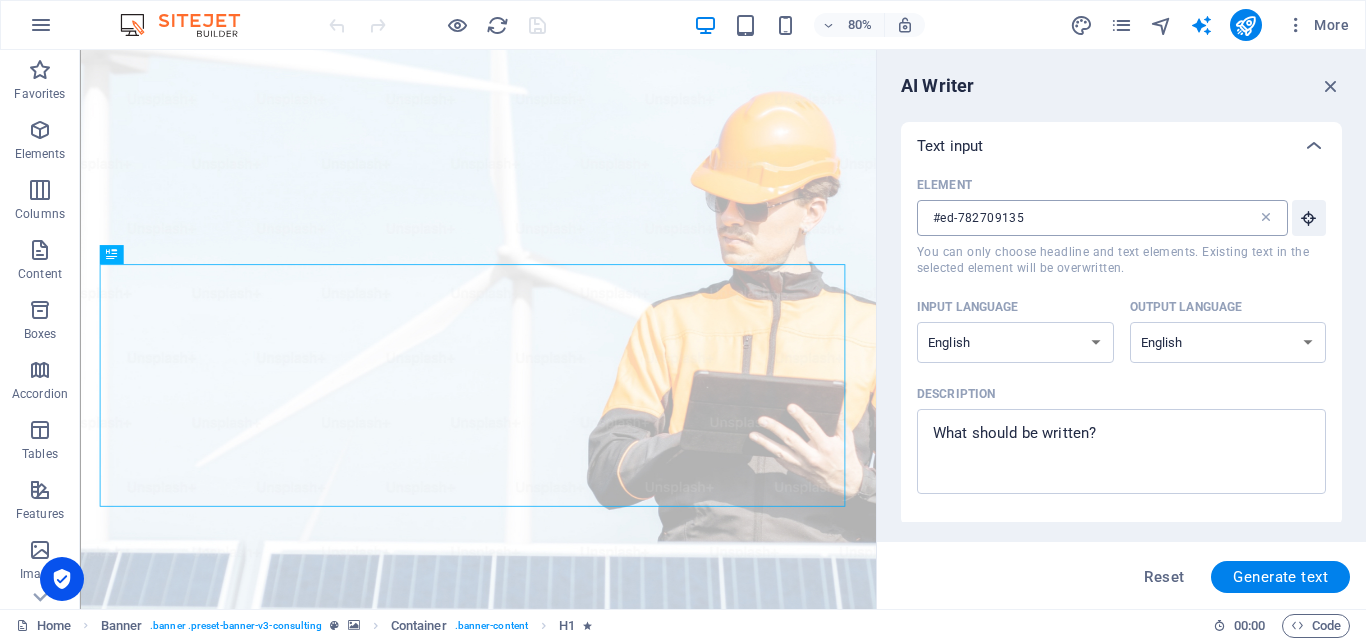 click at bounding box center [1266, 218] 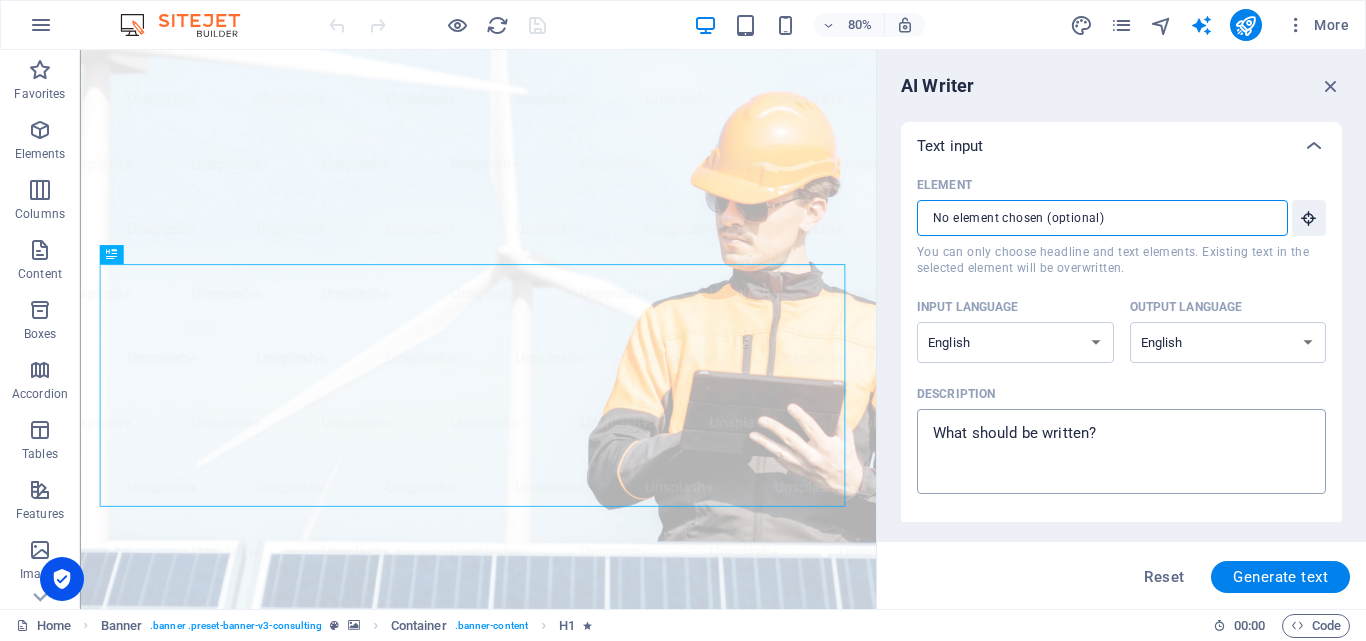 click on "Description x ​" at bounding box center [1121, 451] 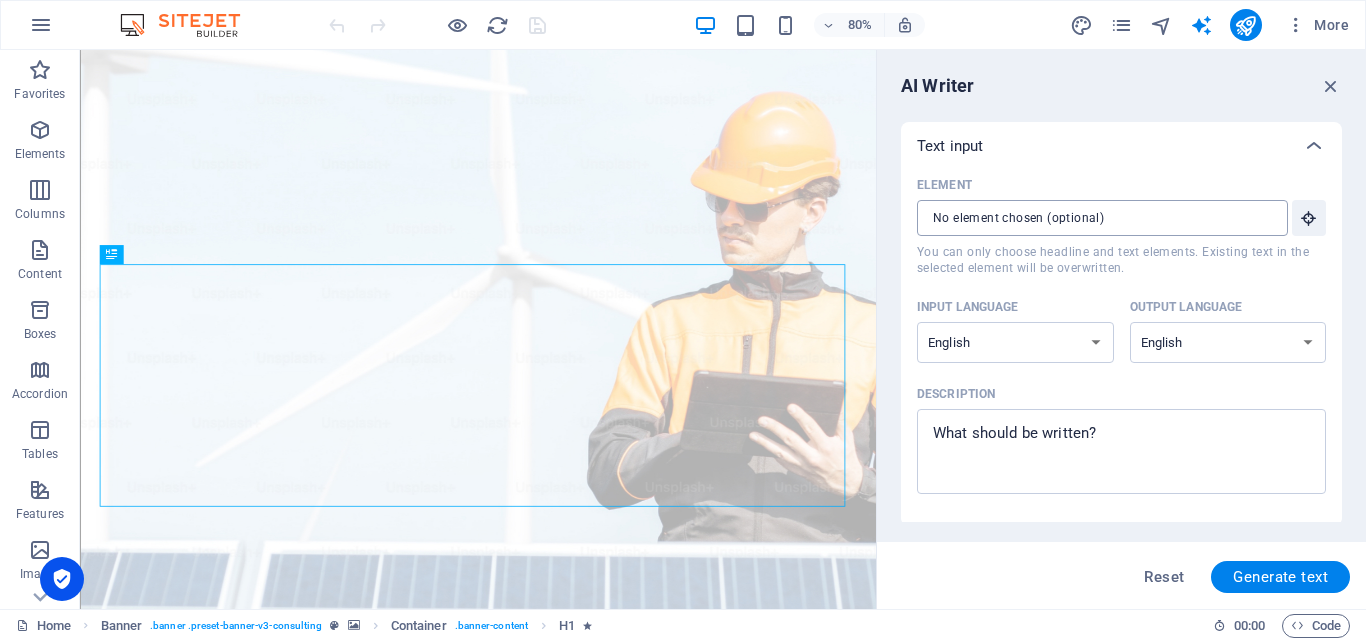 type on "x" 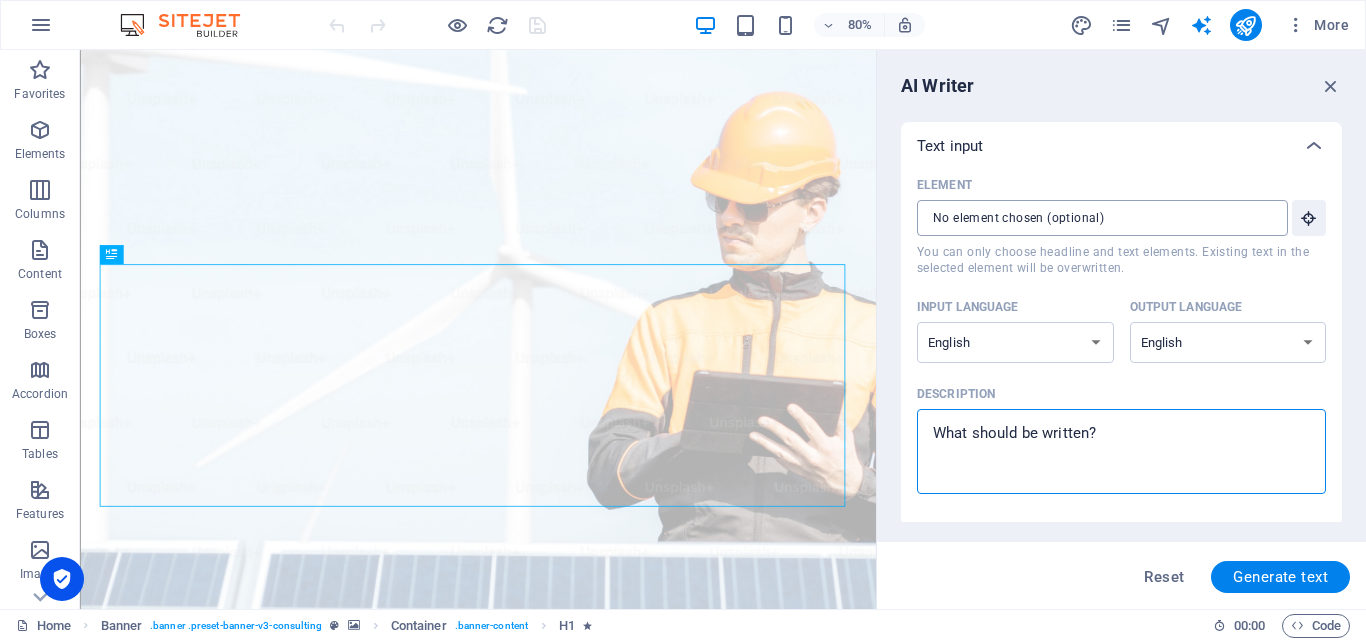 click on "Description x ​" at bounding box center [1121, 451] 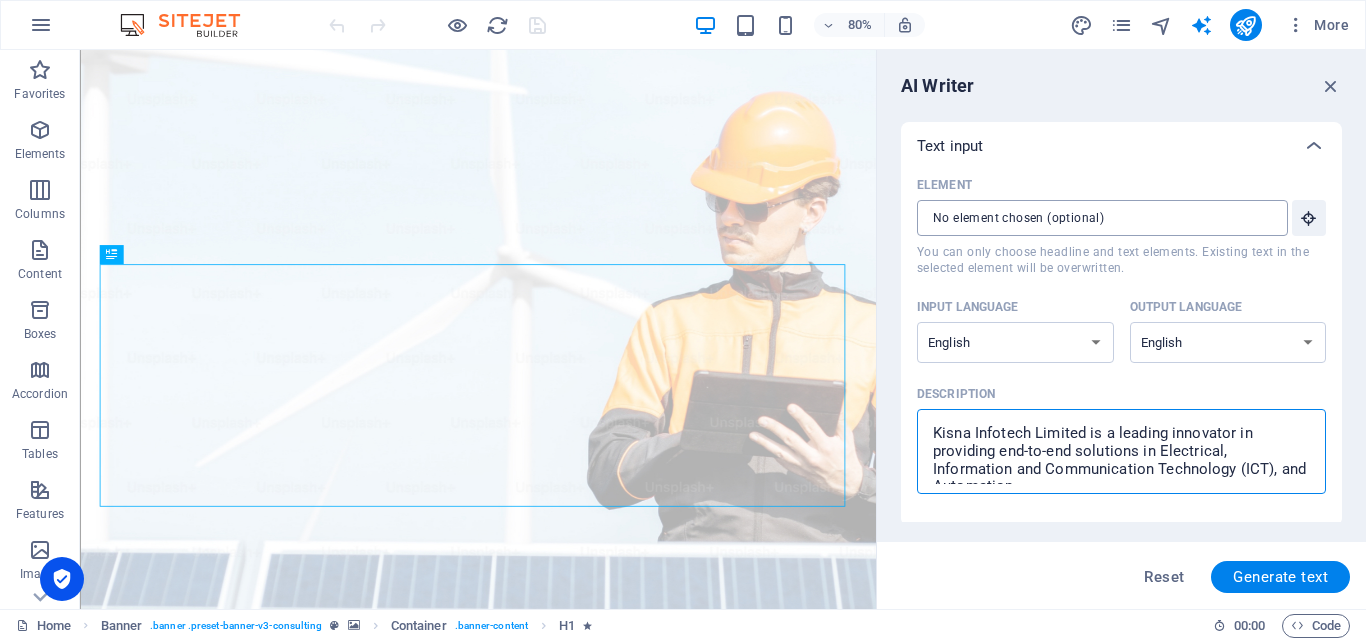 scroll, scrollTop: 12, scrollLeft: 0, axis: vertical 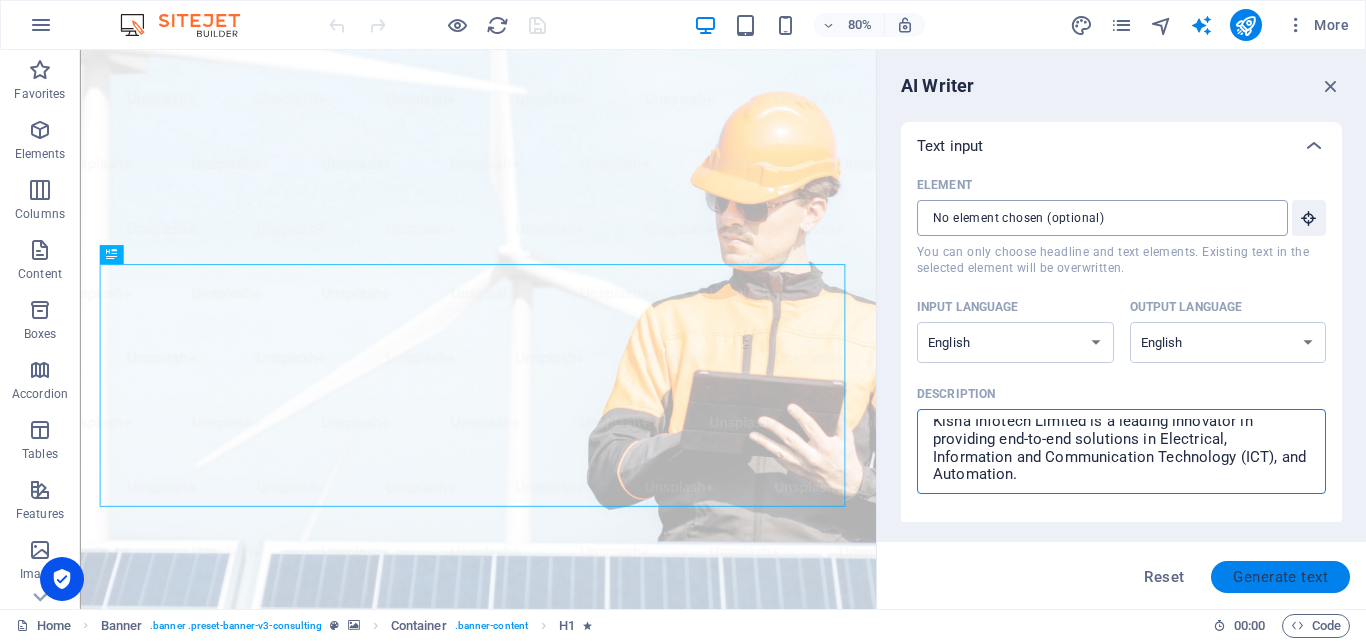 type on "Kisna Infotech Limited is a leading innovator in providing end-to-end solutions in Electrical, Information and Communication Technology (ICT), and Automation." 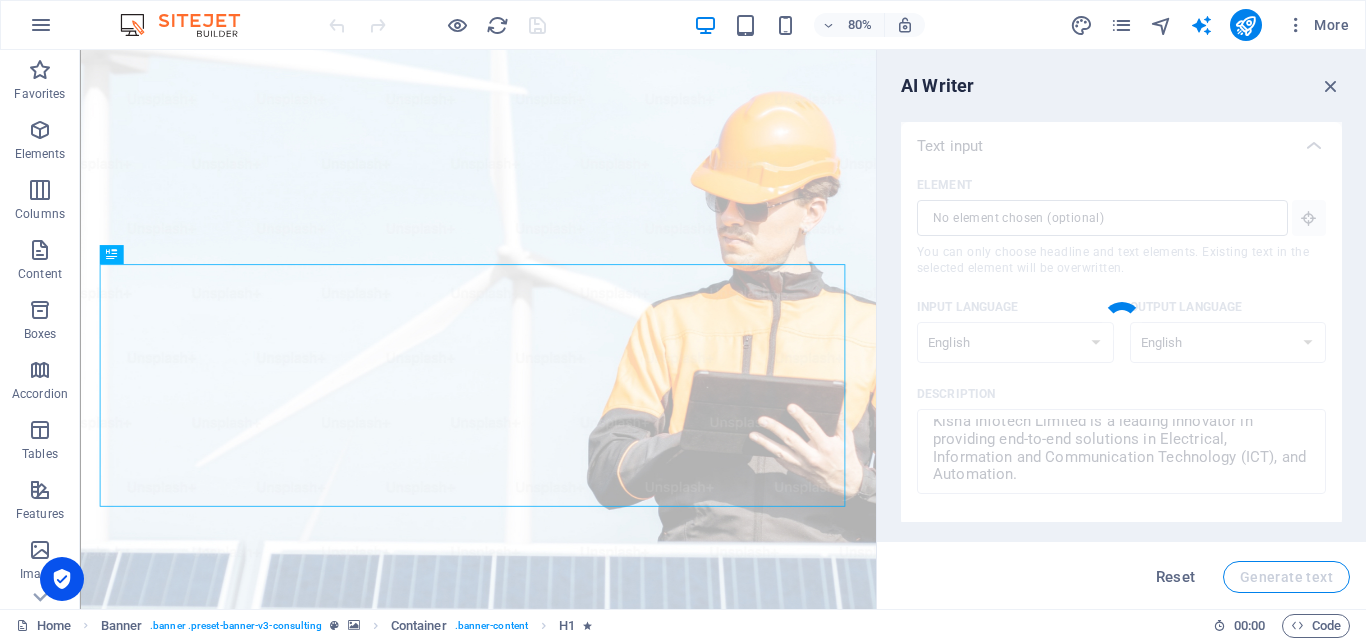 type on "x" 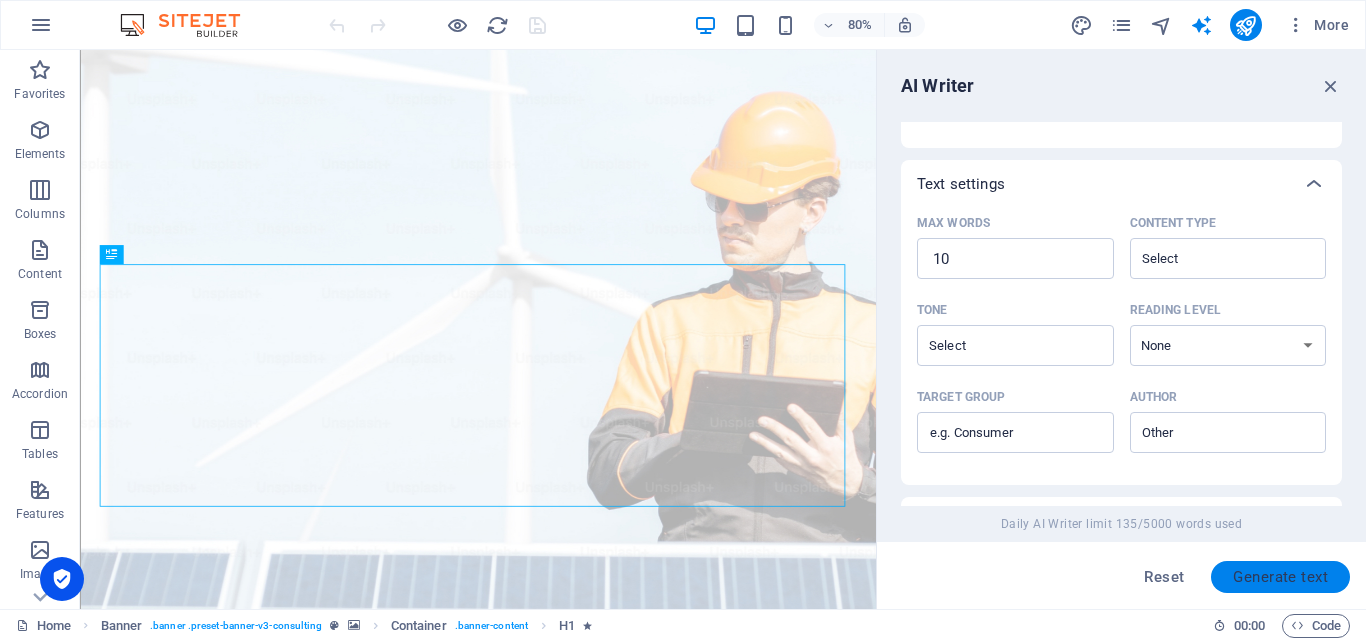 scroll, scrollTop: 637, scrollLeft: 0, axis: vertical 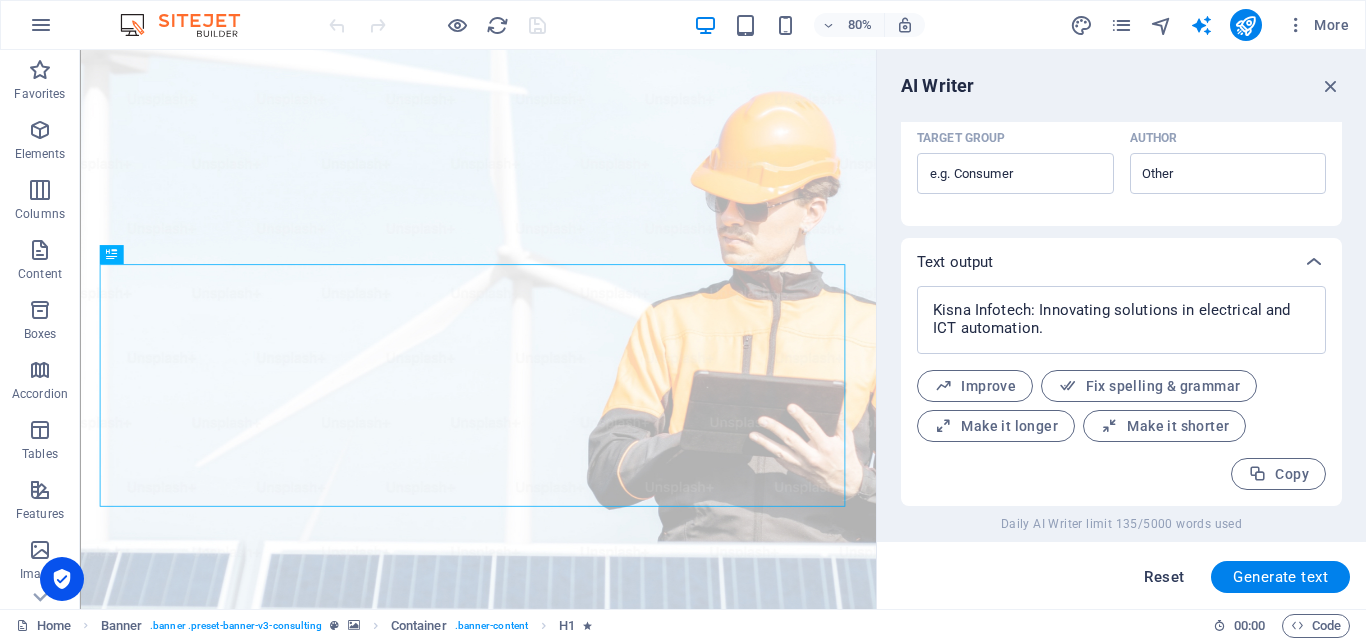click on "Reset" at bounding box center [1164, 577] 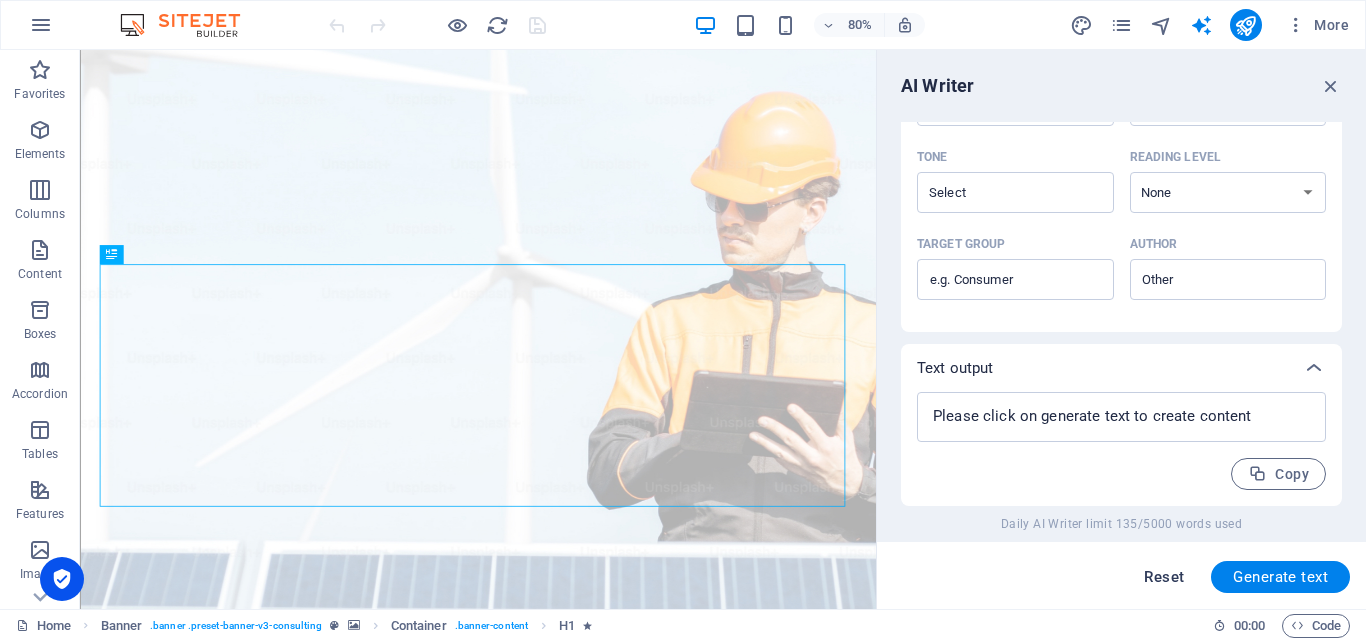 scroll, scrollTop: 531, scrollLeft: 0, axis: vertical 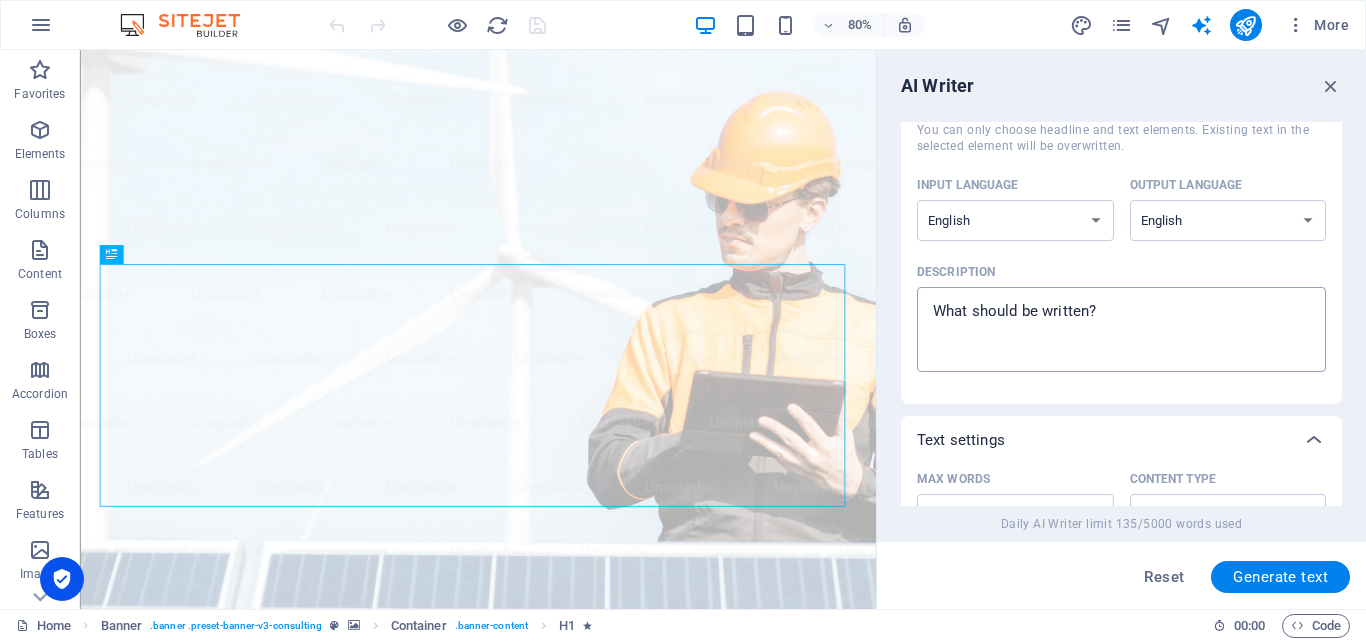 type on "x" 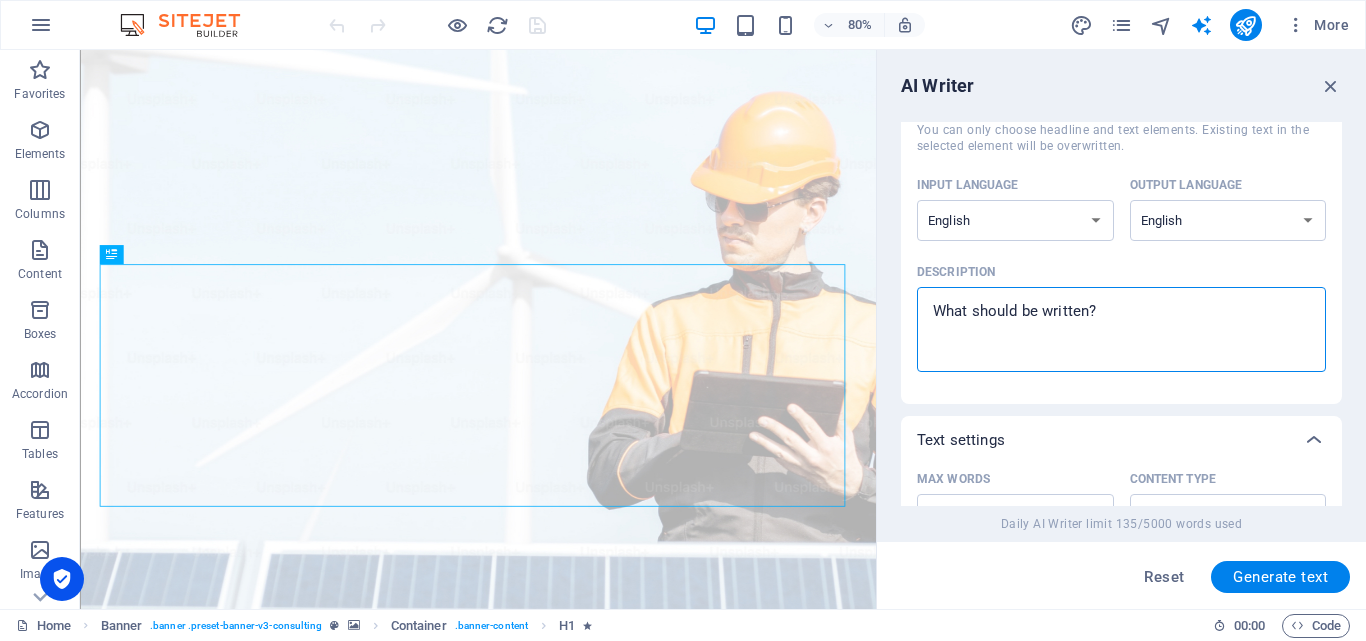 click on "Description x ​" at bounding box center (1121, 329) 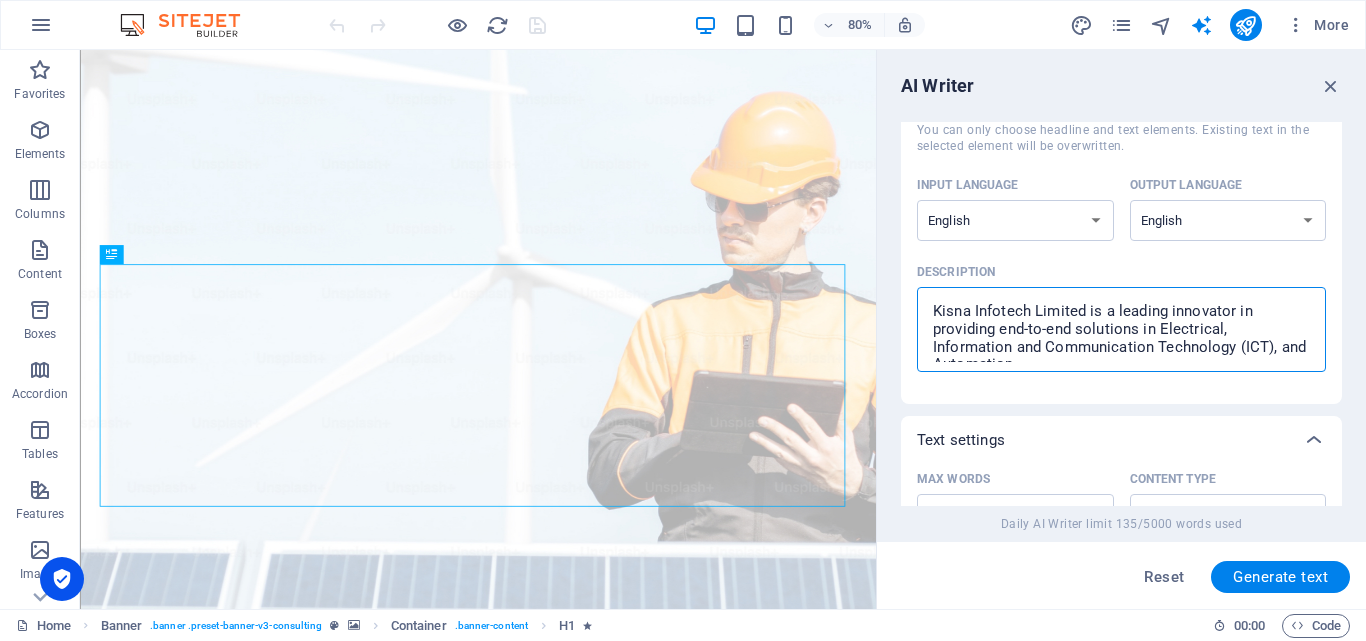 scroll, scrollTop: 12, scrollLeft: 0, axis: vertical 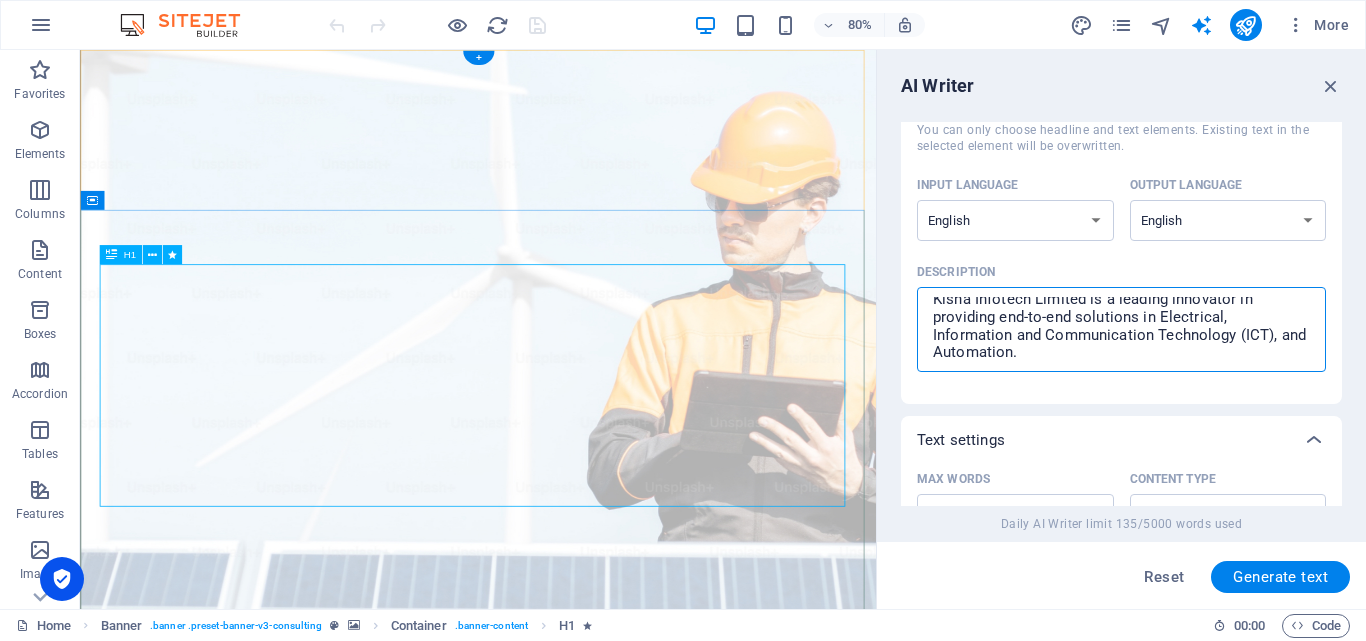 type on "Kisna Infotech Limited is a leading innovator in providing end-to-end solutions in Electrical, Information and Communication Technology (ICT), and Automation." 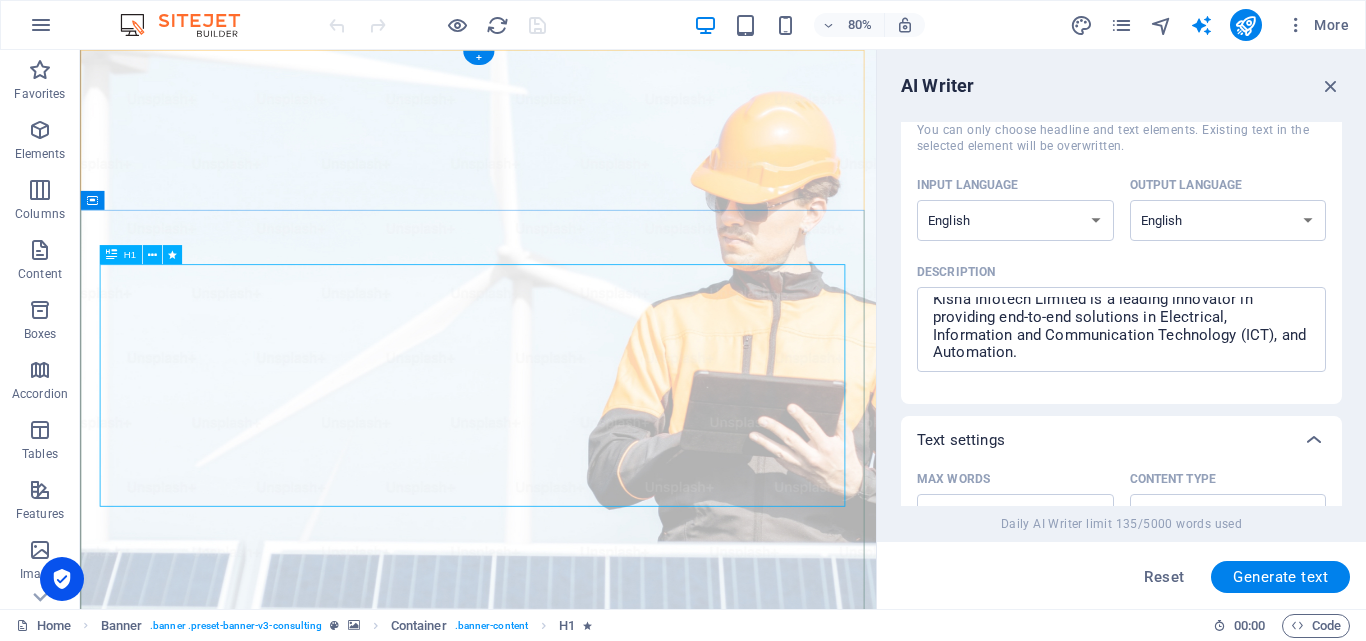 click on "Elevate Your Business With Sustainable Electrical and IT Solutions" at bounding box center (577, 1349) 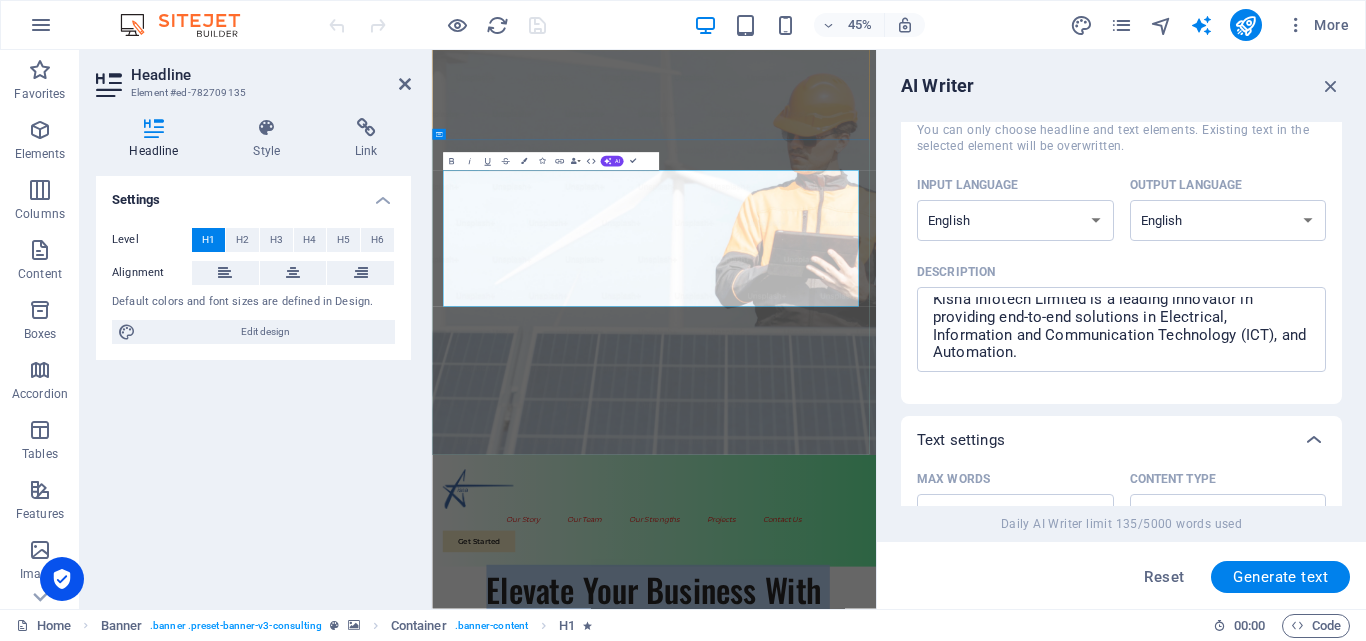 drag, startPoint x: 1063, startPoint y: 585, endPoint x: 527, endPoint y: 349, distance: 585.6552 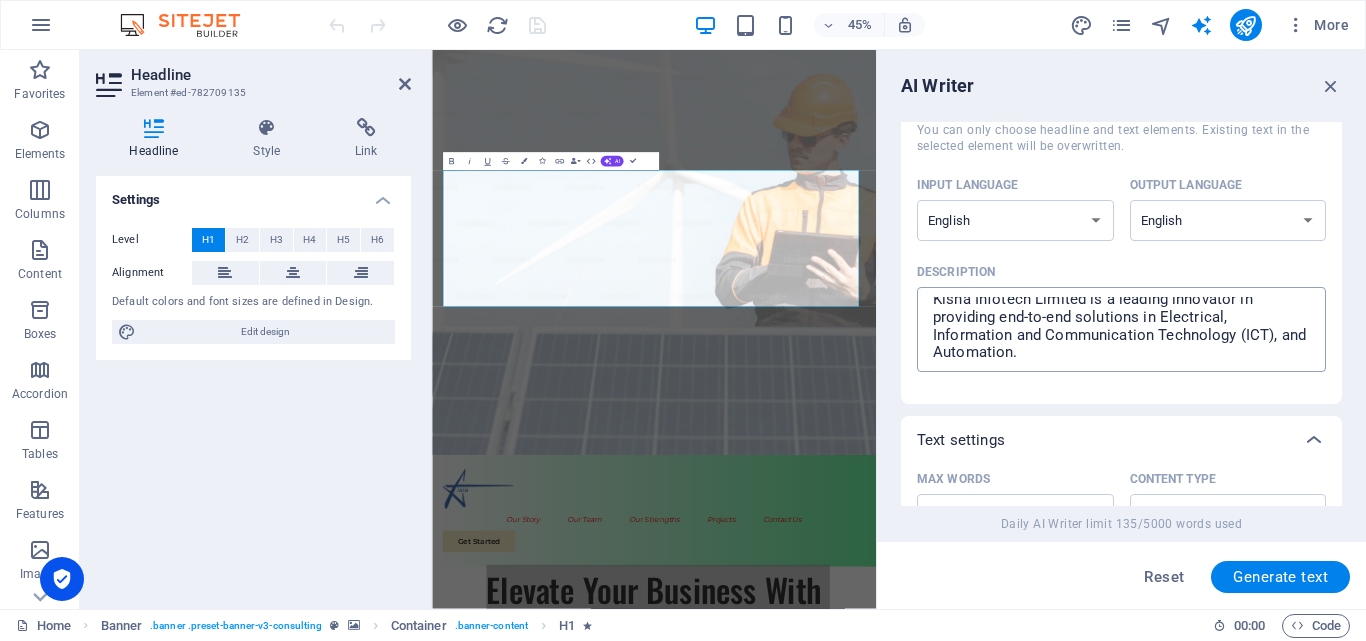 type on "x" 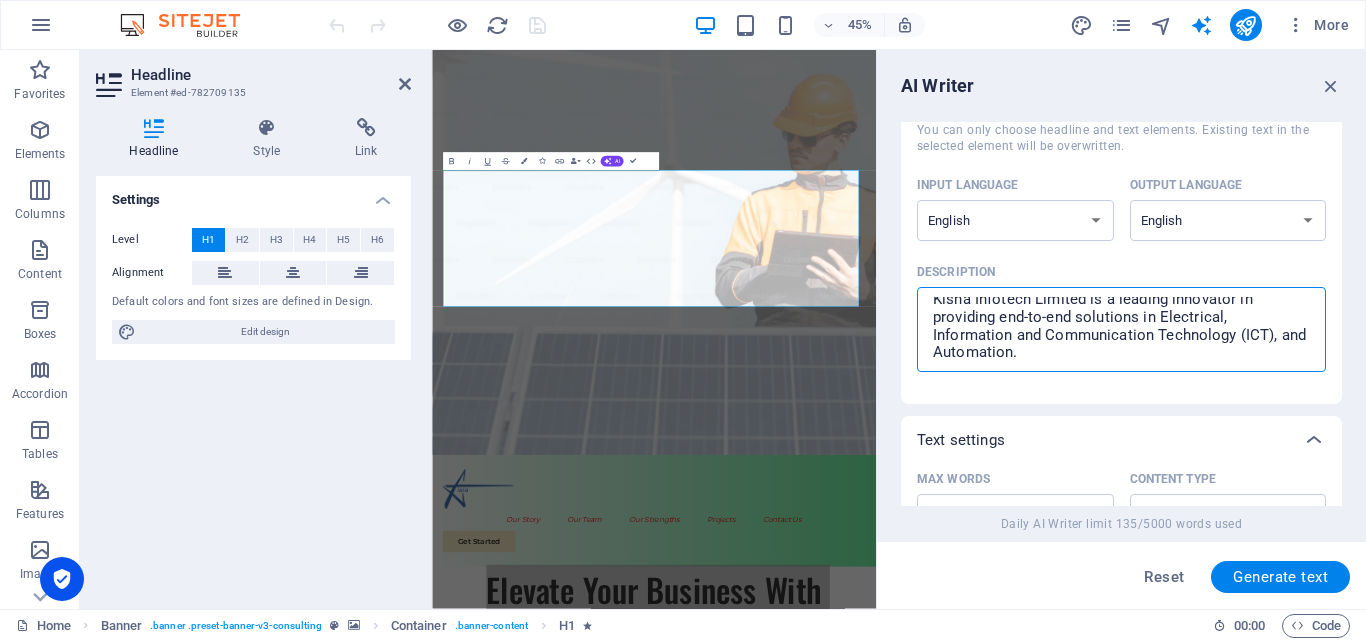 click on "Kisna Infotech Limited is a leading innovator in providing end-to-end solutions in Electrical, Information and Communication Technology (ICT), and Automation." at bounding box center (1121, 329) 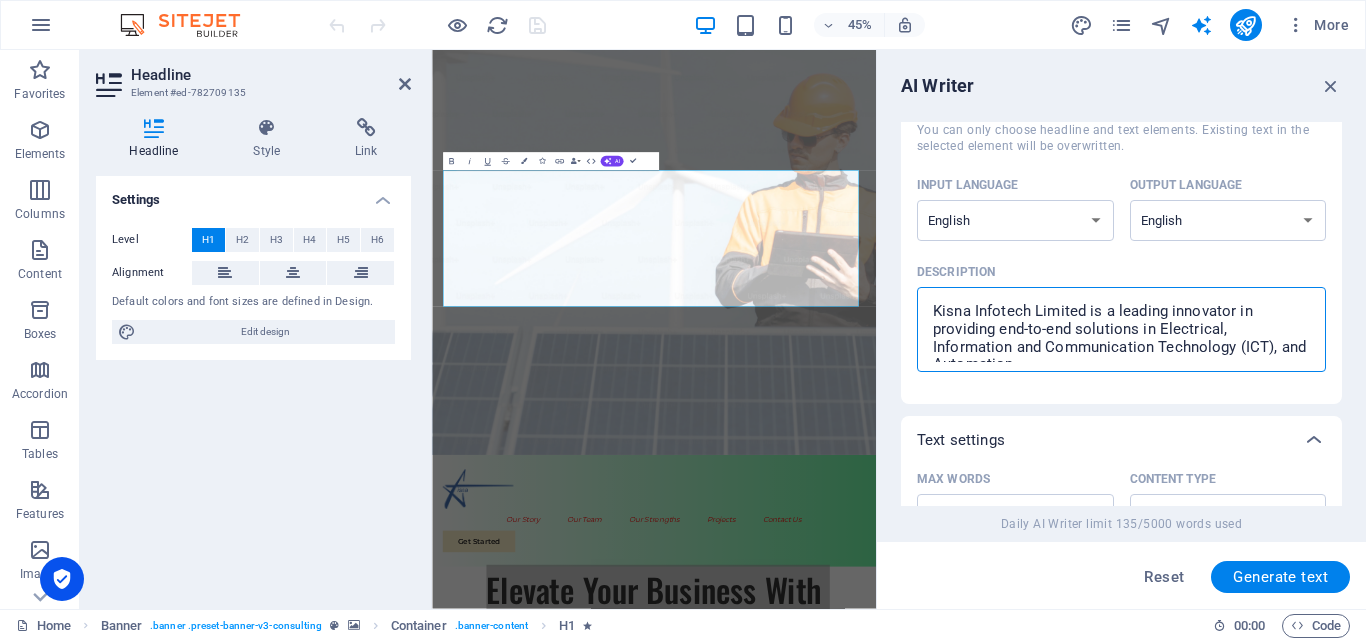 drag, startPoint x: 922, startPoint y: 312, endPoint x: 911, endPoint y: 285, distance: 29.15476 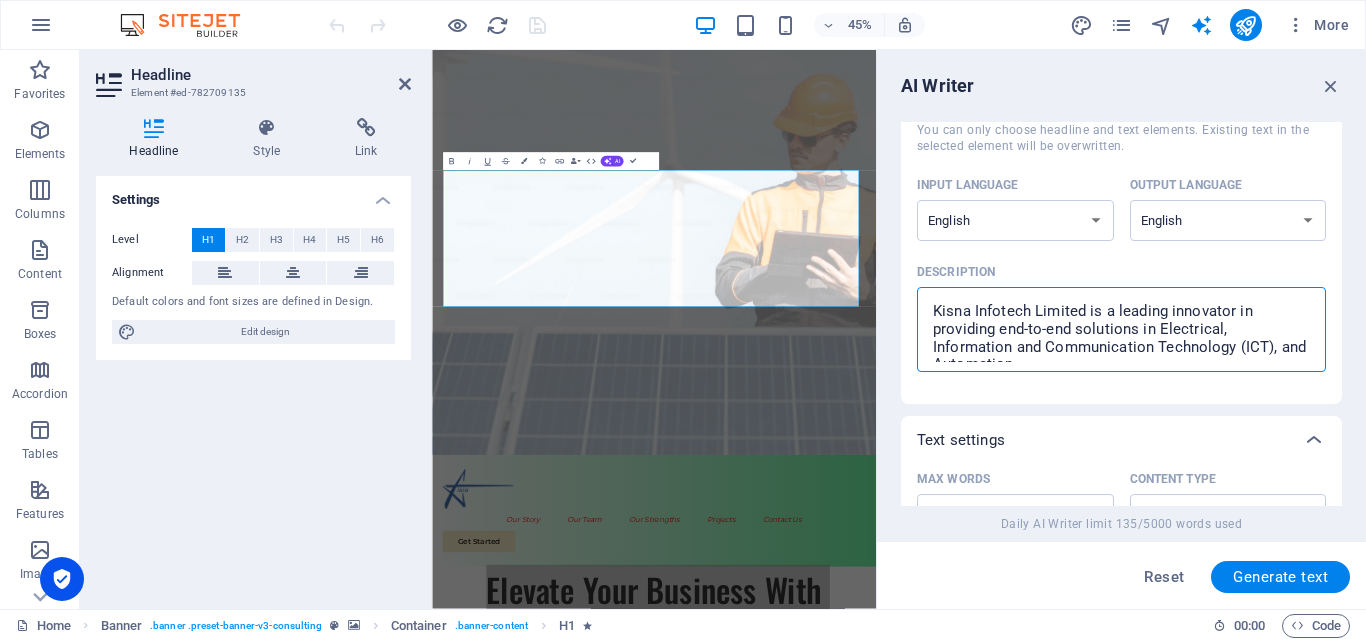 click on "Element ​ You can only choose headline and text elements. Existing text in the selected element will be overwritten. Input language Albanian Arabic Armenian Awadhi Azerbaijani Bashkir Basque Belarusian Bengali Bhojpuri Bosnian Brazilian Portuguese Bulgarian Cantonese (Yue) Catalan Chhattisgarhi Chinese Croatian Czech Danish Dogri Dutch English Estonian Faroese Finnish French Galician Georgian German Greek Gujarati Haryanvi Hindi Hungarian Indonesian Irish Italian Japanese Javanese Kannada Kashmiri Kazakh Konkani Korean Kyrgyz Latvian Lithuanian Macedonian Maithili Malay Maltese Mandarin Mandarin Chinese Marathi Marwari Min Nan Moldovan Mongolian Montenegrin Nepali Norwegian Oriya Pashto Persian (Farsi) Polish Portuguese Punjabi Rajasthani Romanian Russian Sanskrit Santali Serbian Sindhi Sinhala Slovak Slovene Slovenian Spanish Ukrainian Urdu Uzbek Vietnamese Welsh Wu Output language Albanian Arabic Armenian Awadhi Azerbaijani Bashkir Basque Belarusian Bengali Bhojpuri Bosnian Brazilian Portuguese Bulgarian" at bounding box center (1121, 226) 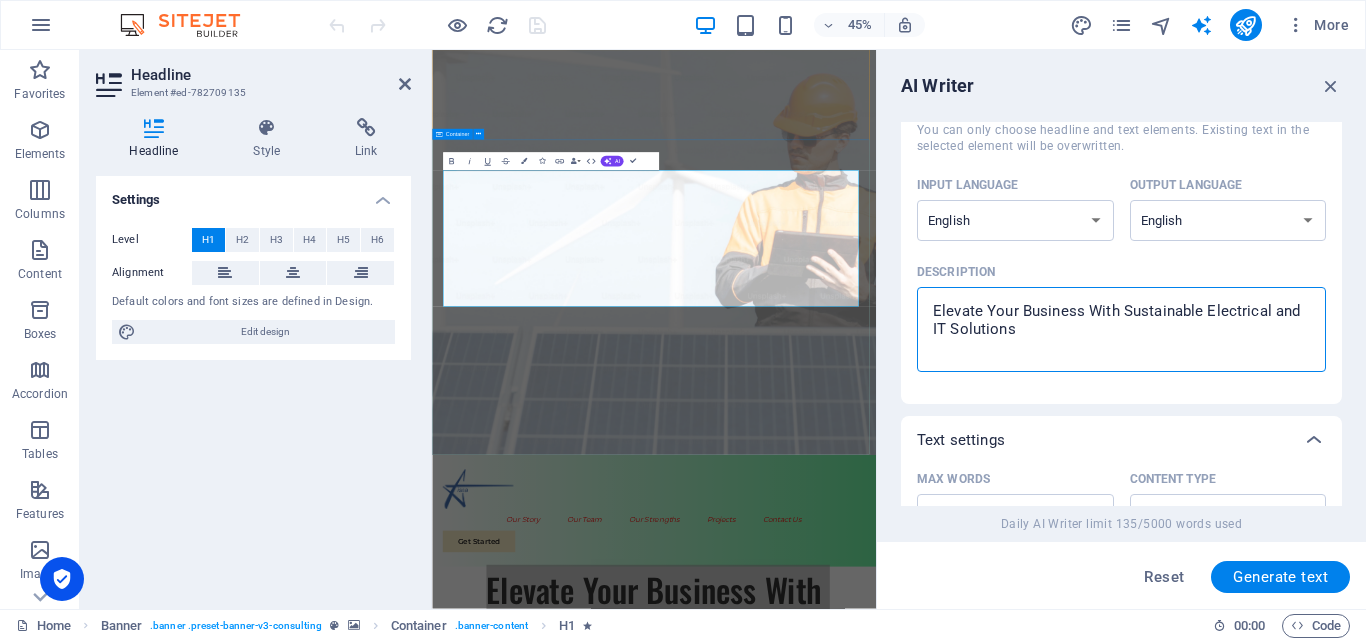 type on "Elevate Your Business With Sustainable Electrical and IT Solutions" 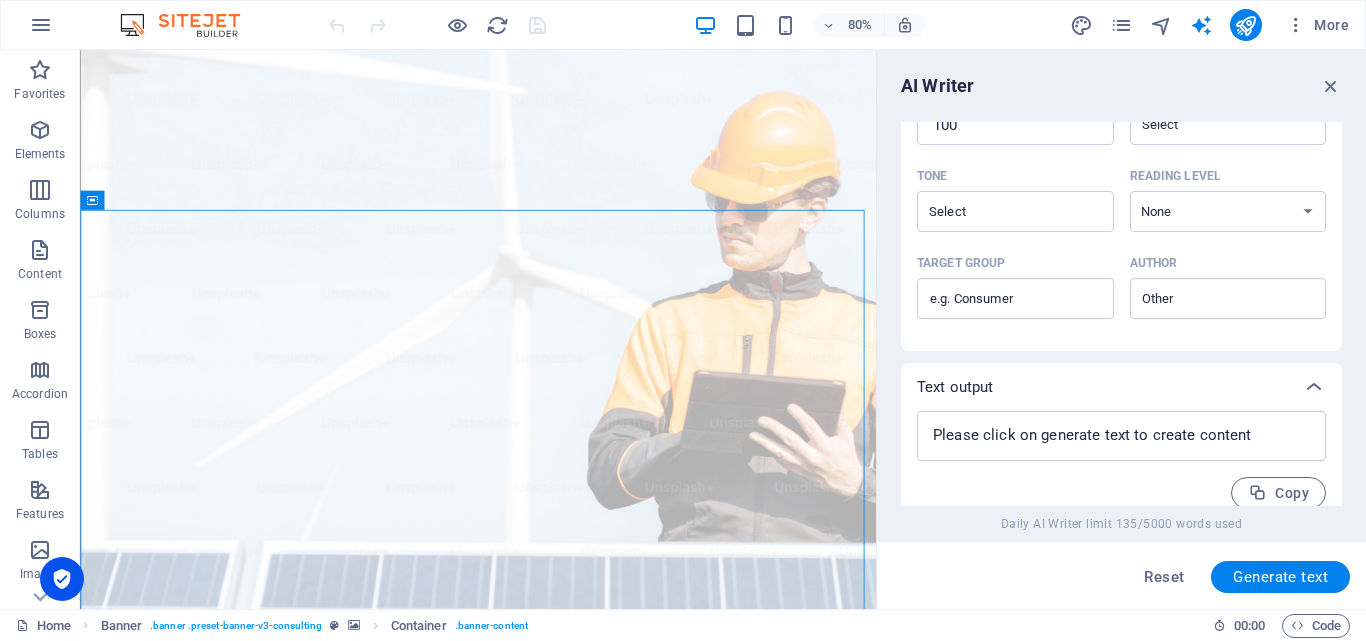 scroll, scrollTop: 531, scrollLeft: 0, axis: vertical 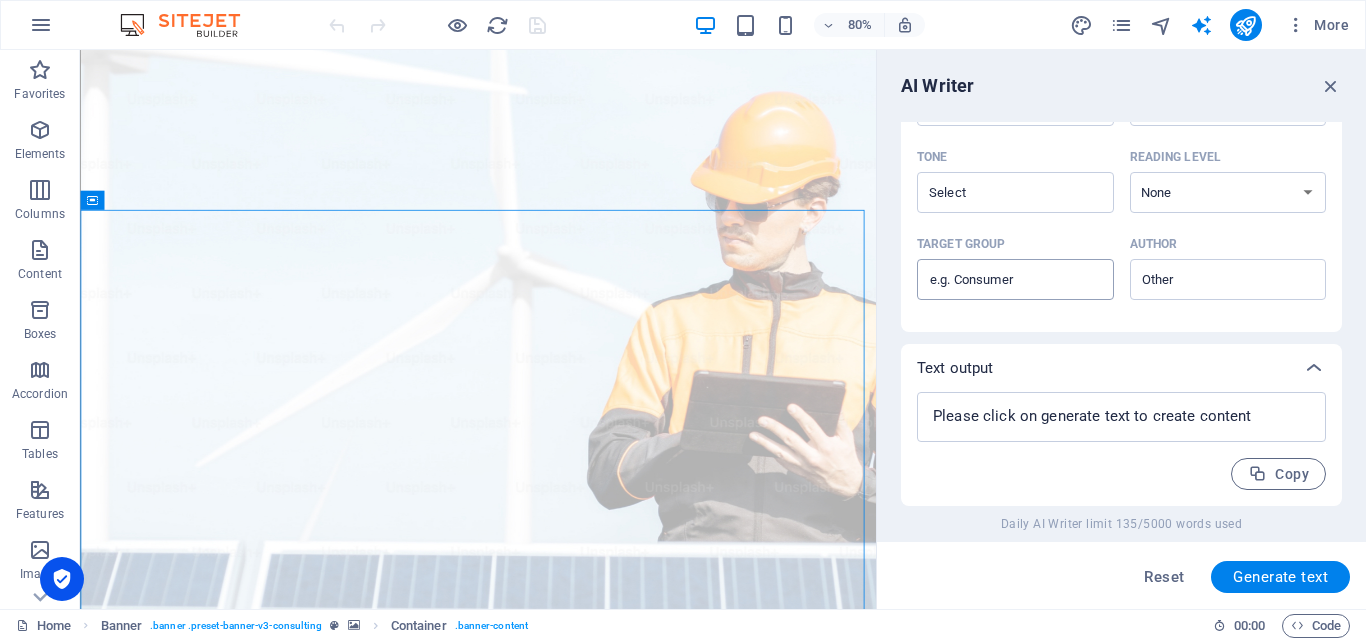 click on "Target group ​" at bounding box center (1015, 280) 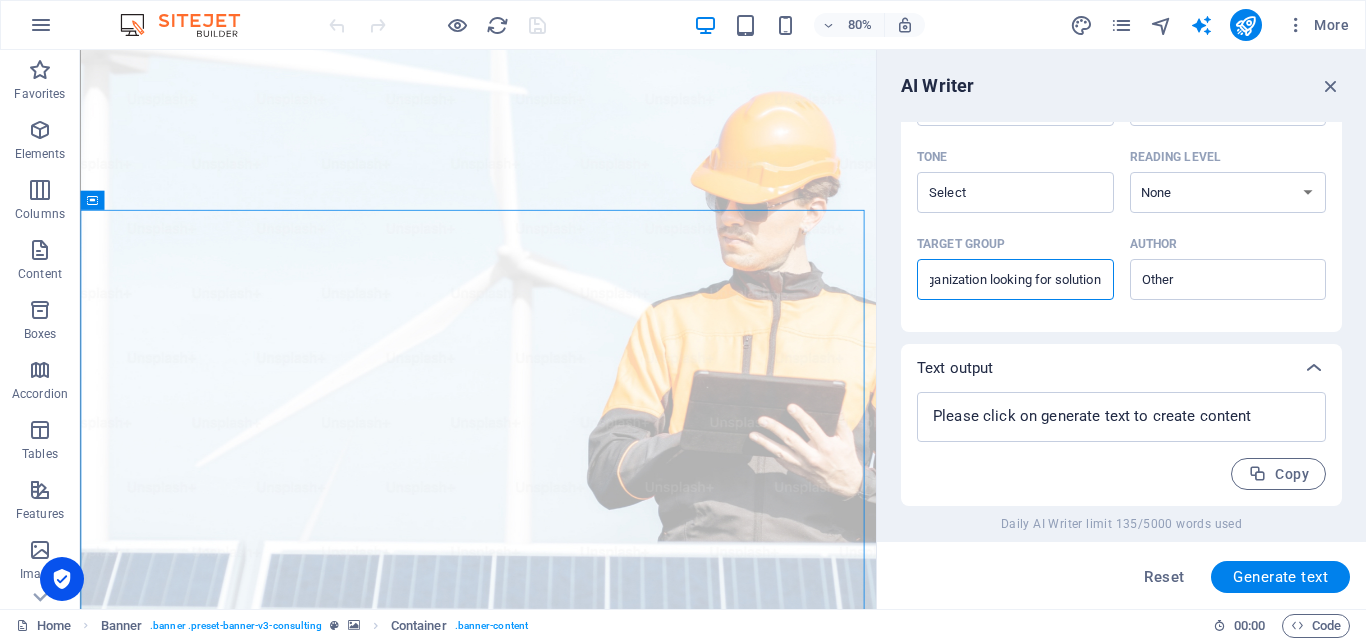 scroll, scrollTop: 0, scrollLeft: 22, axis: horizontal 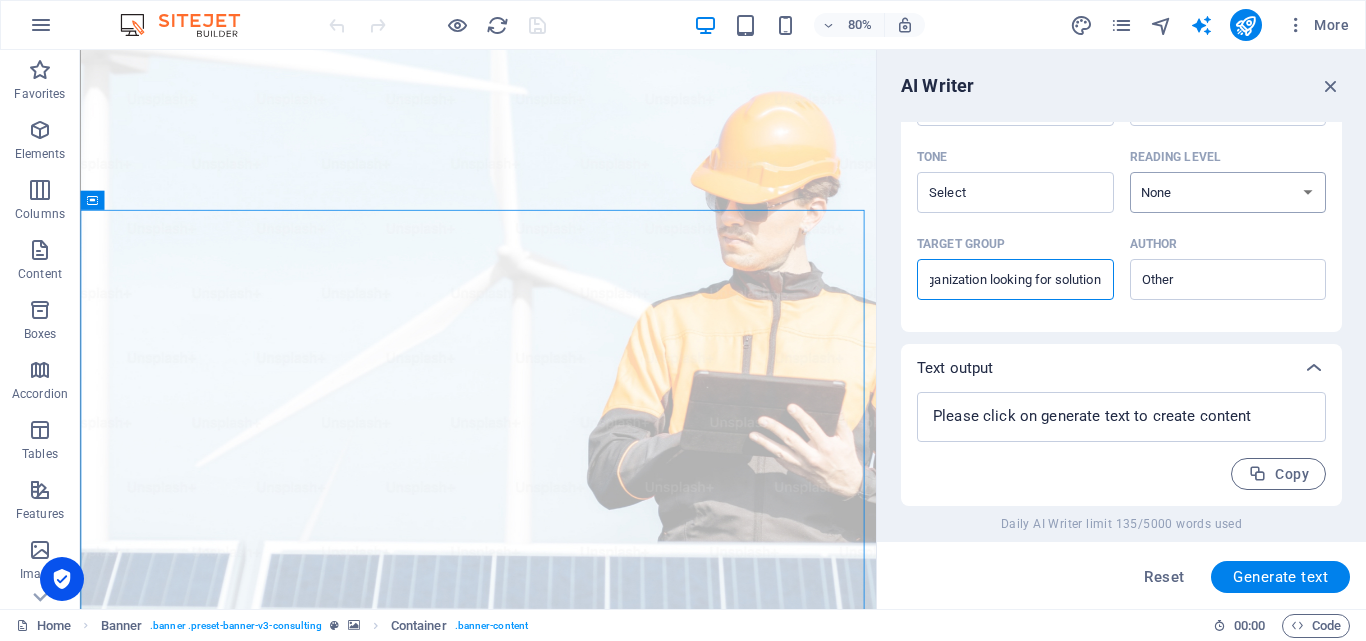 type on "organization looking for solution" 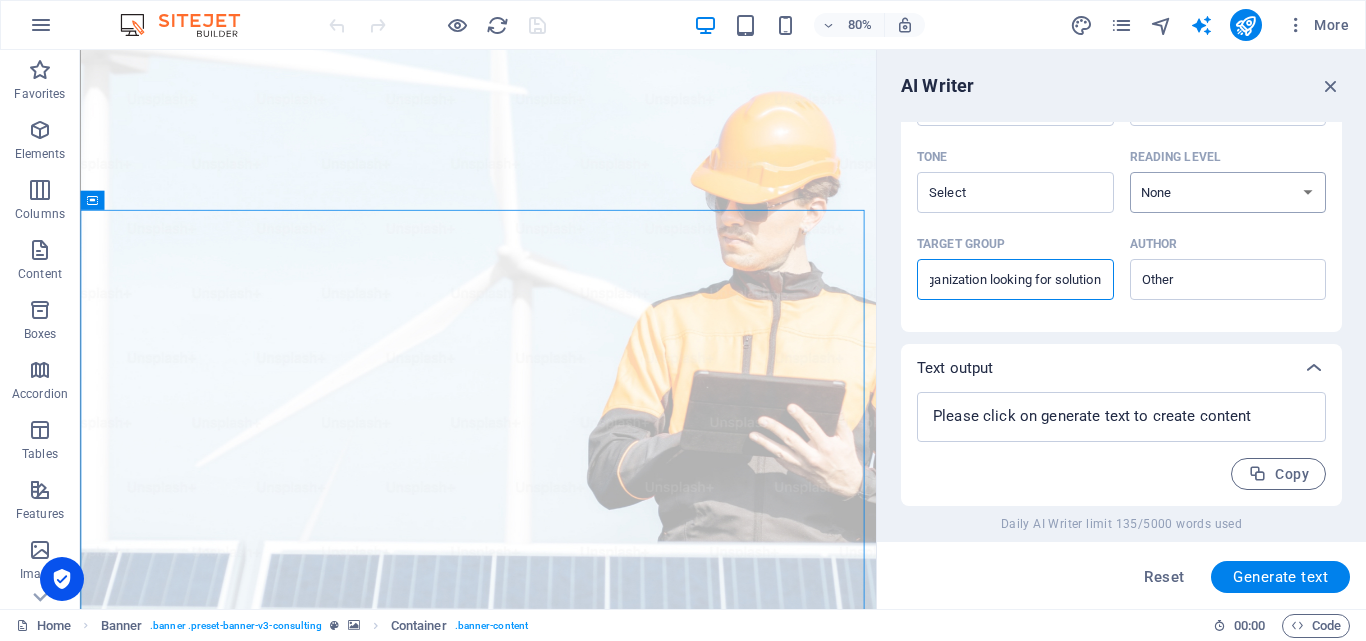 click on "None Academic Adult Teen Child" at bounding box center [1228, 192] 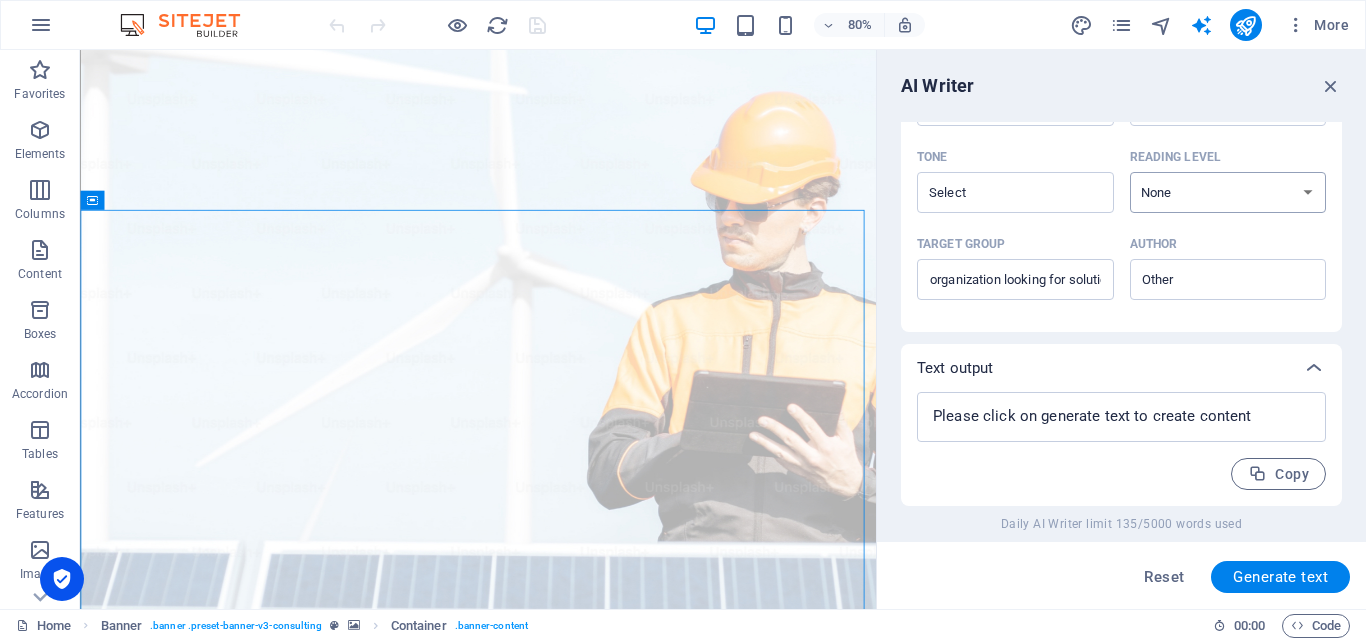 click on "None Academic Adult Teen Child" at bounding box center (1228, 192) 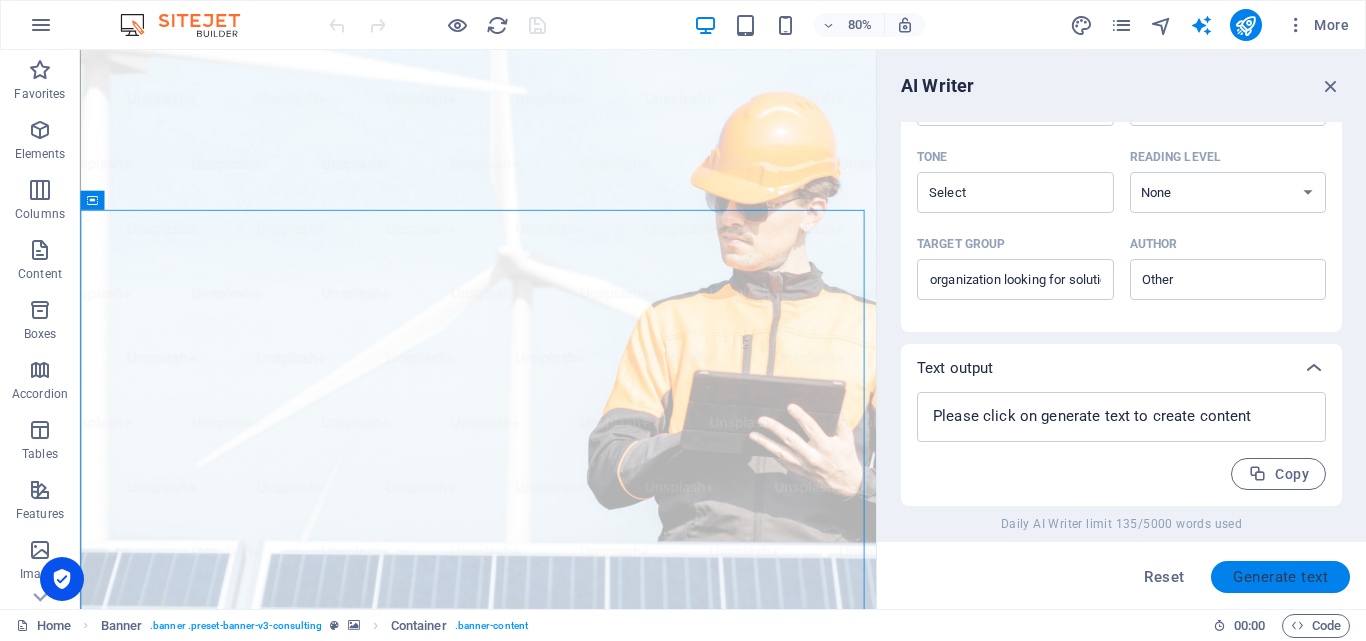 click on "Generate text" at bounding box center (1280, 577) 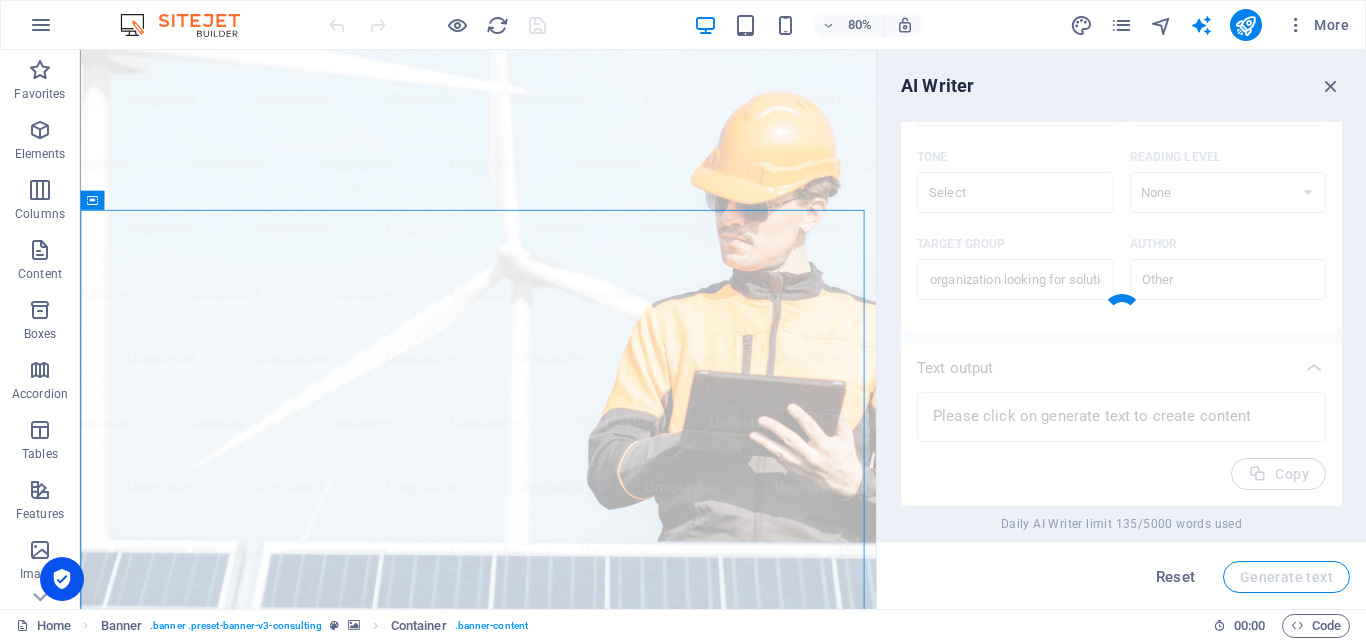 type on "x" 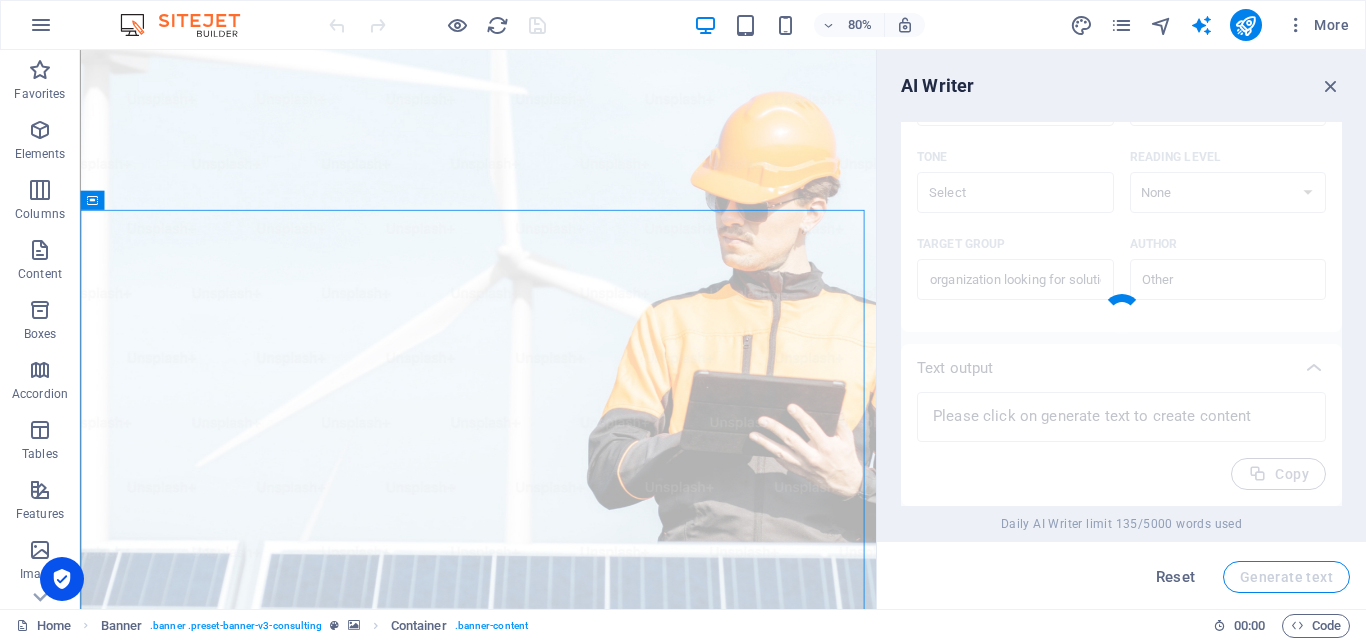 type on "Transform your organization by adopting eco-friendly electrical and IT solutions that not only meet today’s demands but also ensure a sustainable future. Our innovative approaches enhance efficiency while reducing environmental impact. By integrating cutting-edge technology with sustainable practices, you can elevate operations, boost productivity, and improve your organization's reputation. Join us in making a positive change that resonates with both your business goals and social responsibility. Explore our tailored solutions designed to propel your organization towards a greener, more sustainable future. Together, let's pave the way for lasting impact and success." 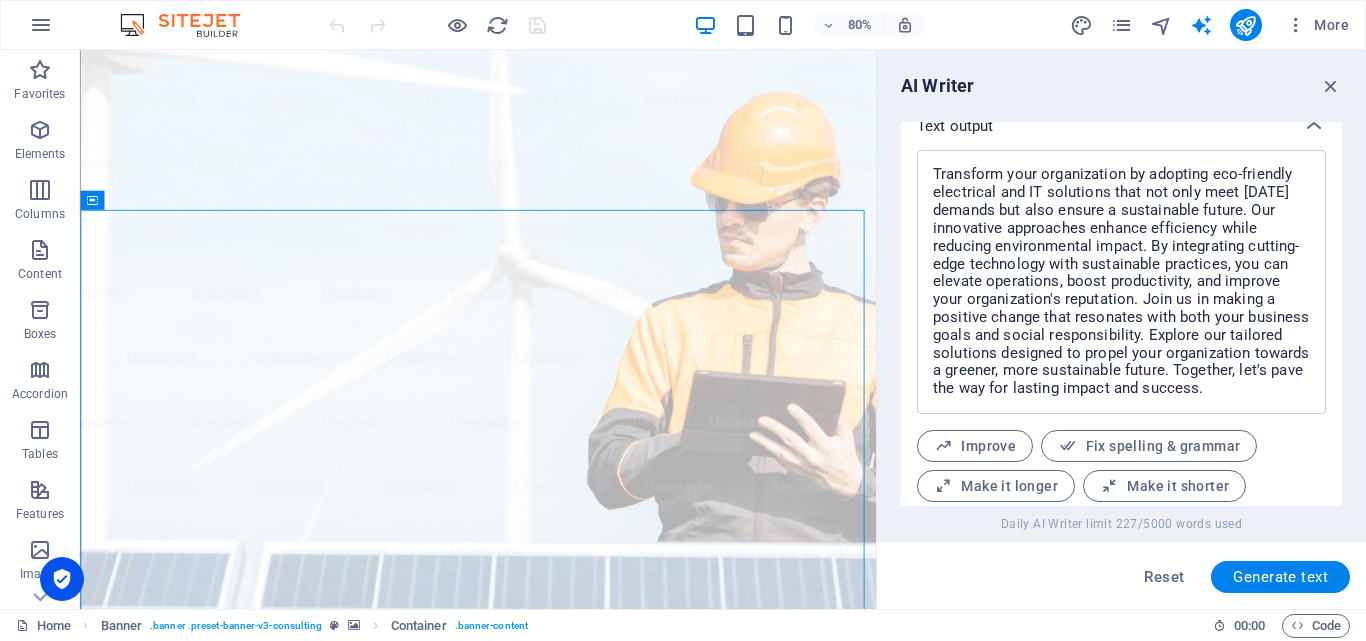 scroll, scrollTop: 776, scrollLeft: 0, axis: vertical 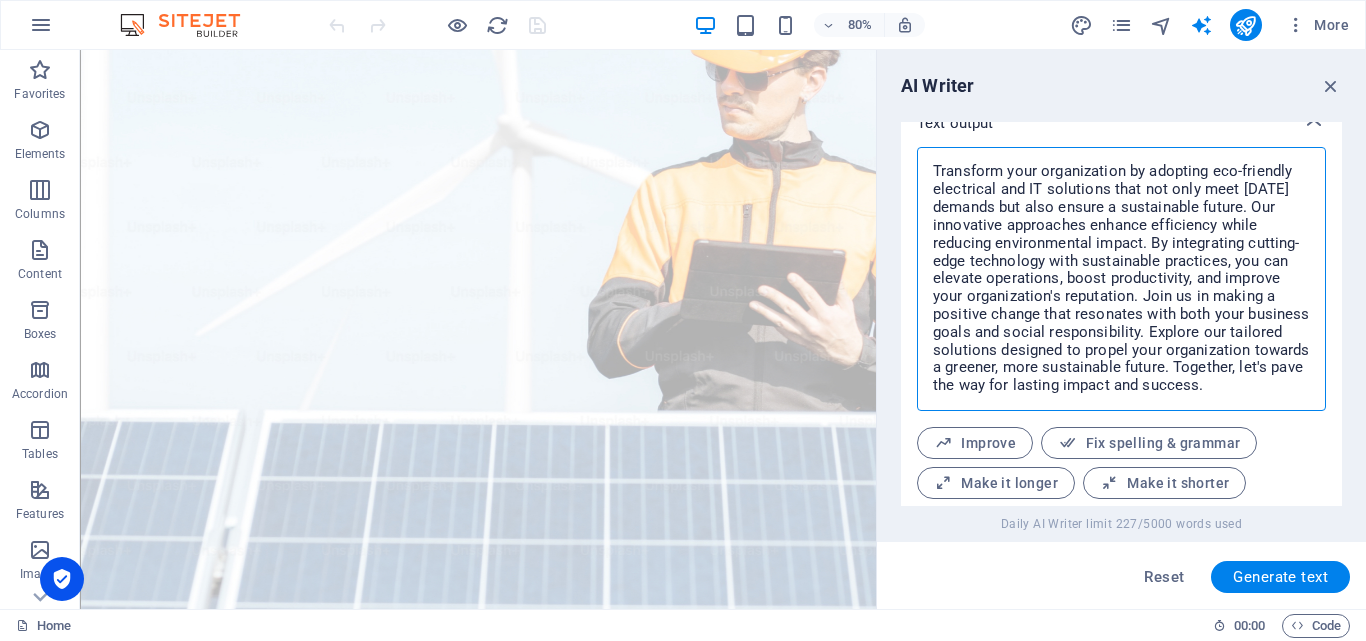 drag, startPoint x: 932, startPoint y: 167, endPoint x: 1284, endPoint y: 394, distance: 418.84723 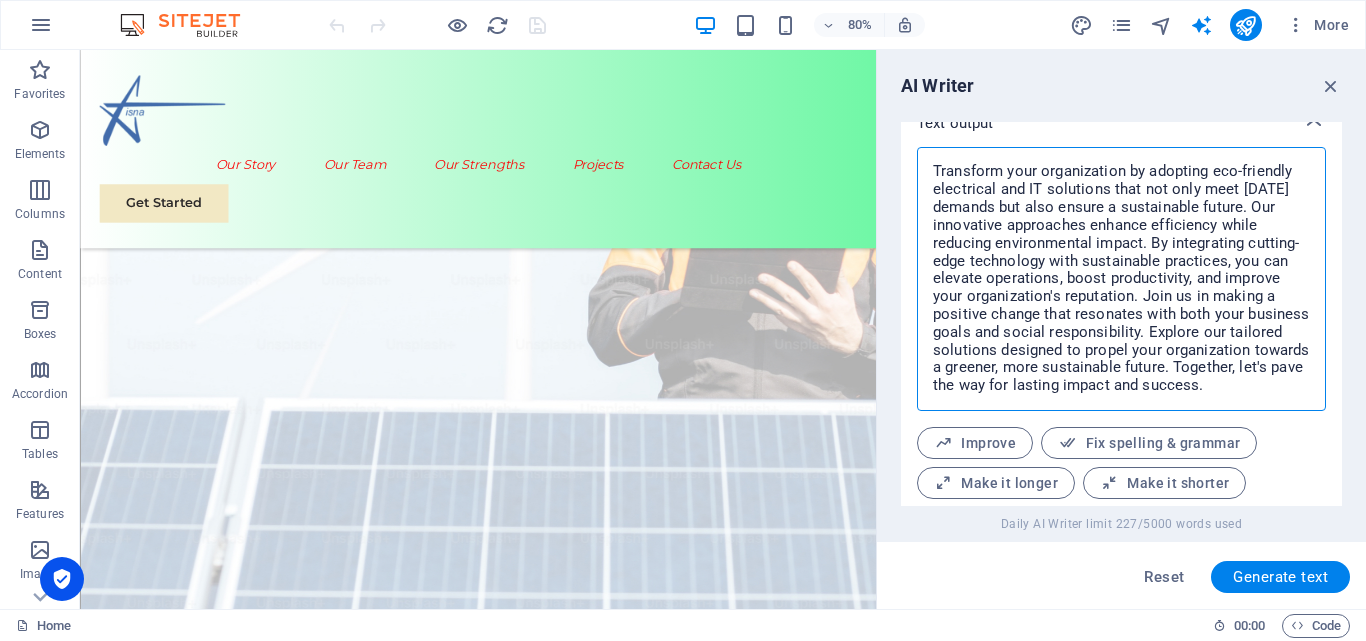 scroll, scrollTop: 464, scrollLeft: 0, axis: vertical 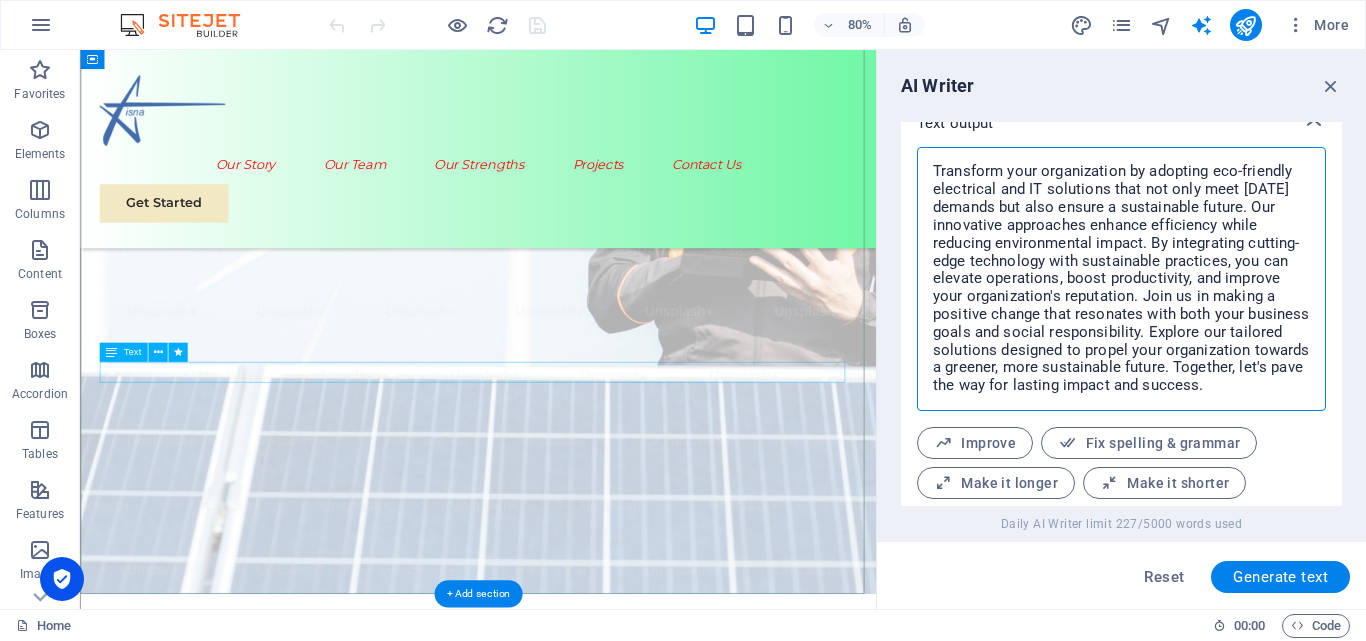 type on "x" 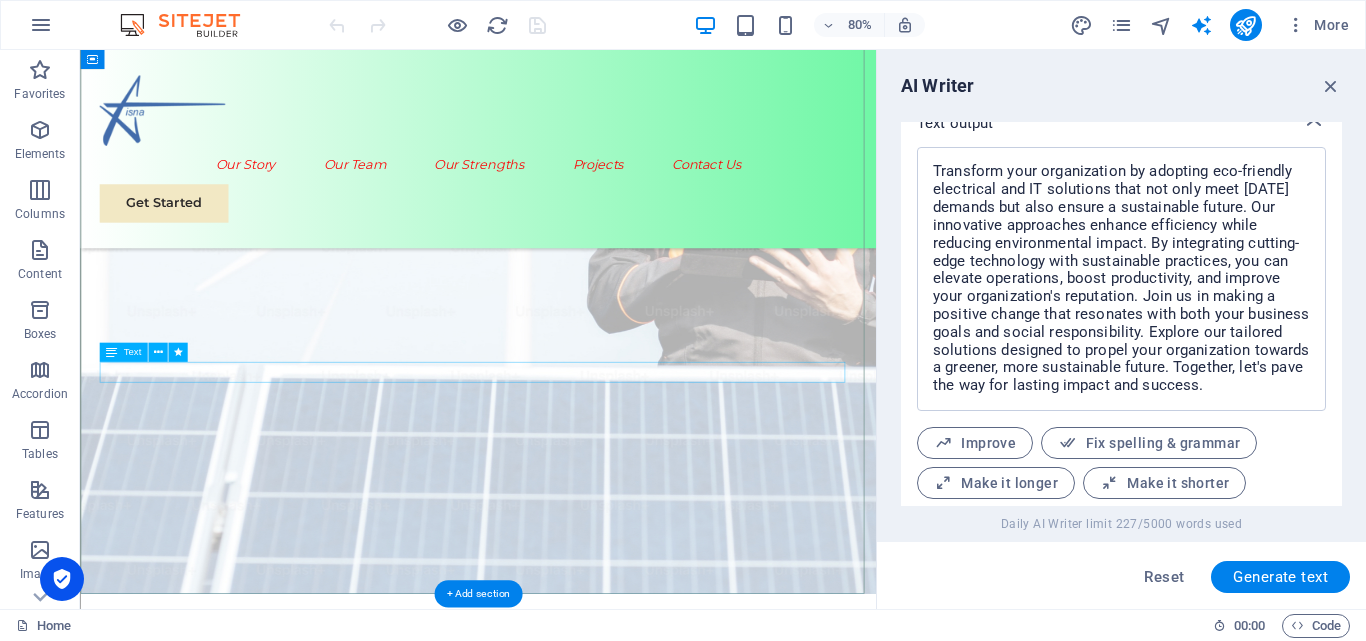 click on "Empowering future and strategic growth" at bounding box center (577, 1284) 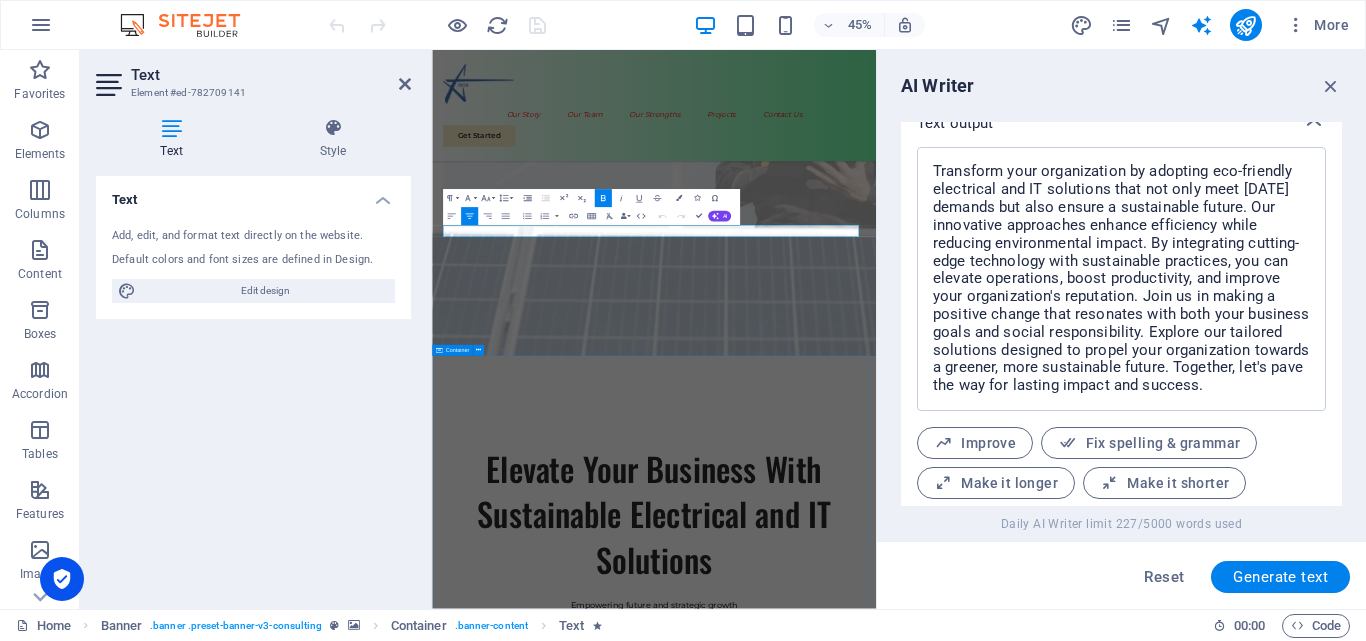 scroll, scrollTop: 155, scrollLeft: 0, axis: vertical 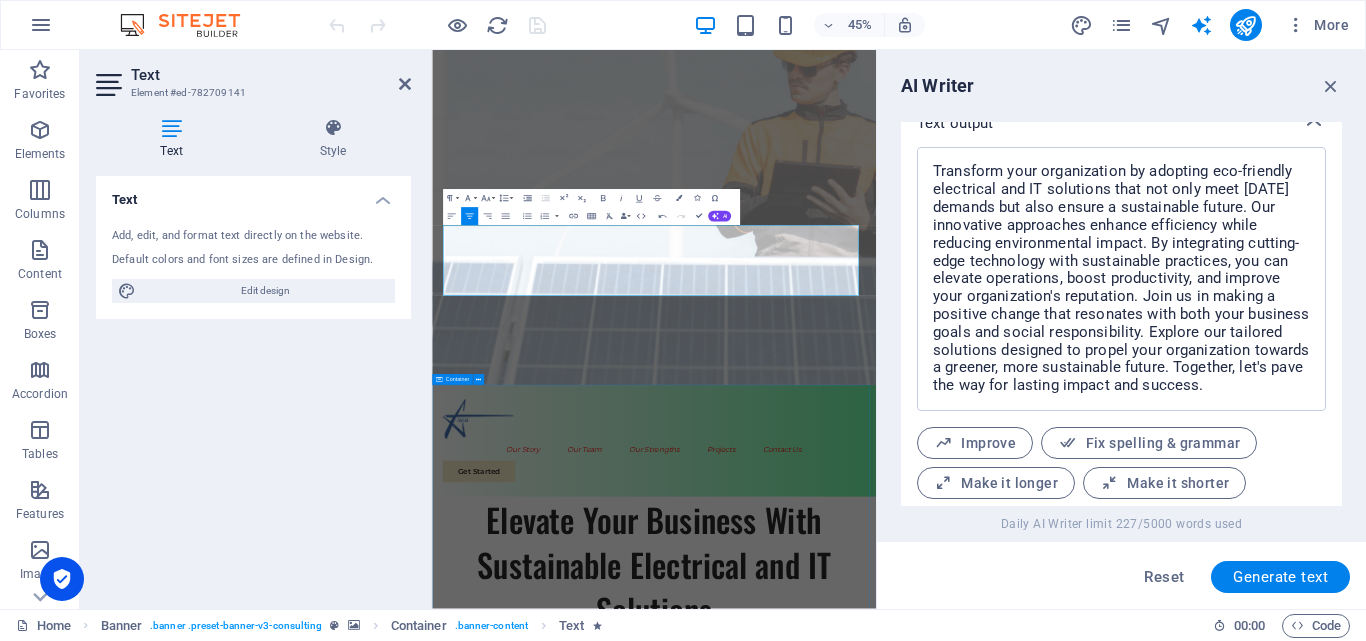 click on "Our Story We are passionate and dedicated to helping businesses navigate the dynamic landscape of electrical and IT with strategic growth. Our core mission is to empower organizations to thrive while making a positive impact on the environment. Sustainable Success Partner At [GEOGRAPHIC_DATA], we understand that success is not just about profitability; it's also about sustainability and responsible business solutions and practices. With a proven track record of guiding businesses towards greater performance and environmental responsibility, we have become a trusted partner in the industry. Expertise For Results At [GEOGRAPHIC_DATA], we understand that success is not just about profitability; it's also about sustainability and responsible business practices. With a proven track record of guiding businesses towards sustainable, efficient, and intelligent systems that enhance connectivity, energy management, and operational excellence." at bounding box center (925, 2561) 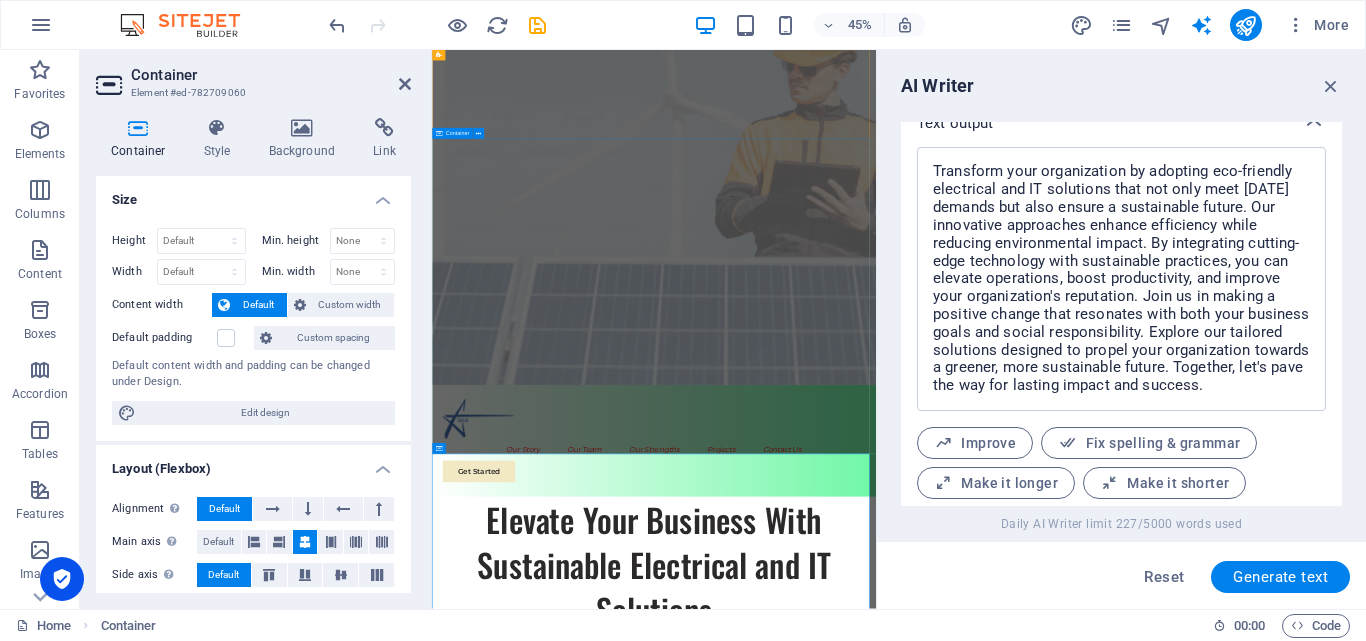 scroll, scrollTop: 2, scrollLeft: 0, axis: vertical 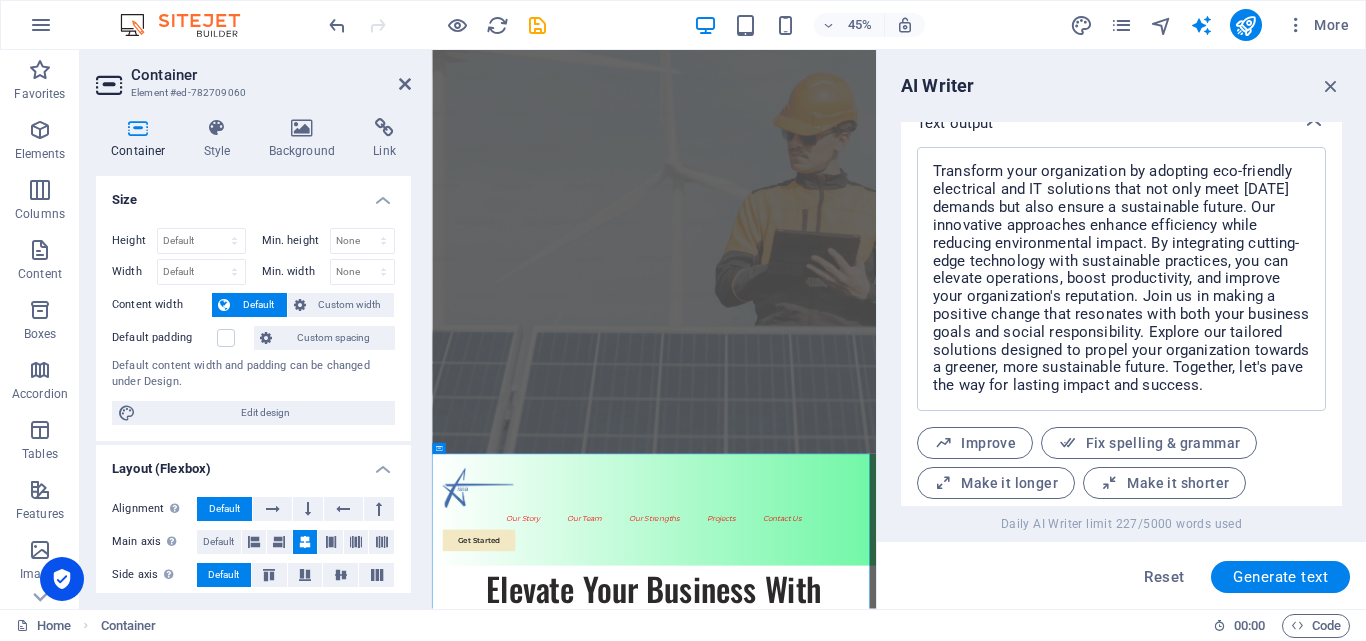 drag, startPoint x: 1342, startPoint y: 411, endPoint x: 1332, endPoint y: 301, distance: 110.45361 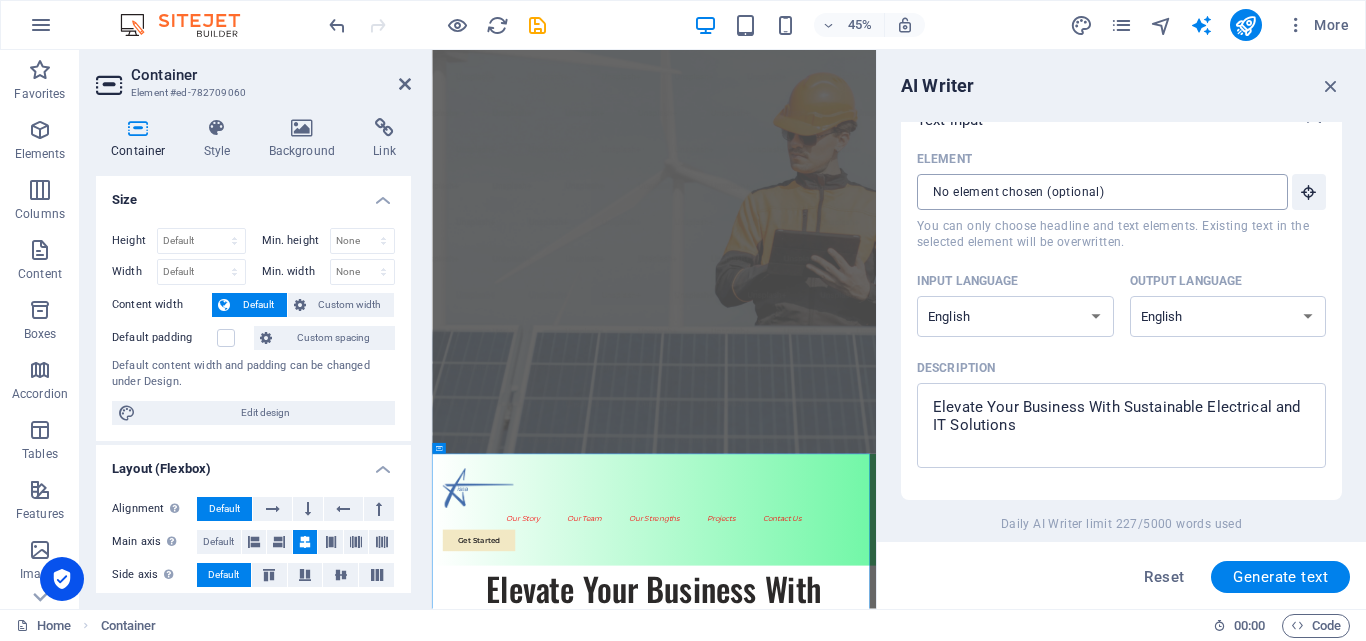 scroll, scrollTop: 0, scrollLeft: 0, axis: both 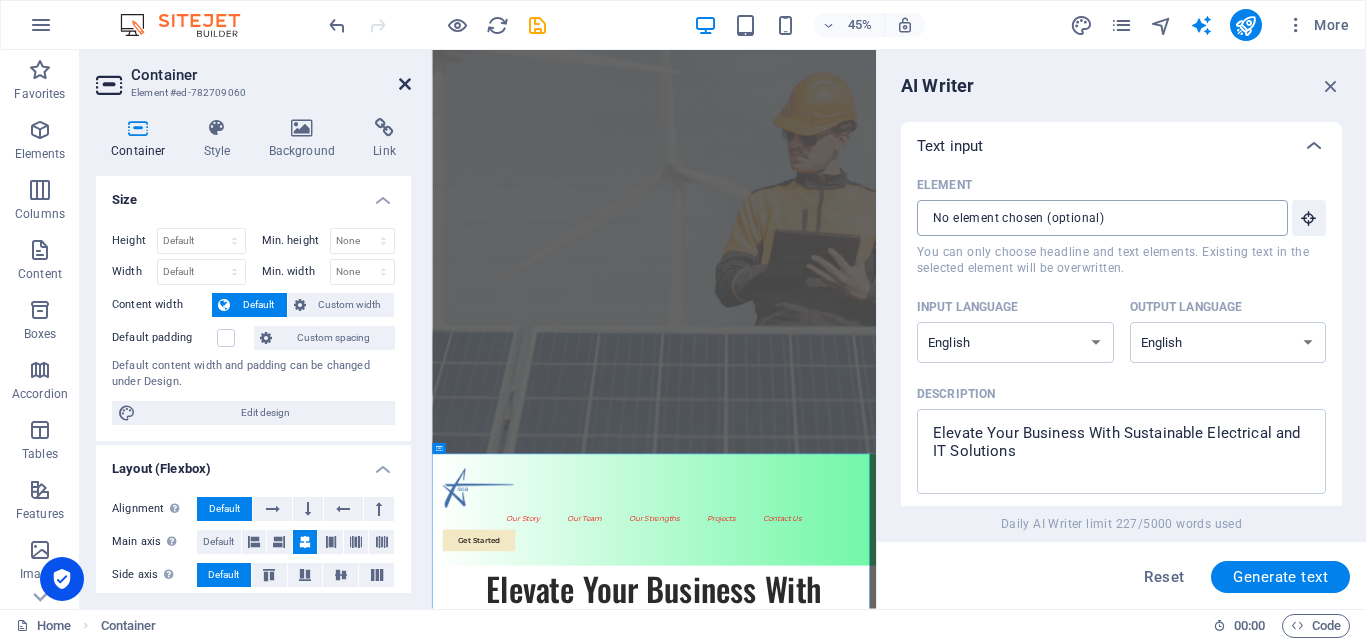 click at bounding box center [405, 84] 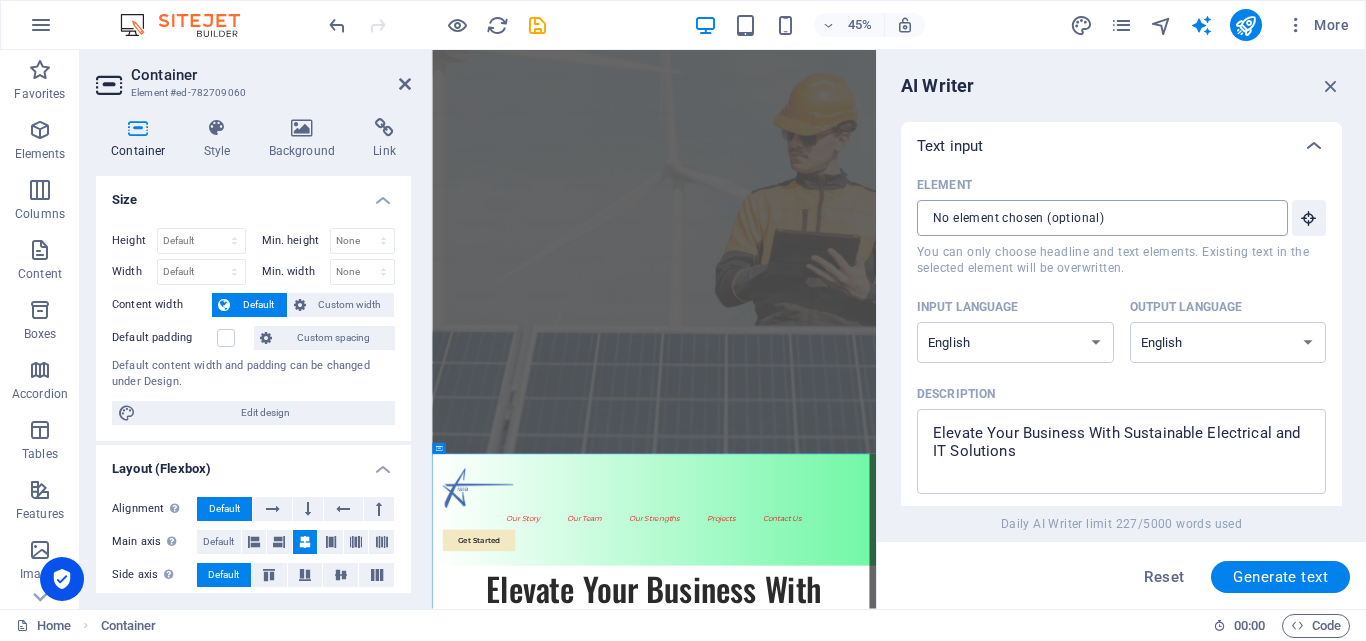 scroll, scrollTop: 925, scrollLeft: 0, axis: vertical 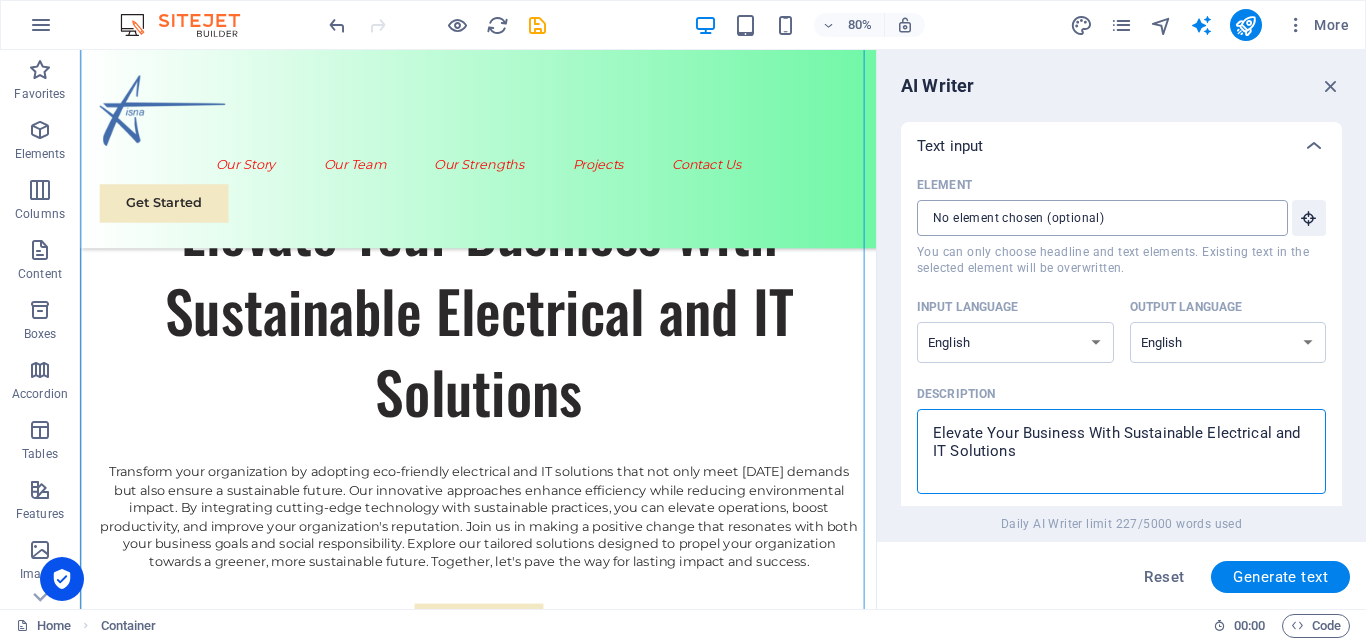 drag, startPoint x: 1029, startPoint y: 457, endPoint x: 928, endPoint y: 434, distance: 103.58572 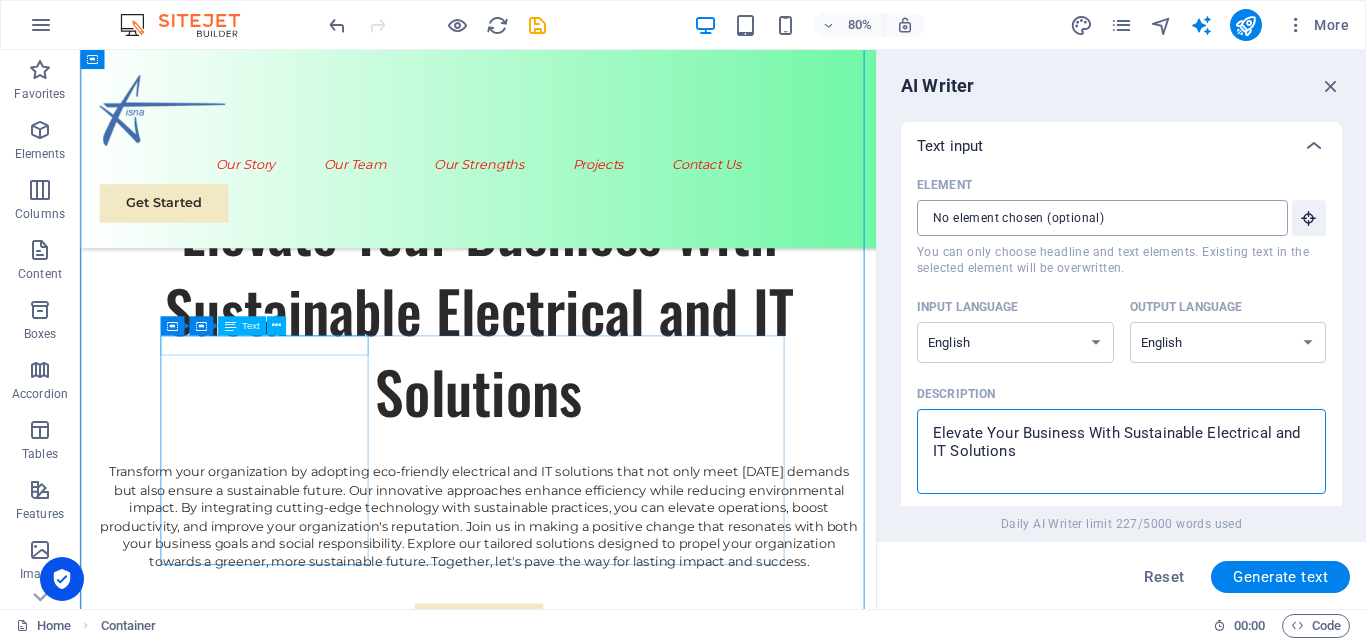 click on "Sustainable Success Partner" at bounding box center (577, 1269) 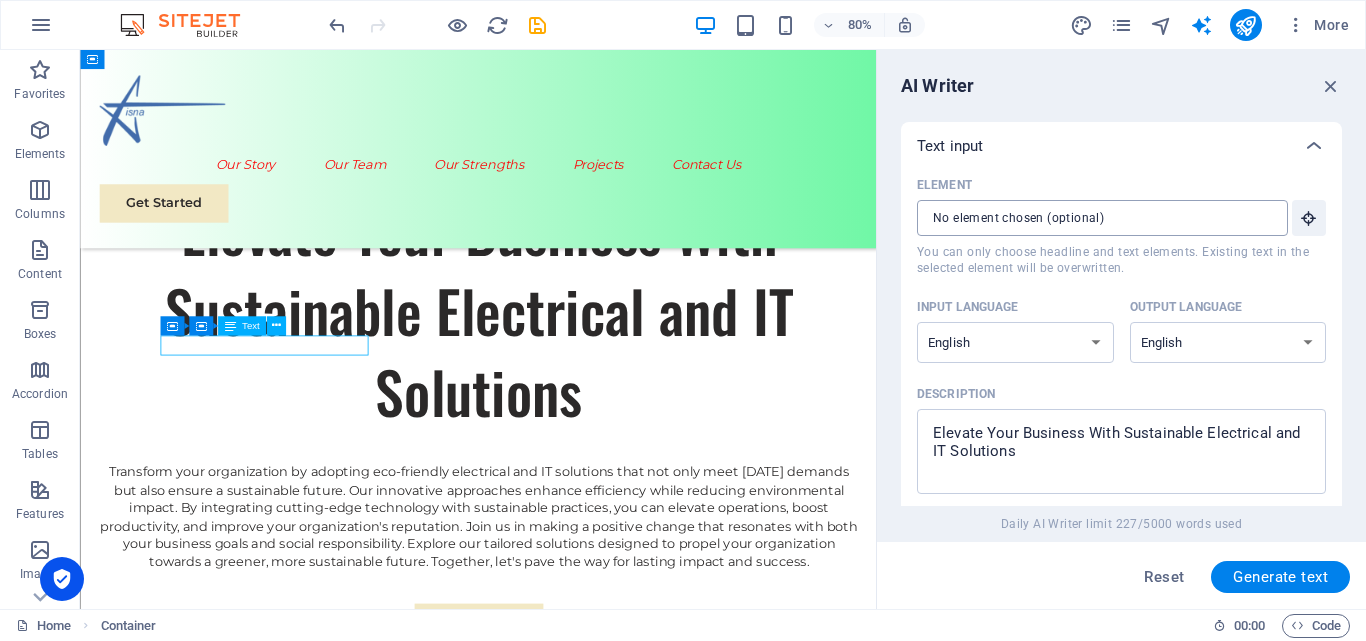 click on "Sustainable Success Partner" at bounding box center [577, 1269] 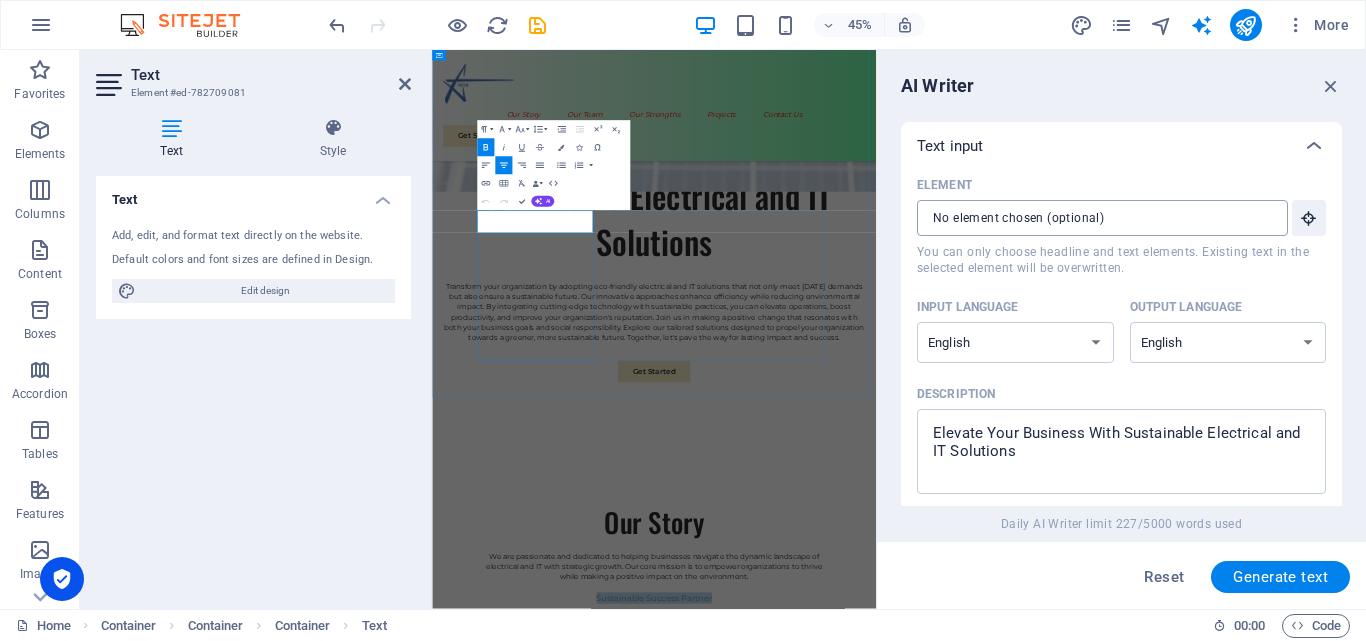 drag, startPoint x: 736, startPoint y: 447, endPoint x: 569, endPoint y: 409, distance: 171.2688 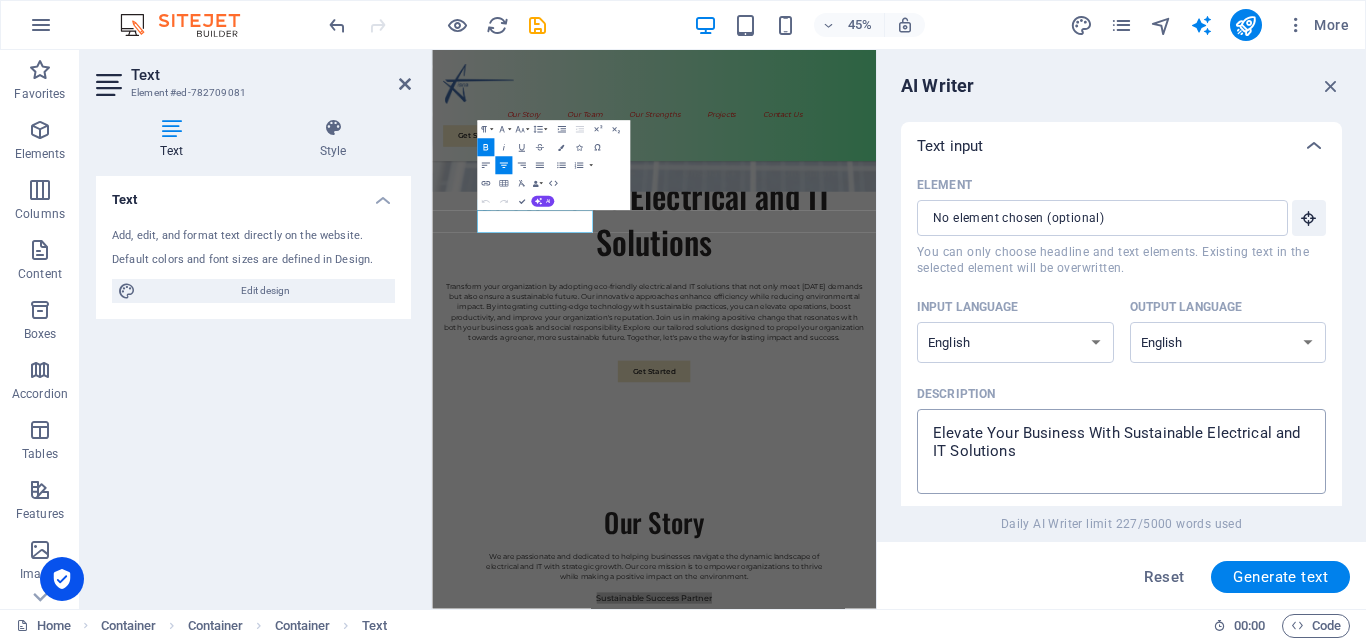 type on "x" 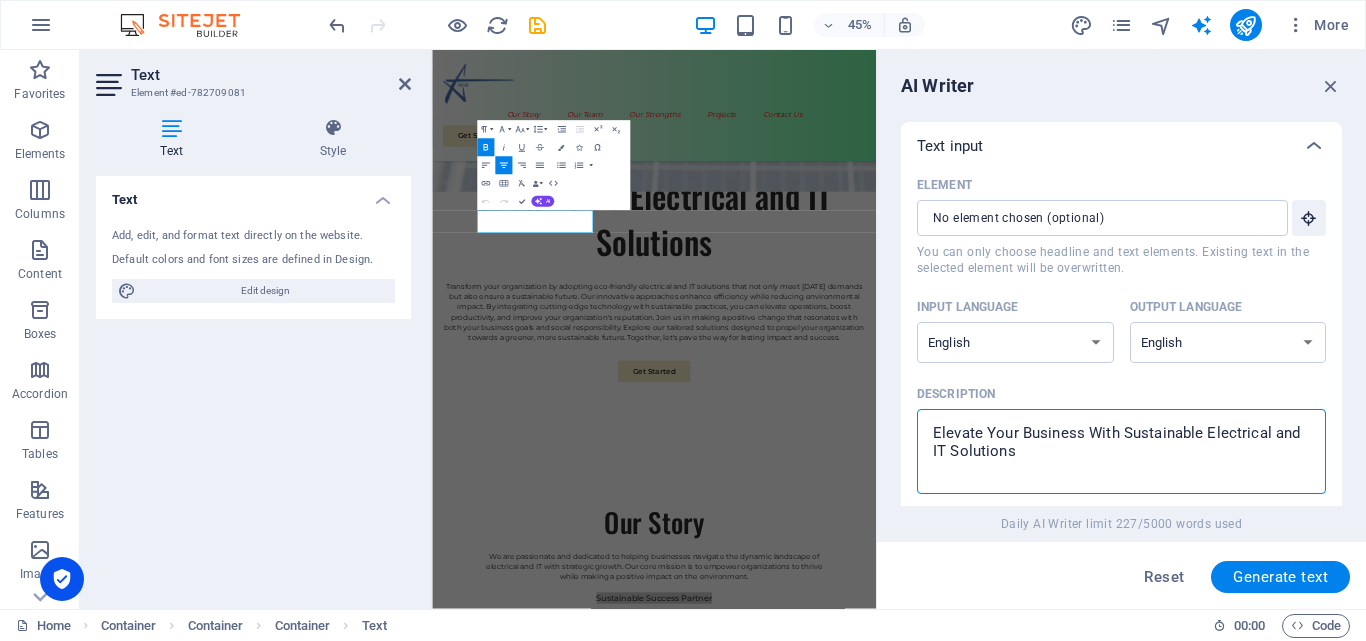 type on "Sustainable Success Partner" 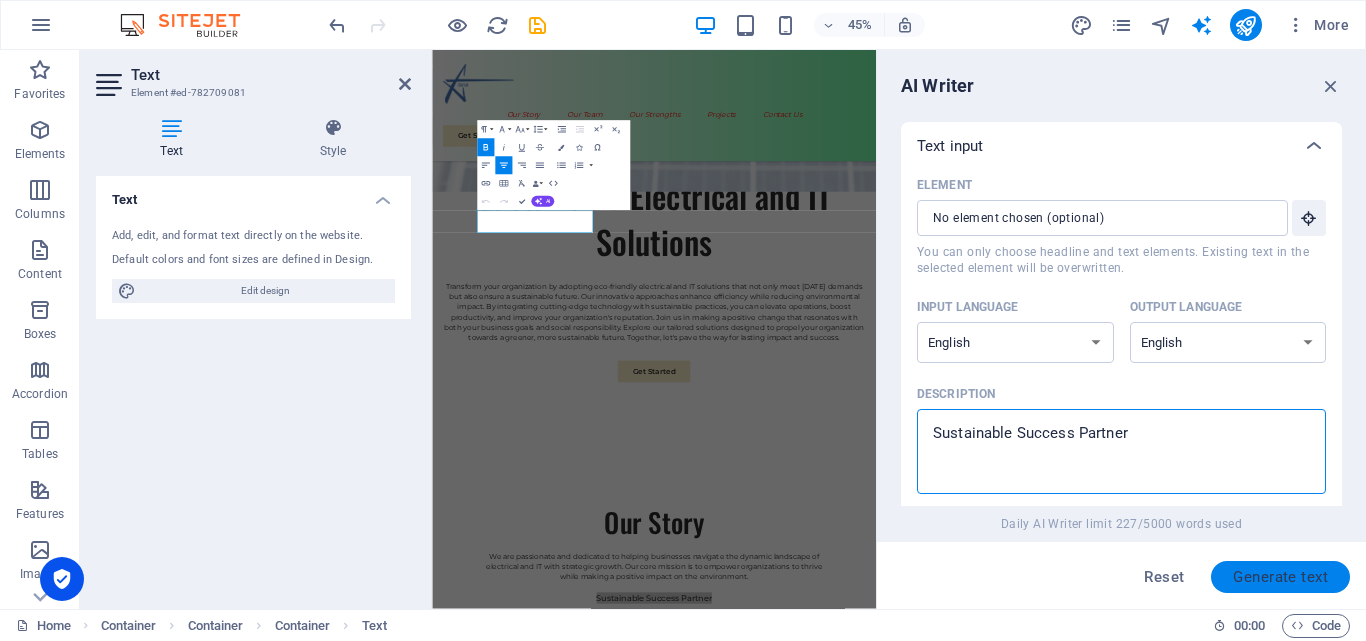 type on "Sustainable Success Partner" 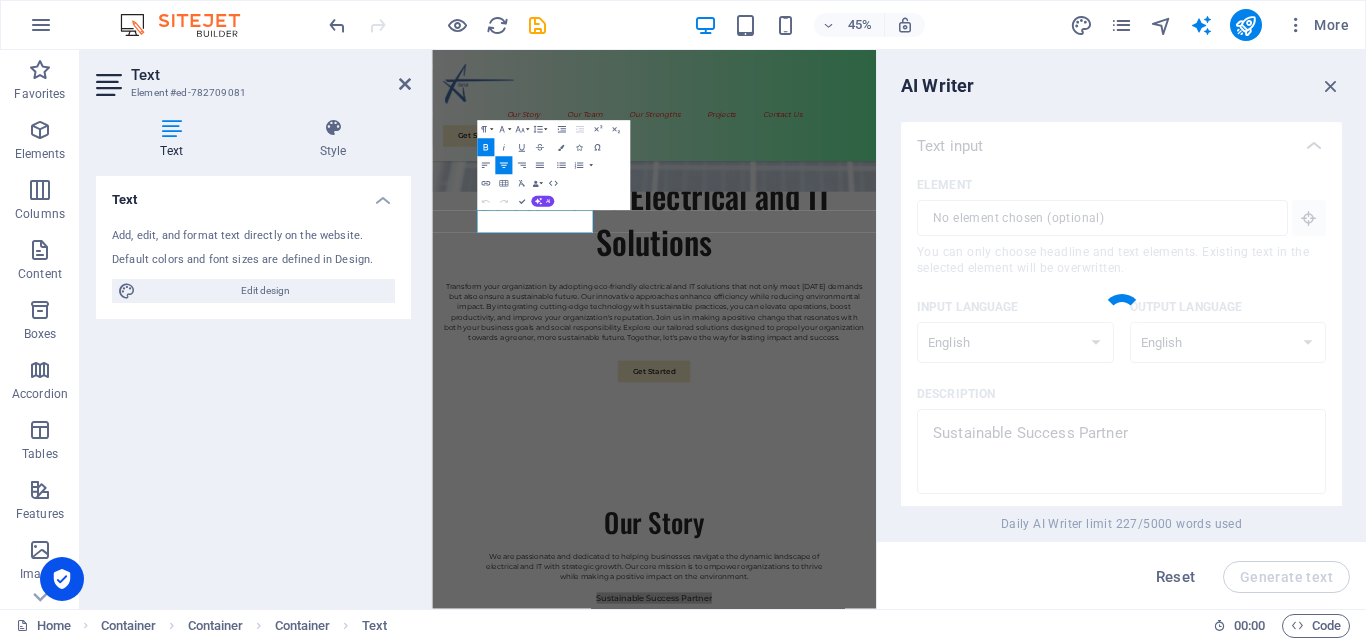 type on "x" 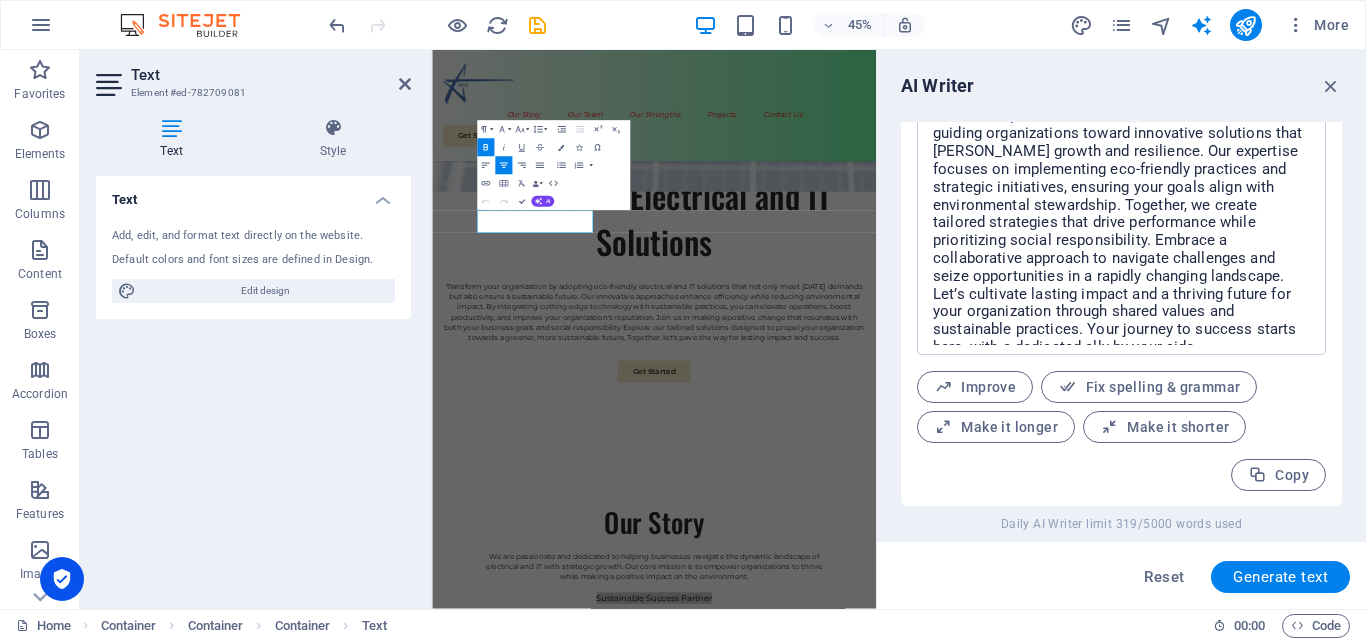 scroll, scrollTop: 833, scrollLeft: 0, axis: vertical 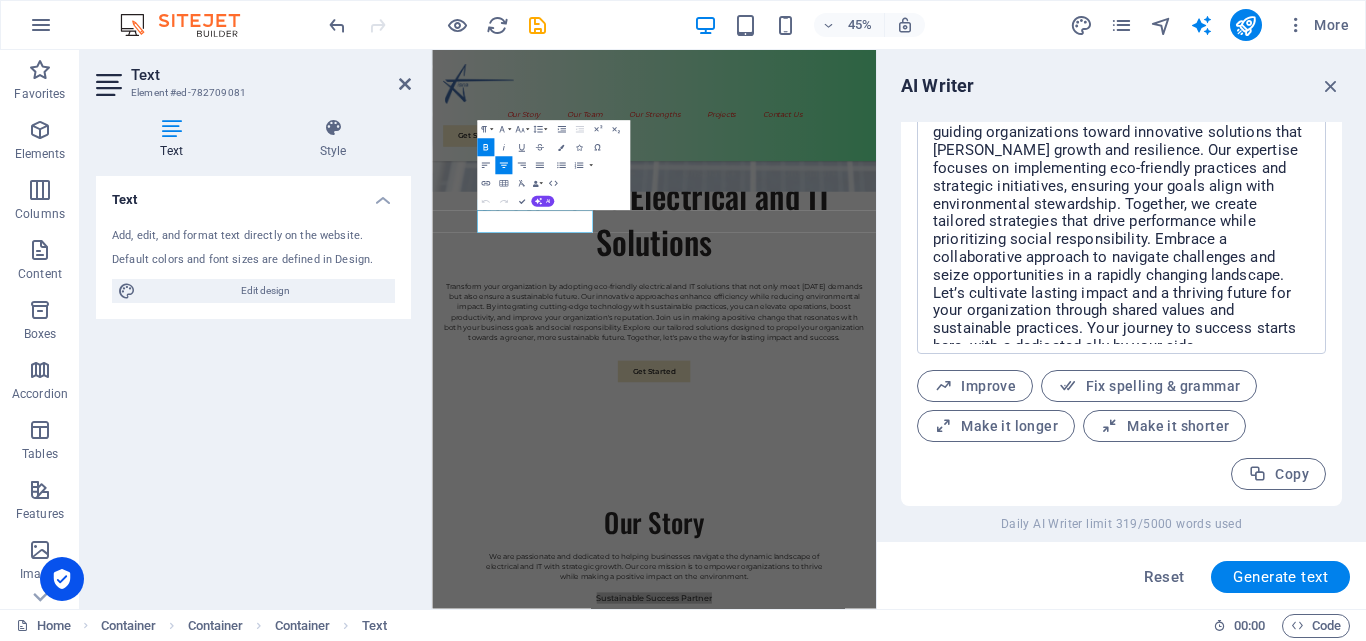 drag, startPoint x: 1337, startPoint y: 439, endPoint x: 1330, endPoint y: 373, distance: 66.37017 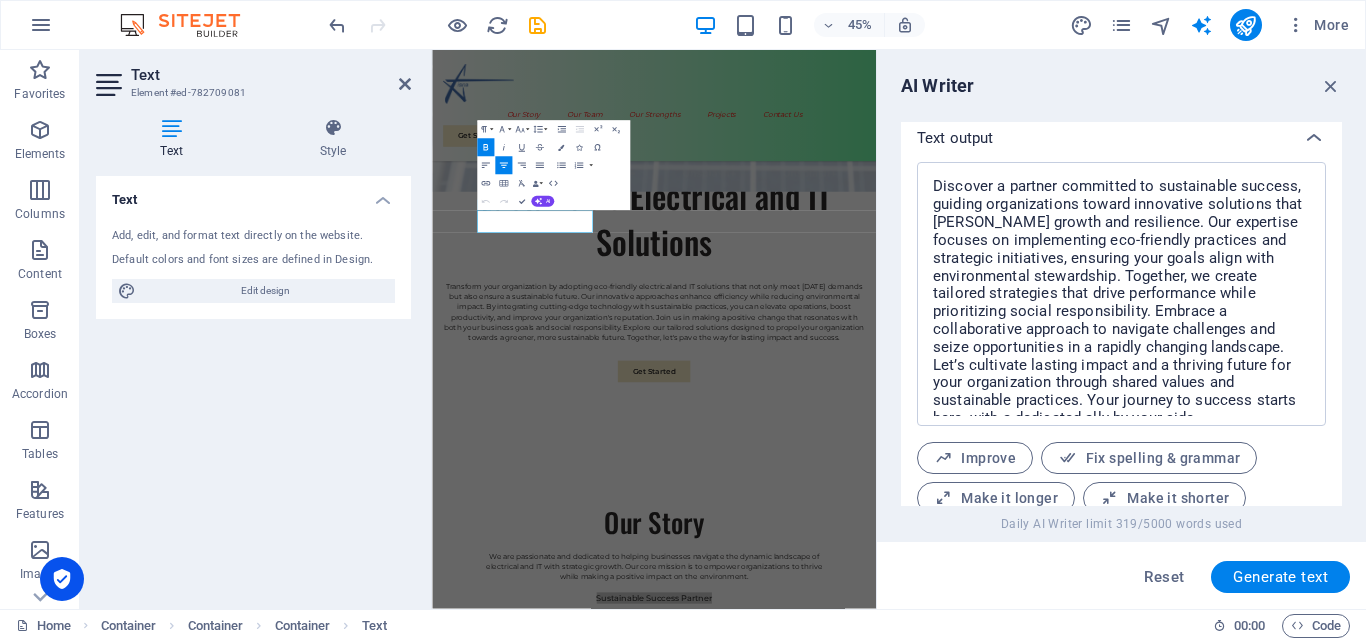 scroll, scrollTop: 763, scrollLeft: 0, axis: vertical 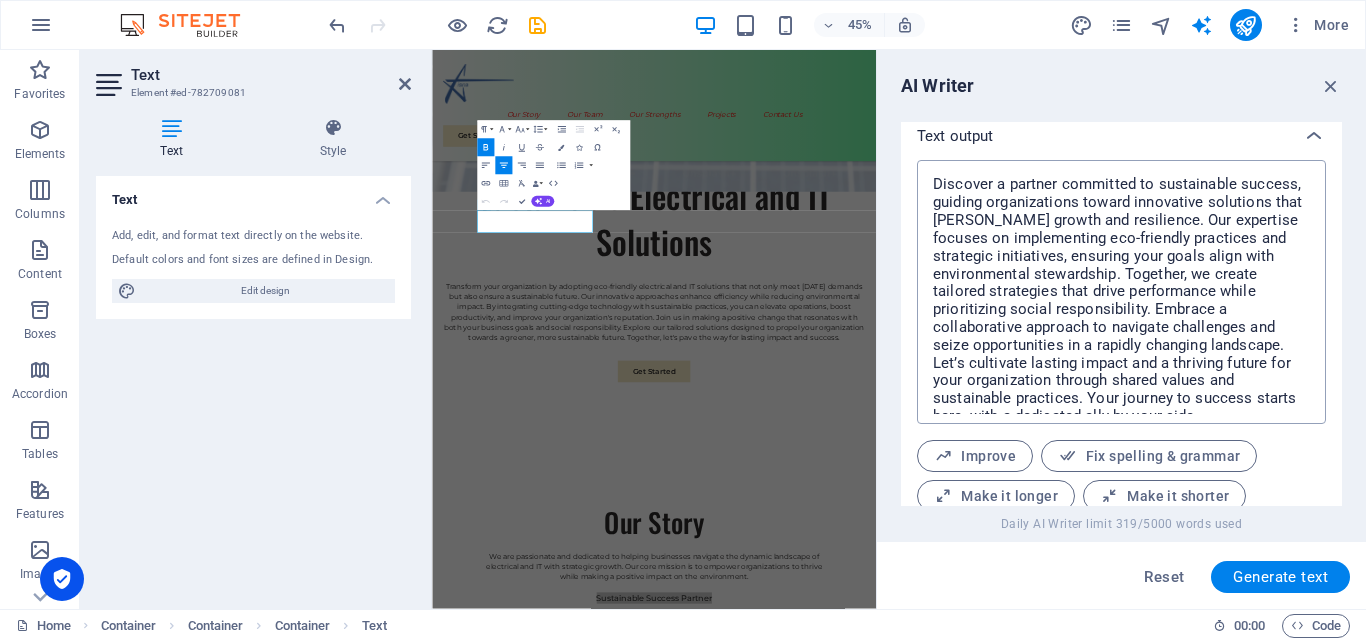 click on "Discover a partner committed to sustainable success, guiding organizations toward innovative solutions that foster growth and resilience. Our expertise focuses on implementing eco-friendly practices and strategic initiatives, ensuring your goals align with environmental stewardship. Together, we create tailored strategies that drive performance while prioritizing social responsibility. Embrace a collaborative approach to navigate challenges and seize opportunities in a rapidly changing landscape. Let’s cultivate lasting impact and a thriving future for your organization through shared values and sustainable practices. Your journey to success starts here, with a dedicated ally by your side." at bounding box center (1121, 292) 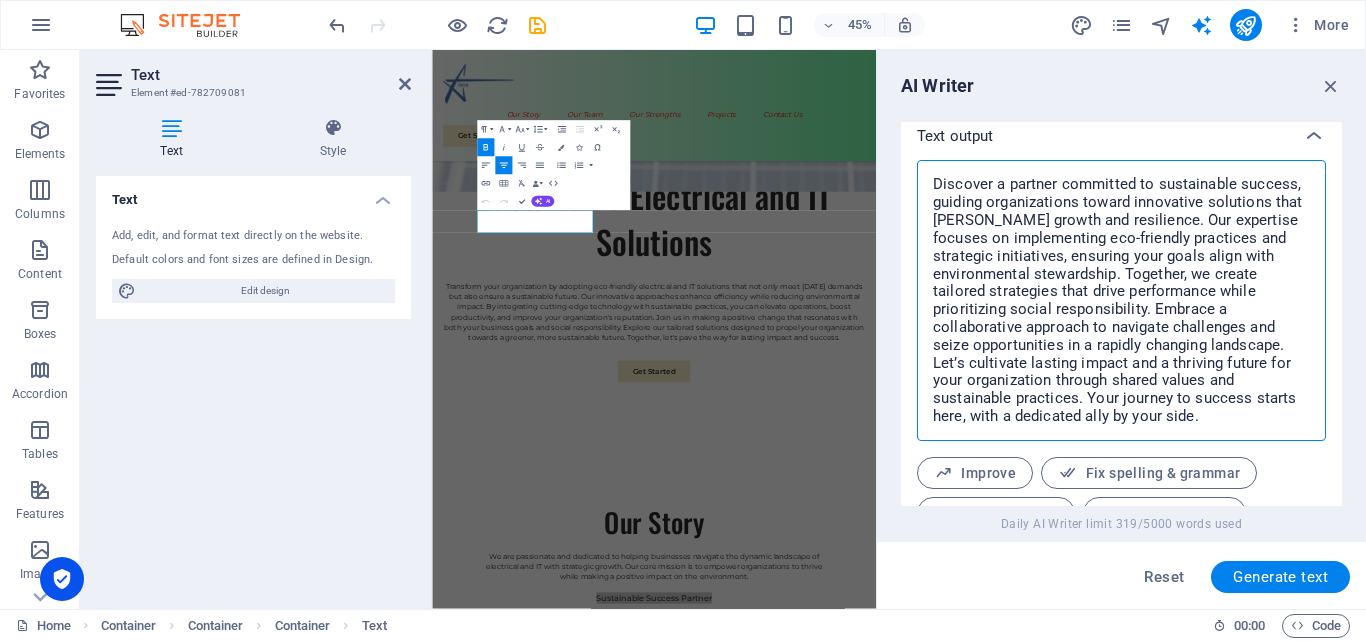 type on "x" 